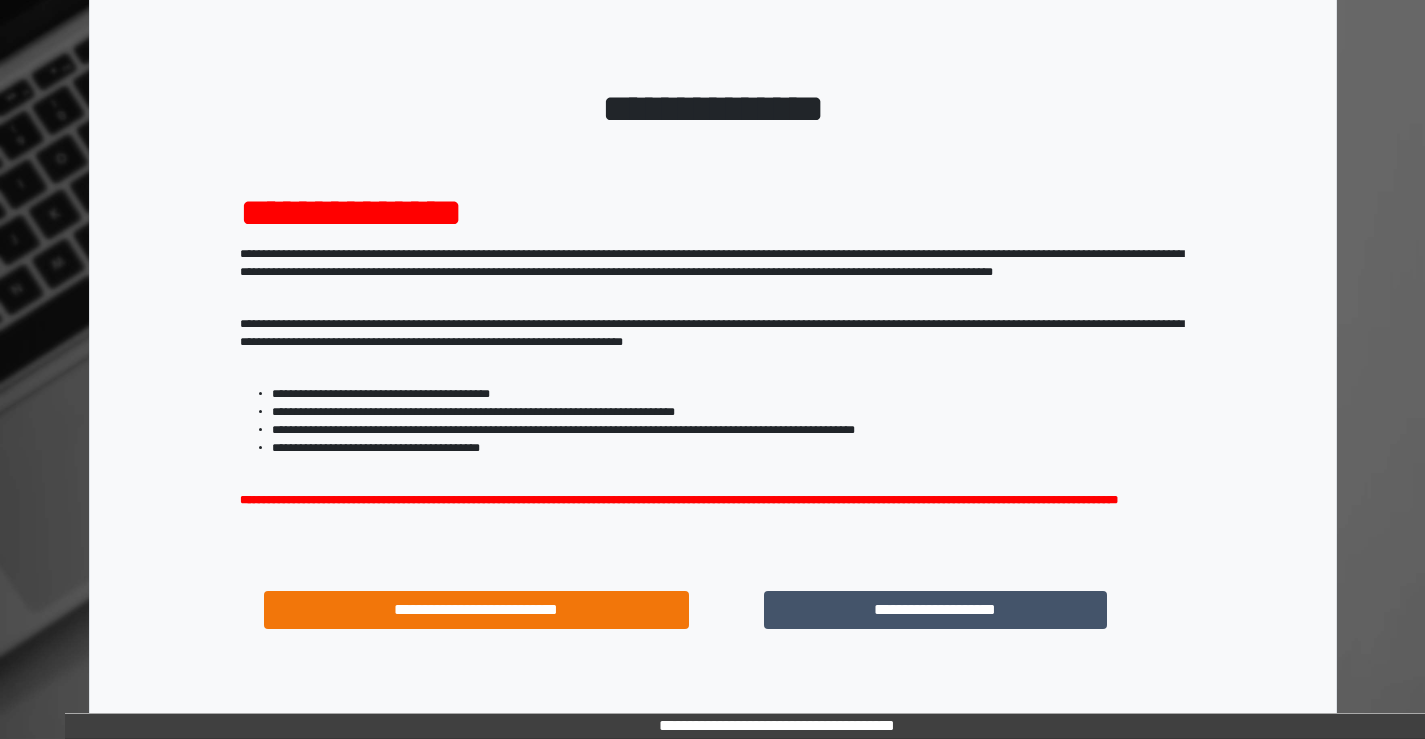 scroll, scrollTop: 100, scrollLeft: 0, axis: vertical 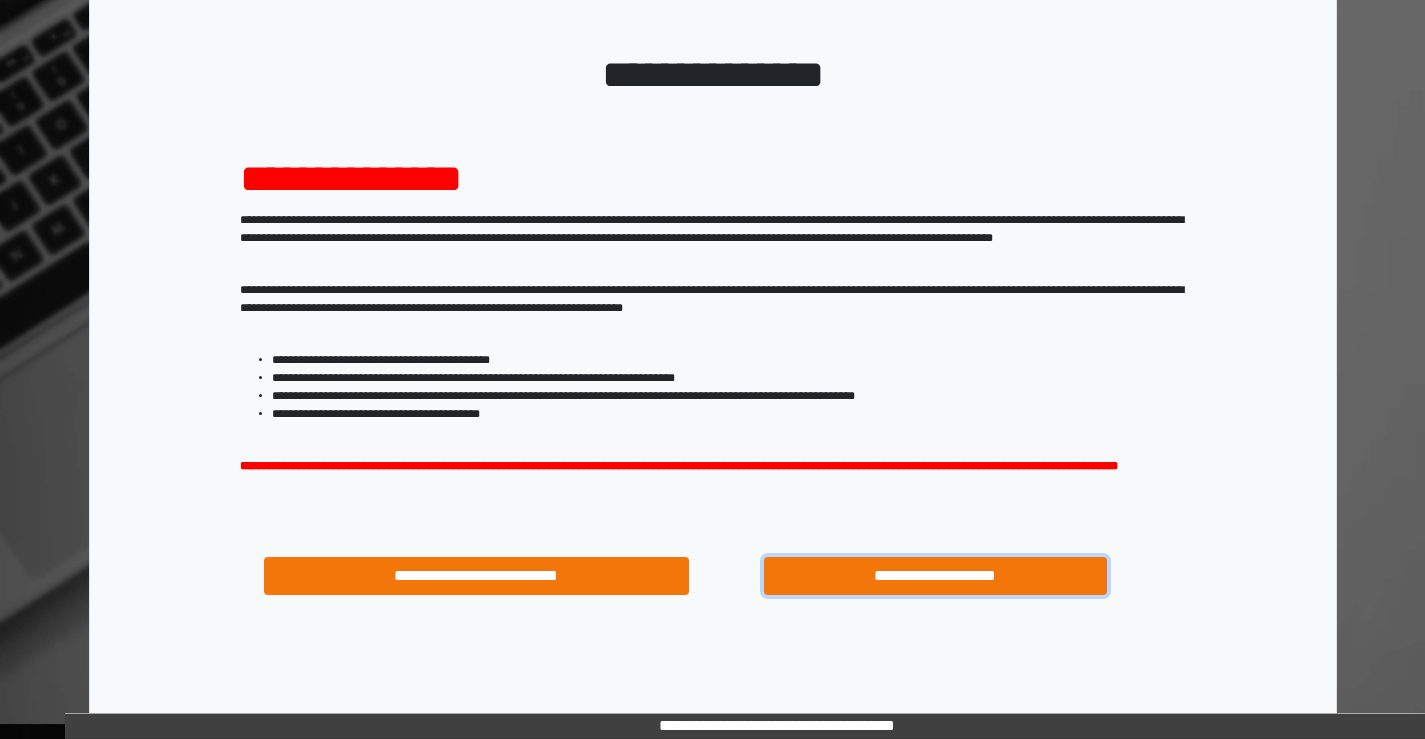 click on "**********" at bounding box center [936, 576] 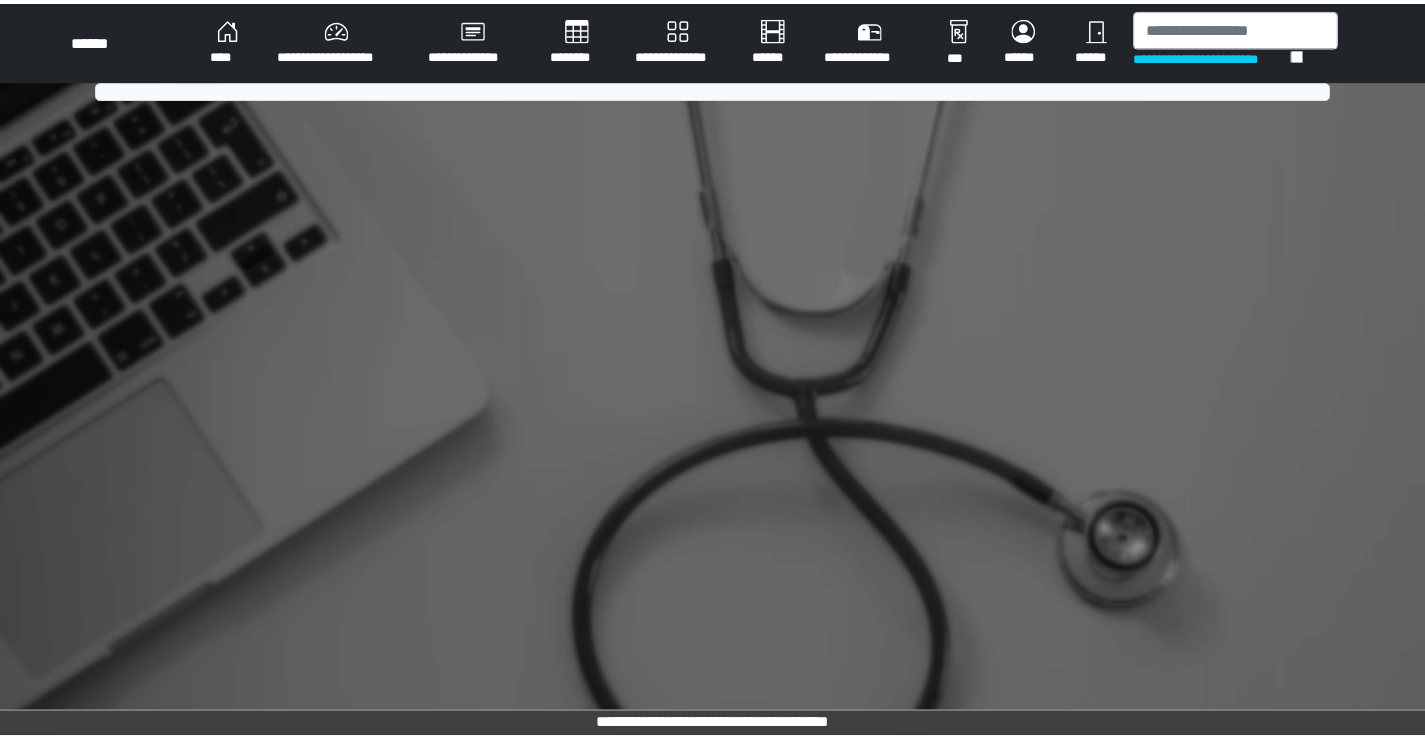 scroll, scrollTop: 0, scrollLeft: 0, axis: both 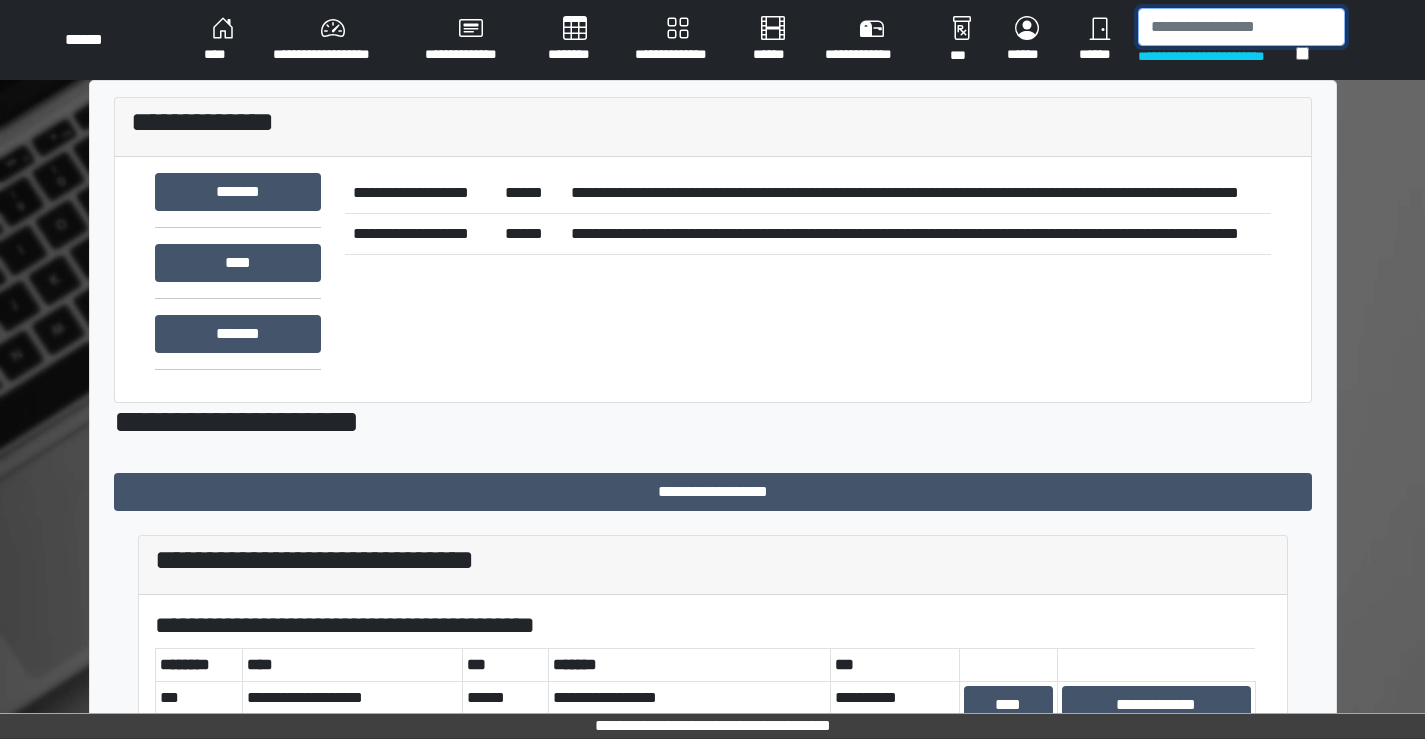 click at bounding box center [1241, 27] 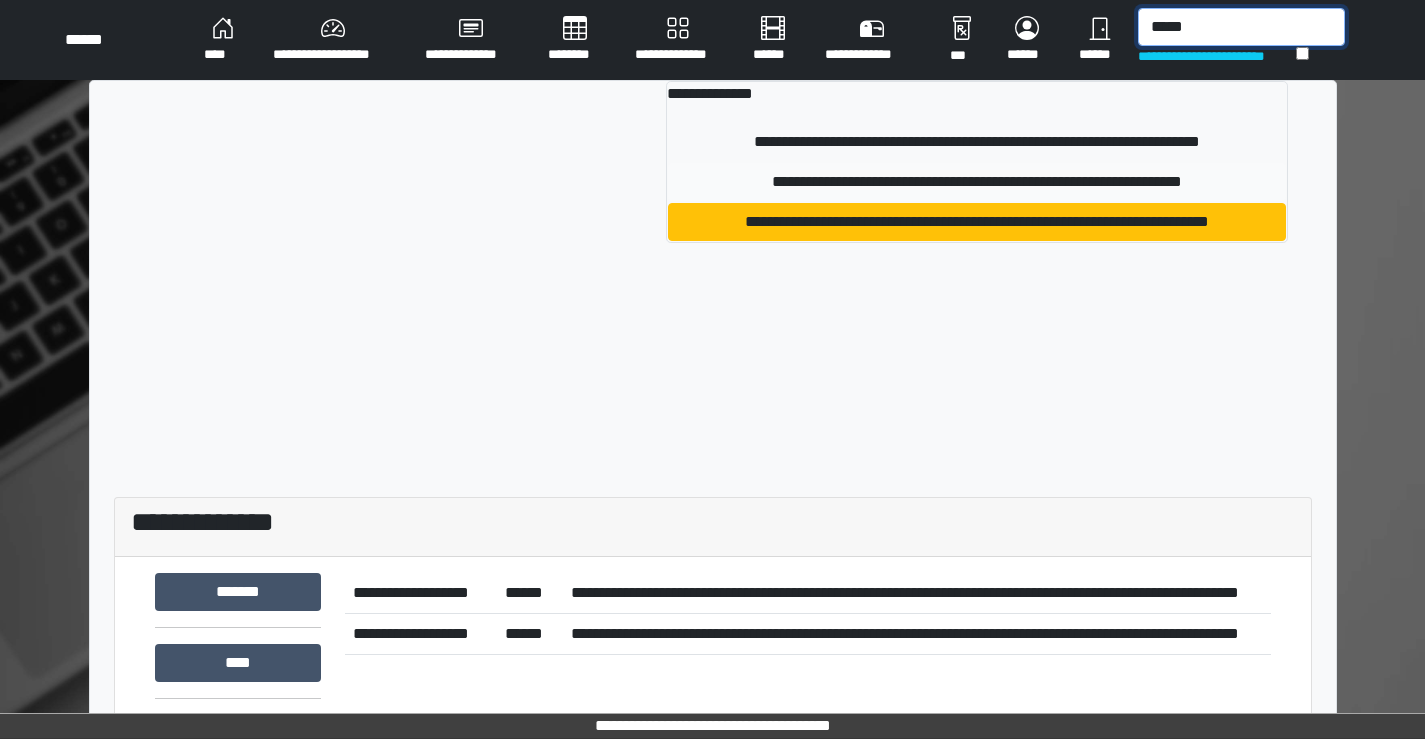 type on "*****" 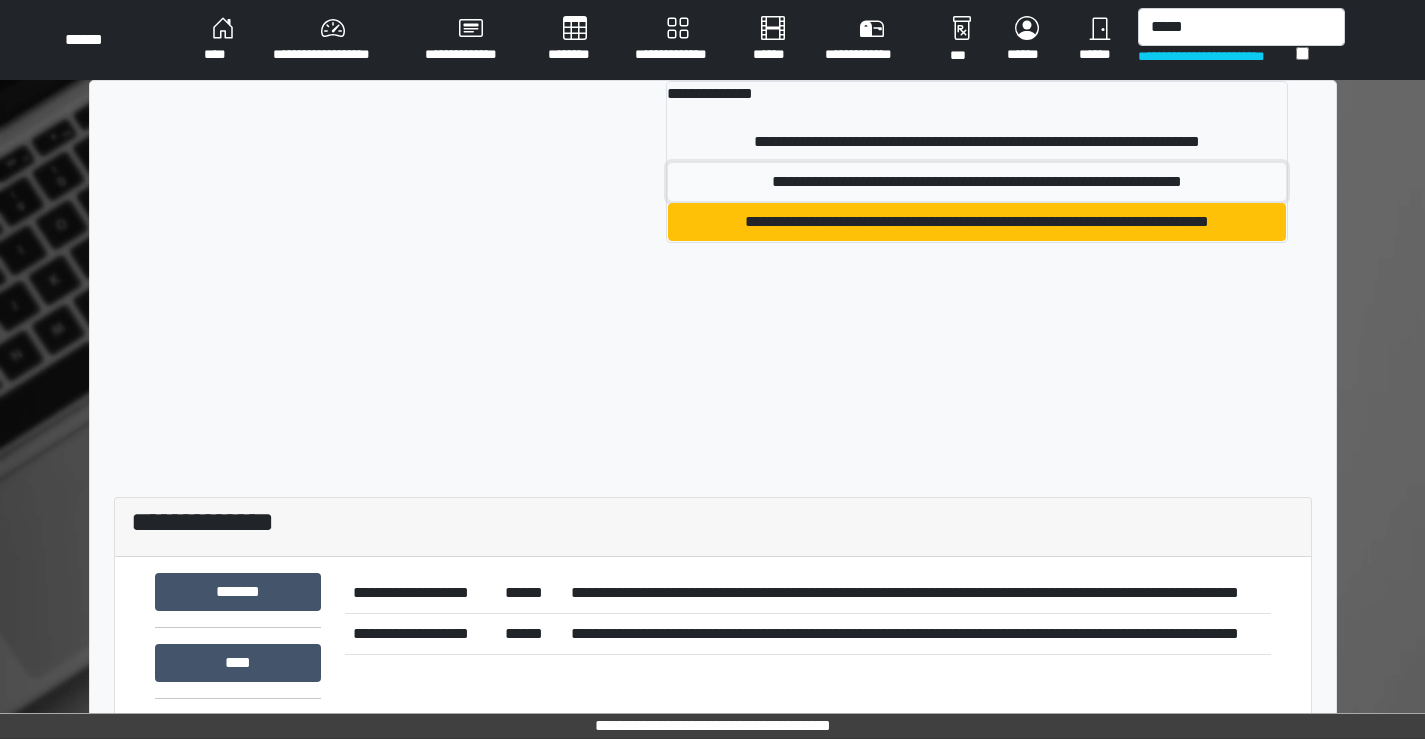 click on "**********" at bounding box center (977, 182) 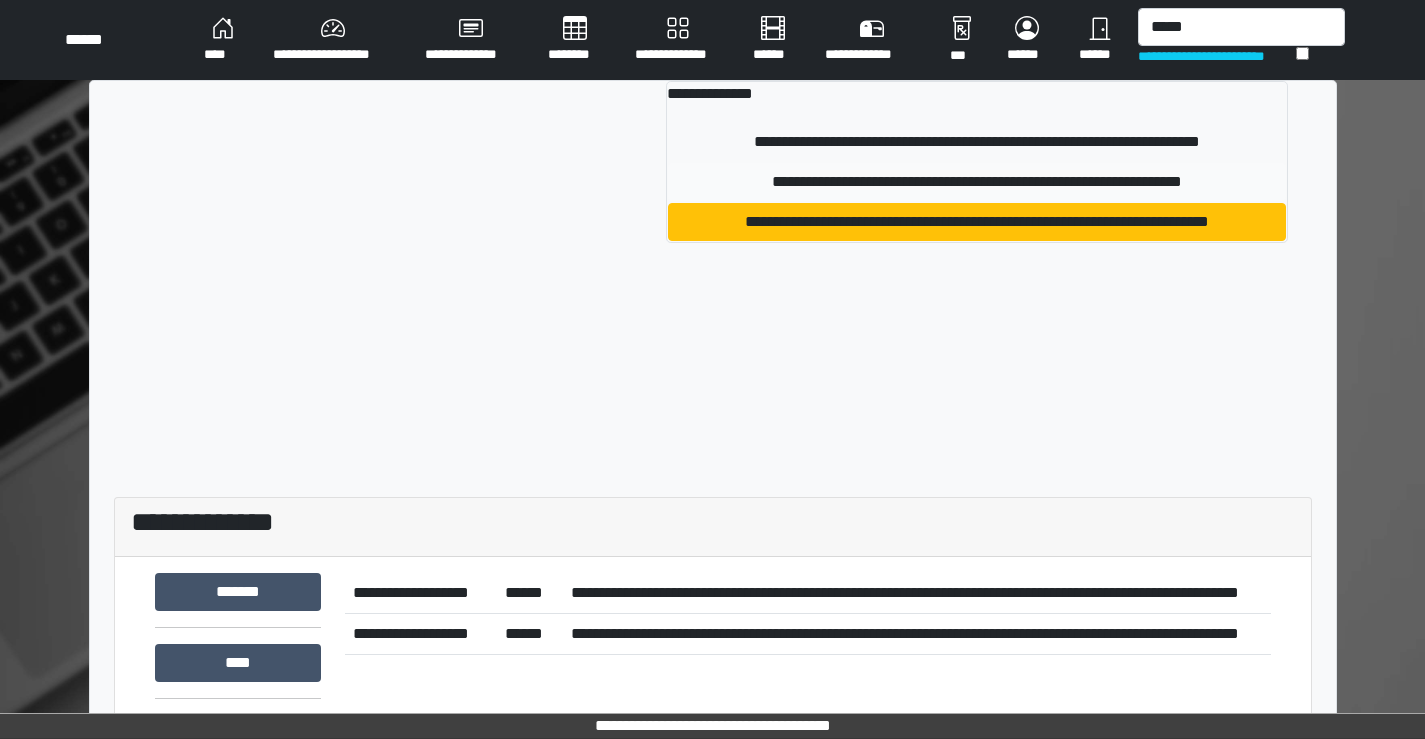 type 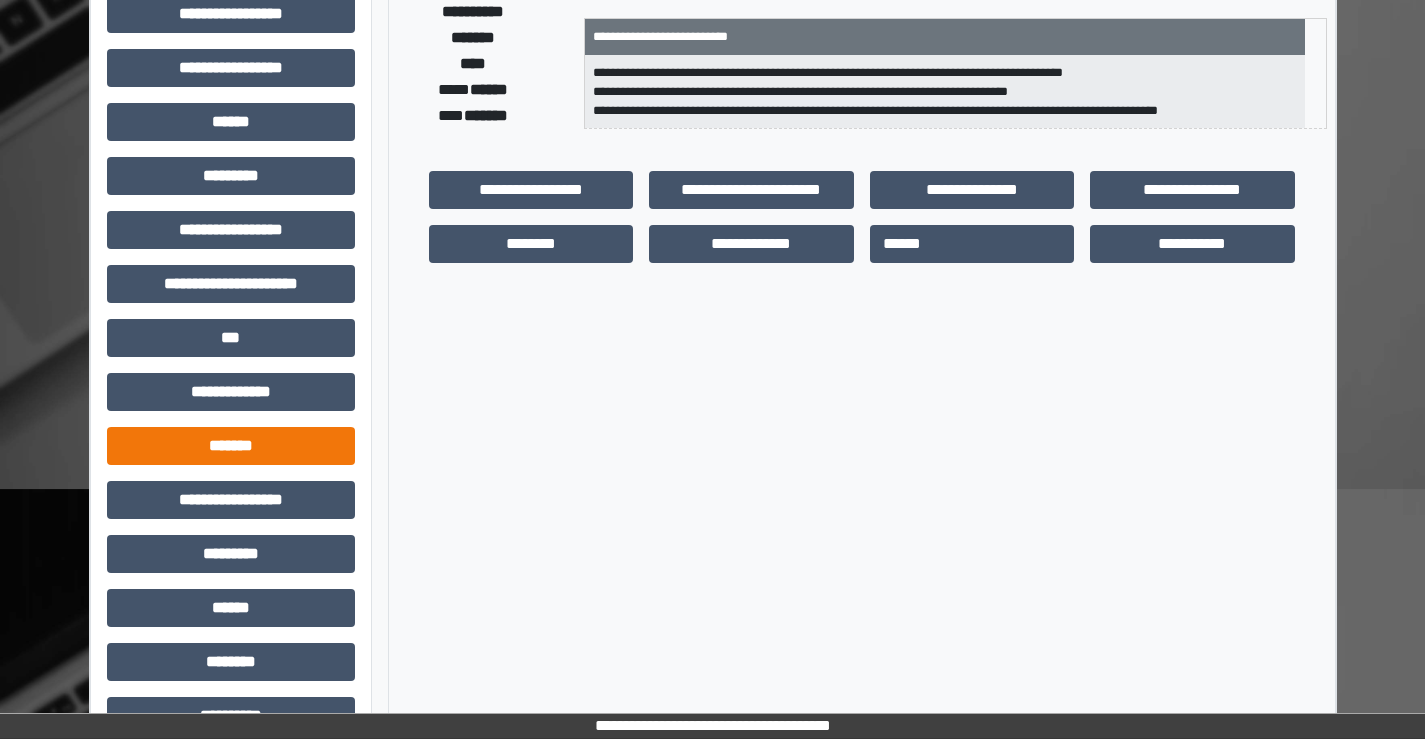scroll, scrollTop: 435, scrollLeft: 0, axis: vertical 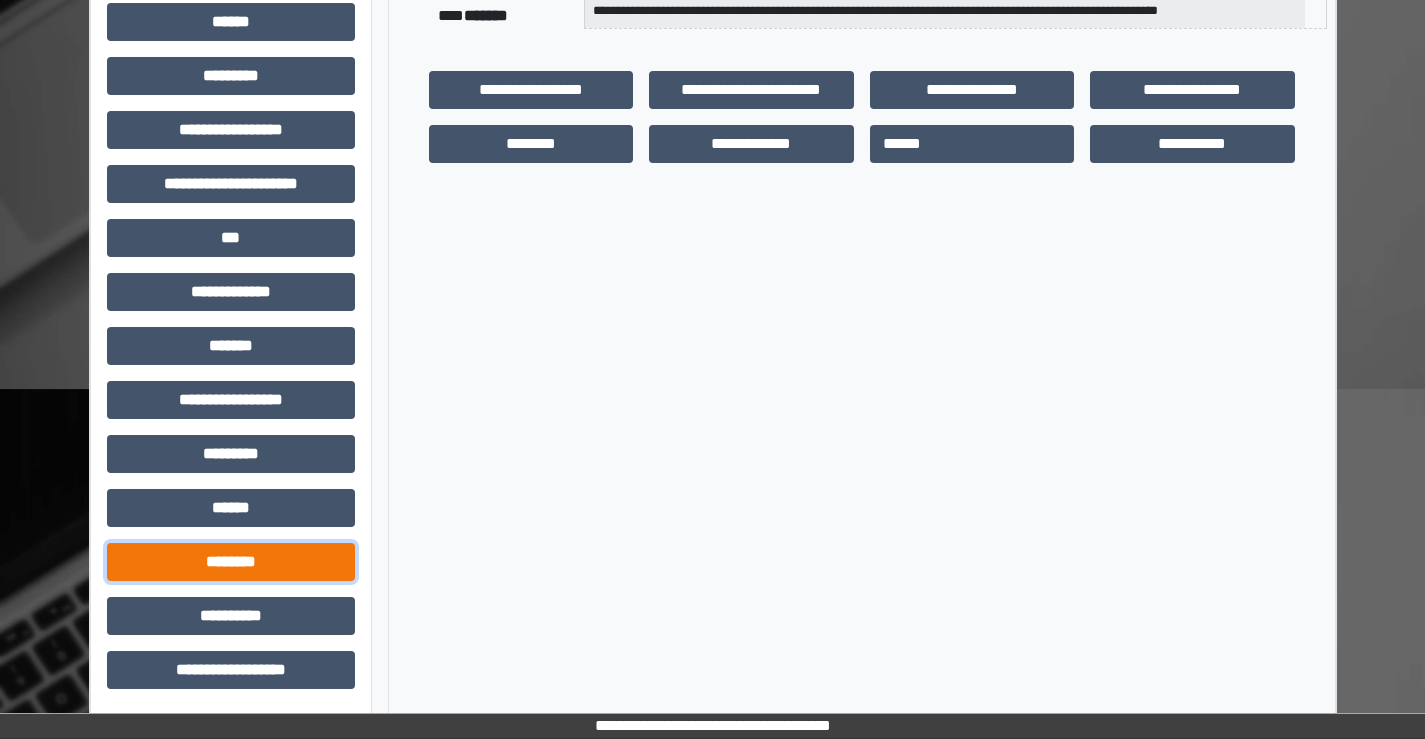 click on "********" at bounding box center (231, 562) 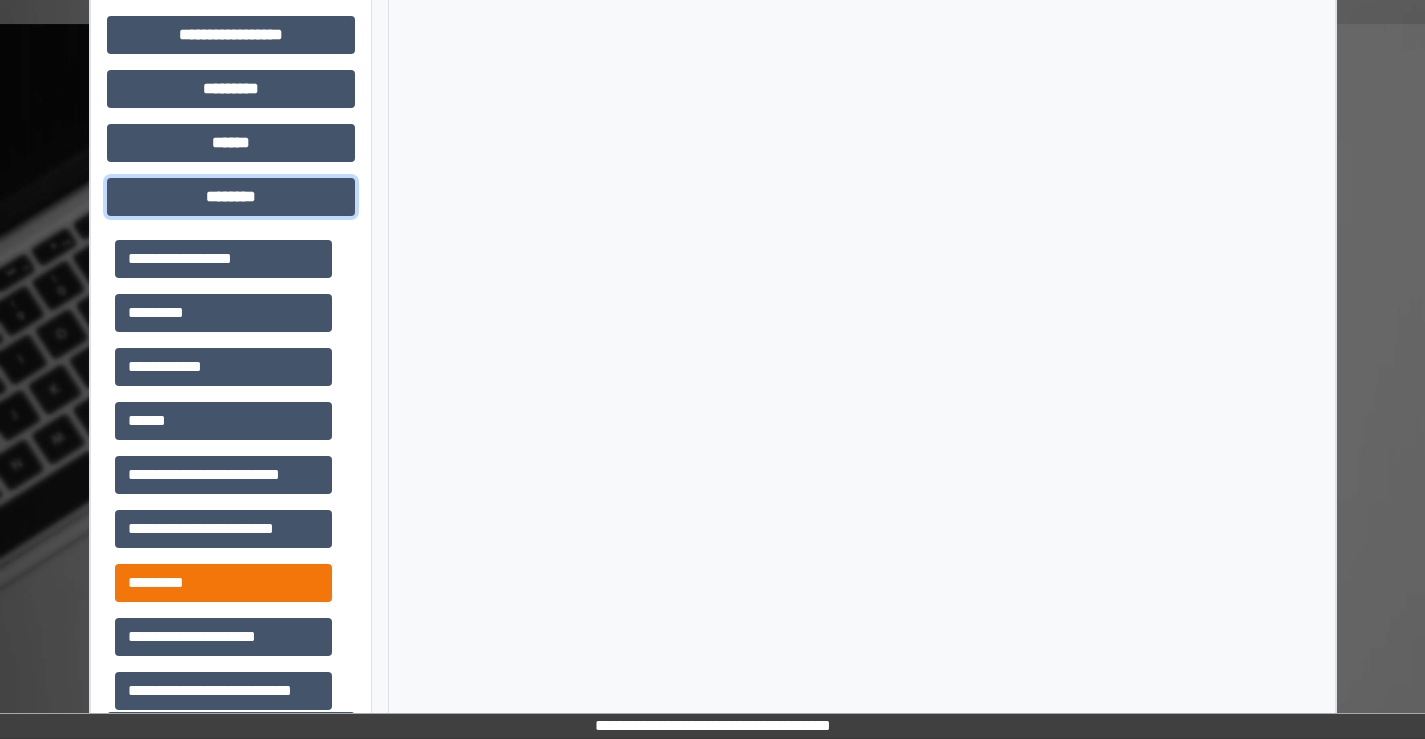 scroll, scrollTop: 835, scrollLeft: 0, axis: vertical 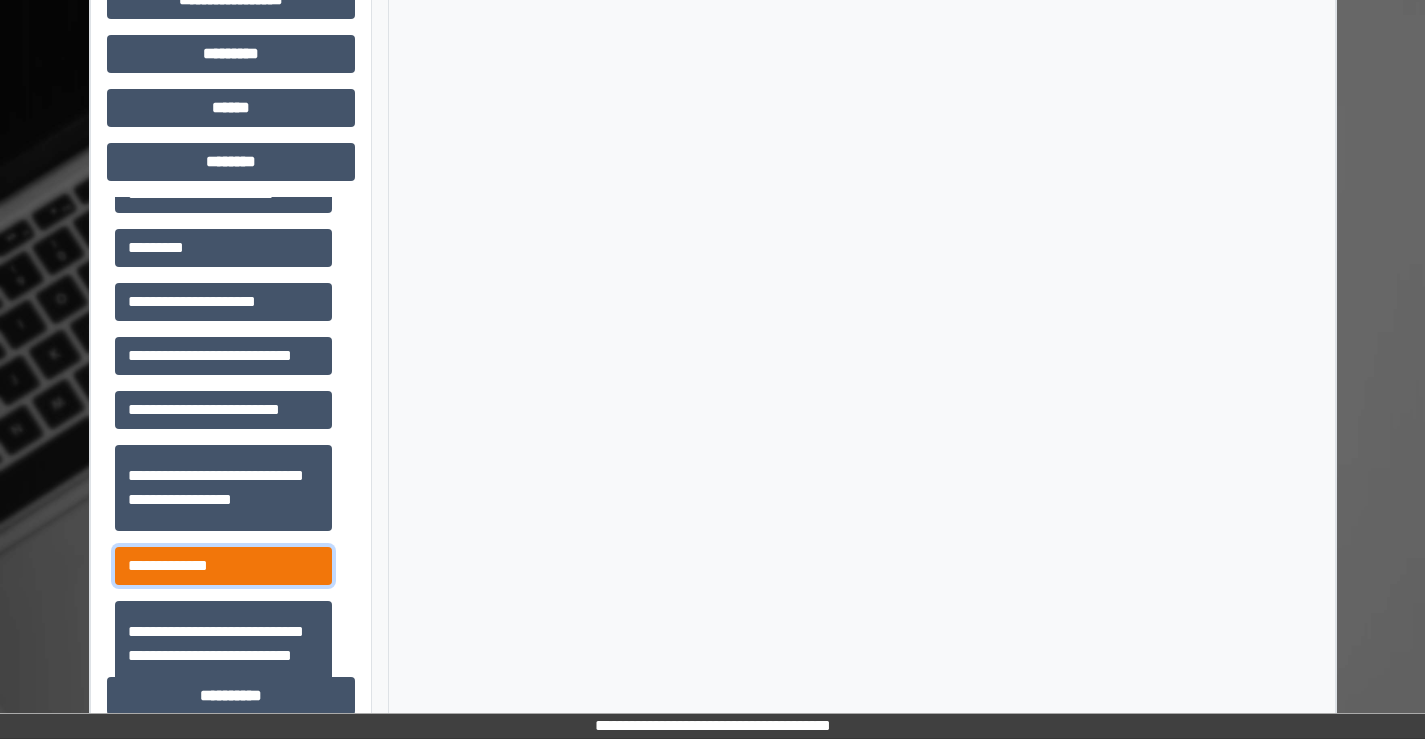 click on "**********" at bounding box center [223, 566] 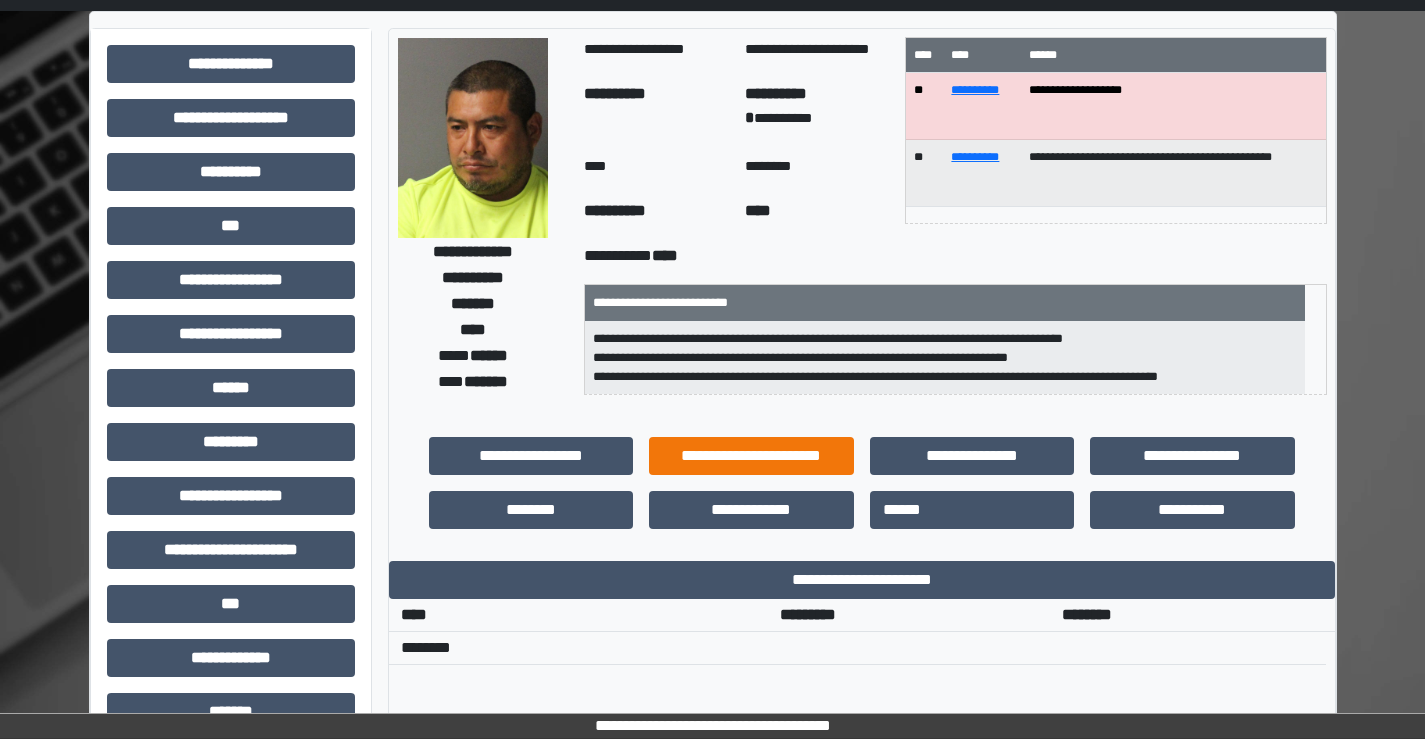 scroll, scrollTop: 200, scrollLeft: 0, axis: vertical 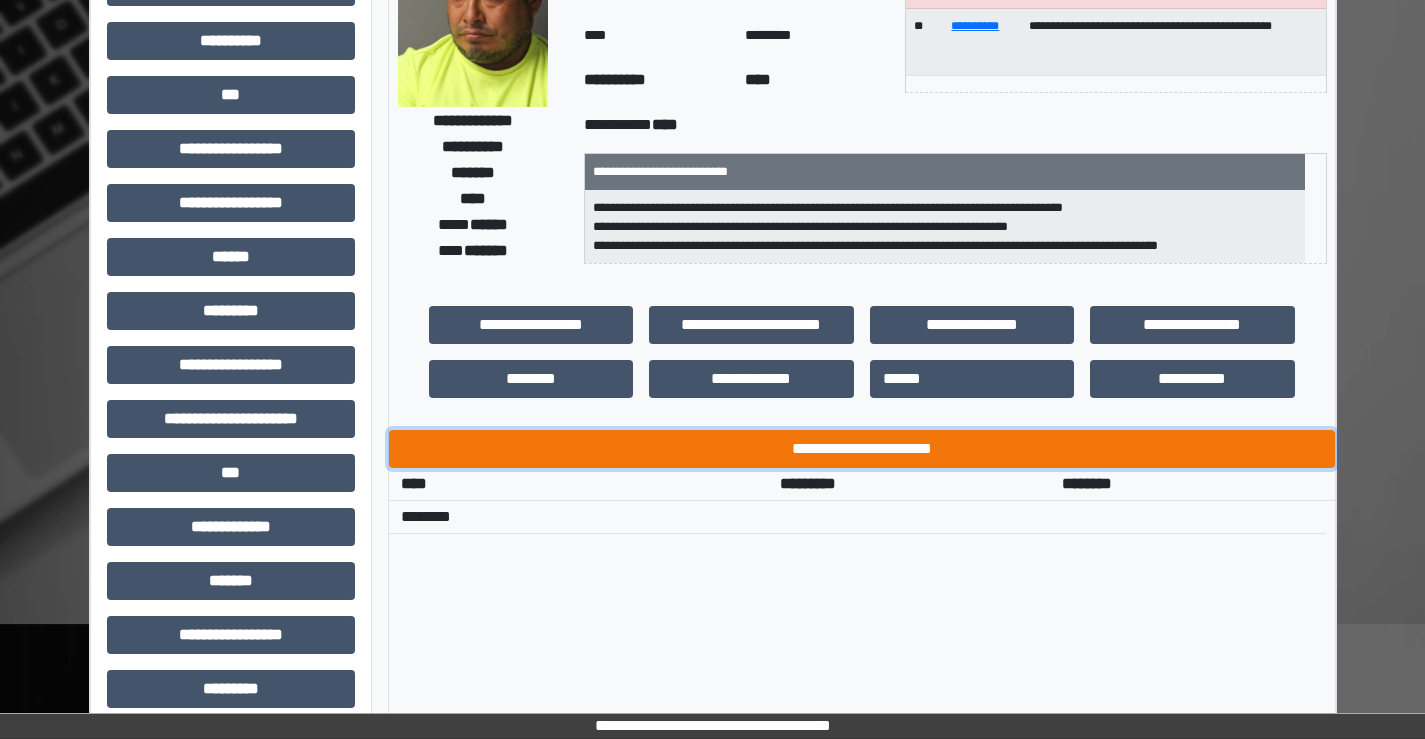 click on "**********" at bounding box center (862, 449) 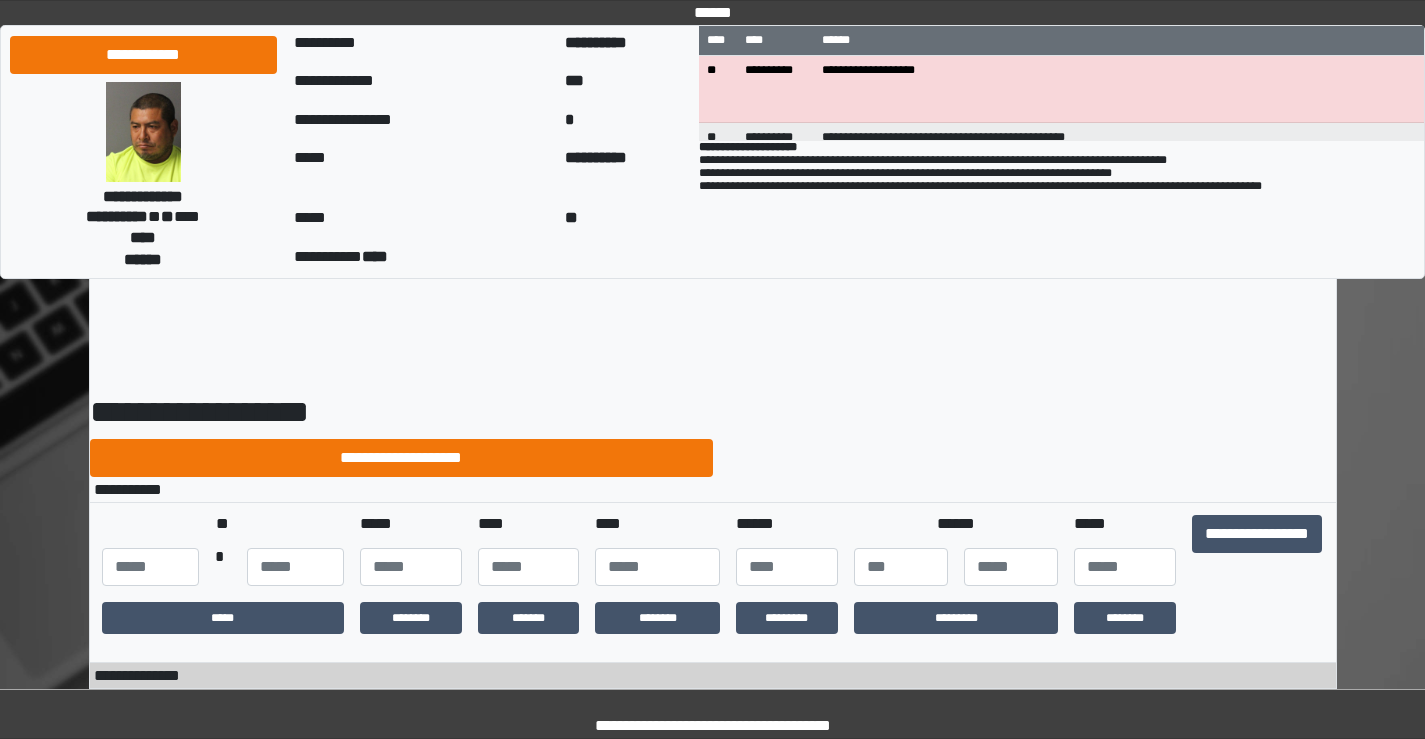 scroll, scrollTop: 0, scrollLeft: 0, axis: both 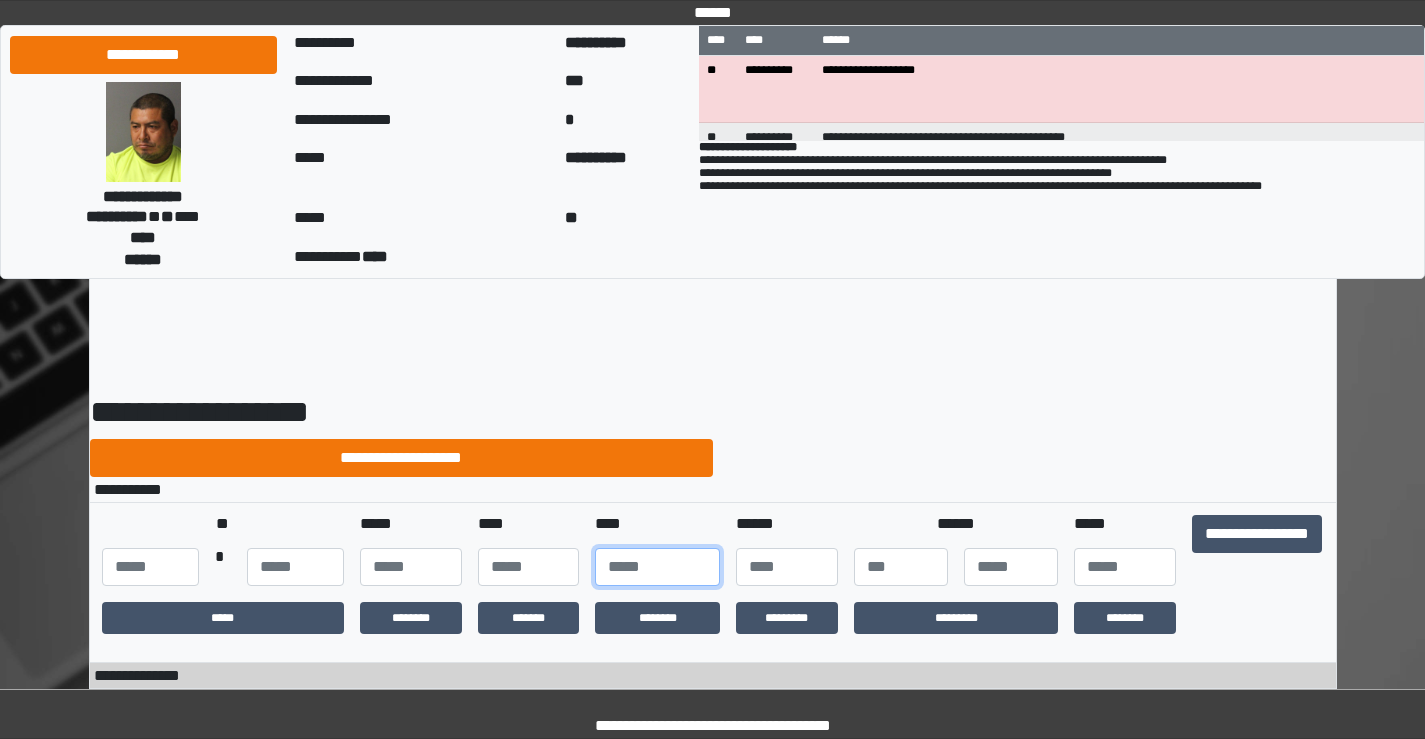 drag, startPoint x: 632, startPoint y: 575, endPoint x: 666, endPoint y: 562, distance: 36.40055 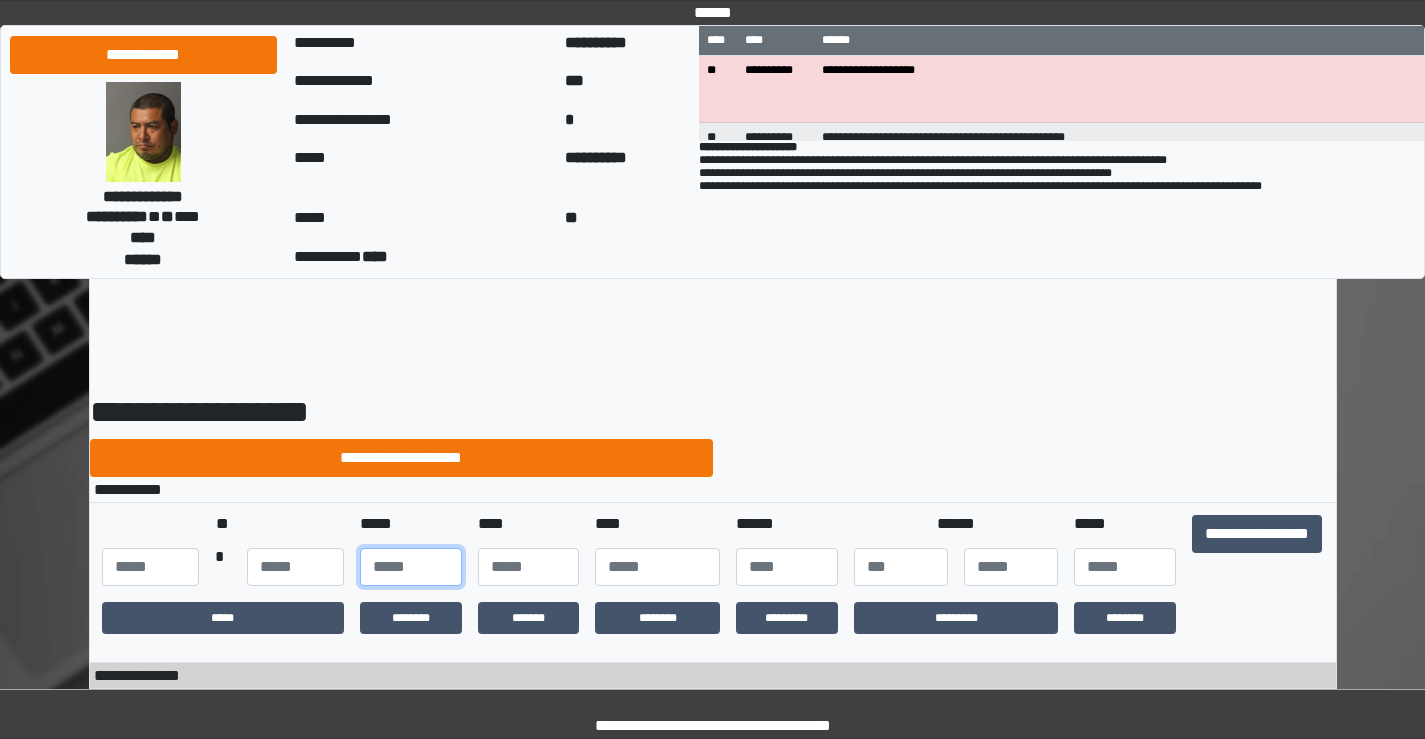 click at bounding box center (411, 567) 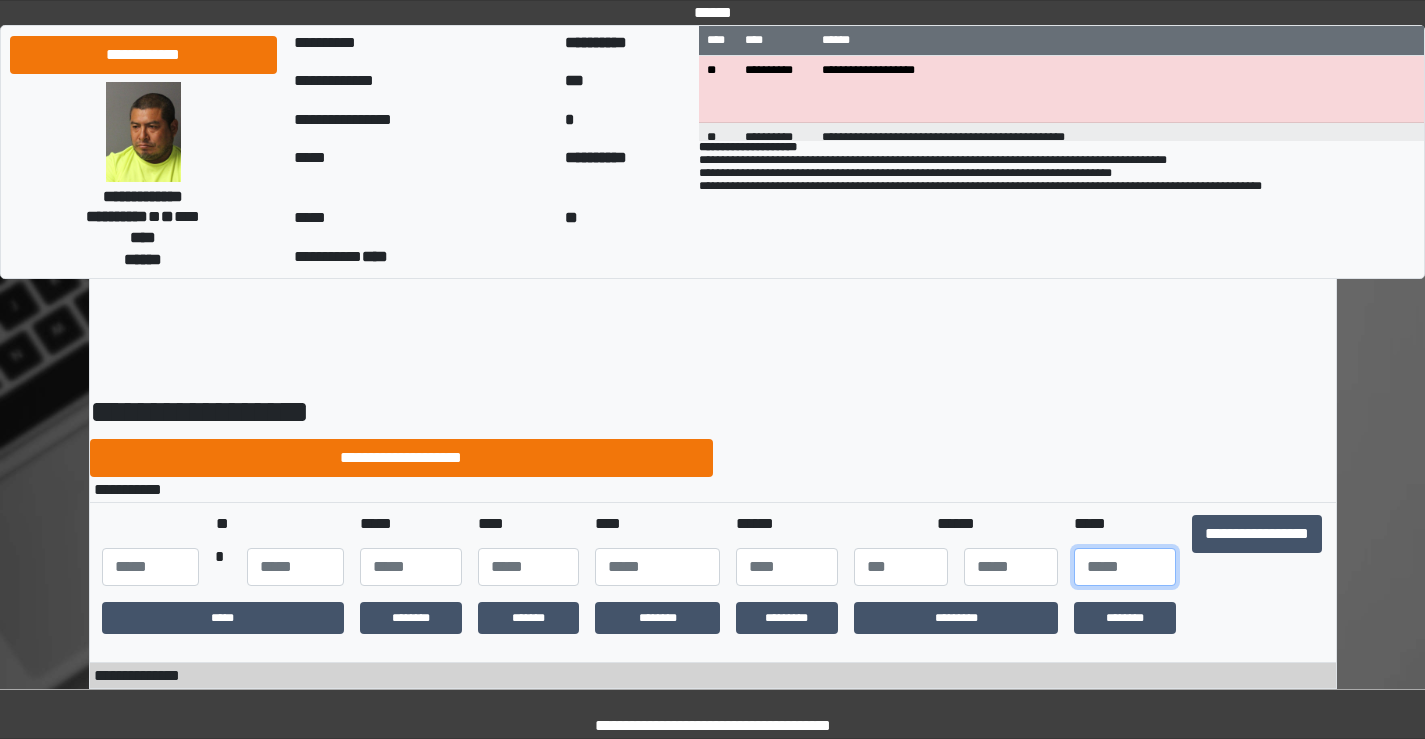 click at bounding box center (1125, 567) 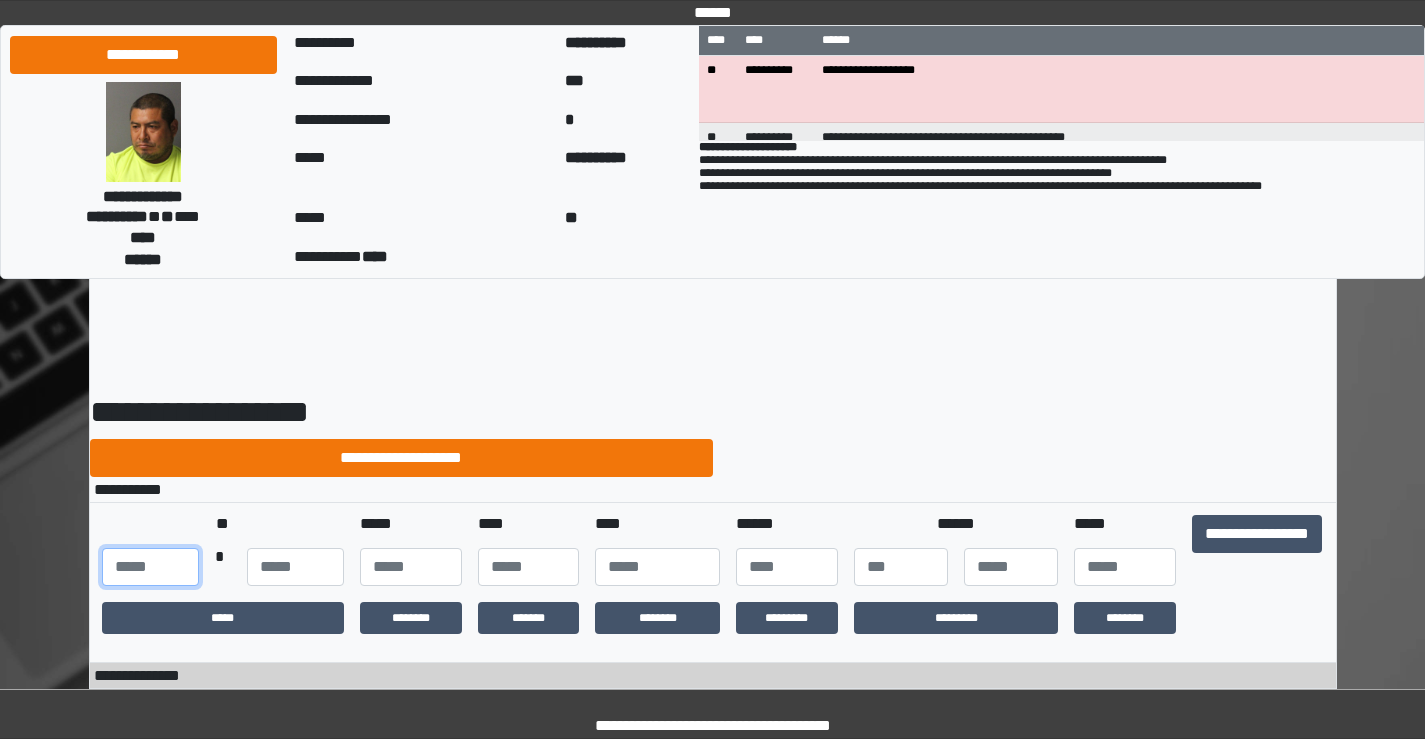 click at bounding box center [150, 567] 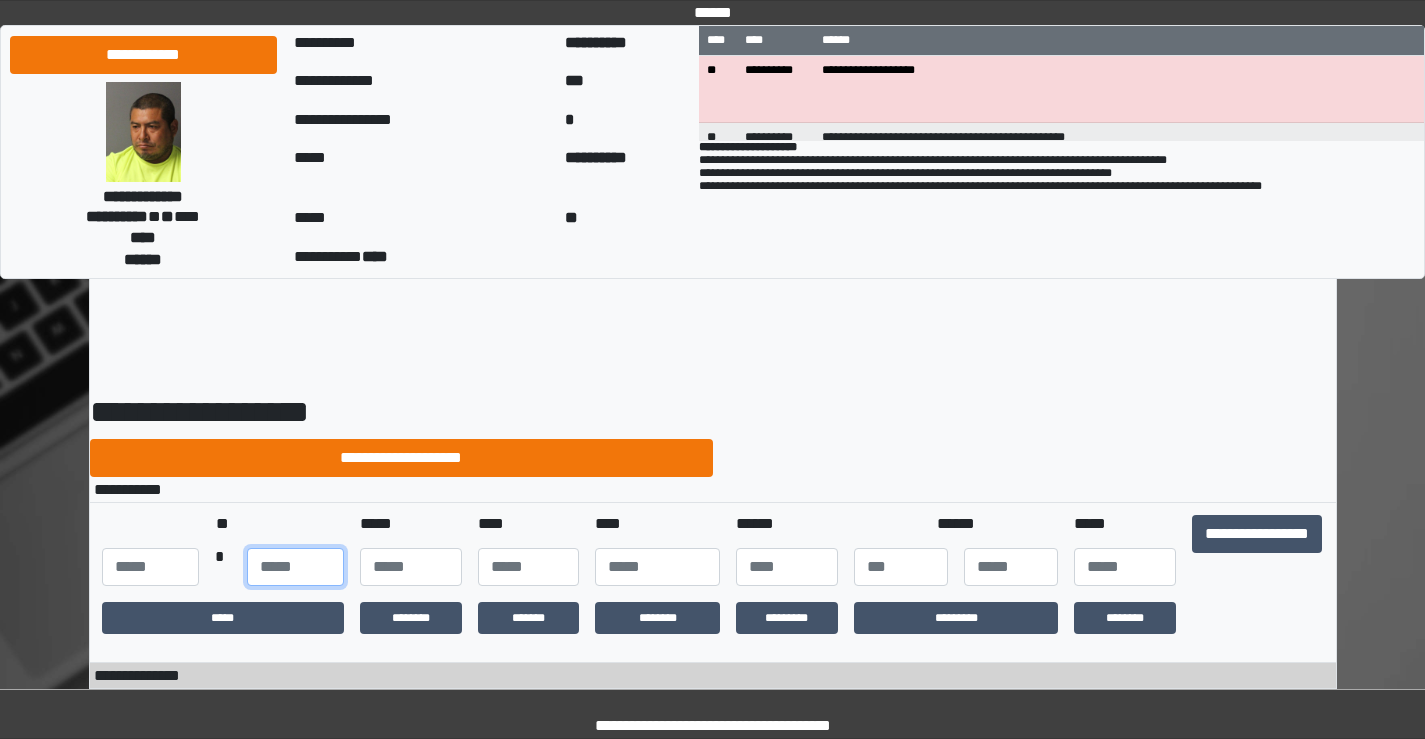 type on "**" 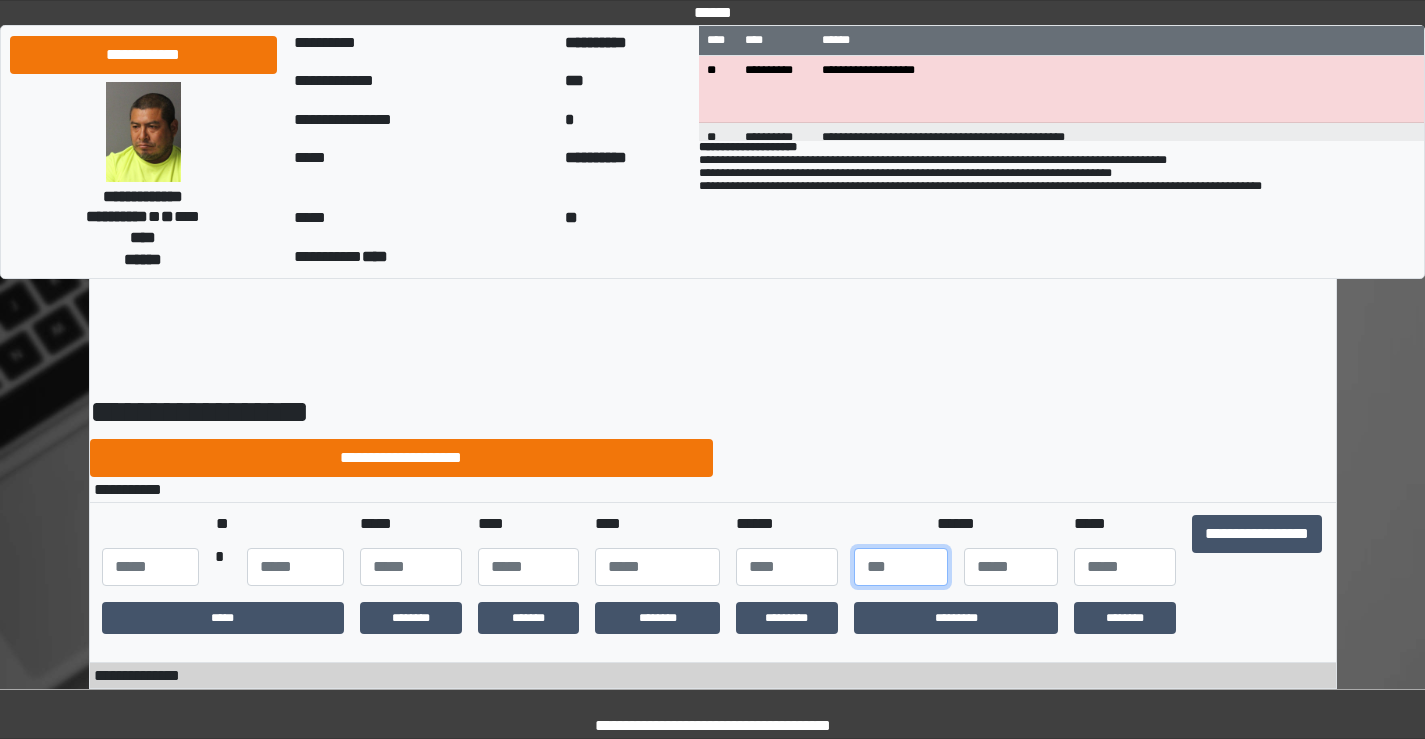 click at bounding box center [901, 567] 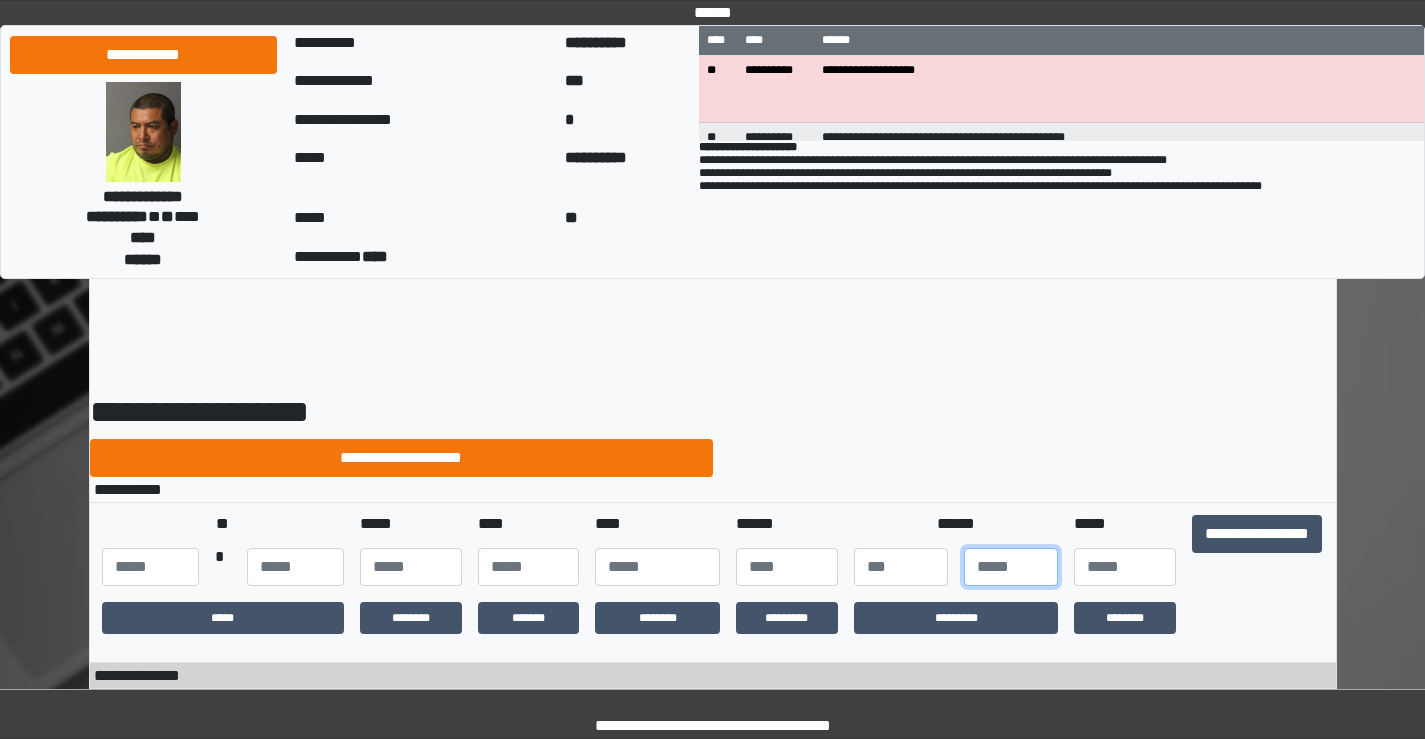 type on "*" 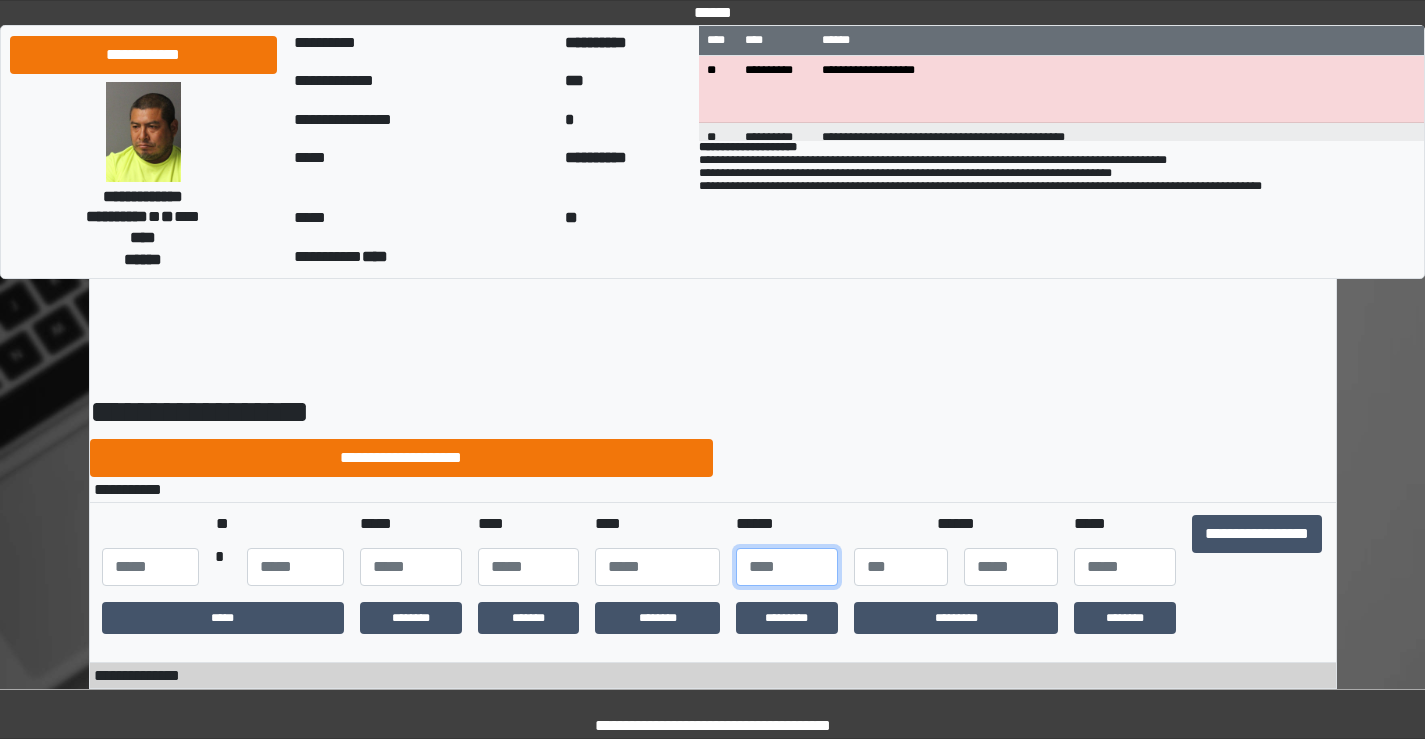 click at bounding box center (787, 567) 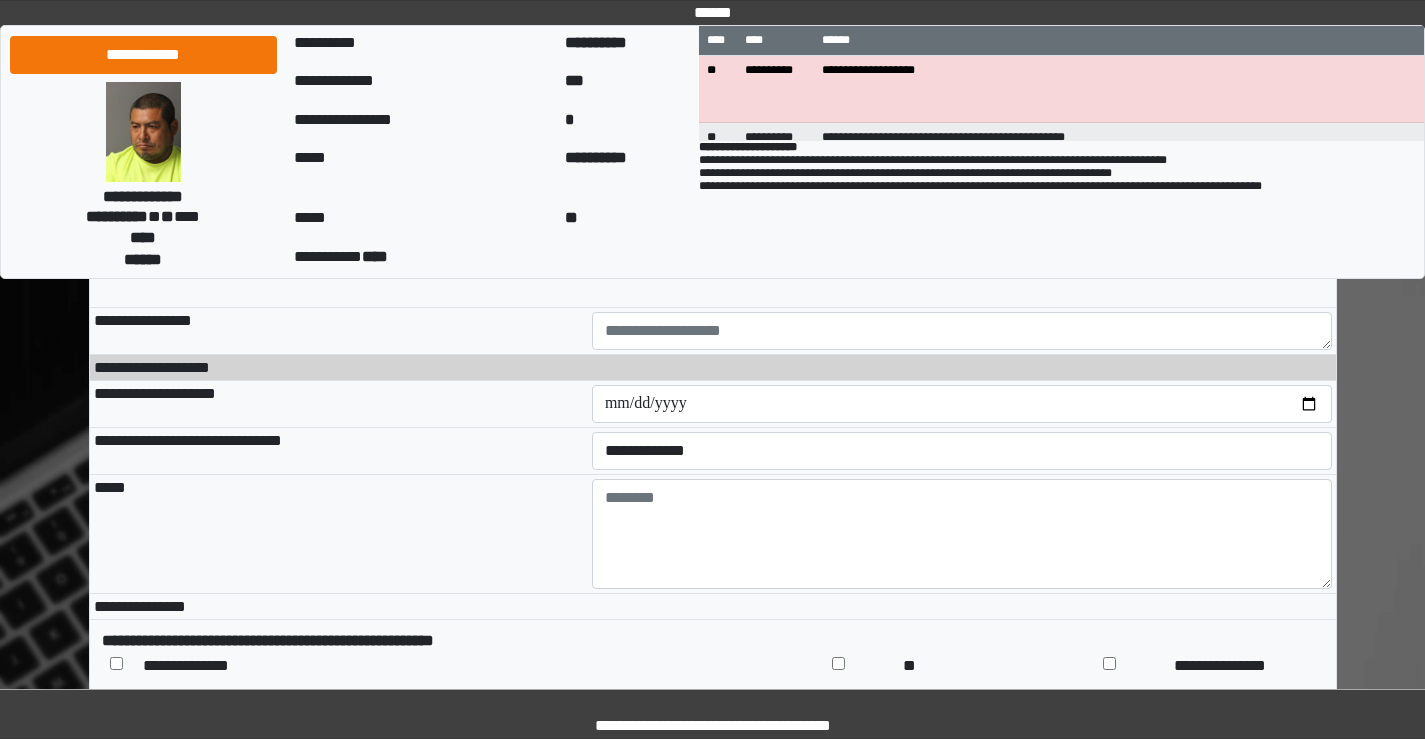 scroll, scrollTop: 1500, scrollLeft: 0, axis: vertical 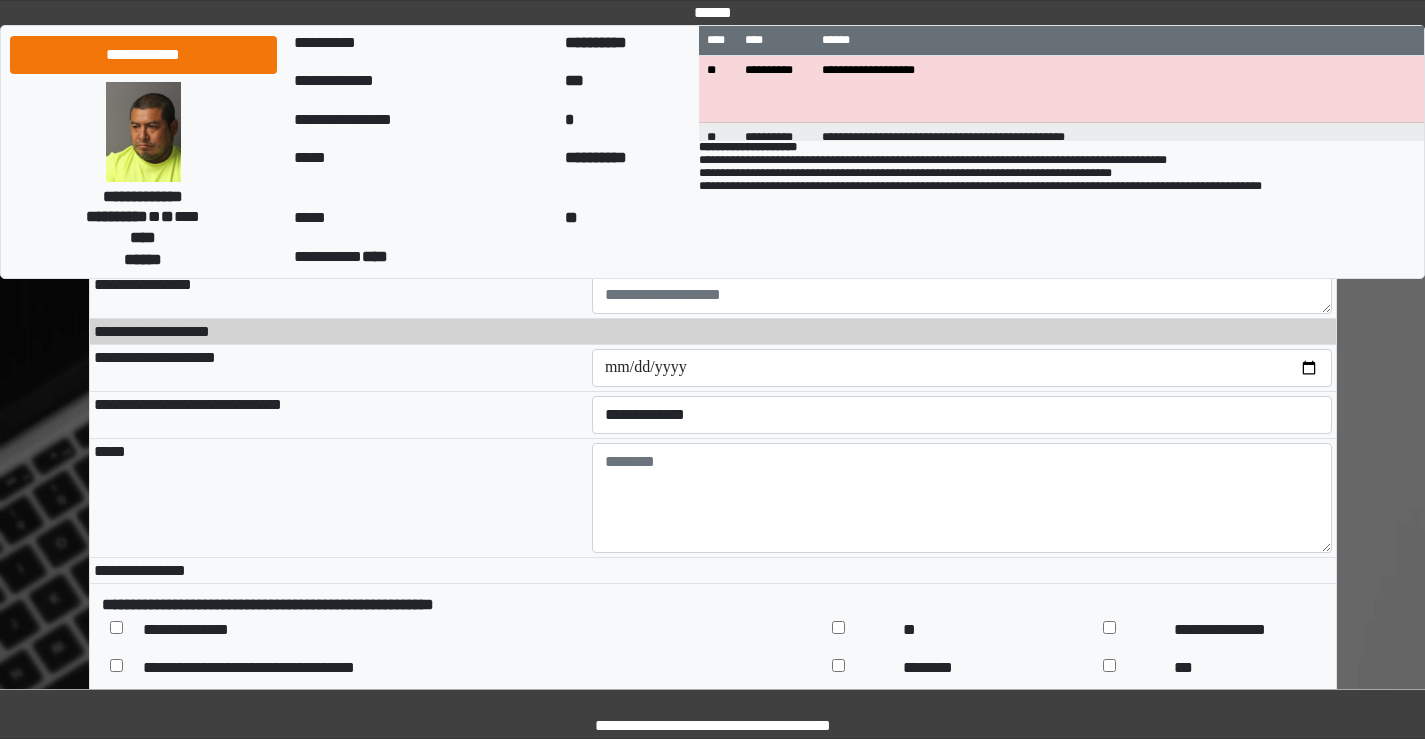type on "***" 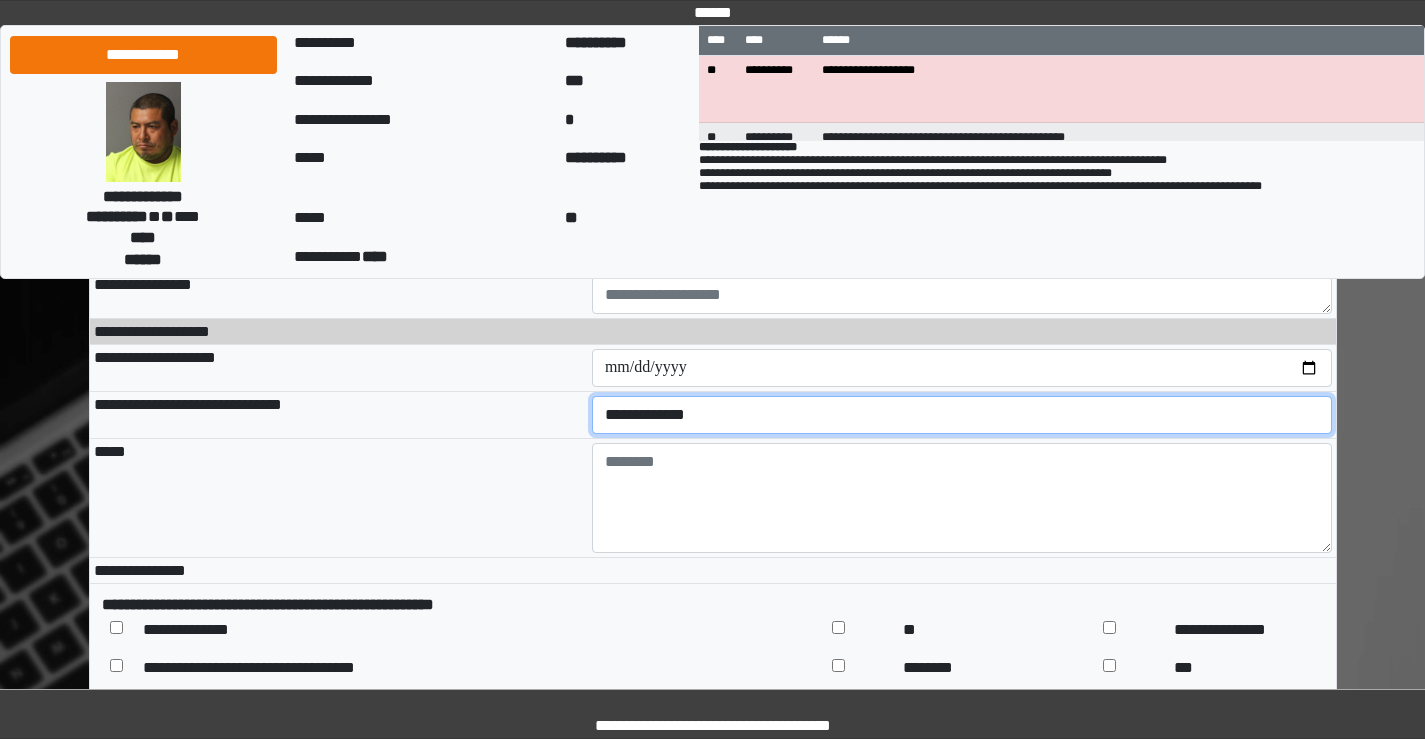 click on "**********" at bounding box center (962, 415) 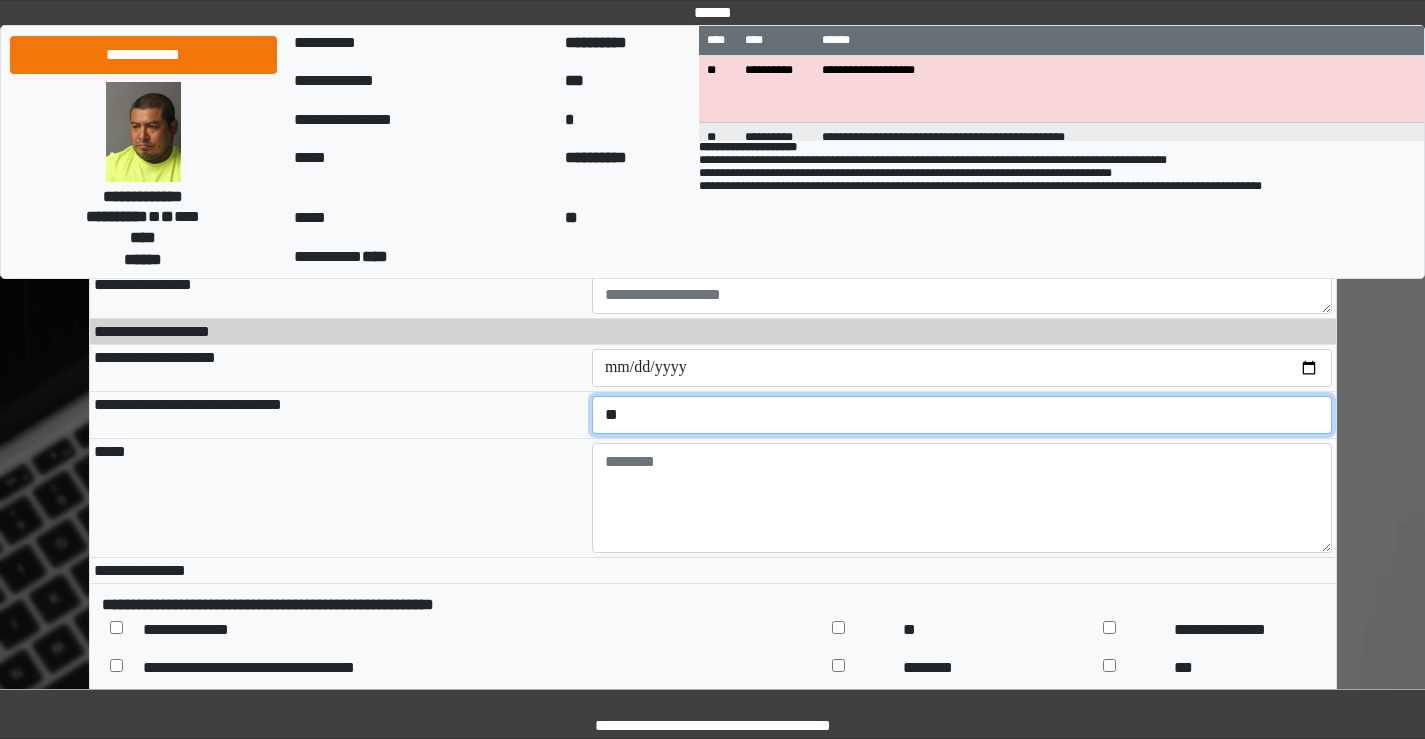 click on "**********" at bounding box center (962, 415) 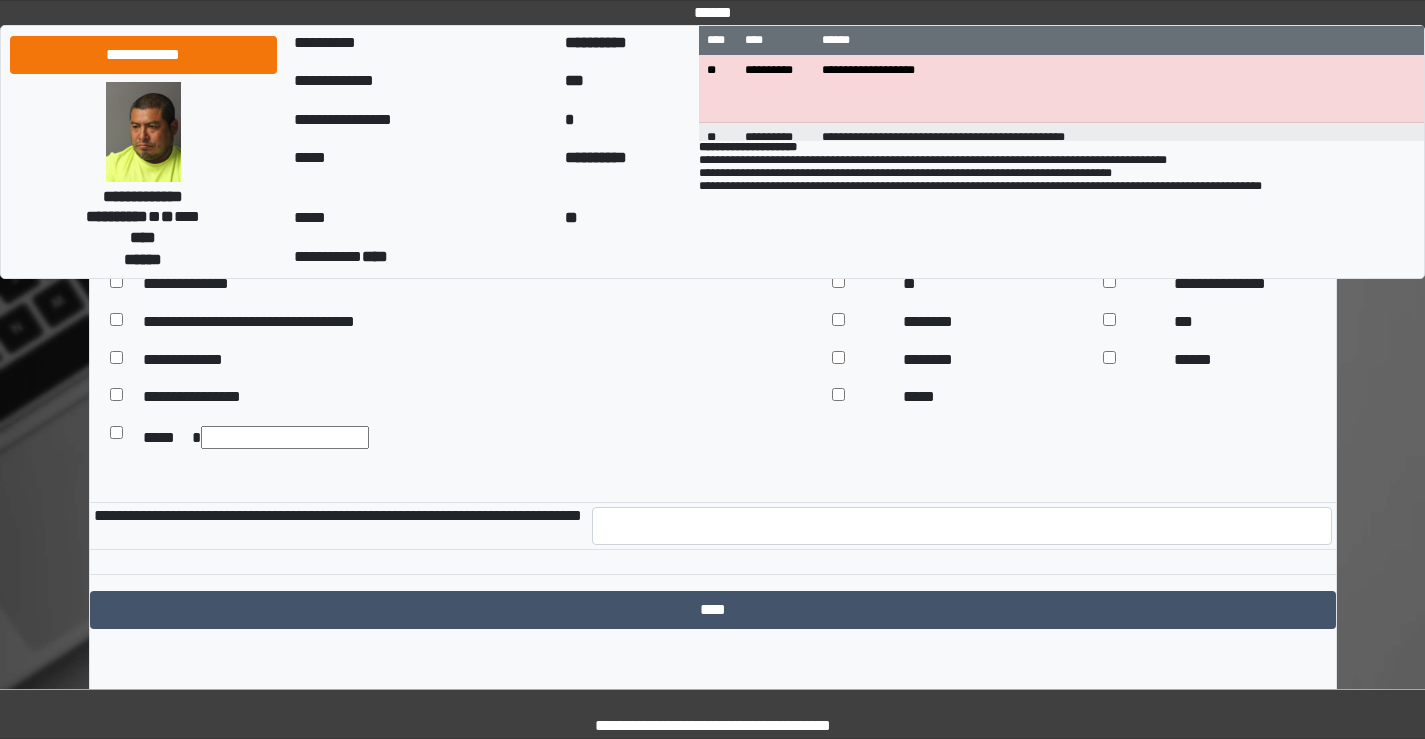 scroll, scrollTop: 1897, scrollLeft: 0, axis: vertical 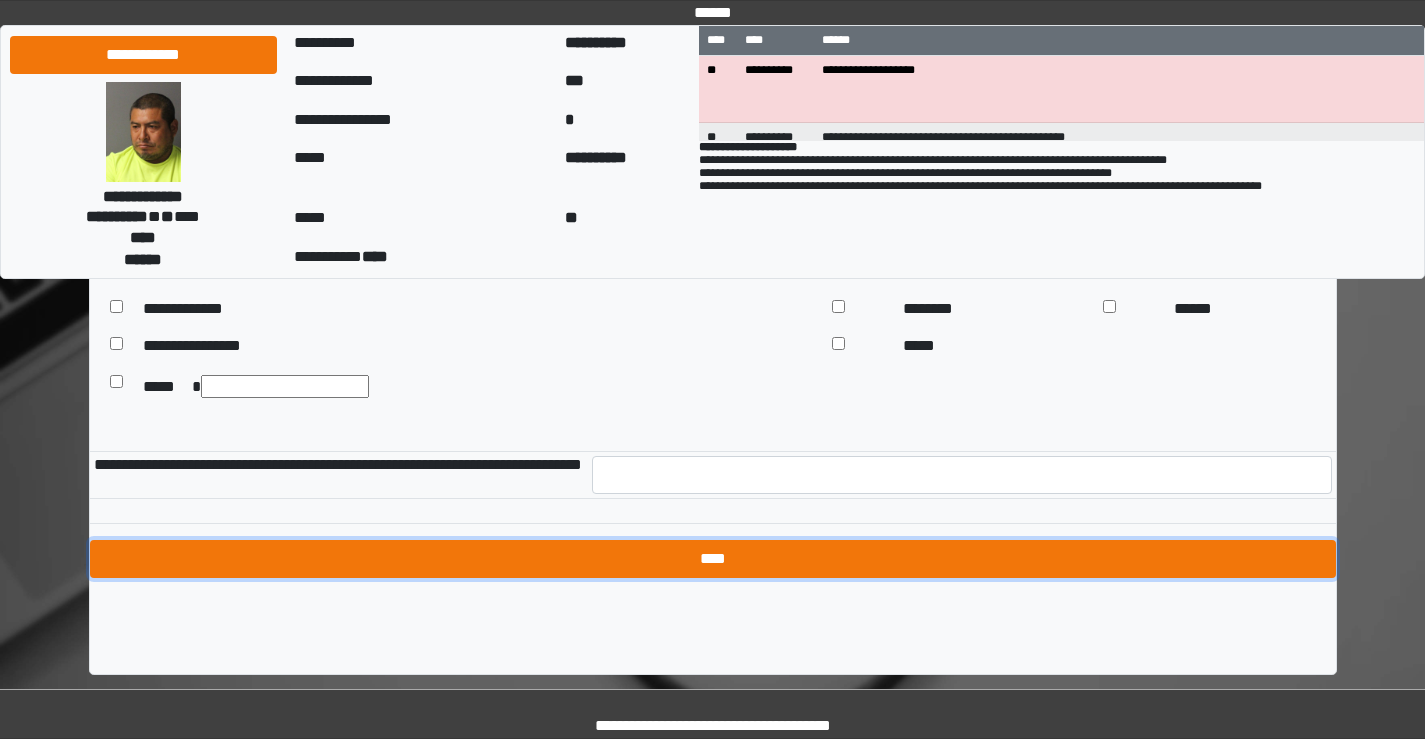 click on "****" at bounding box center (713, 559) 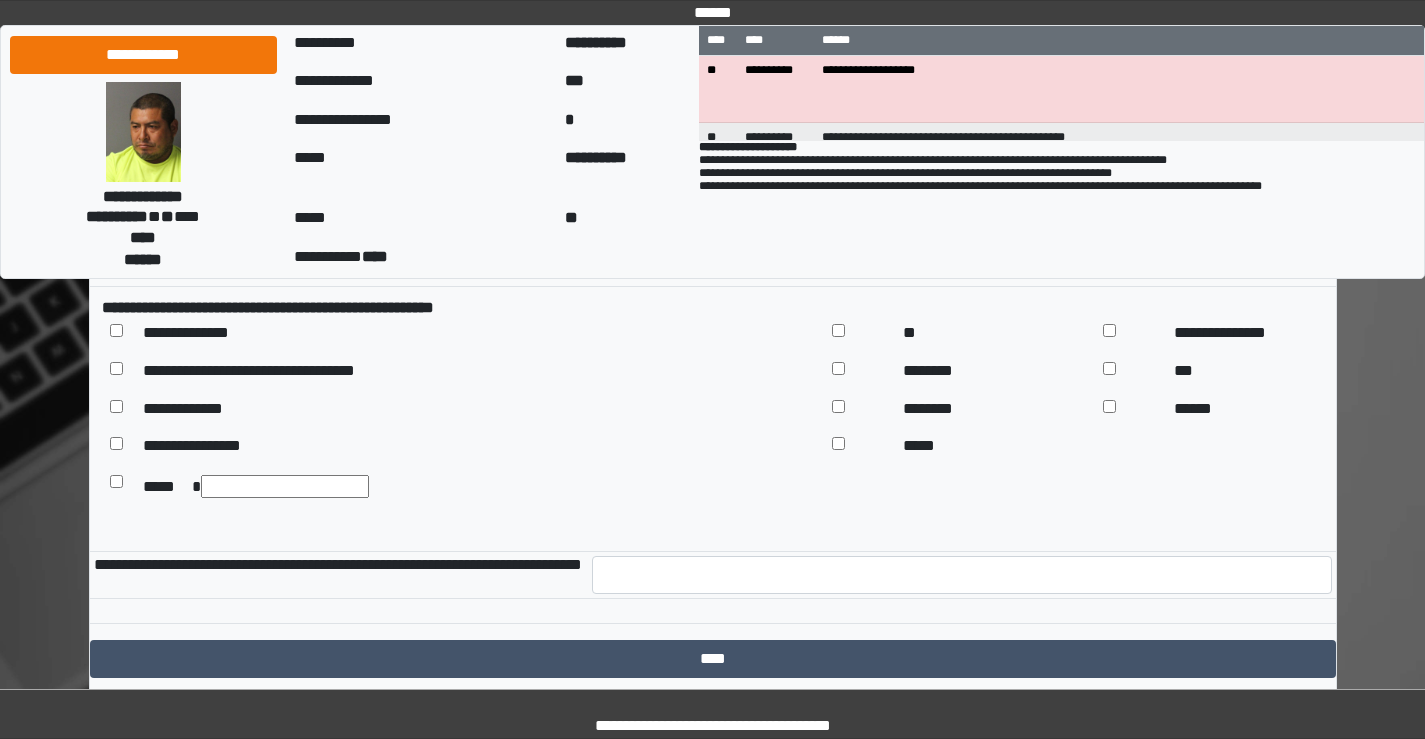 scroll, scrollTop: 1897, scrollLeft: 0, axis: vertical 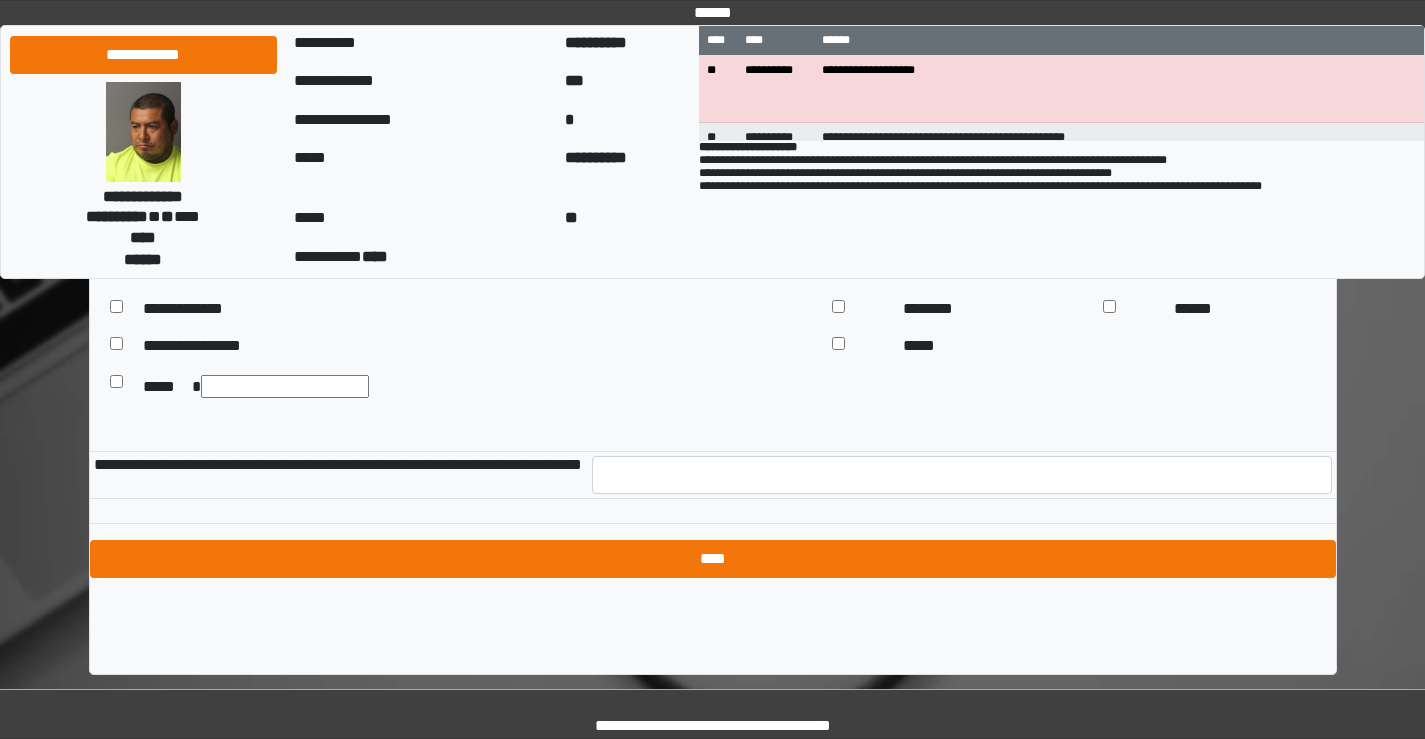 type on "**" 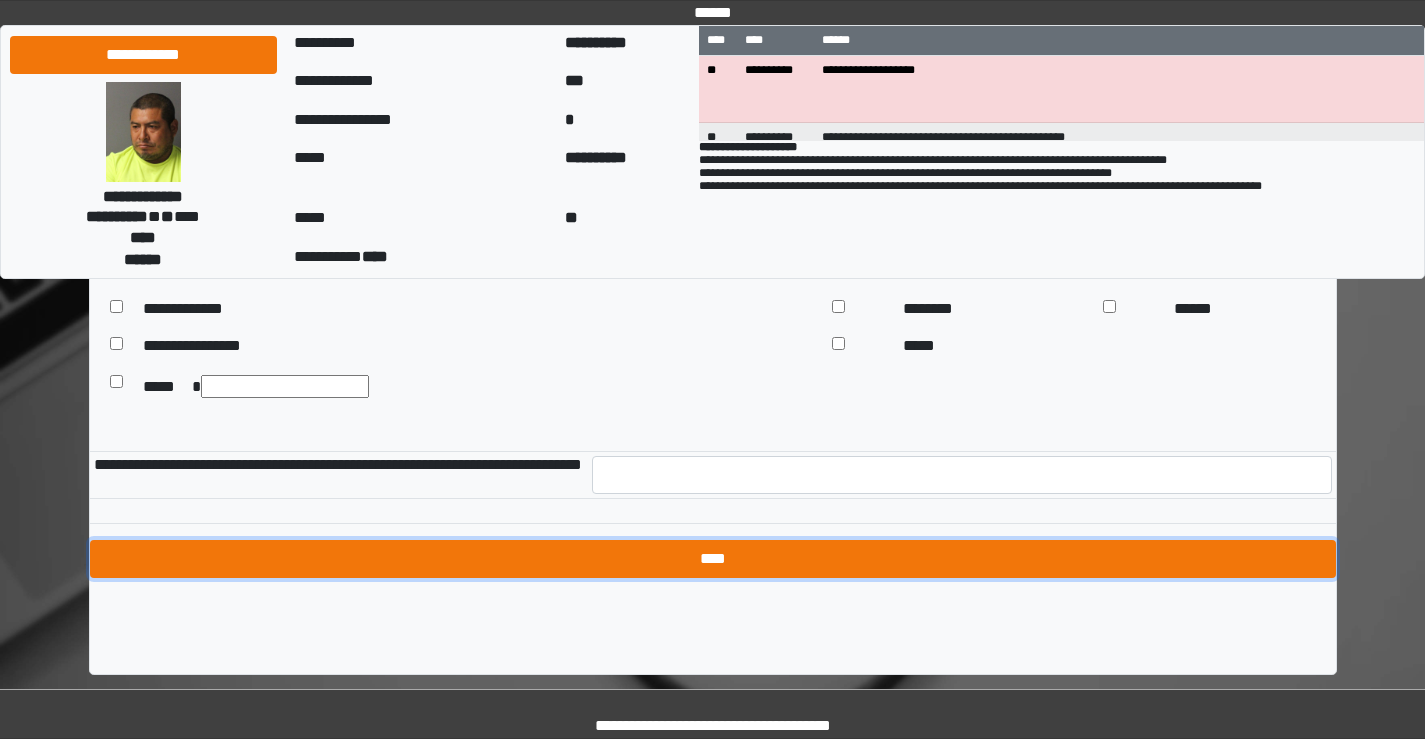 click on "****" at bounding box center (713, 559) 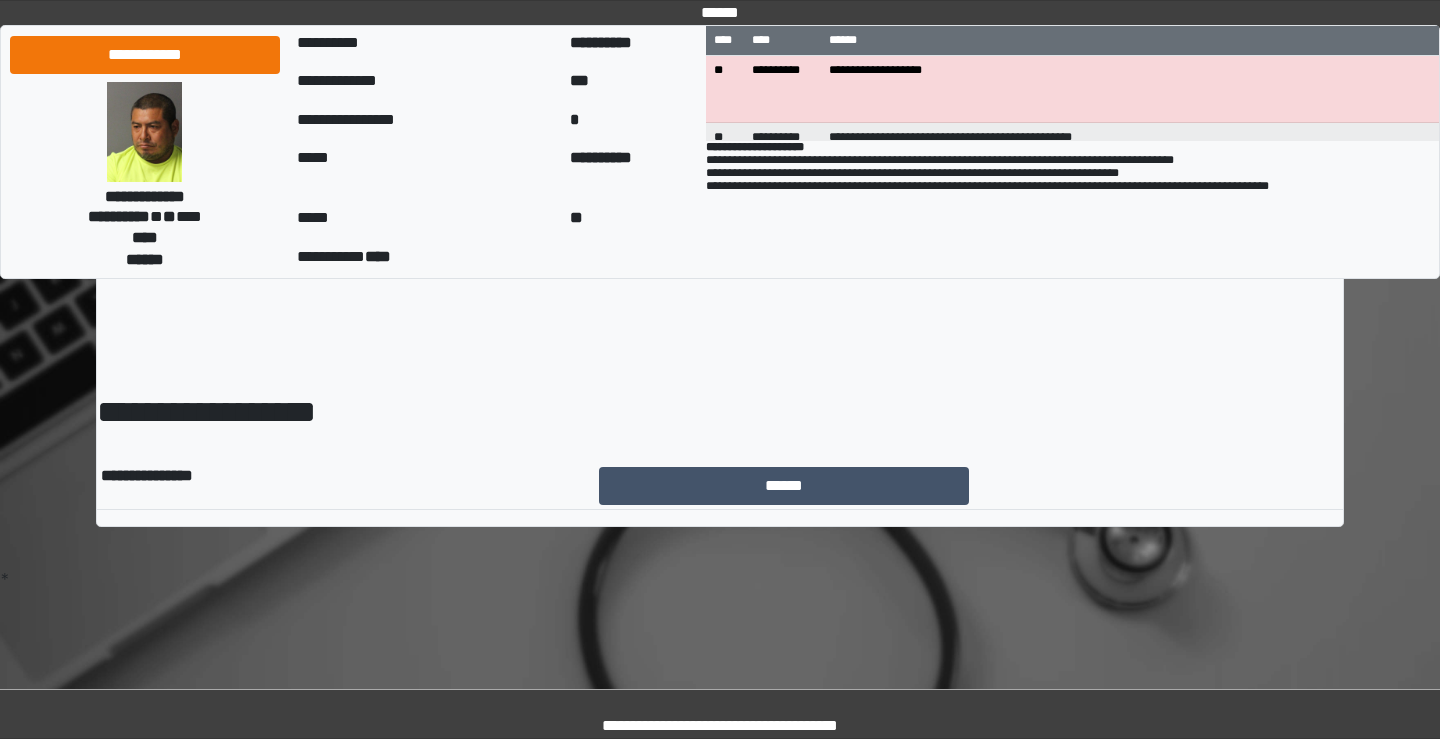 scroll, scrollTop: 0, scrollLeft: 0, axis: both 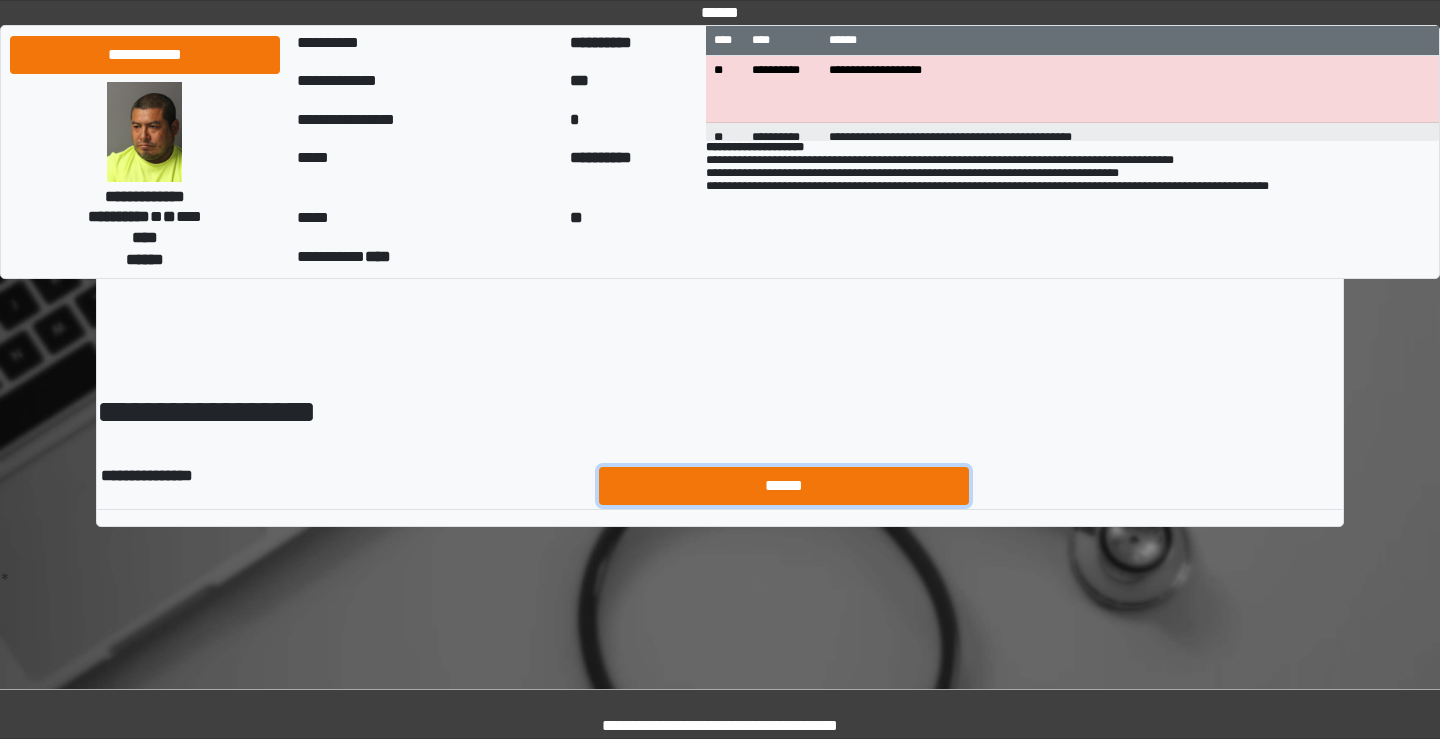 click on "******" at bounding box center [784, 486] 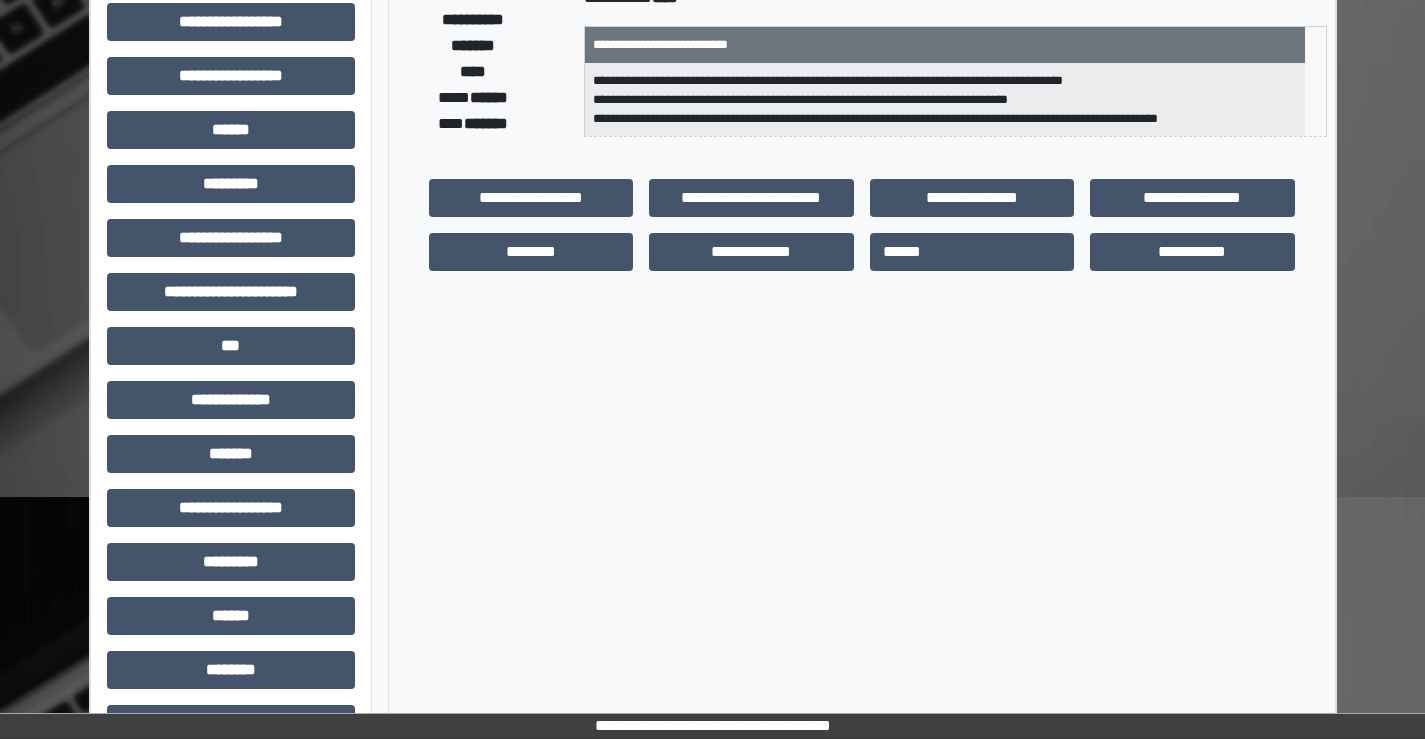 scroll, scrollTop: 435, scrollLeft: 0, axis: vertical 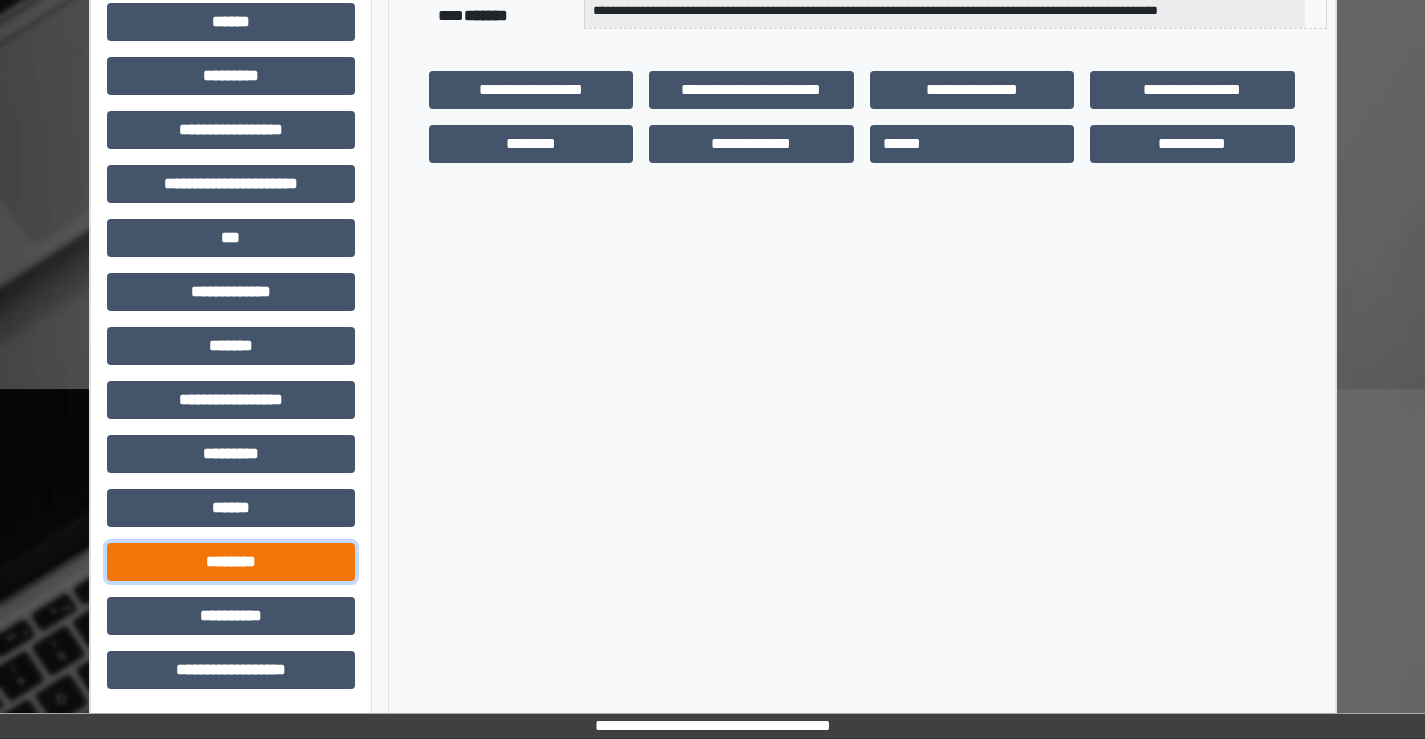 click on "********" at bounding box center [231, 562] 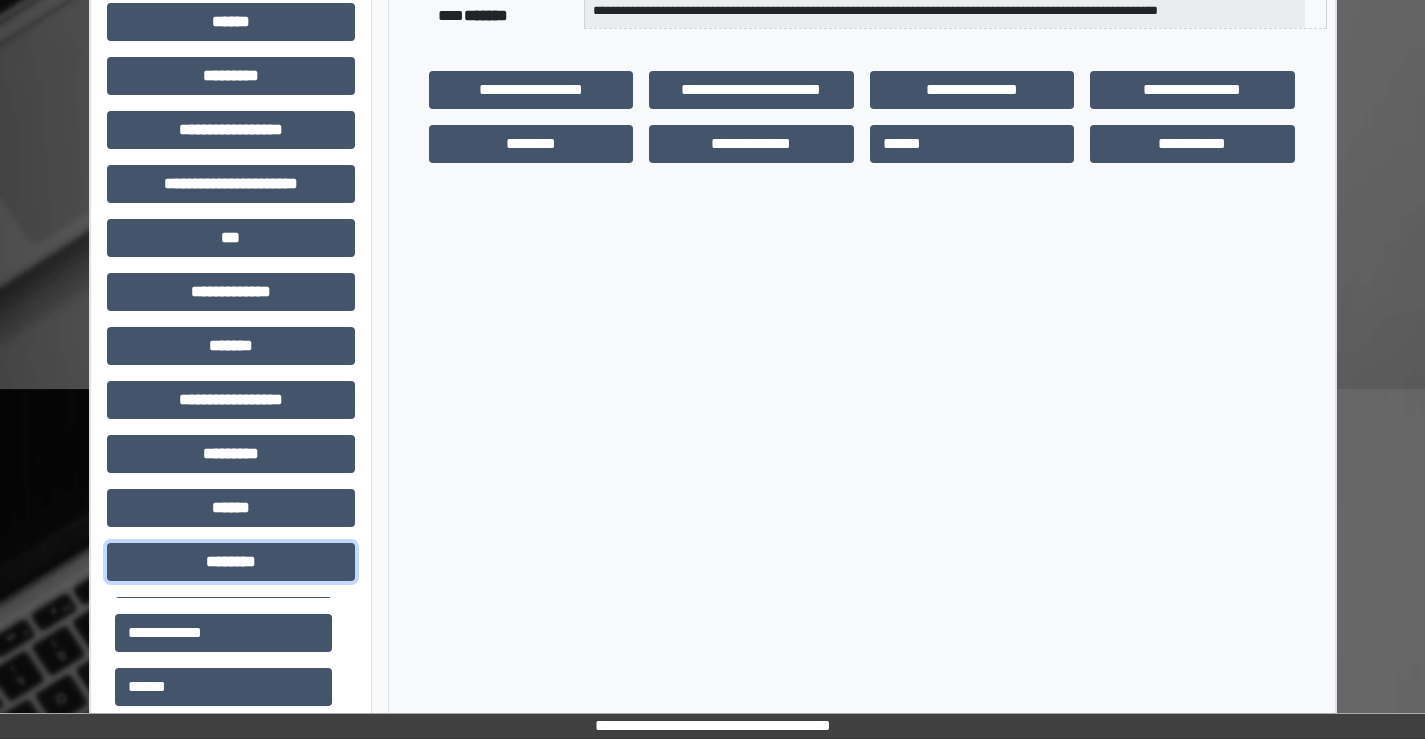 scroll, scrollTop: 100, scrollLeft: 0, axis: vertical 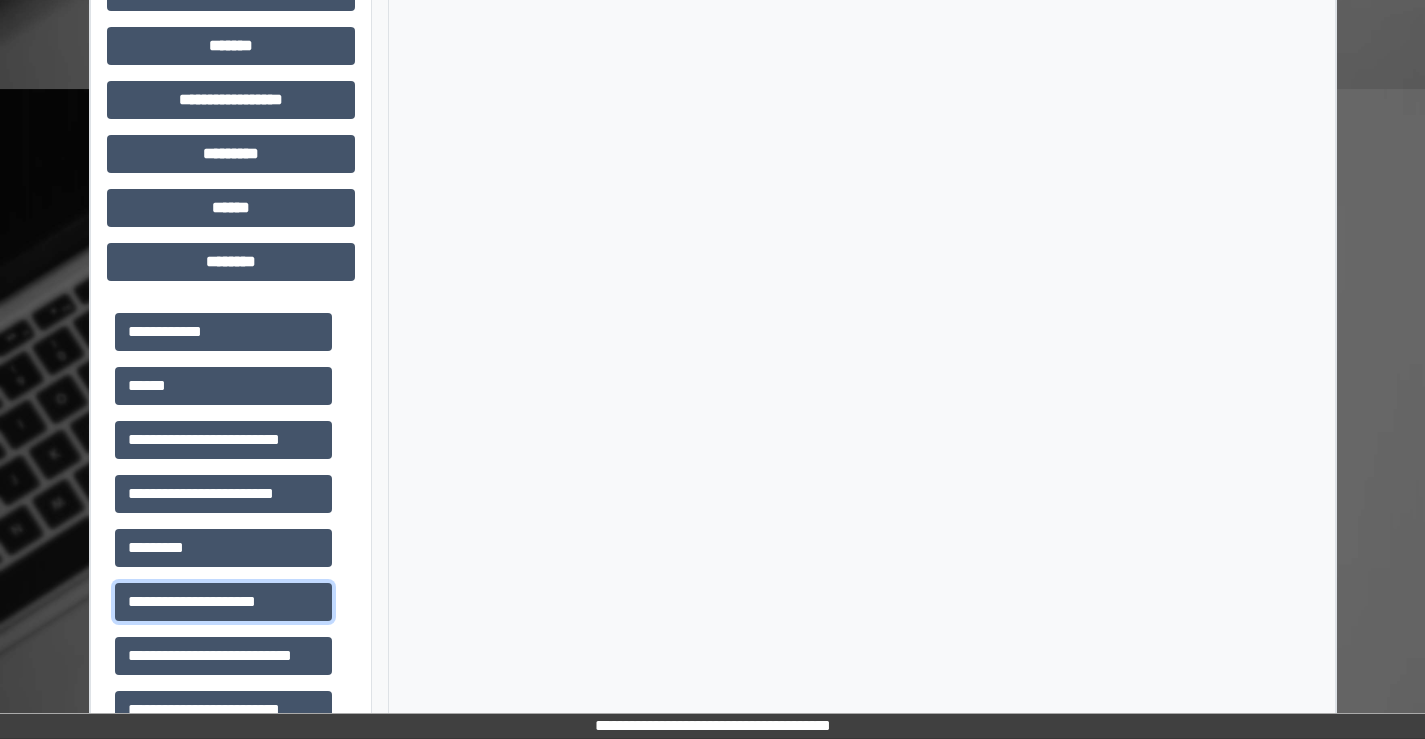 drag, startPoint x: 245, startPoint y: 594, endPoint x: 494, endPoint y: 574, distance: 249.80193 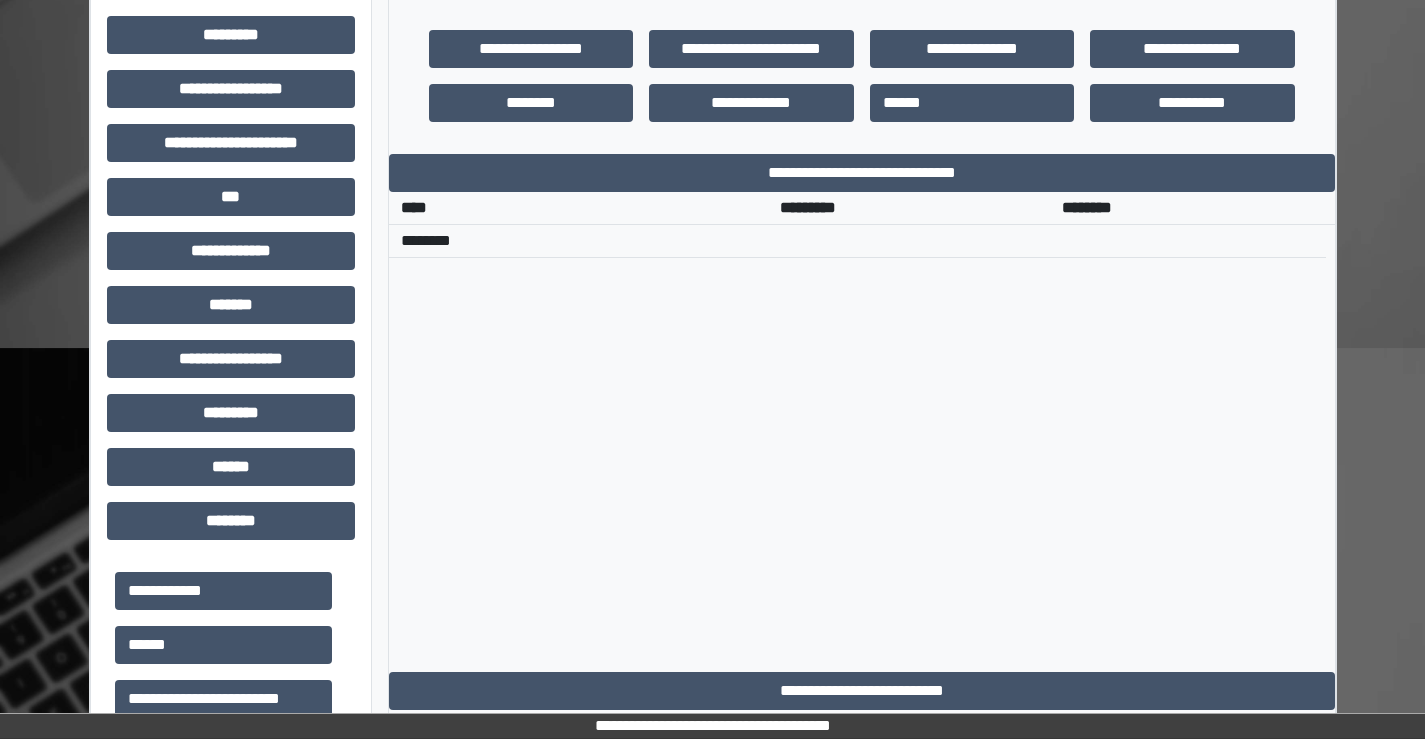 scroll, scrollTop: 335, scrollLeft: 0, axis: vertical 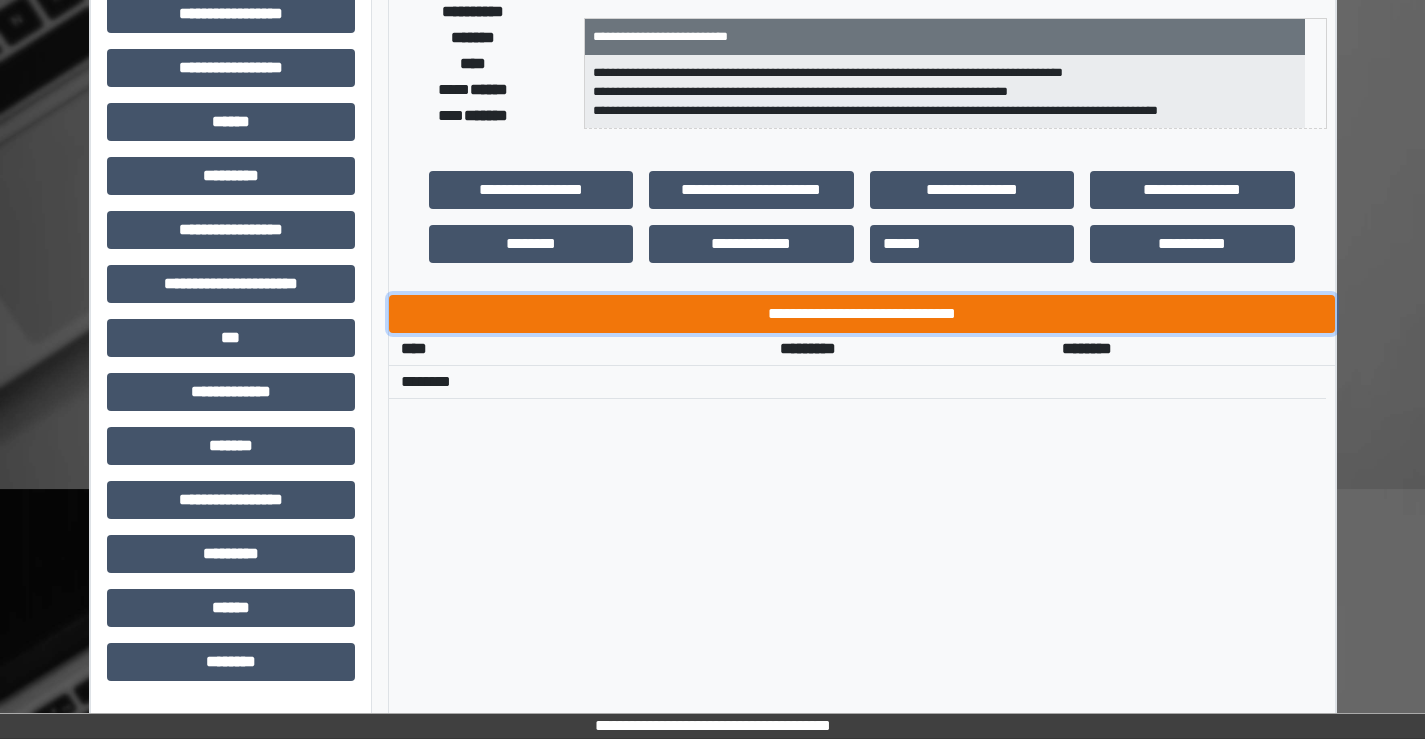 click on "**********" at bounding box center [862, 314] 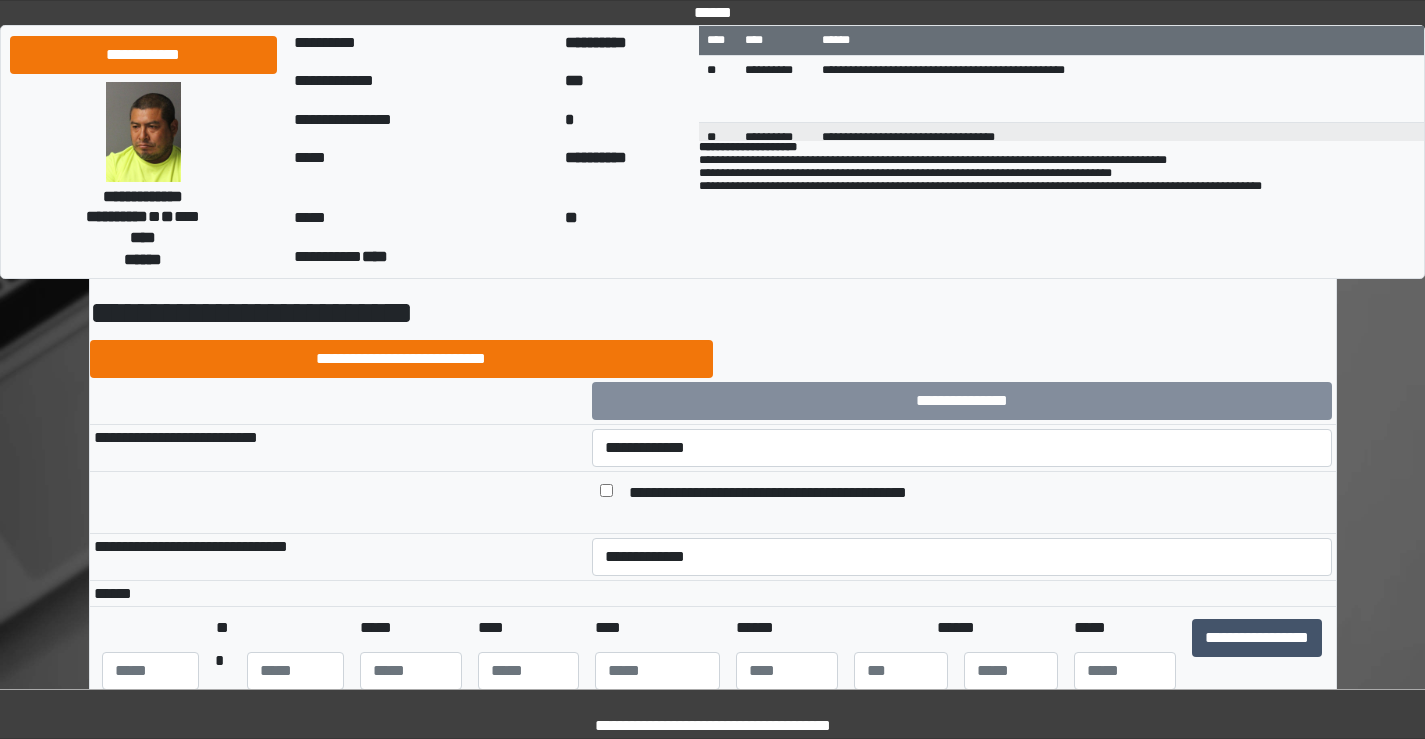 scroll, scrollTop: 100, scrollLeft: 0, axis: vertical 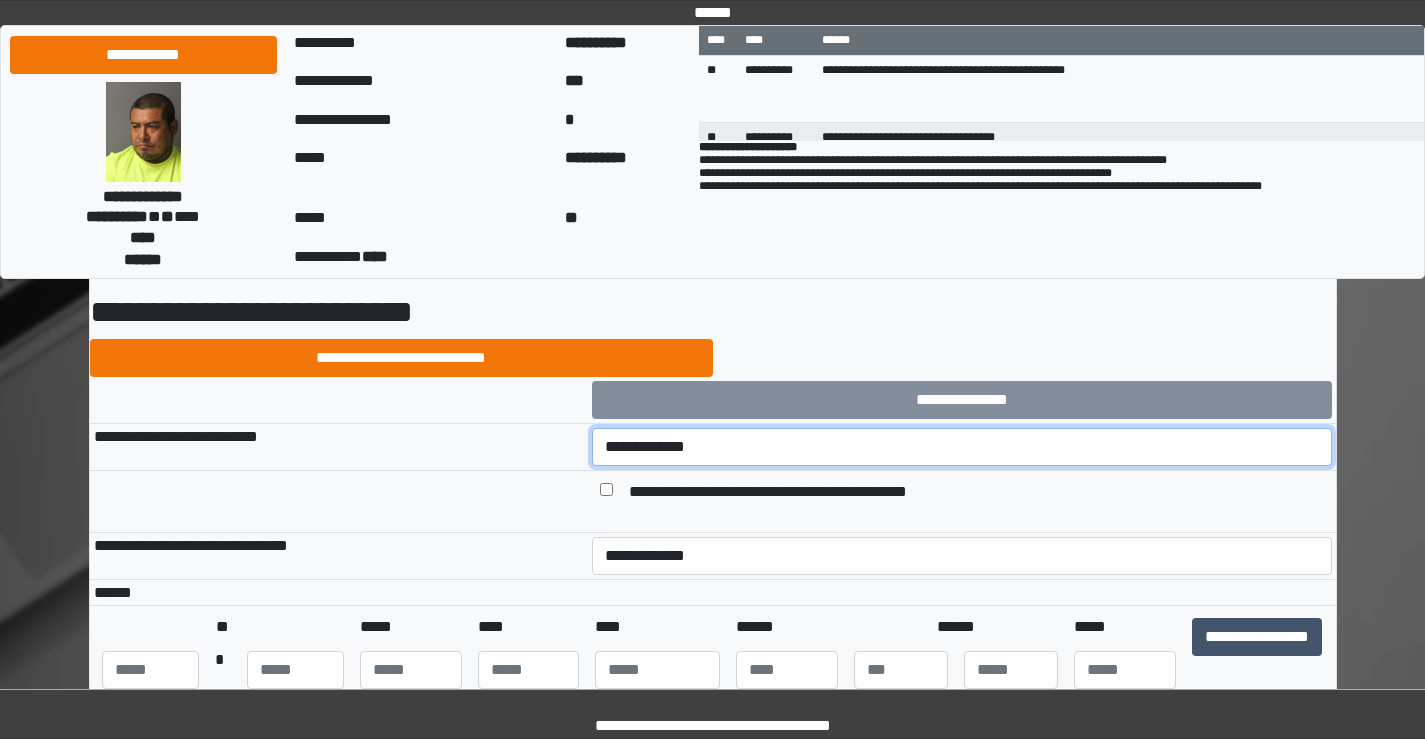 click on "**********" at bounding box center [962, 447] 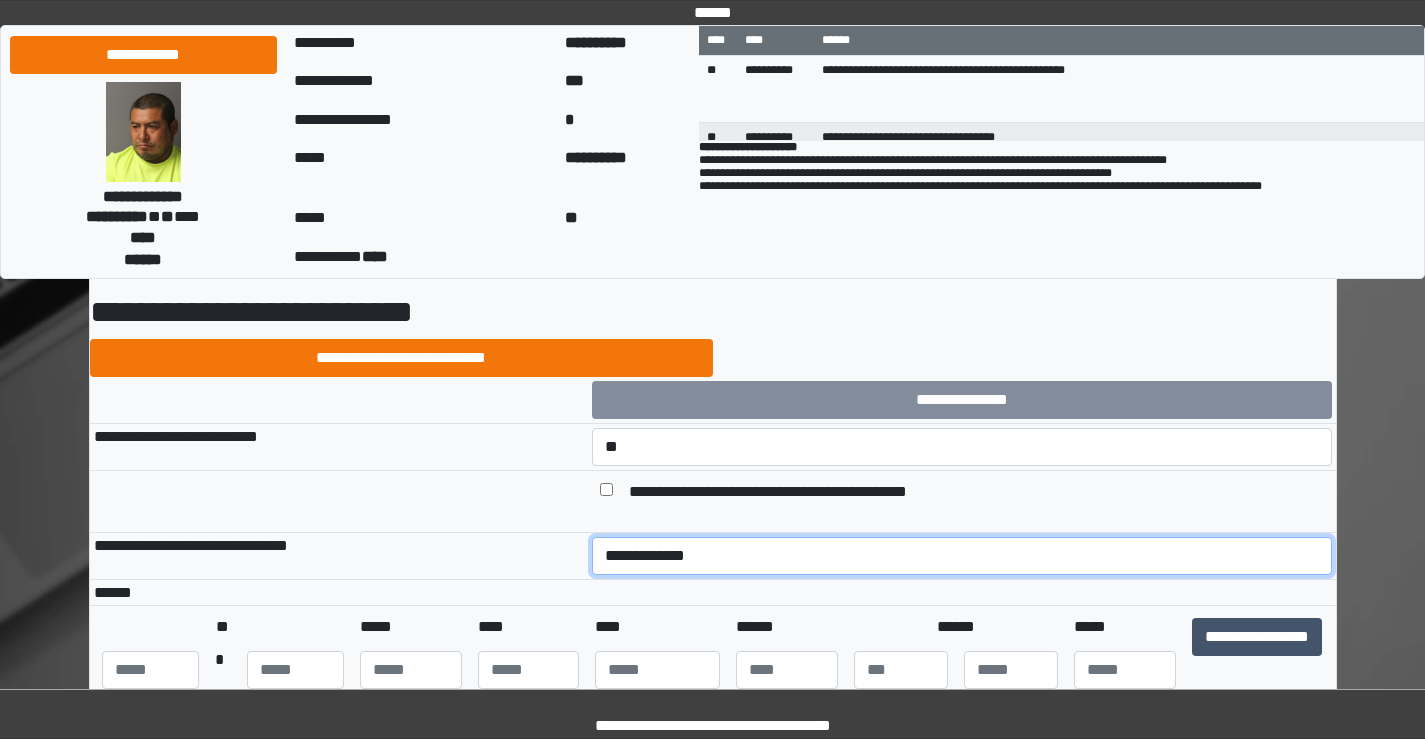 click on "**********" at bounding box center (962, 556) 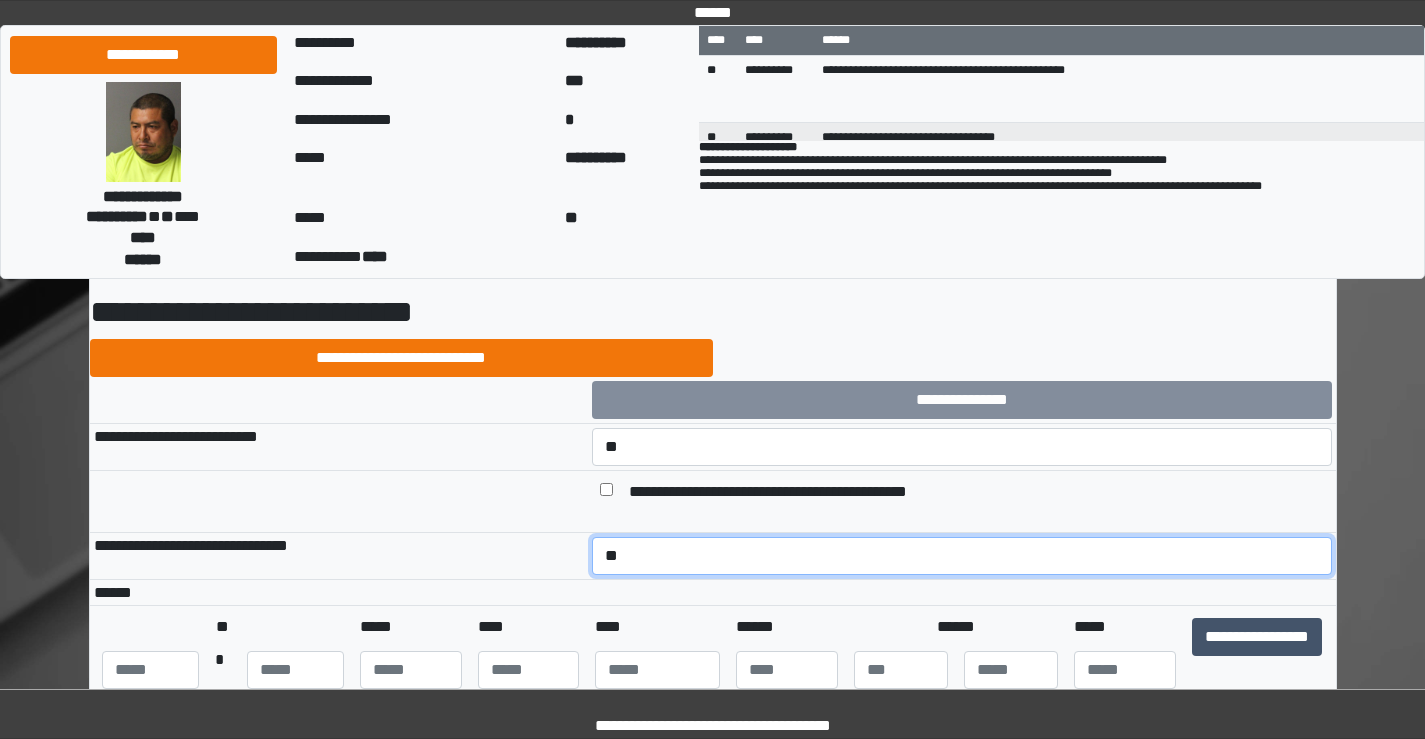 click on "**********" at bounding box center [962, 556] 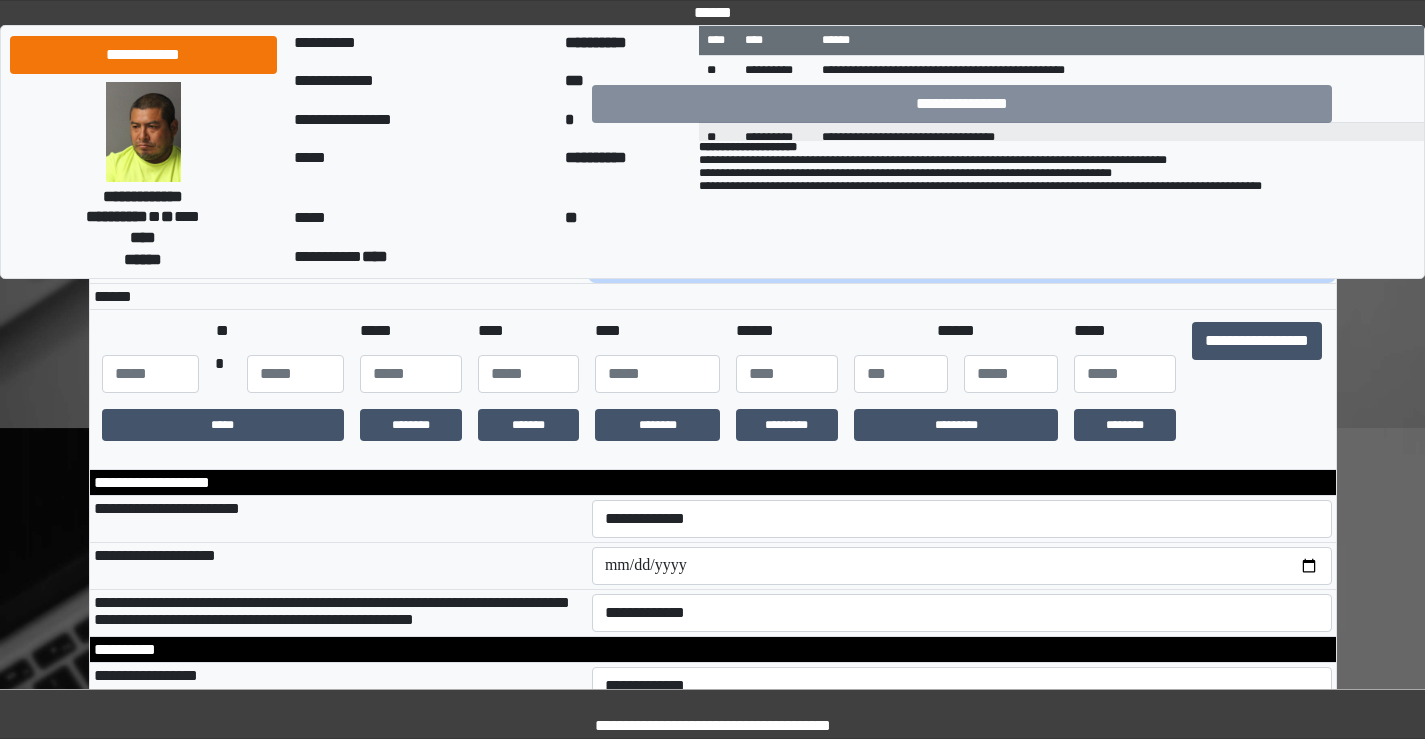 scroll, scrollTop: 400, scrollLeft: 0, axis: vertical 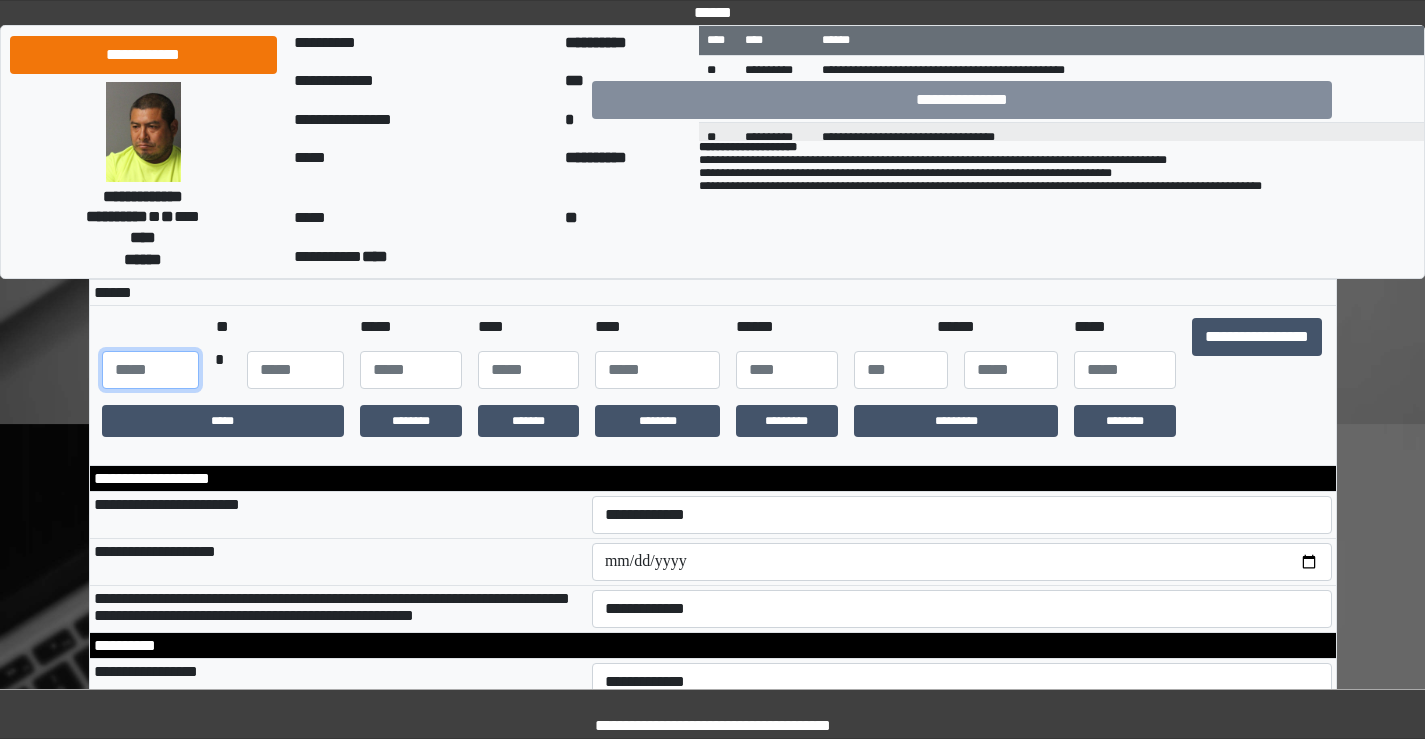 click at bounding box center [150, 370] 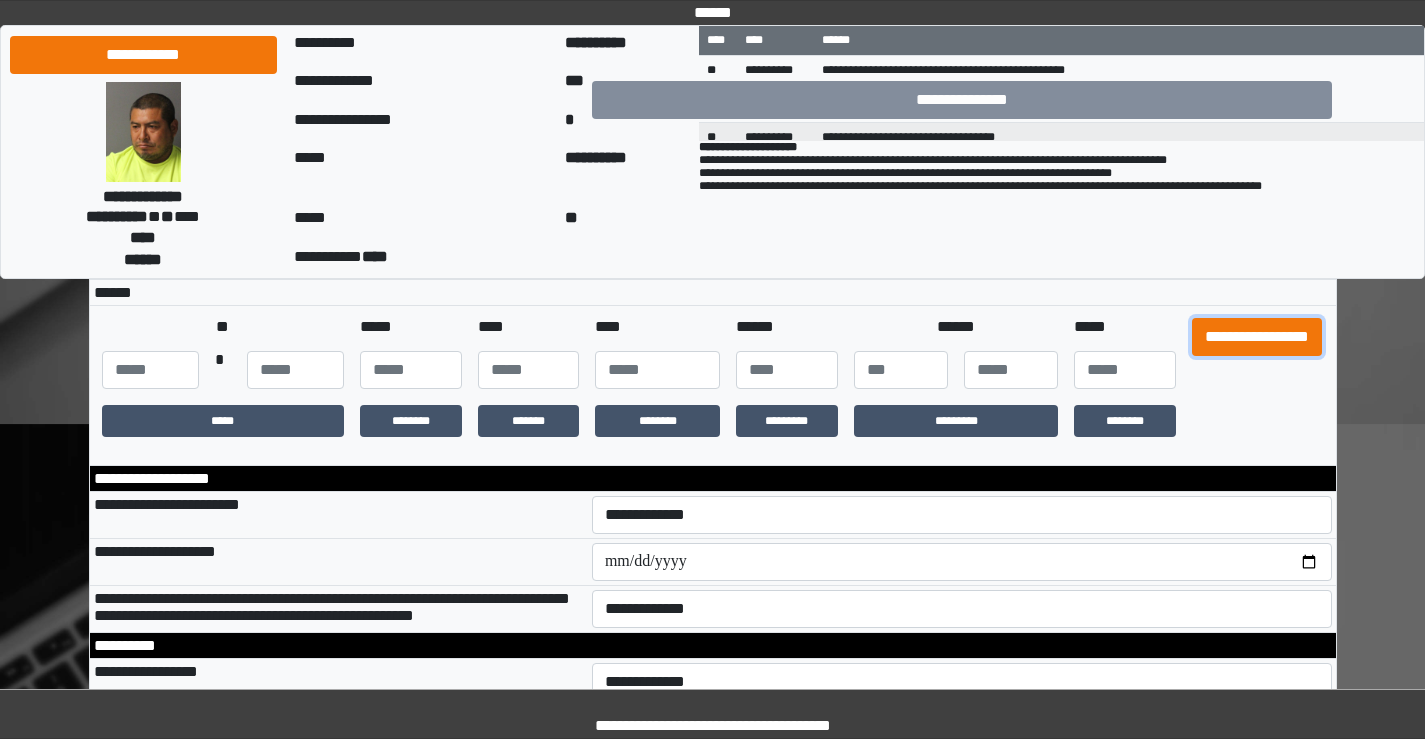 click on "**********" at bounding box center [1257, 337] 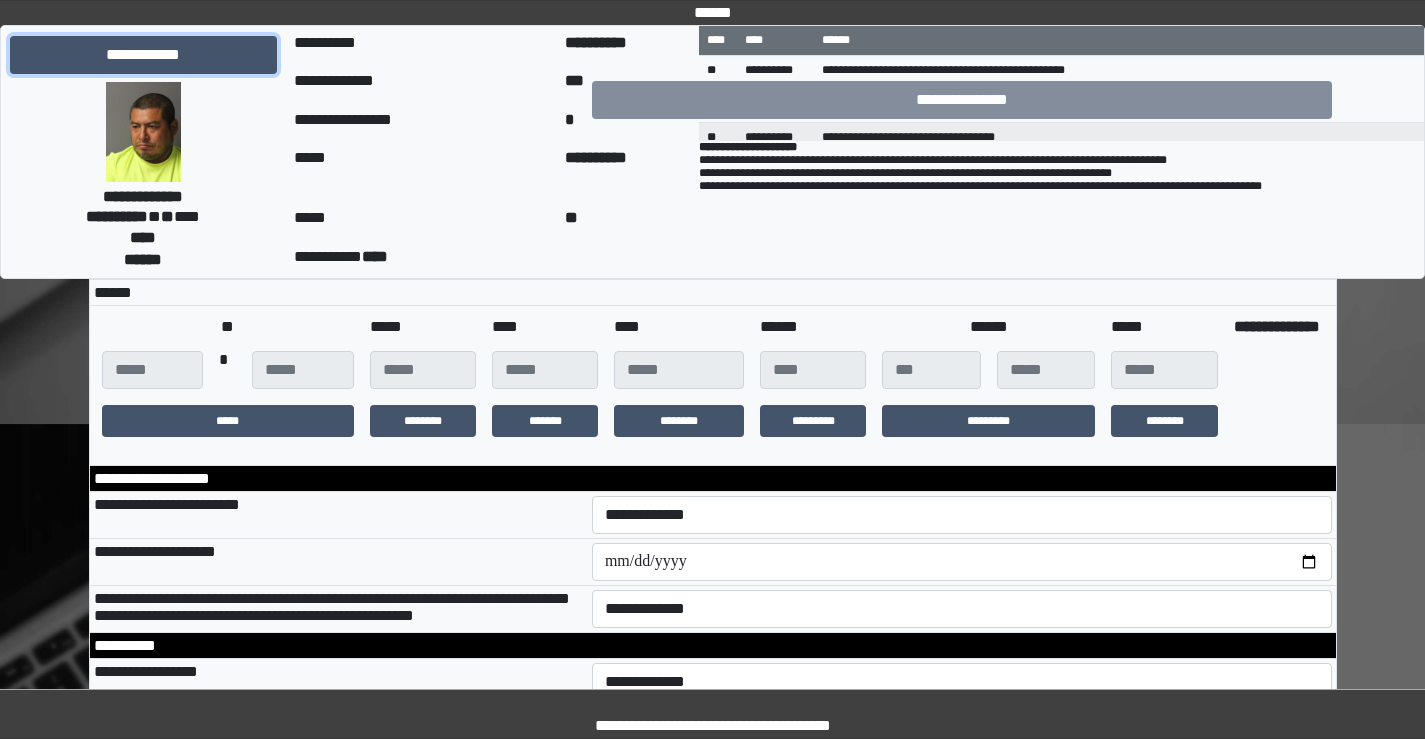 click on "**********" at bounding box center (143, 55) 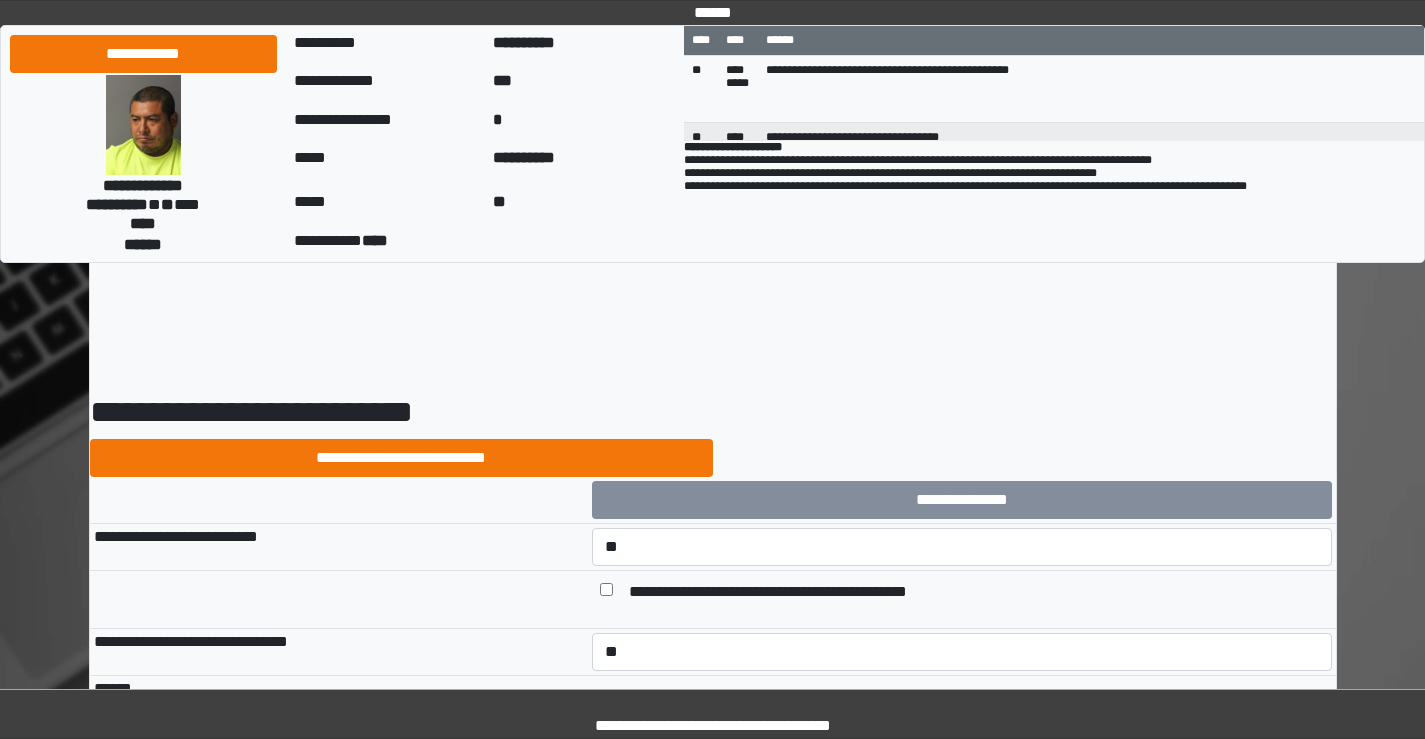 select on "*" 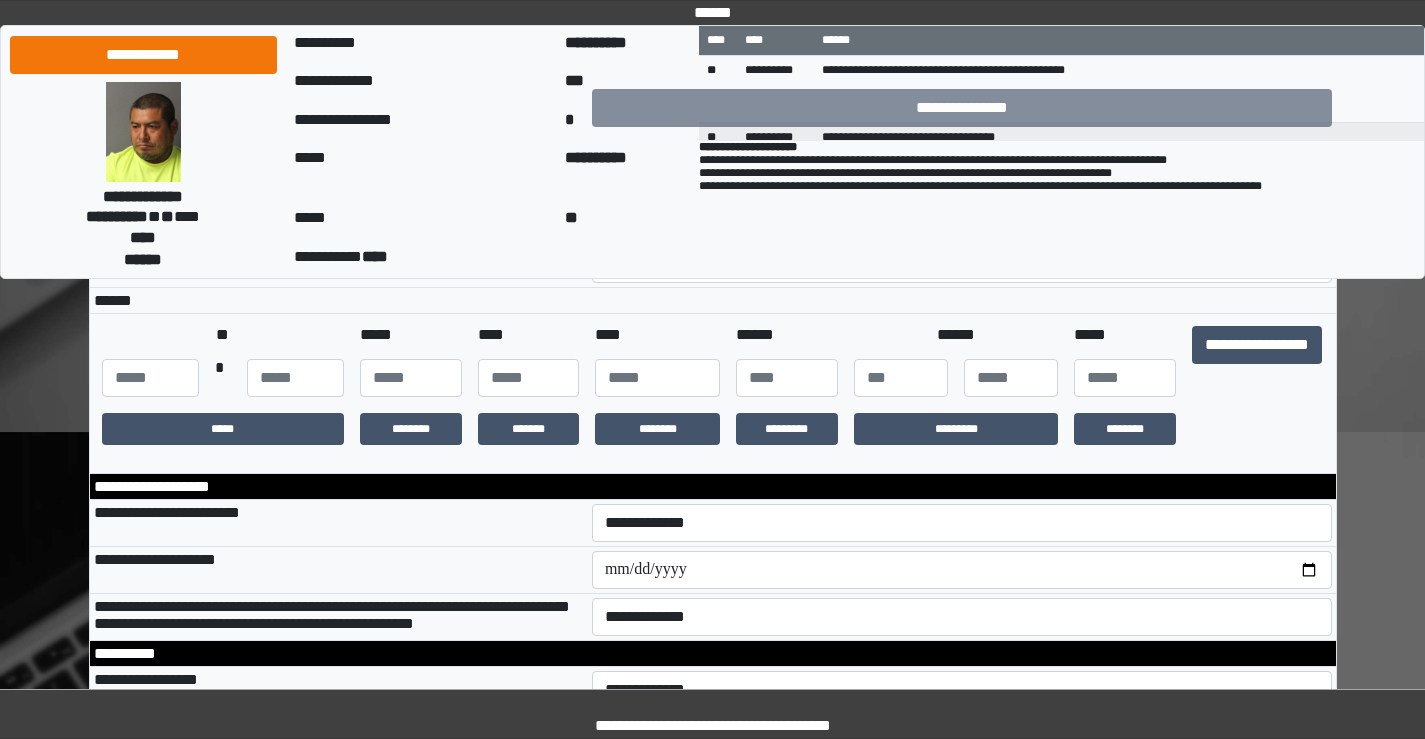scroll, scrollTop: 400, scrollLeft: 0, axis: vertical 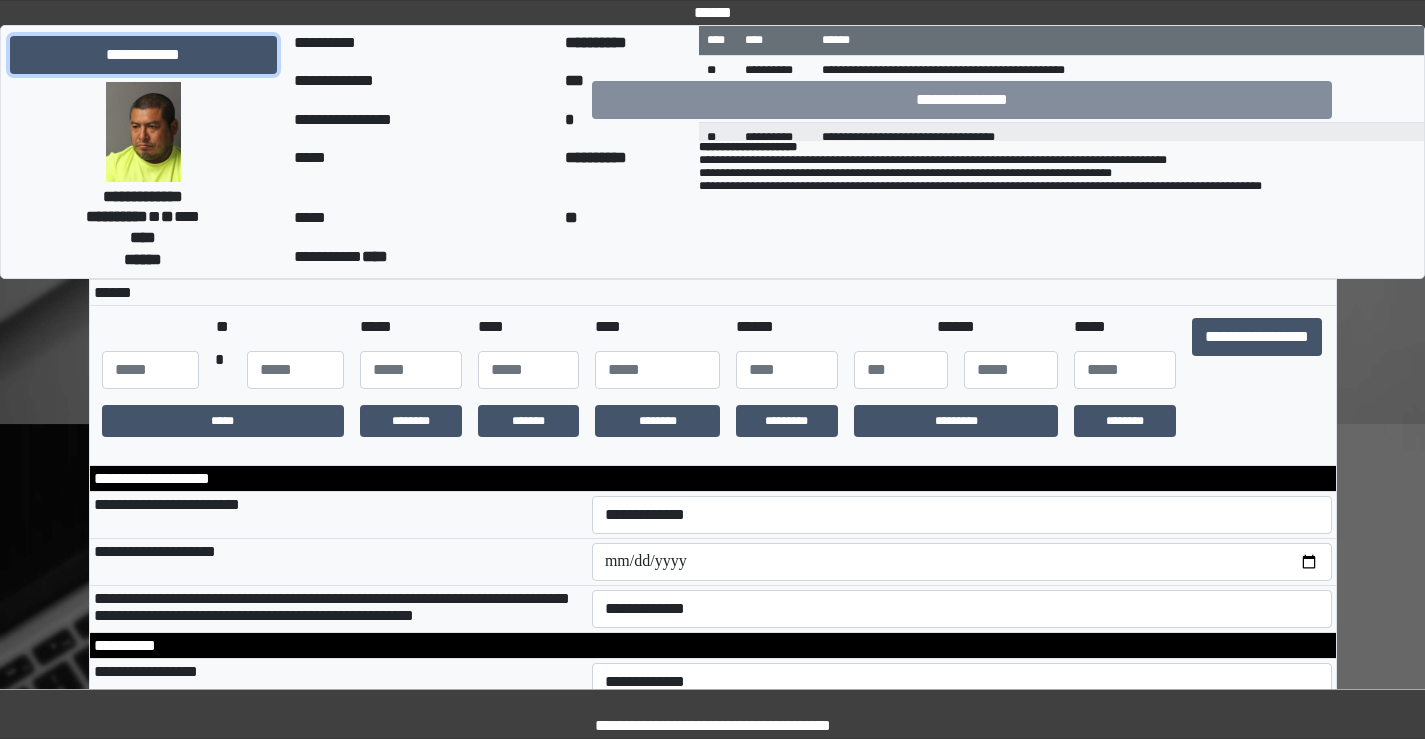 click on "**********" at bounding box center [143, 55] 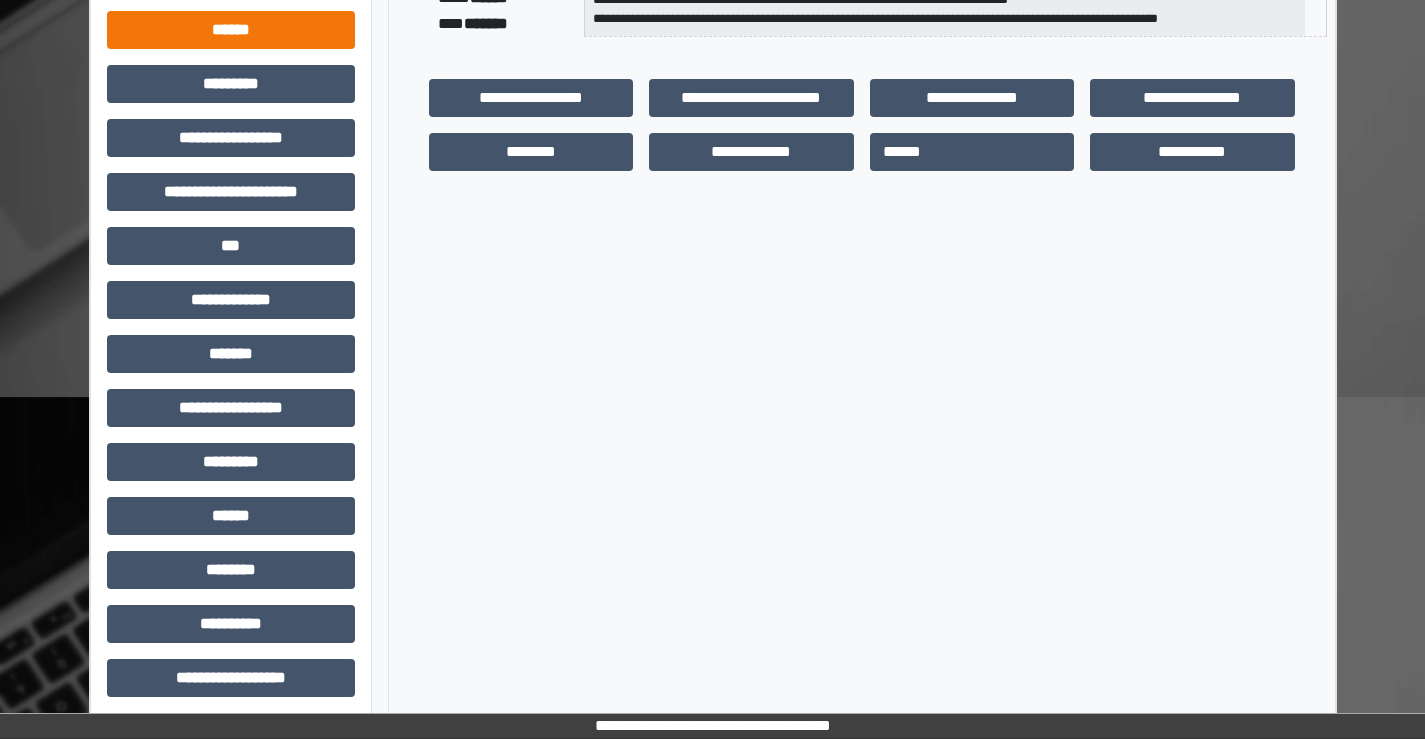 scroll, scrollTop: 435, scrollLeft: 0, axis: vertical 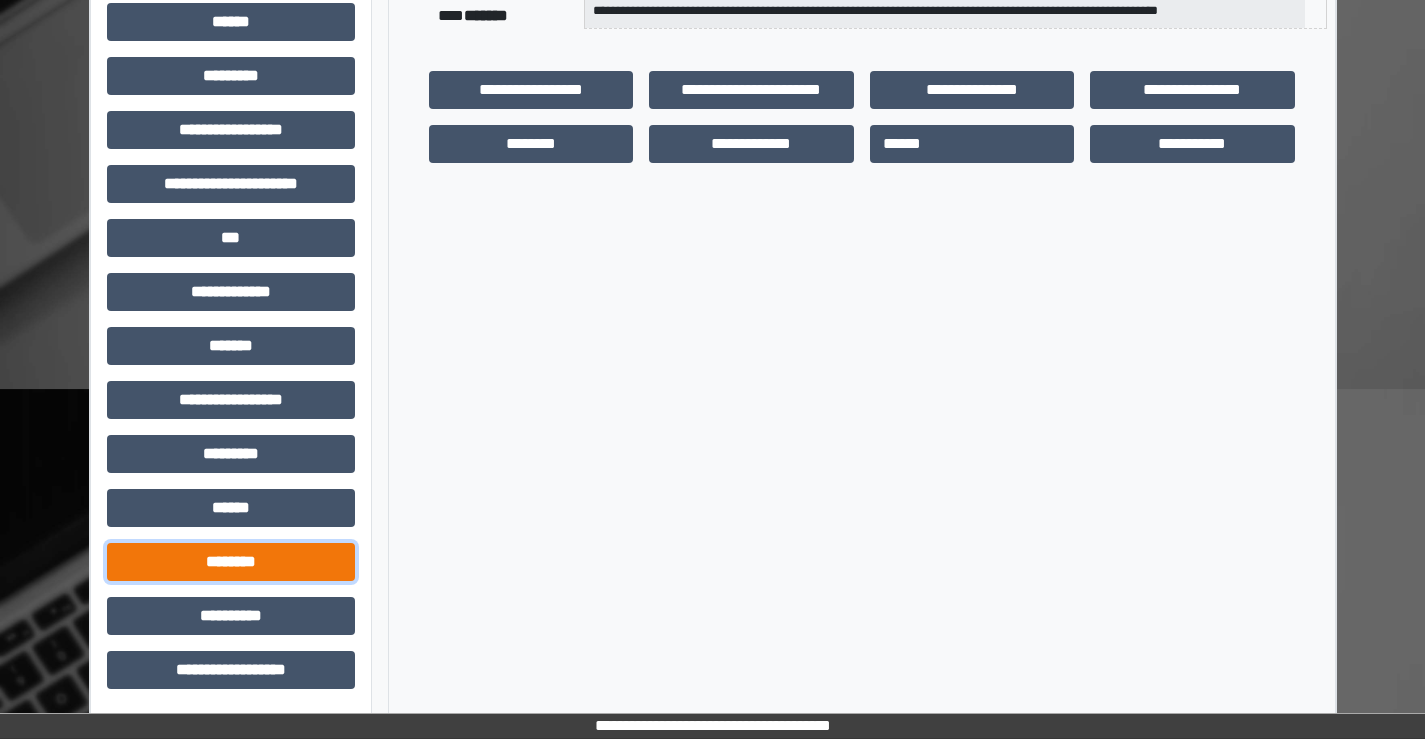 click on "********" at bounding box center (231, 562) 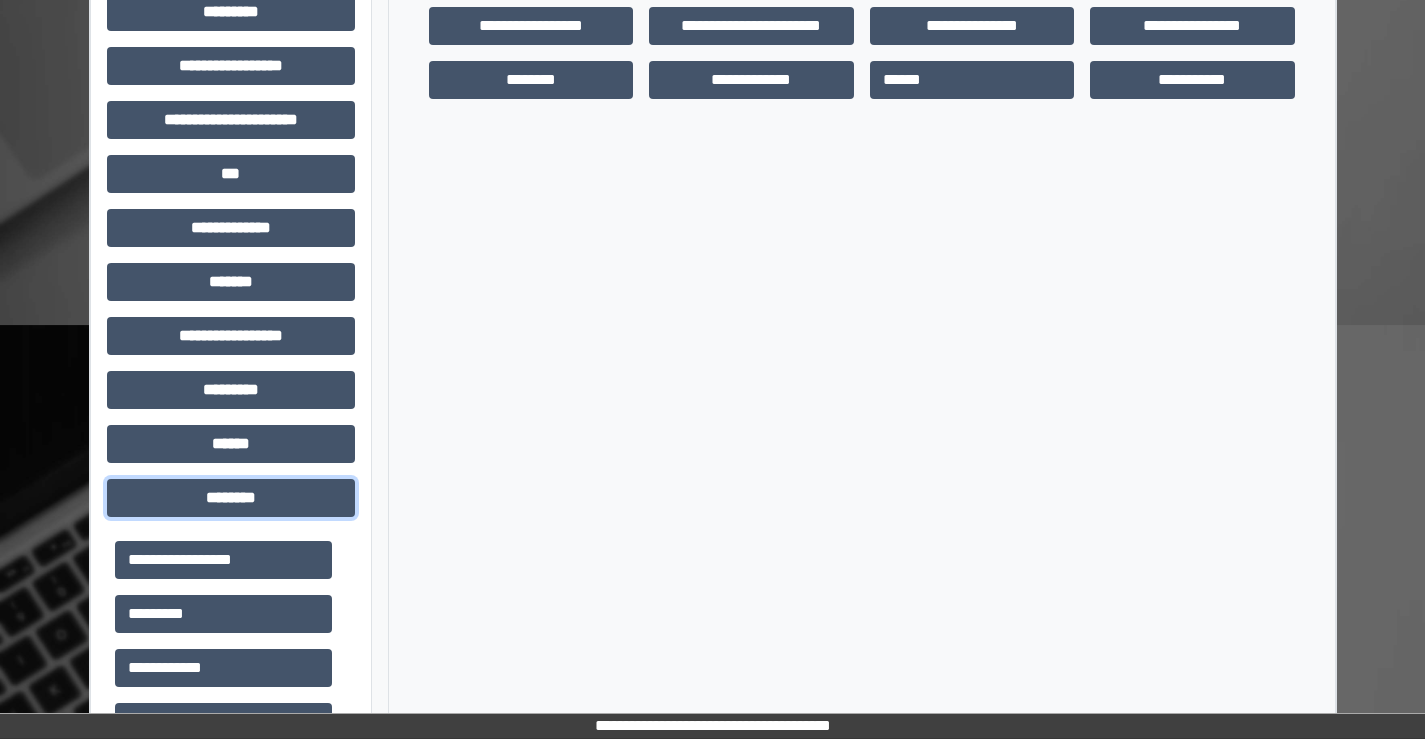 scroll, scrollTop: 535, scrollLeft: 0, axis: vertical 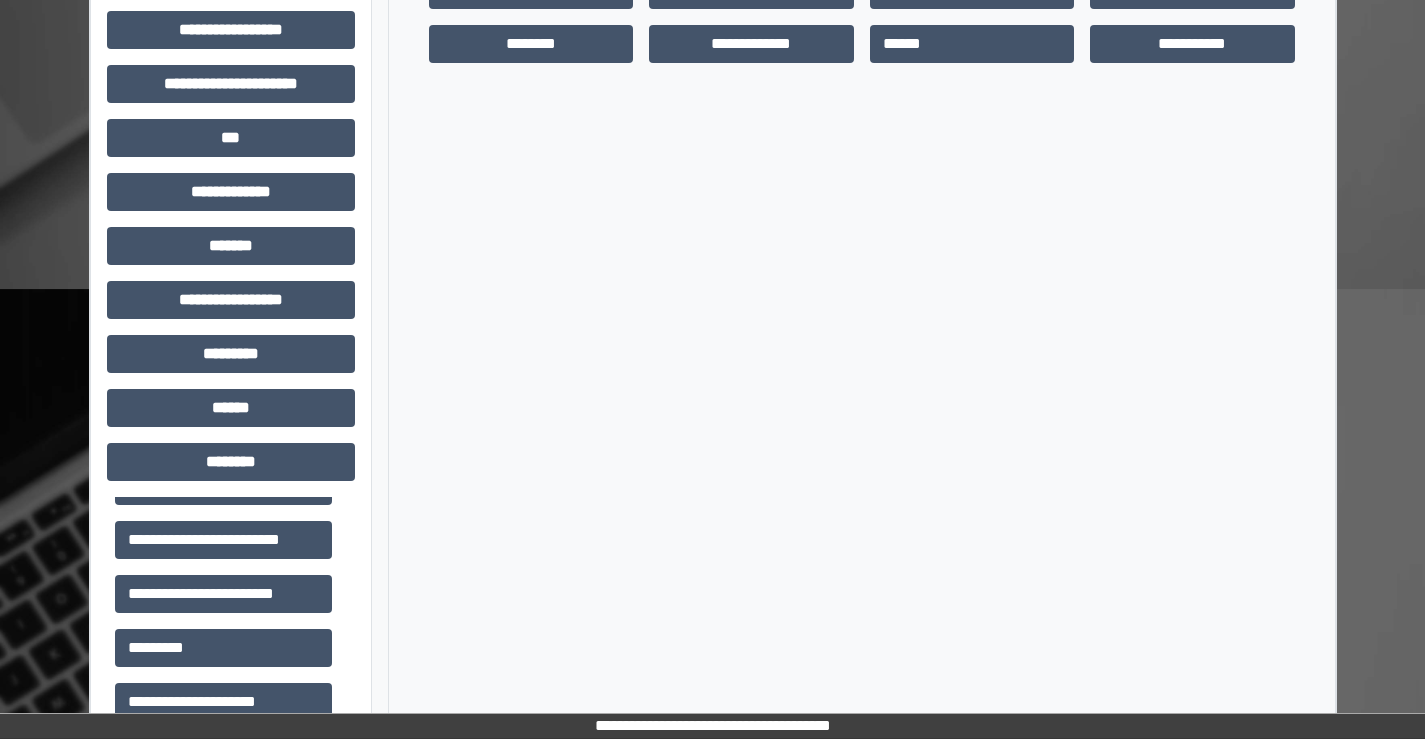 click on "**********" at bounding box center (223, 594) 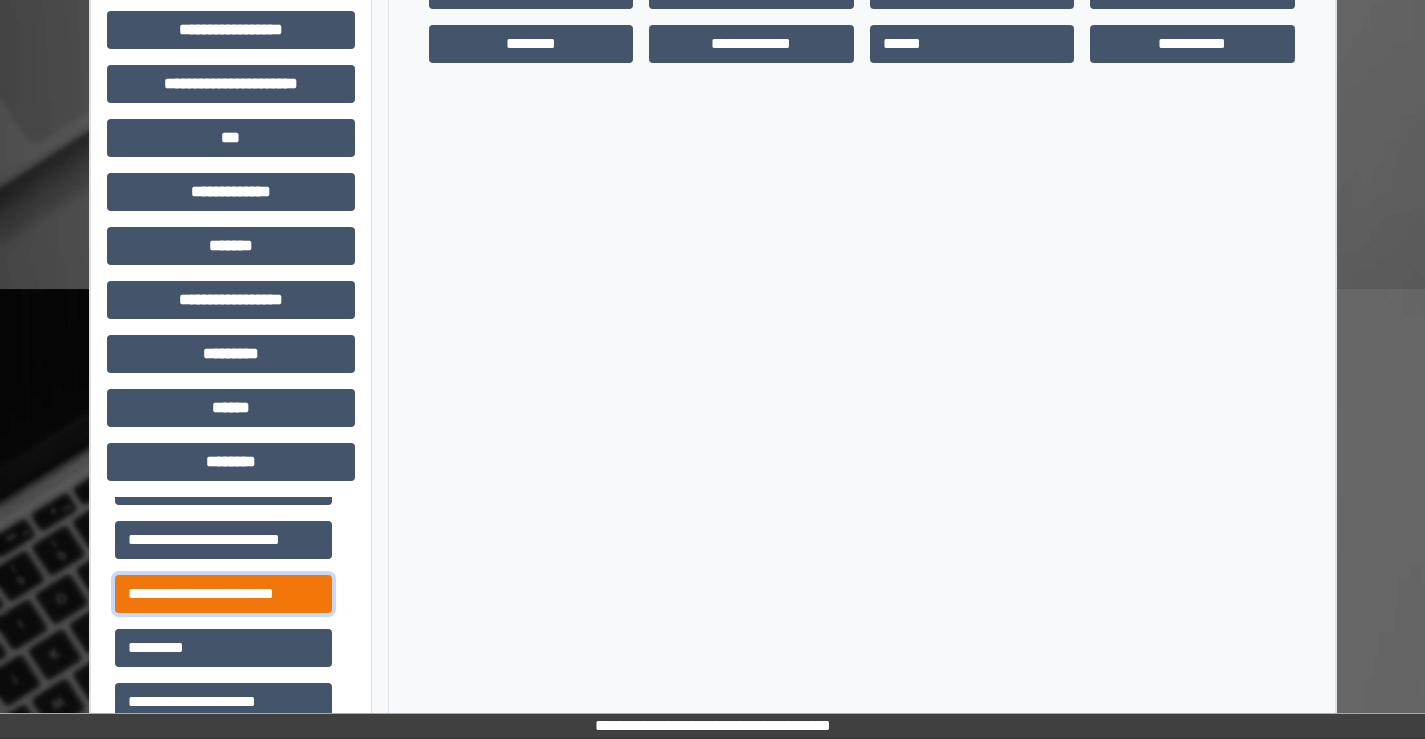 click on "**********" at bounding box center (223, 594) 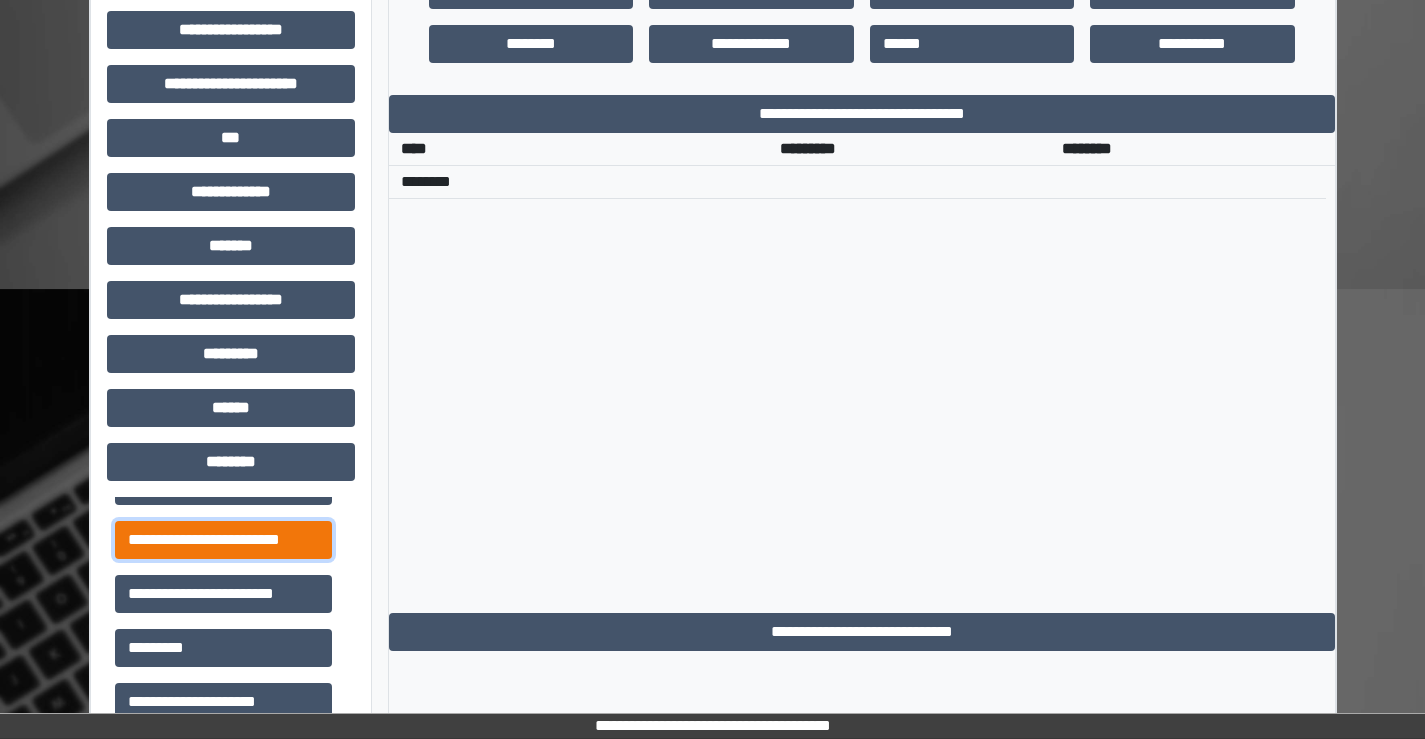click on "**********" at bounding box center [223, 540] 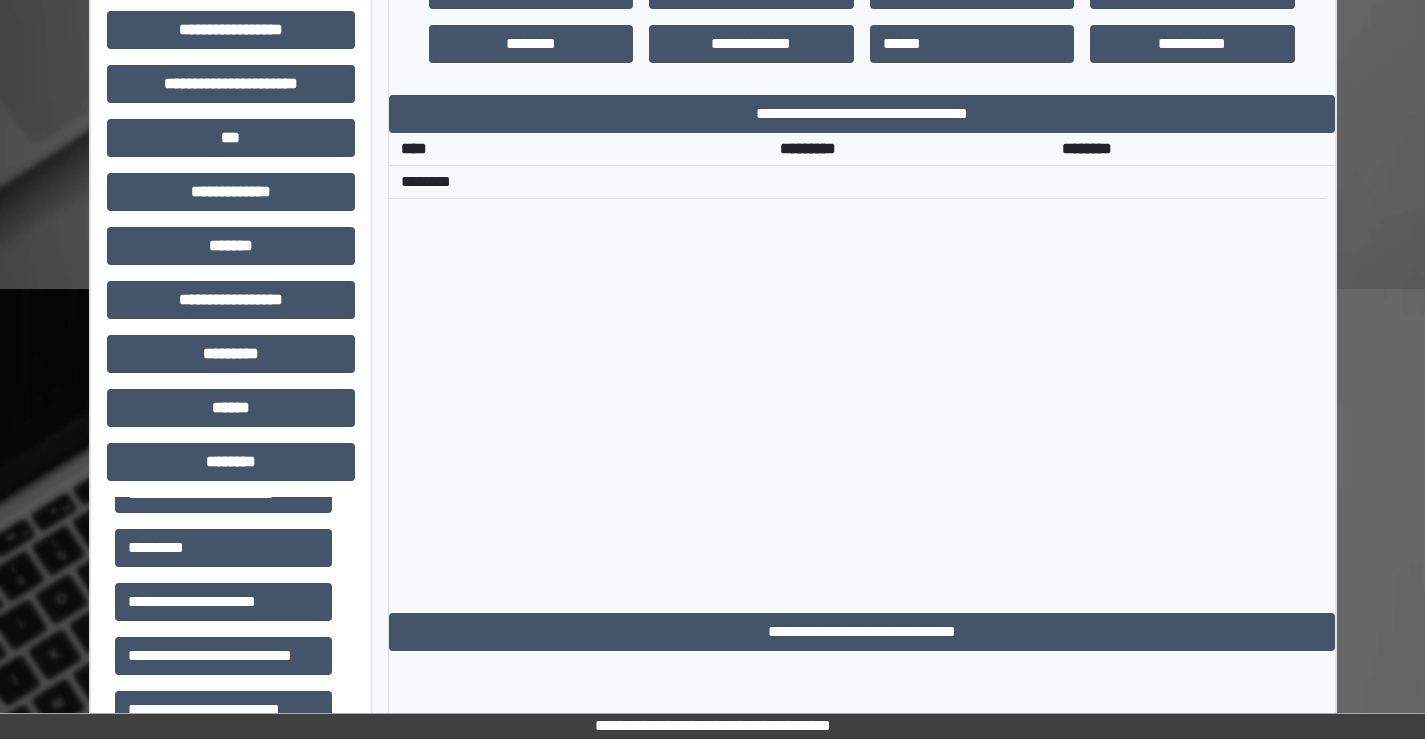 scroll, scrollTop: 400, scrollLeft: 0, axis: vertical 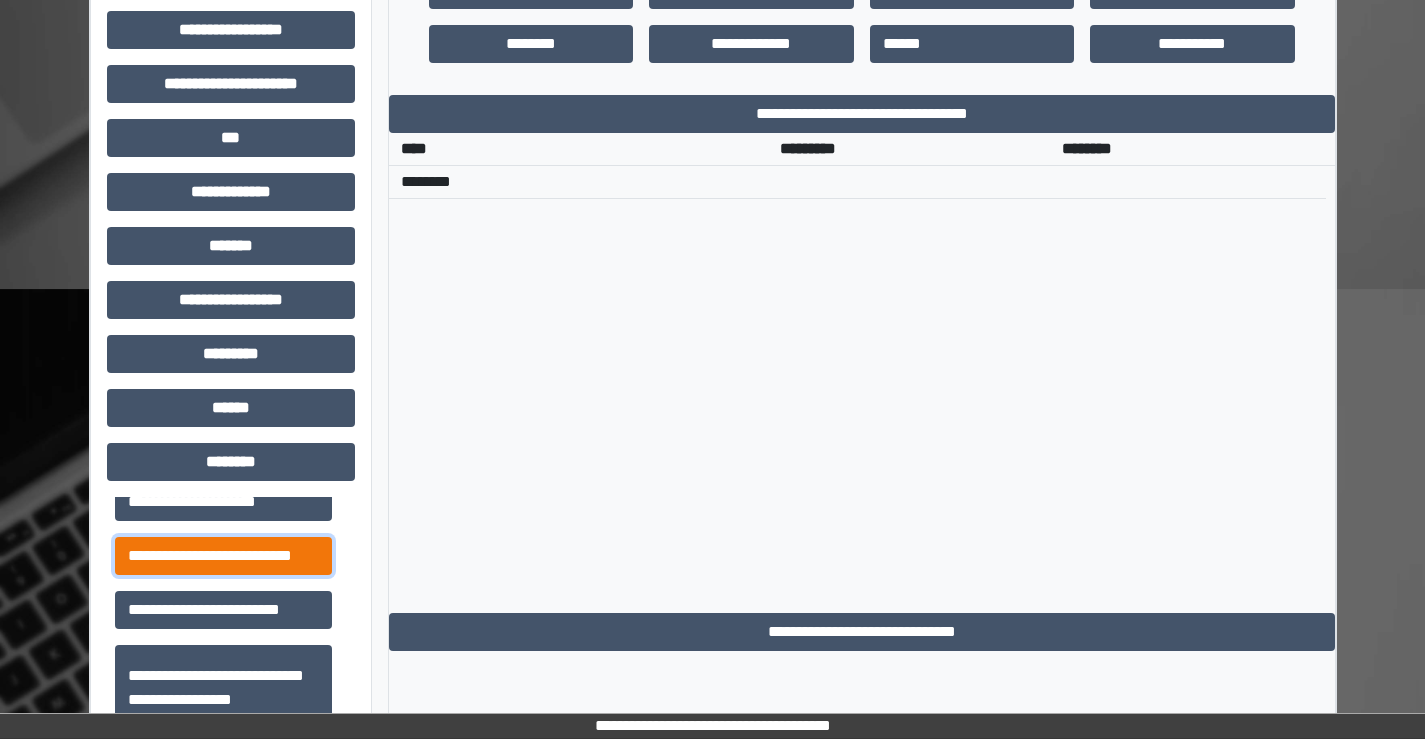 click on "**********" at bounding box center [223, 556] 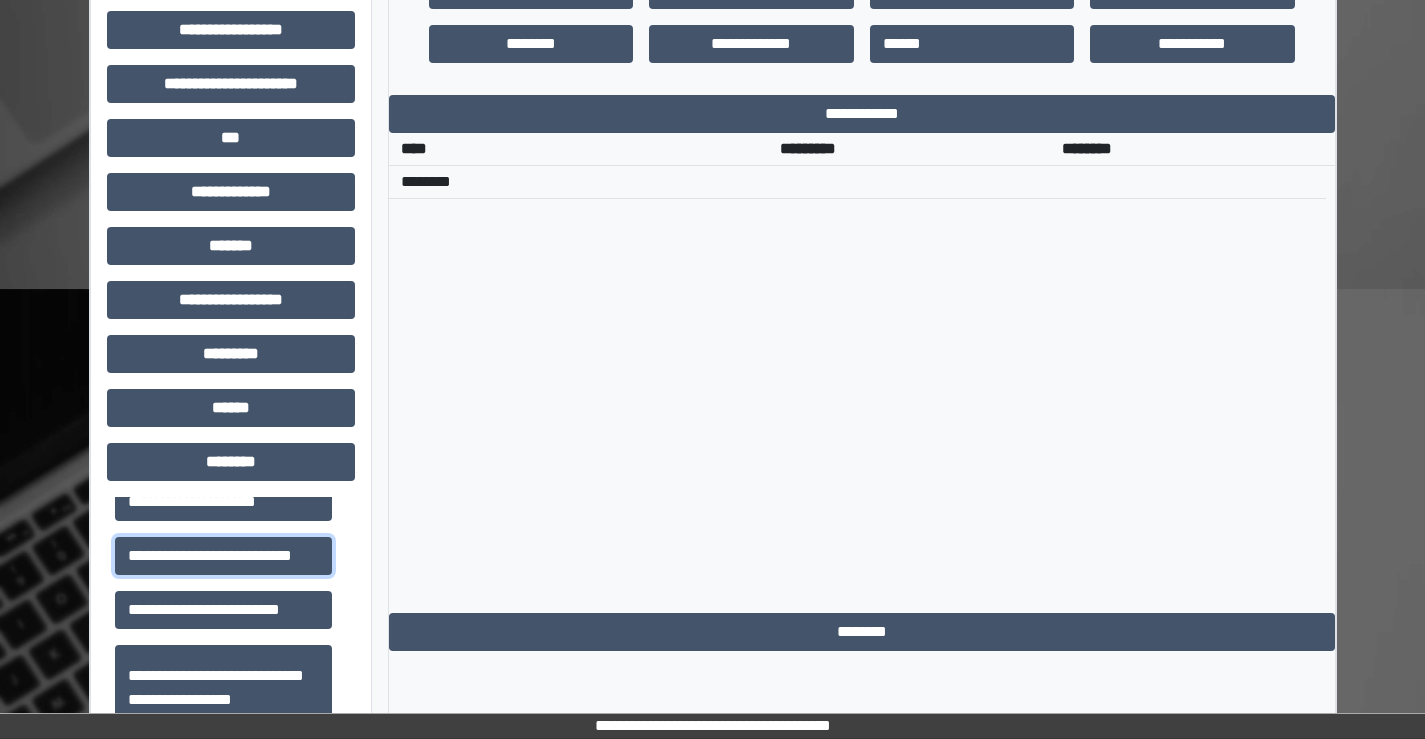 scroll, scrollTop: 300, scrollLeft: 0, axis: vertical 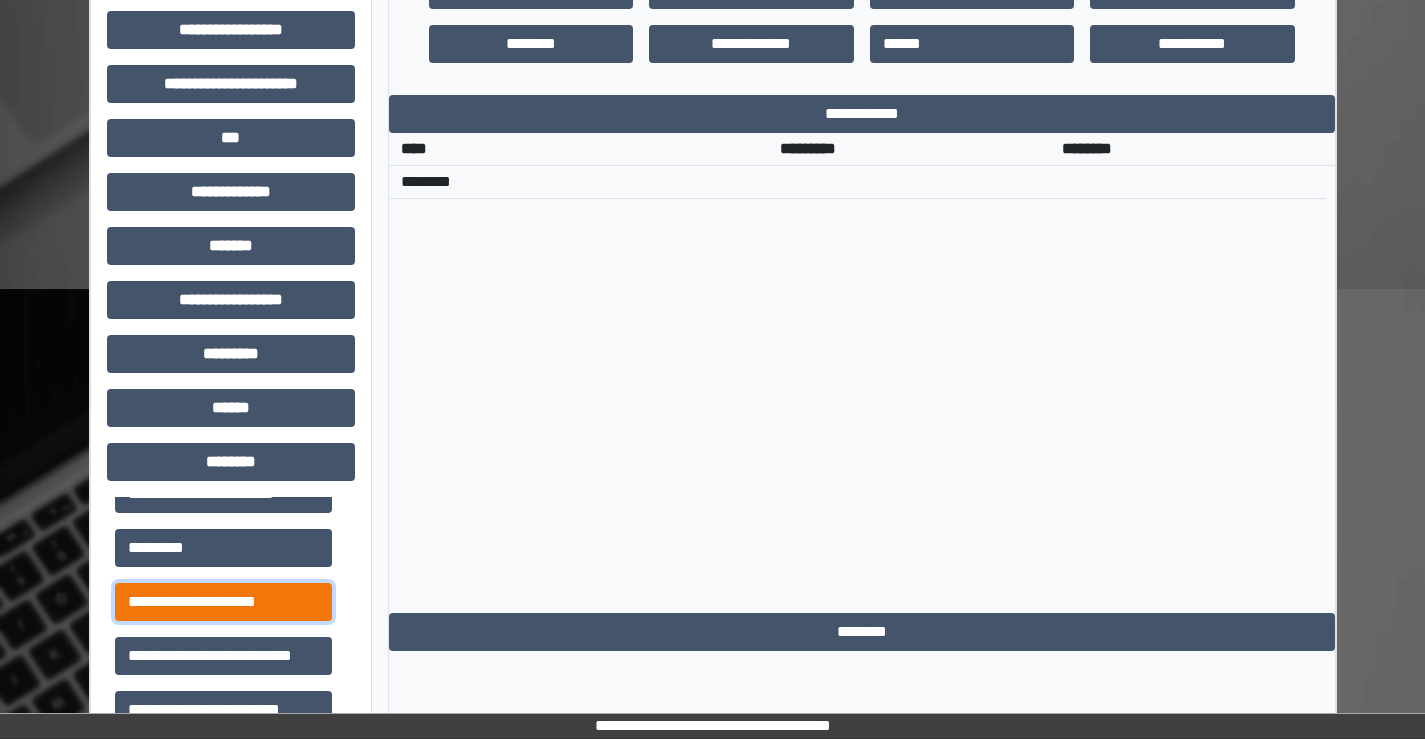 click on "**********" at bounding box center [223, 602] 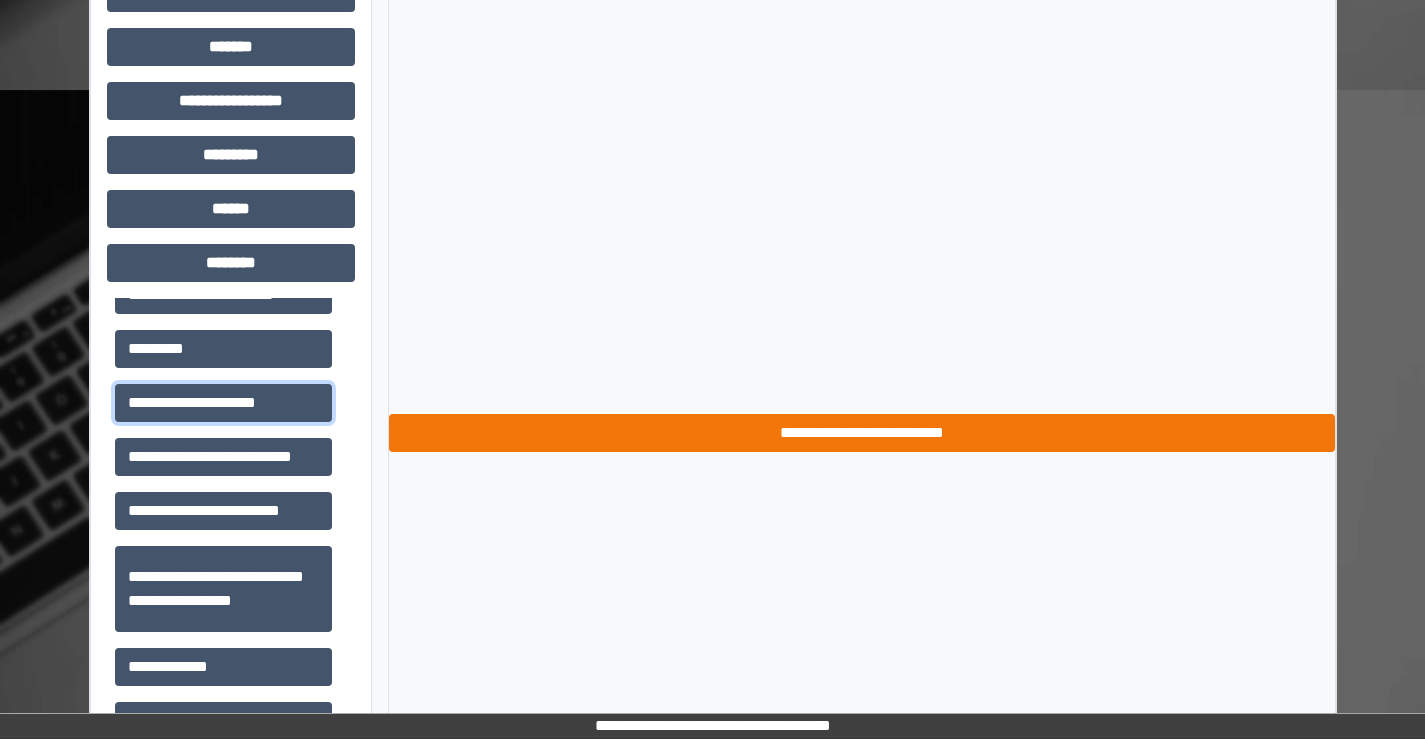 scroll, scrollTop: 735, scrollLeft: 0, axis: vertical 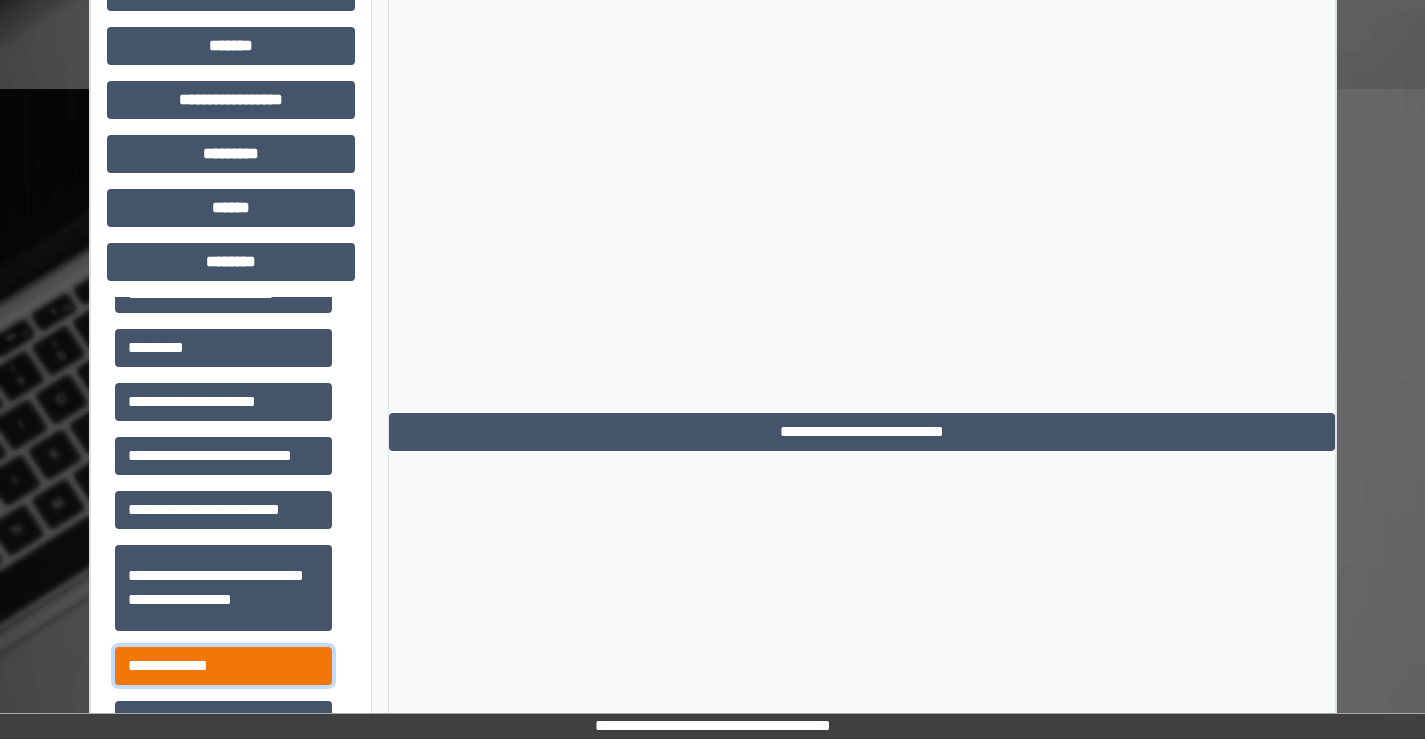 drag, startPoint x: 227, startPoint y: 665, endPoint x: 240, endPoint y: 658, distance: 14.764823 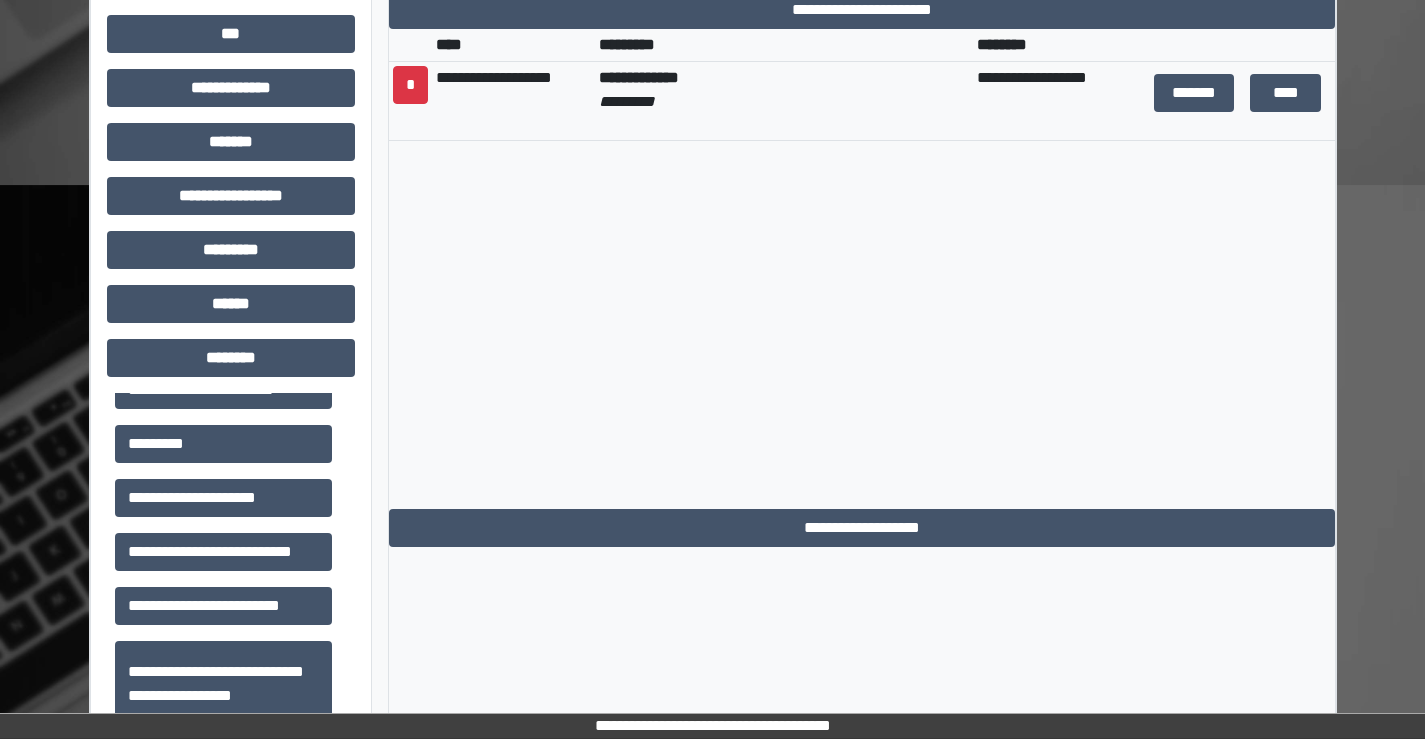 scroll, scrollTop: 635, scrollLeft: 0, axis: vertical 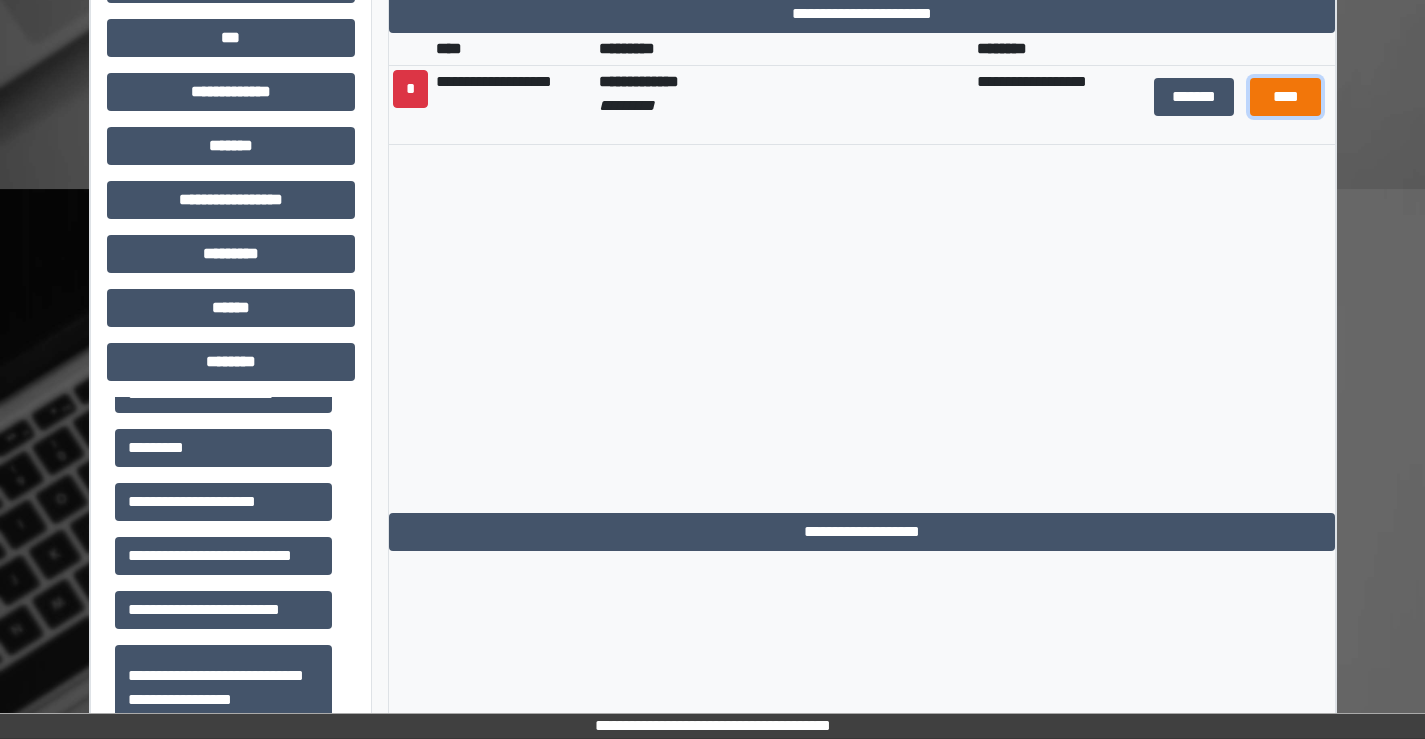 click on "****" at bounding box center [1285, 97] 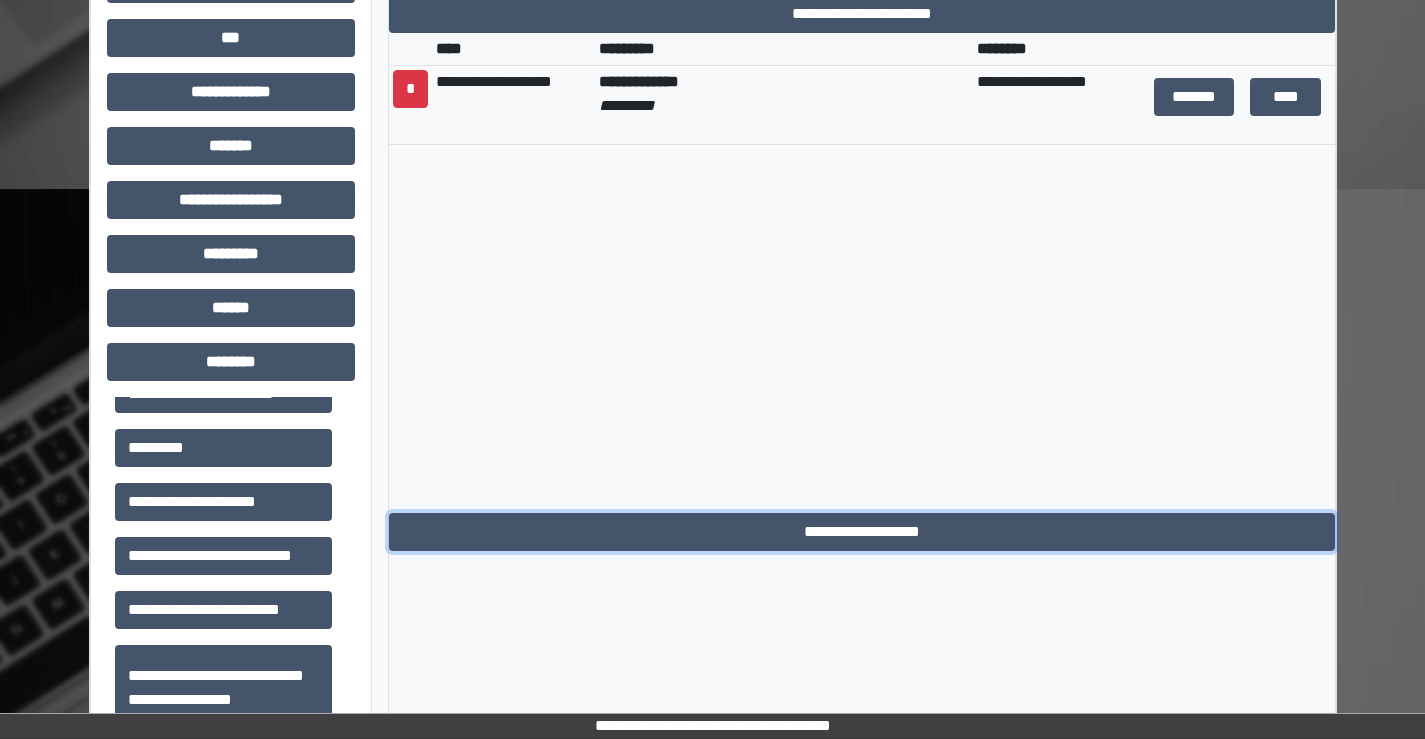 click on "**********" at bounding box center (862, 532) 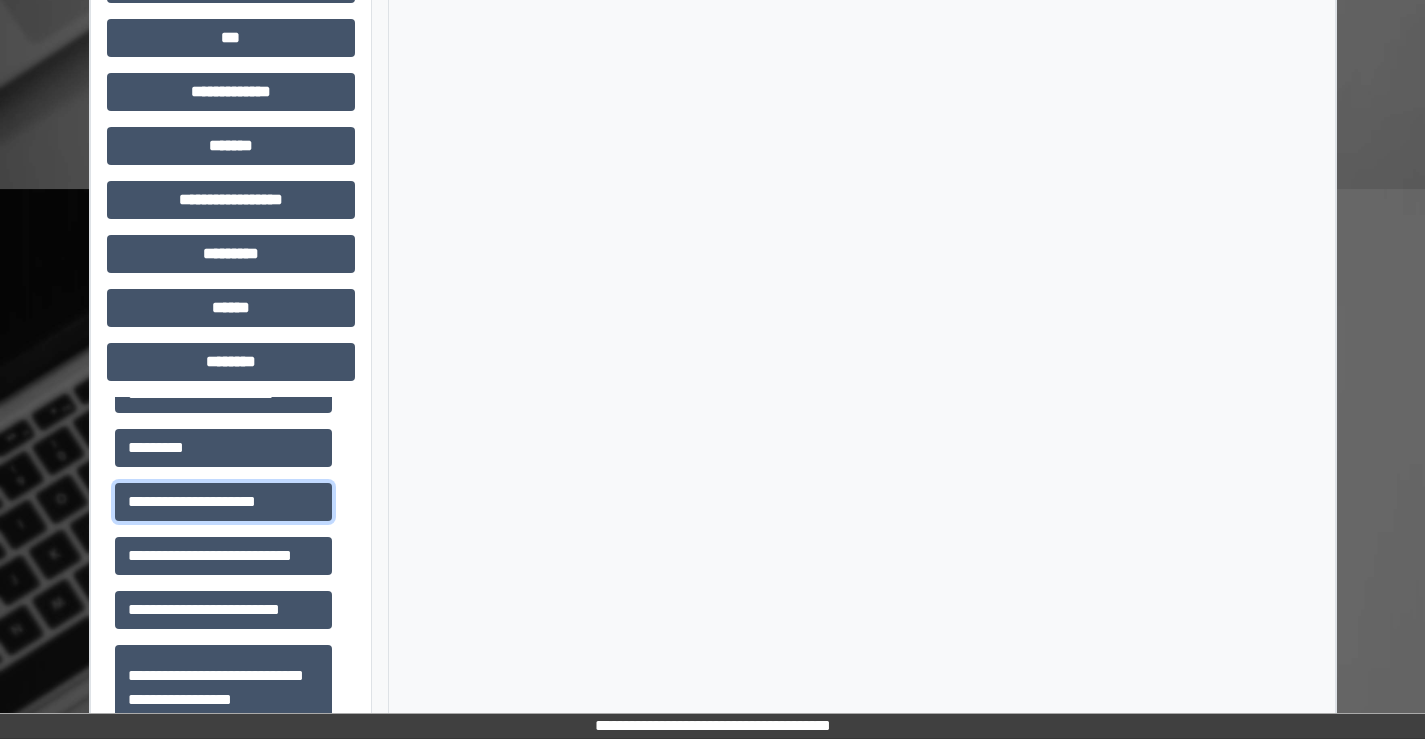 drag, startPoint x: 285, startPoint y: 492, endPoint x: 365, endPoint y: 486, distance: 80.224686 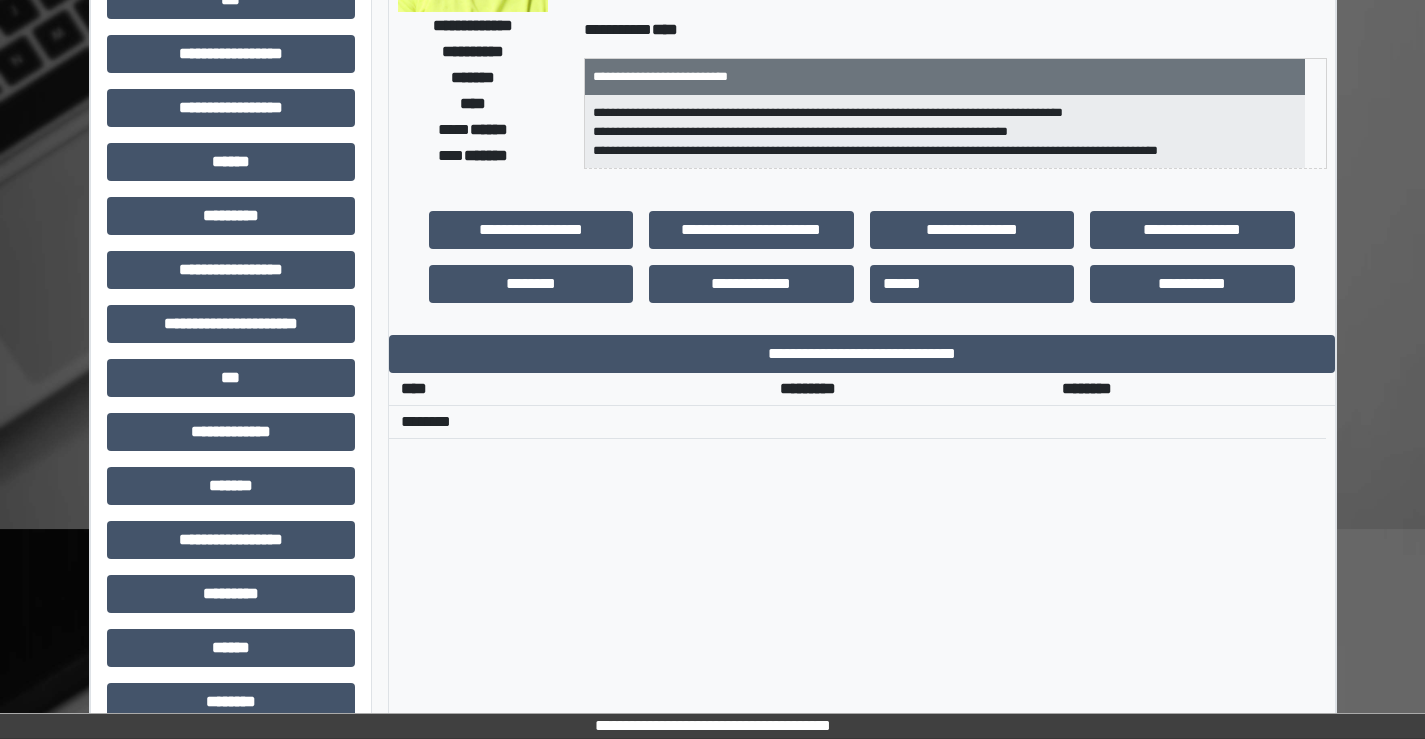 scroll, scrollTop: 235, scrollLeft: 0, axis: vertical 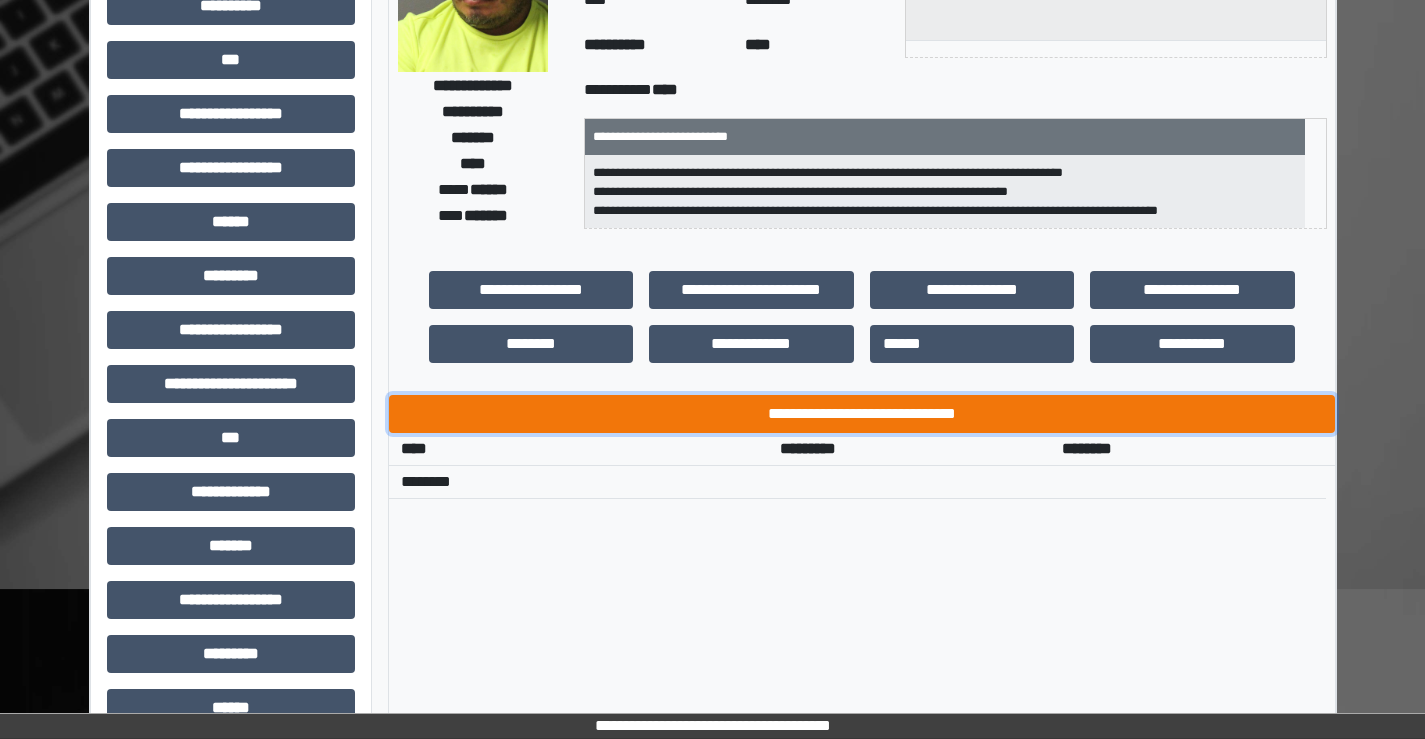 click on "**********" at bounding box center (862, 414) 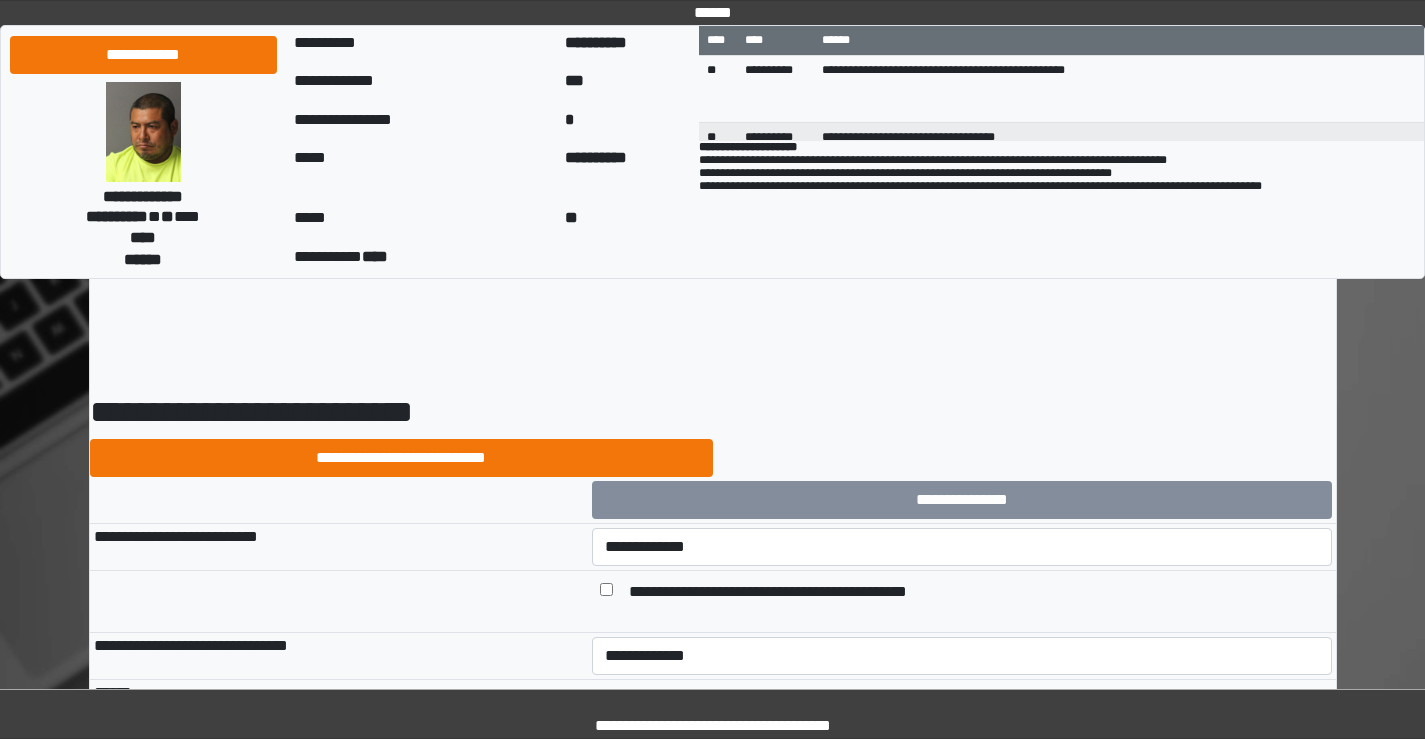 scroll, scrollTop: 100, scrollLeft: 0, axis: vertical 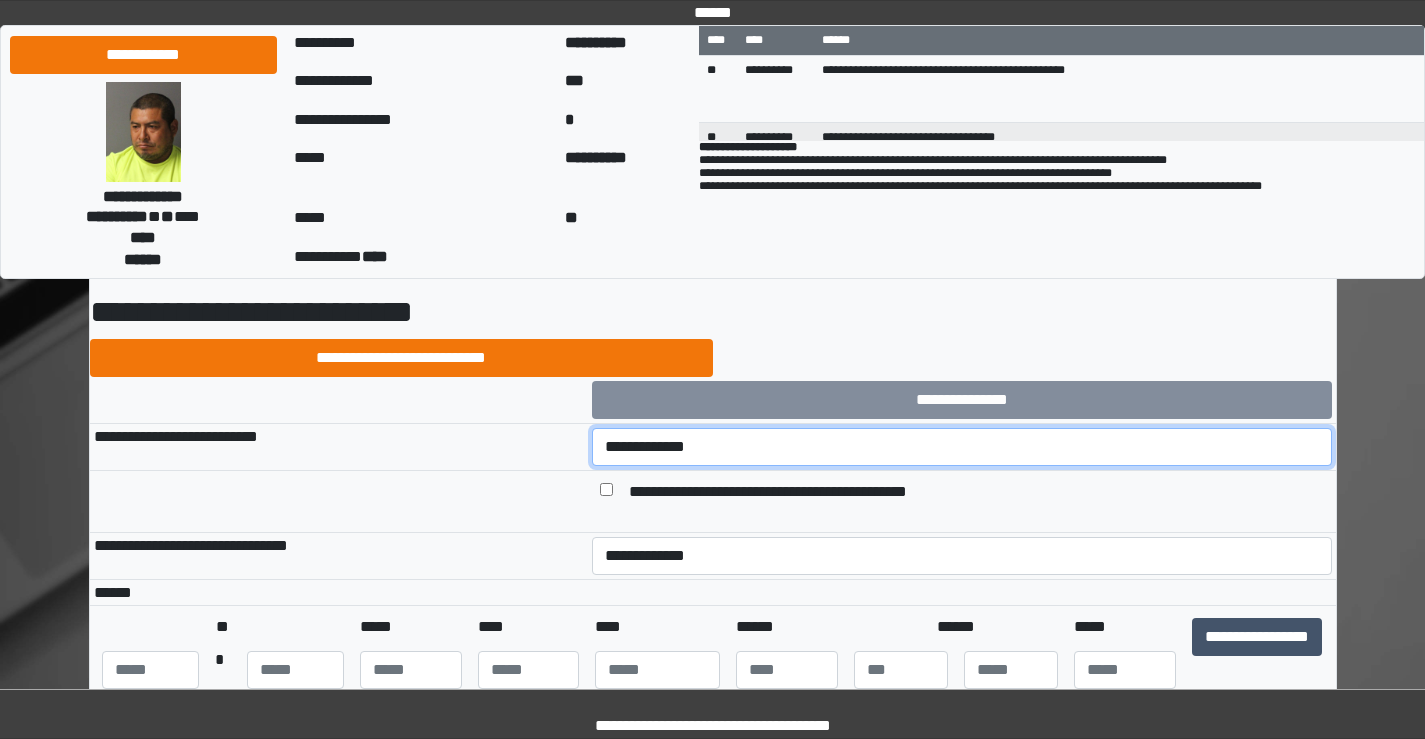 click on "**********" at bounding box center [962, 447] 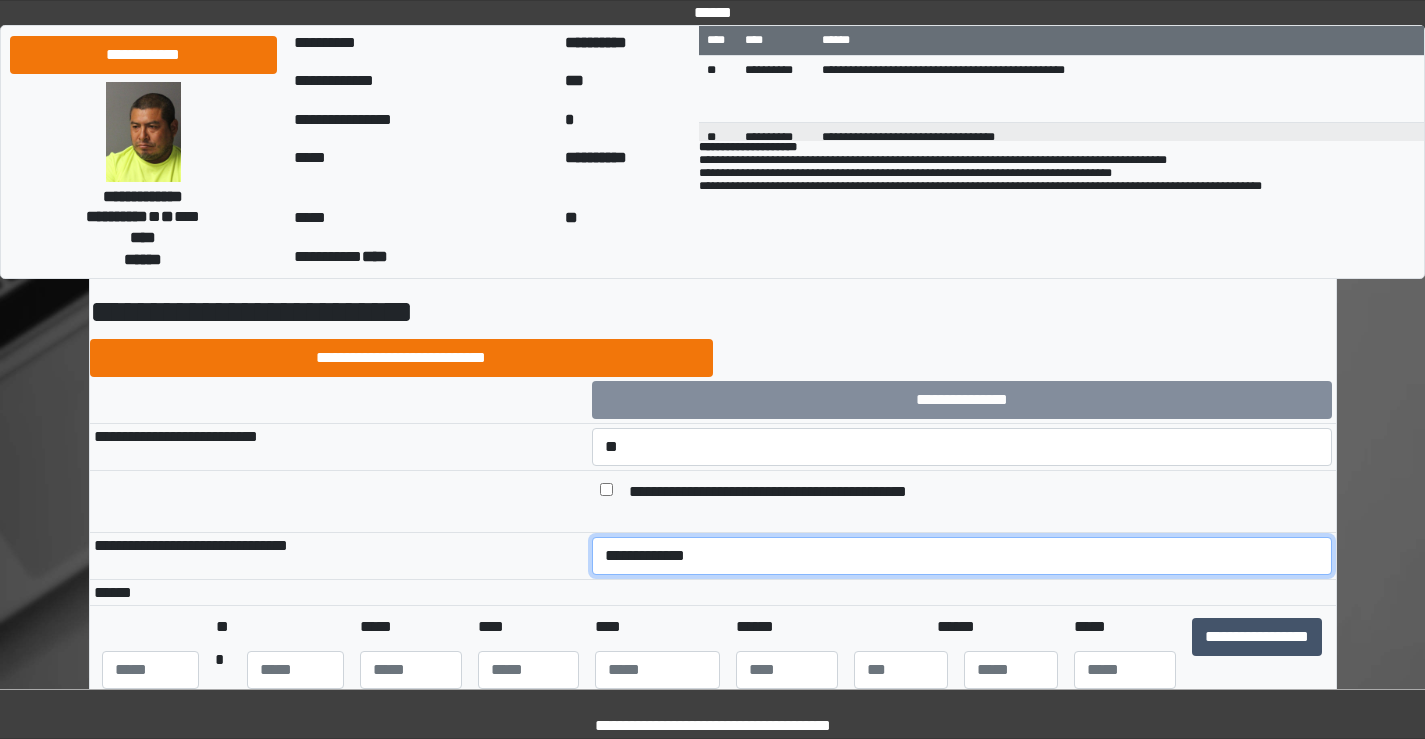 click on "**********" at bounding box center (962, 556) 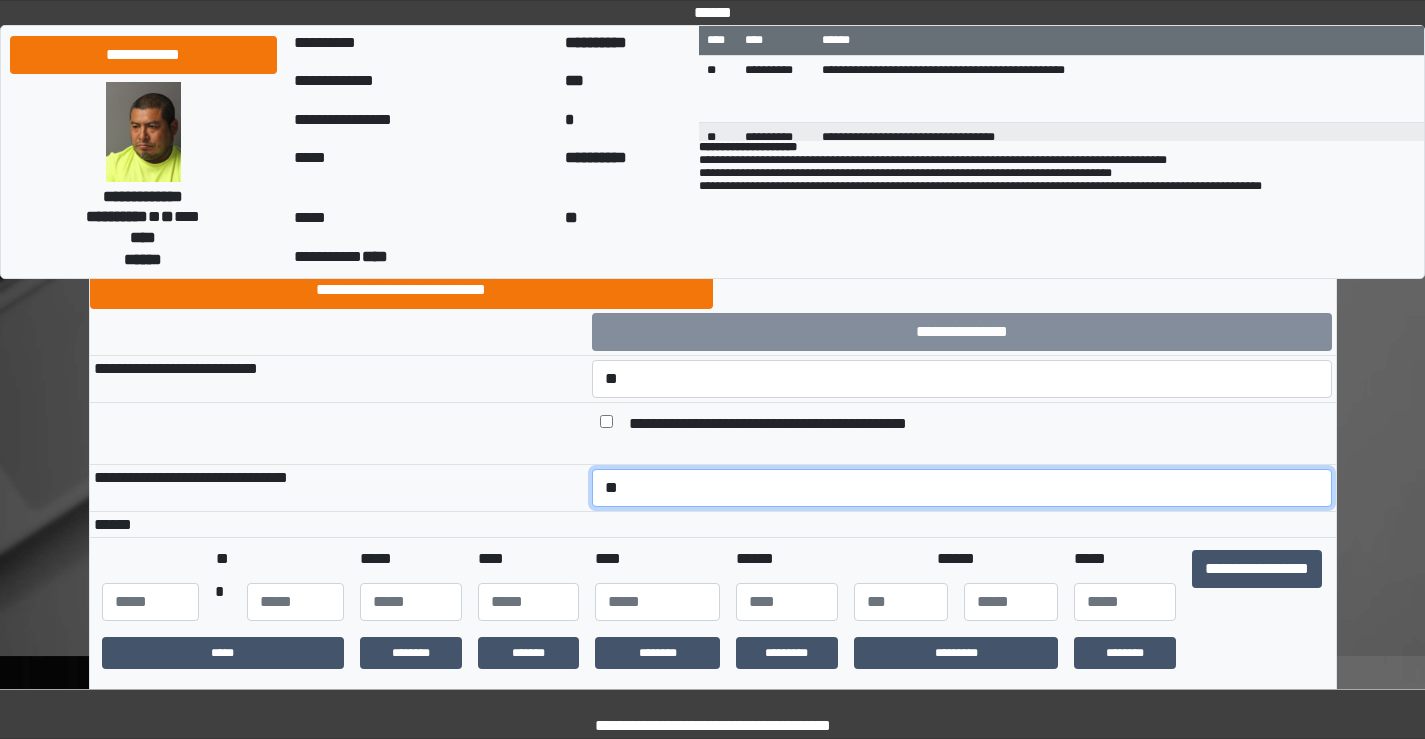 scroll, scrollTop: 200, scrollLeft: 0, axis: vertical 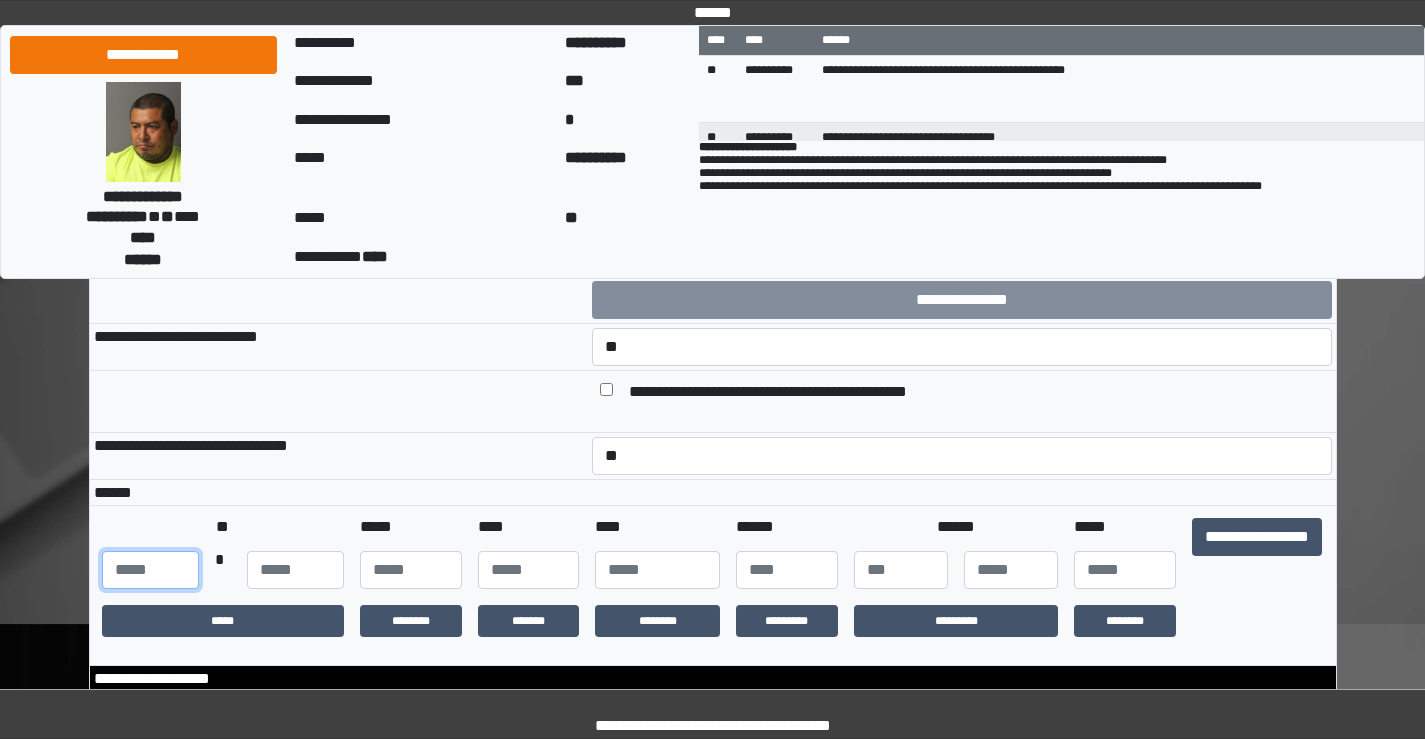 click at bounding box center [150, 570] 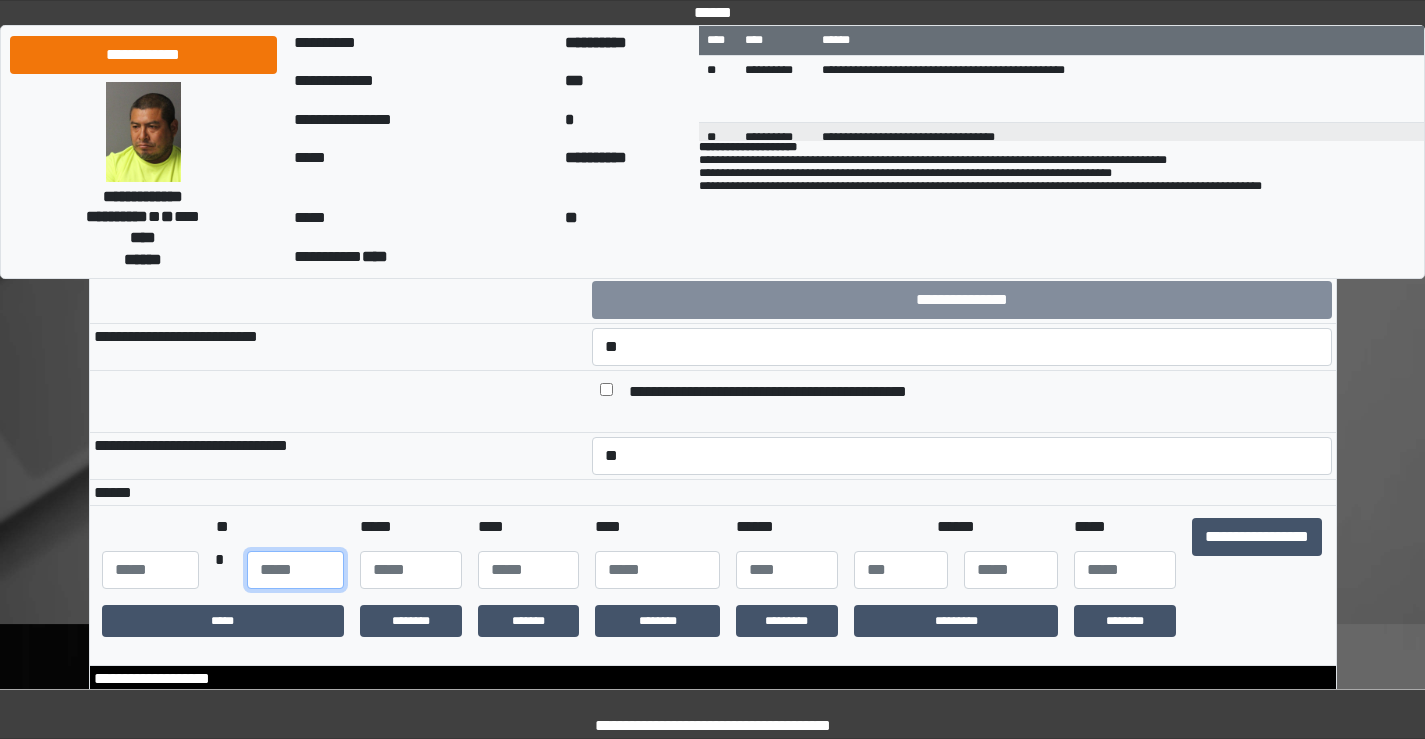 type on "**" 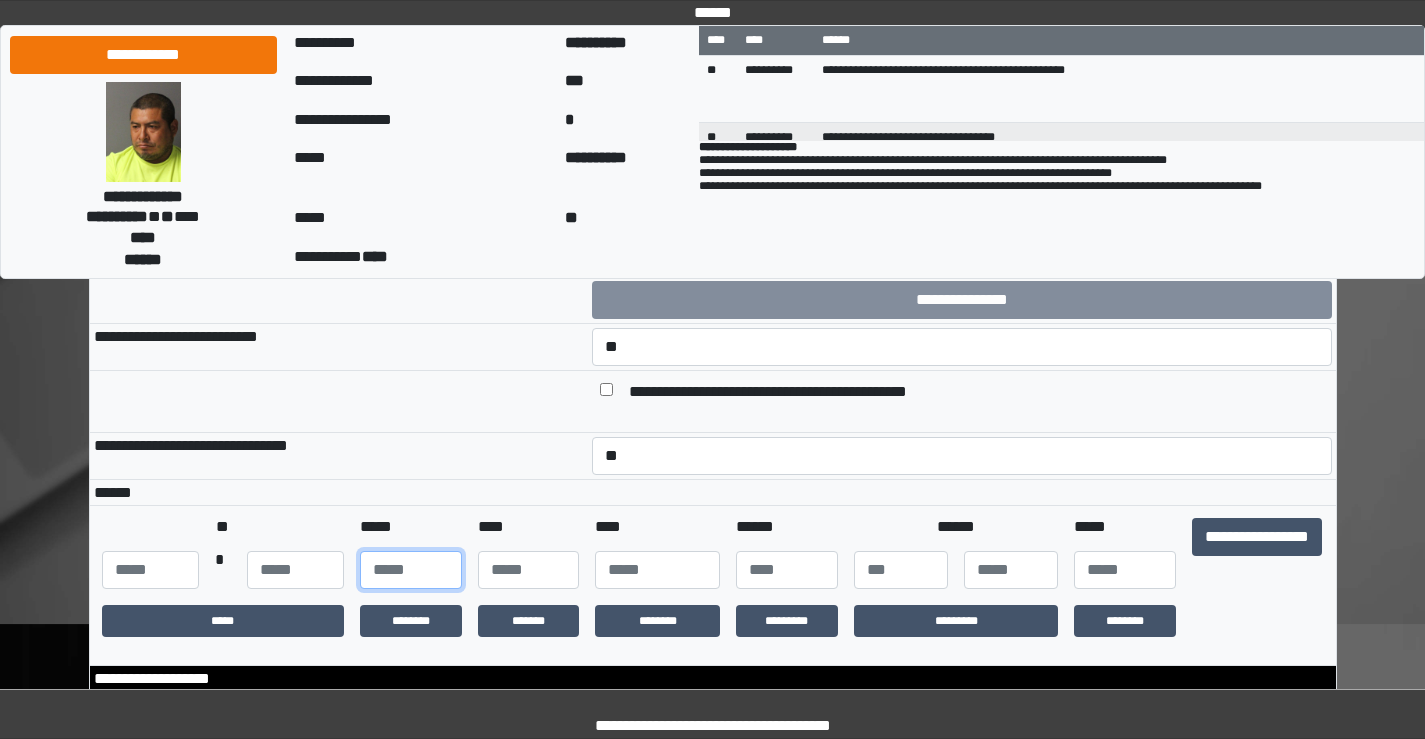 type on "*" 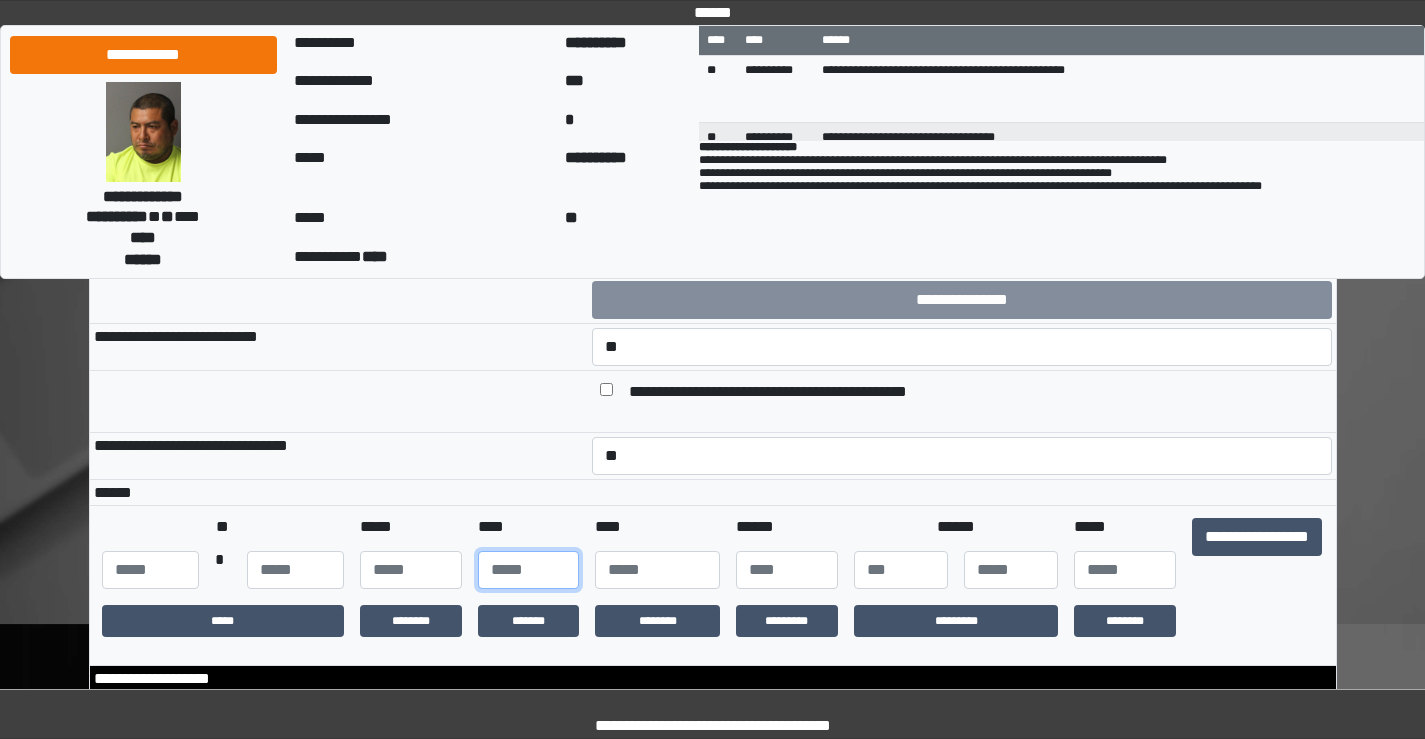 type on "**" 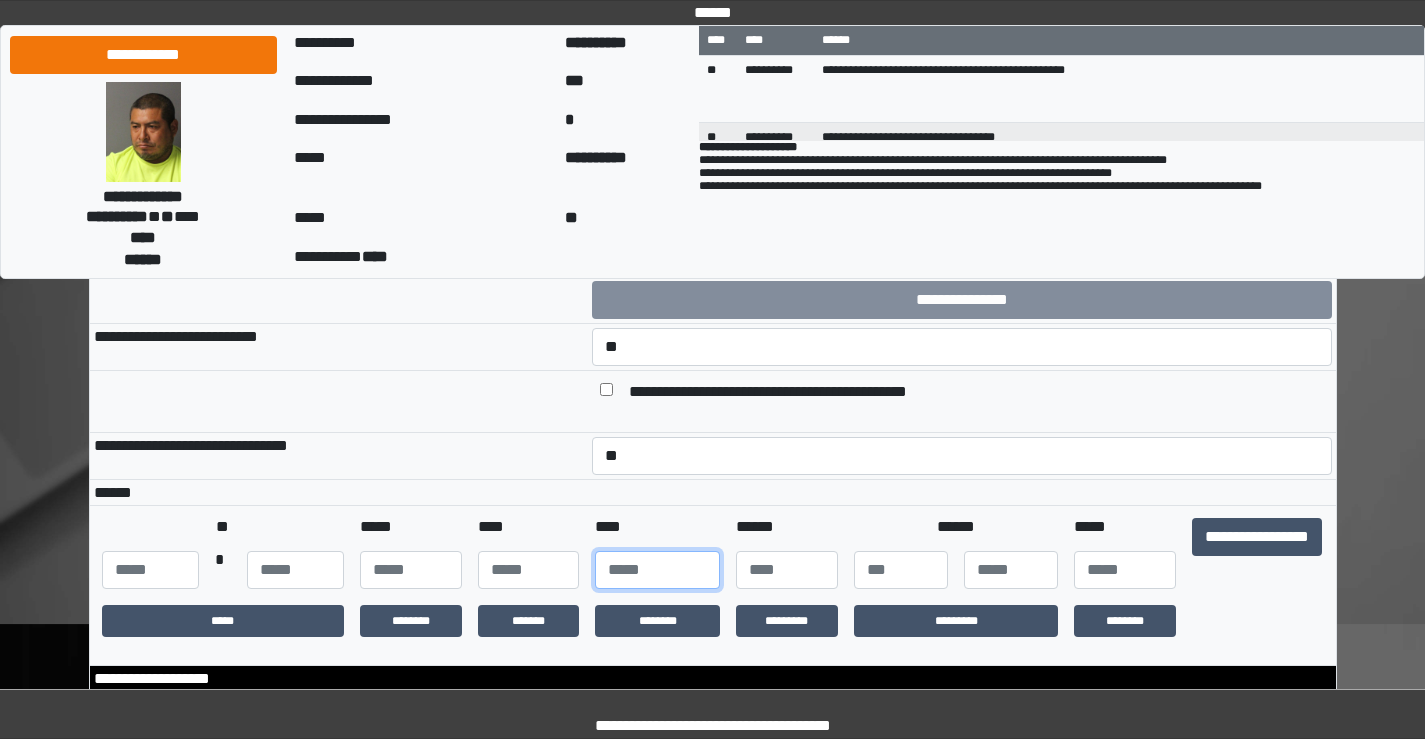 type on "****" 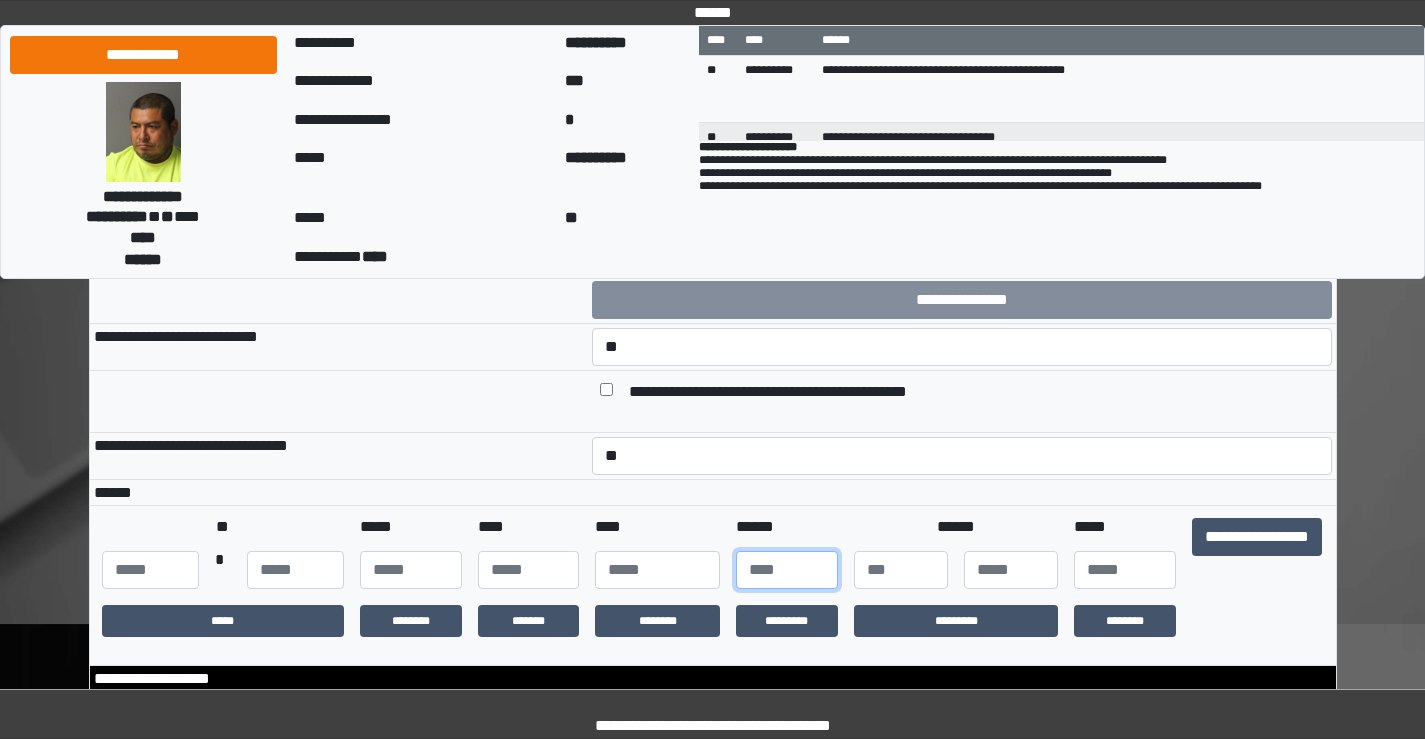 type on "***" 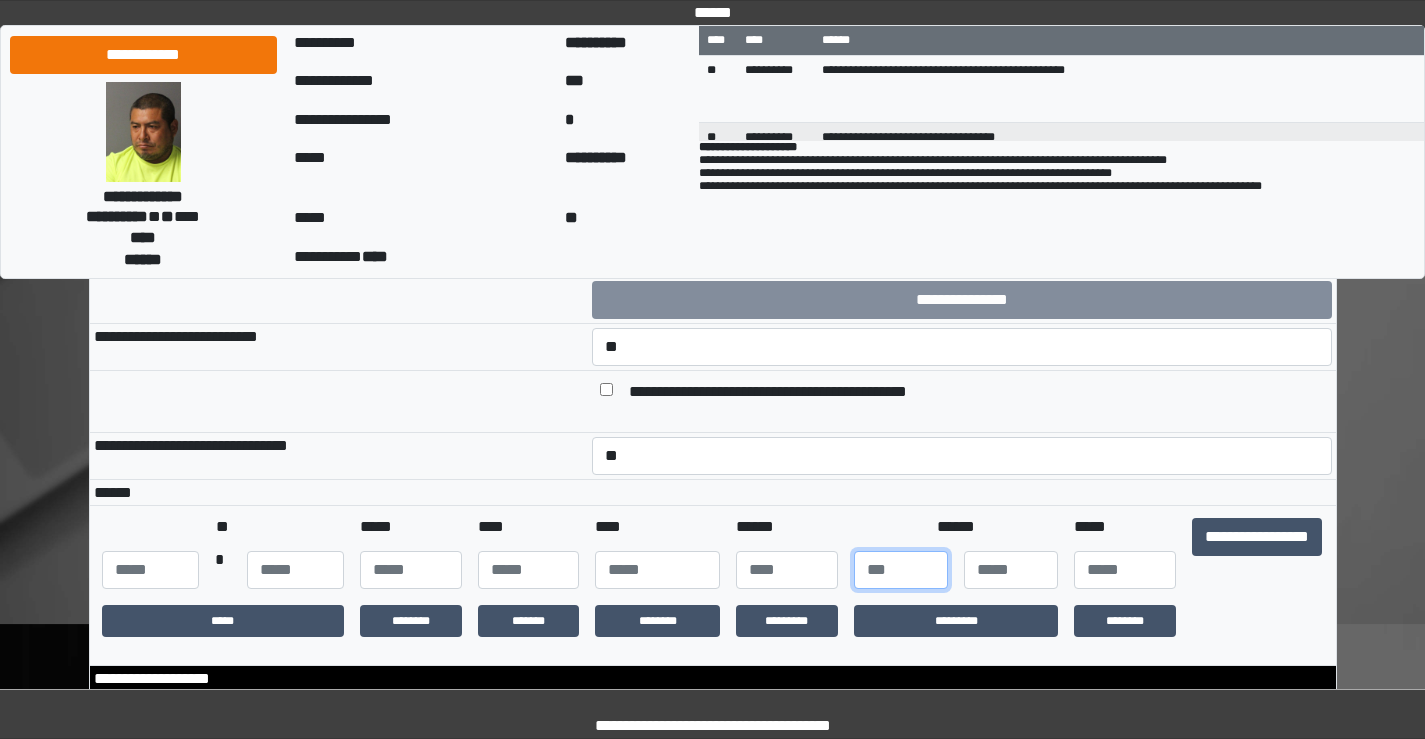 type on "*" 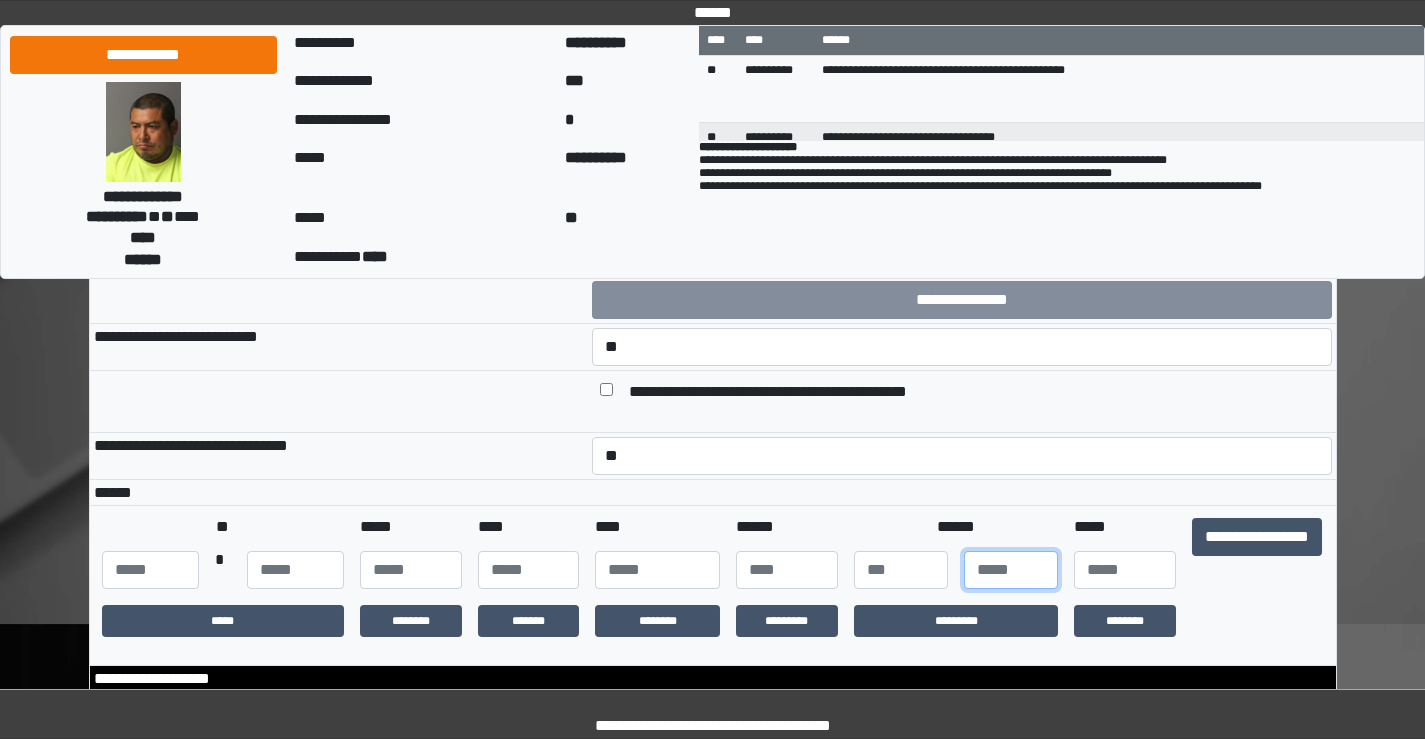 type on "*" 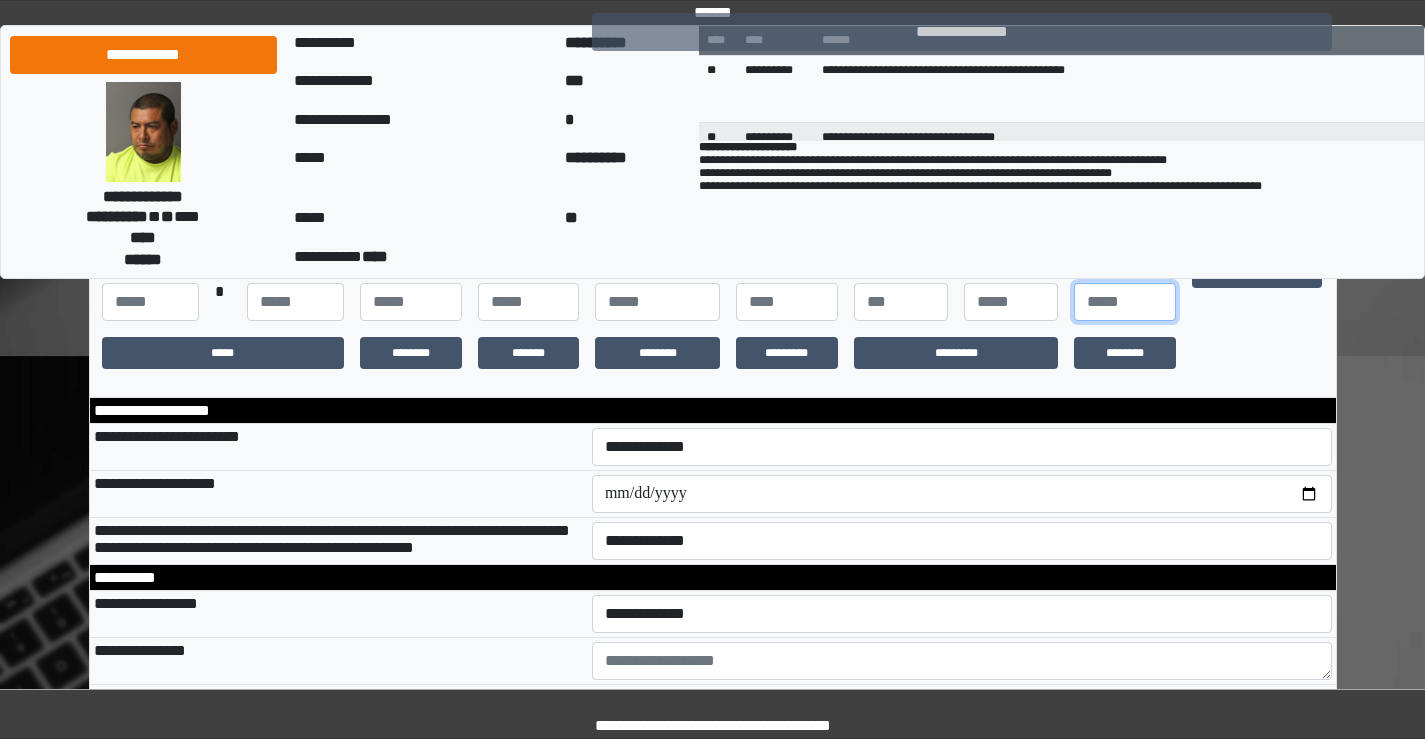 scroll, scrollTop: 500, scrollLeft: 0, axis: vertical 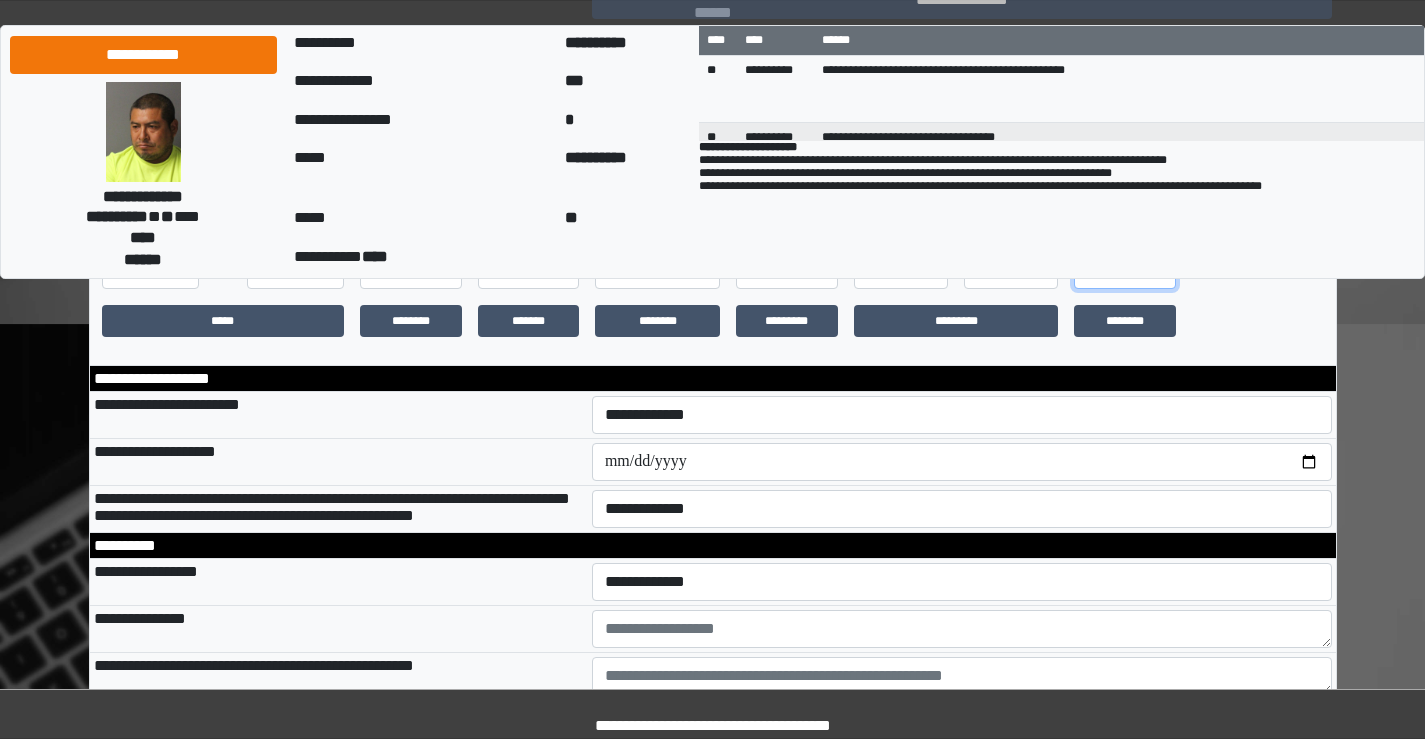 type on "**" 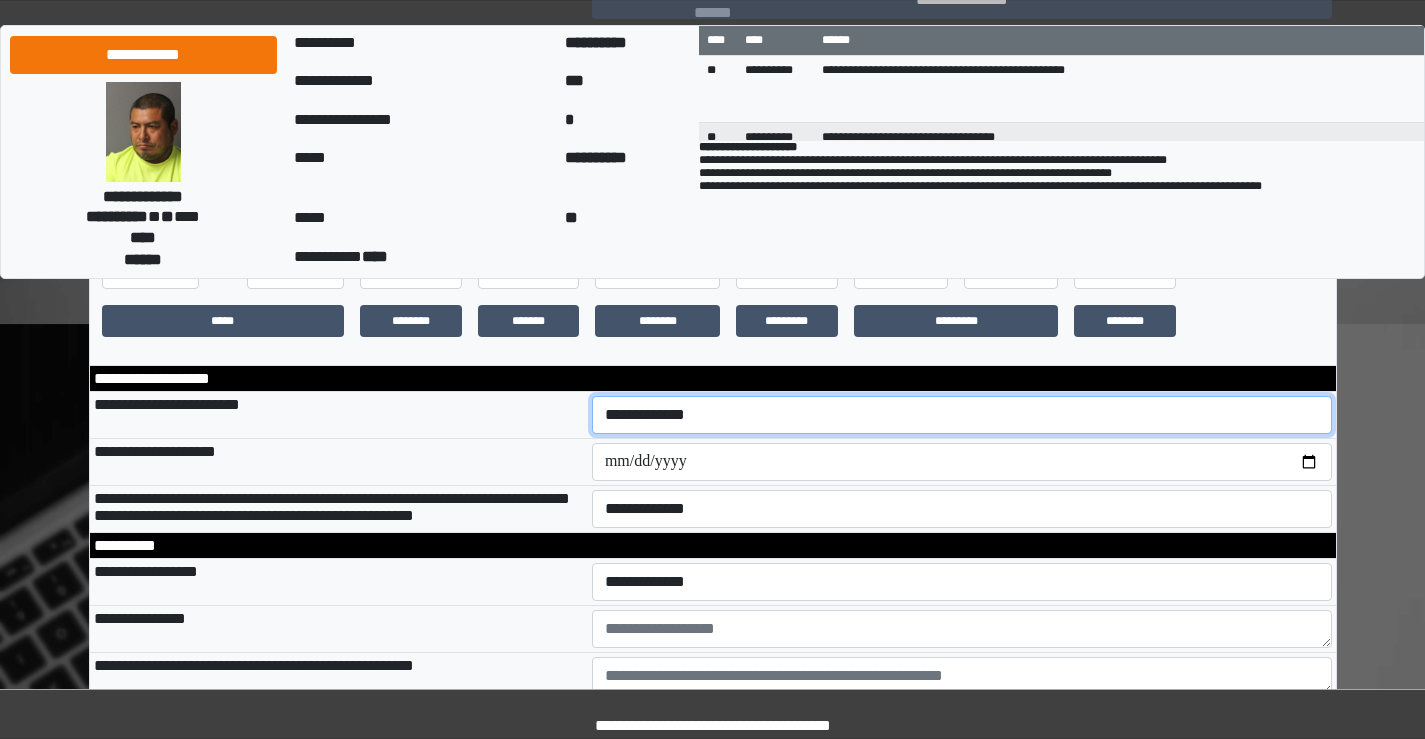 click on "**********" at bounding box center [962, 415] 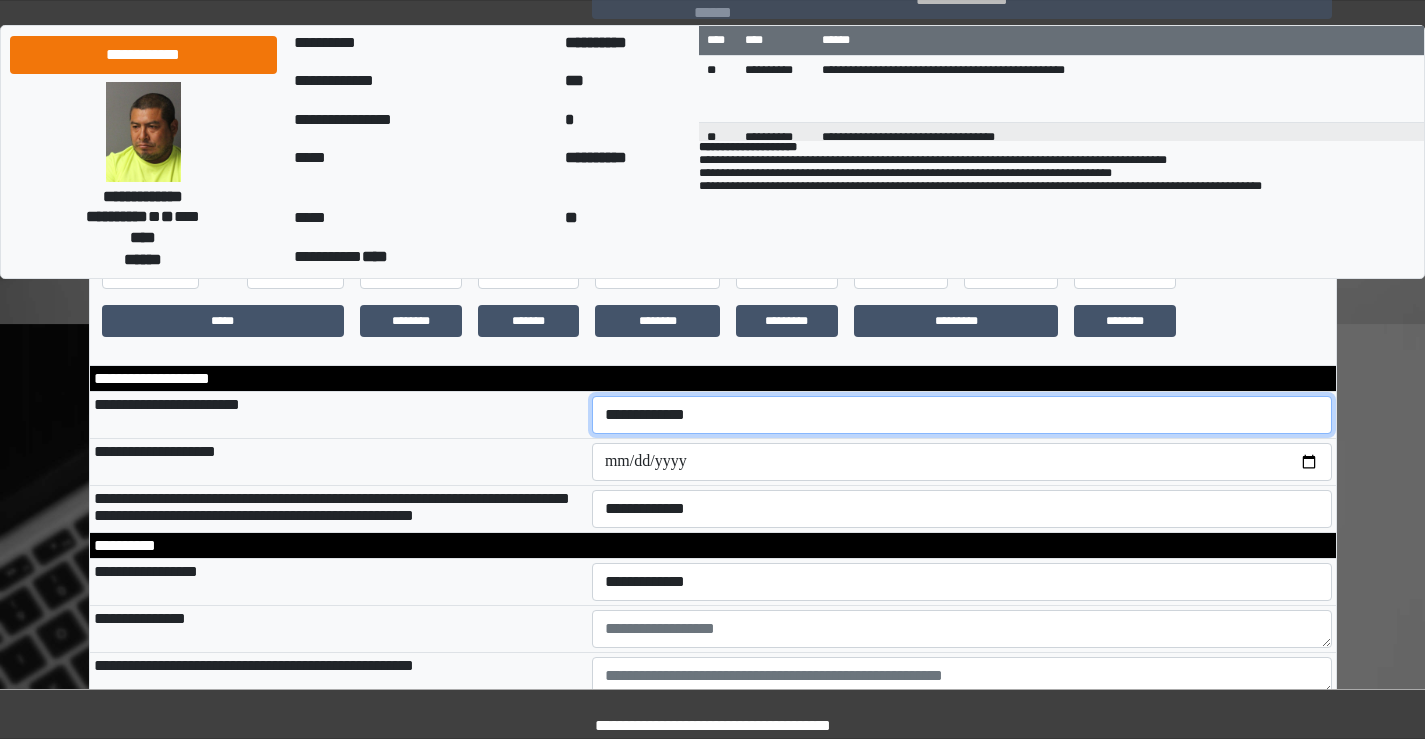 select on "***" 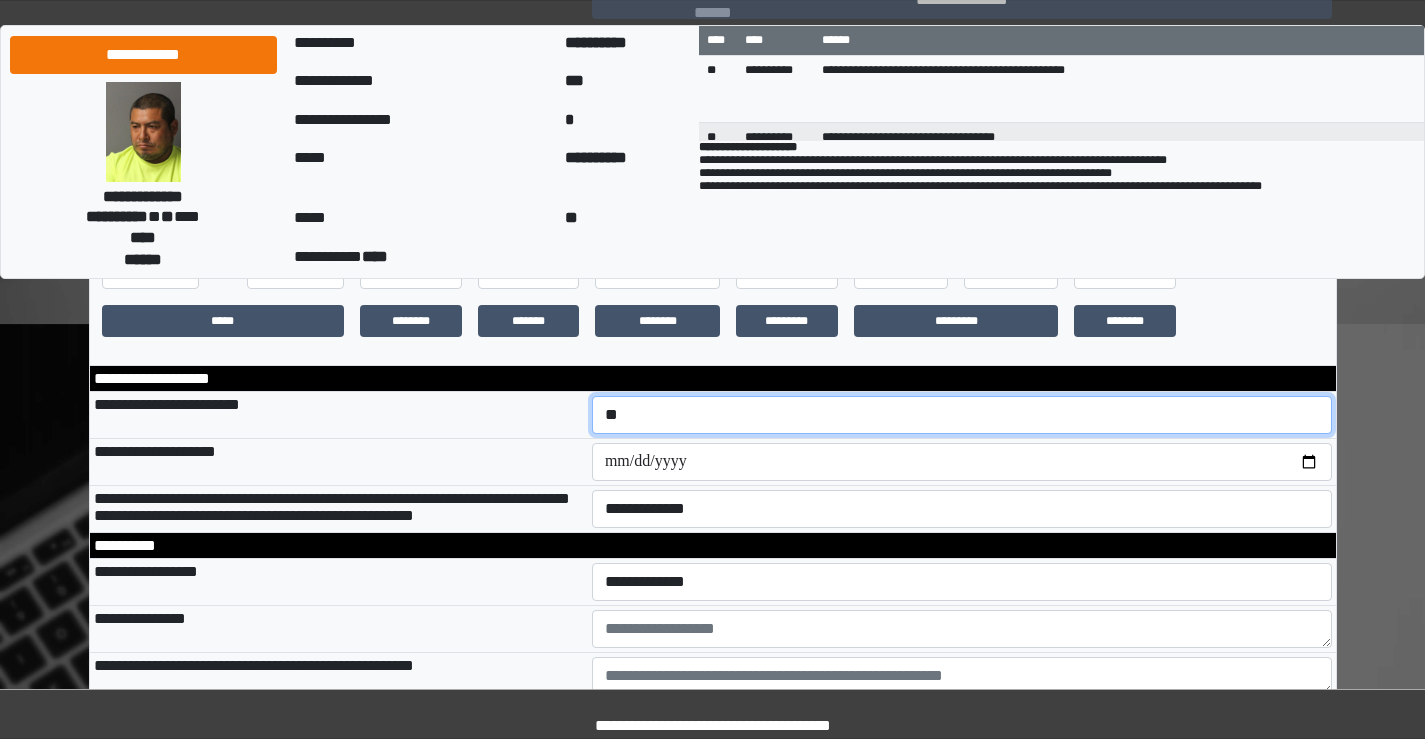 click on "**********" at bounding box center [962, 415] 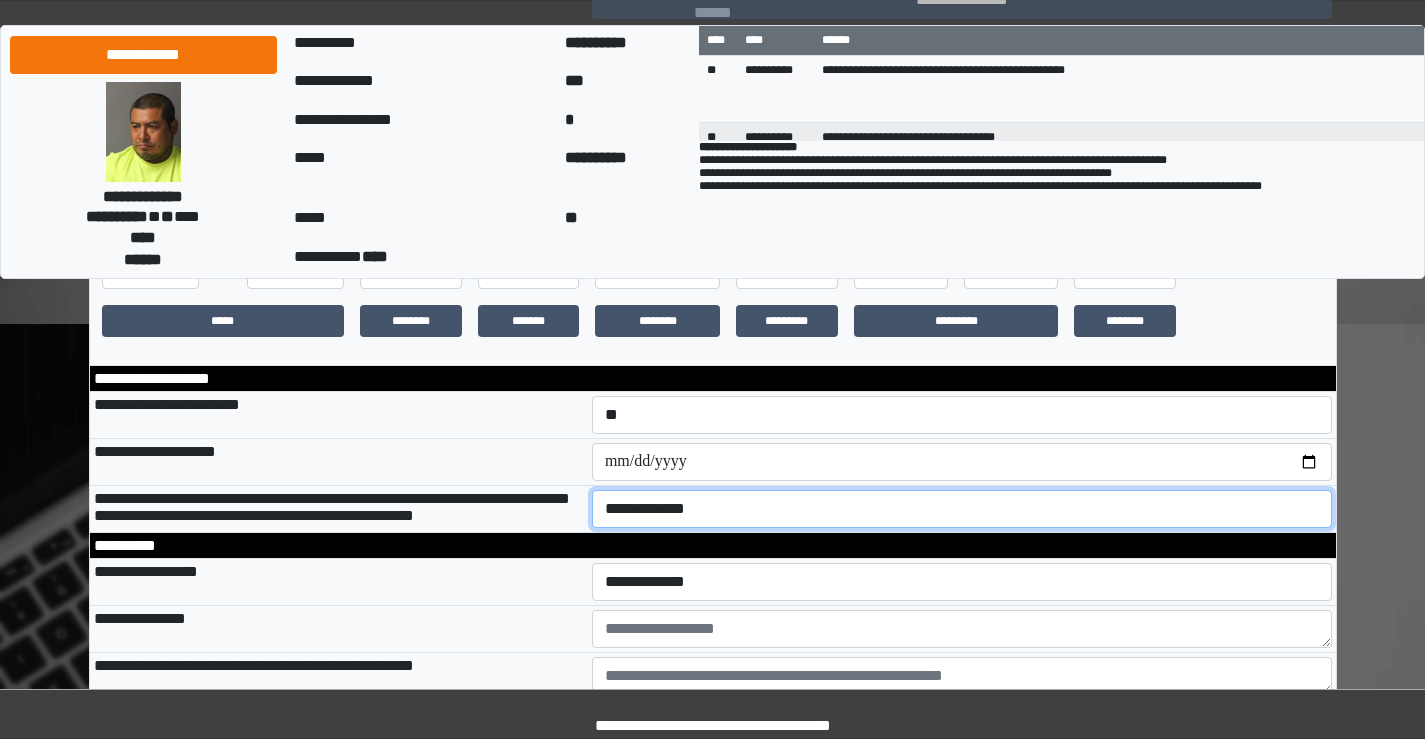 click on "**********" at bounding box center [962, 509] 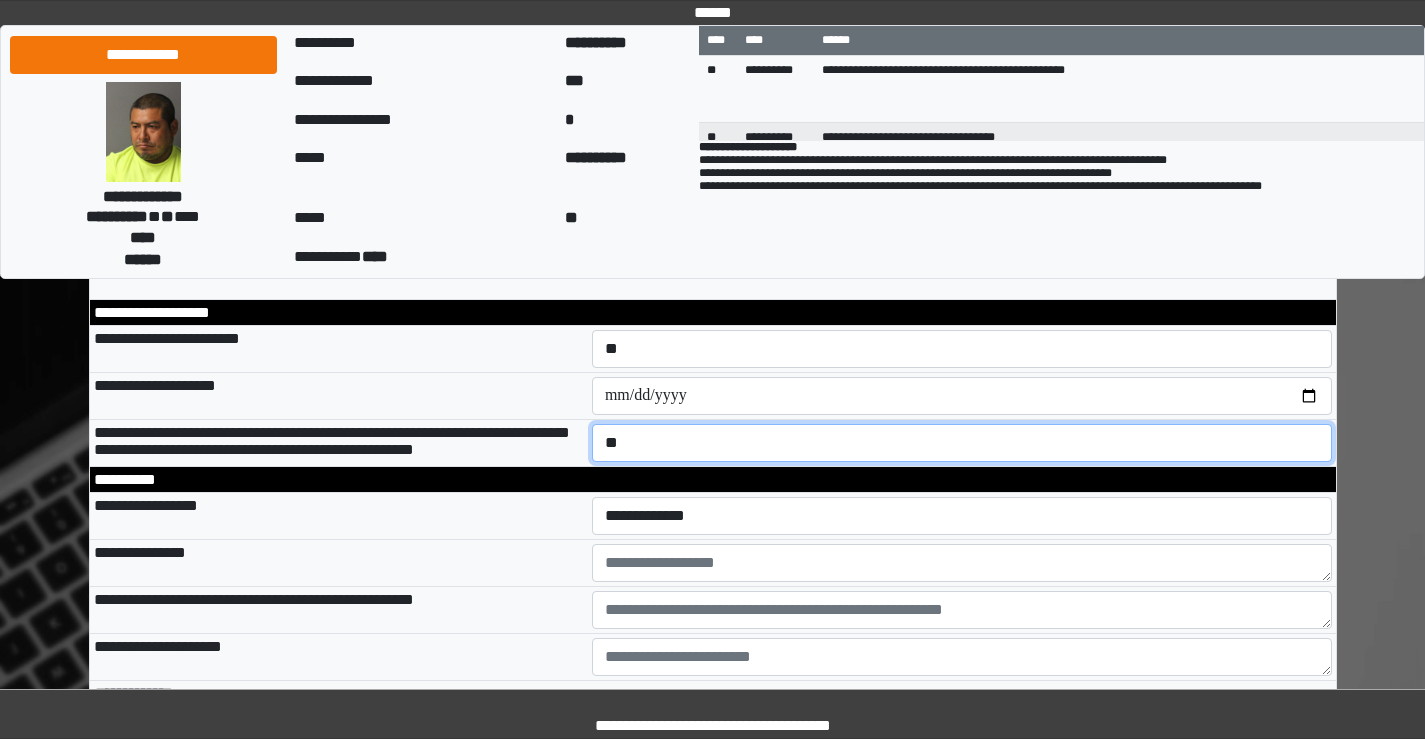 scroll, scrollTop: 600, scrollLeft: 0, axis: vertical 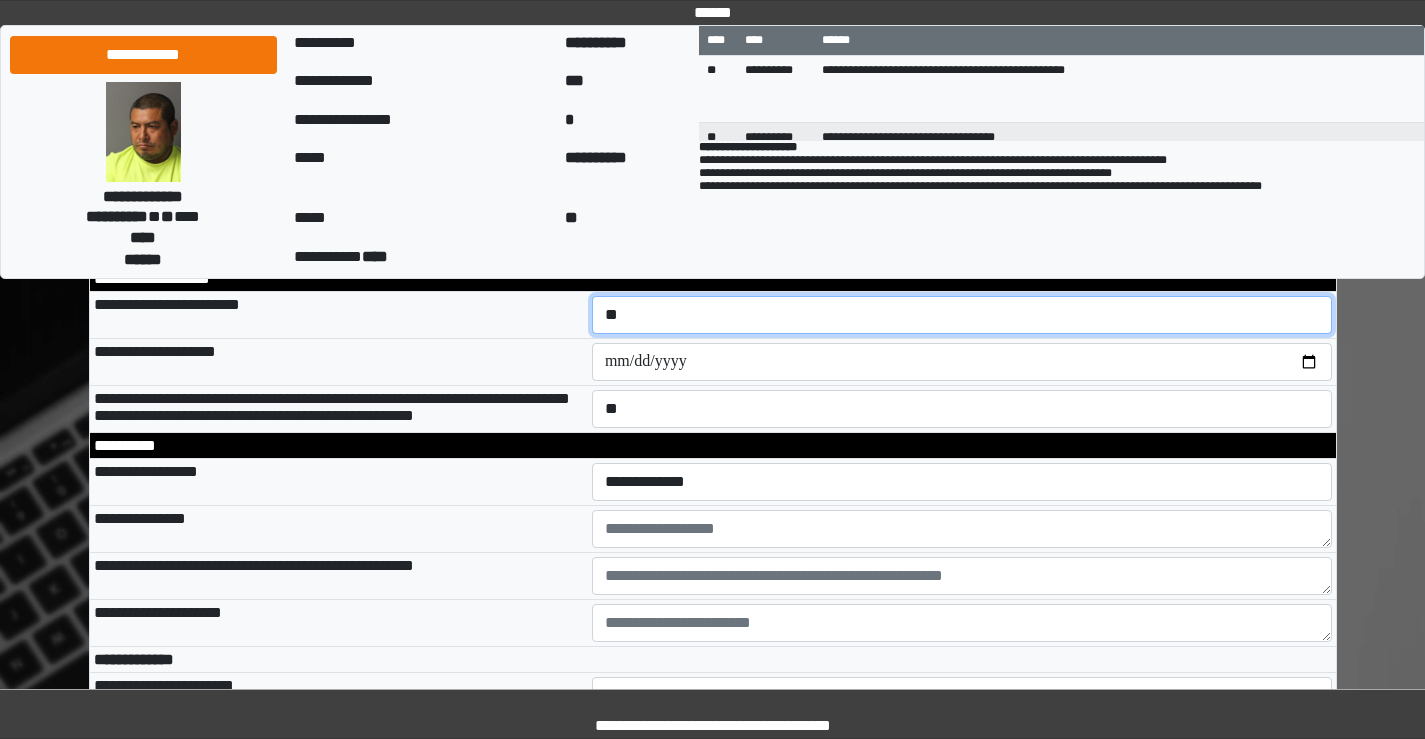 click on "**********" at bounding box center [962, 315] 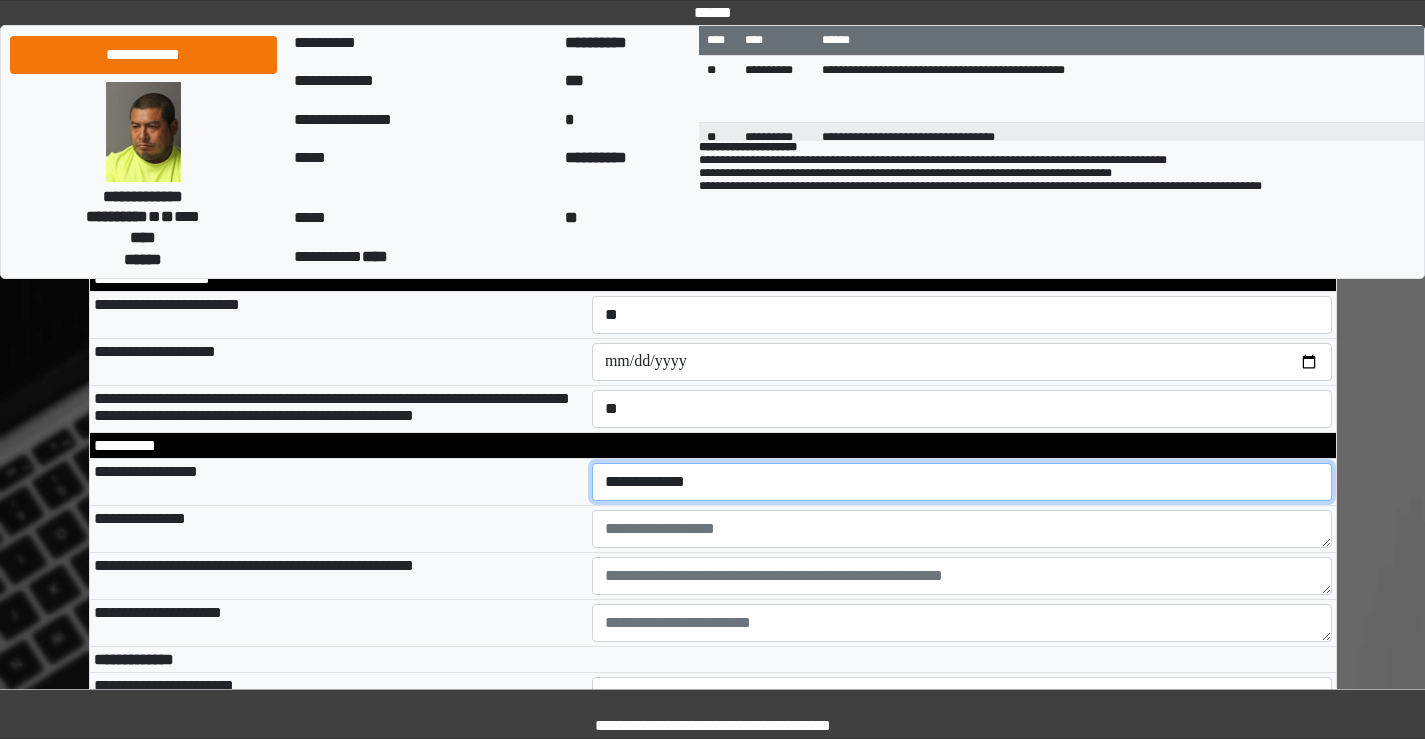 click on "**********" at bounding box center (962, 482) 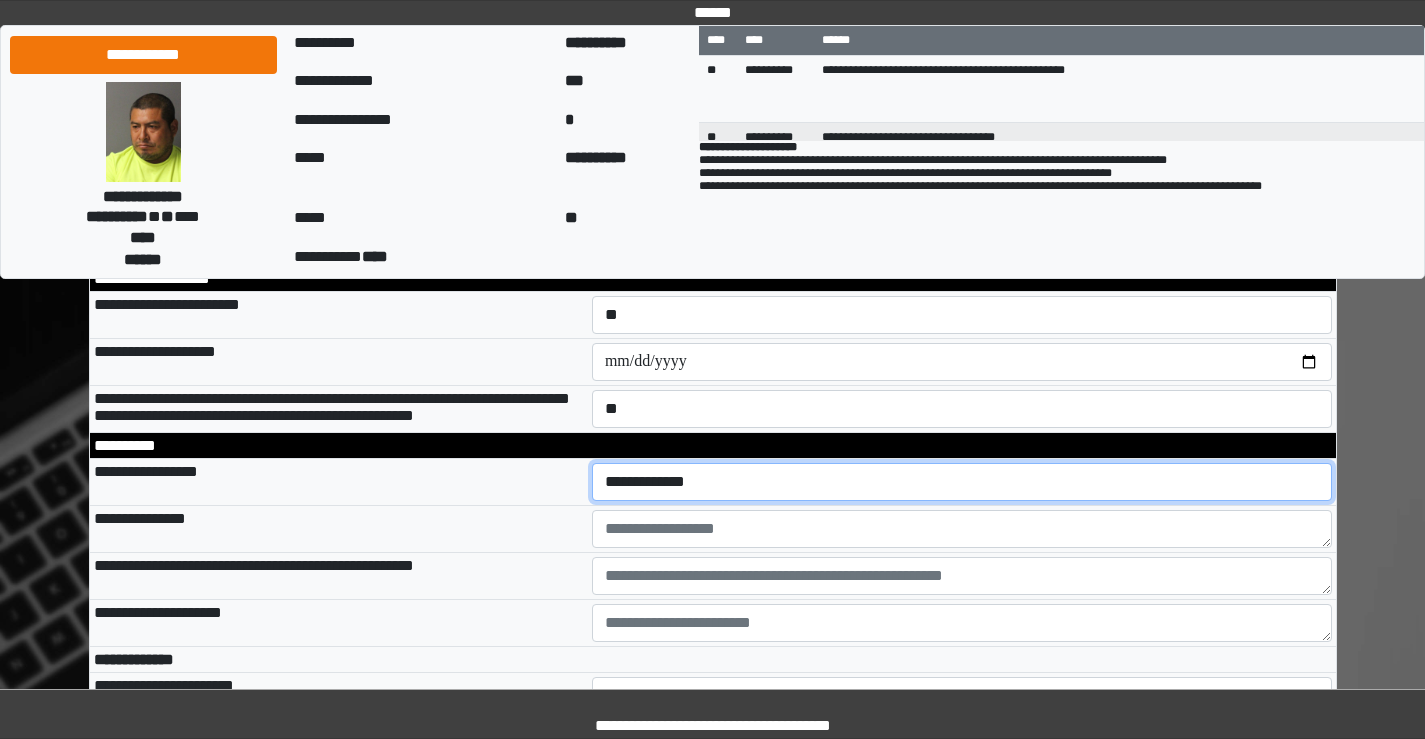 click on "**********" at bounding box center (962, 482) 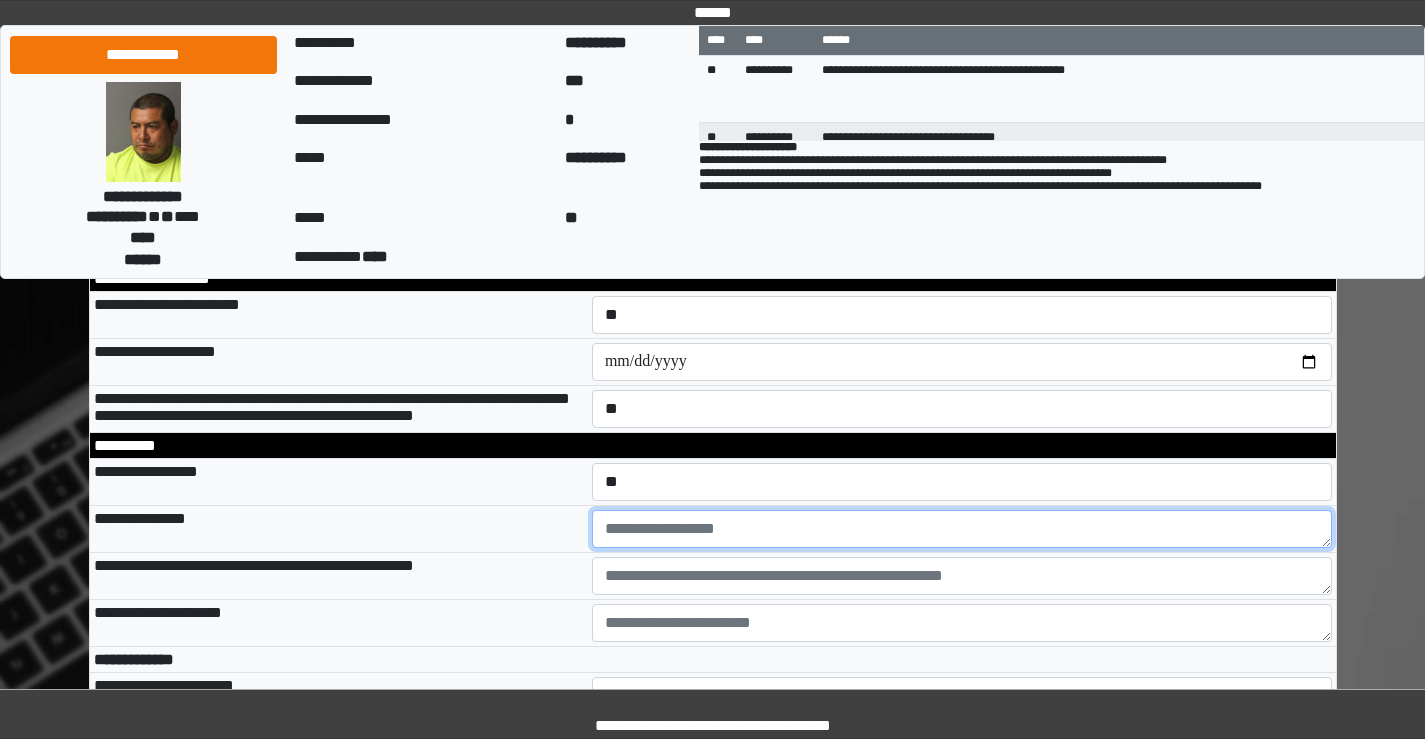 click at bounding box center (962, 529) 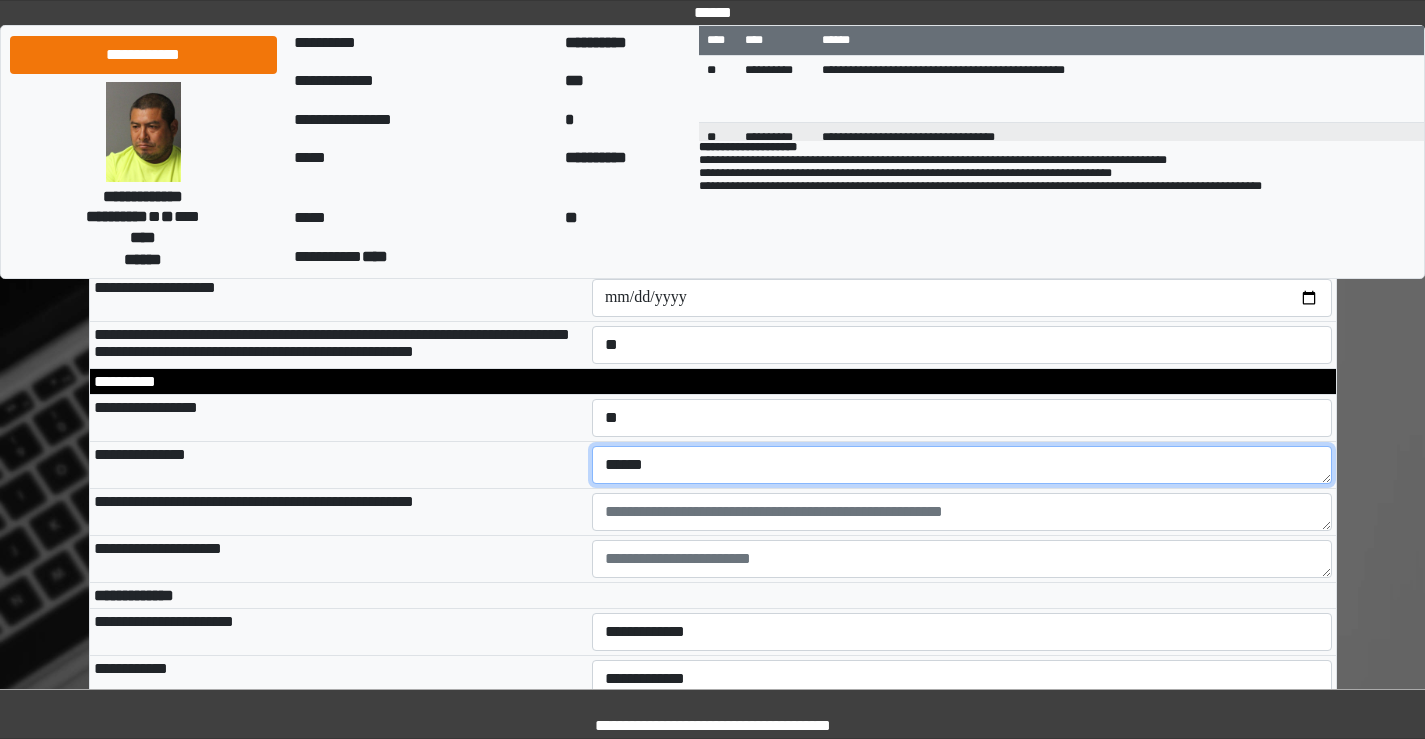 scroll, scrollTop: 700, scrollLeft: 0, axis: vertical 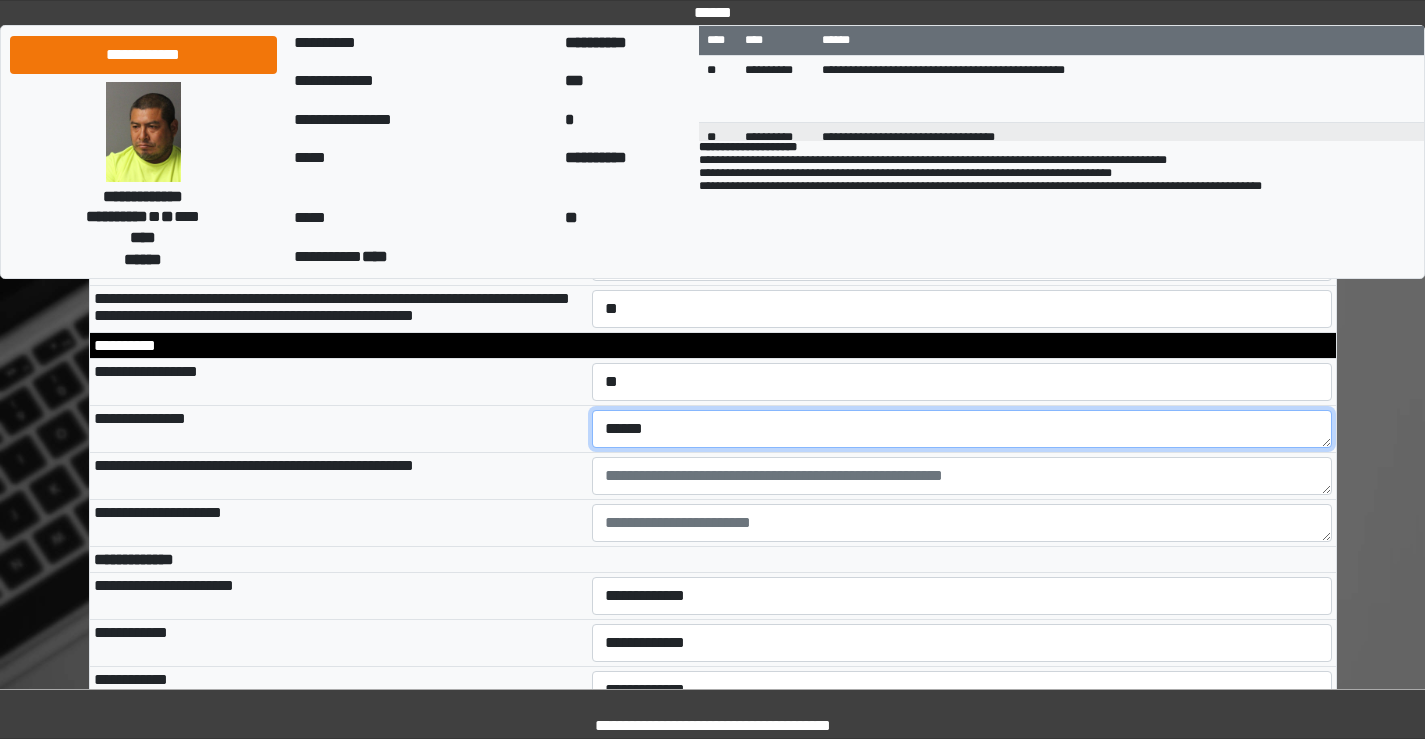 type on "******" 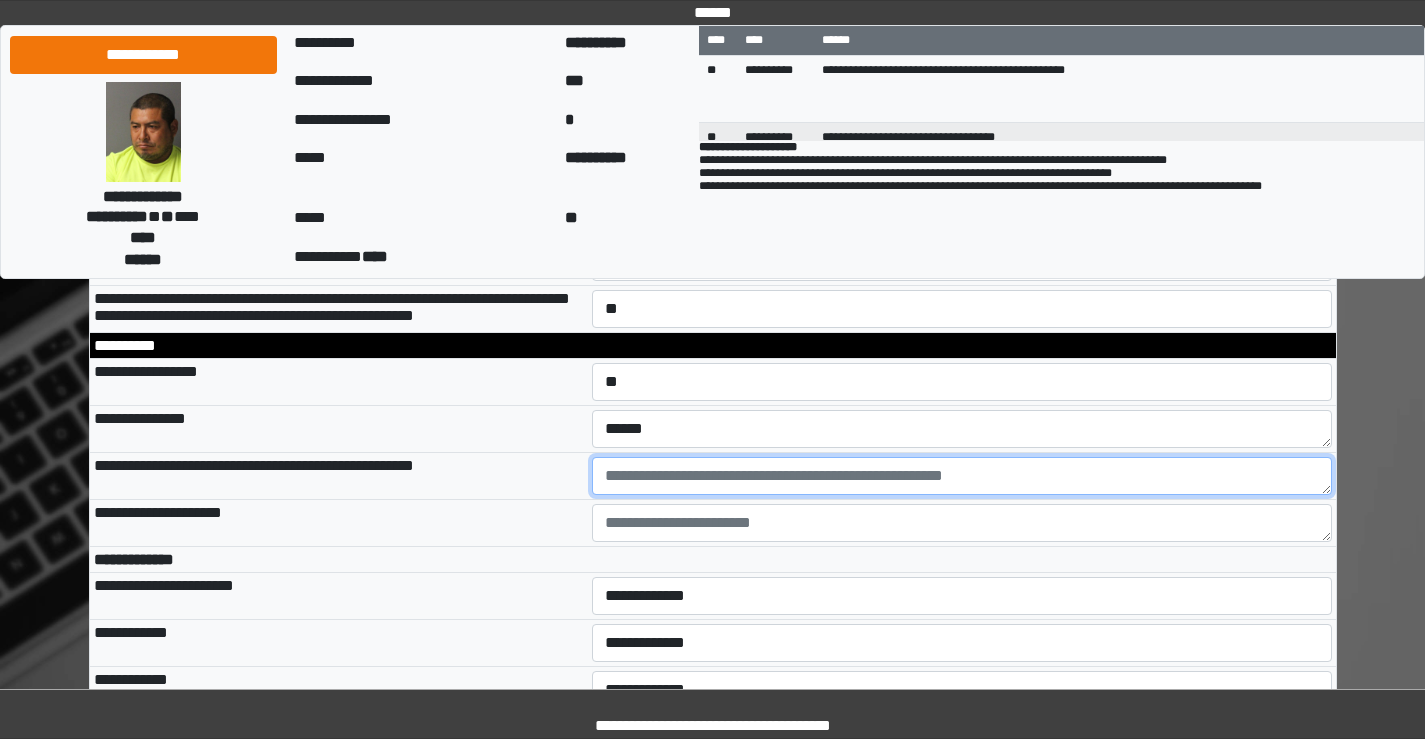 click at bounding box center (962, 476) 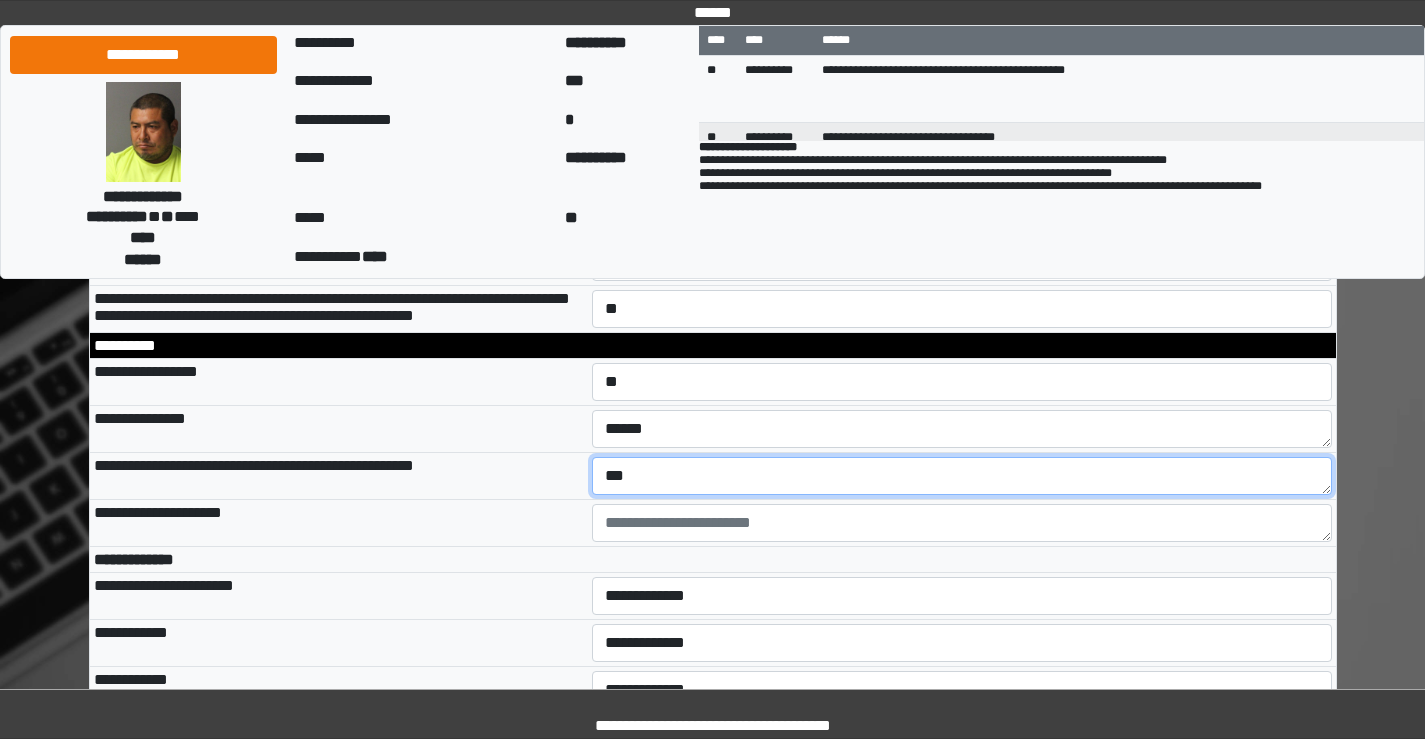 type on "***" 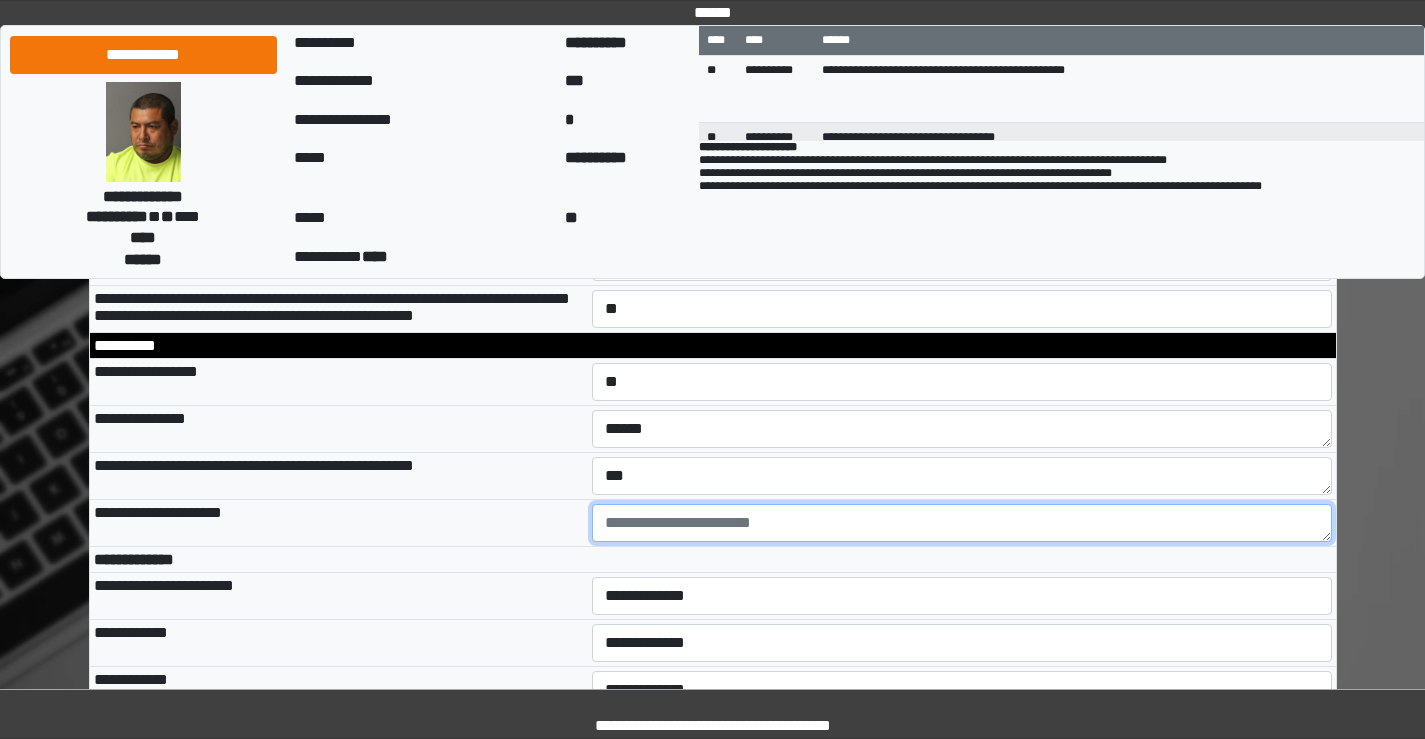 click at bounding box center (962, 523) 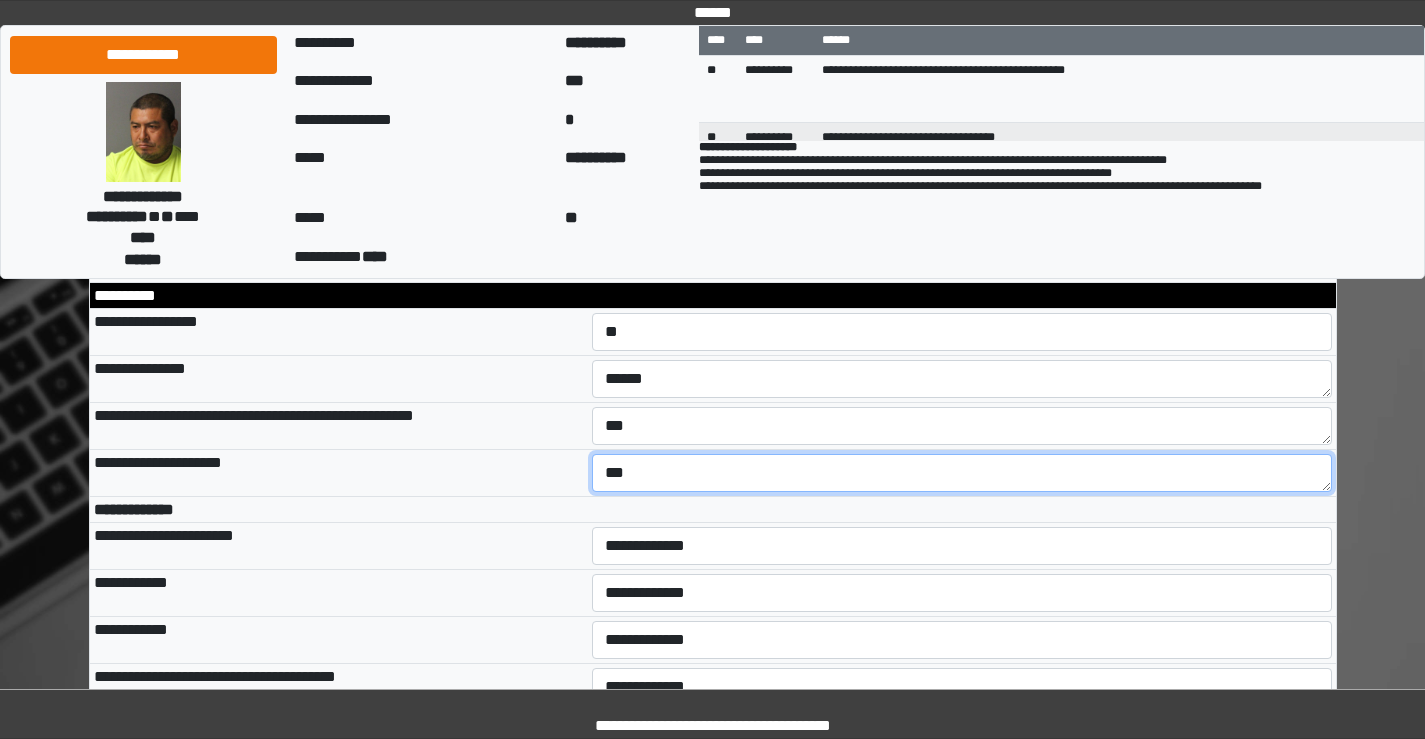 scroll, scrollTop: 800, scrollLeft: 0, axis: vertical 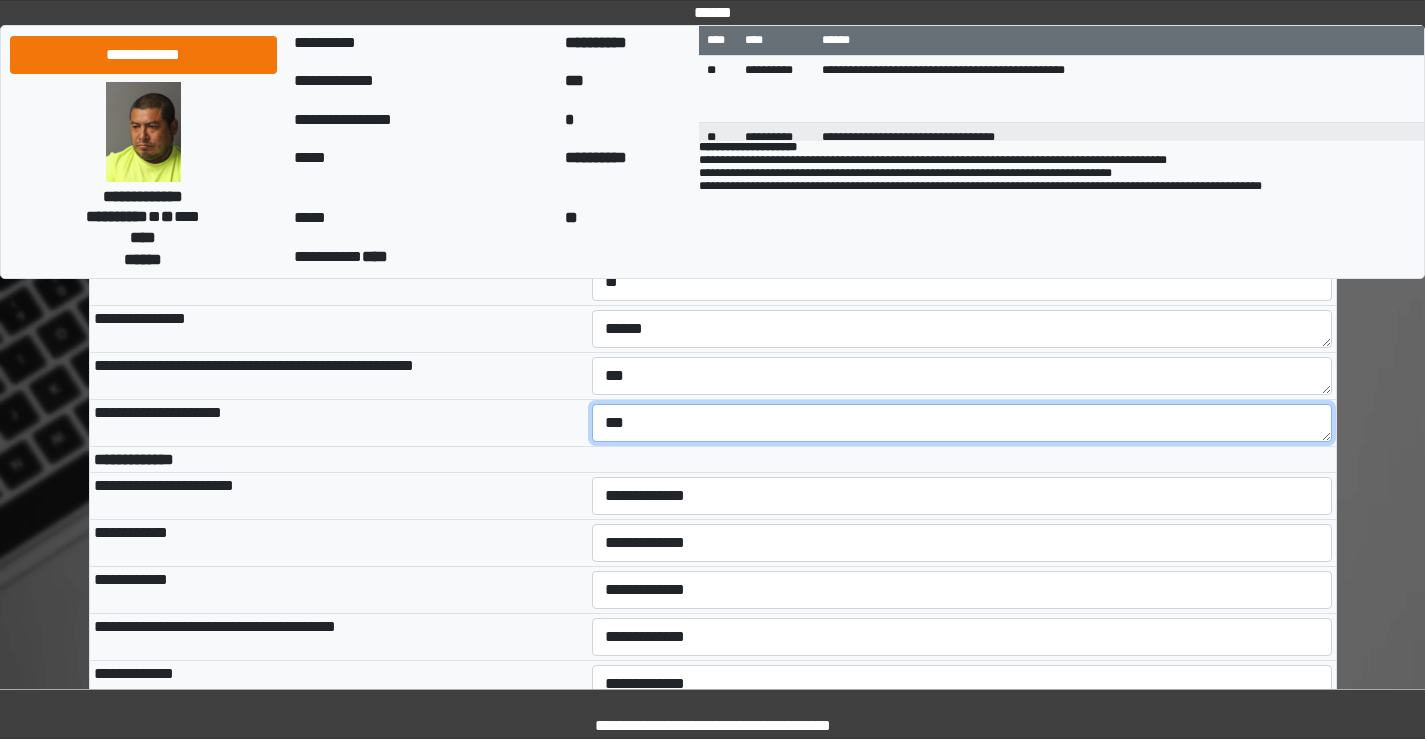 type on "***" 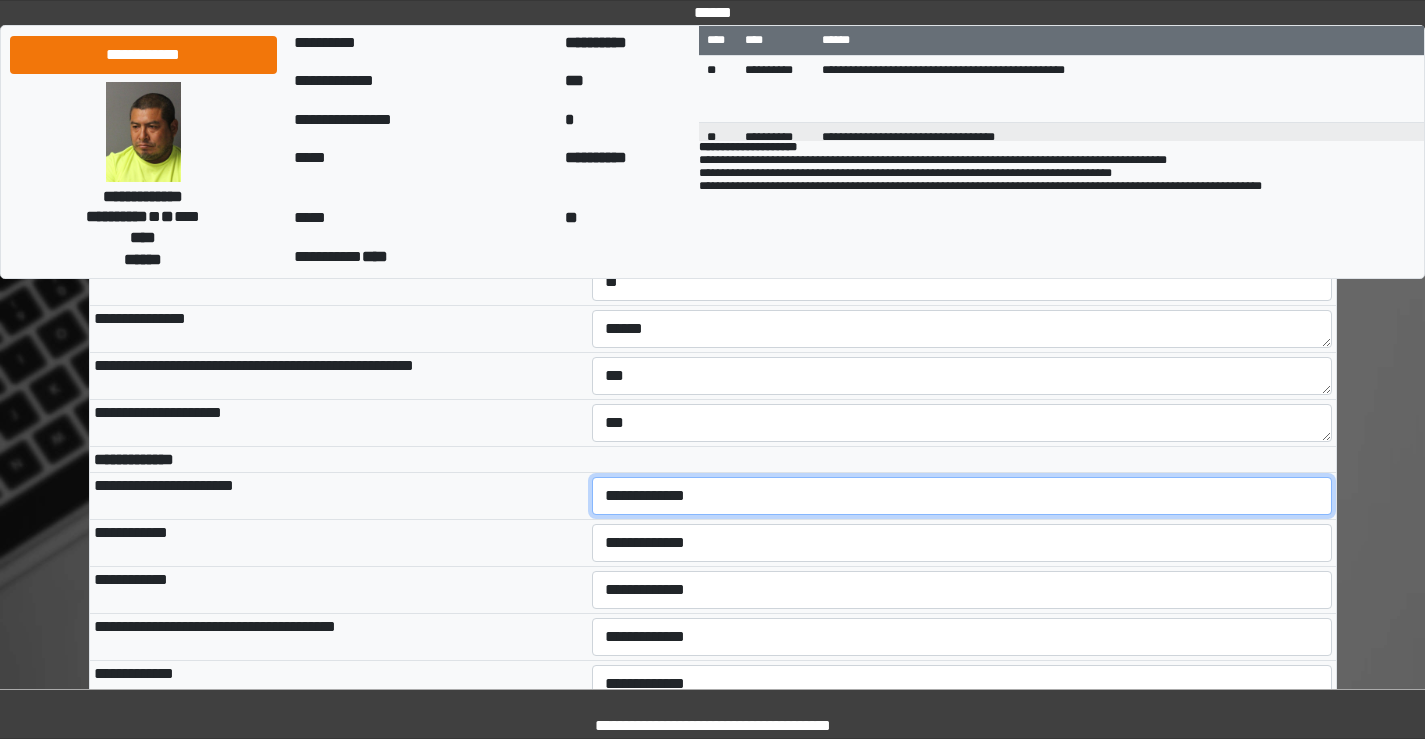 click on "**********" at bounding box center (962, 496) 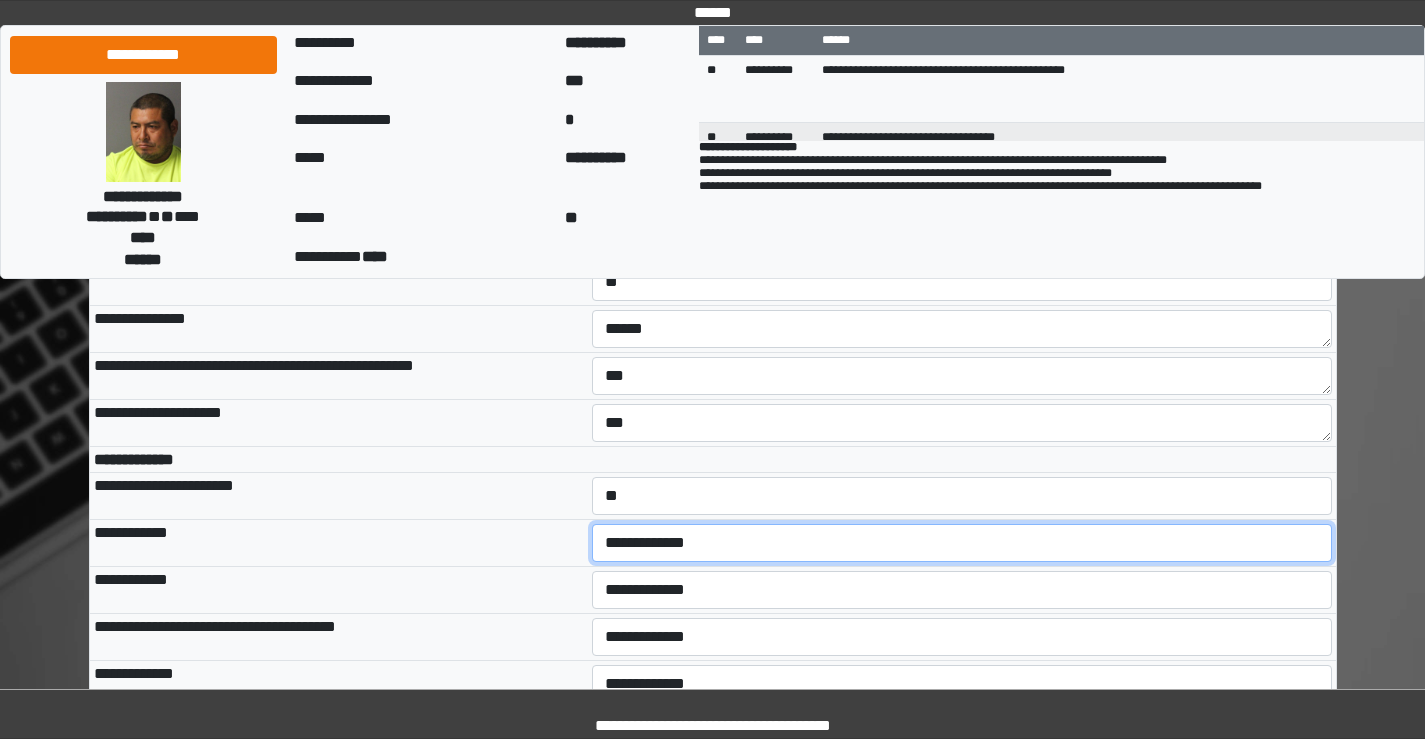 click on "**********" at bounding box center (962, 543) 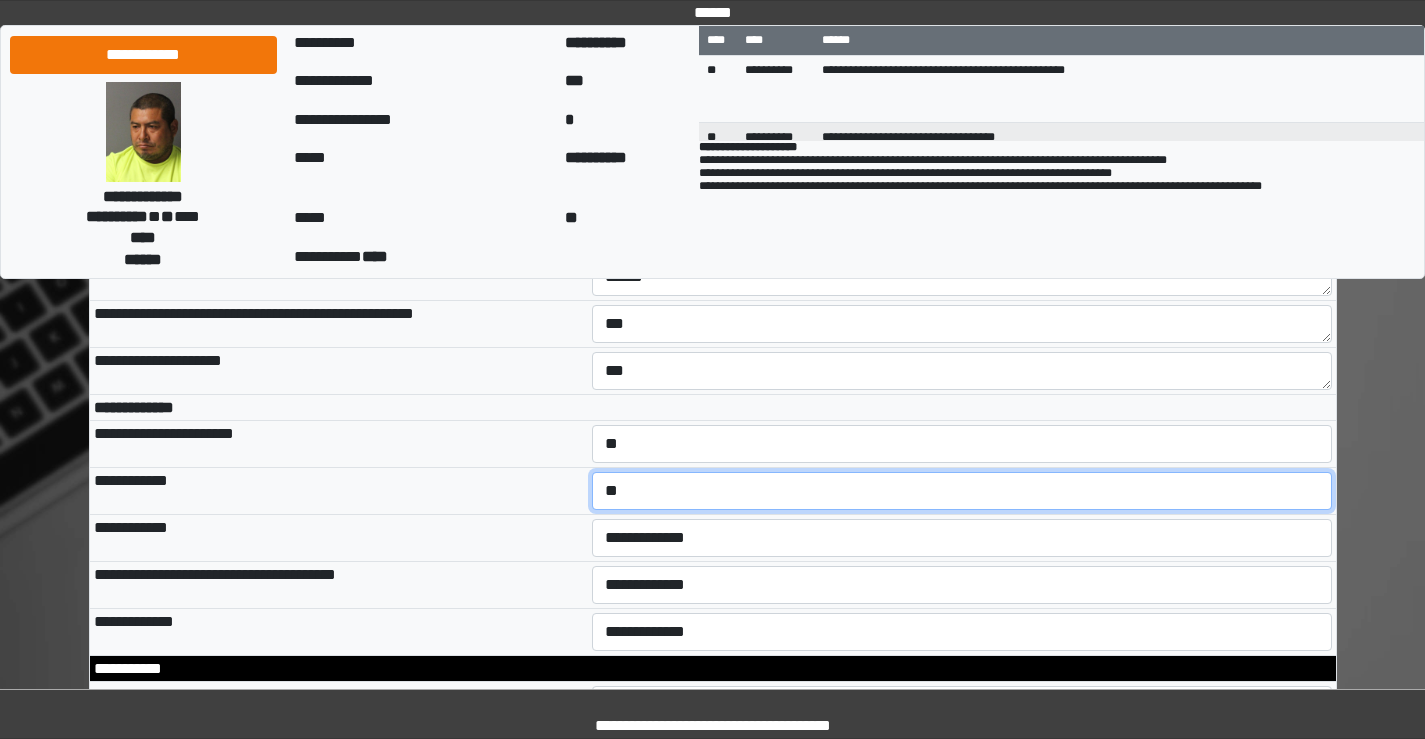 scroll, scrollTop: 900, scrollLeft: 0, axis: vertical 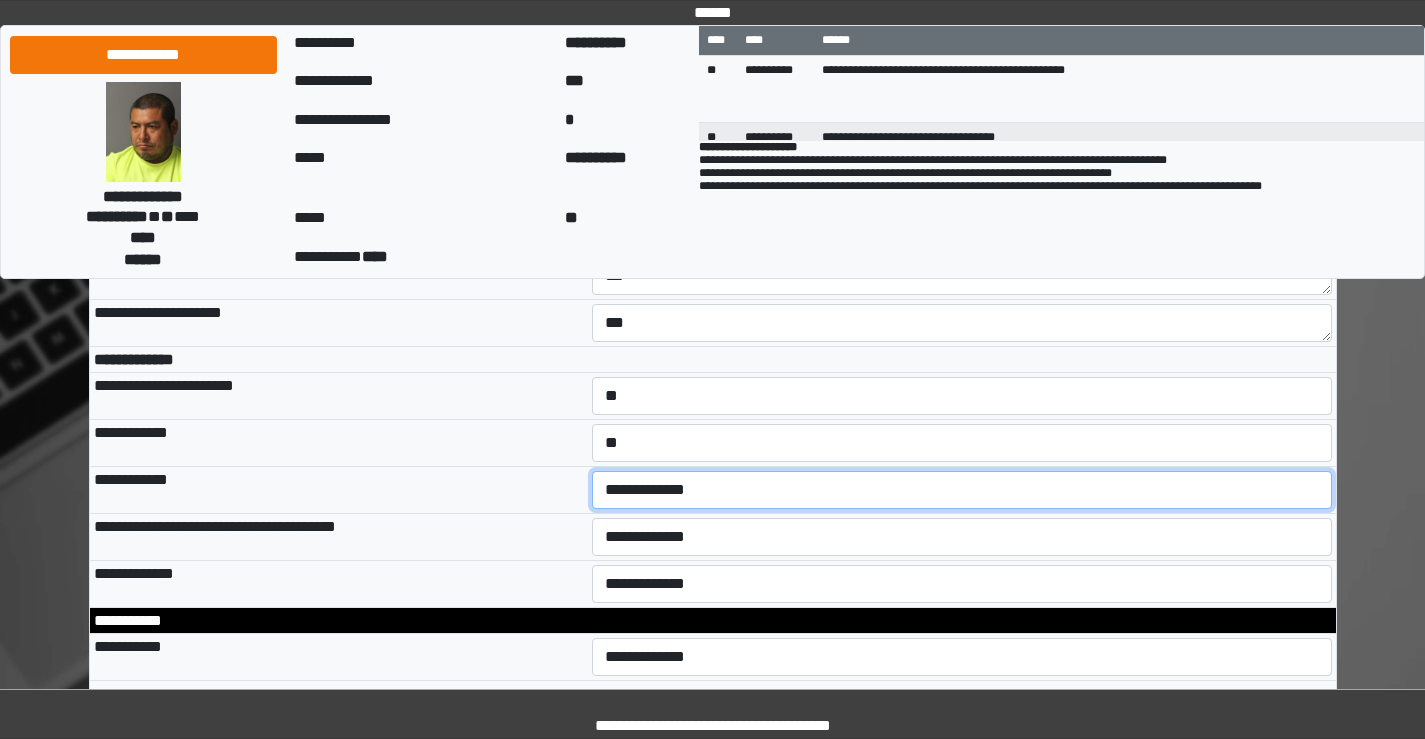drag, startPoint x: 662, startPoint y: 510, endPoint x: 651, endPoint y: 524, distance: 17.804493 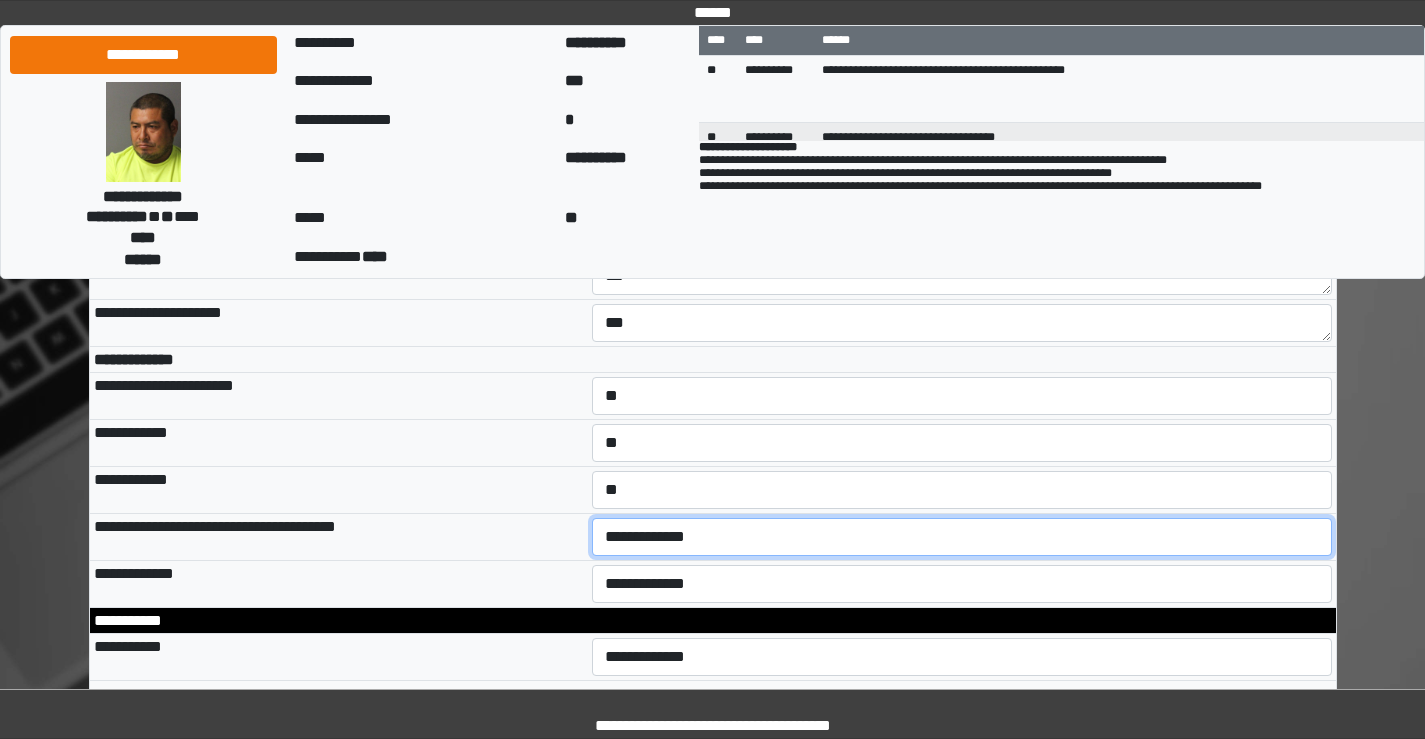 click on "**********" at bounding box center [962, 537] 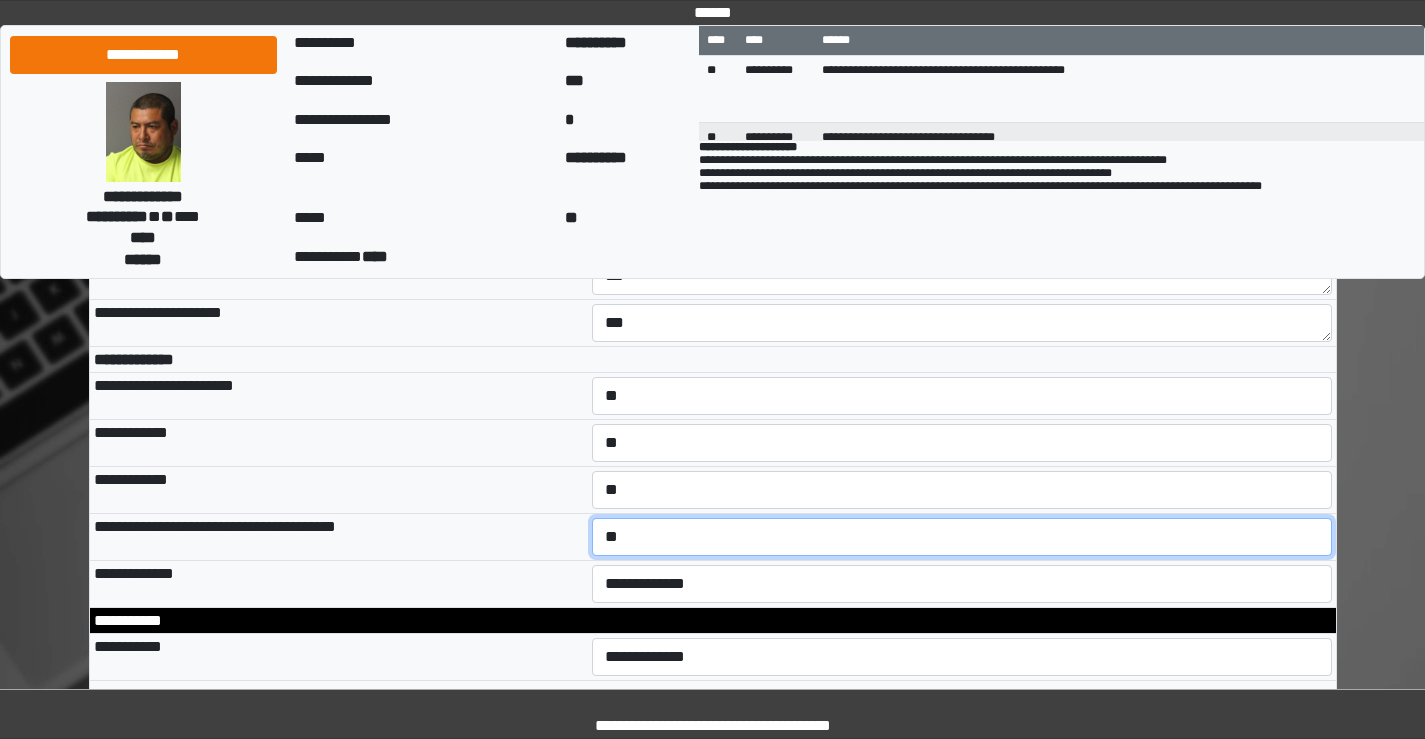 click on "**********" at bounding box center (962, 537) 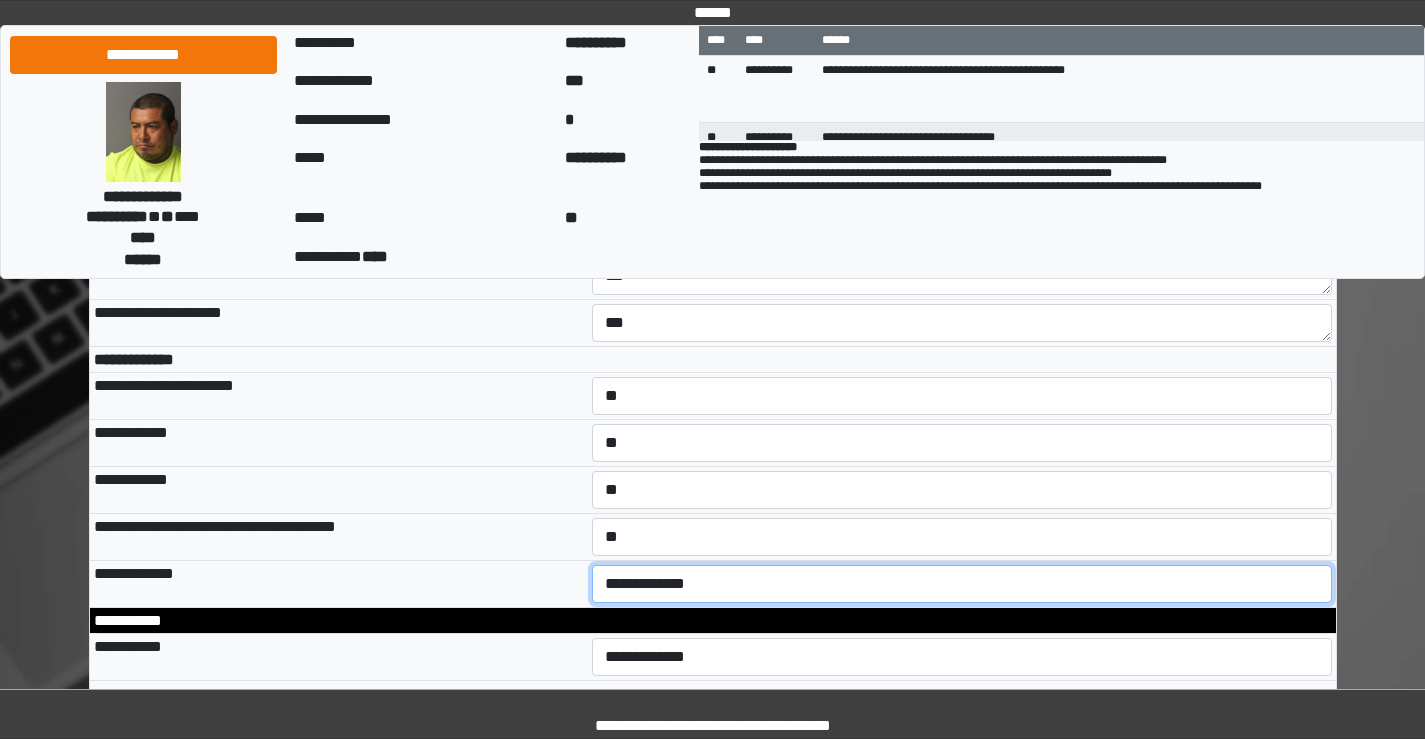 click on "**********" at bounding box center [962, 584] 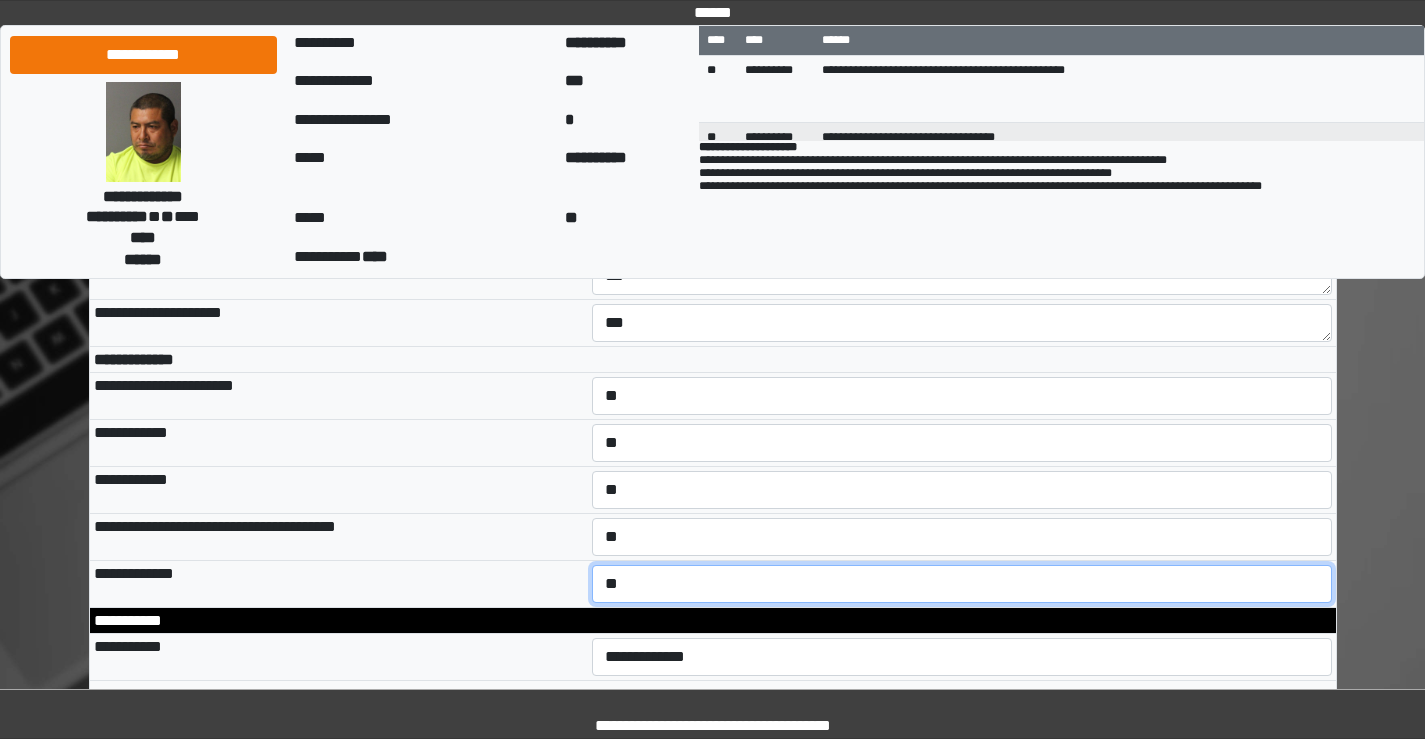 click on "**********" at bounding box center (962, 584) 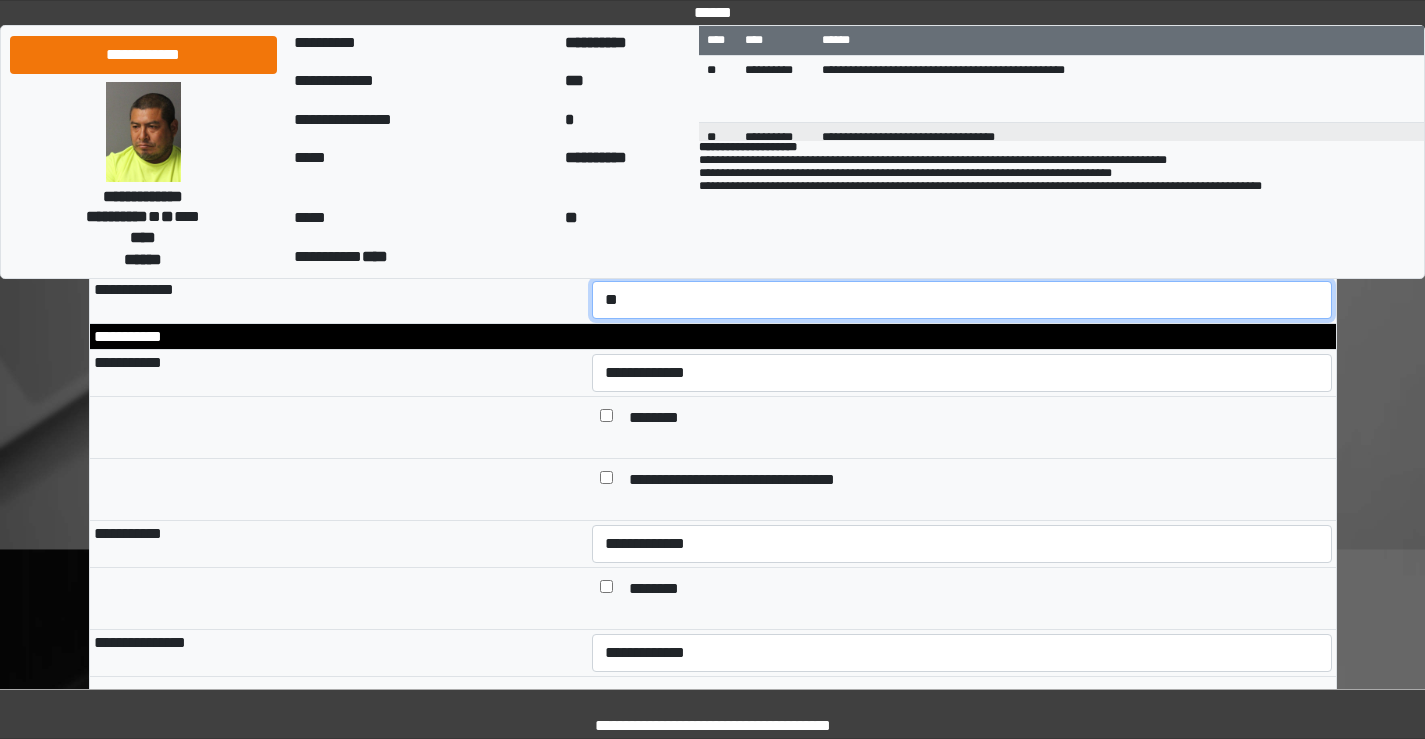 scroll, scrollTop: 1300, scrollLeft: 0, axis: vertical 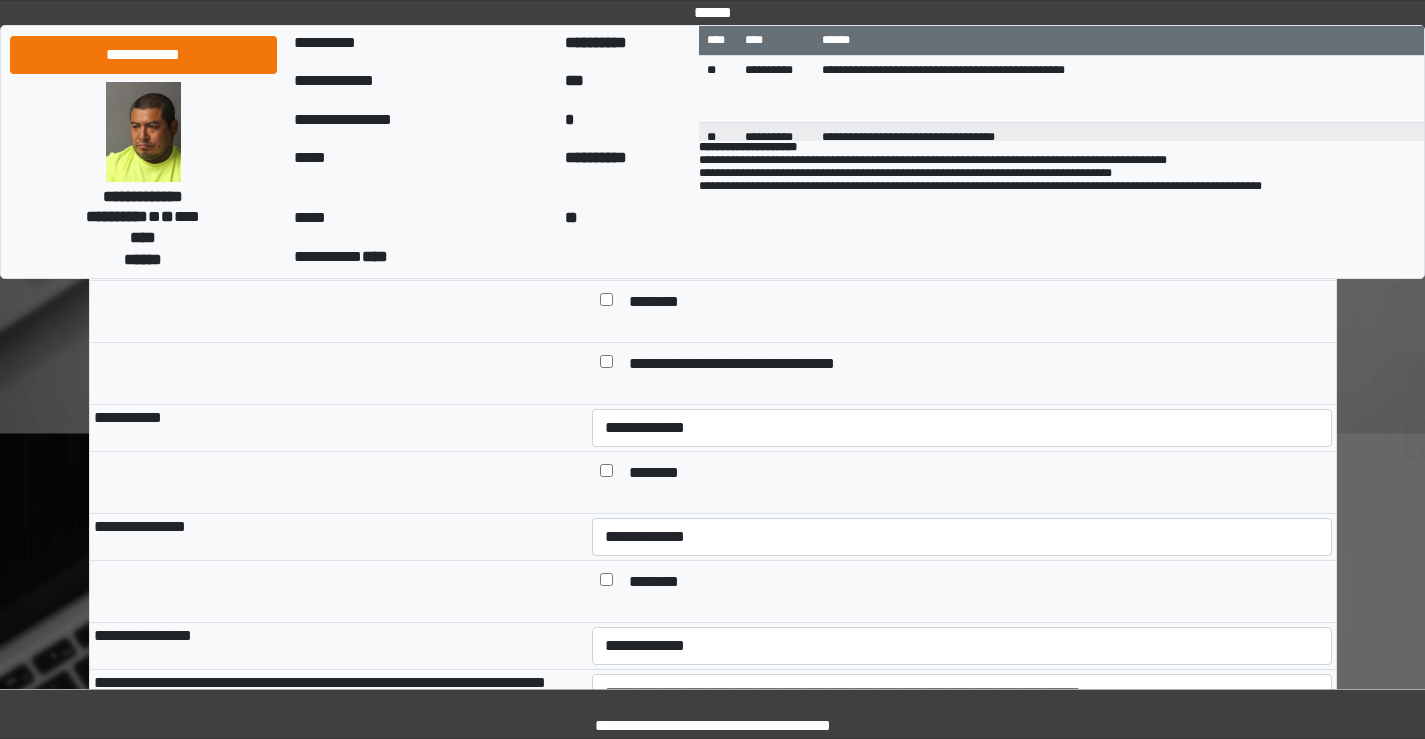 click at bounding box center (606, 474) 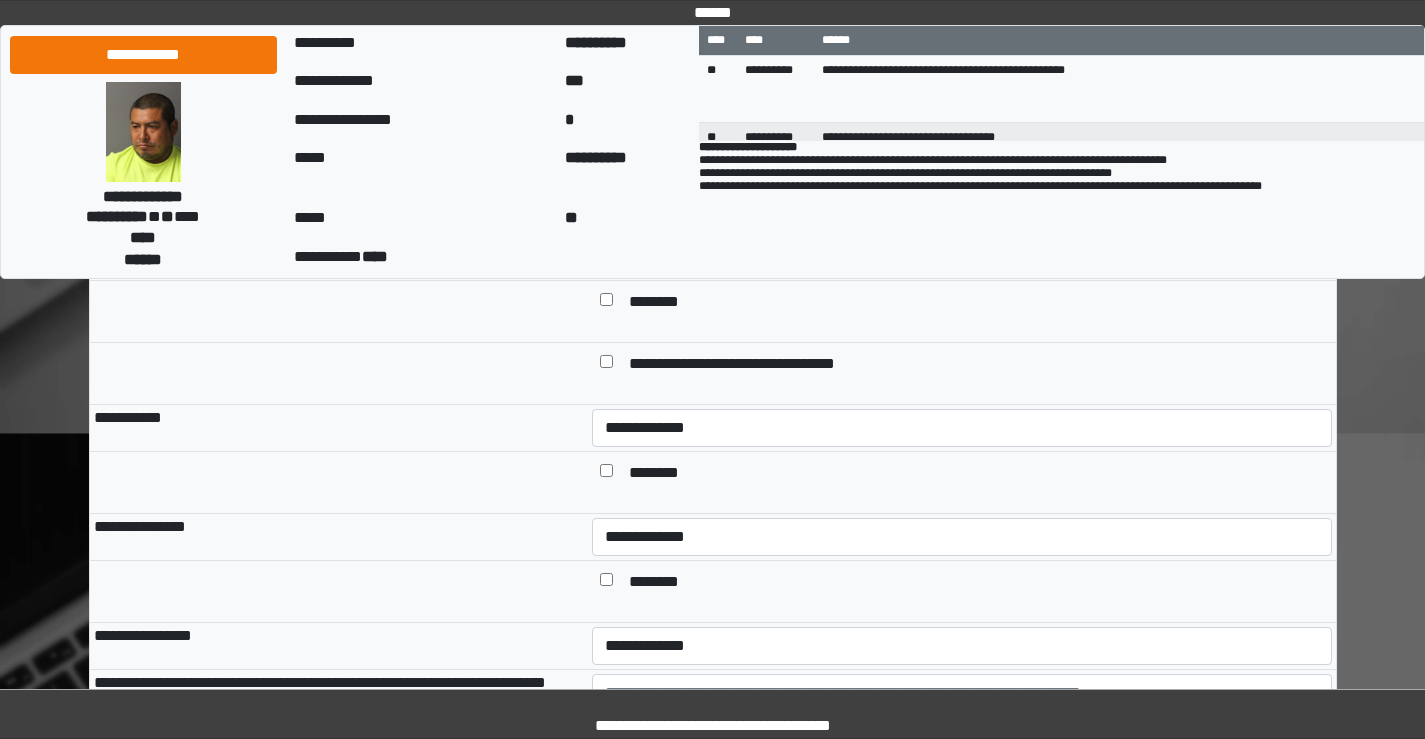 click at bounding box center [606, 583] 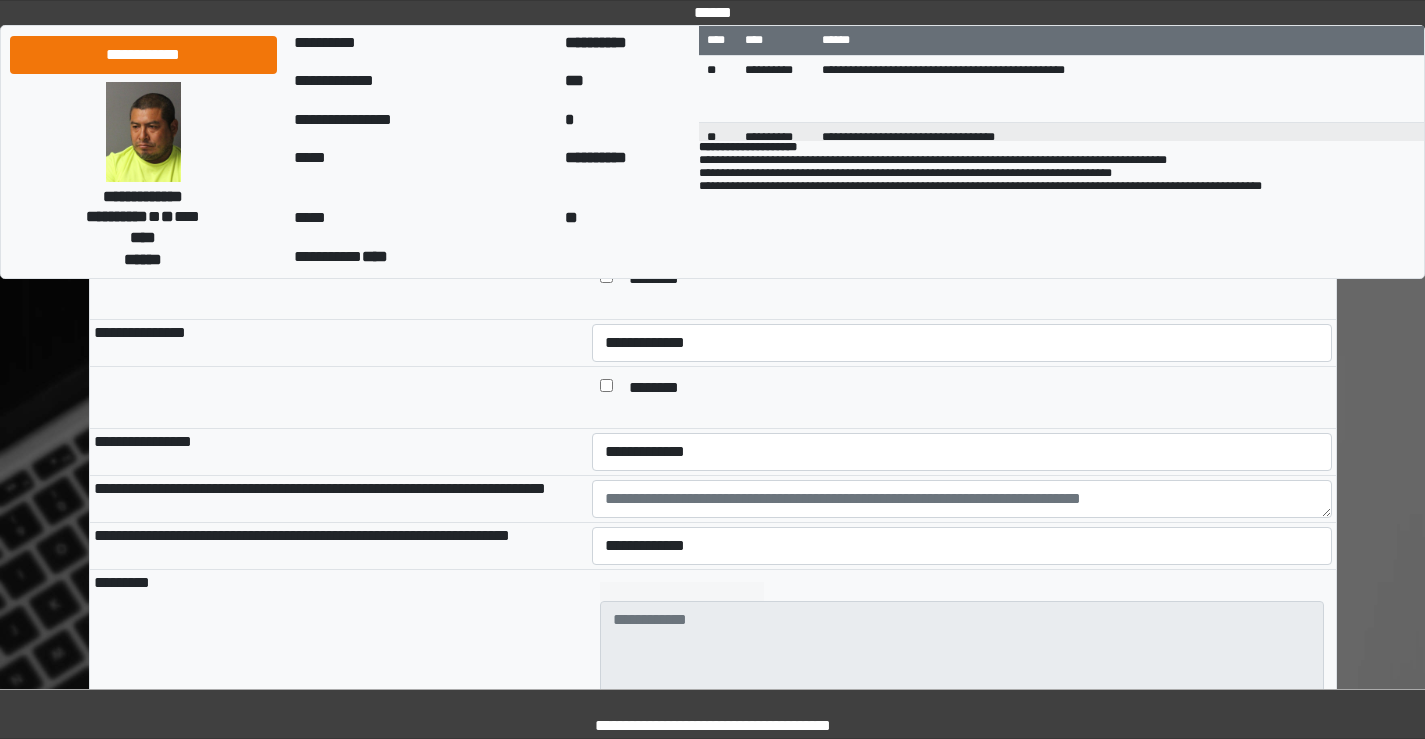 scroll, scrollTop: 1500, scrollLeft: 0, axis: vertical 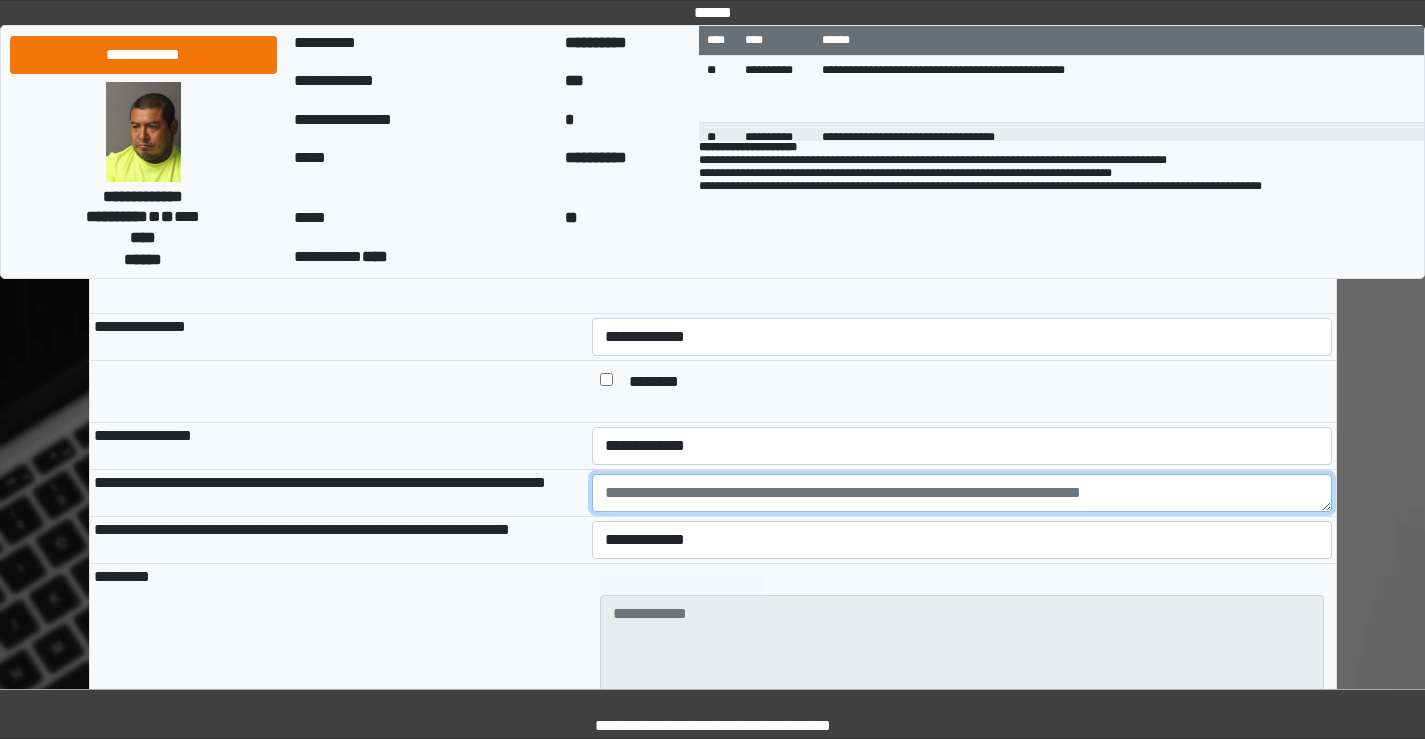 click at bounding box center [962, 493] 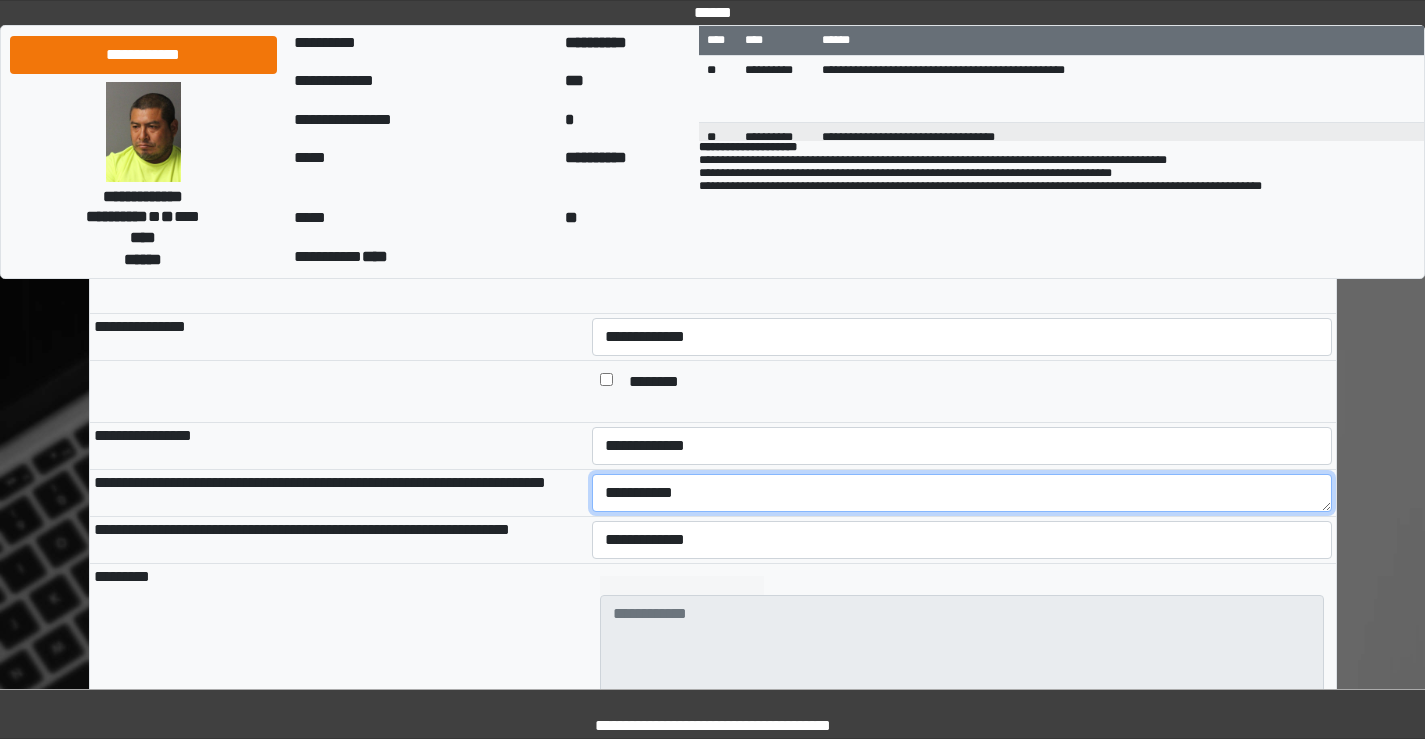 type on "**********" 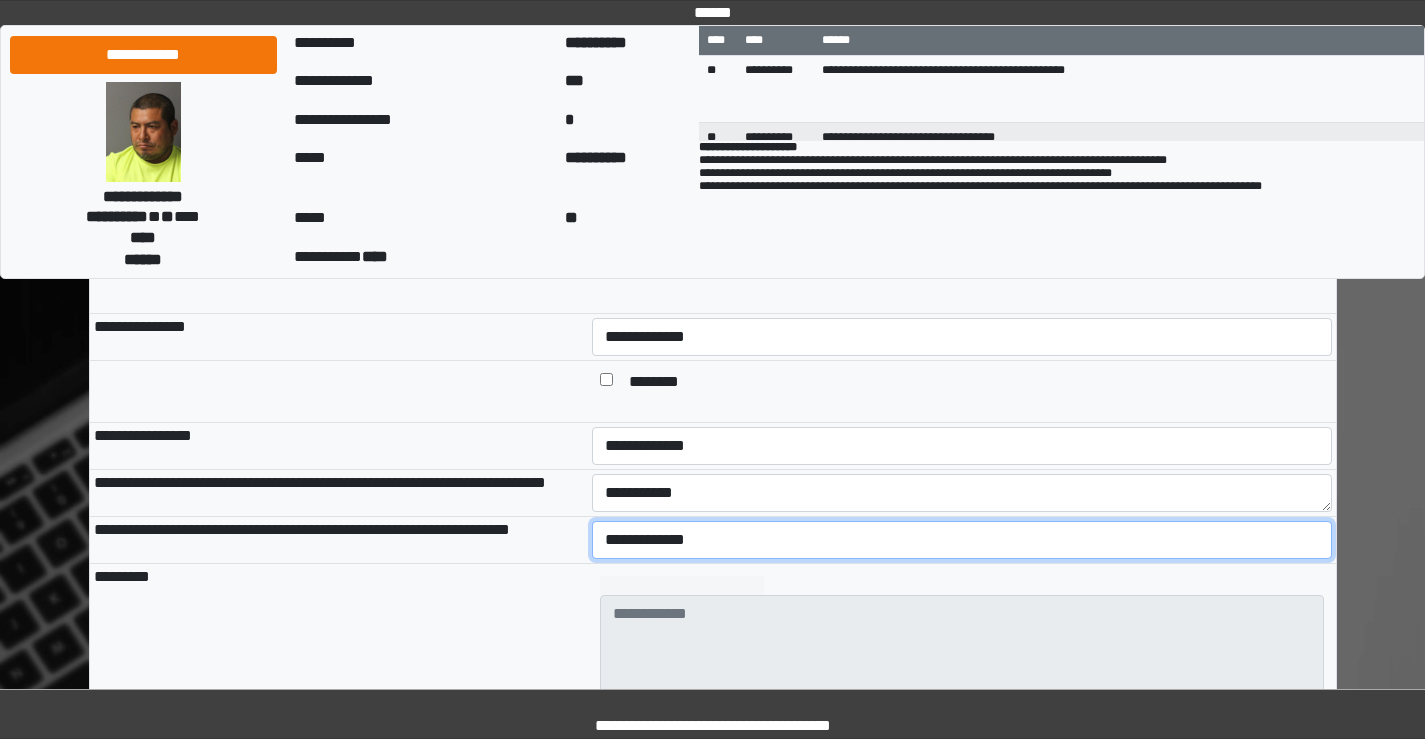 click on "**********" at bounding box center [962, 540] 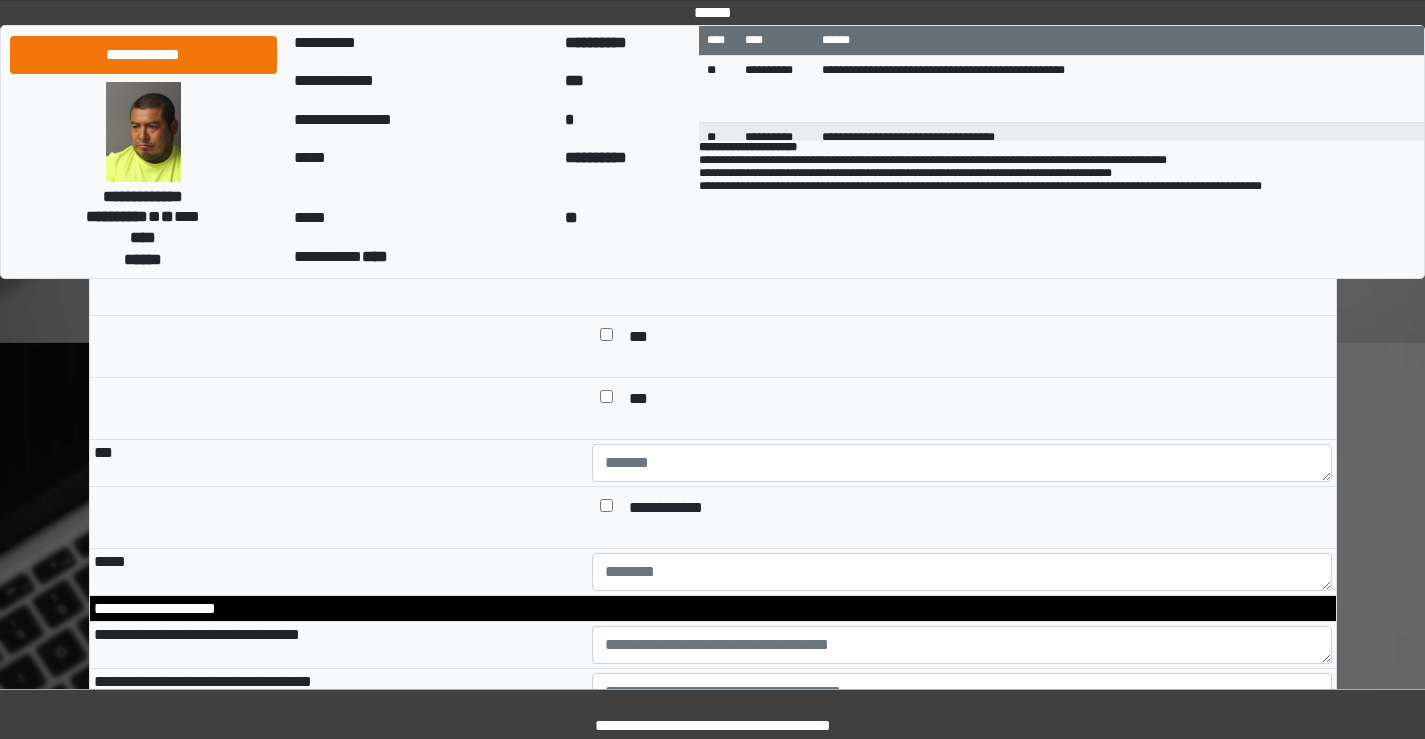scroll, scrollTop: 2400, scrollLeft: 0, axis: vertical 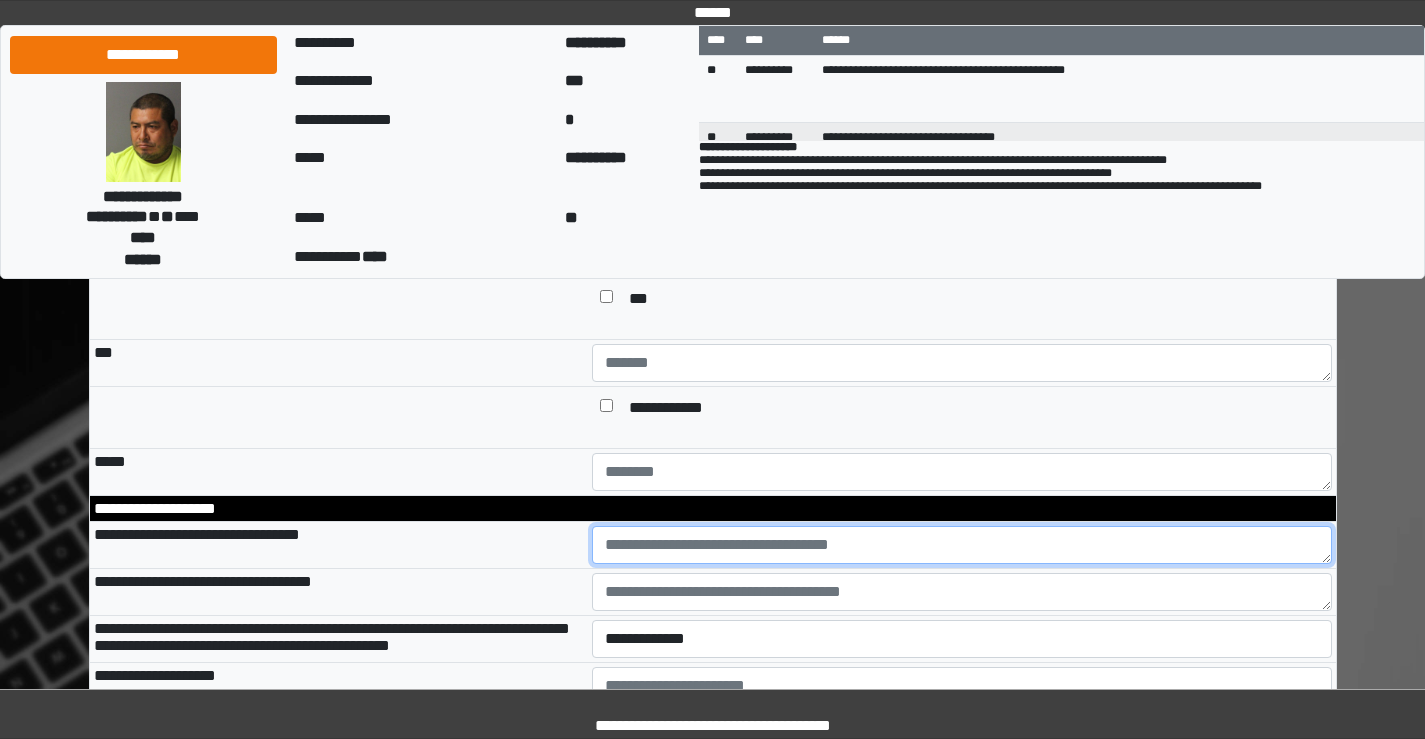 click at bounding box center (962, 545) 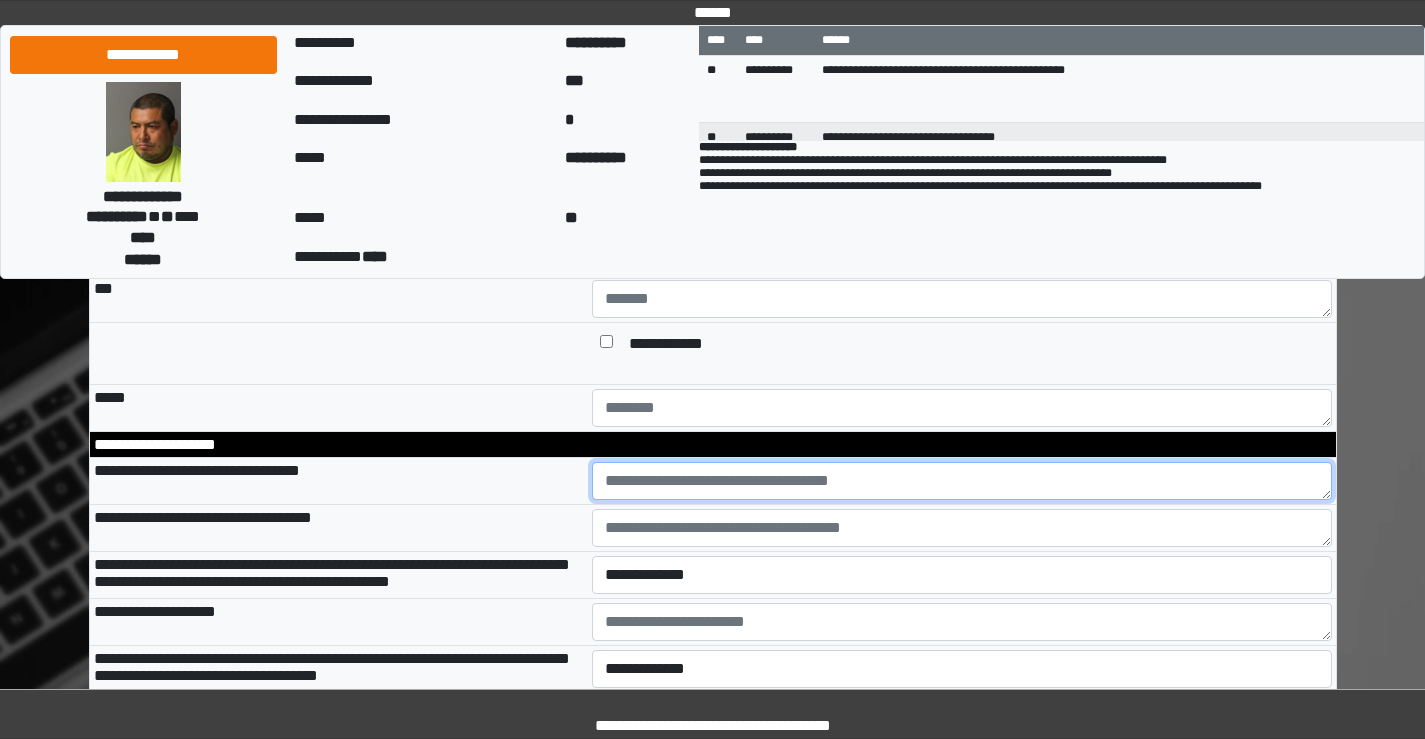 scroll, scrollTop: 2500, scrollLeft: 0, axis: vertical 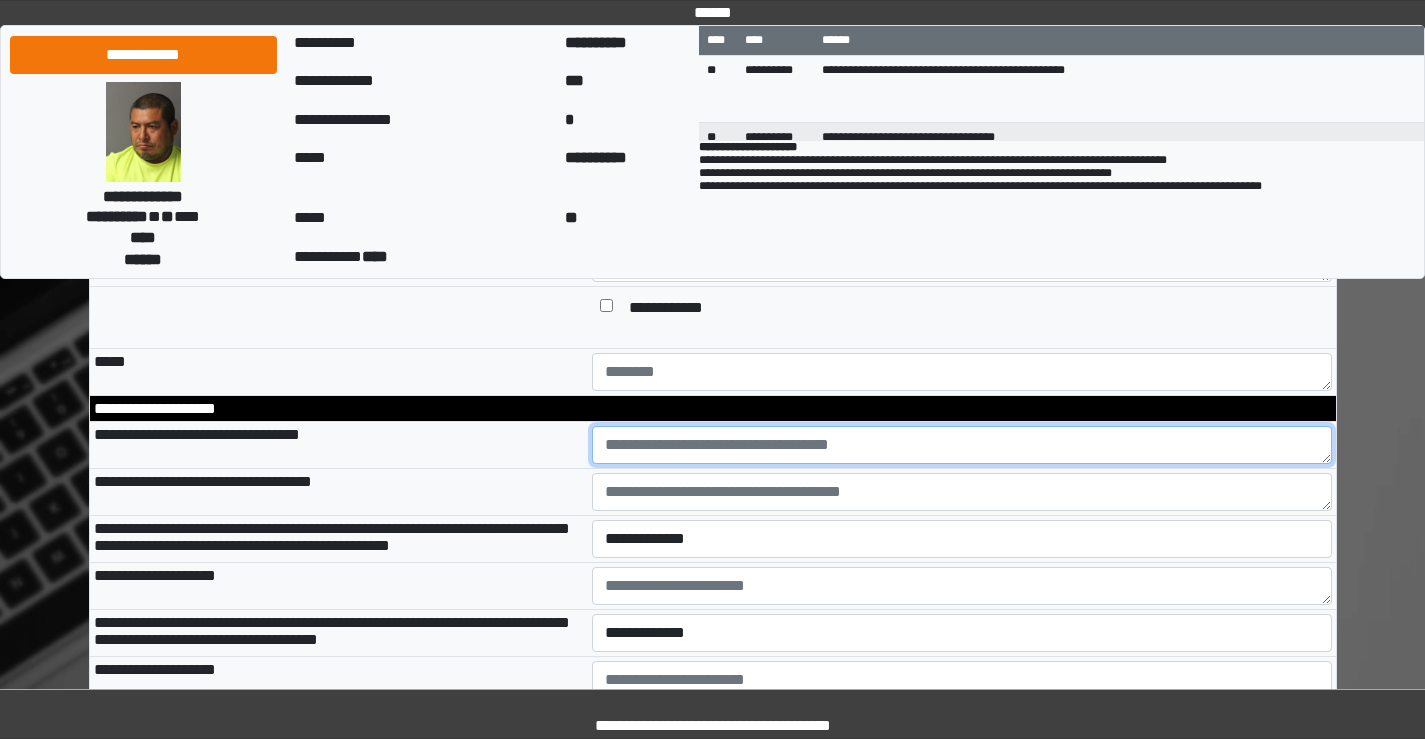click at bounding box center [962, 445] 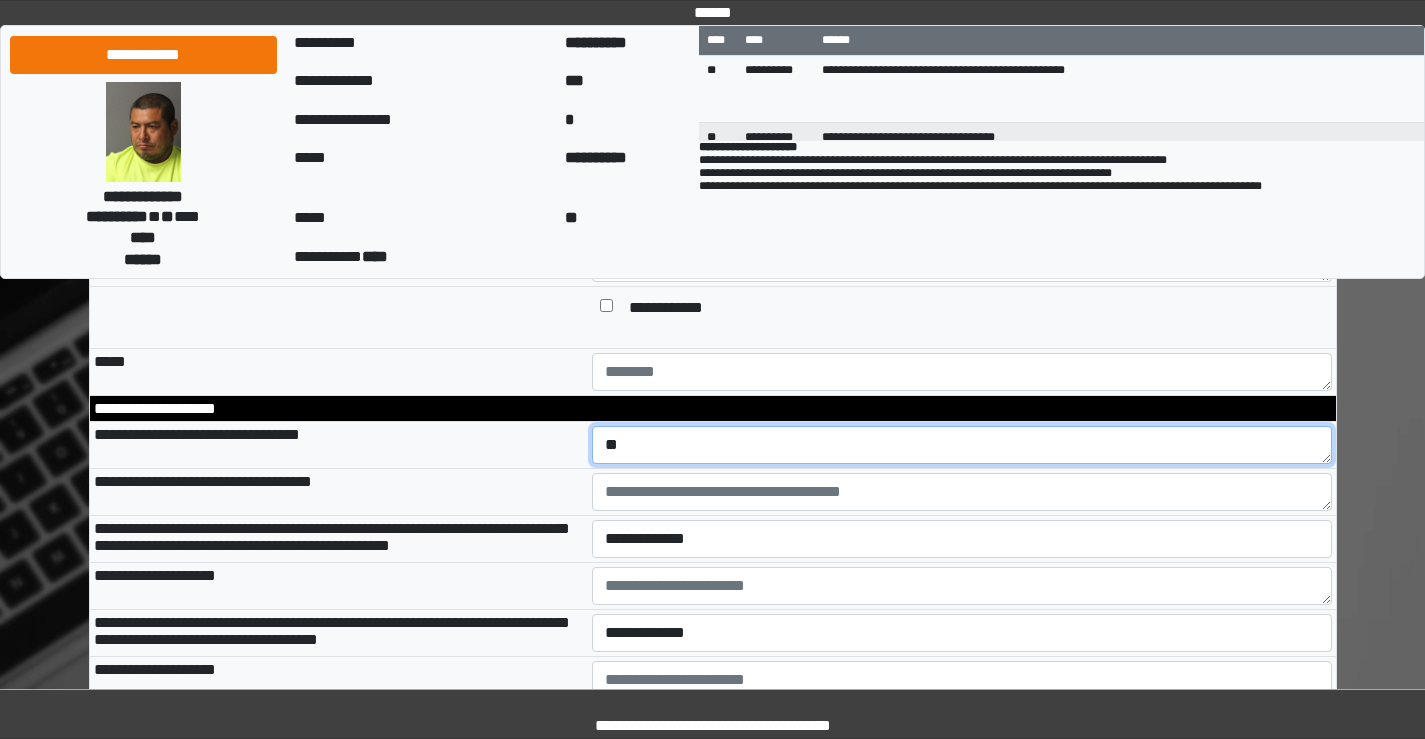 type on "**" 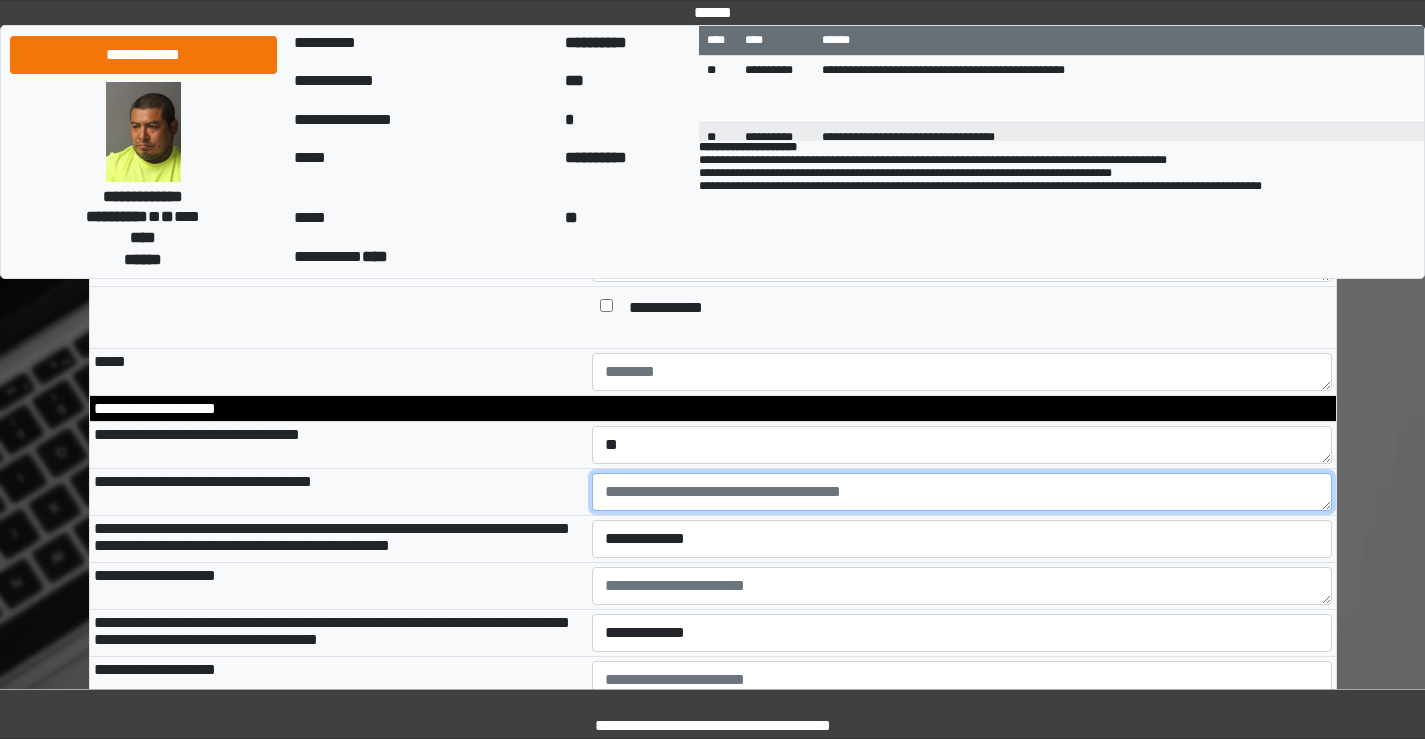 click at bounding box center (962, 492) 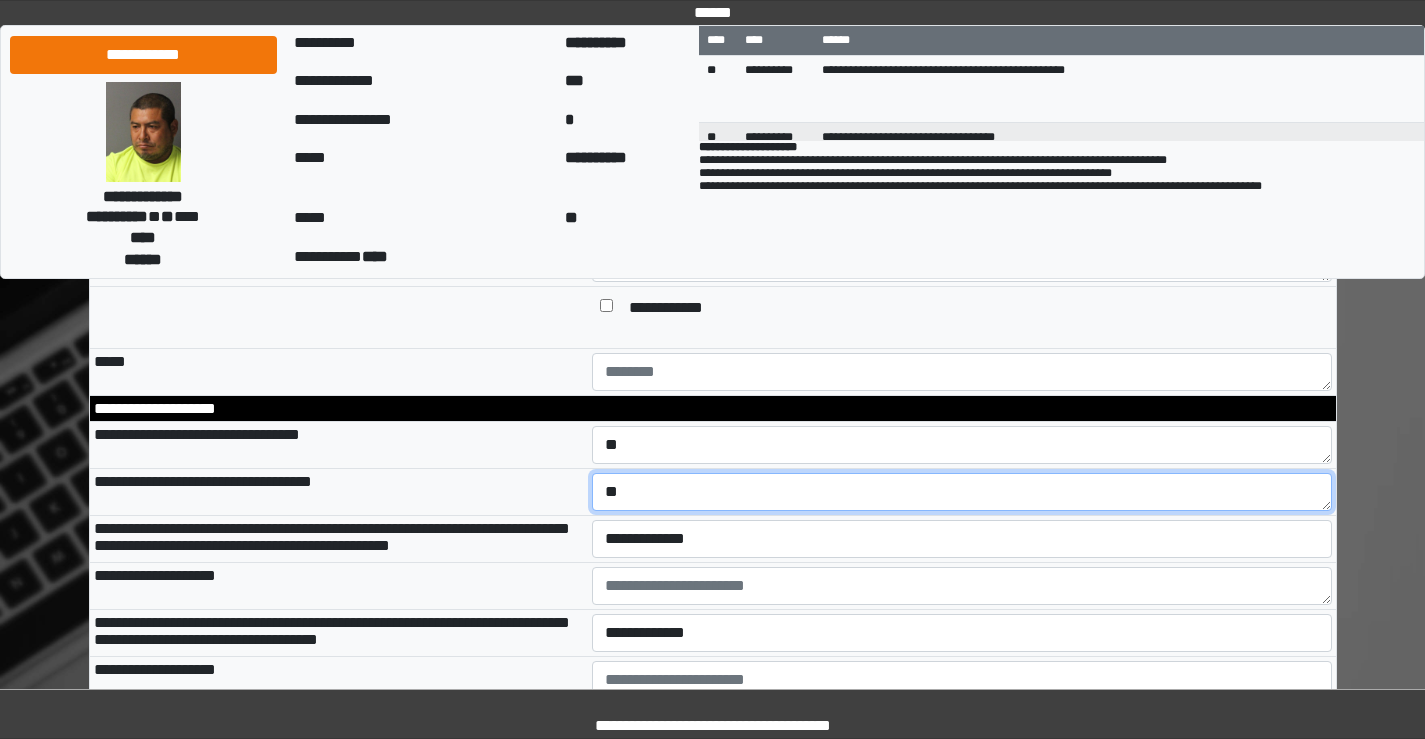 type on "**" 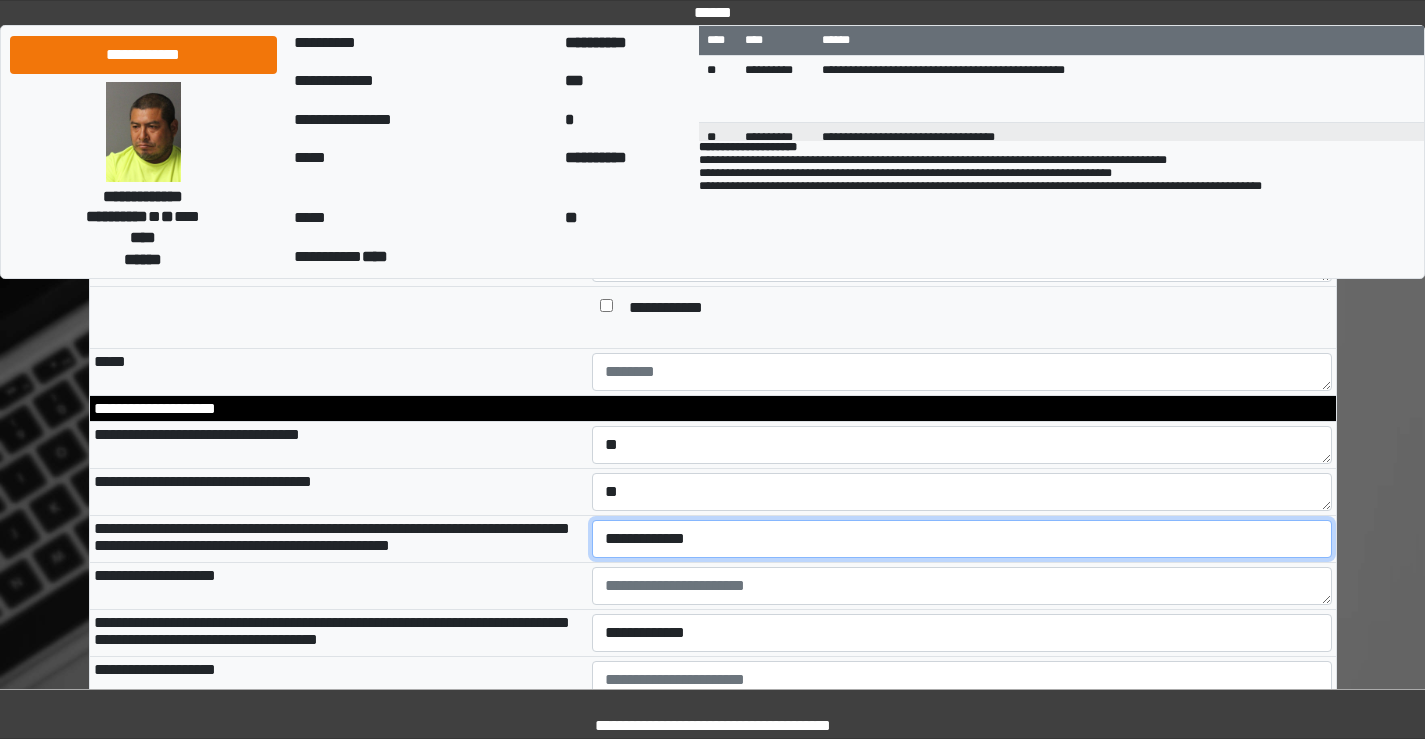 click on "**********" at bounding box center [962, 539] 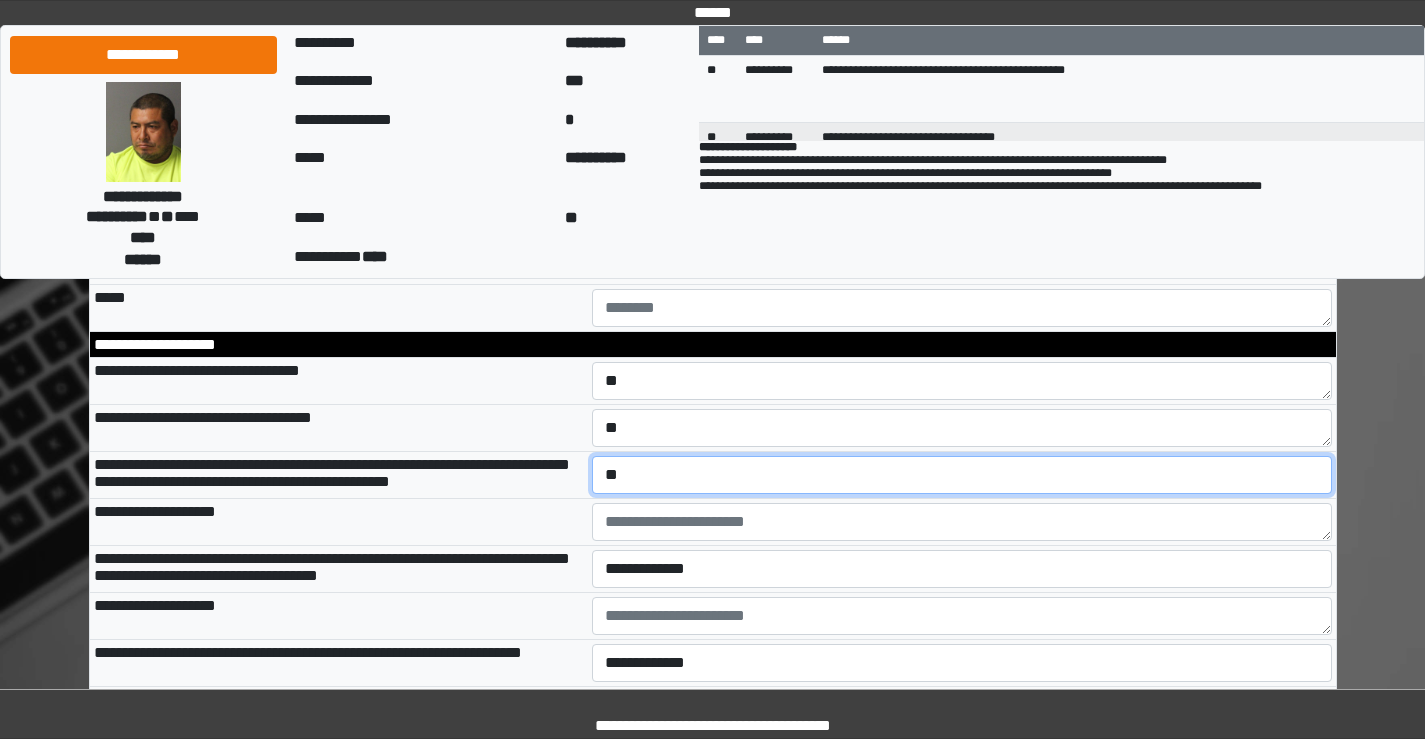 scroll, scrollTop: 2600, scrollLeft: 0, axis: vertical 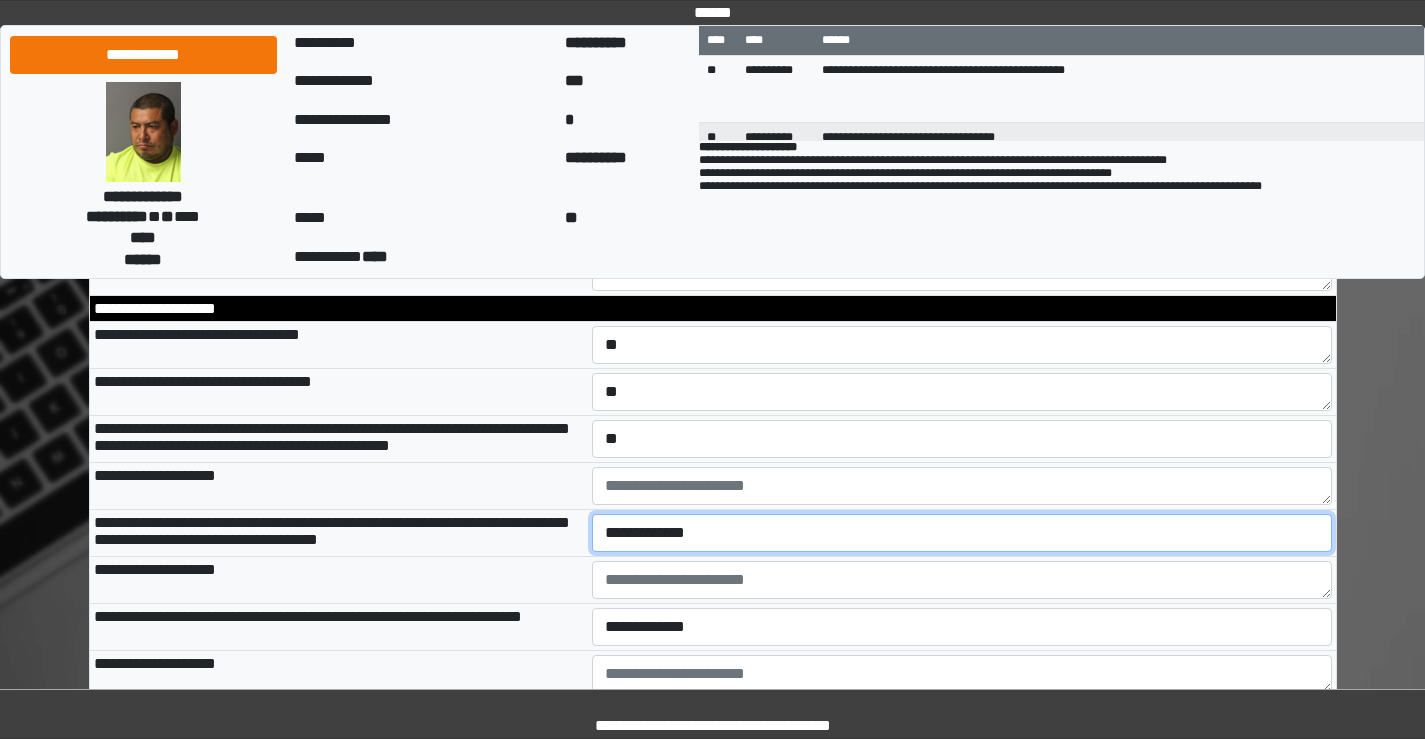 click on "**********" at bounding box center [962, 533] 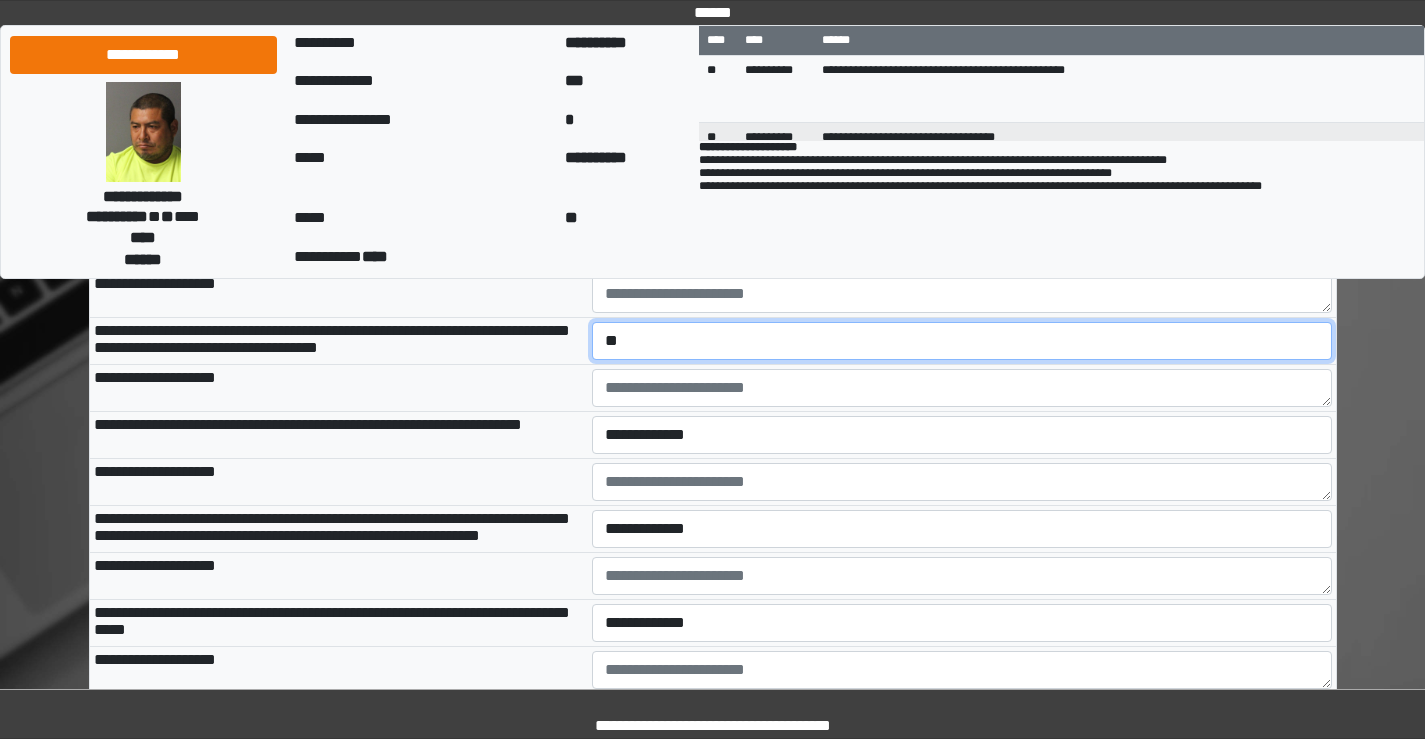 scroll, scrollTop: 2800, scrollLeft: 0, axis: vertical 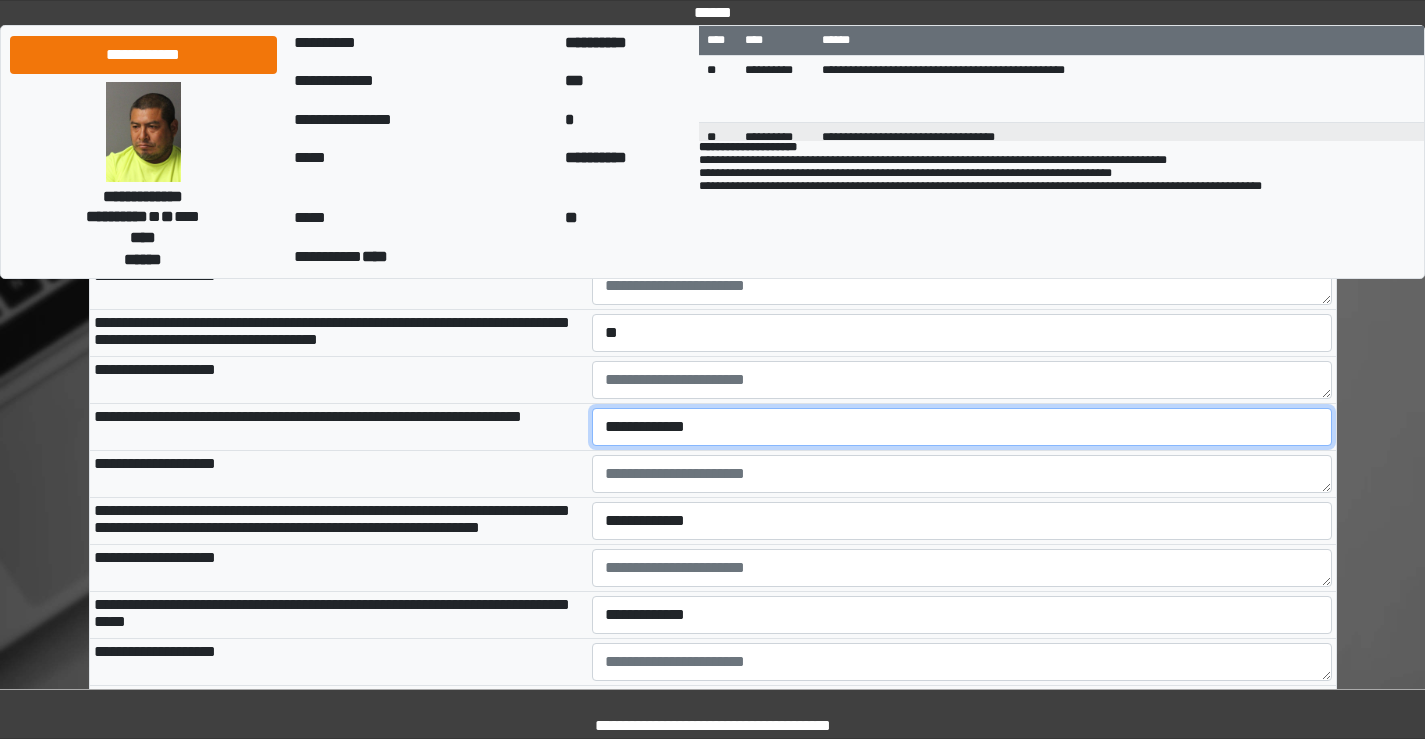 click on "**********" at bounding box center [962, 427] 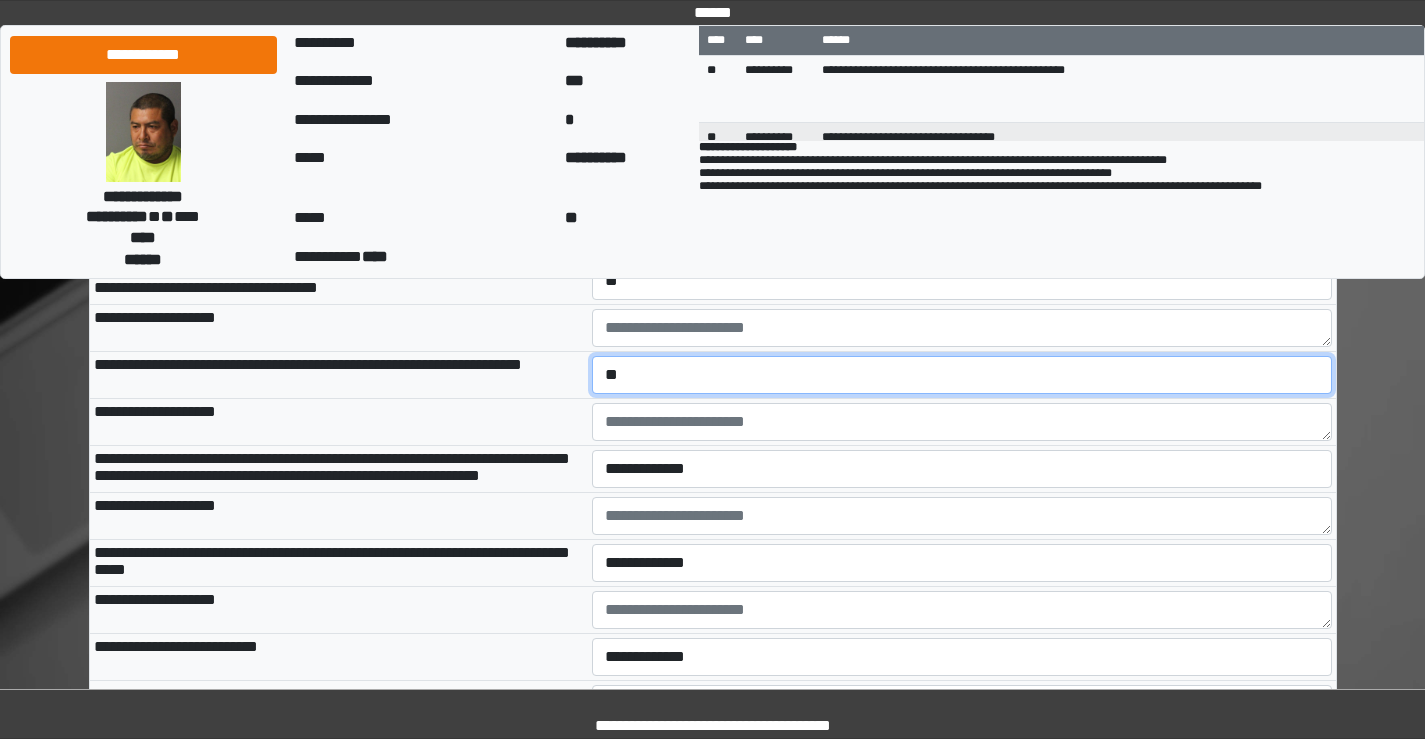 scroll, scrollTop: 2900, scrollLeft: 0, axis: vertical 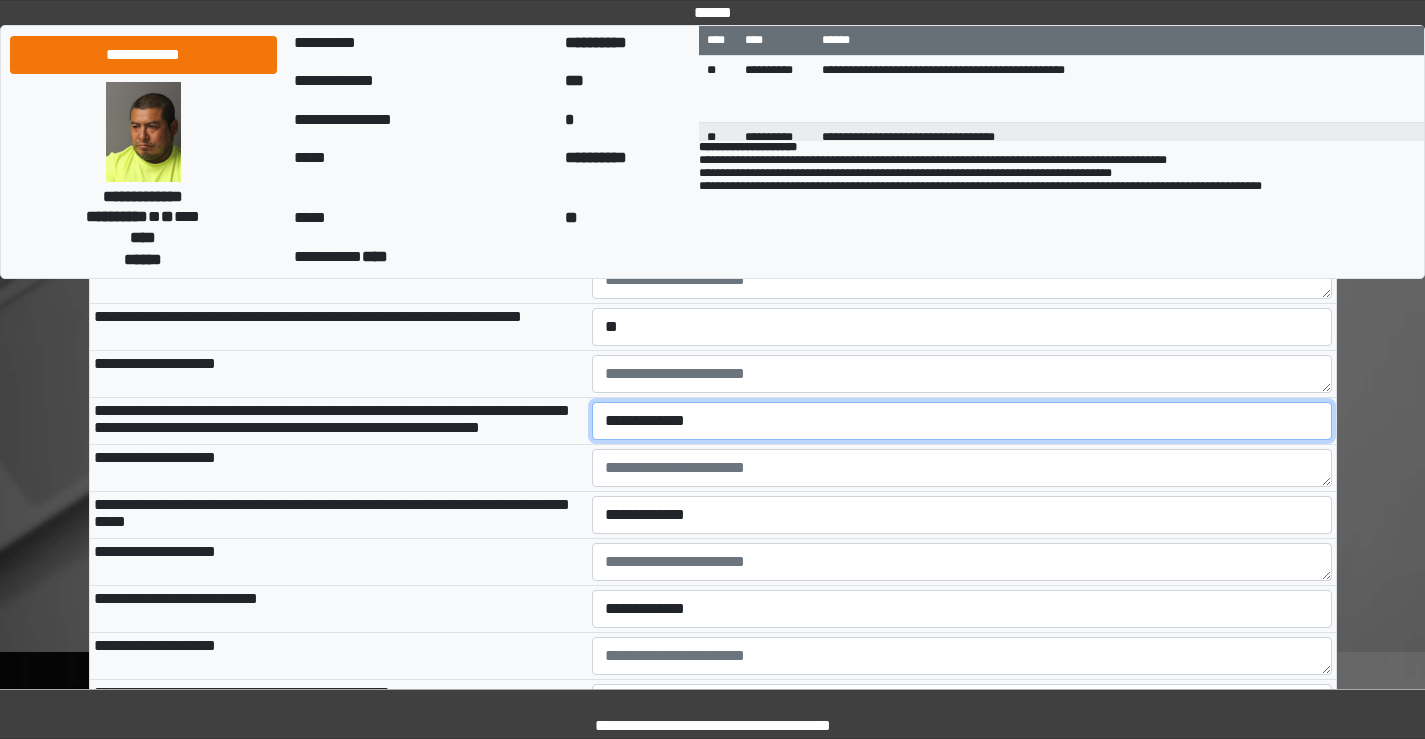 click on "**********" at bounding box center [962, 421] 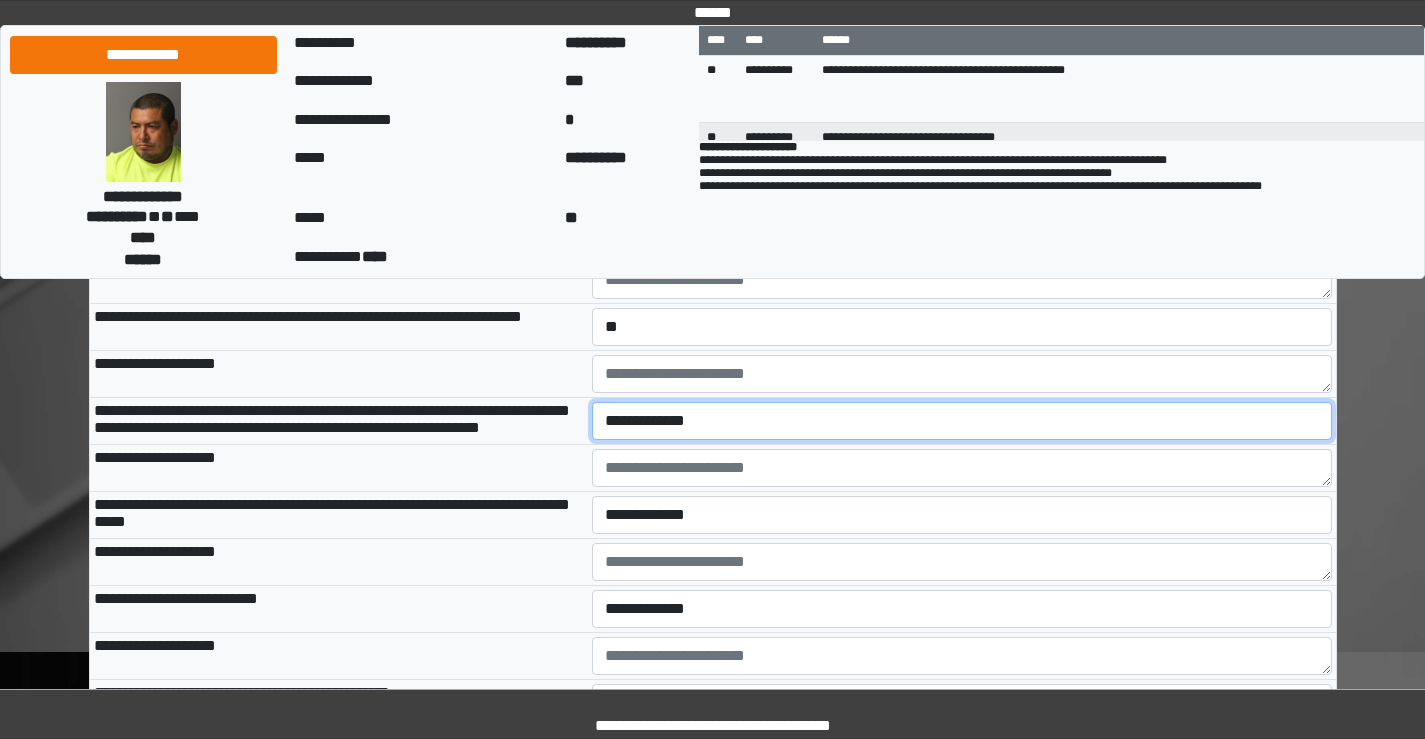 select on "*" 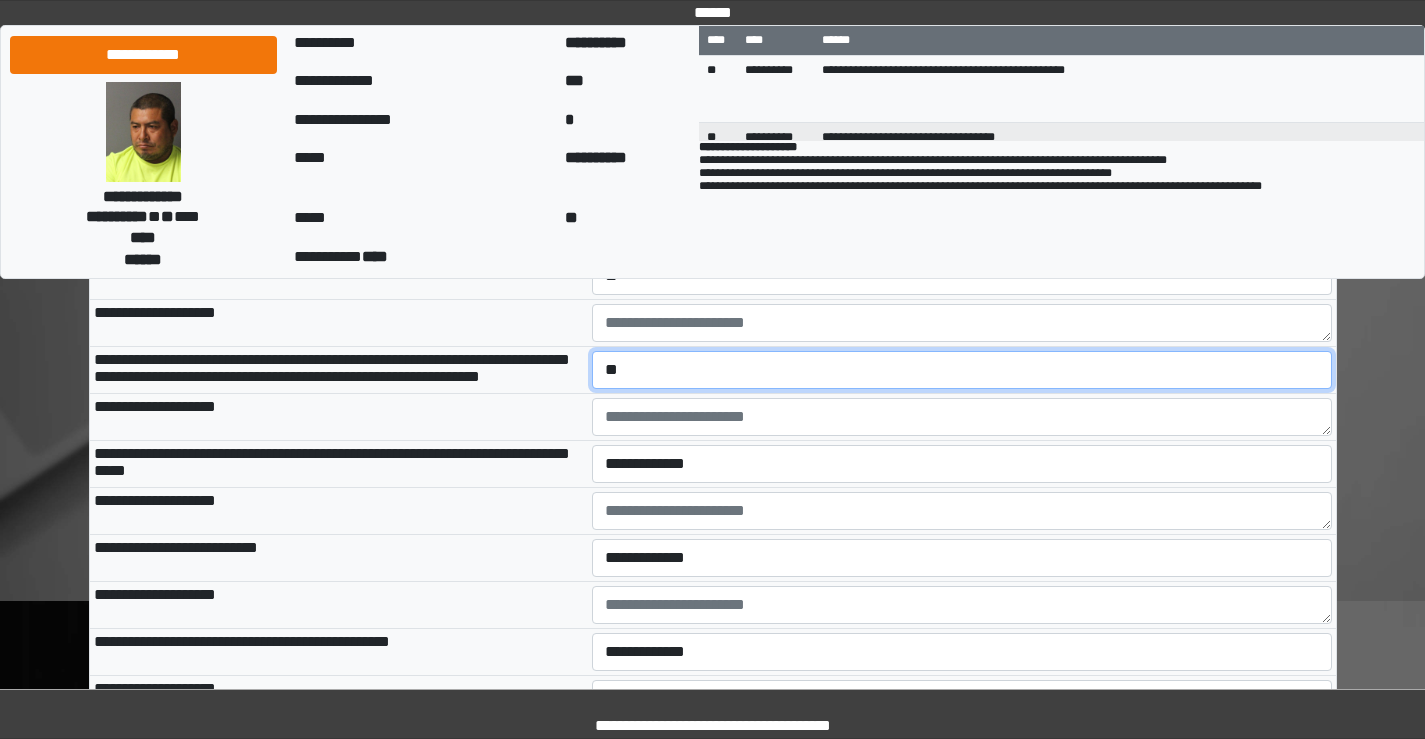 scroll, scrollTop: 3000, scrollLeft: 0, axis: vertical 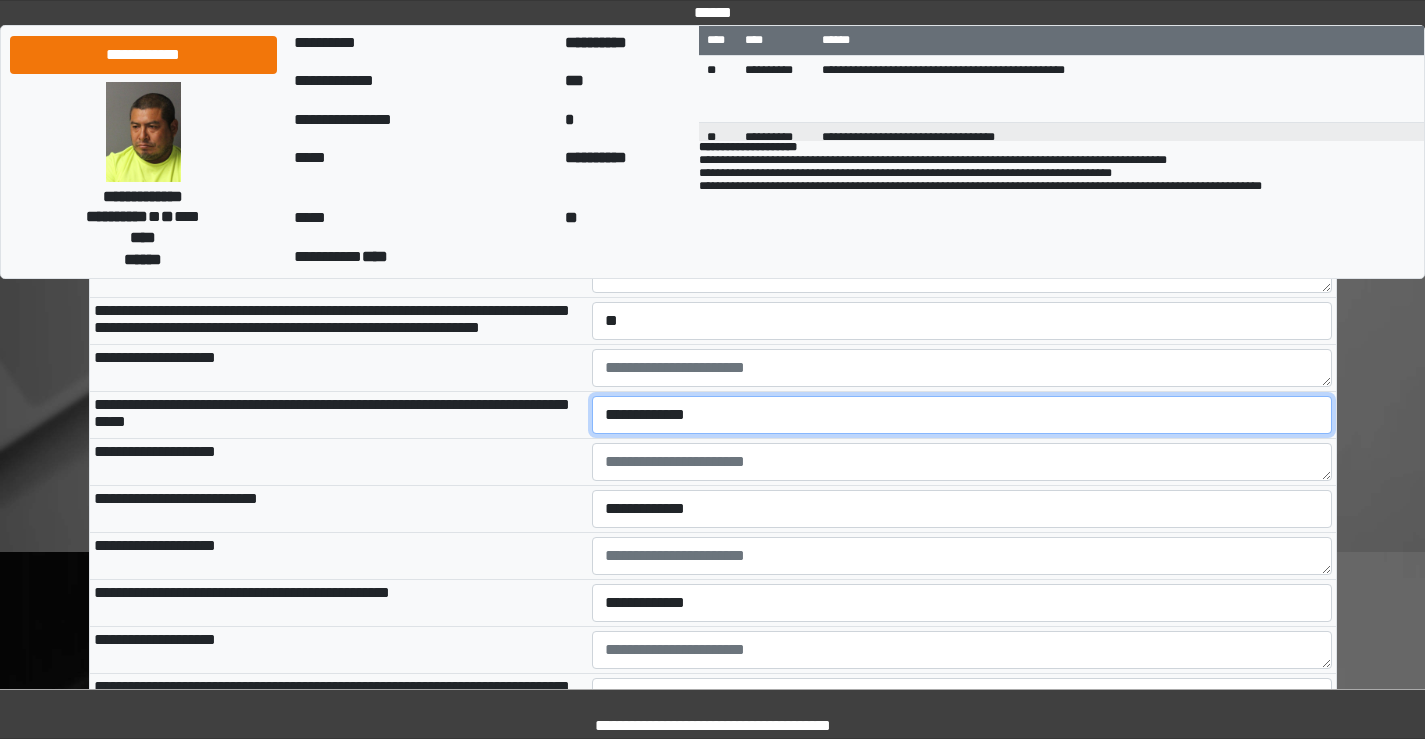 click on "**********" at bounding box center (962, 415) 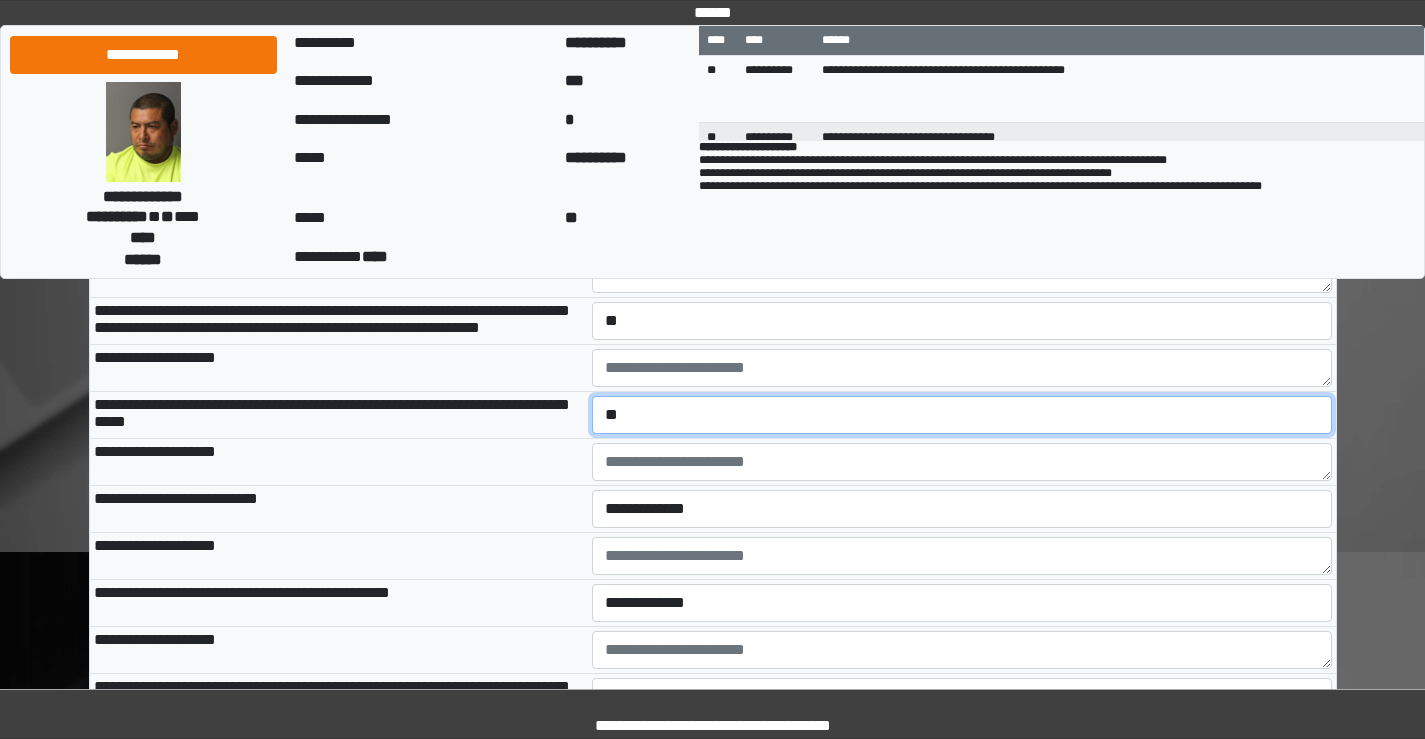 click on "**********" at bounding box center [962, 415] 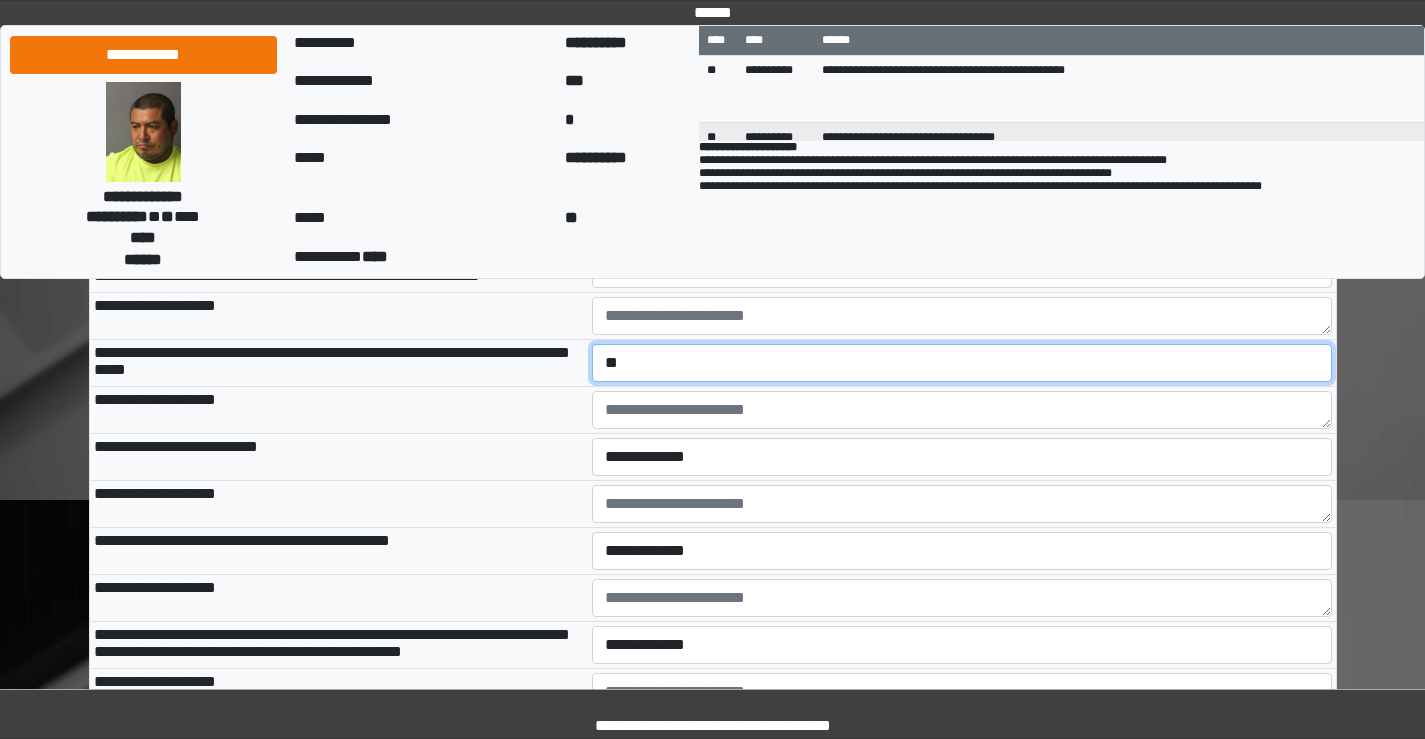 scroll, scrollTop: 3100, scrollLeft: 0, axis: vertical 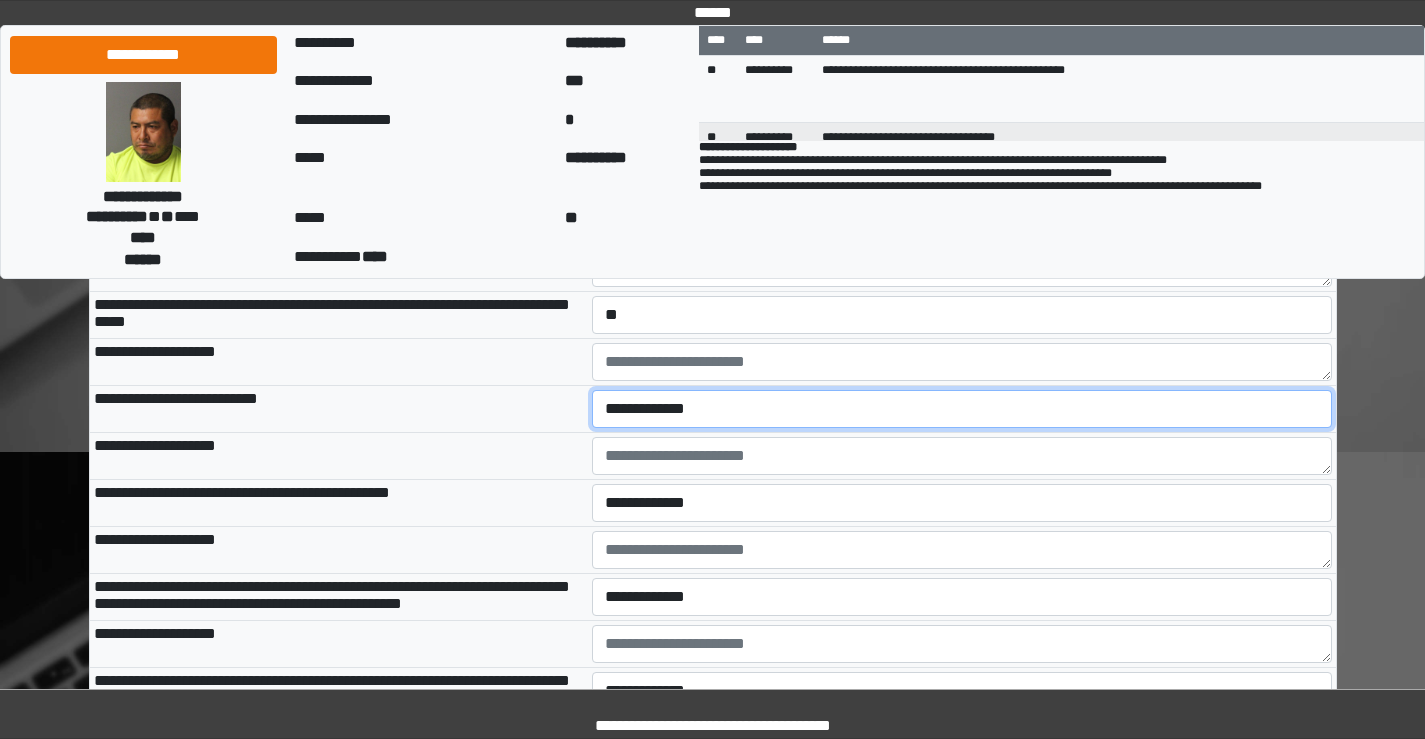 click on "**********" at bounding box center [962, 409] 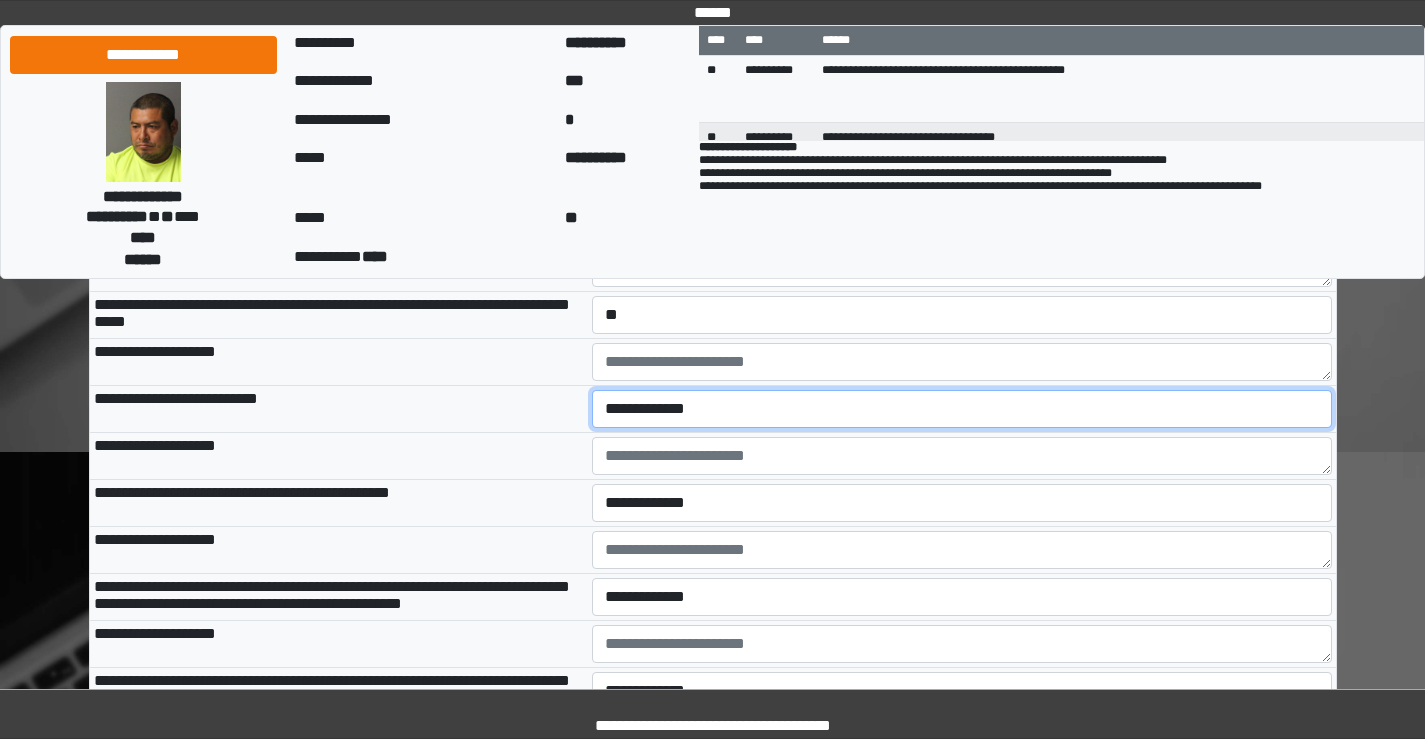 select on "*" 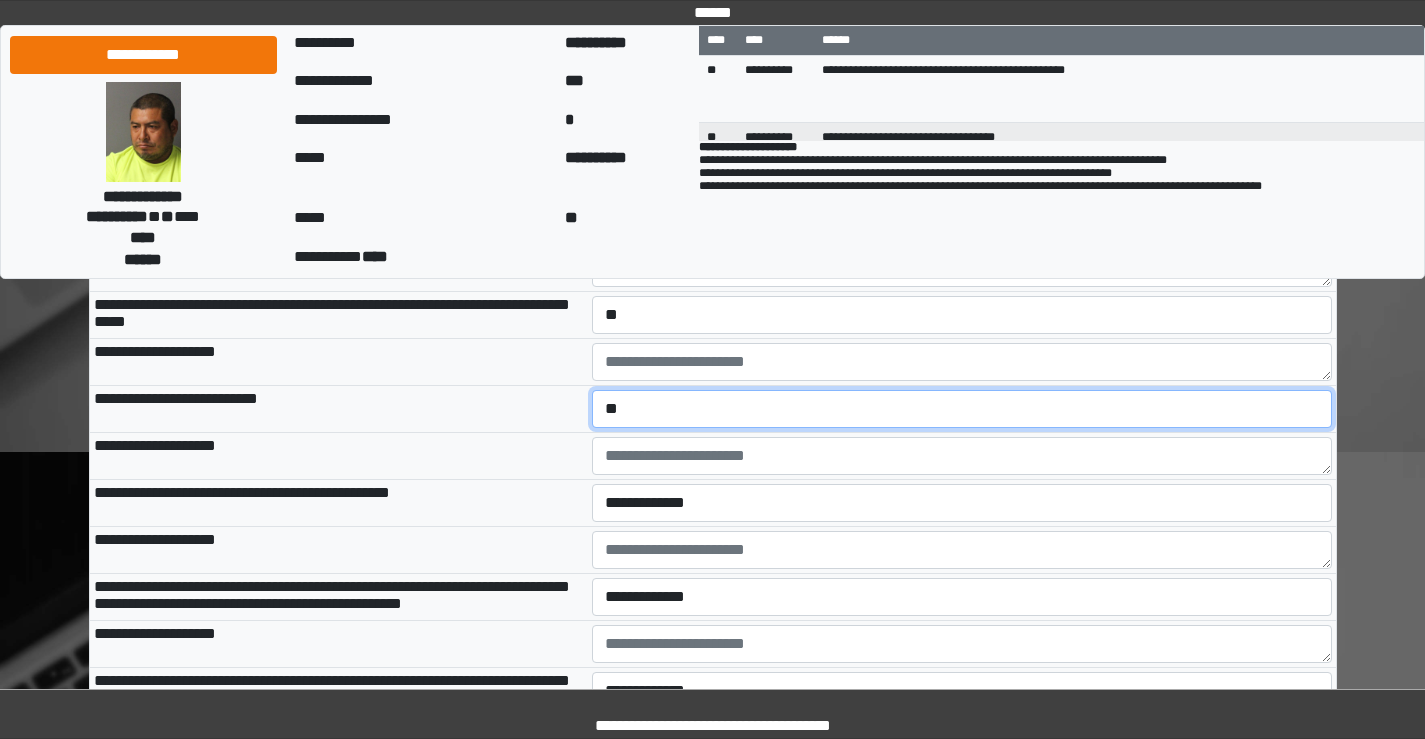 click on "**********" at bounding box center [962, 409] 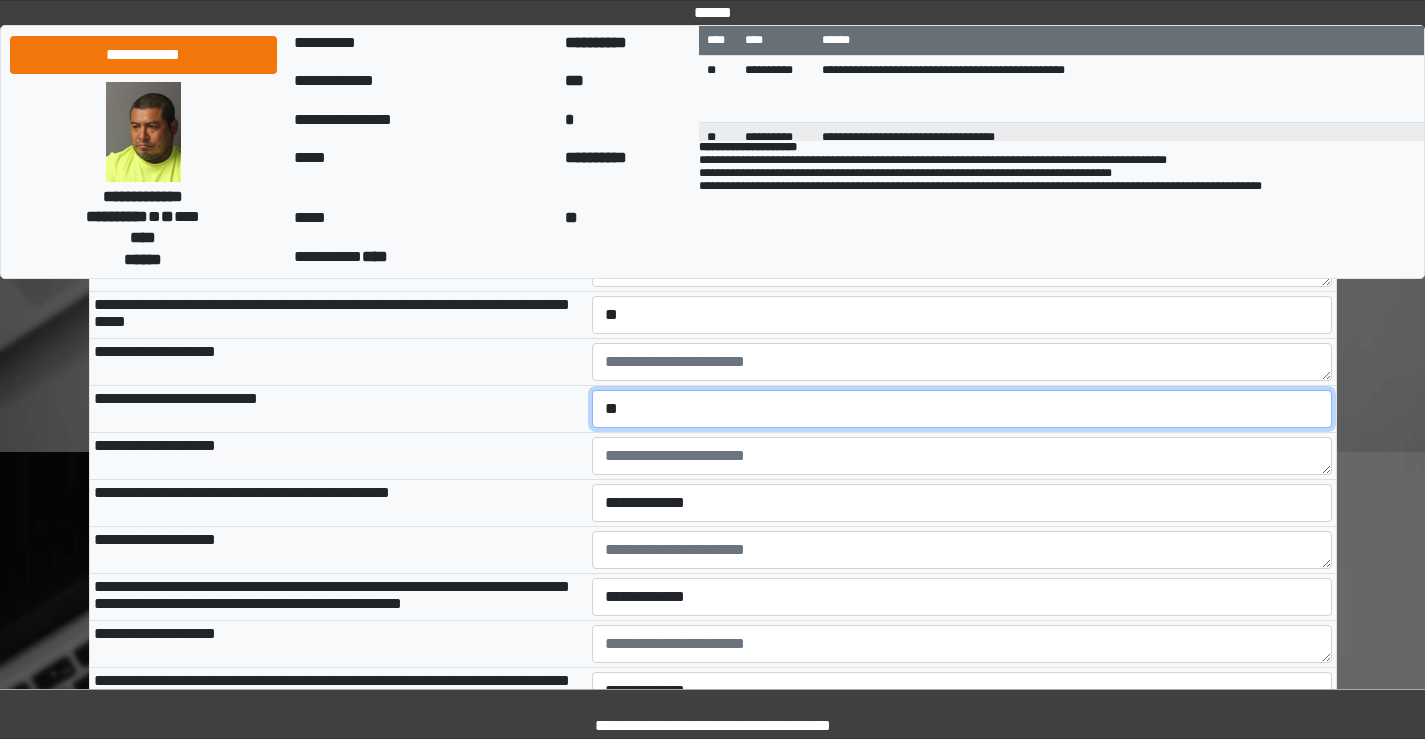 scroll, scrollTop: 3200, scrollLeft: 0, axis: vertical 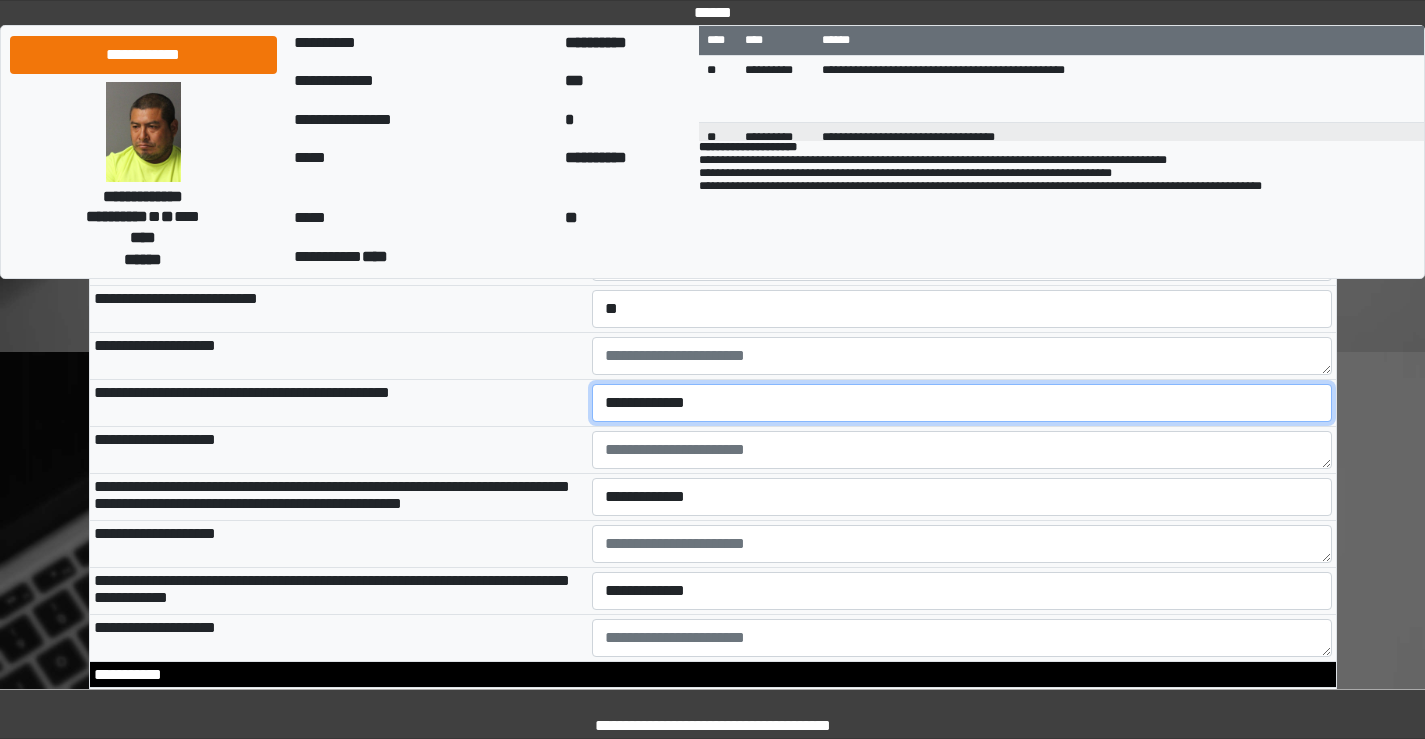 click on "**********" at bounding box center (962, 403) 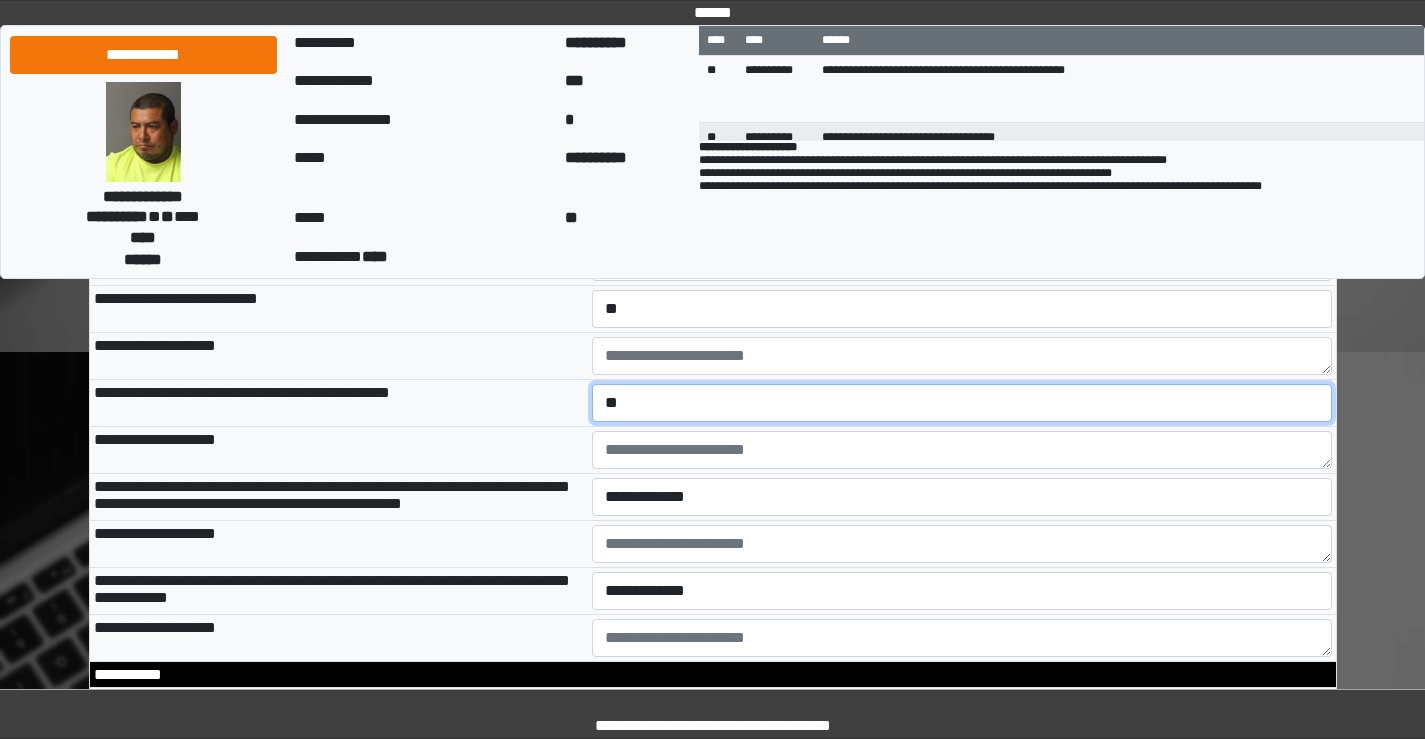 click on "**********" at bounding box center [962, 403] 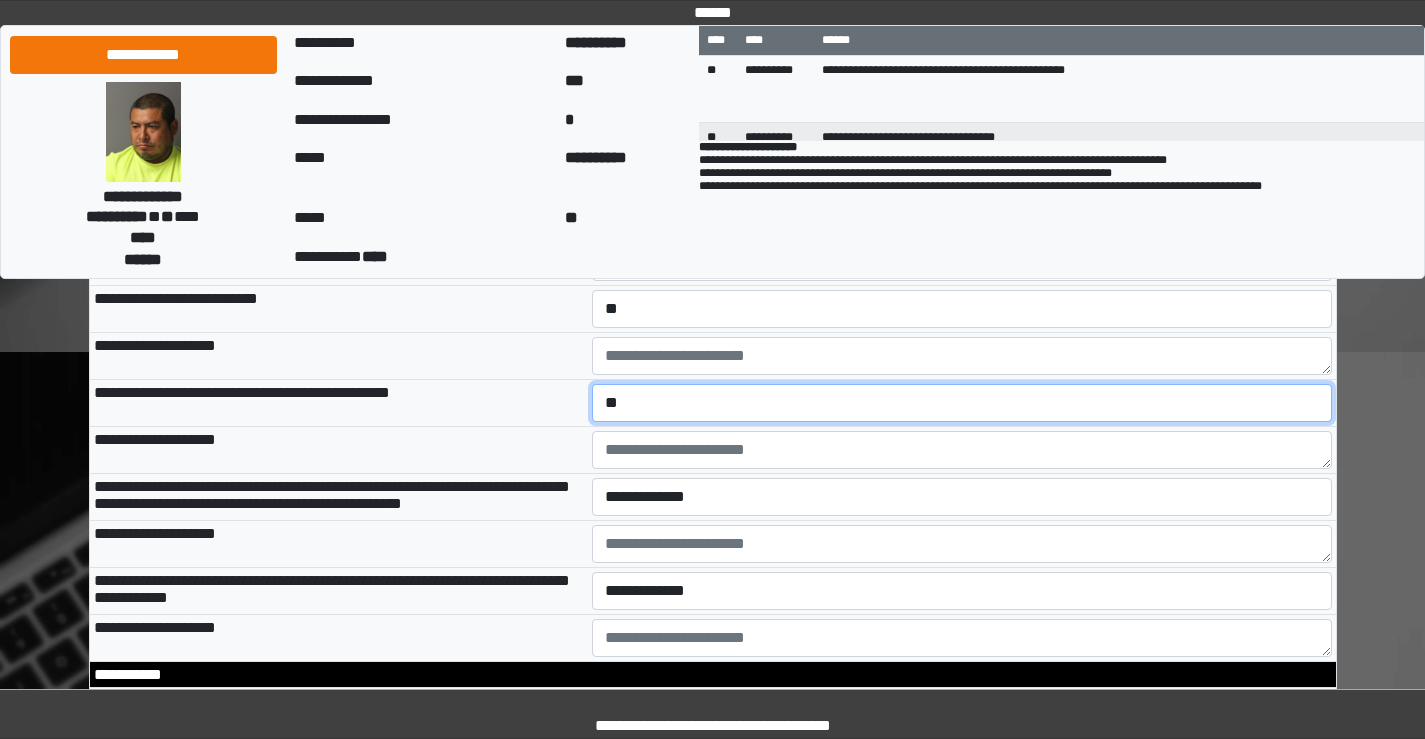 scroll, scrollTop: 3300, scrollLeft: 0, axis: vertical 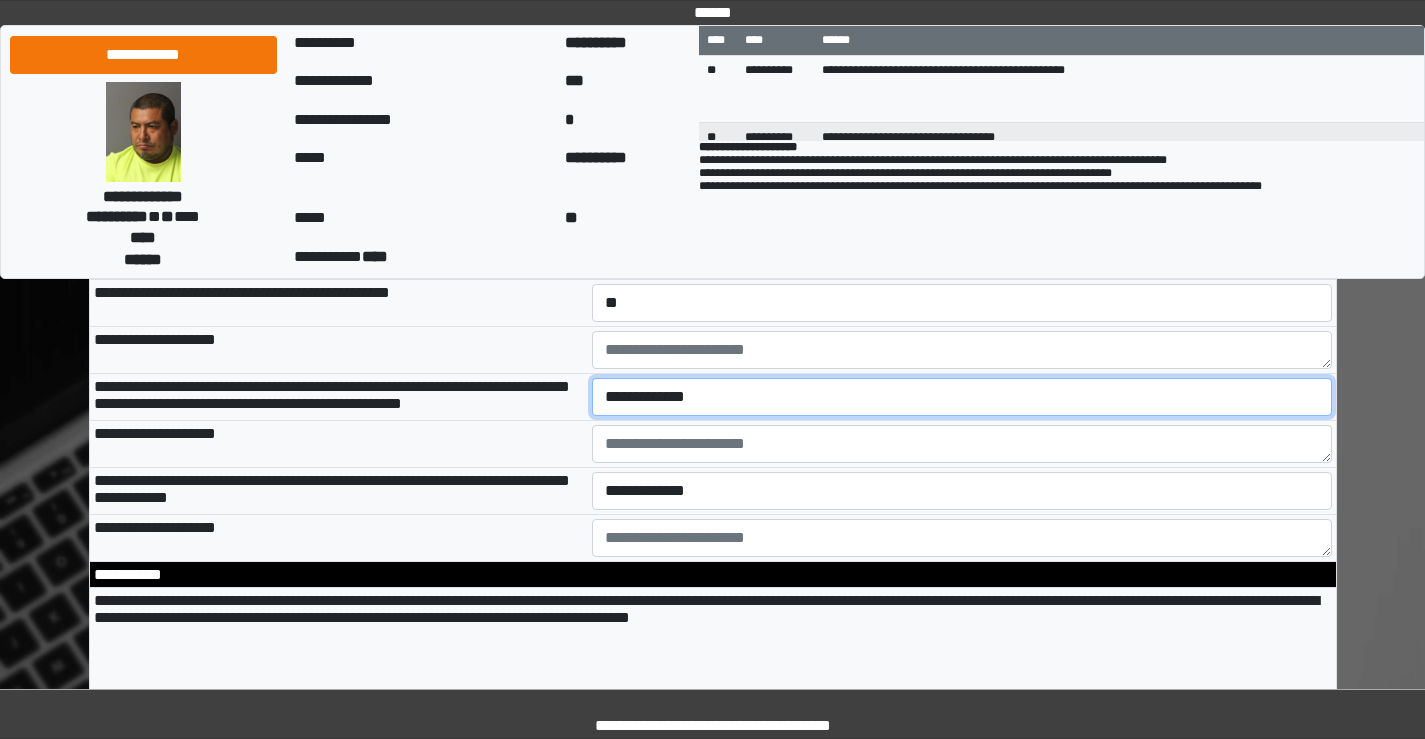 click on "**********" at bounding box center [962, 397] 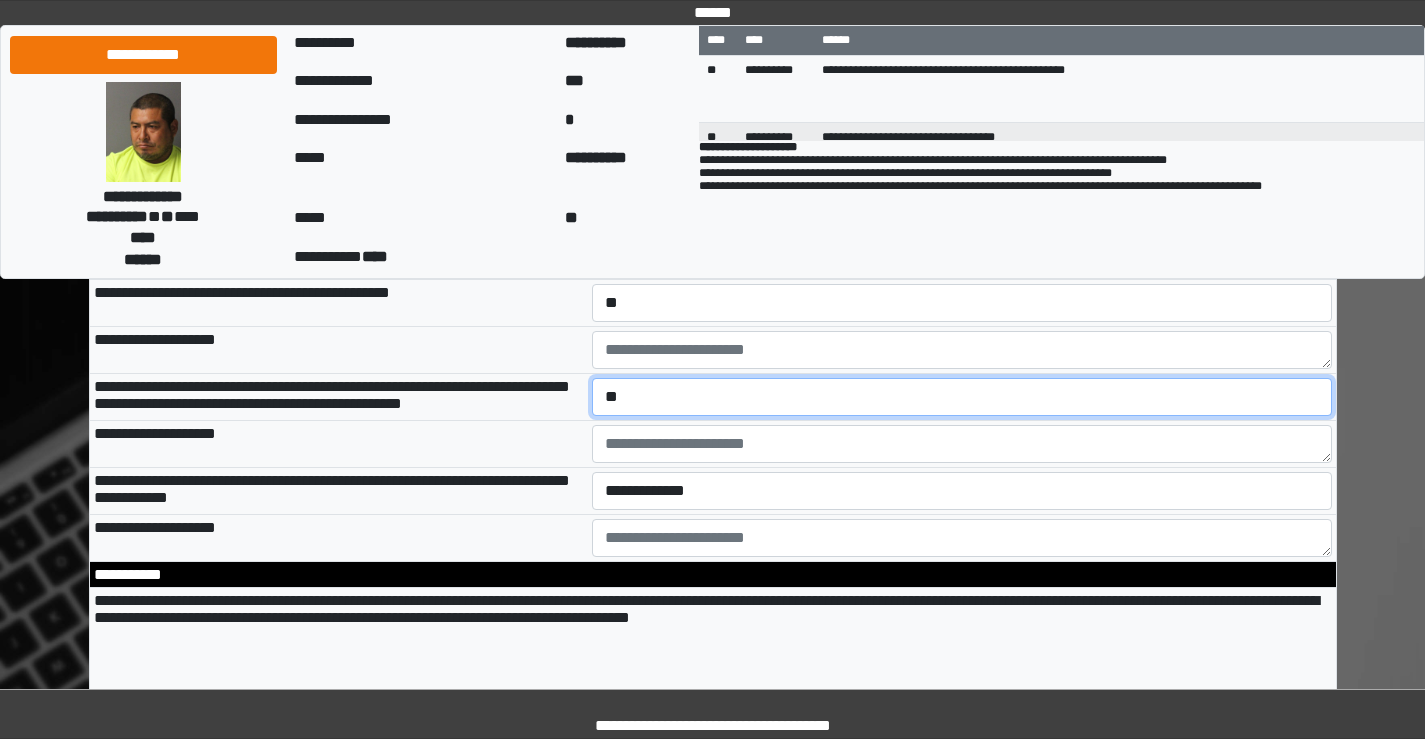 click on "**********" at bounding box center [962, 397] 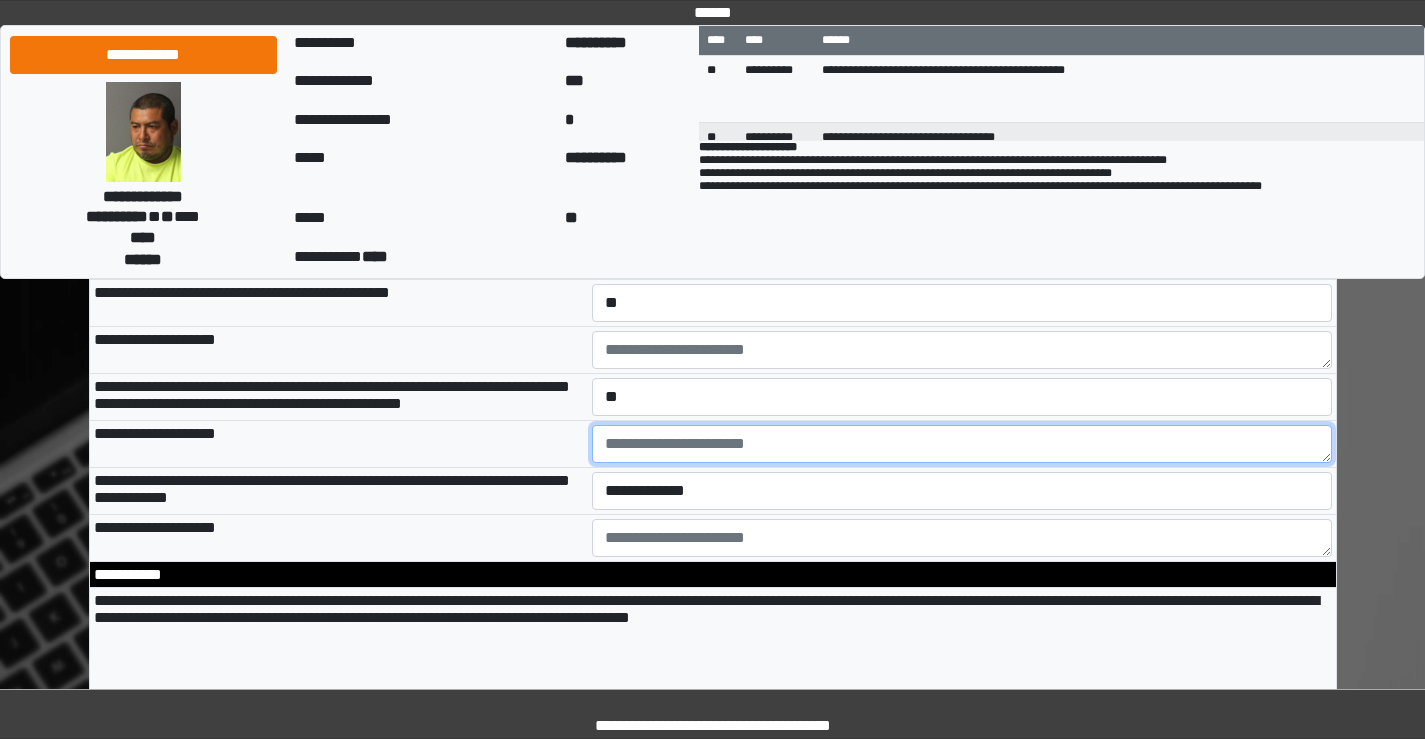 click at bounding box center [962, 444] 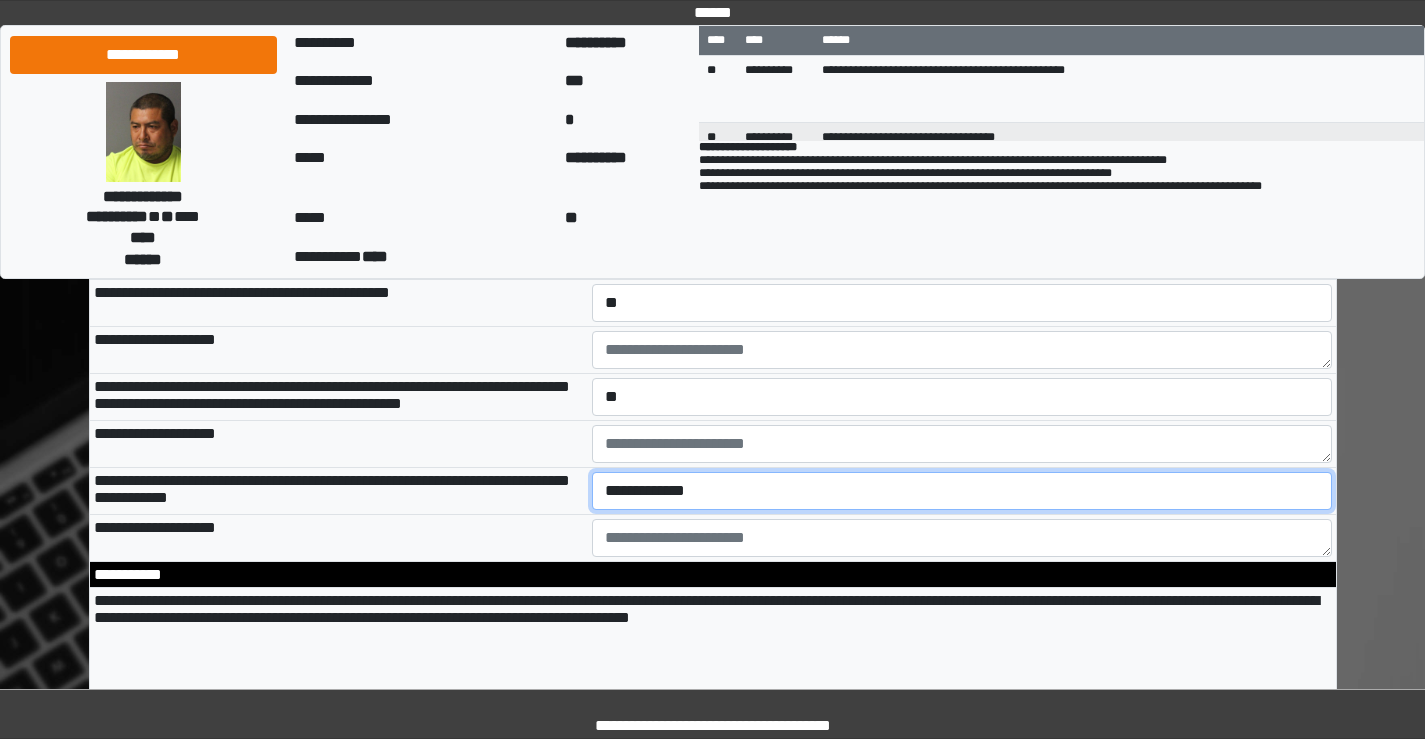 click on "**********" at bounding box center [962, 491] 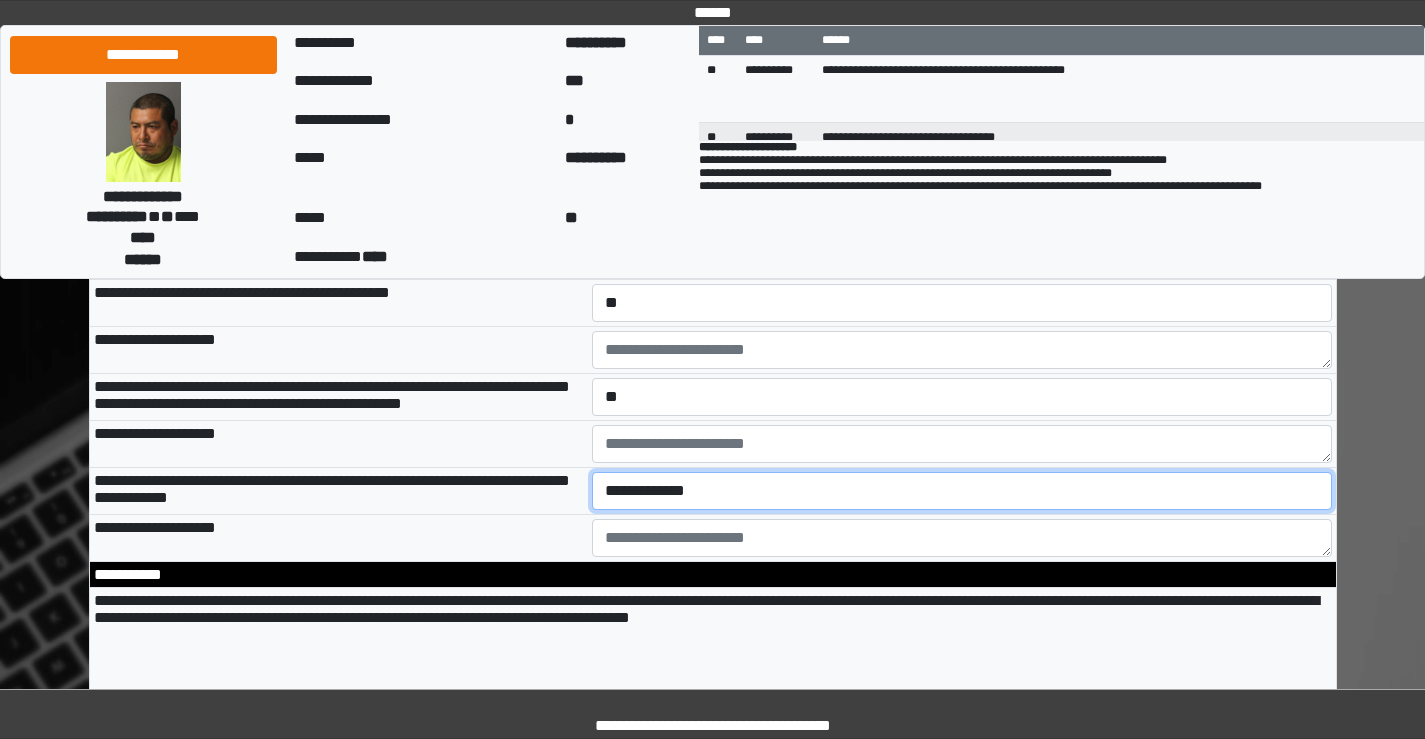 select on "*" 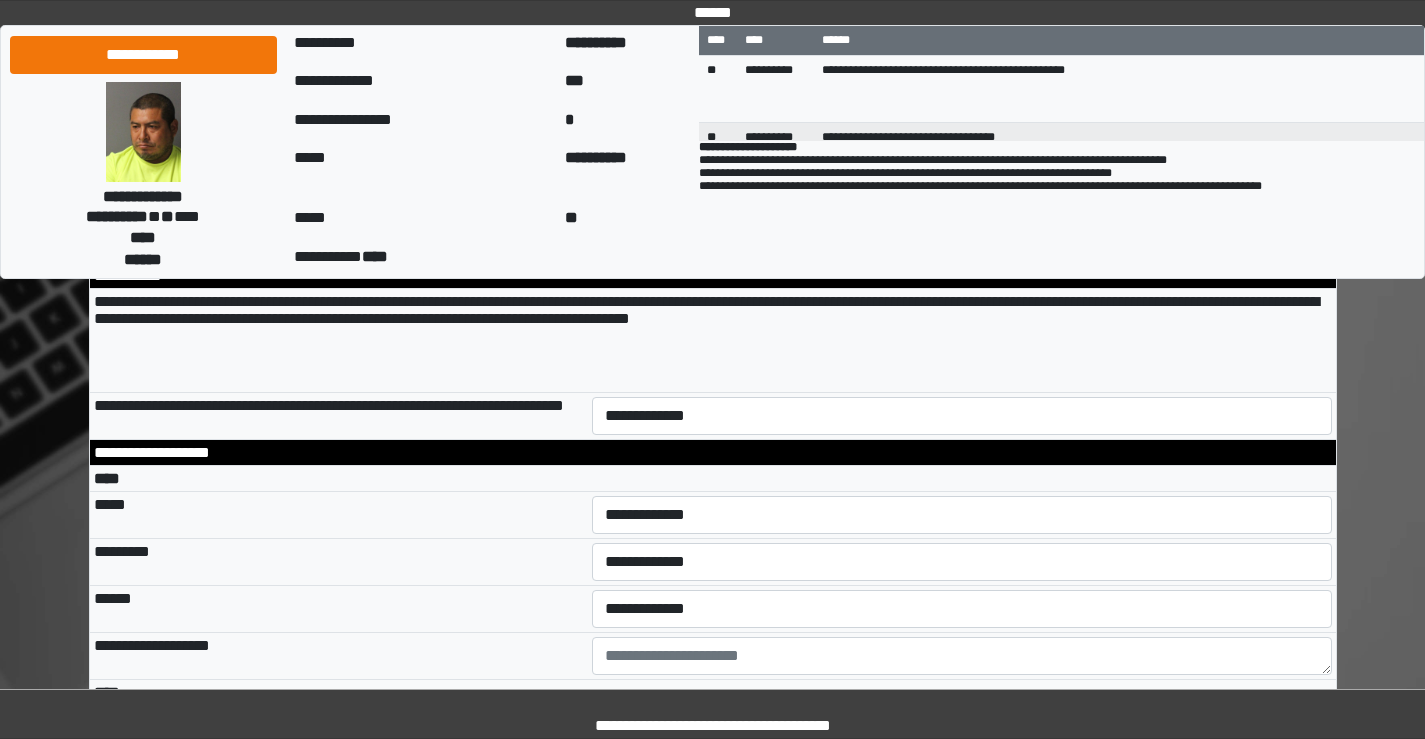 scroll, scrollTop: 3600, scrollLeft: 0, axis: vertical 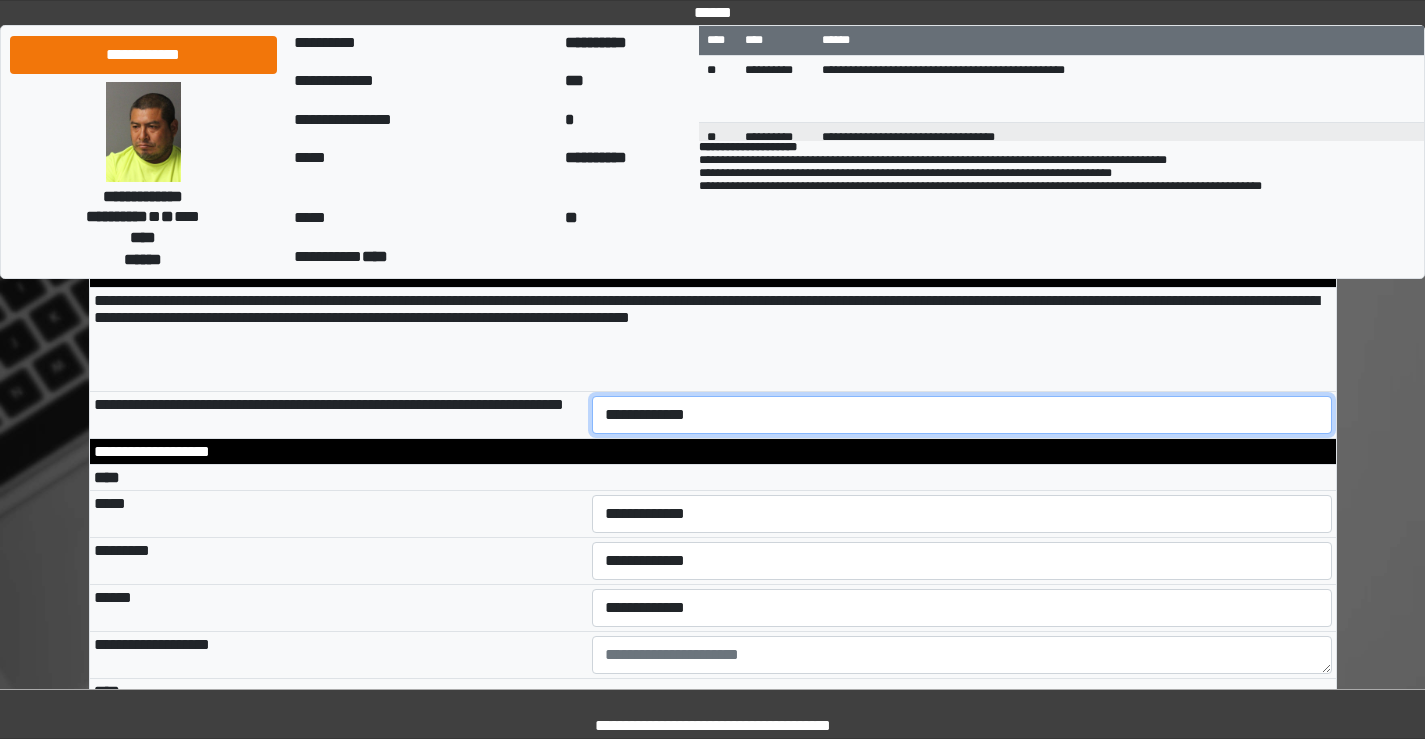 click on "**********" at bounding box center (962, 415) 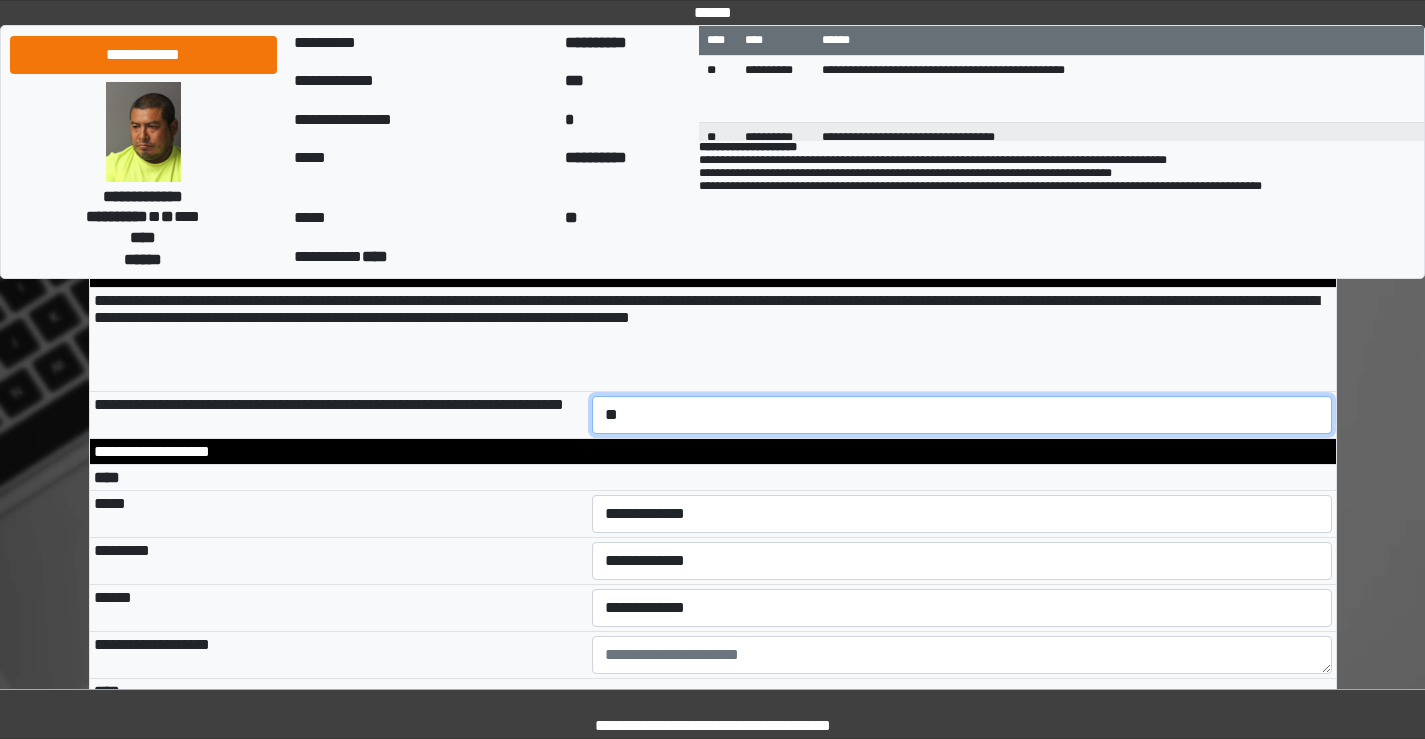 click on "**********" at bounding box center [962, 415] 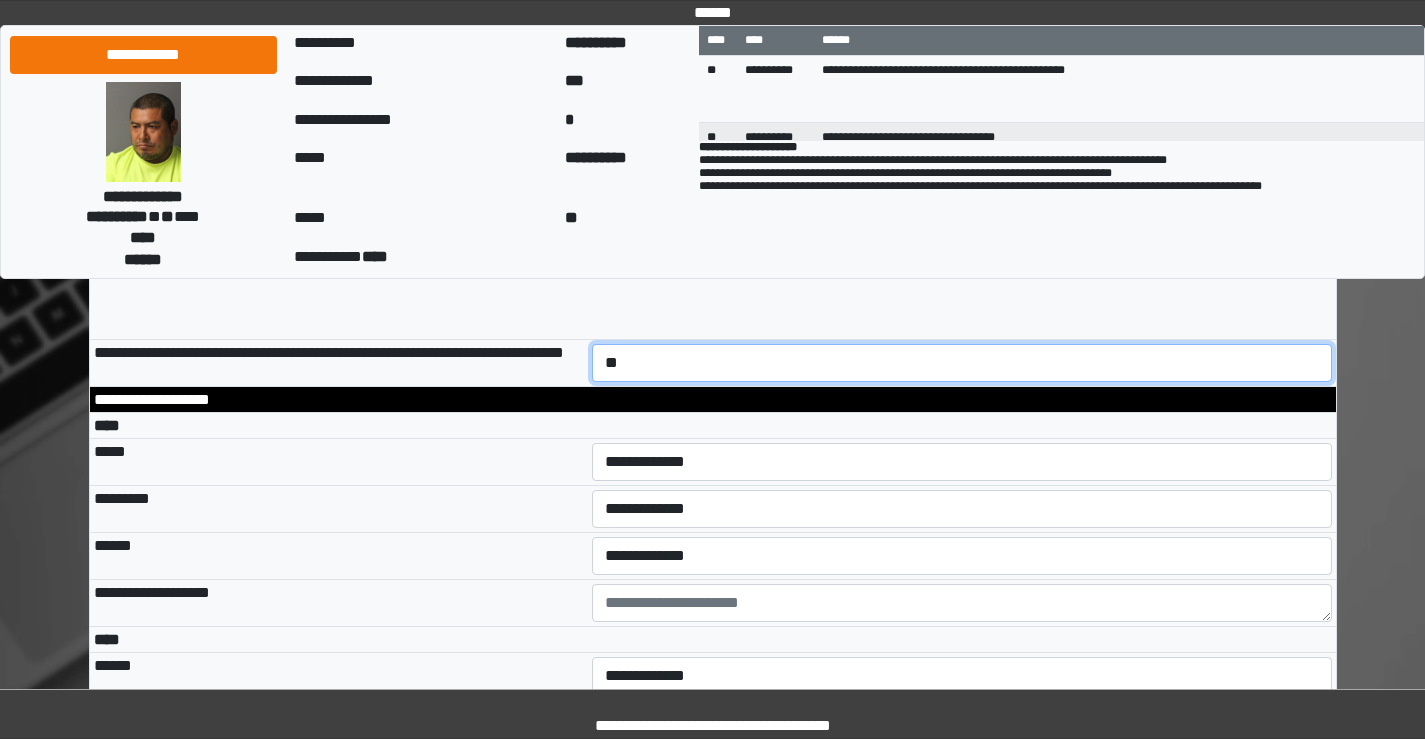 scroll, scrollTop: 3700, scrollLeft: 0, axis: vertical 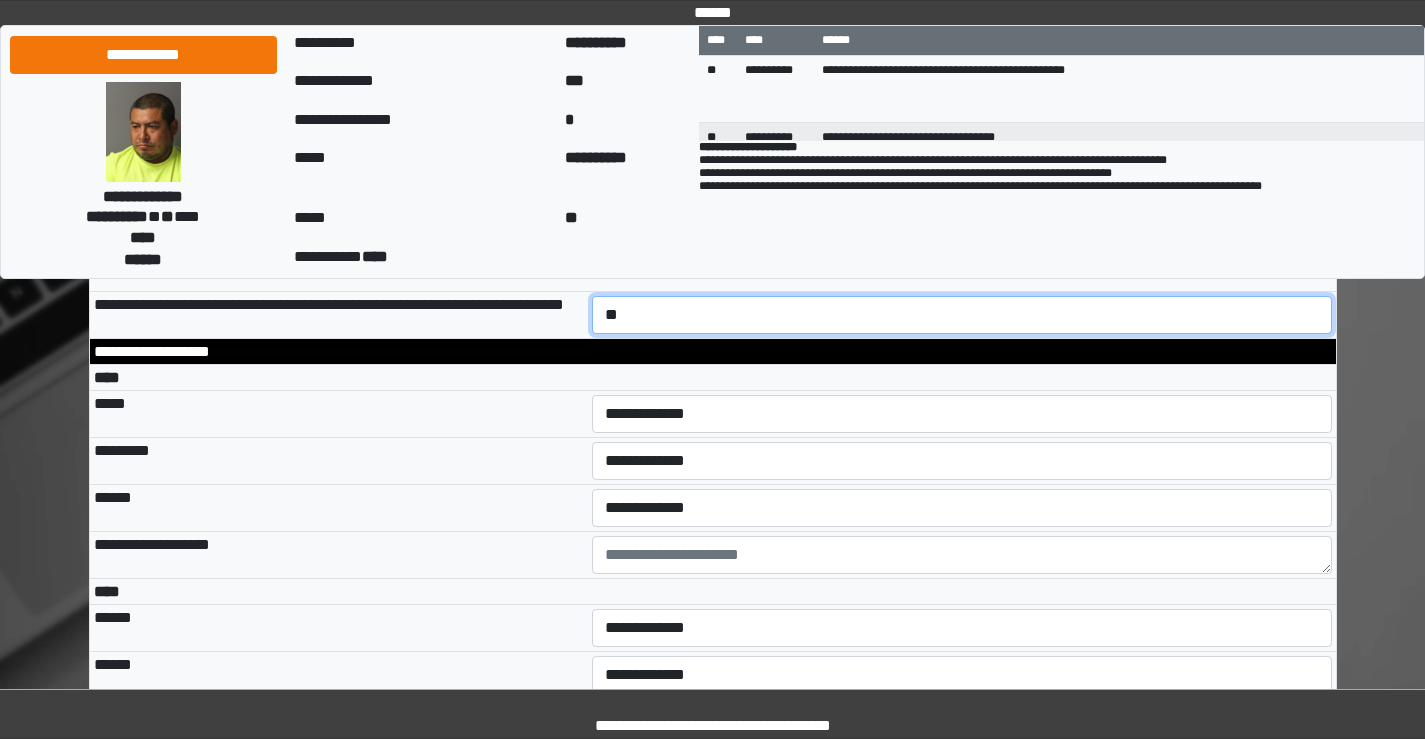 click on "**********" at bounding box center (962, 315) 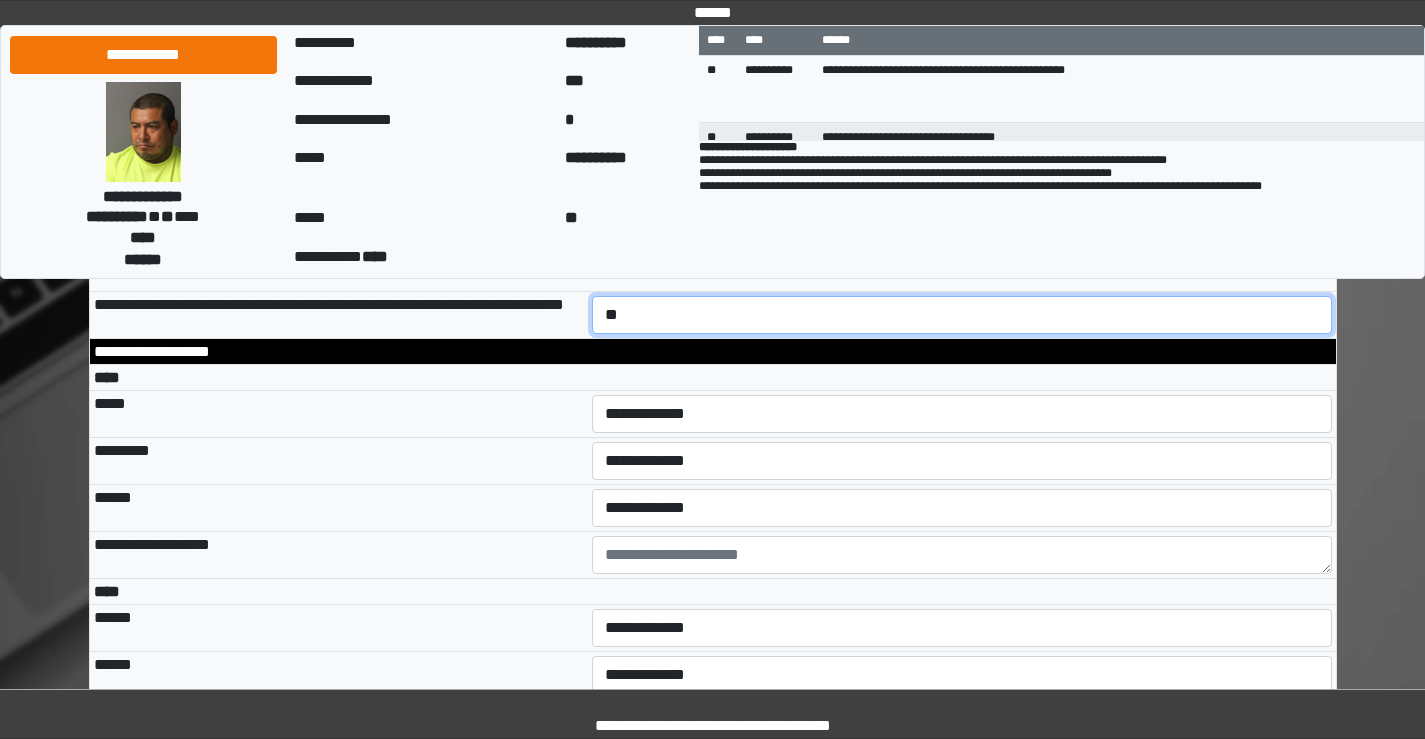 select on "*" 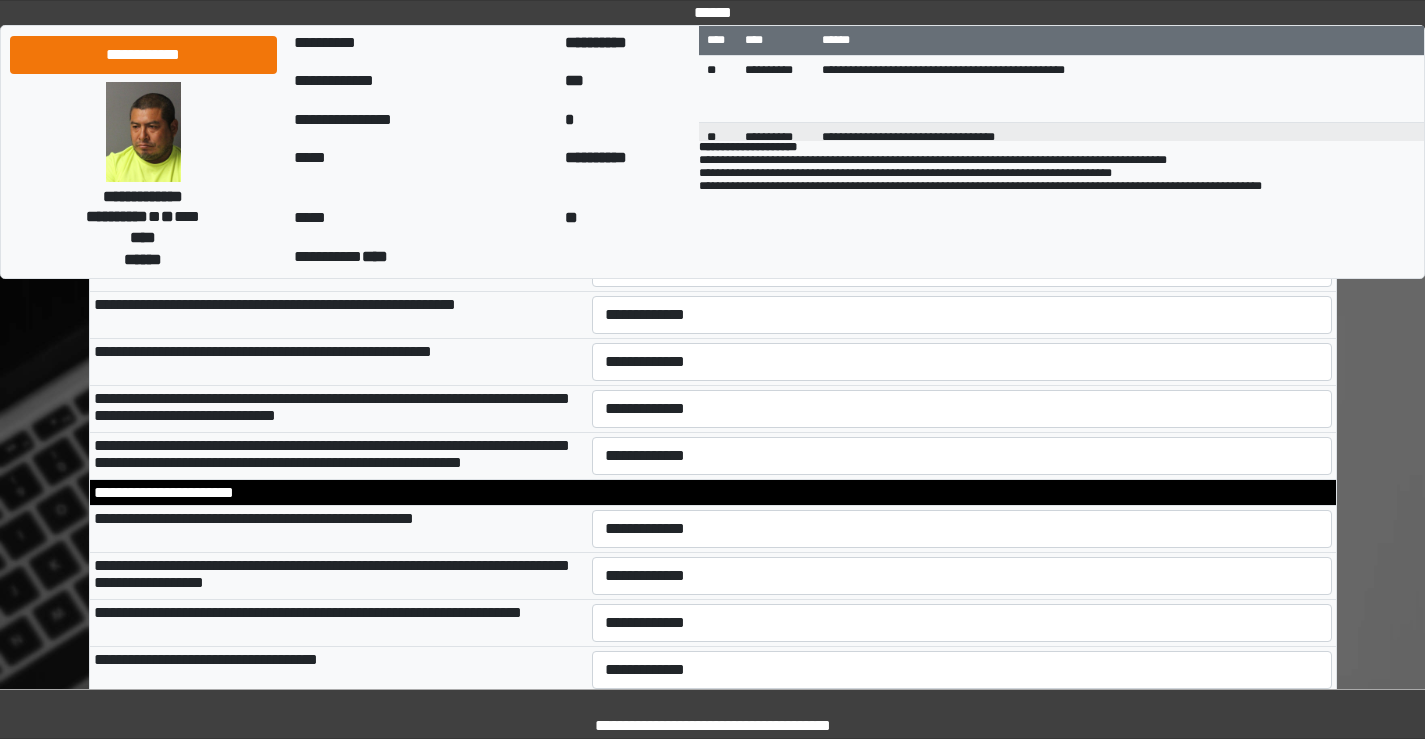 scroll, scrollTop: 6100, scrollLeft: 0, axis: vertical 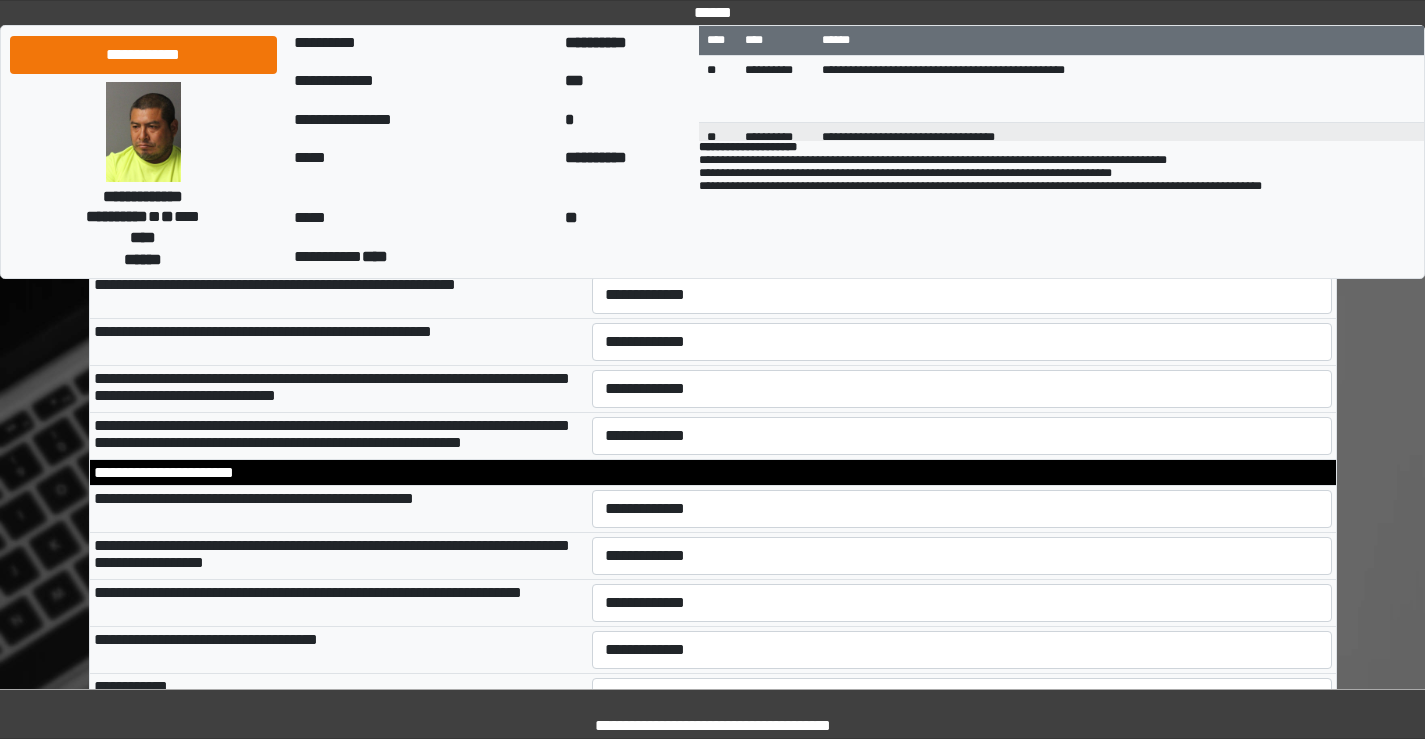 click on "**********" at bounding box center (962, 154) 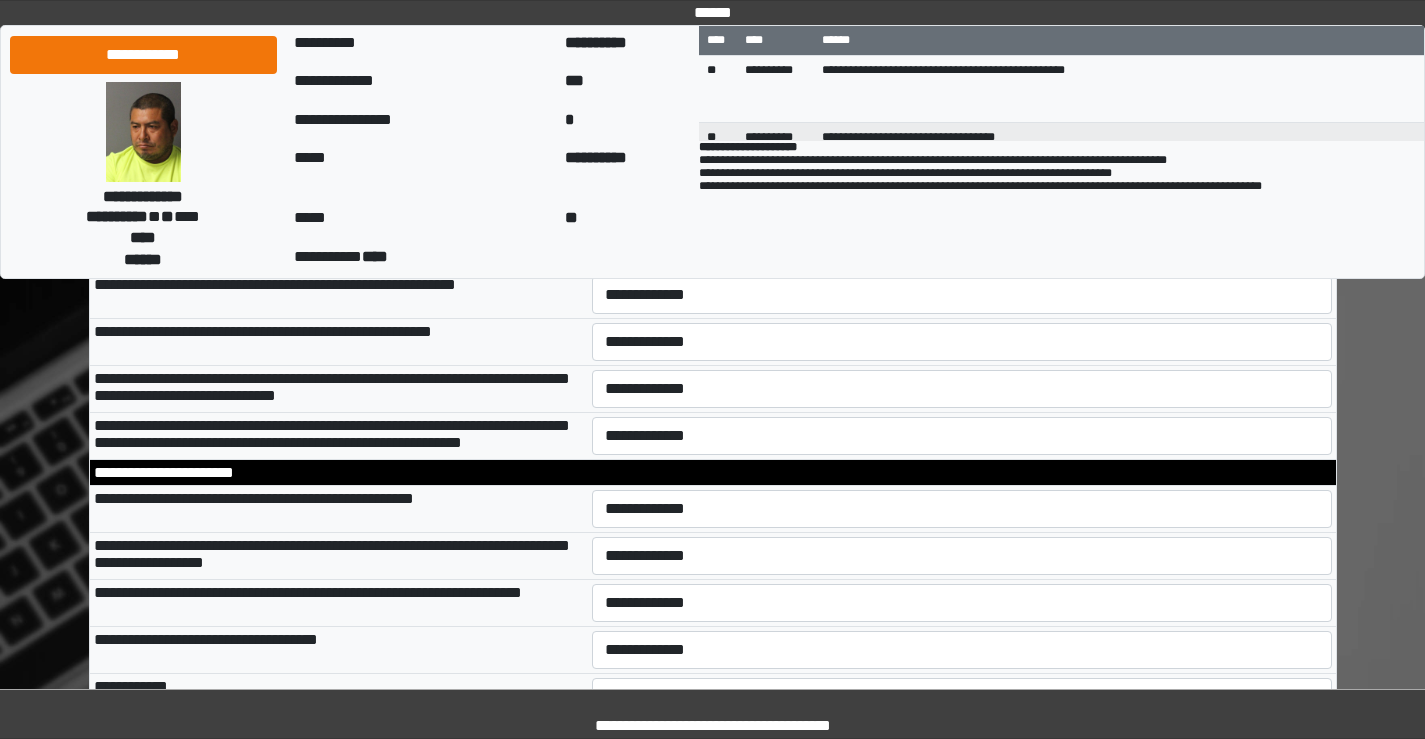 select on "*" 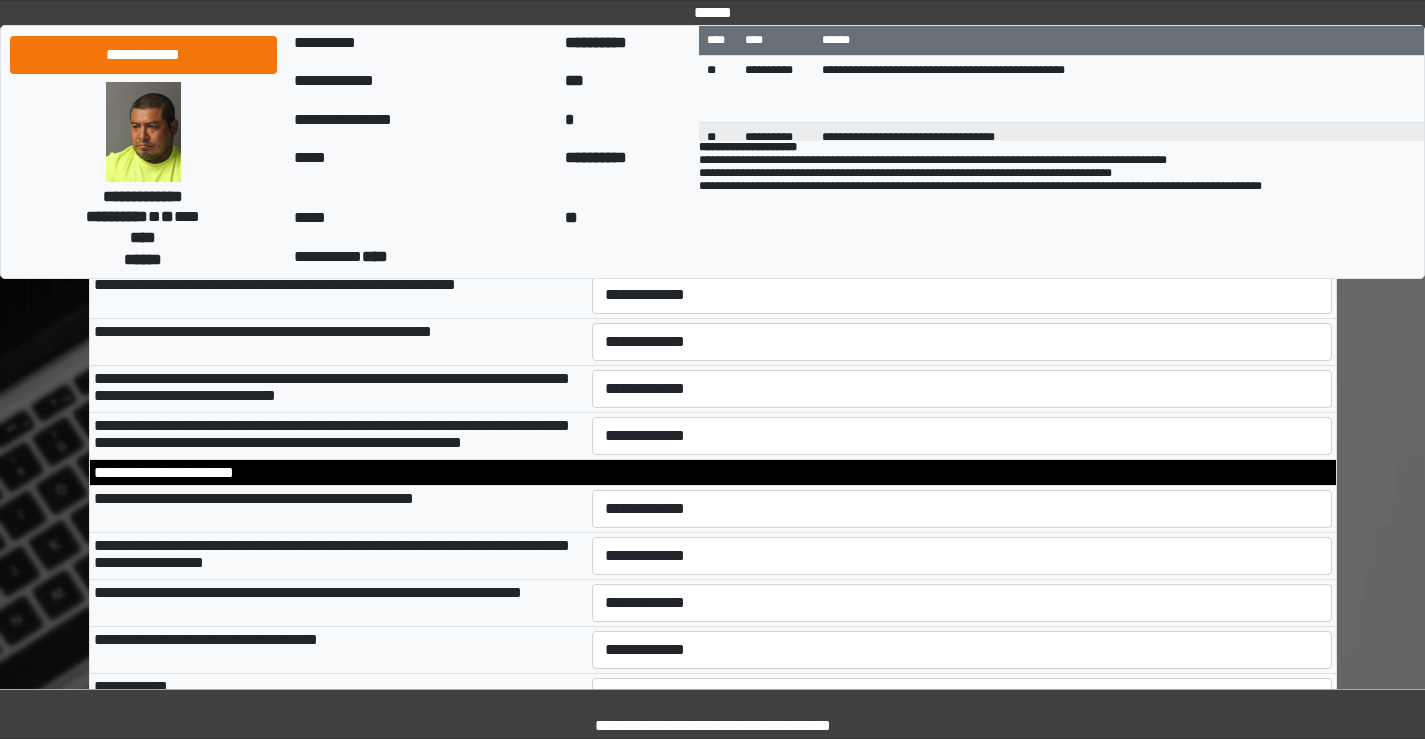 select on "*" 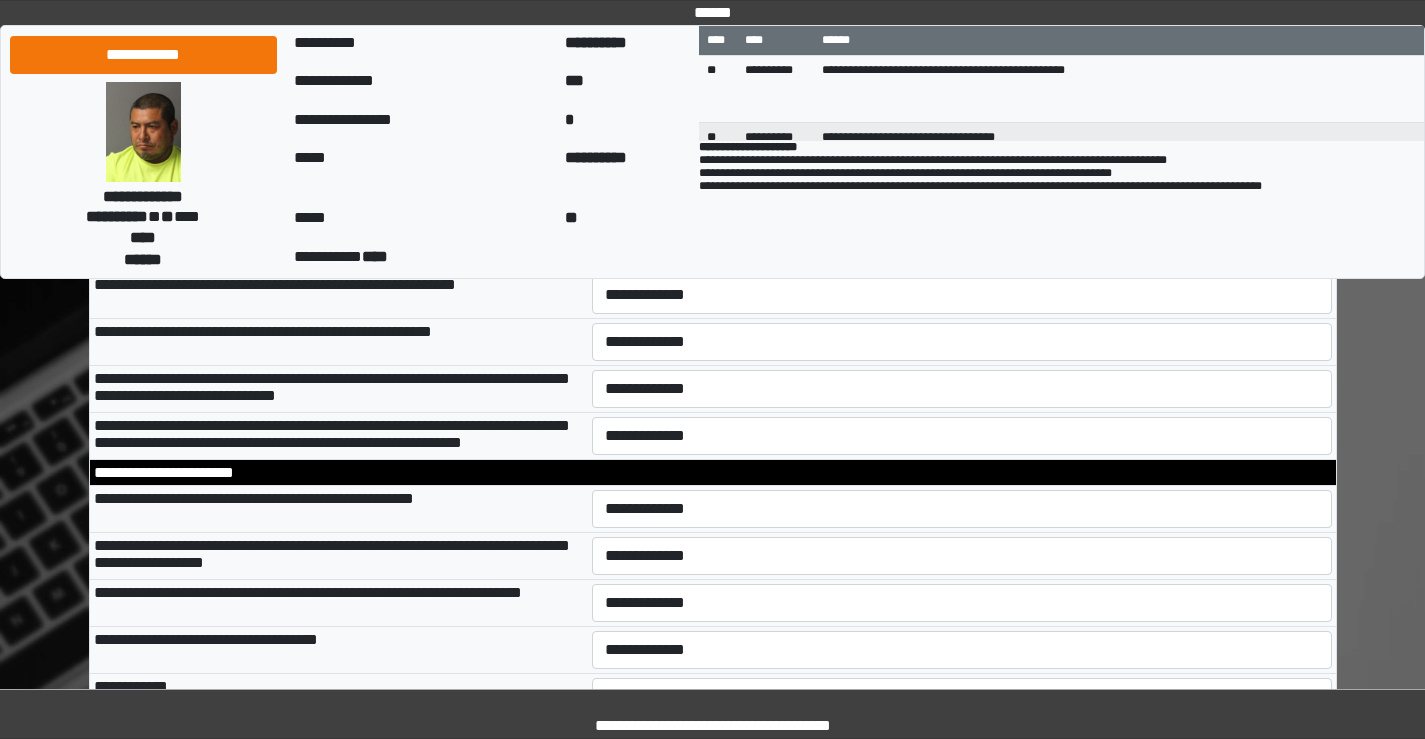 click on "**********" at bounding box center (962, 248) 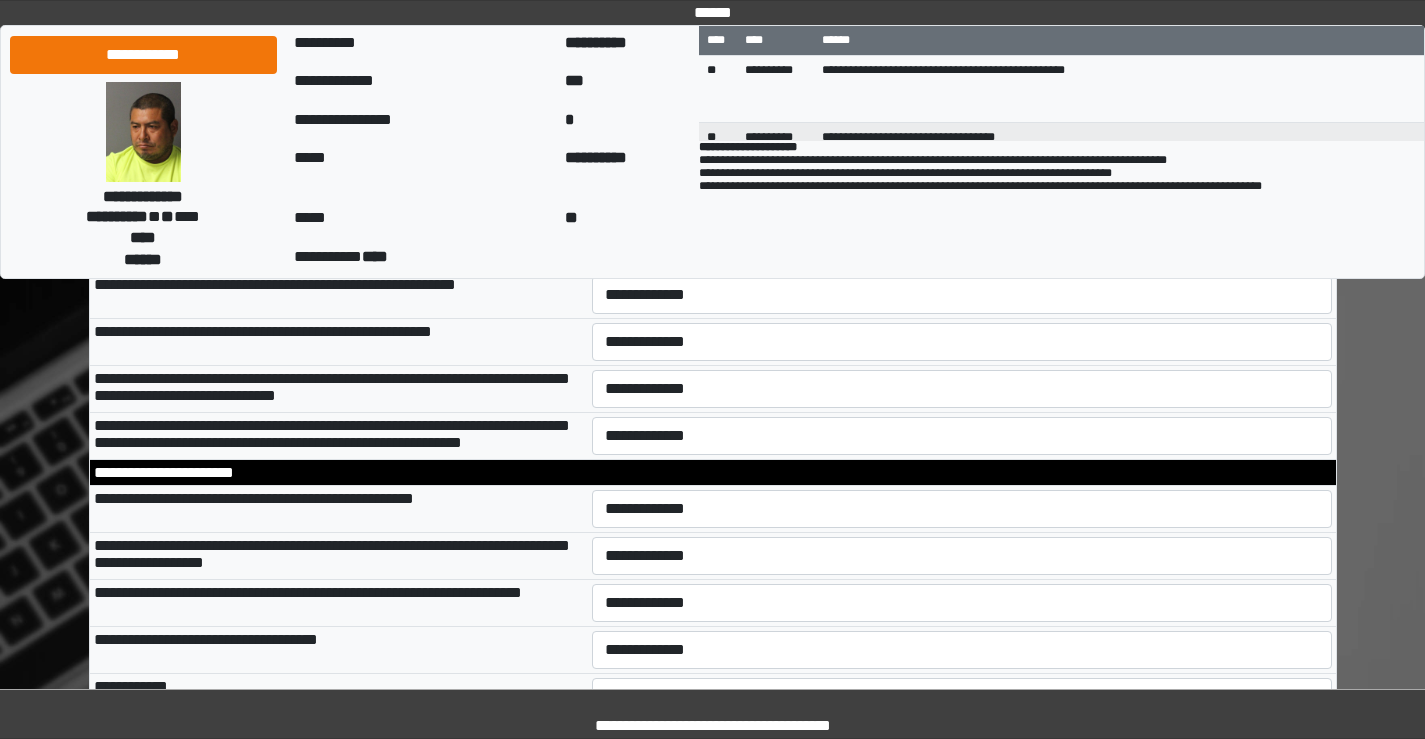select on "*" 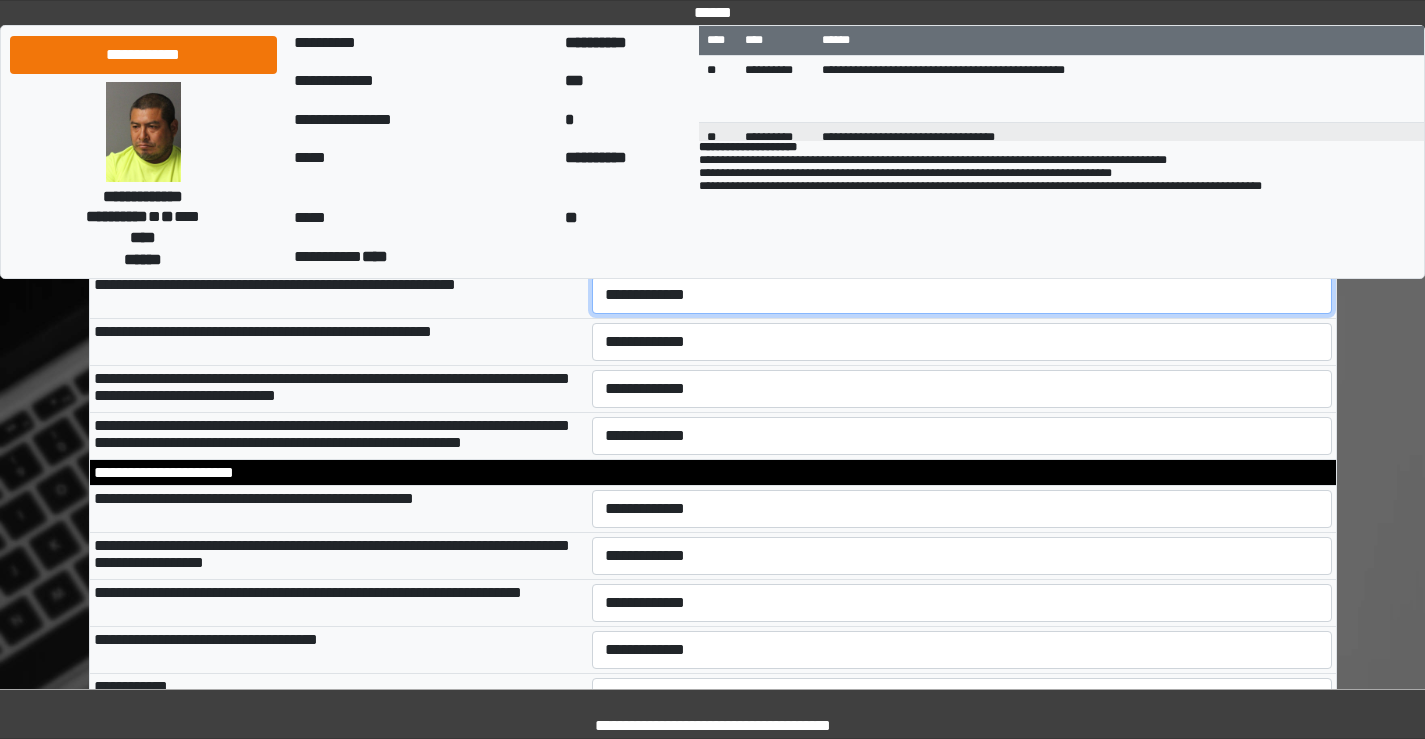 click on "**********" at bounding box center [962, 295] 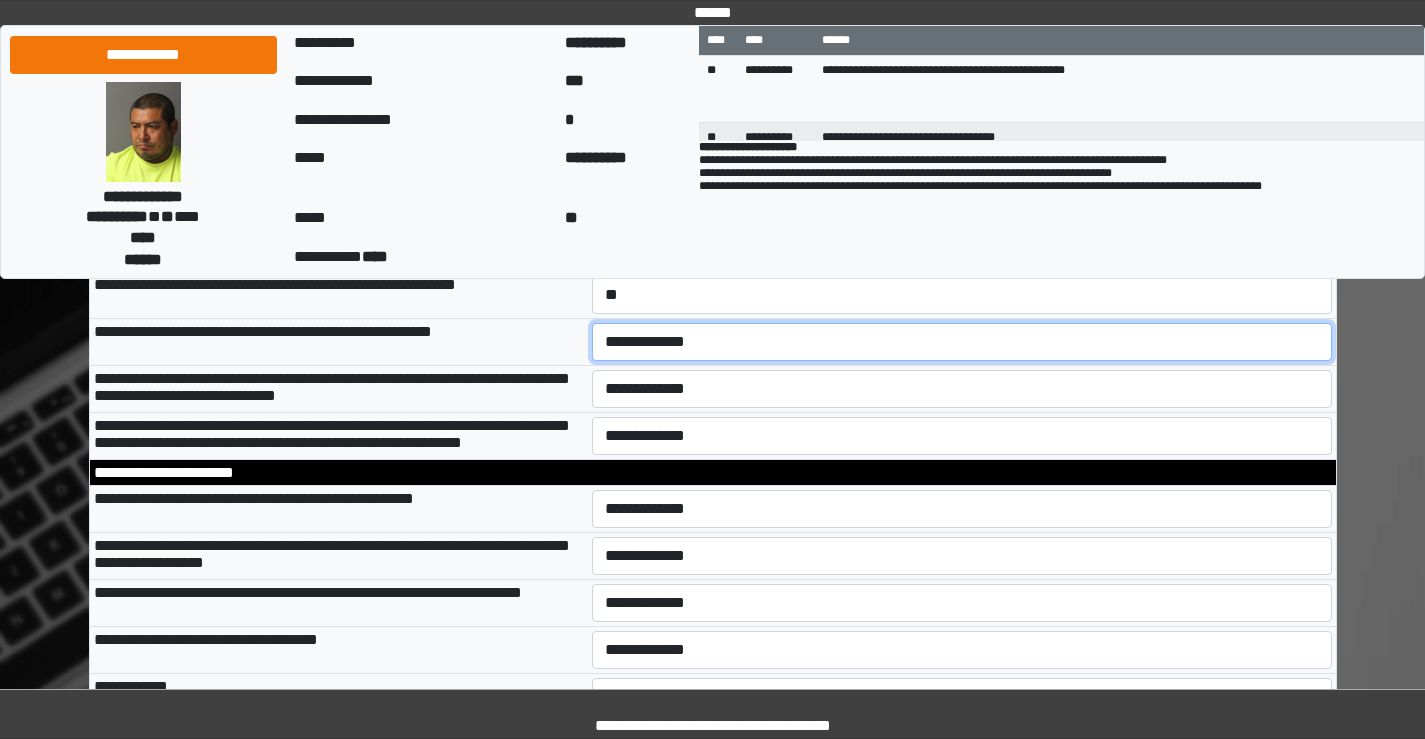 click on "**********" at bounding box center [962, 342] 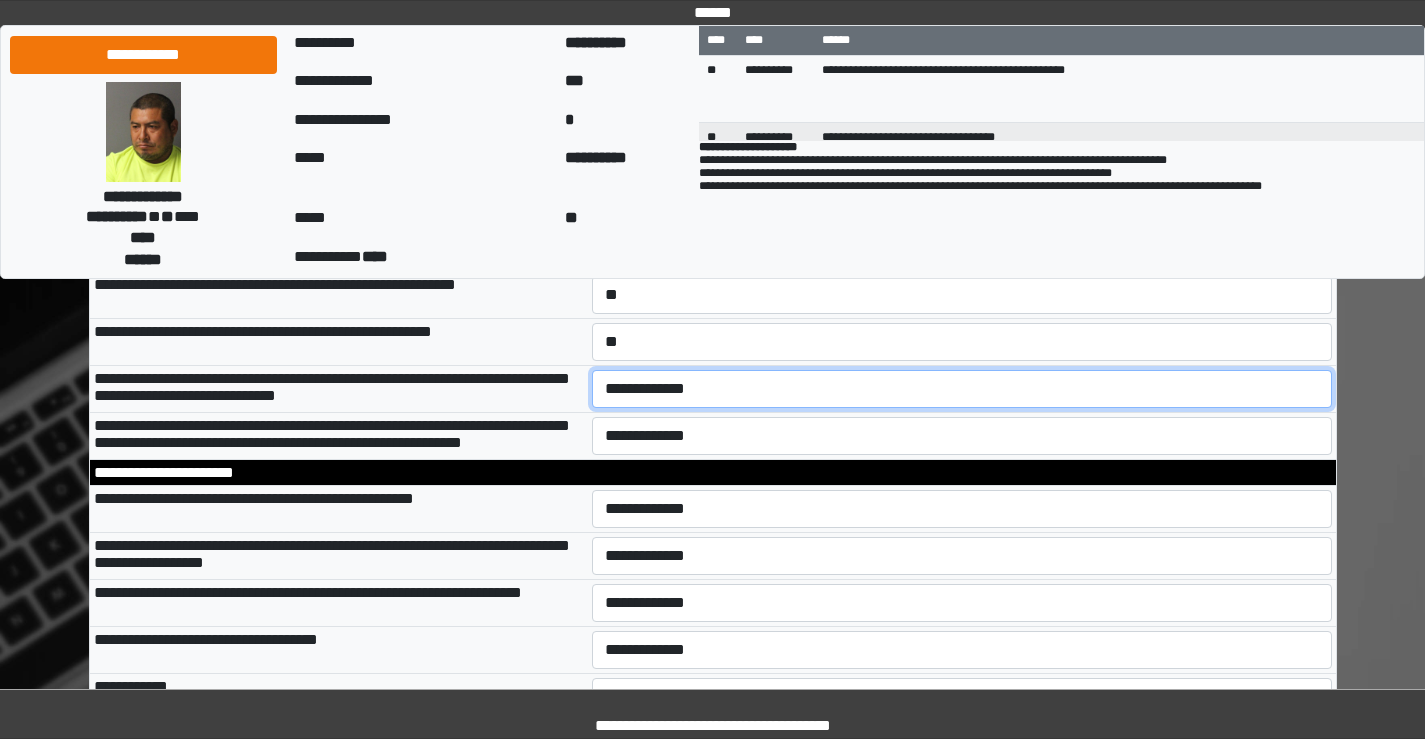 click on "**********" at bounding box center [962, 389] 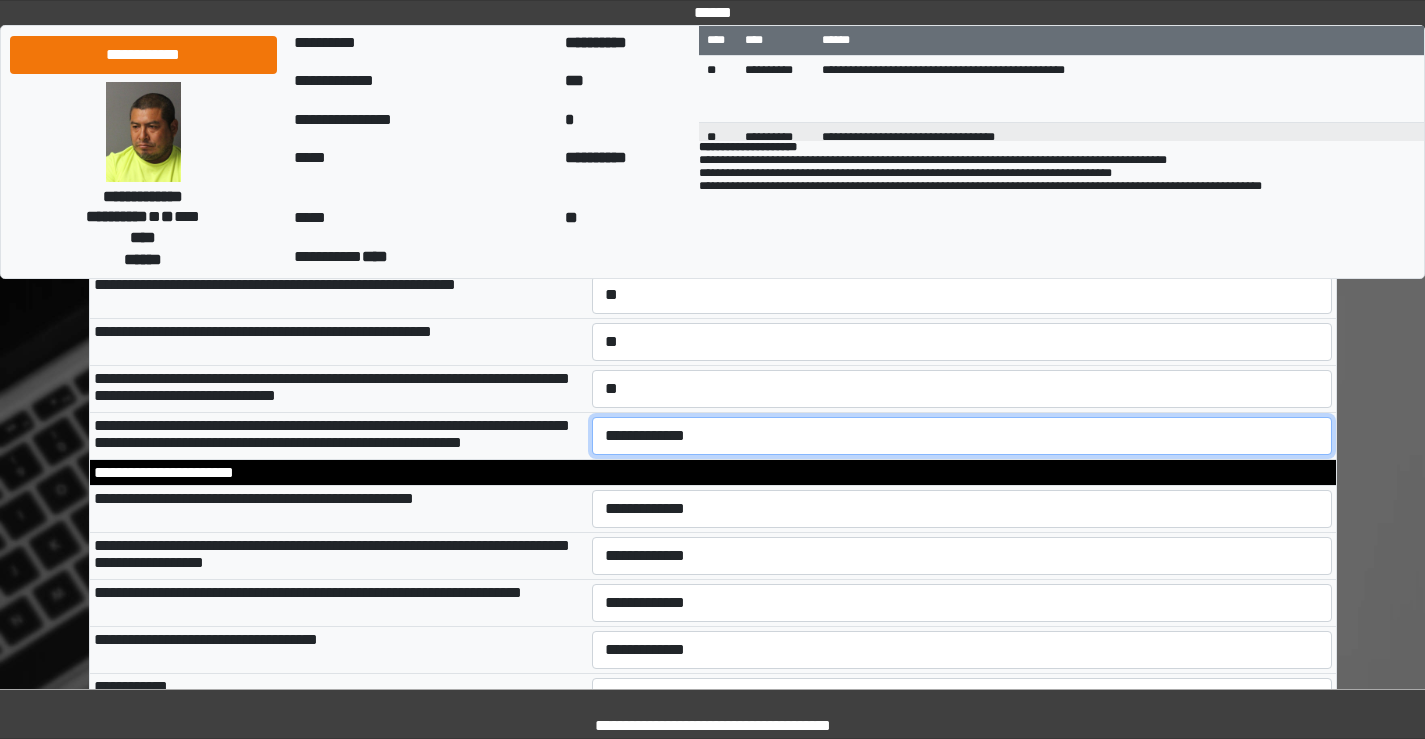 click on "**********" at bounding box center (962, 436) 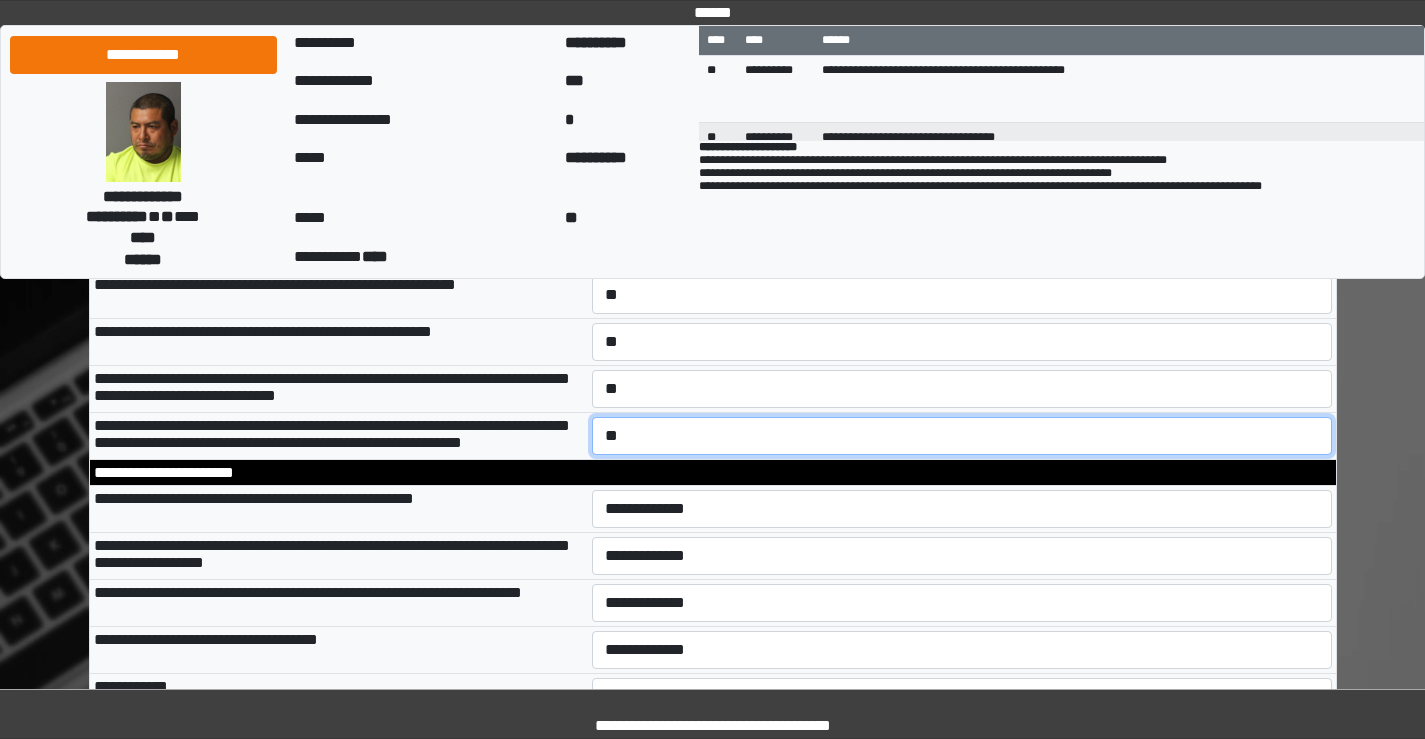 click on "**********" at bounding box center [962, 436] 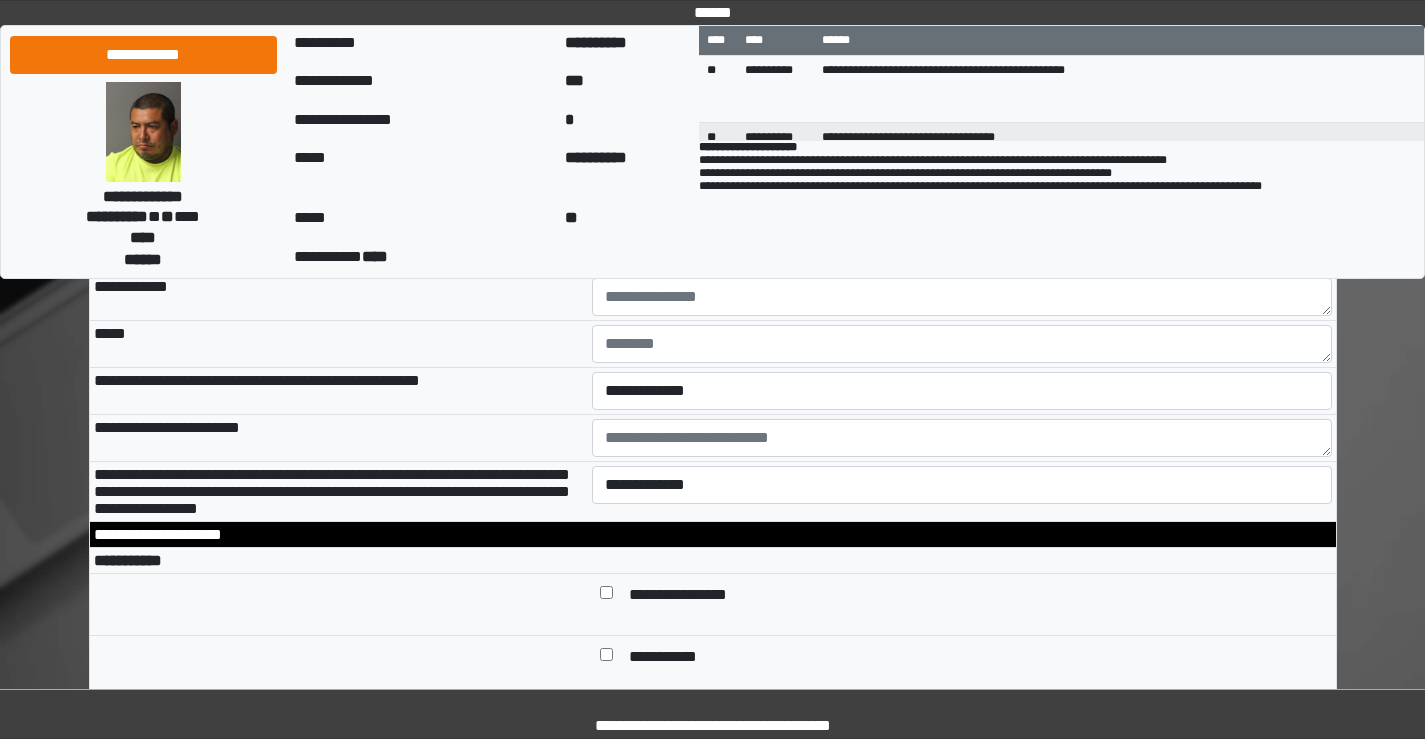 scroll, scrollTop: 6400, scrollLeft: 0, axis: vertical 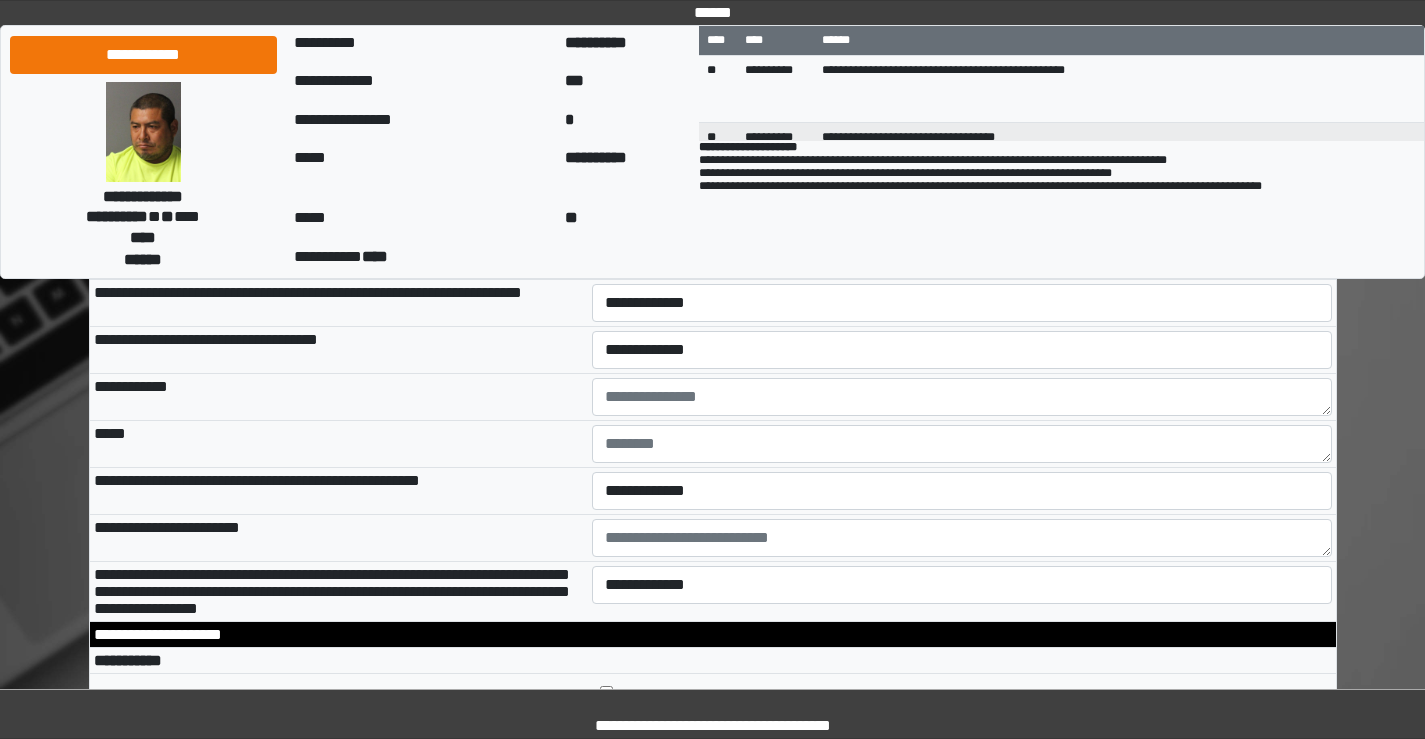 drag, startPoint x: 678, startPoint y: 415, endPoint x: 674, endPoint y: 430, distance: 15.524175 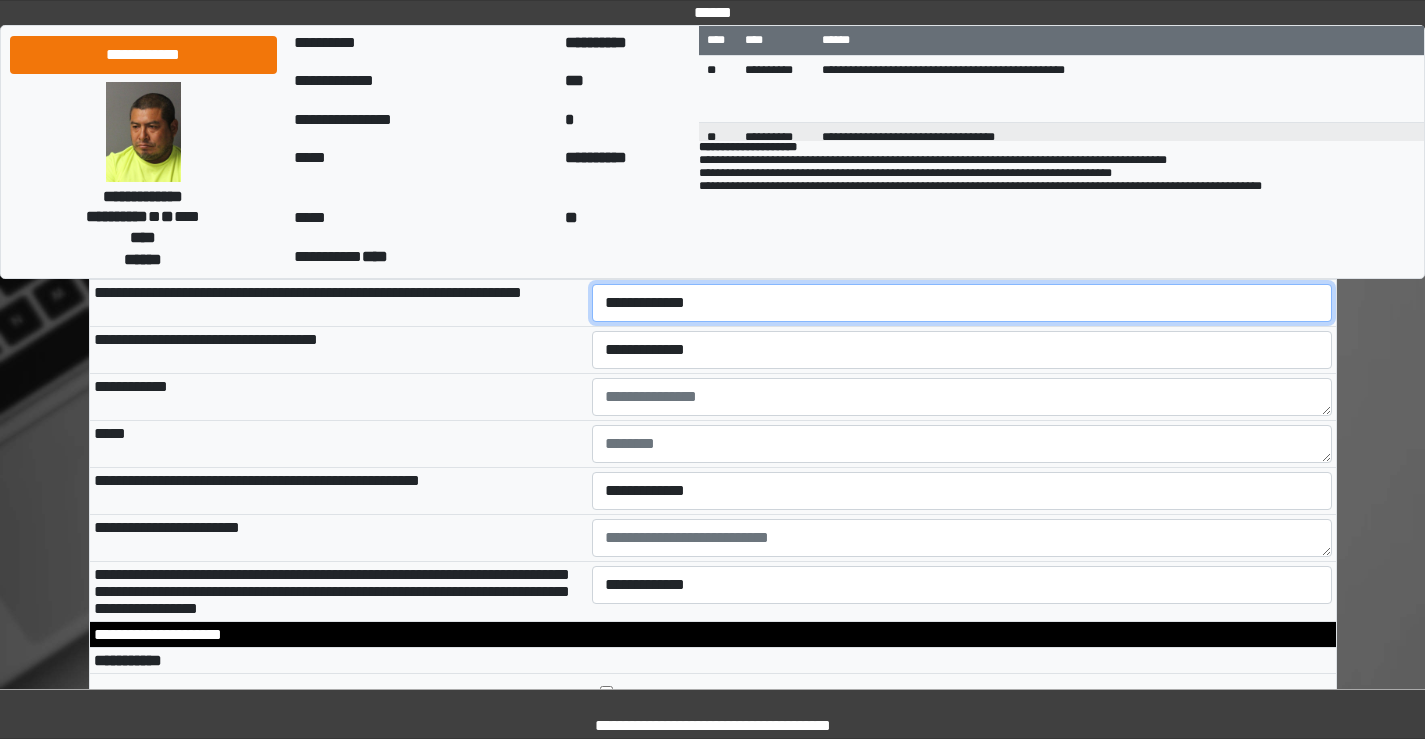 click on "**********" at bounding box center [962, 303] 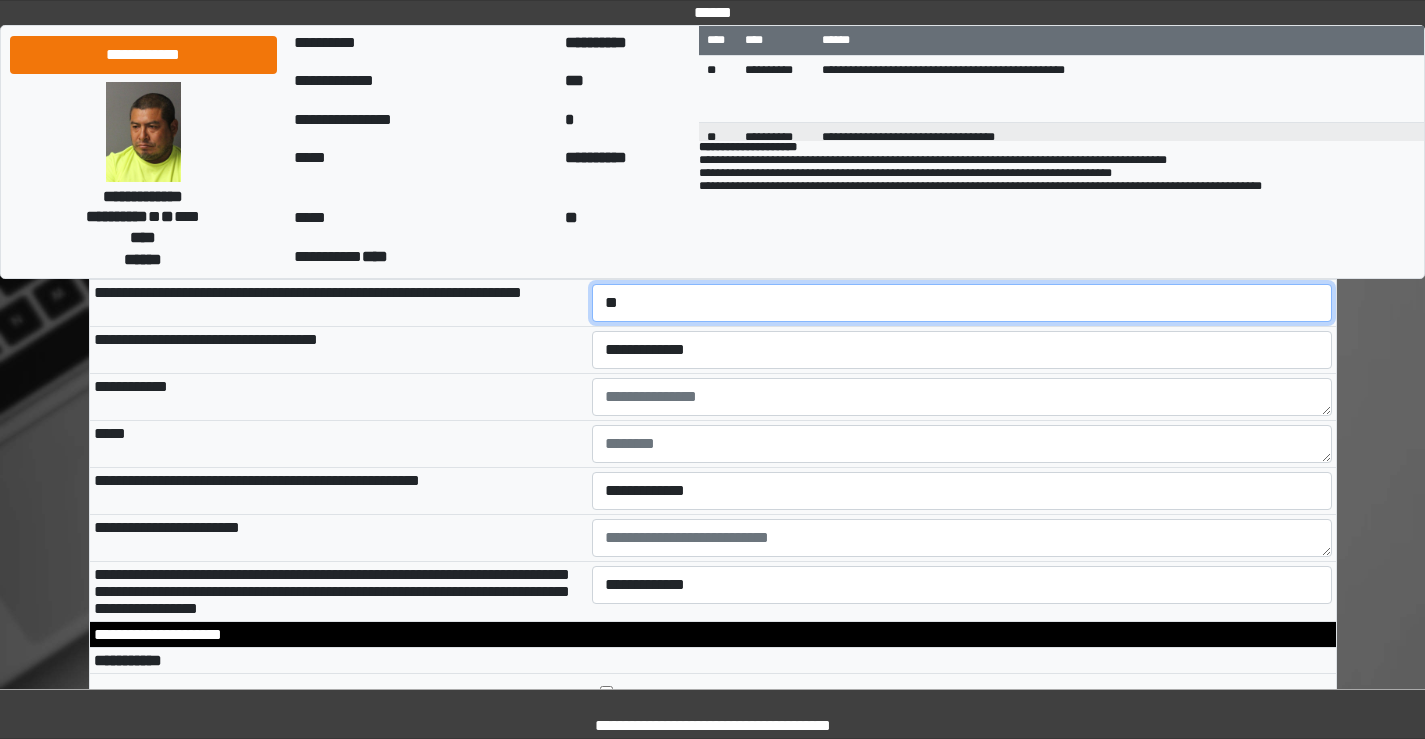 click on "**********" at bounding box center (962, 303) 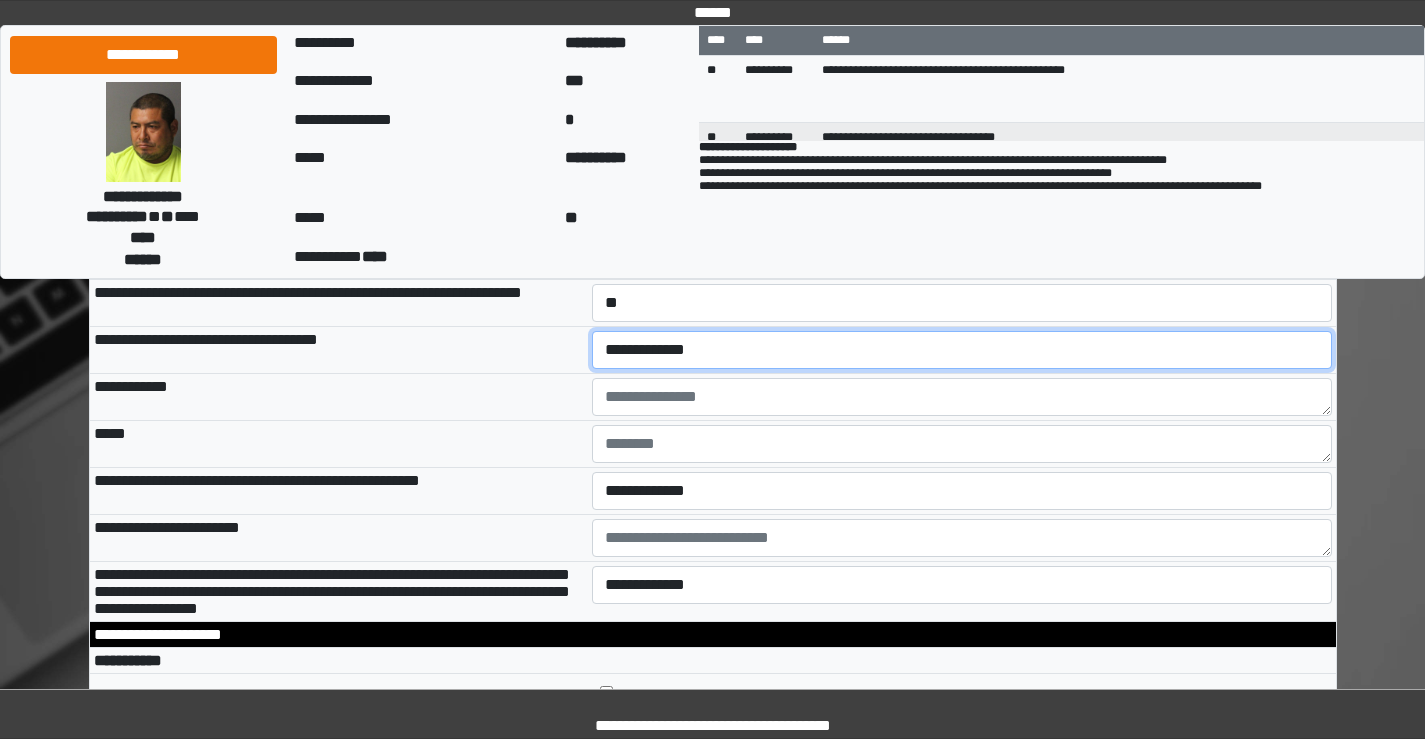 click on "**********" at bounding box center (962, 350) 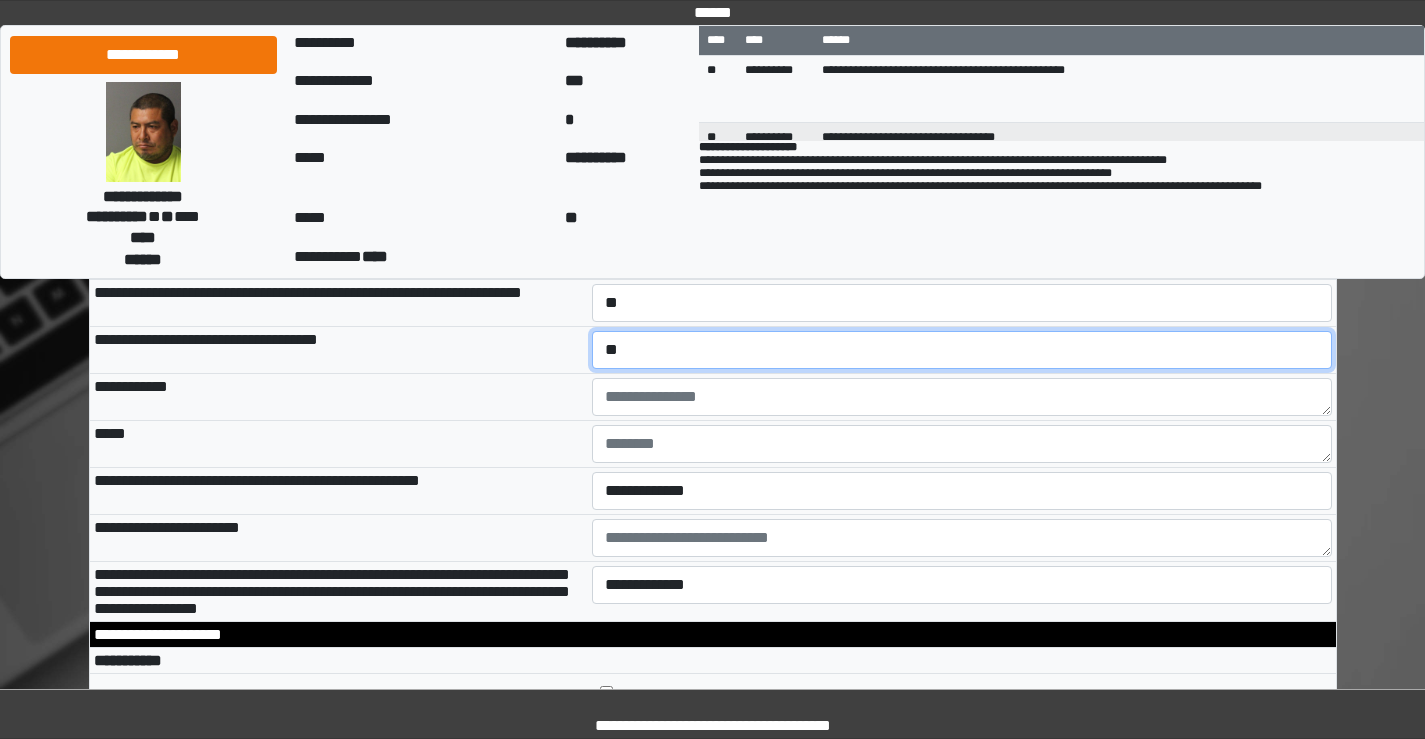click on "**********" at bounding box center (962, 350) 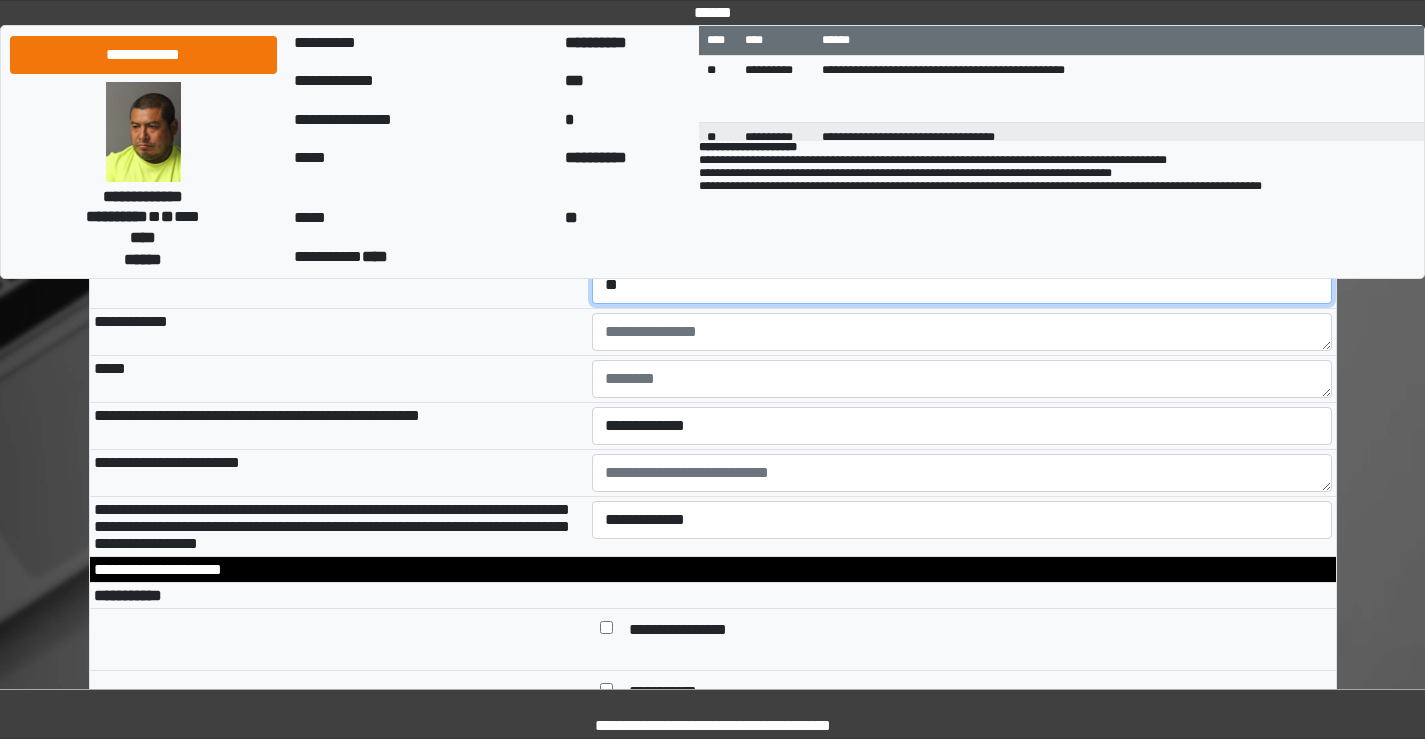 scroll, scrollTop: 6500, scrollLeft: 0, axis: vertical 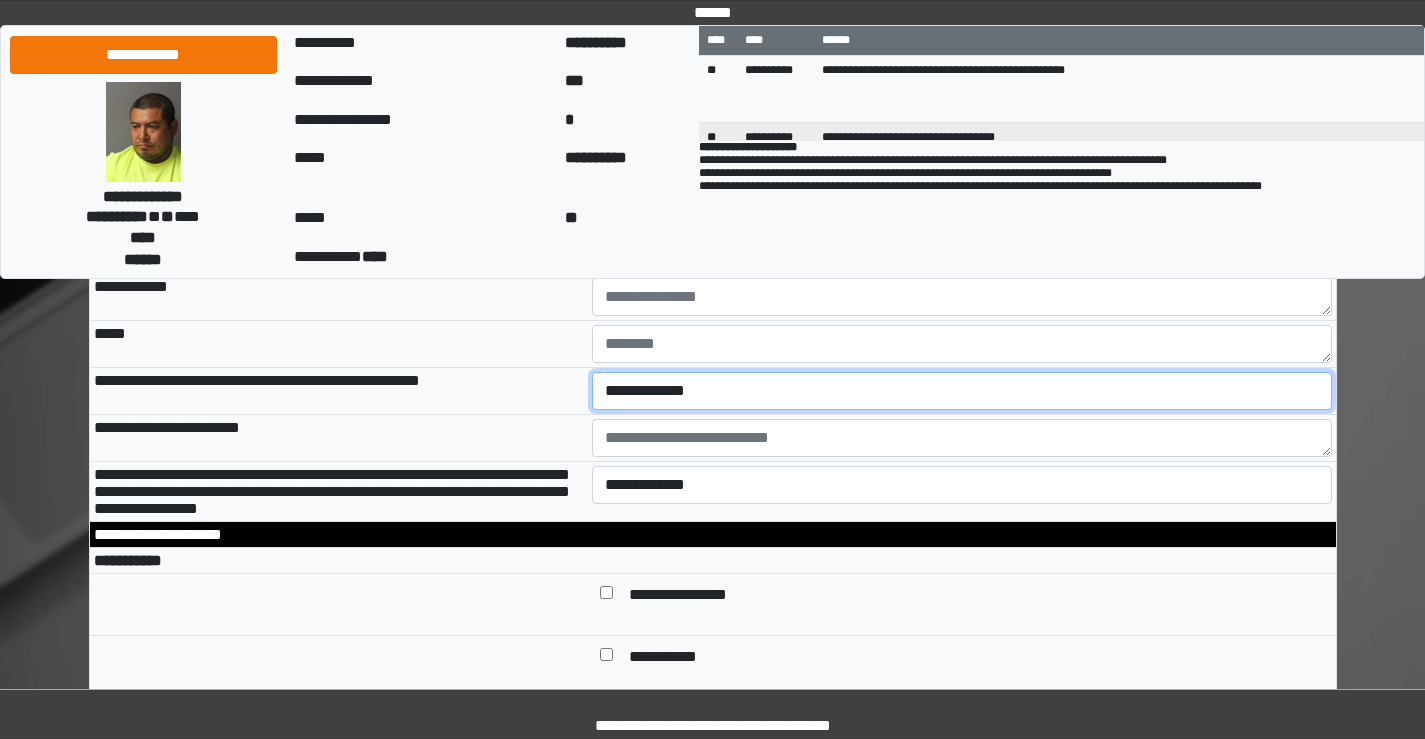 click on "**********" at bounding box center [962, 391] 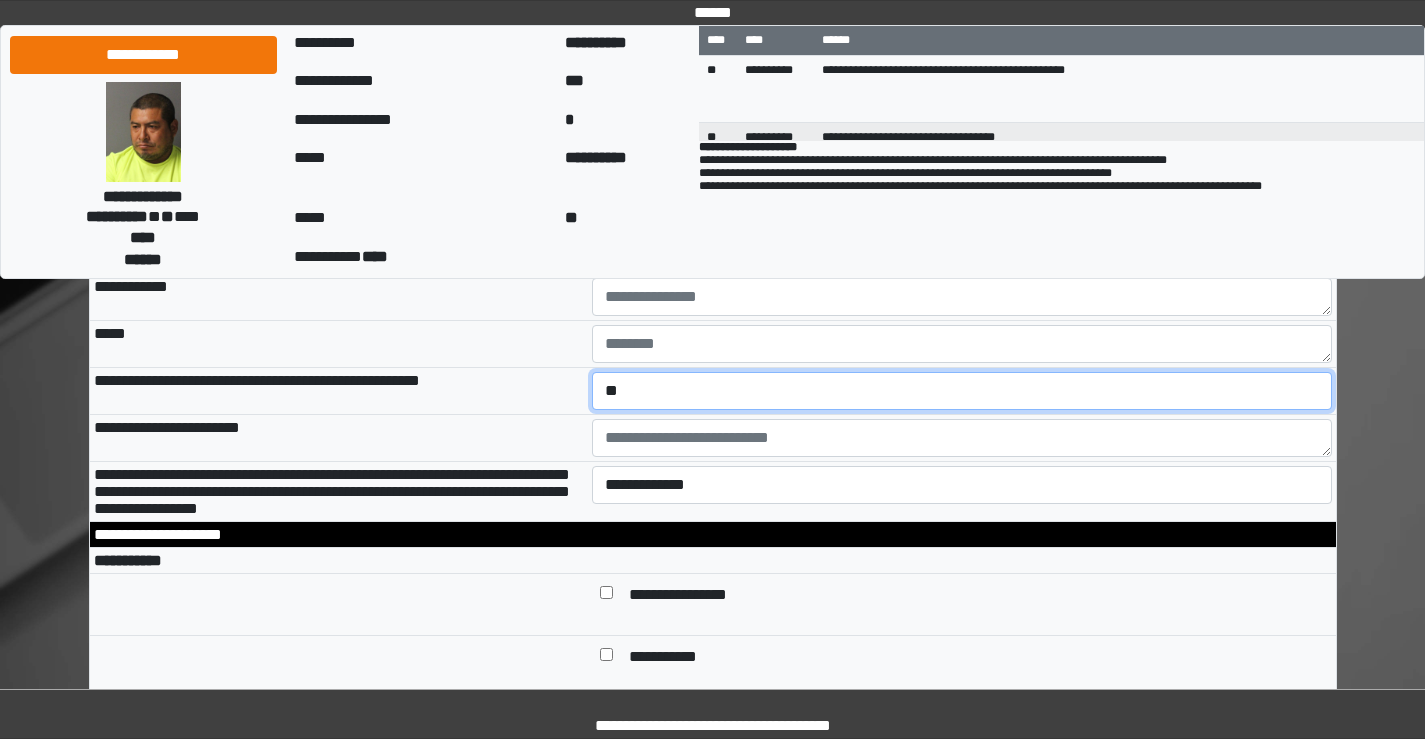 click on "**********" at bounding box center [962, 391] 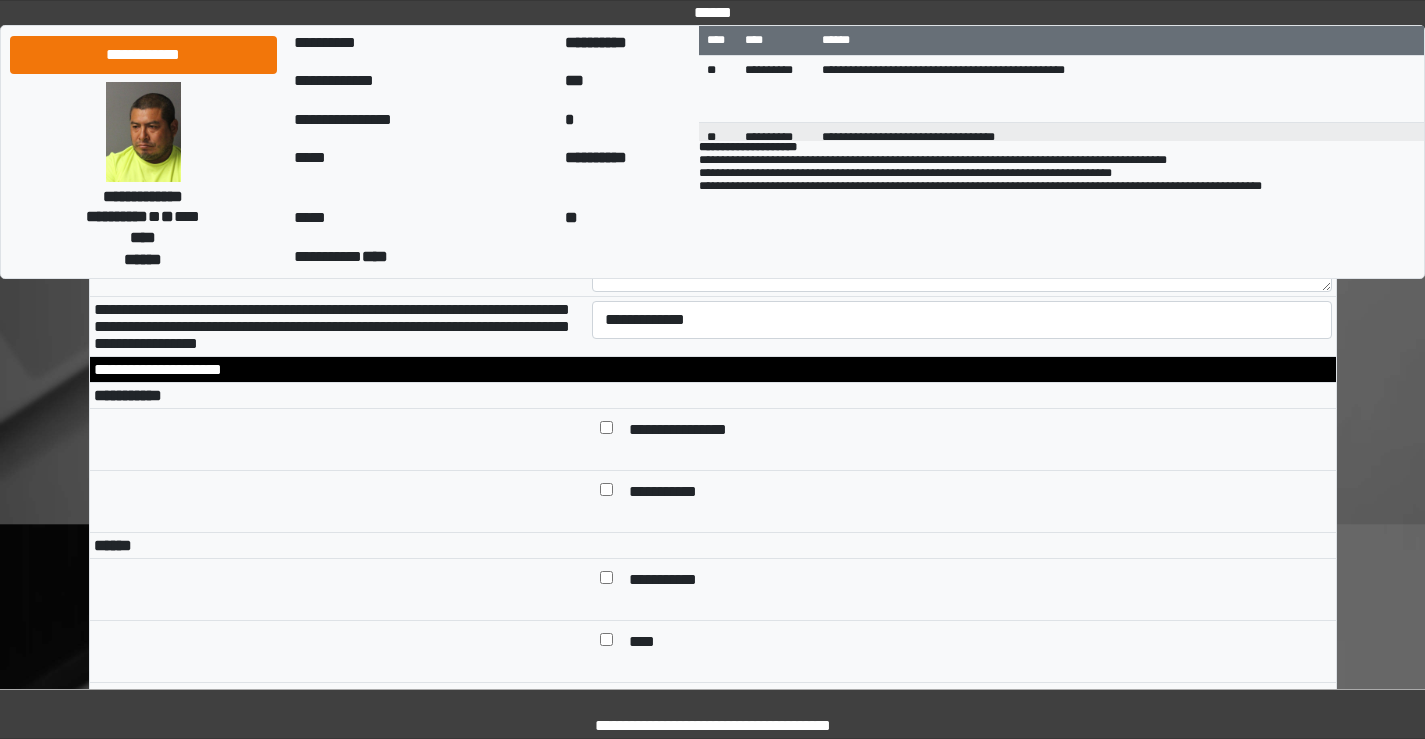 scroll, scrollTop: 6700, scrollLeft: 0, axis: vertical 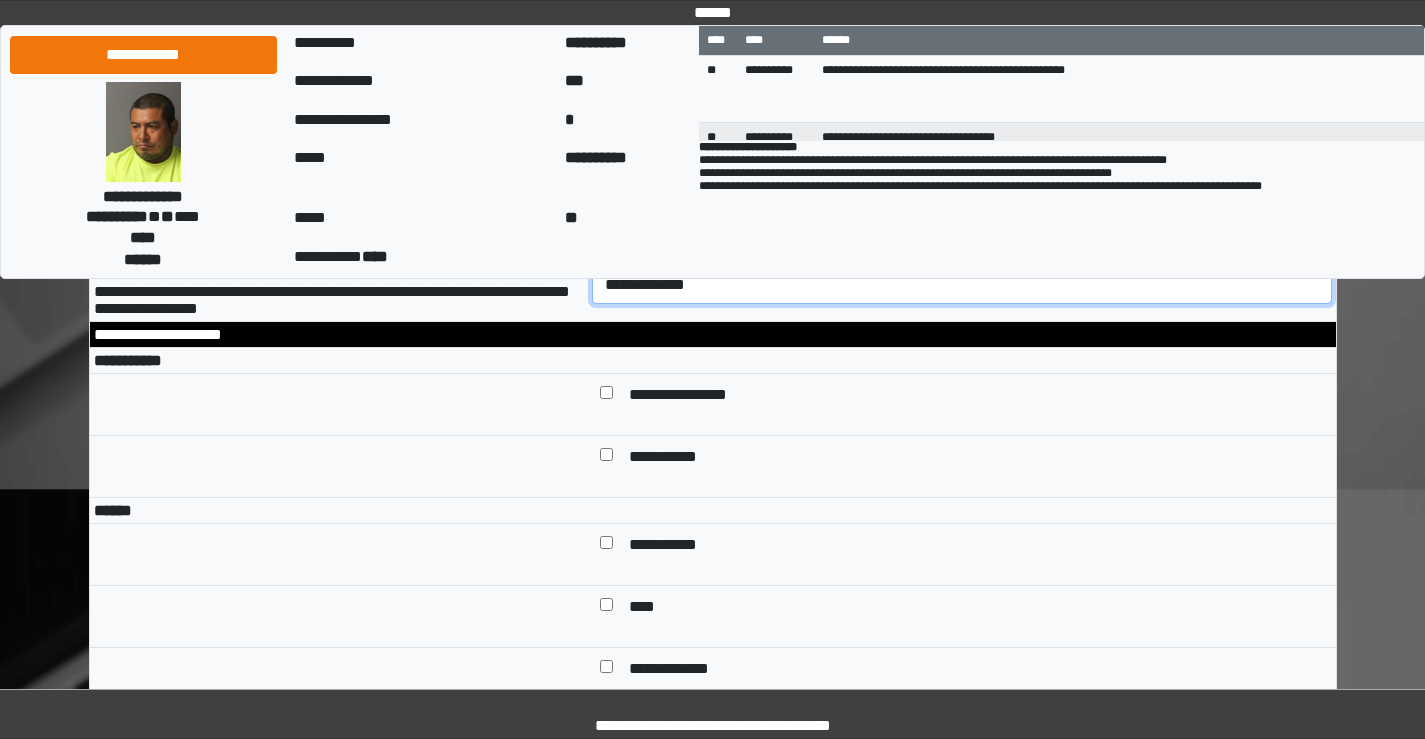 click on "**********" at bounding box center [962, 285] 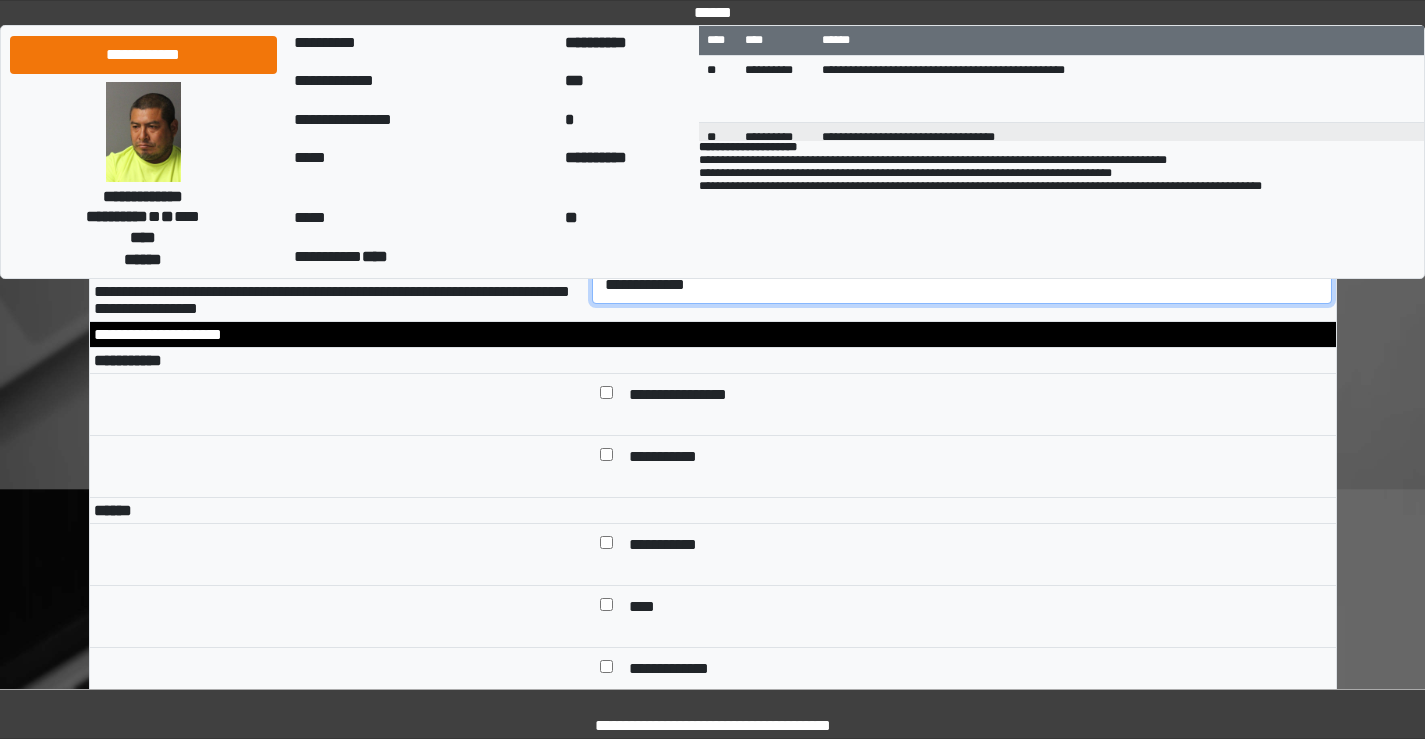select on "*" 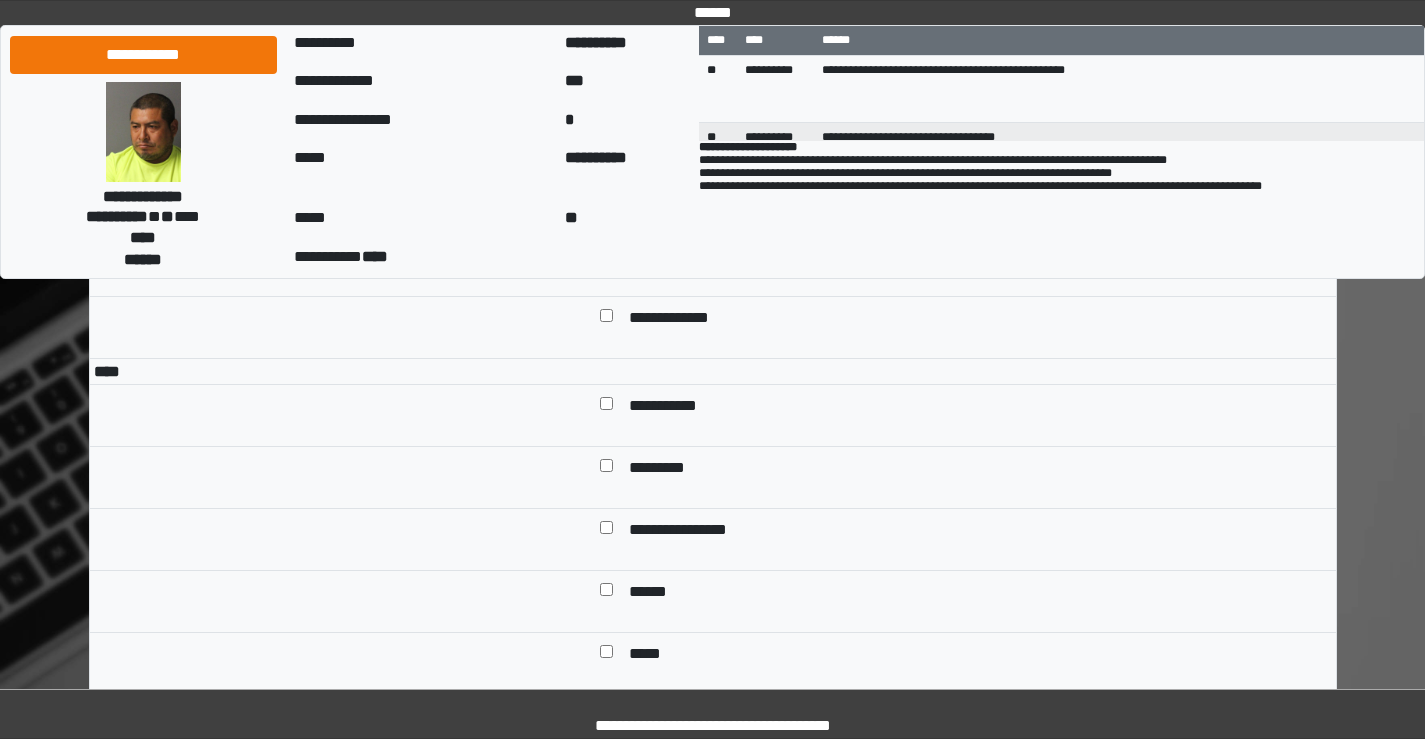 scroll, scrollTop: 7100, scrollLeft: 0, axis: vertical 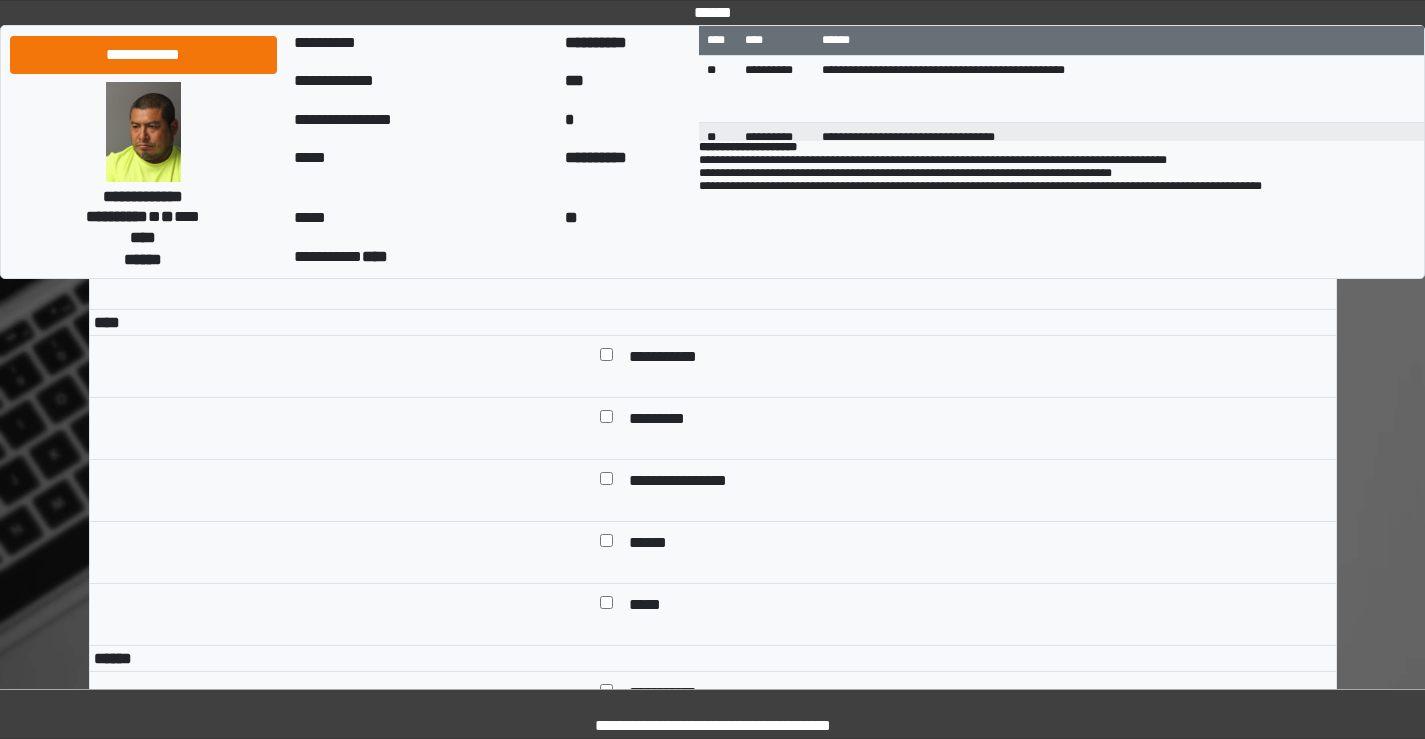 click at bounding box center [606, 146] 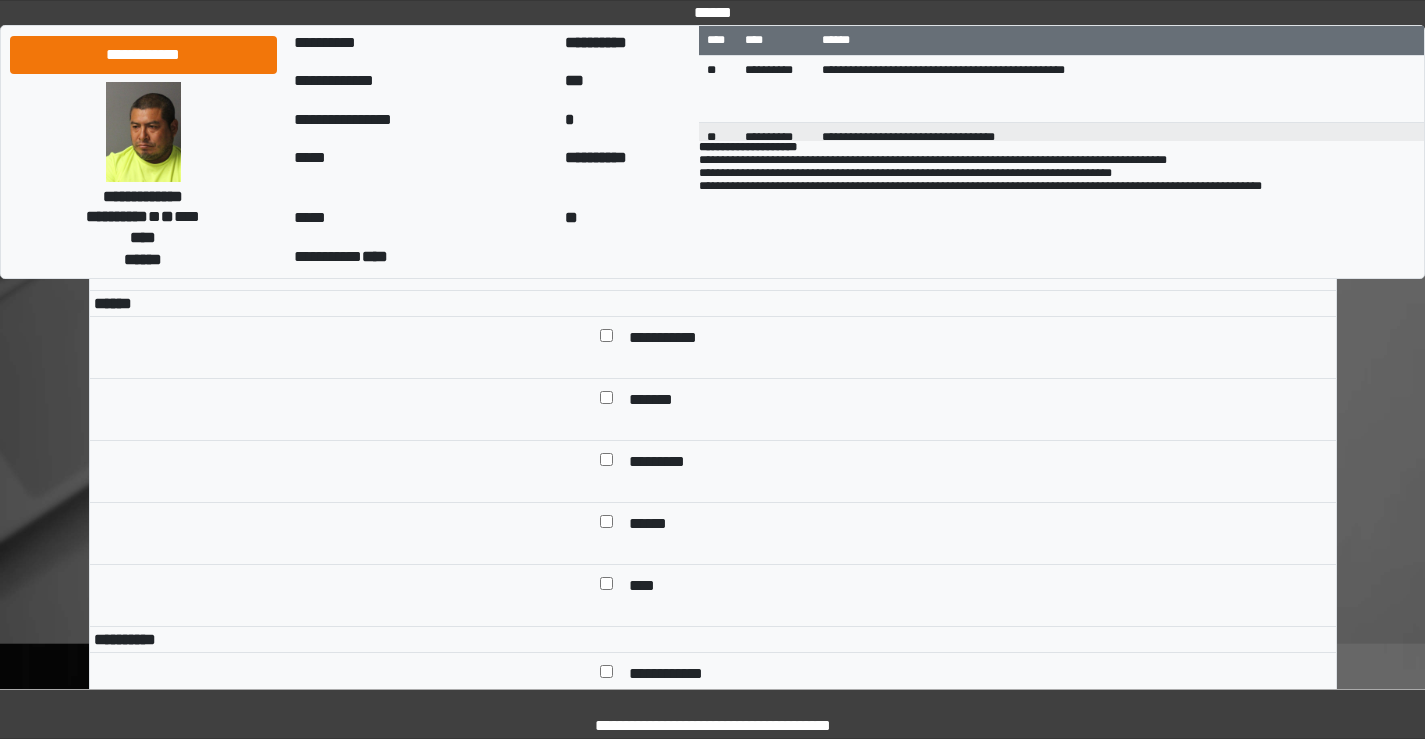 scroll, scrollTop: 7500, scrollLeft: 0, axis: vertical 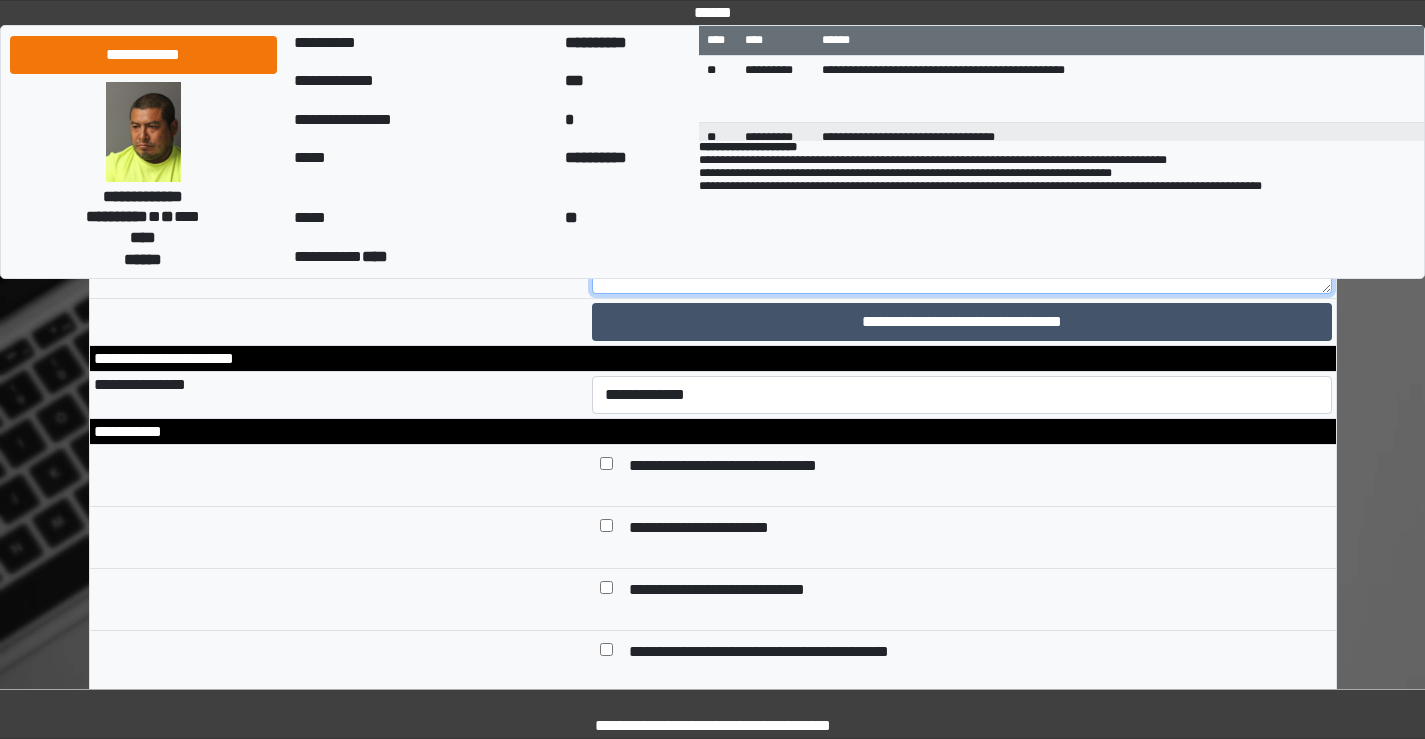 click at bounding box center [962, 239] 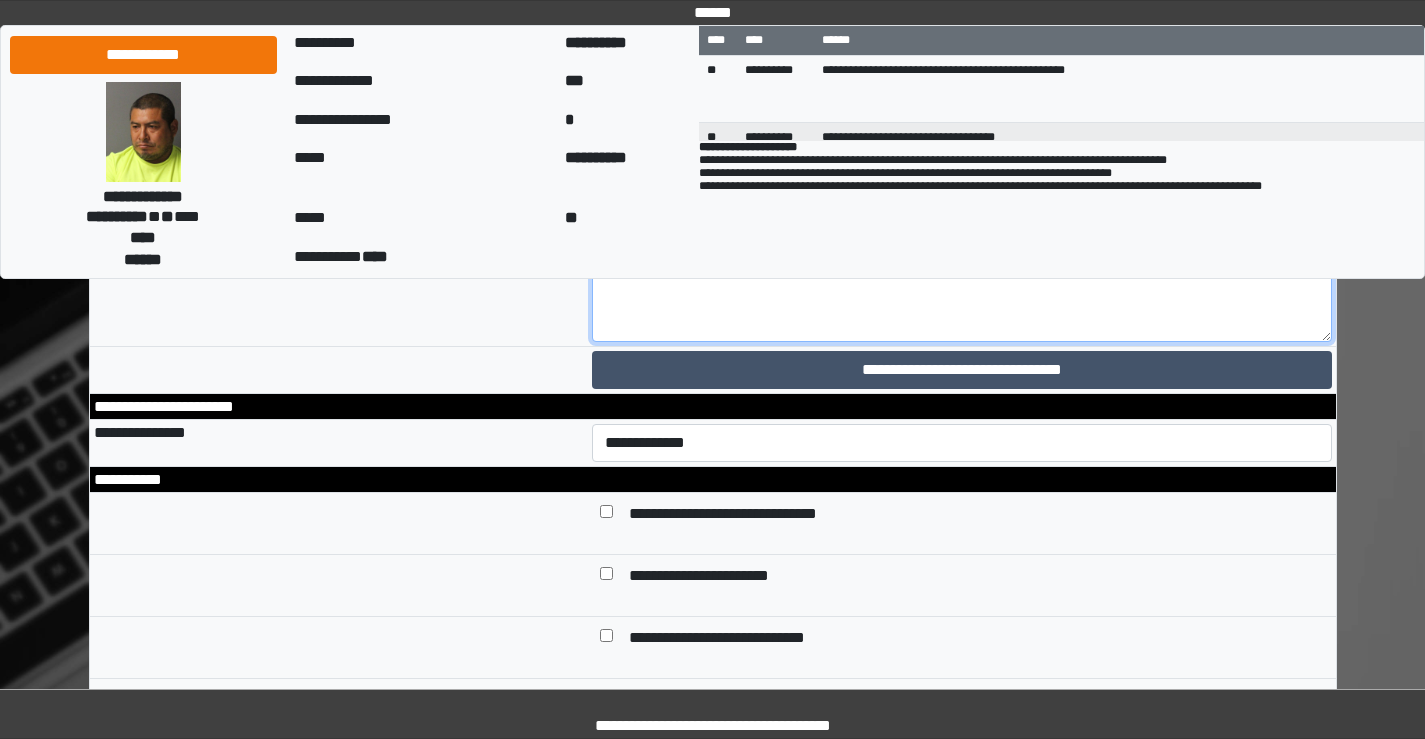 scroll, scrollTop: 8900, scrollLeft: 0, axis: vertical 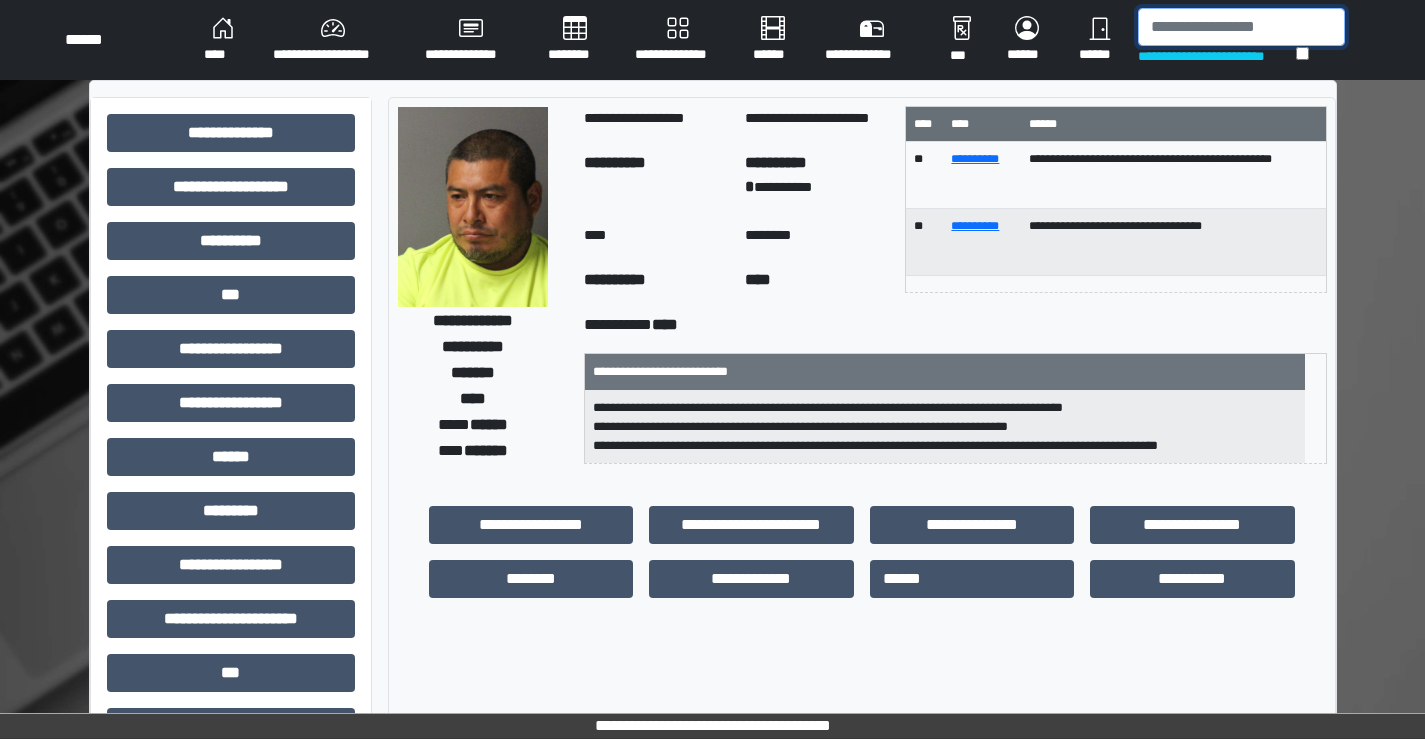 click at bounding box center [1241, 27] 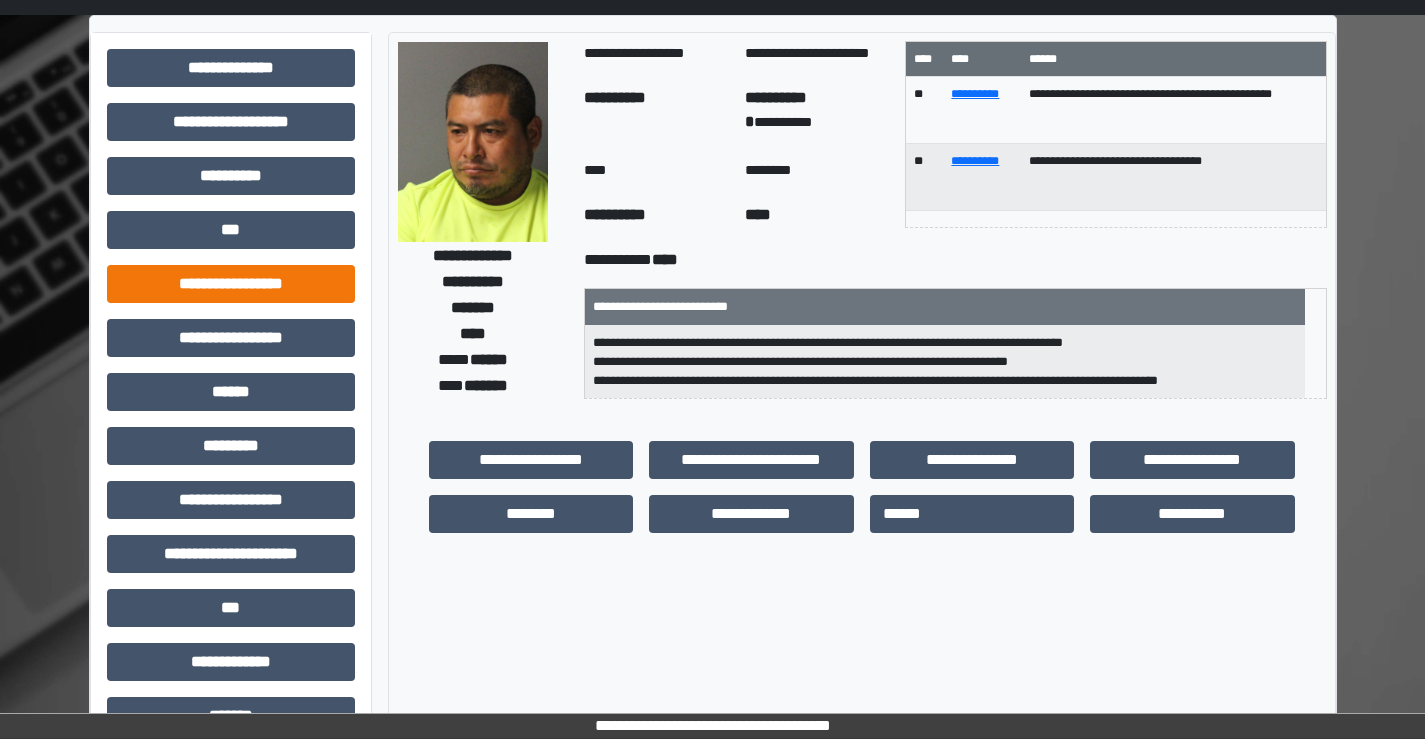 scroll, scrollTop: 100, scrollLeft: 0, axis: vertical 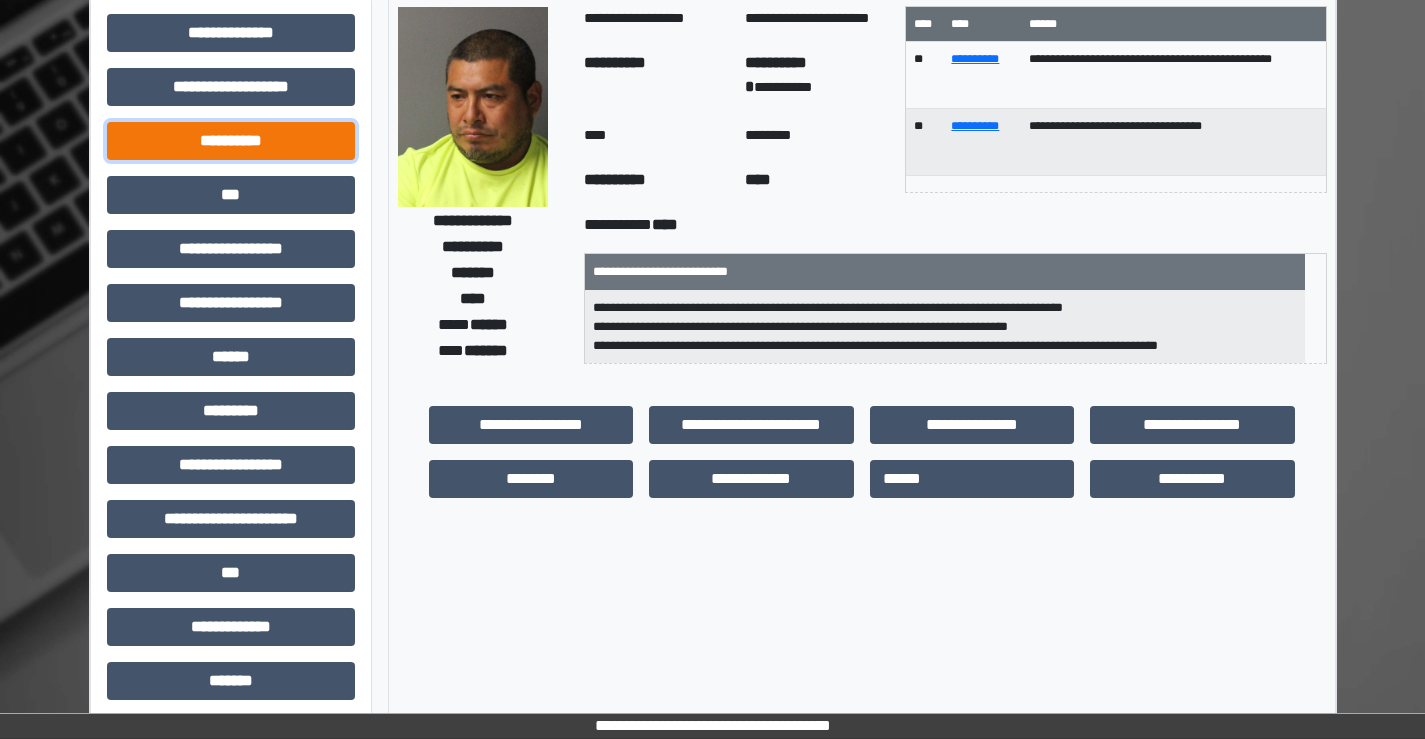 click on "**********" at bounding box center (231, 141) 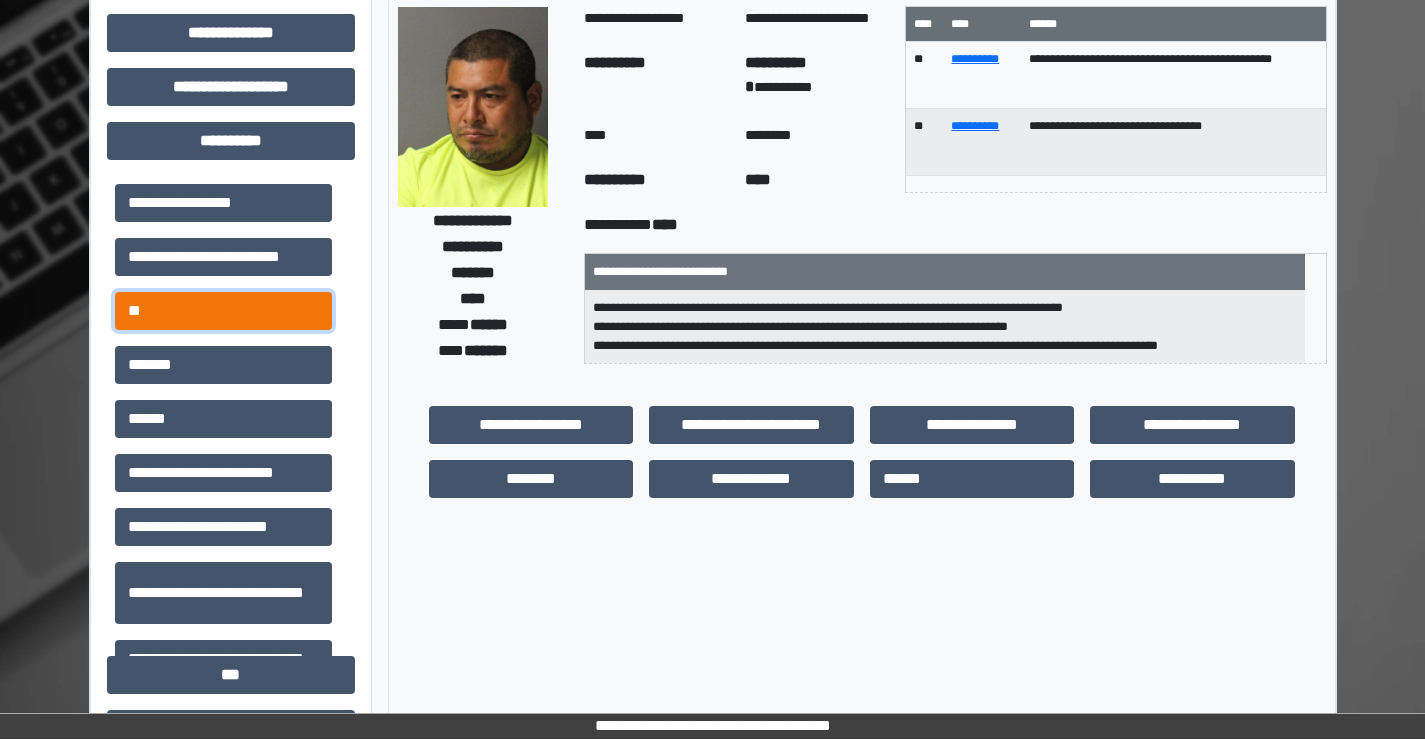 click on "**" at bounding box center (223, 311) 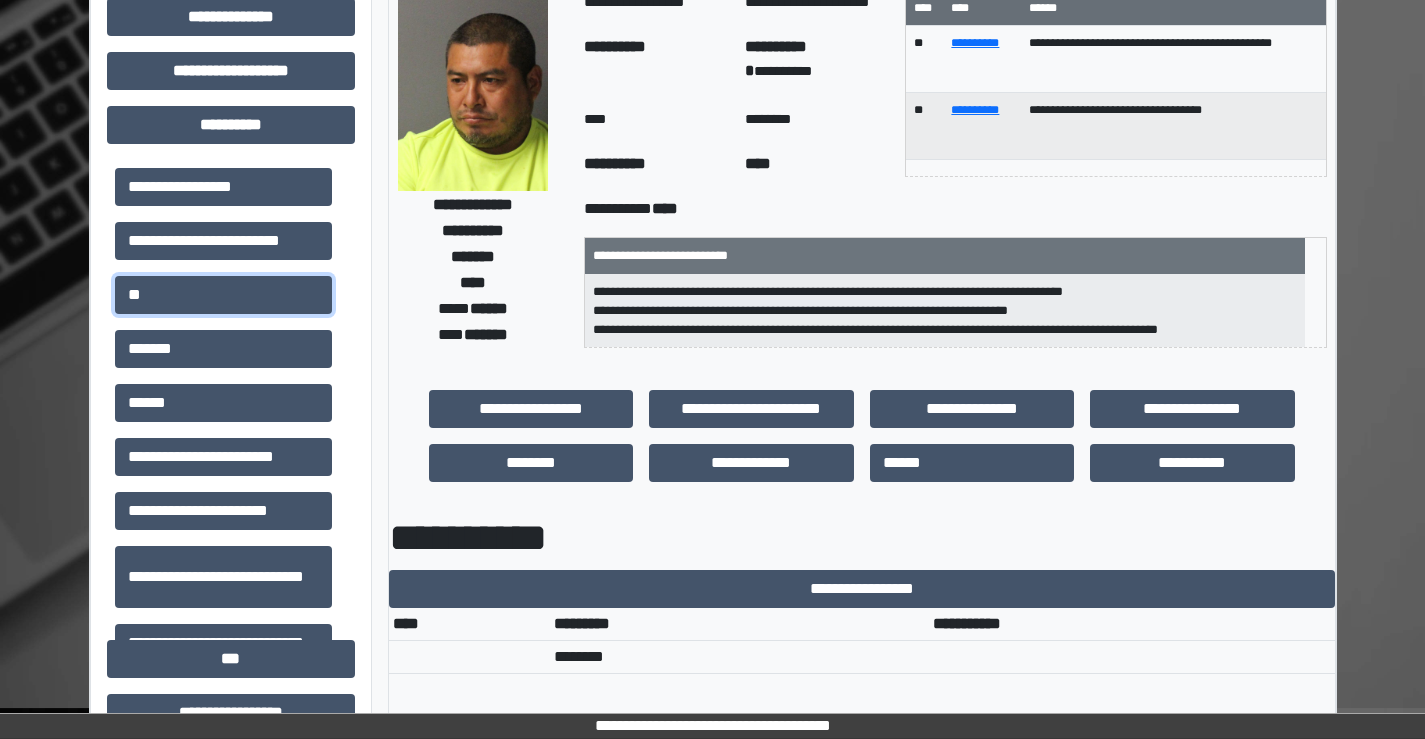 scroll, scrollTop: 0, scrollLeft: 0, axis: both 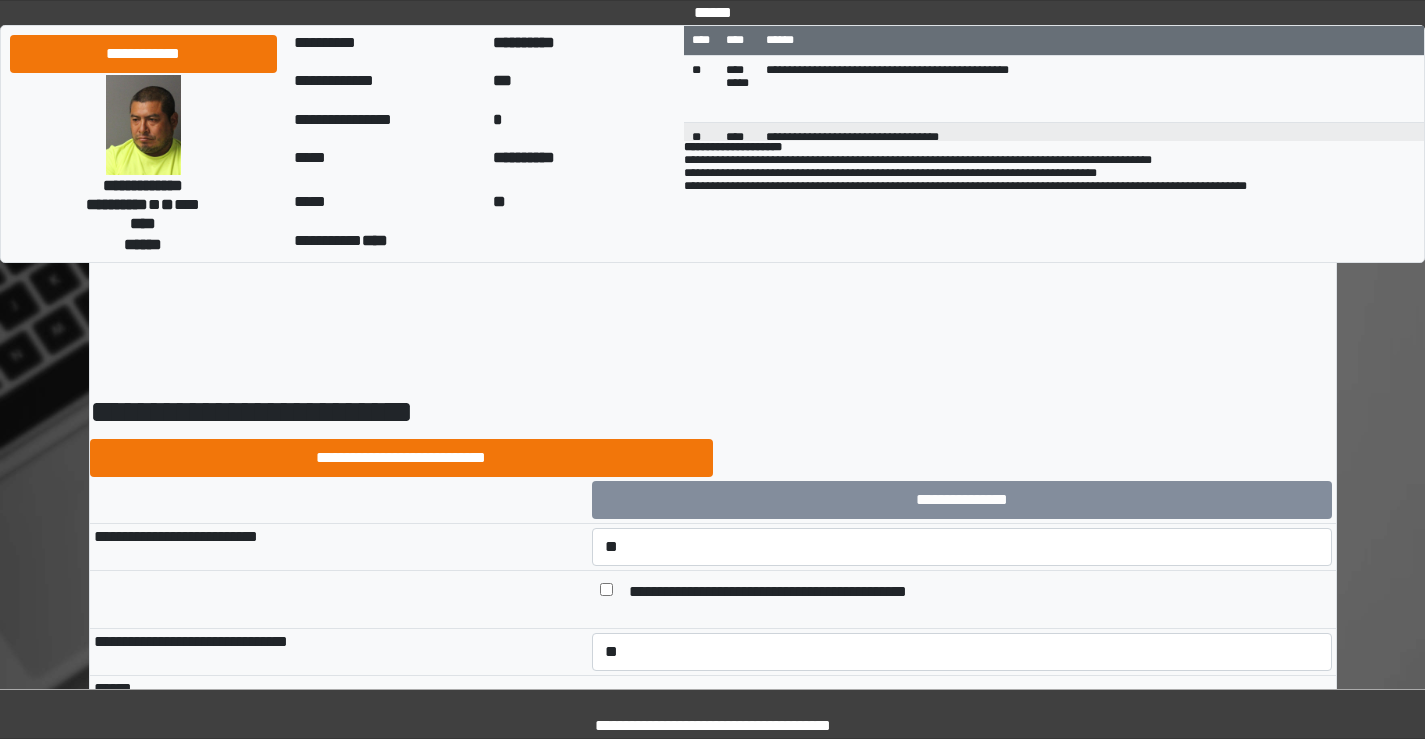 select on "*" 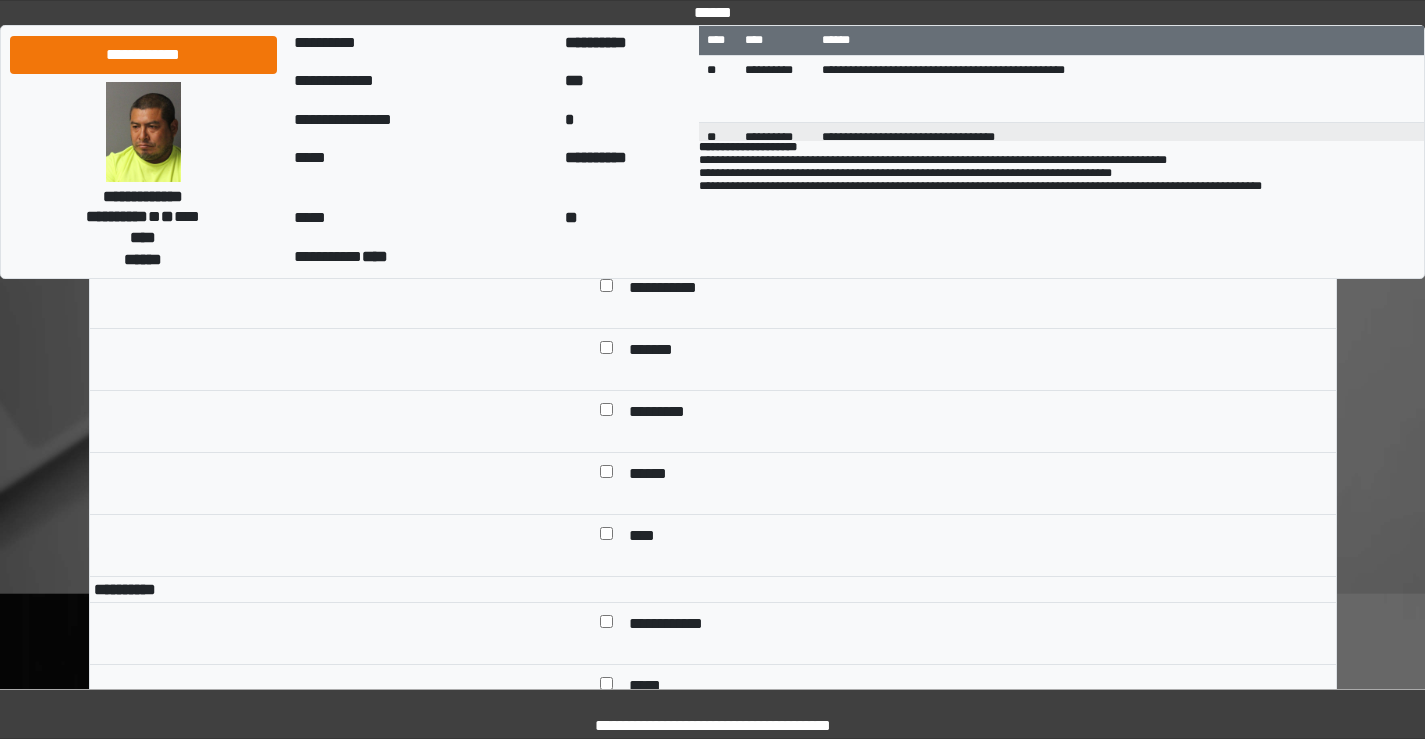 scroll, scrollTop: 7500, scrollLeft: 0, axis: vertical 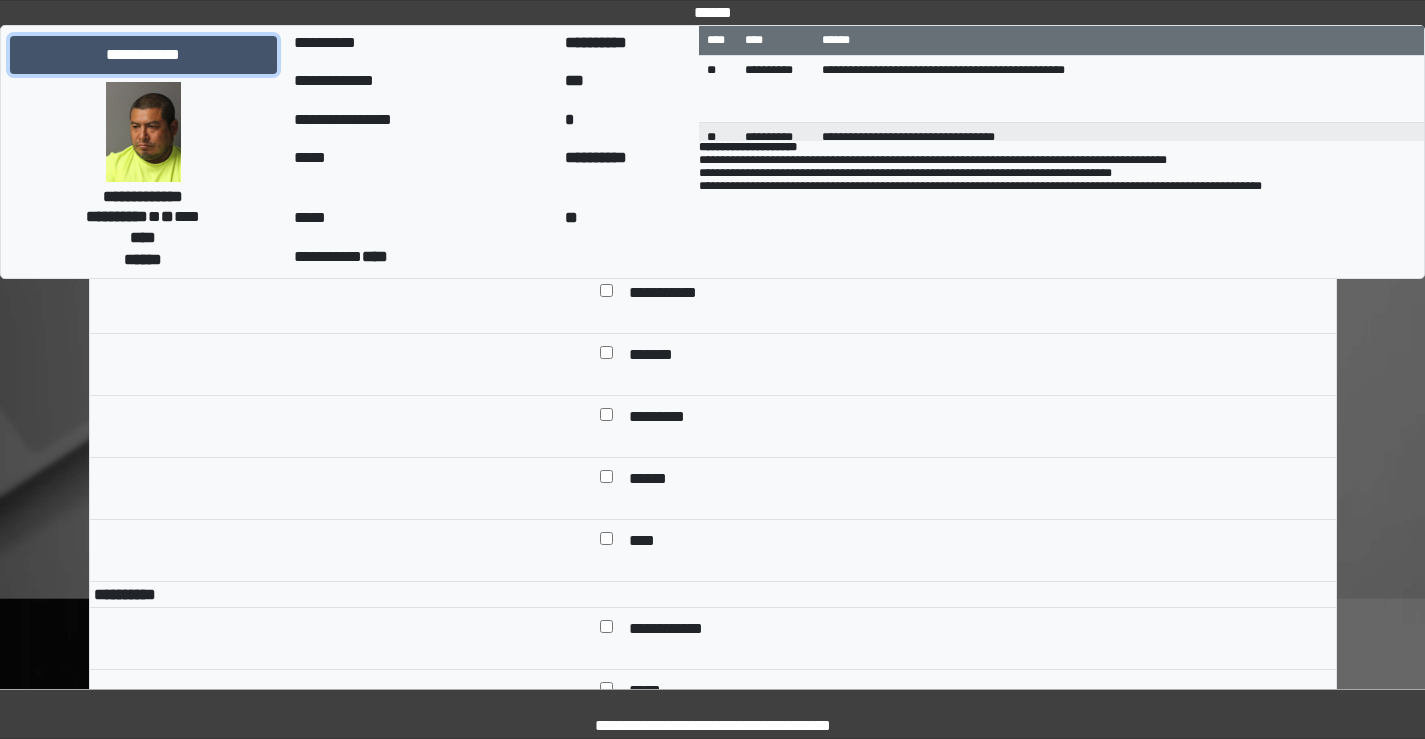 click on "**********" at bounding box center (143, 55) 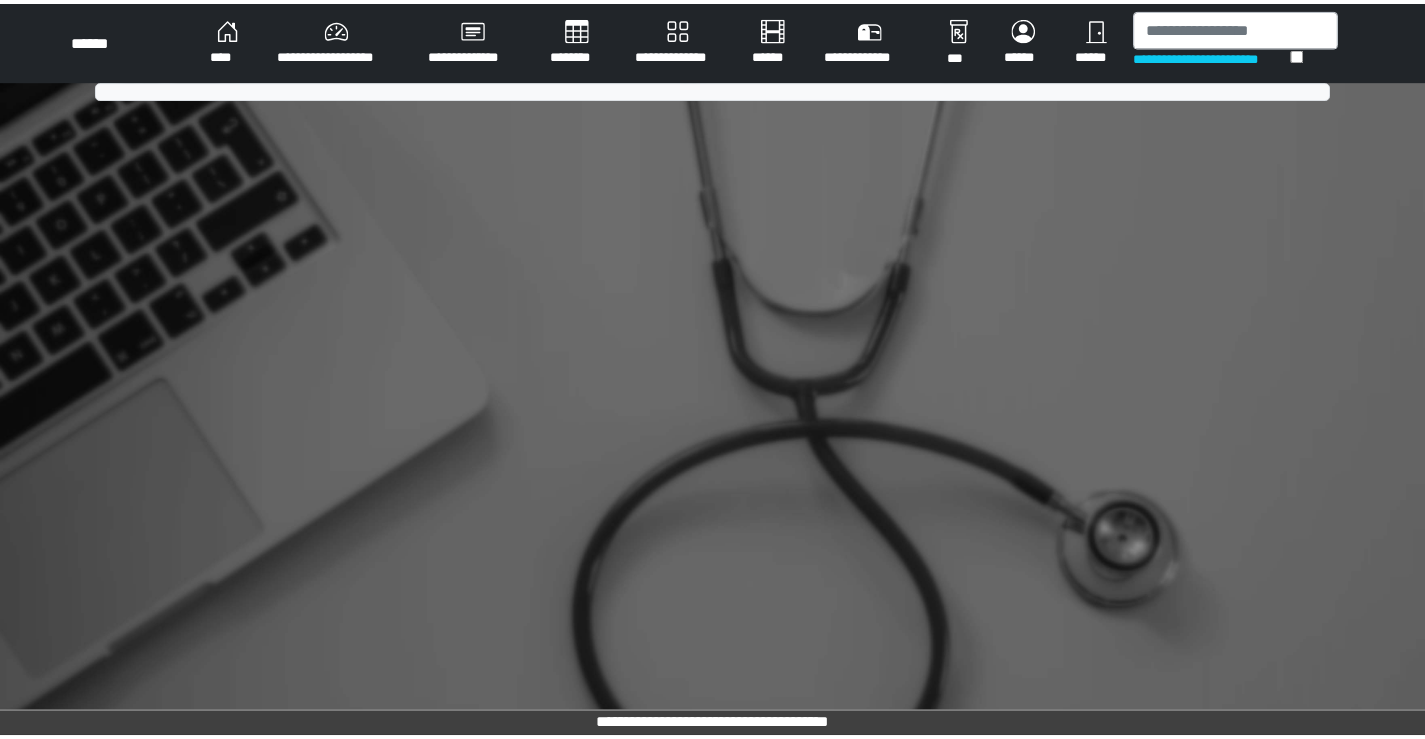 scroll, scrollTop: 0, scrollLeft: 0, axis: both 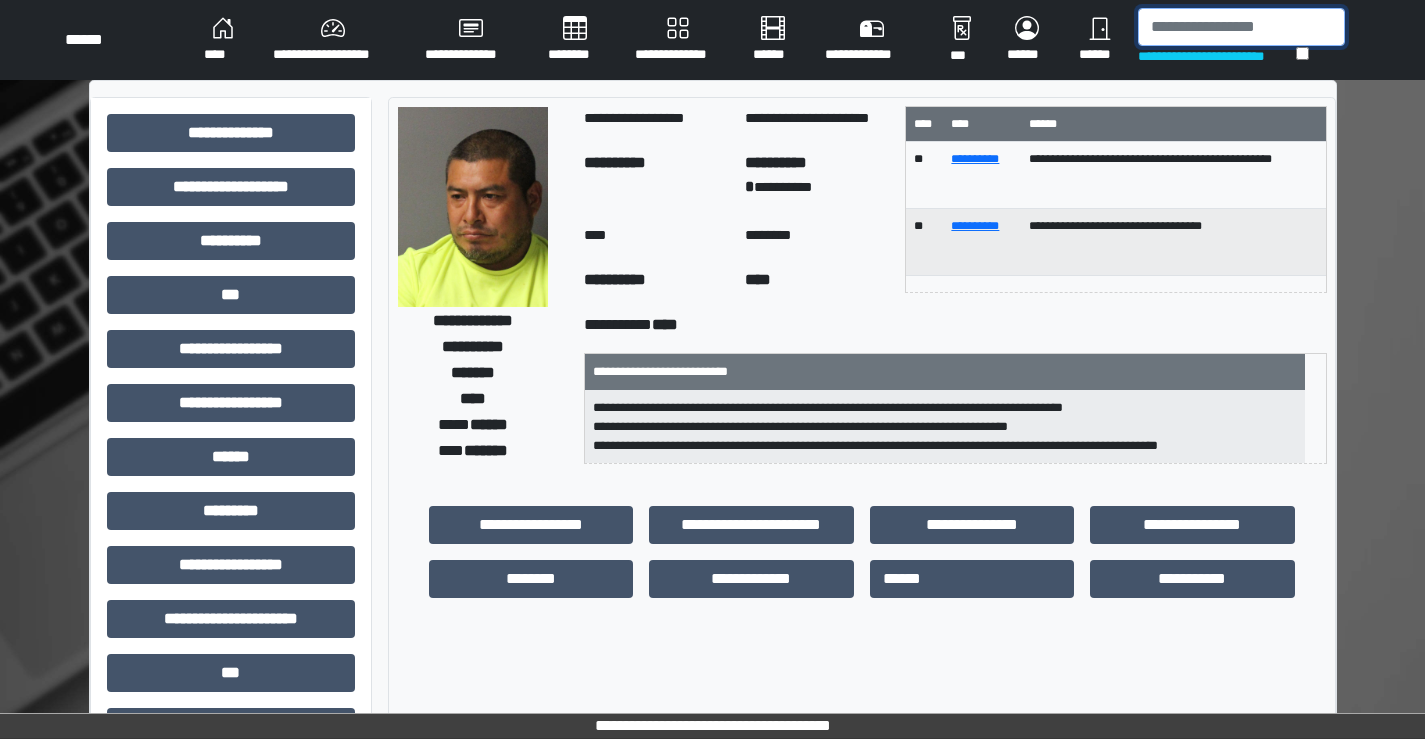 click at bounding box center [1241, 27] 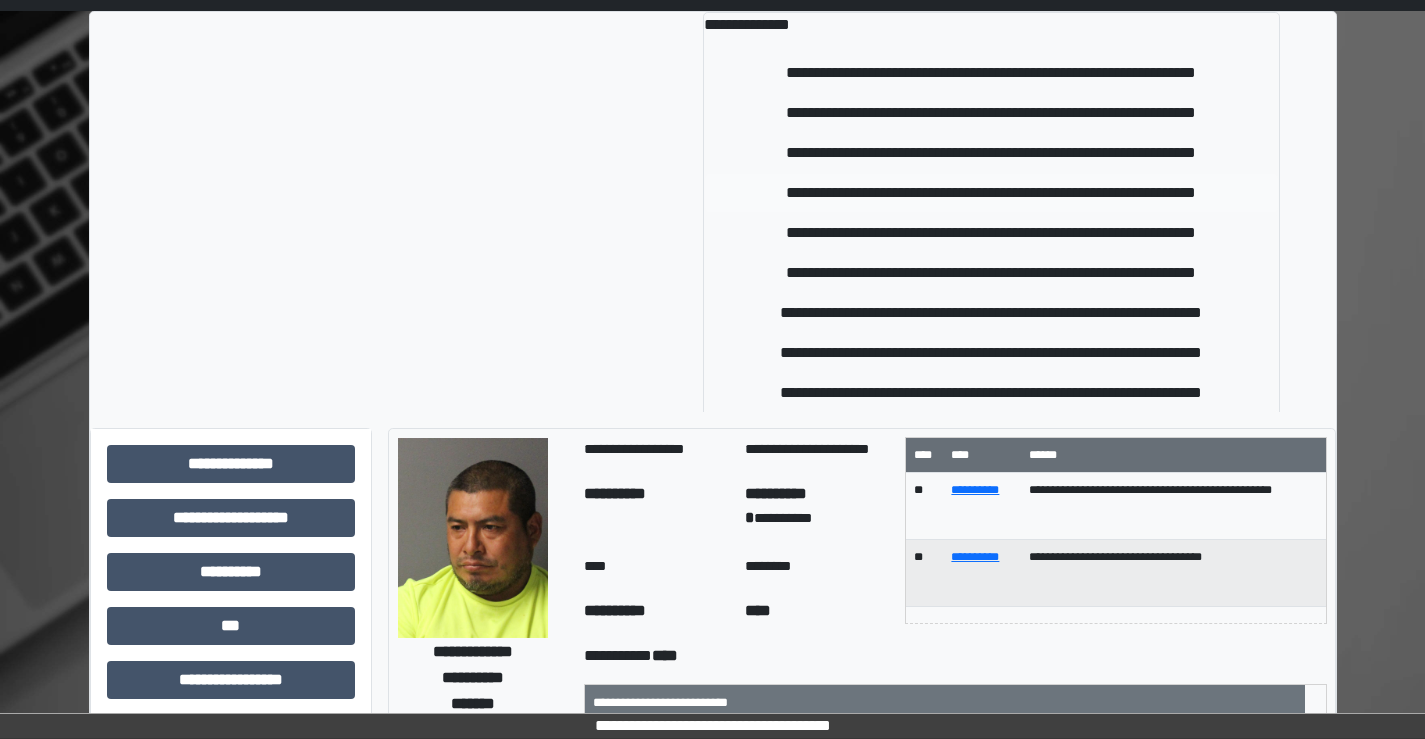 scroll, scrollTop: 100, scrollLeft: 0, axis: vertical 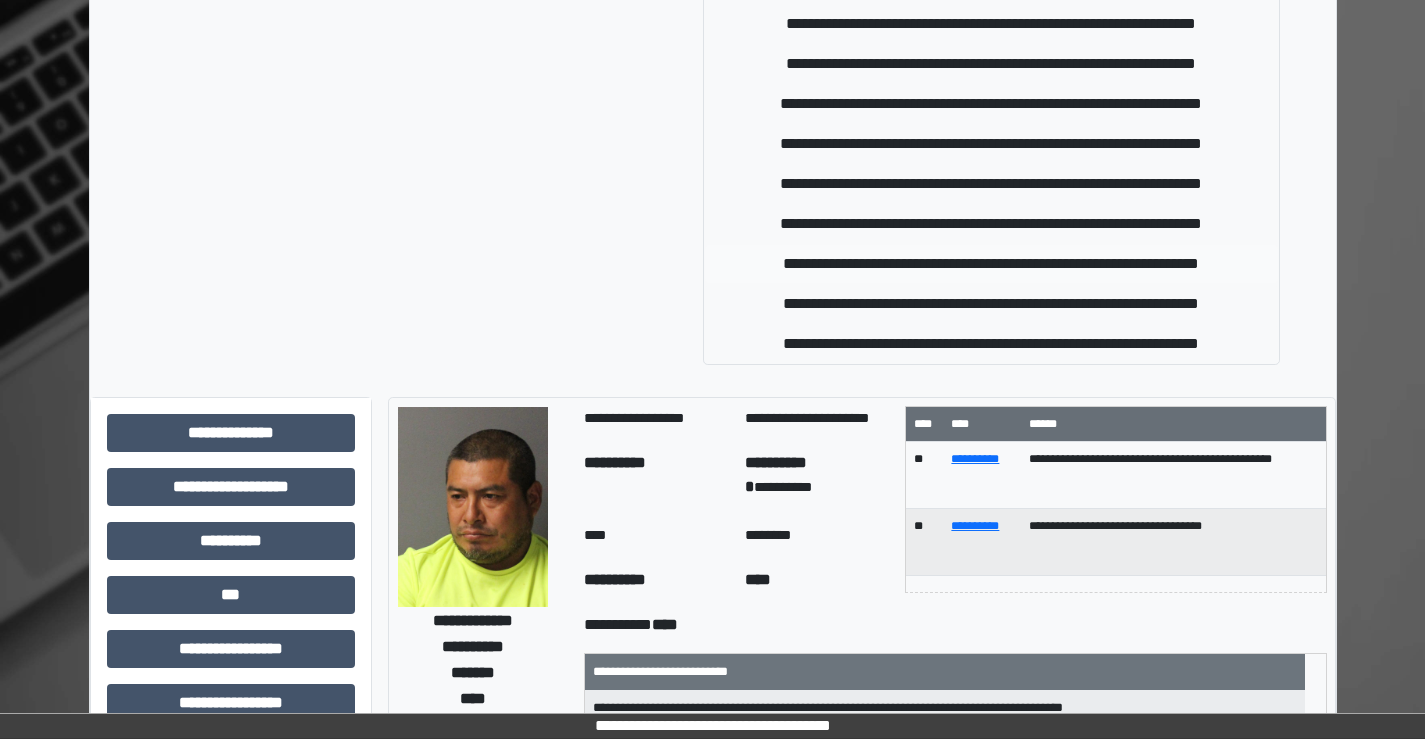 type on "******" 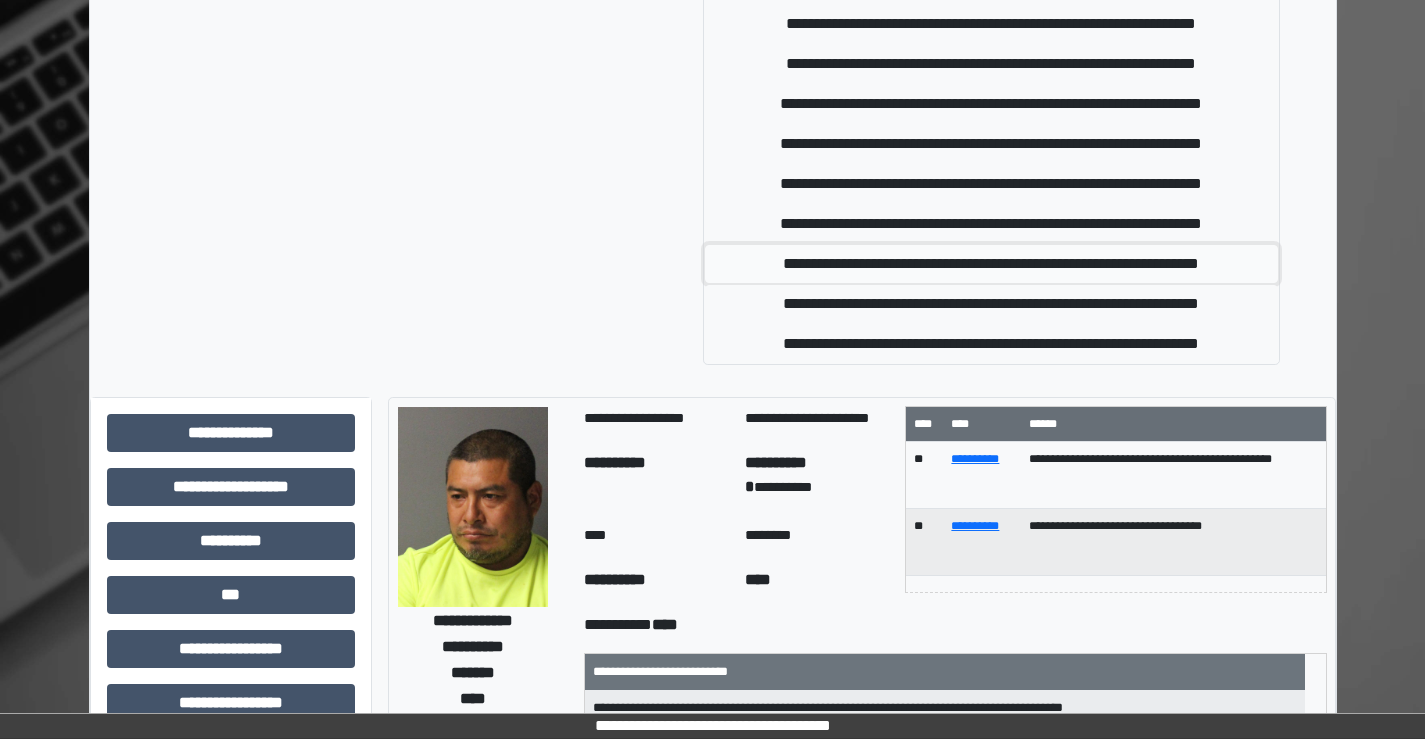 click on "**********" at bounding box center [991, 264] 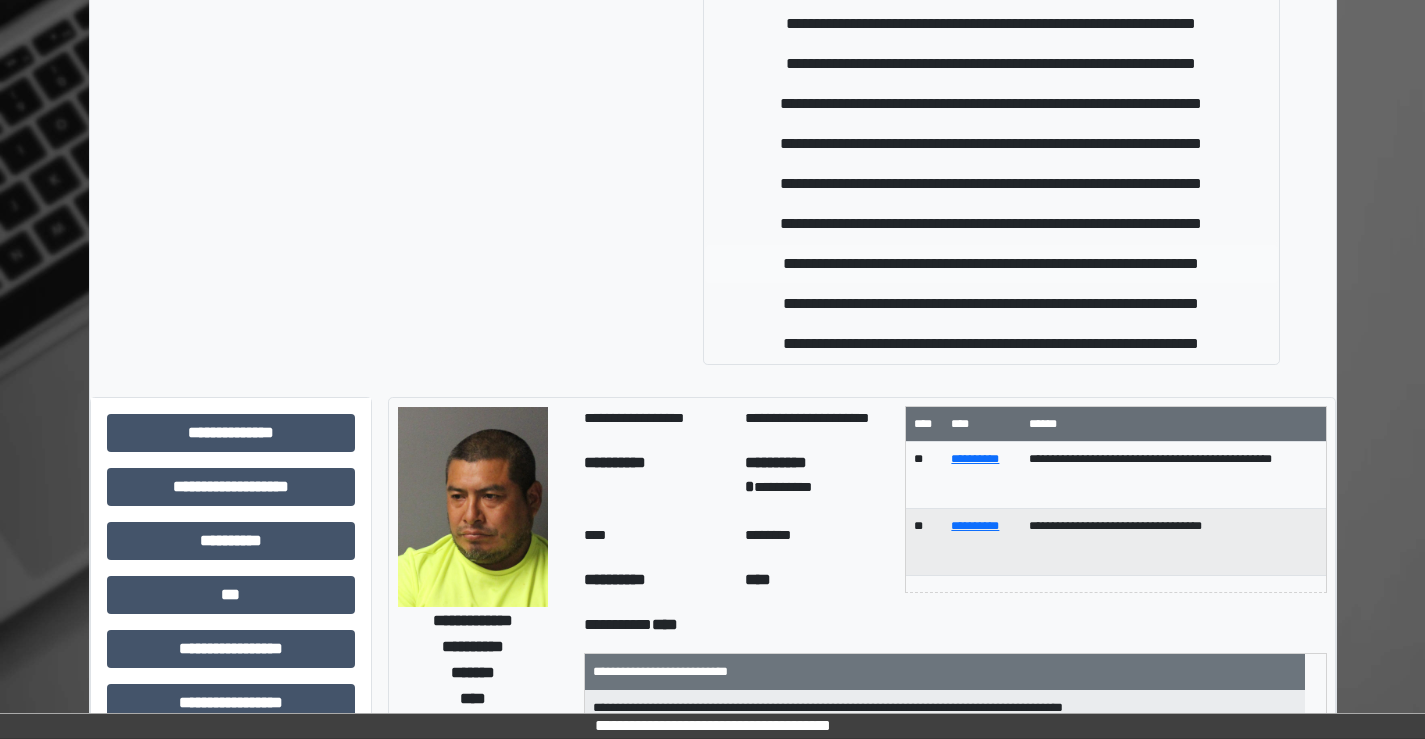 type 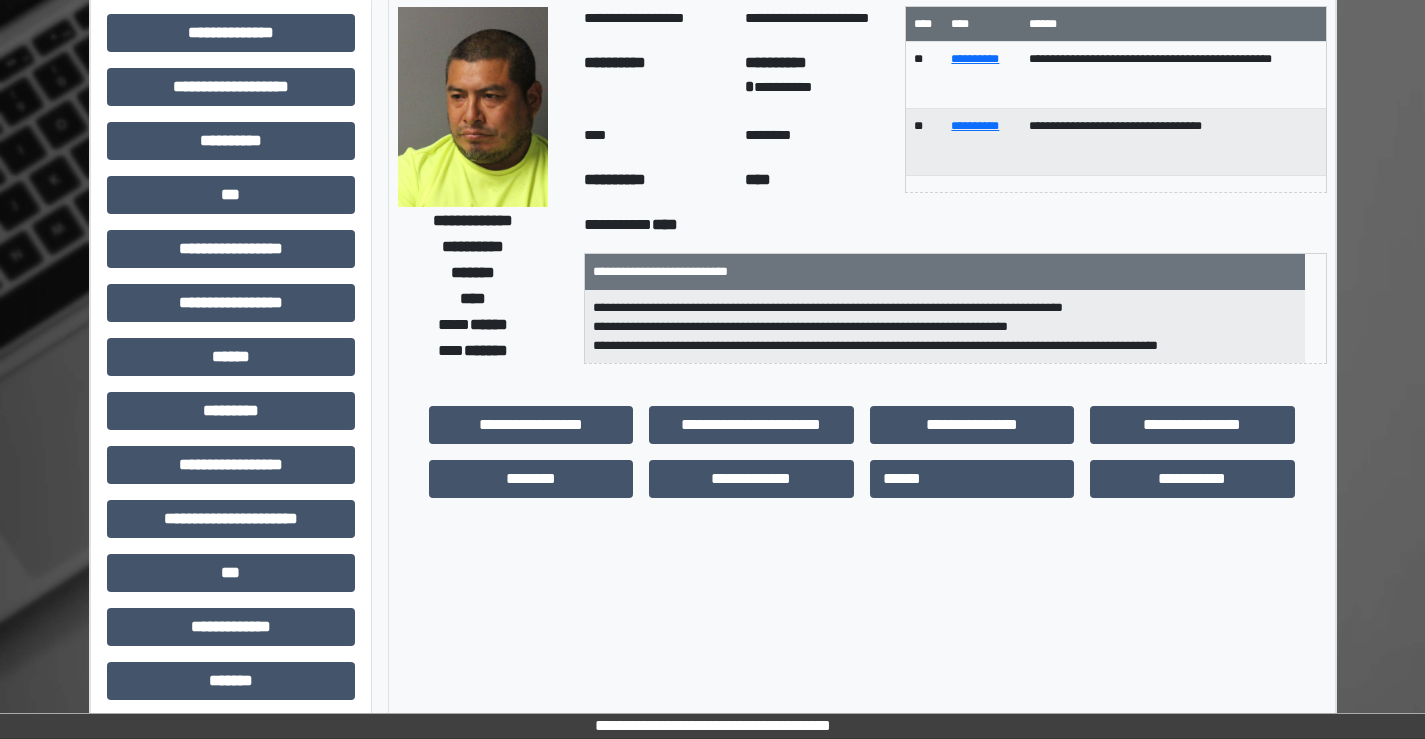 scroll, scrollTop: 116, scrollLeft: 0, axis: vertical 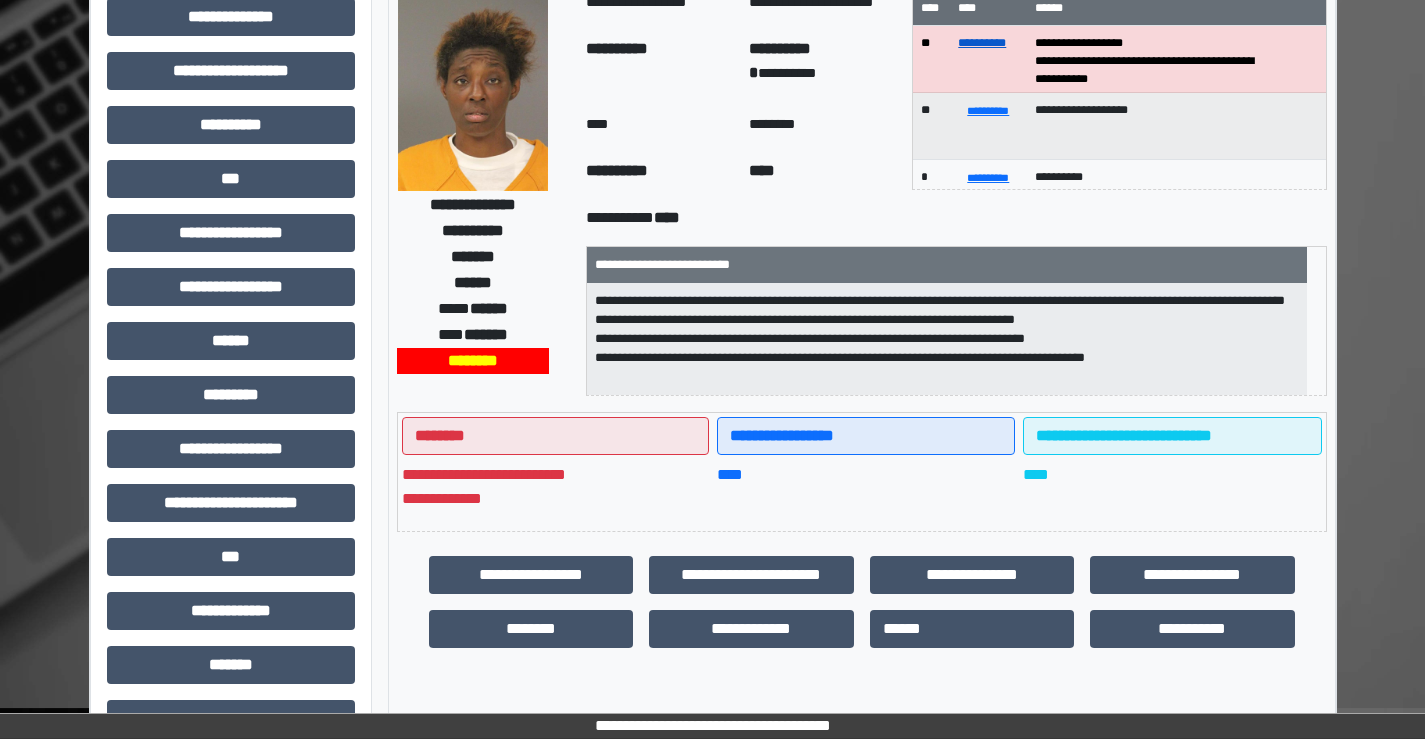 click on "**********" at bounding box center (982, 43) 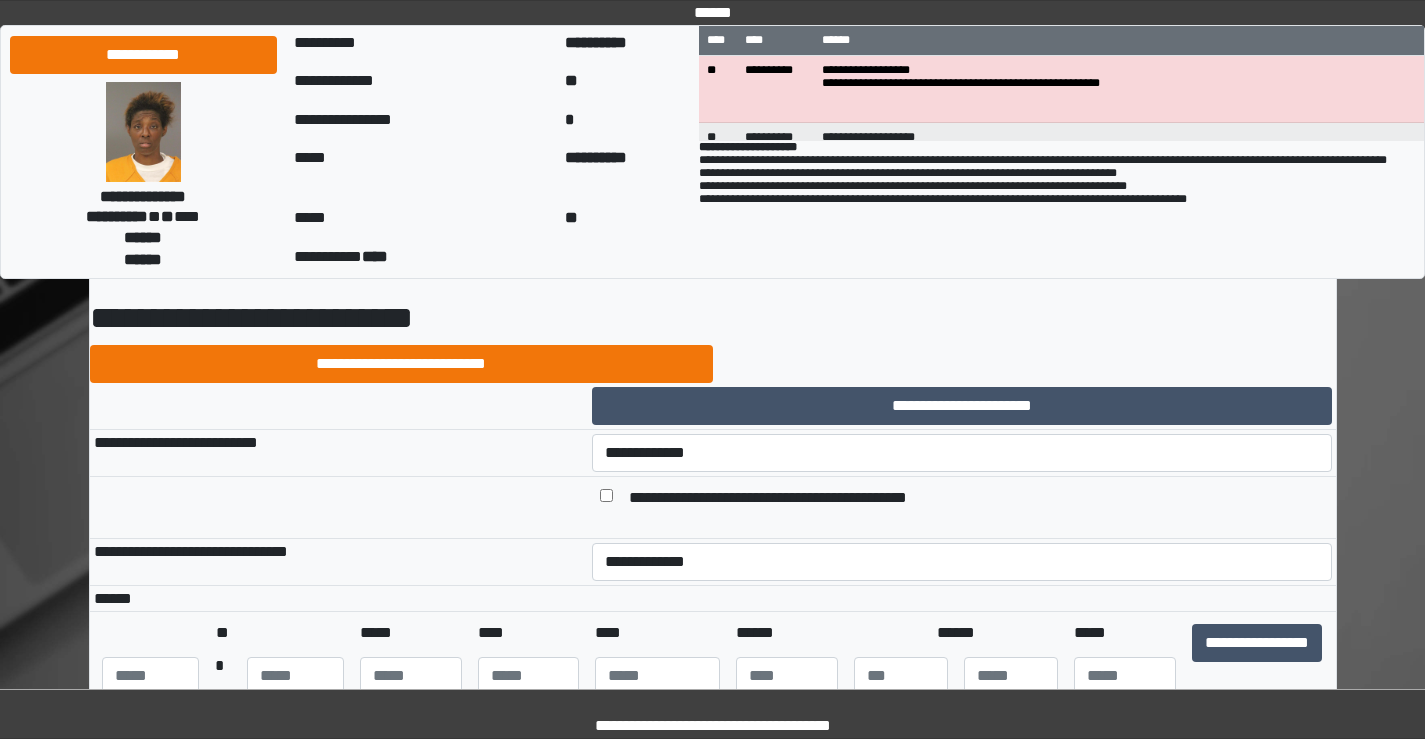 scroll, scrollTop: 100, scrollLeft: 0, axis: vertical 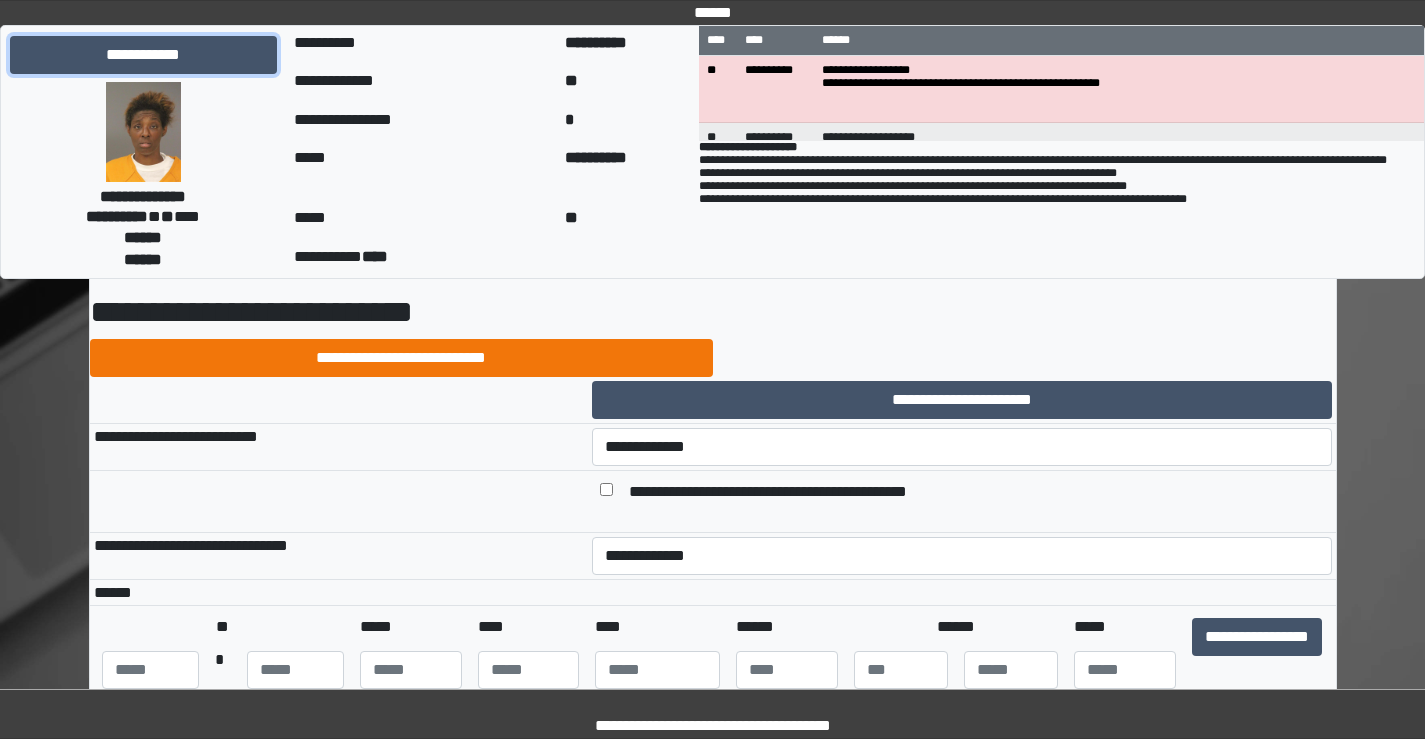 click on "**********" at bounding box center (143, 55) 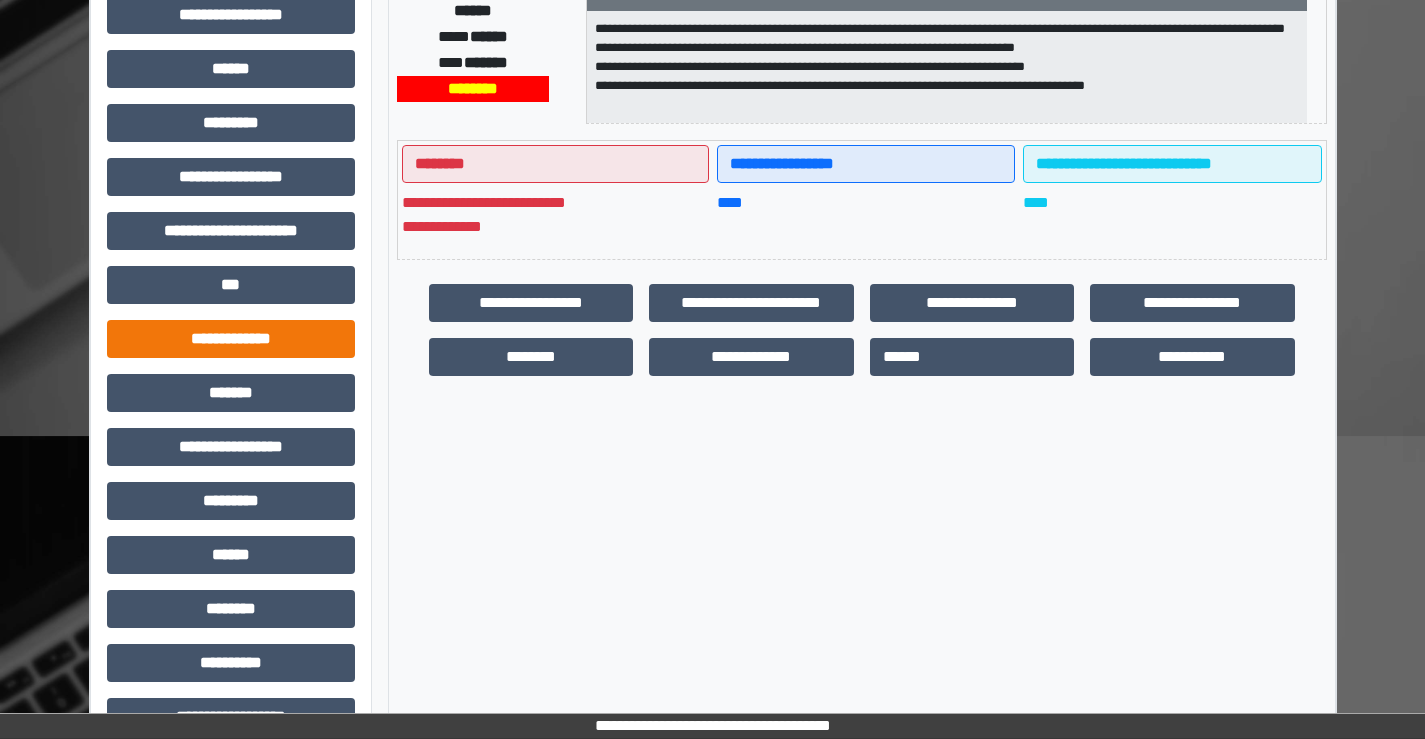 scroll, scrollTop: 400, scrollLeft: 0, axis: vertical 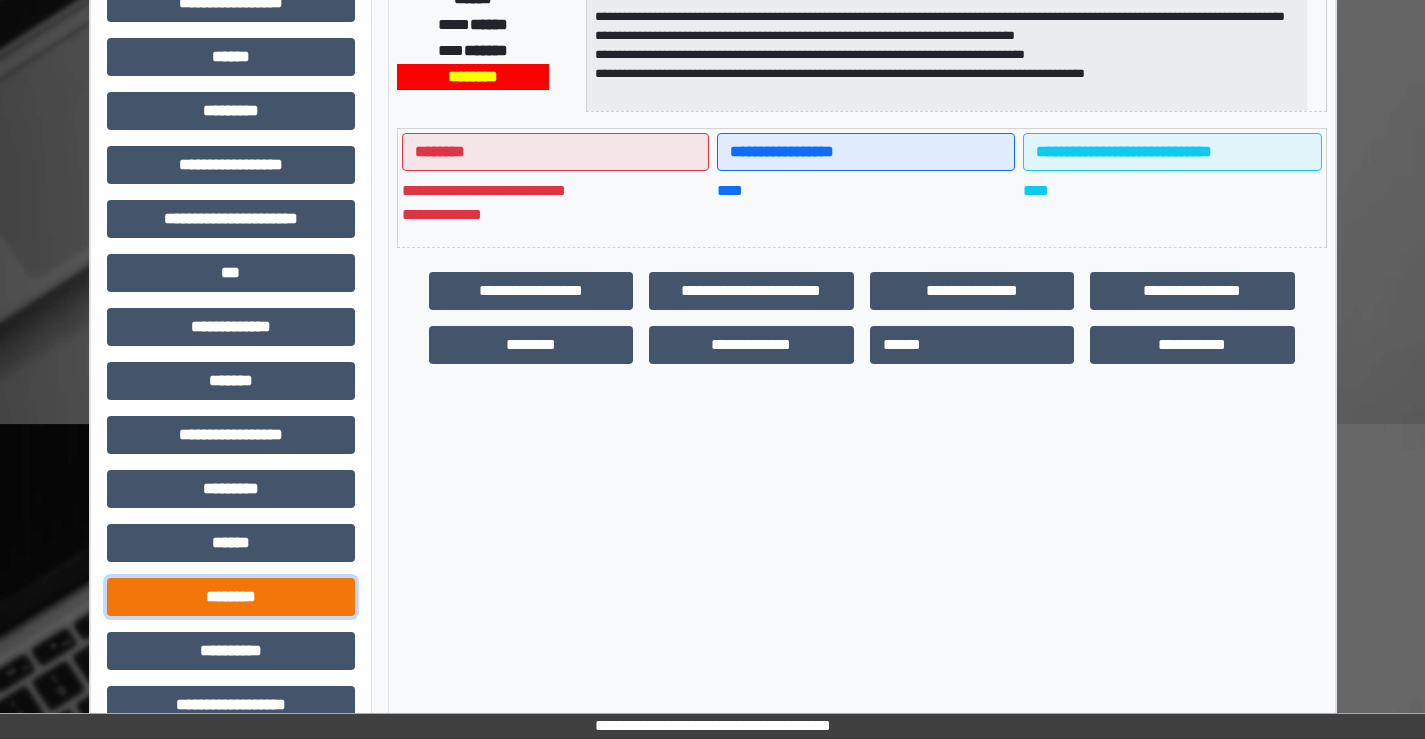 click on "********" at bounding box center [231, 597] 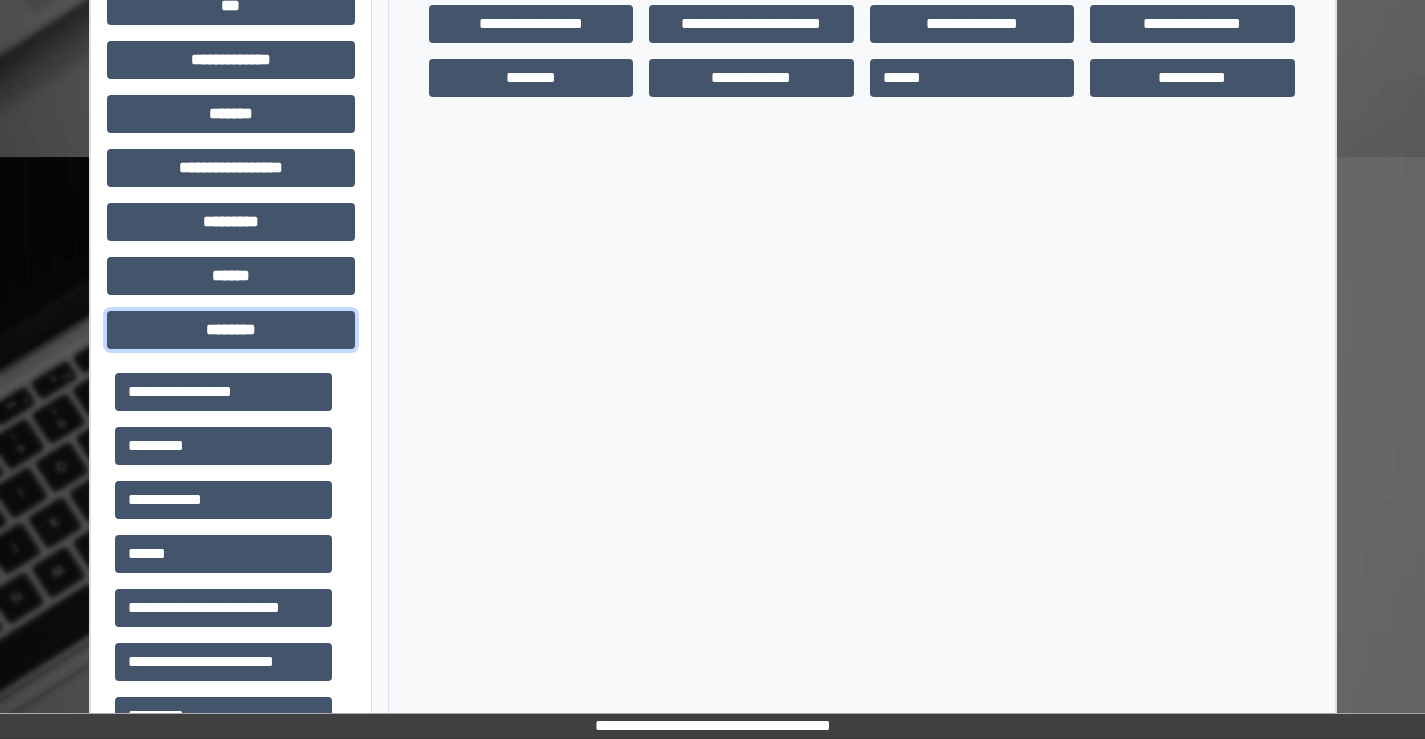 scroll, scrollTop: 700, scrollLeft: 0, axis: vertical 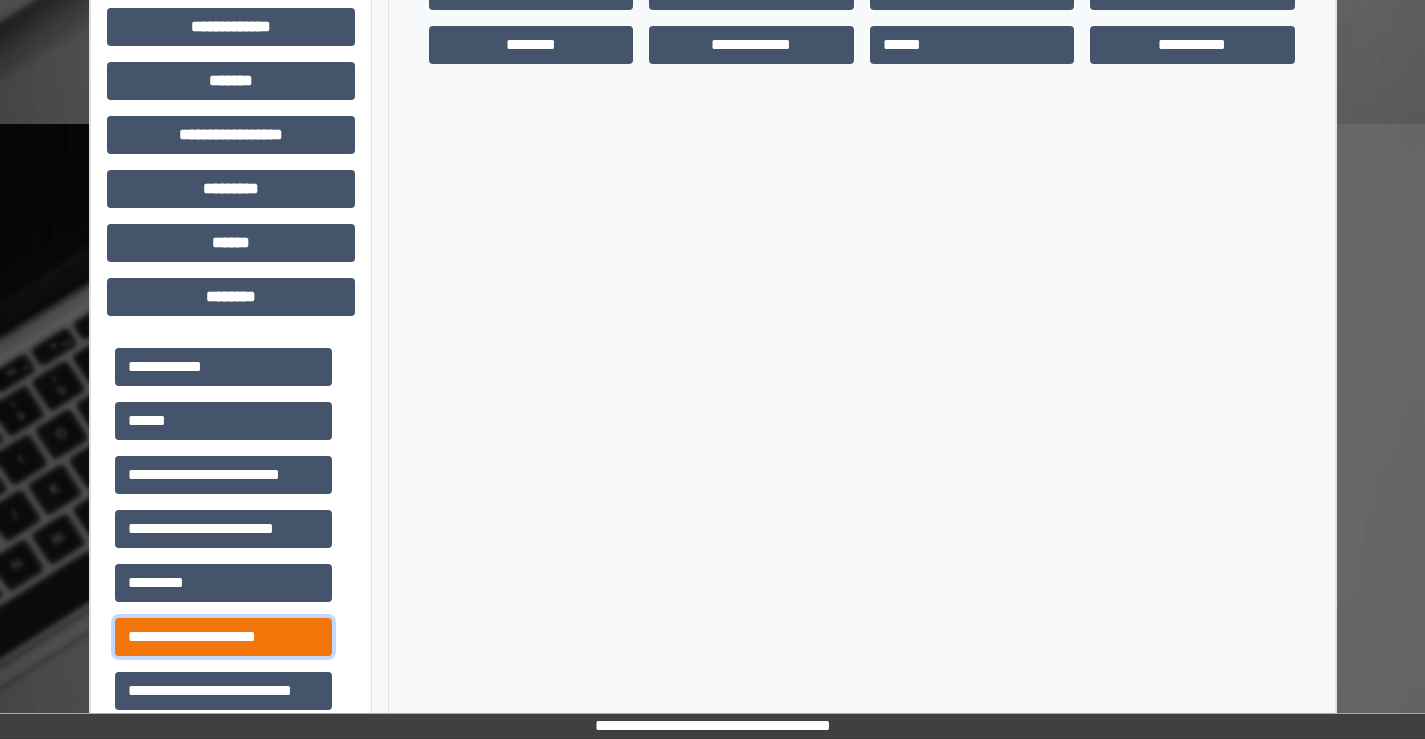 click on "**********" at bounding box center (223, 637) 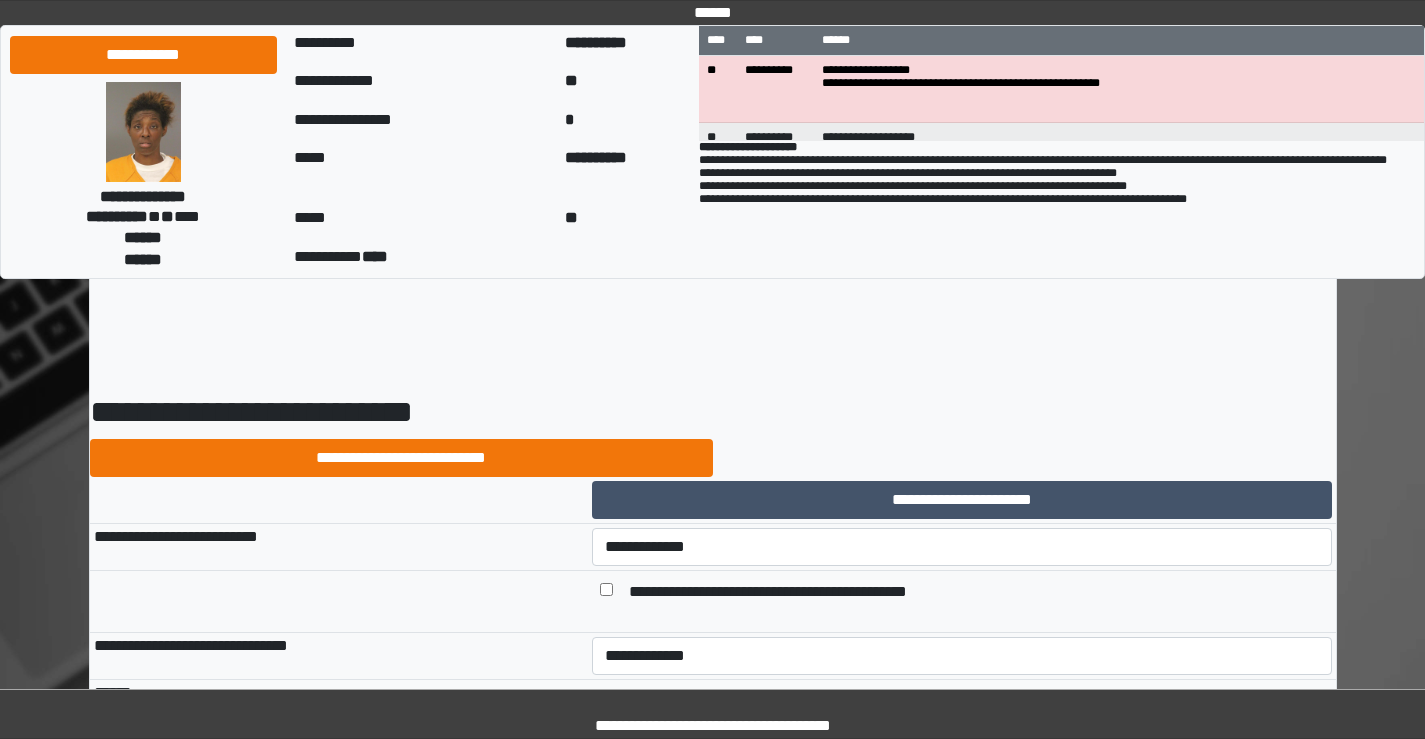 scroll, scrollTop: 0, scrollLeft: 0, axis: both 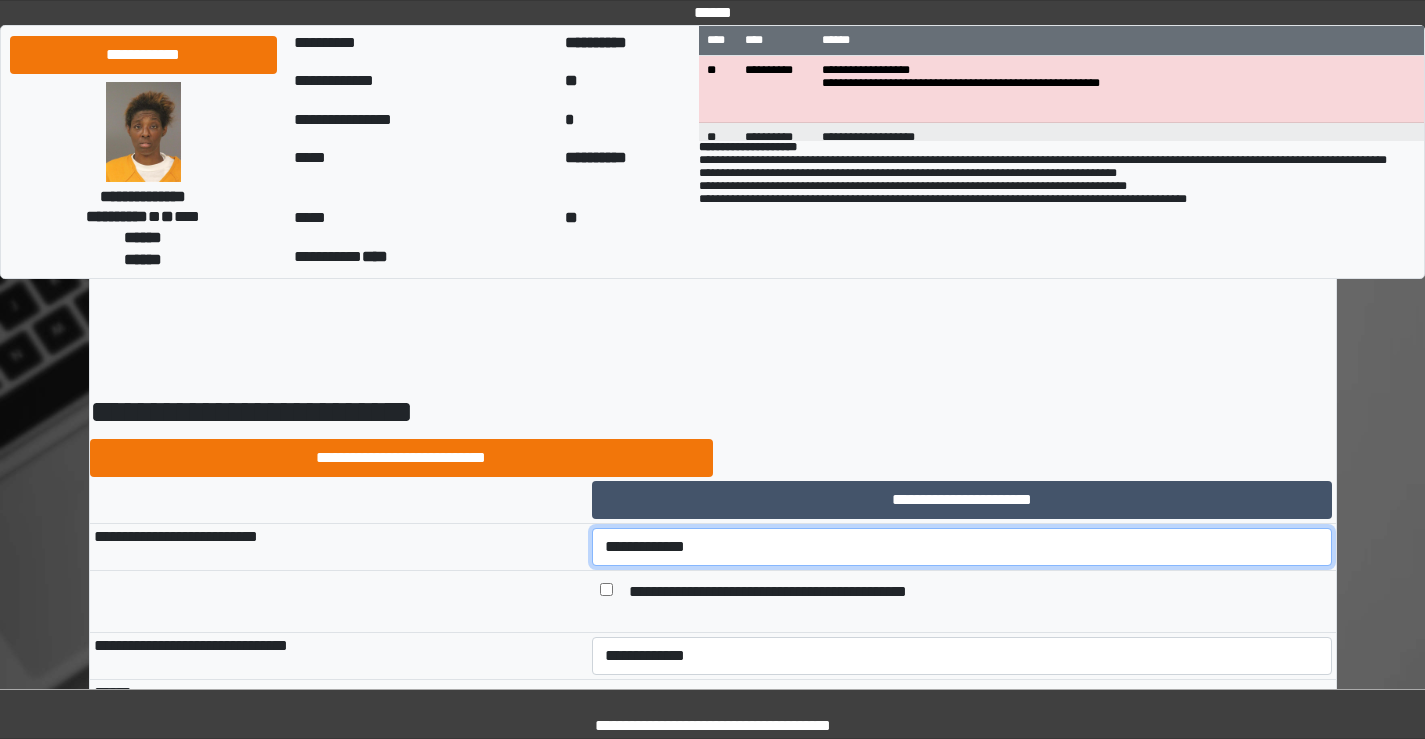 click on "**********" at bounding box center (962, 547) 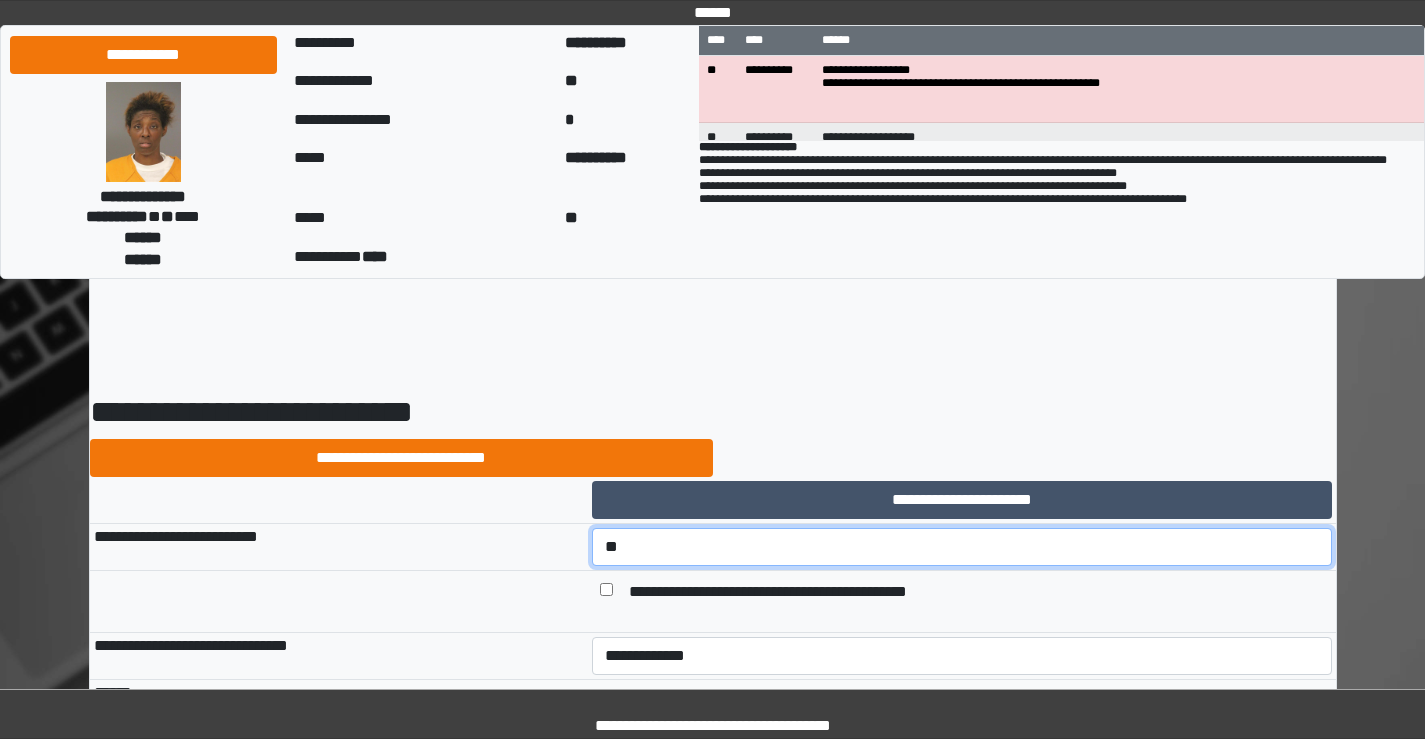 click on "**********" at bounding box center [962, 547] 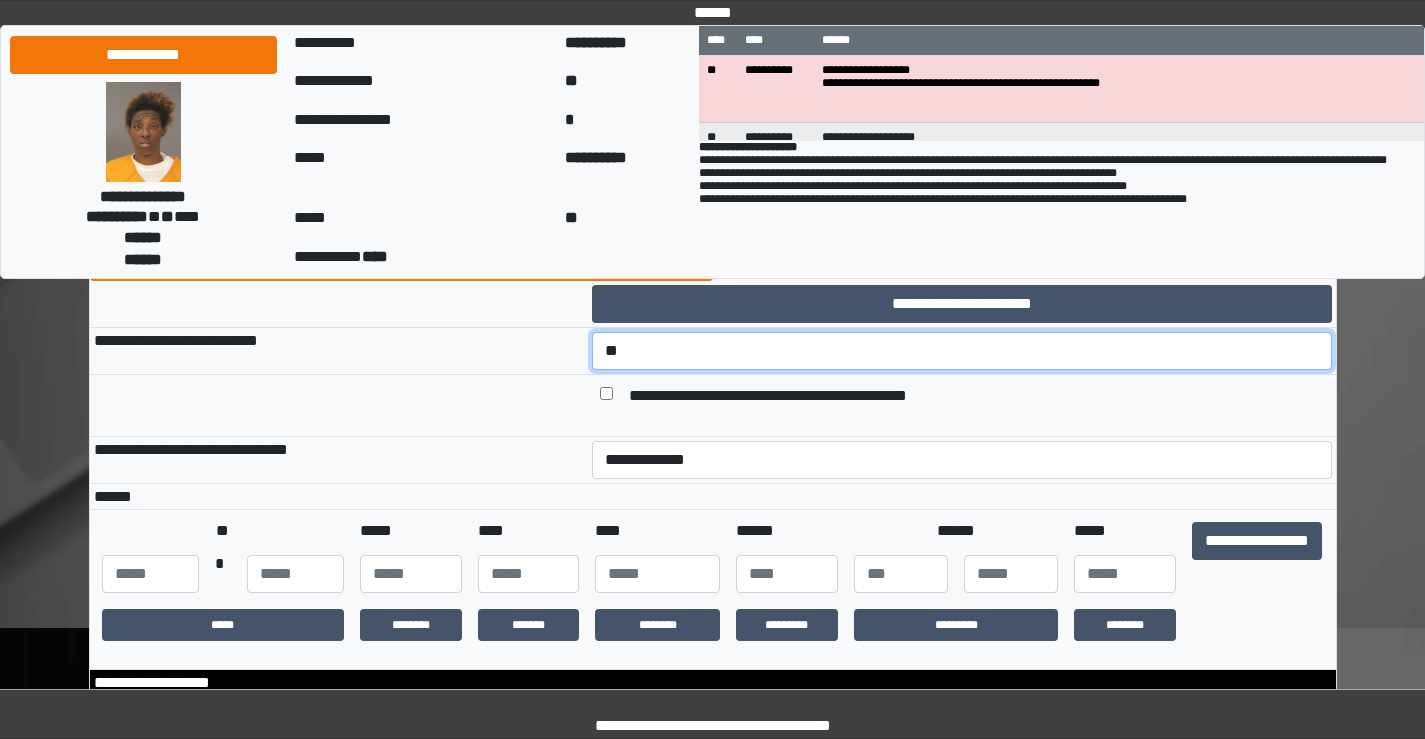 scroll, scrollTop: 200, scrollLeft: 0, axis: vertical 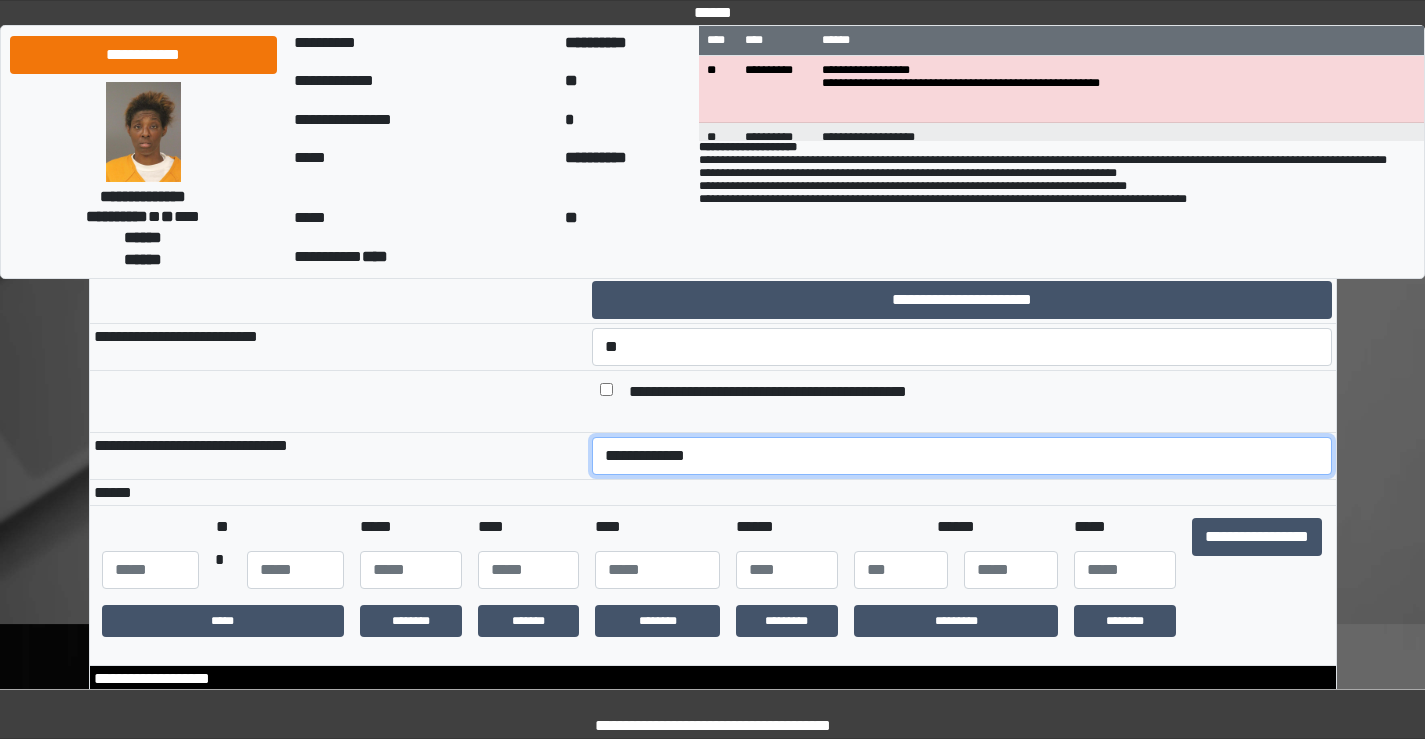 click on "**********" at bounding box center [962, 456] 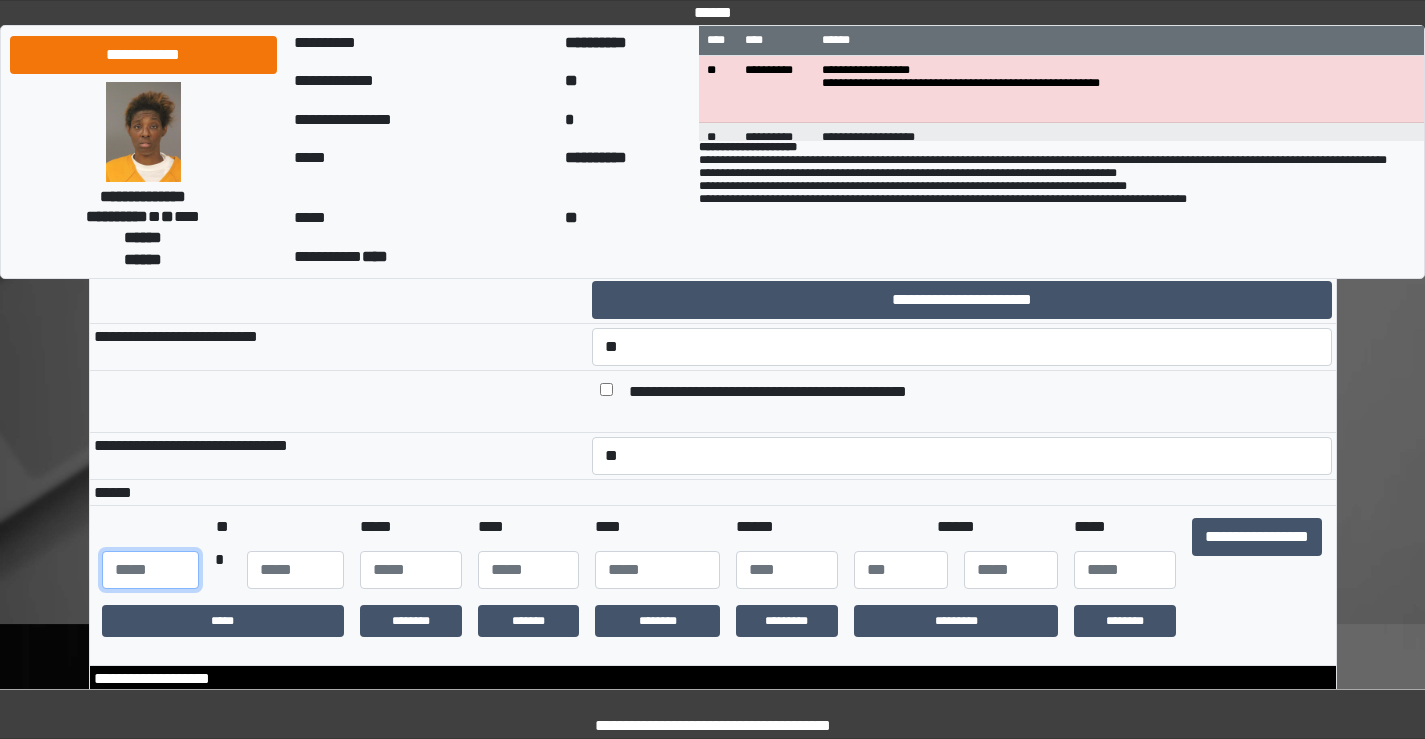 click at bounding box center (150, 570) 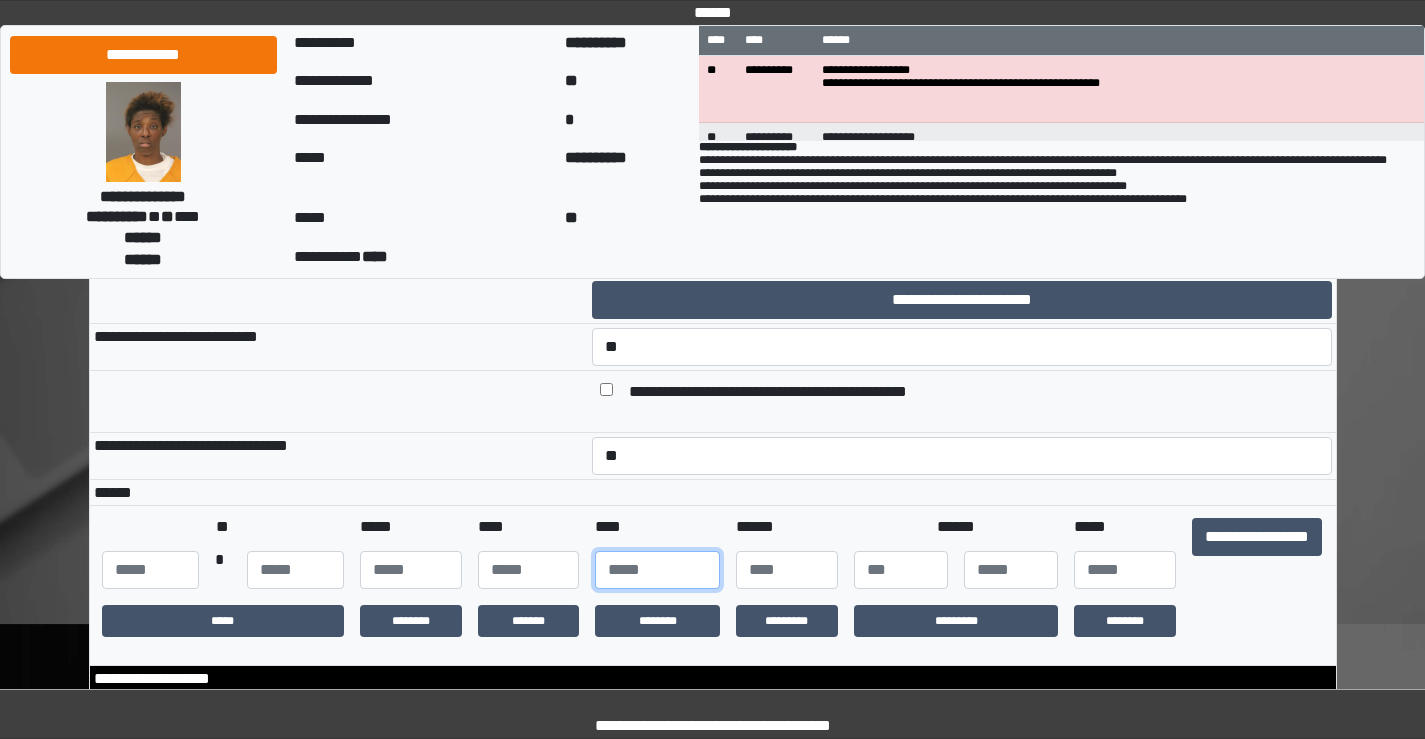 click at bounding box center [657, 570] 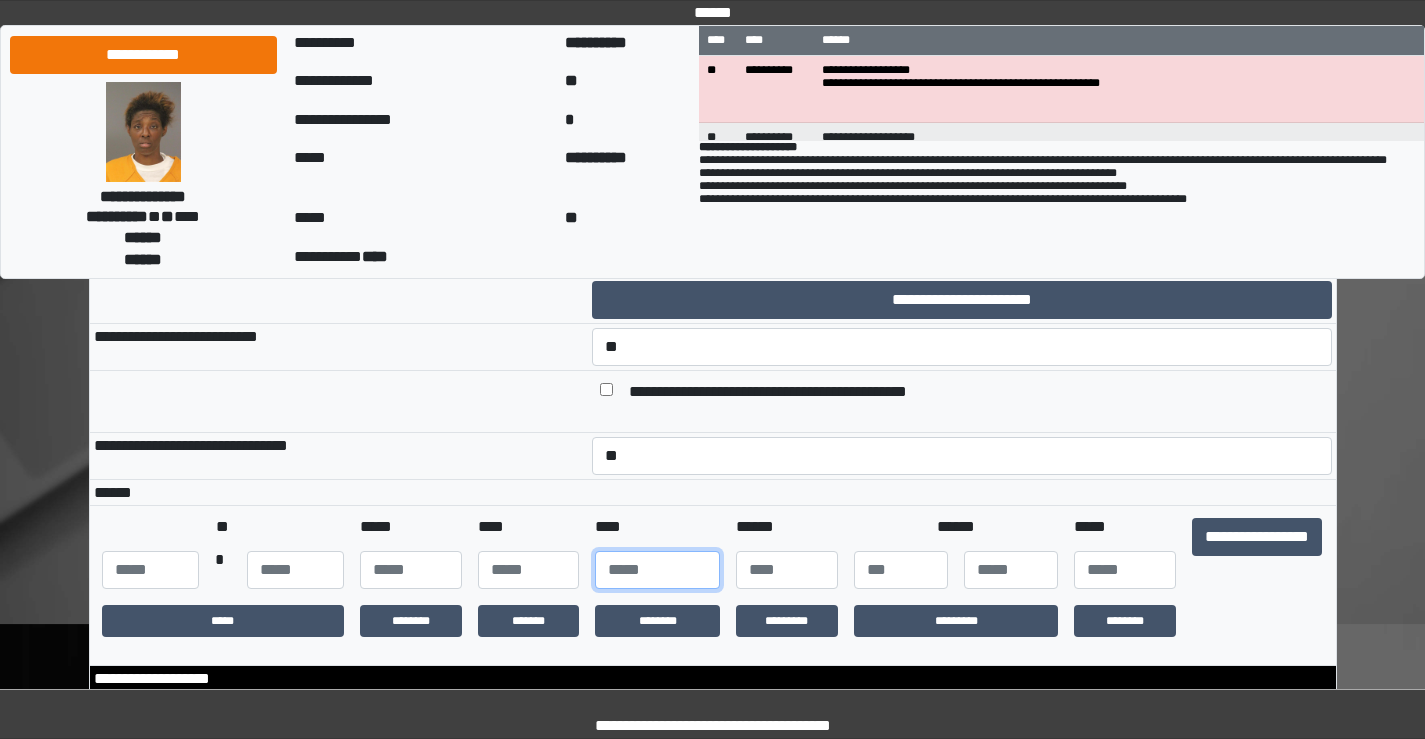 type on "****" 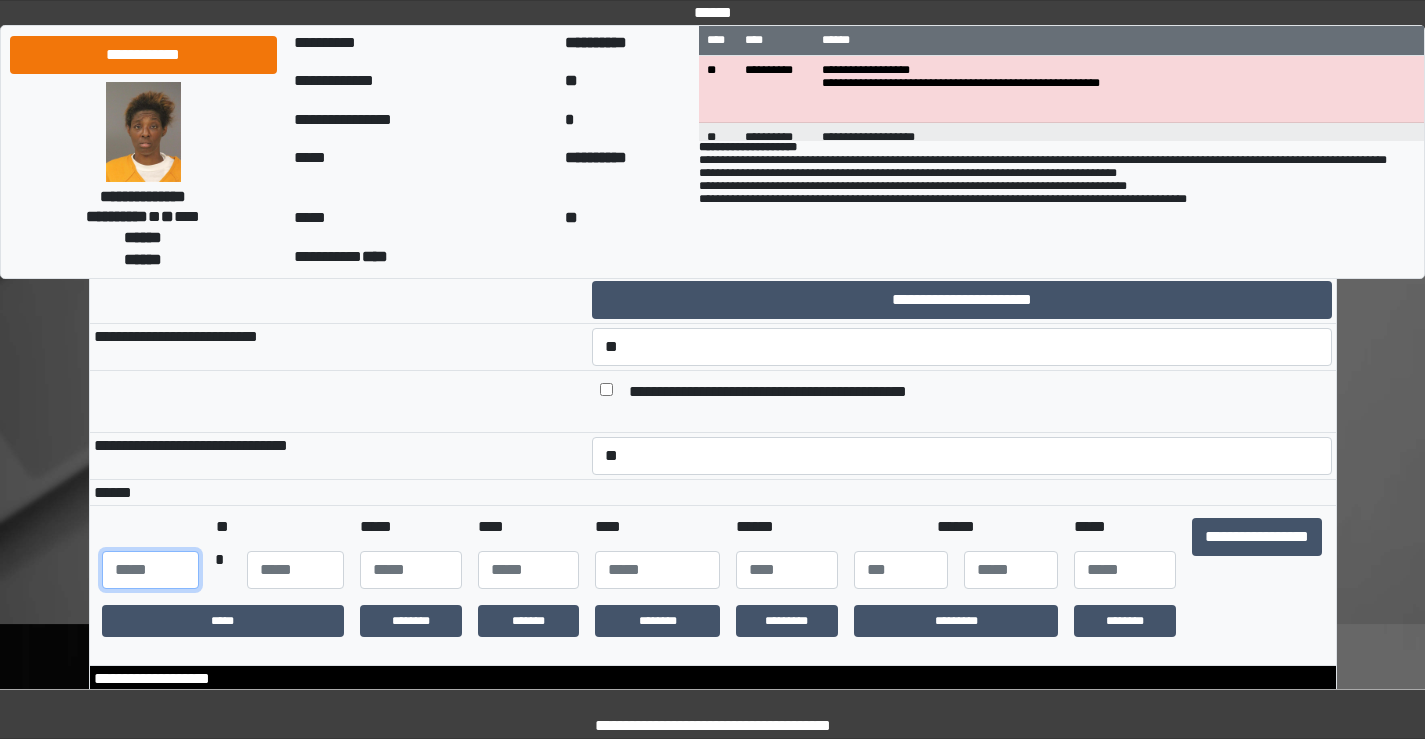 click at bounding box center [150, 570] 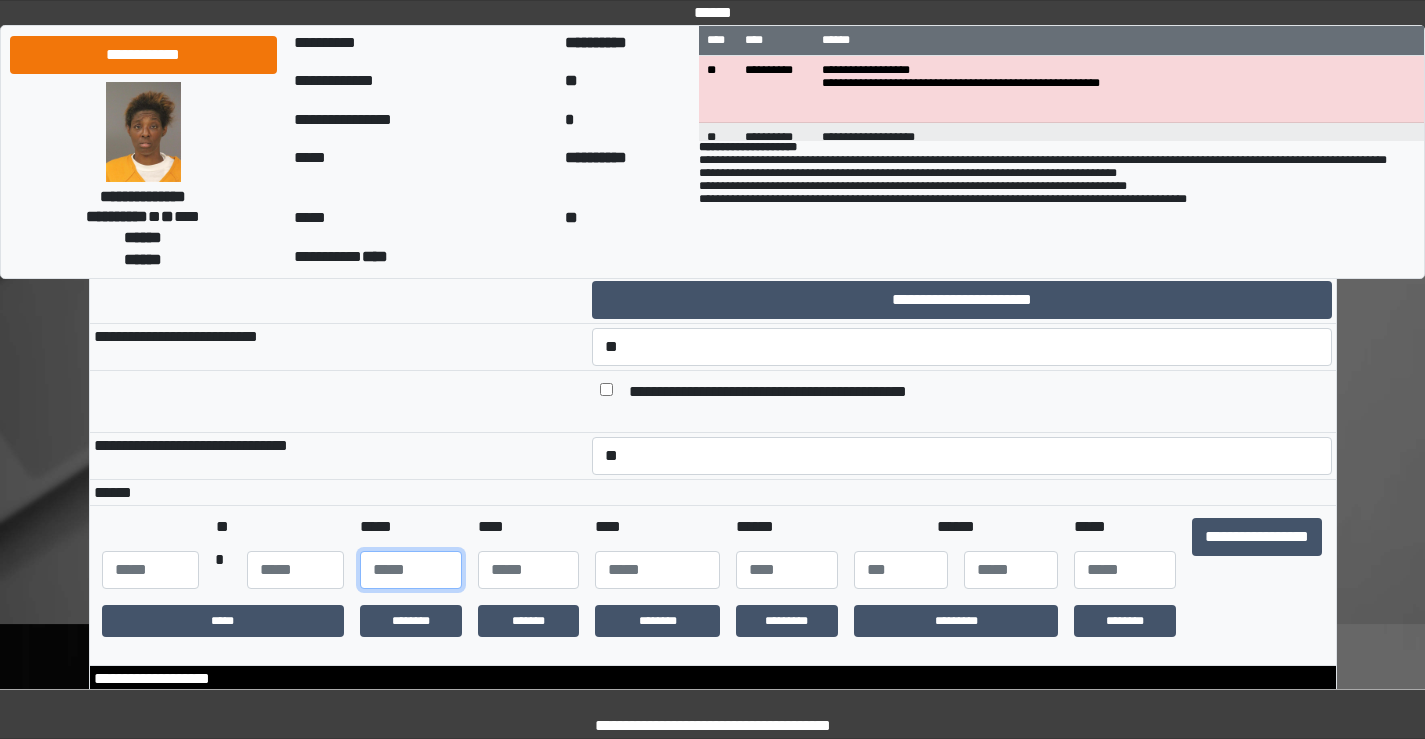 click at bounding box center (411, 570) 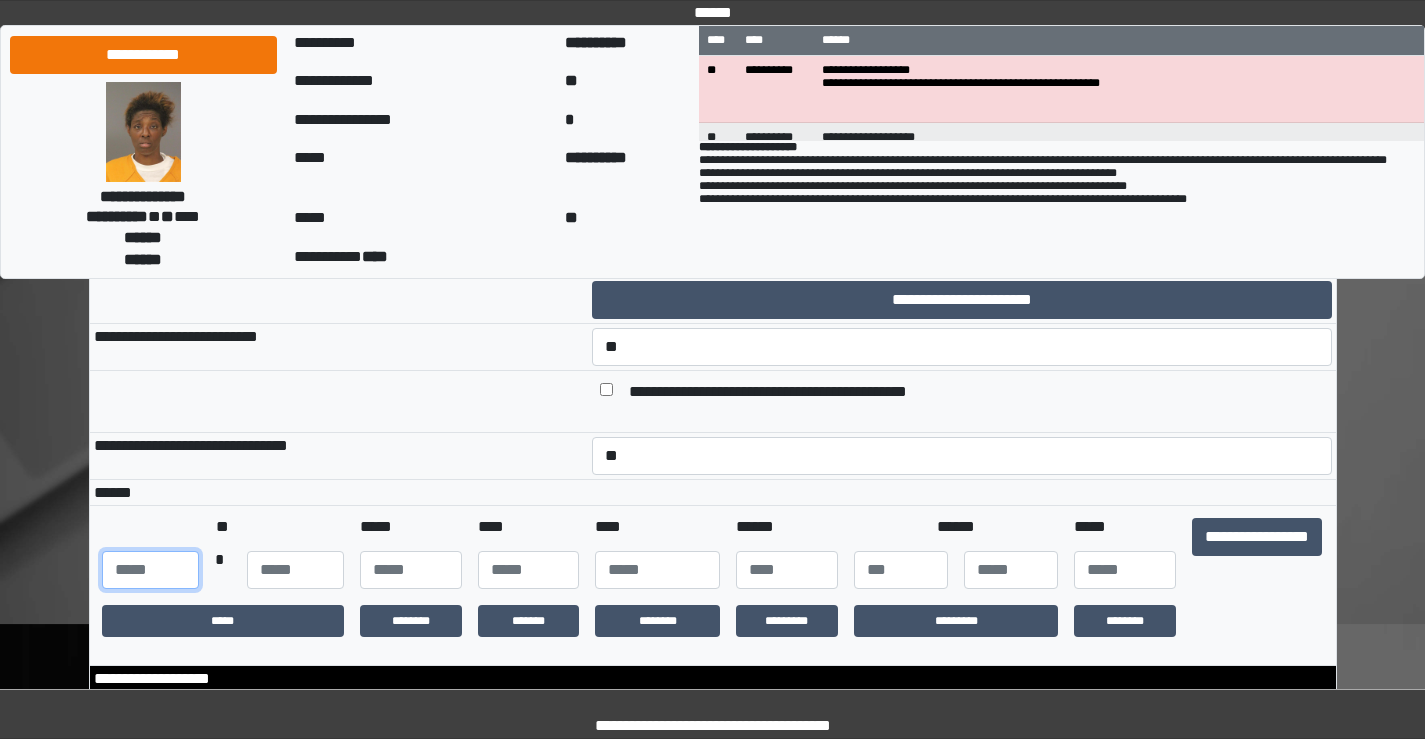click at bounding box center [150, 570] 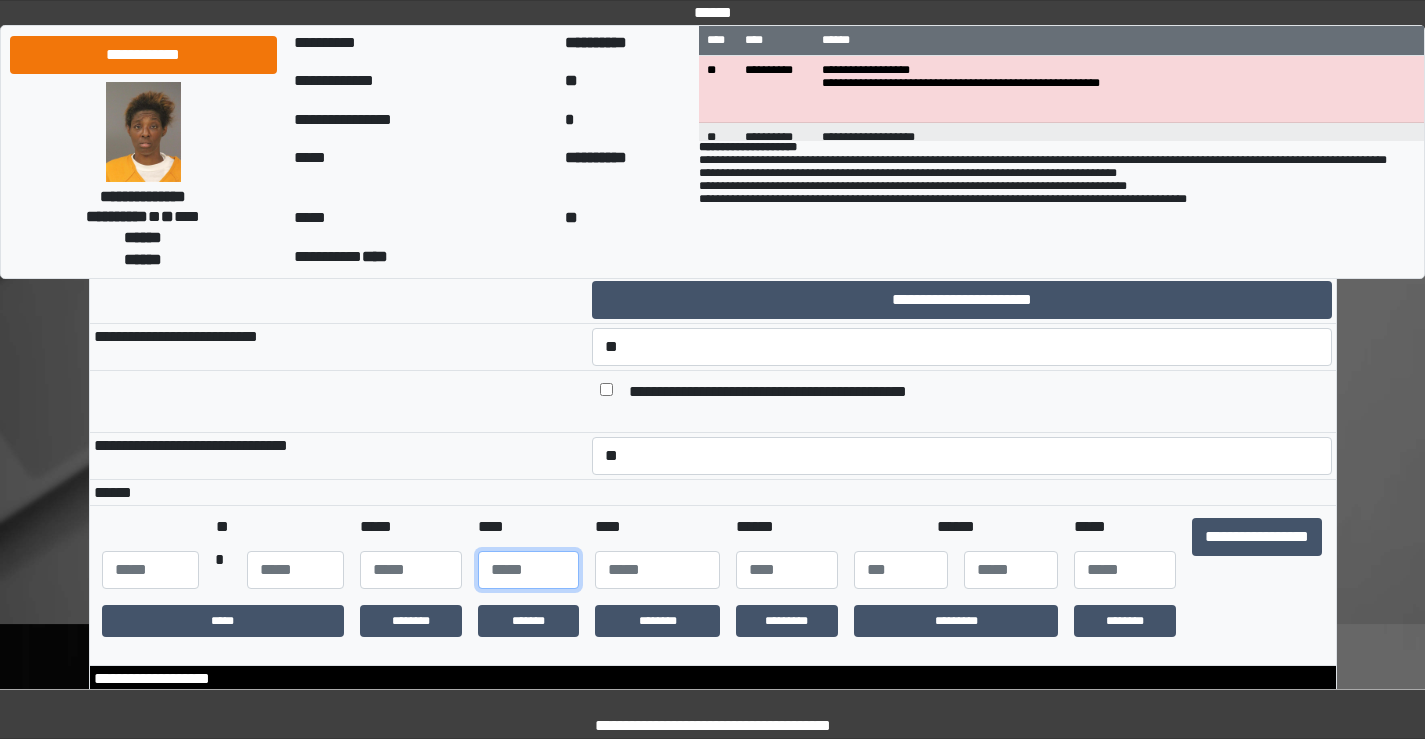 click at bounding box center [529, 570] 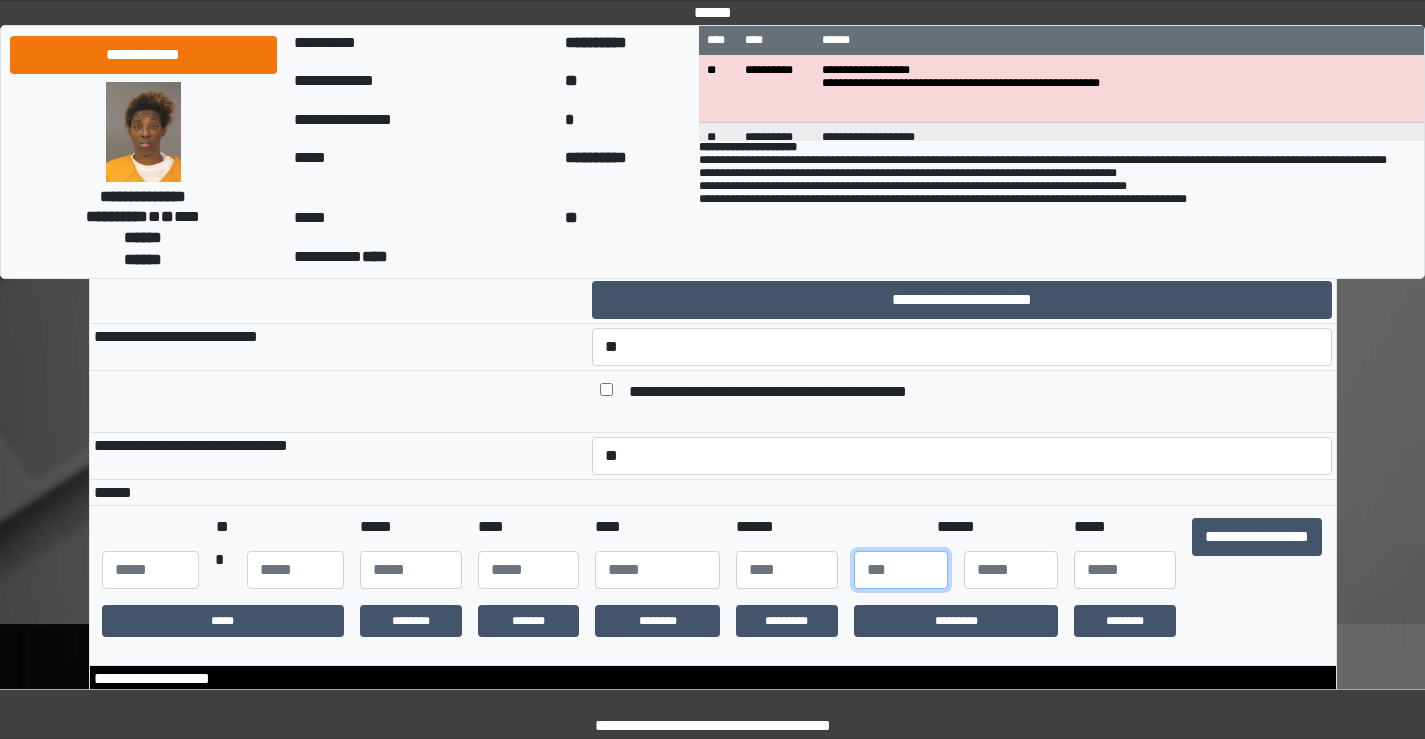 click at bounding box center (901, 570) 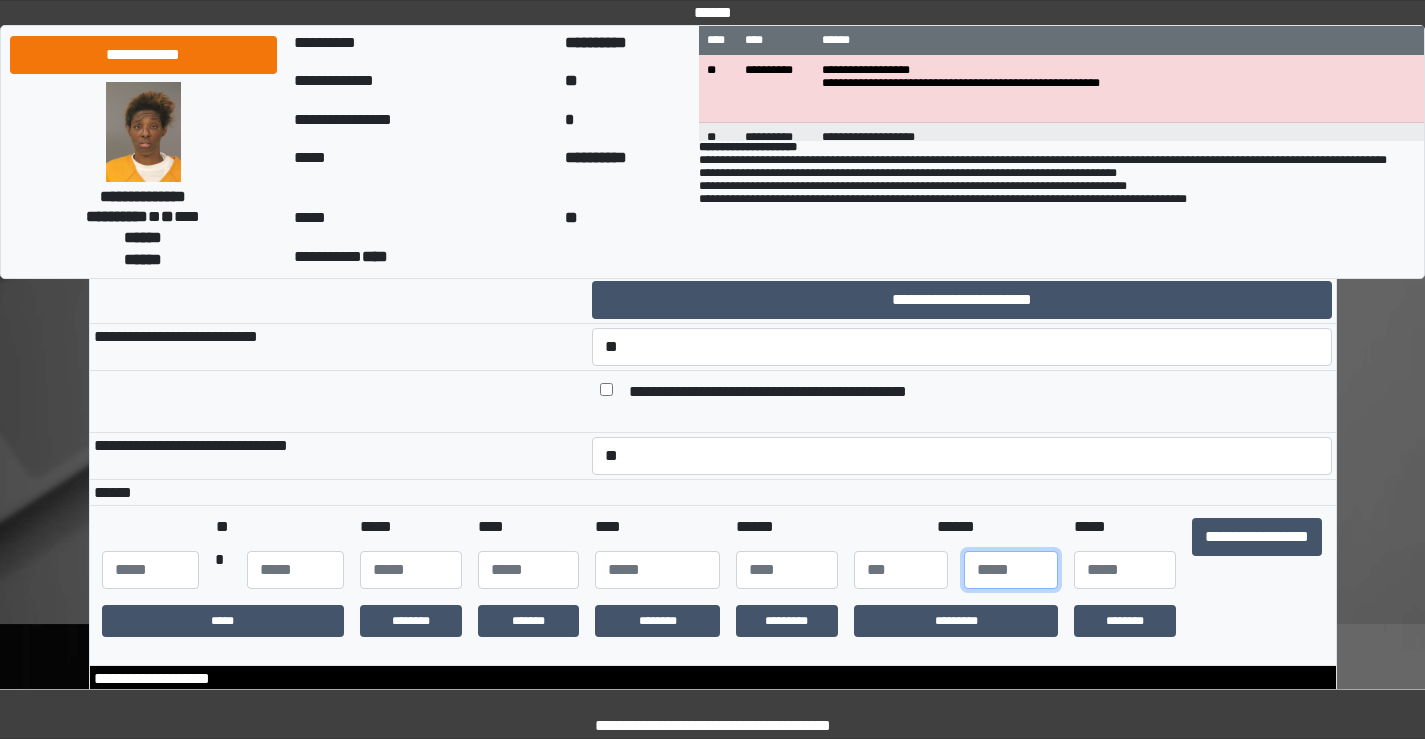 type on "*" 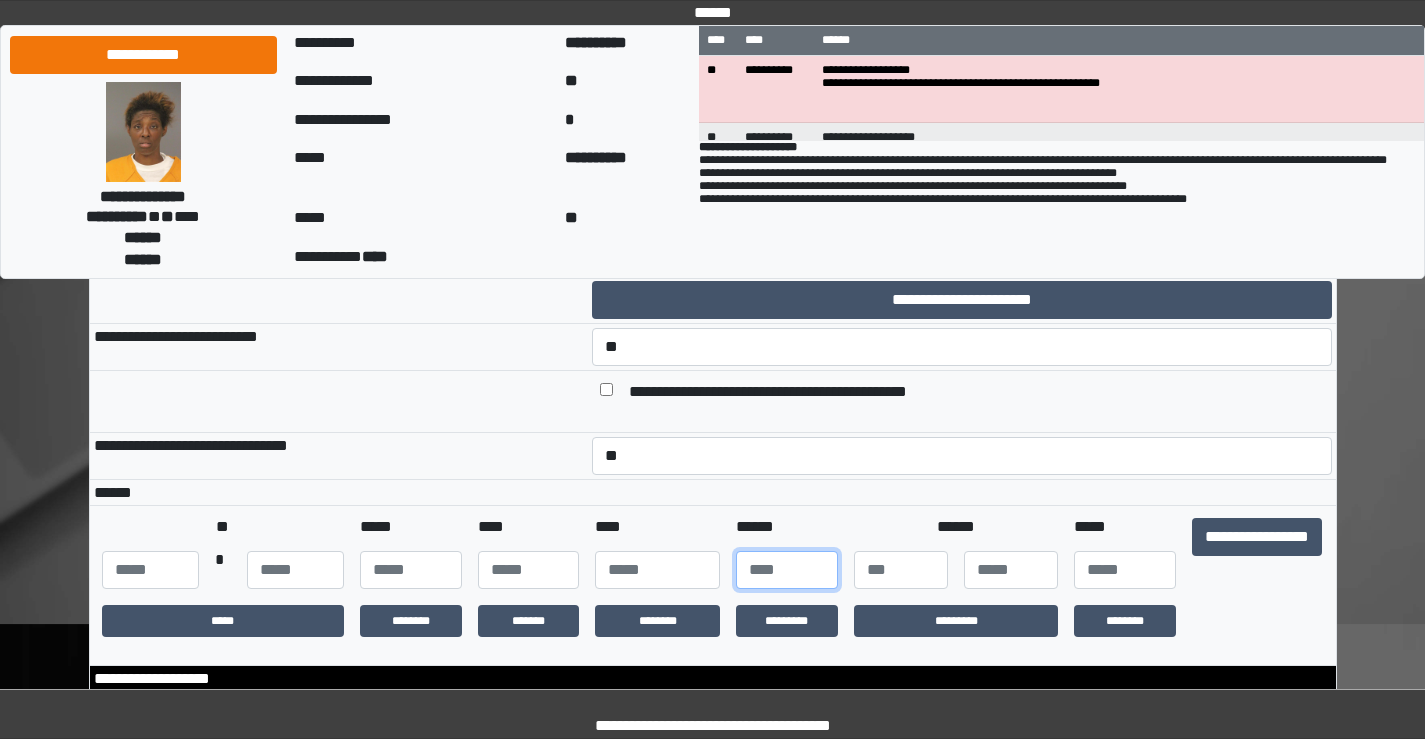 click at bounding box center (787, 570) 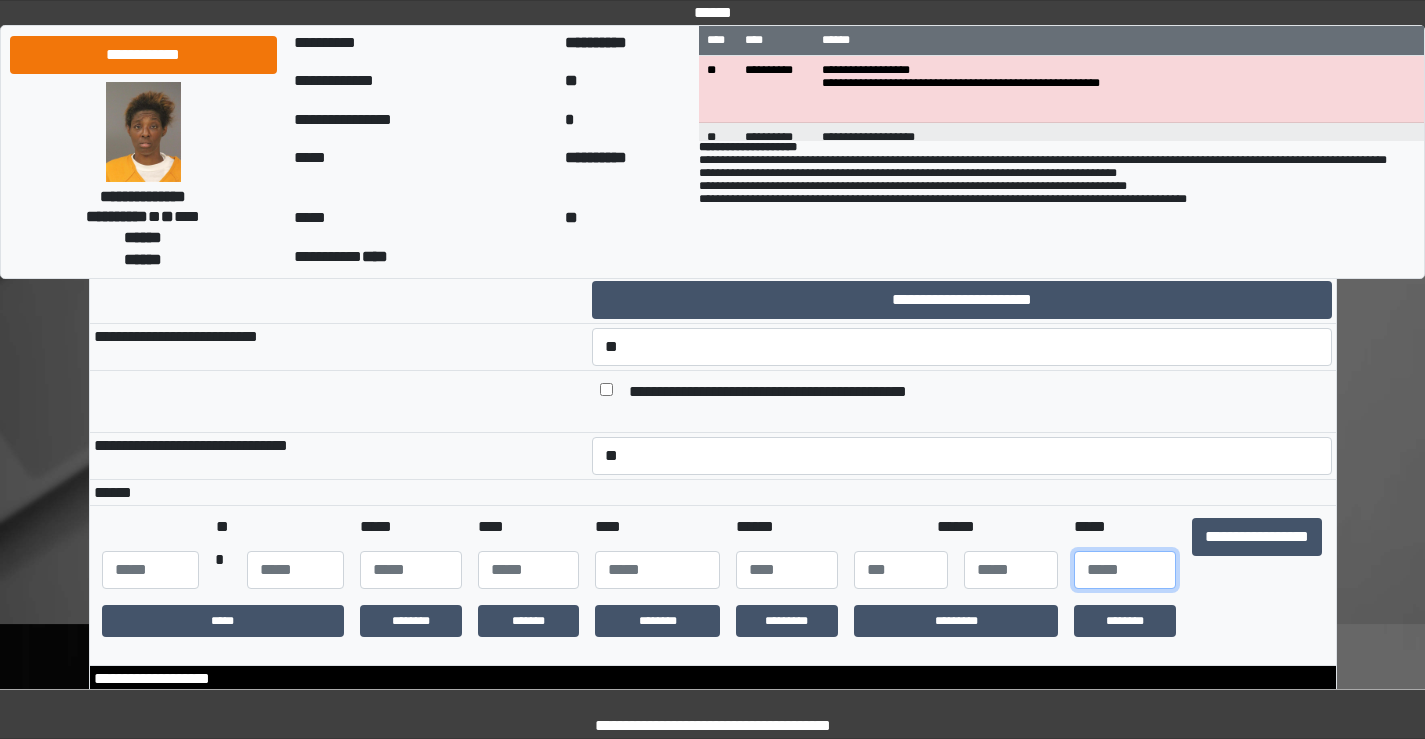 click at bounding box center (1125, 570) 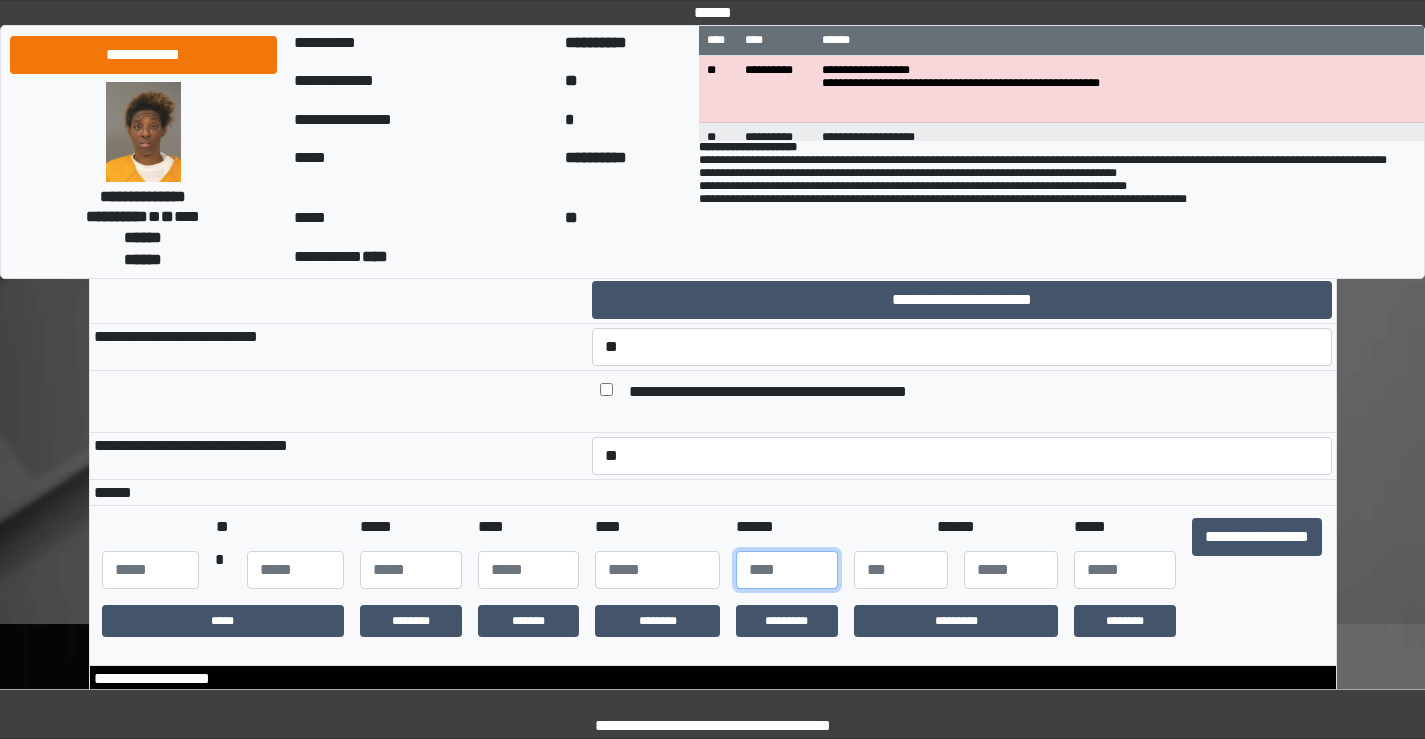 click at bounding box center (787, 570) 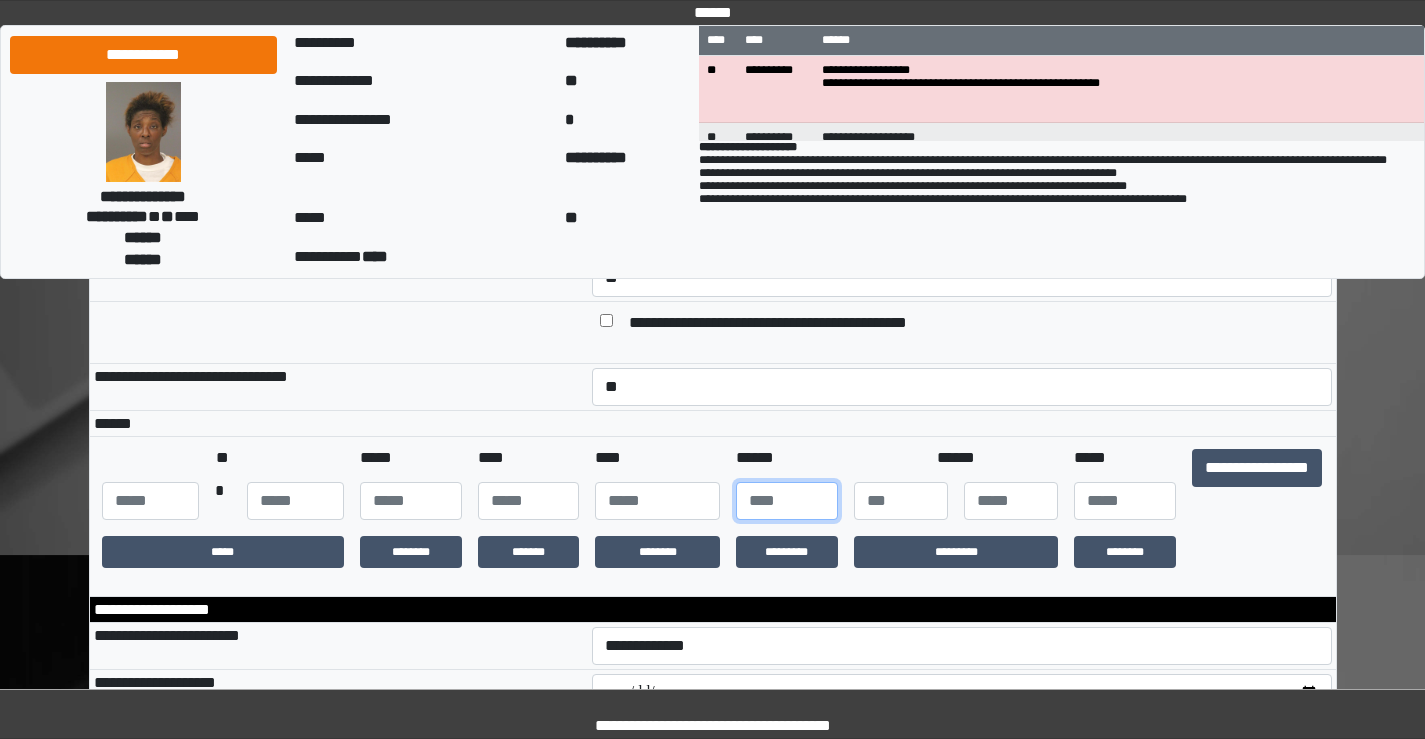scroll, scrollTop: 300, scrollLeft: 0, axis: vertical 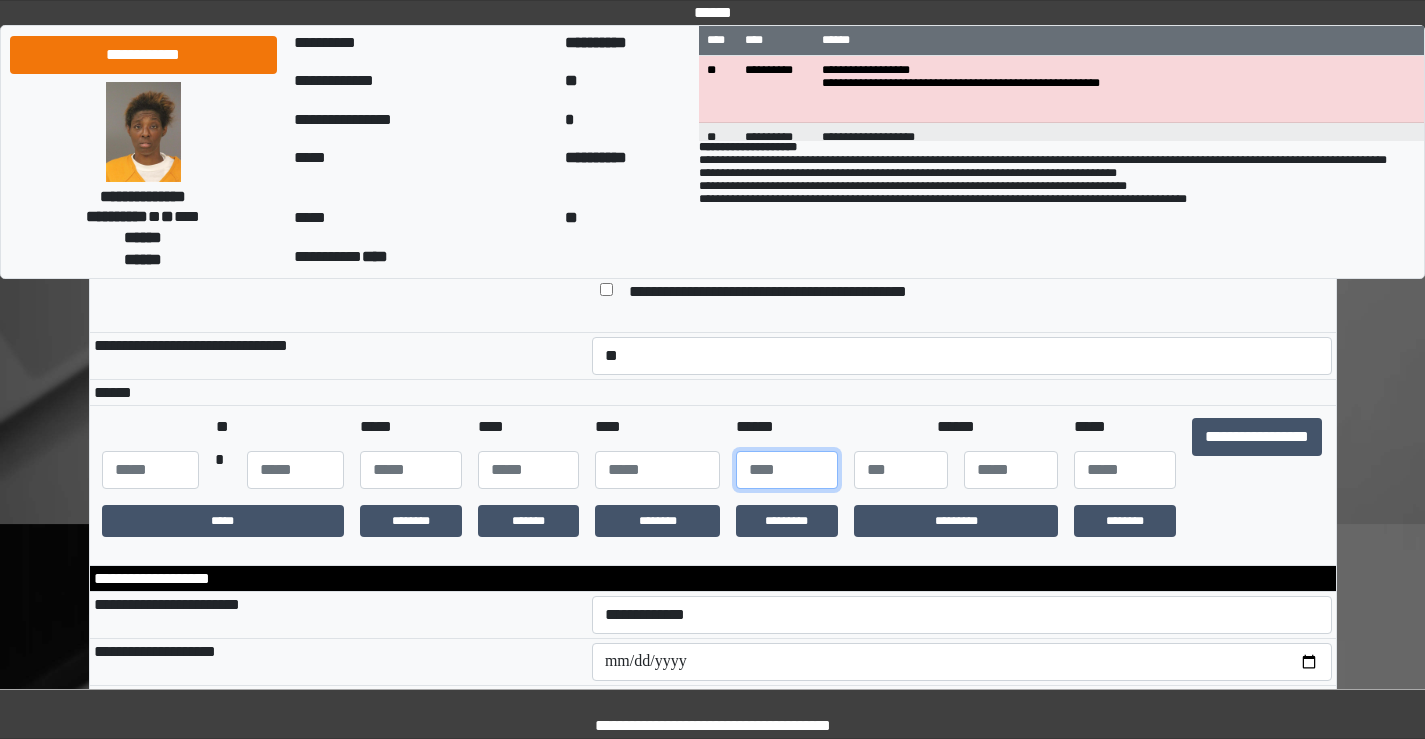 type on "***" 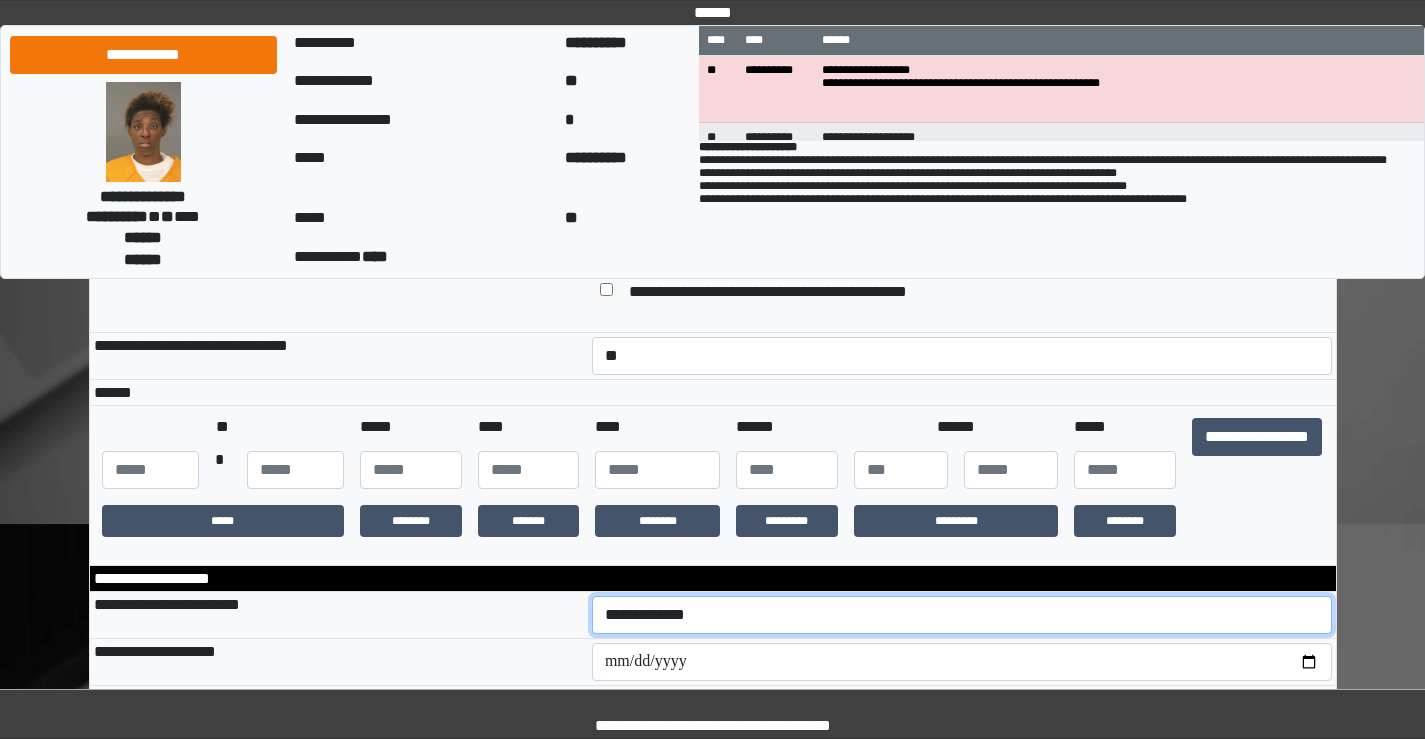 click on "**********" at bounding box center [962, 615] 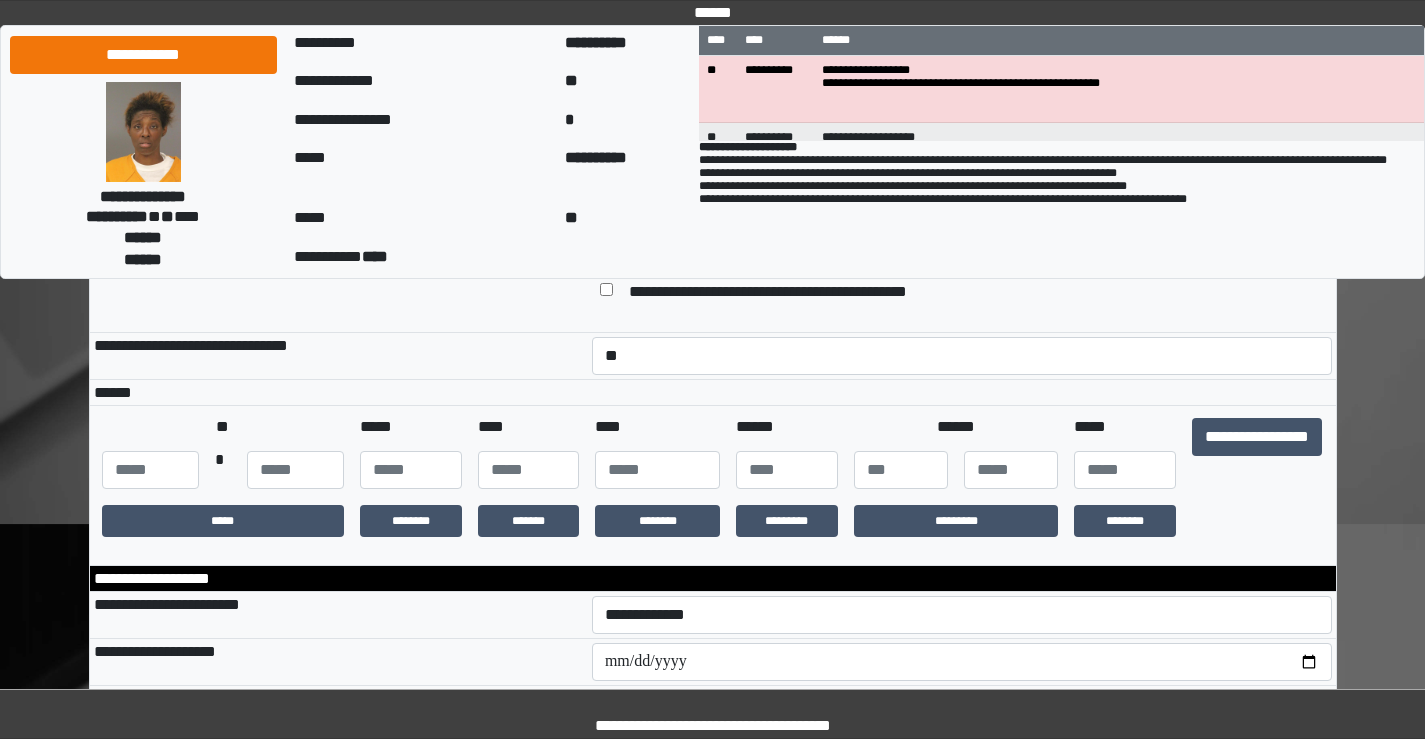click on "**********" at bounding box center [339, 615] 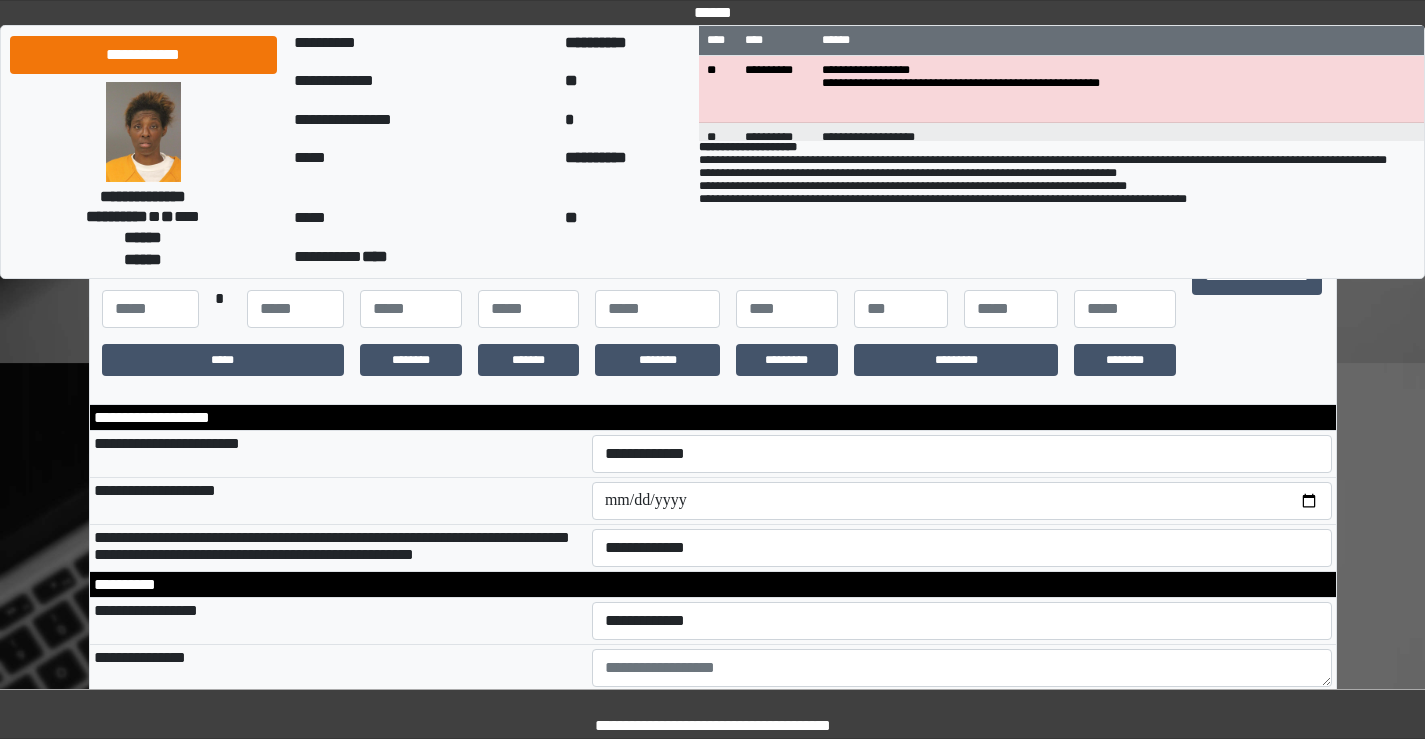 scroll, scrollTop: 500, scrollLeft: 0, axis: vertical 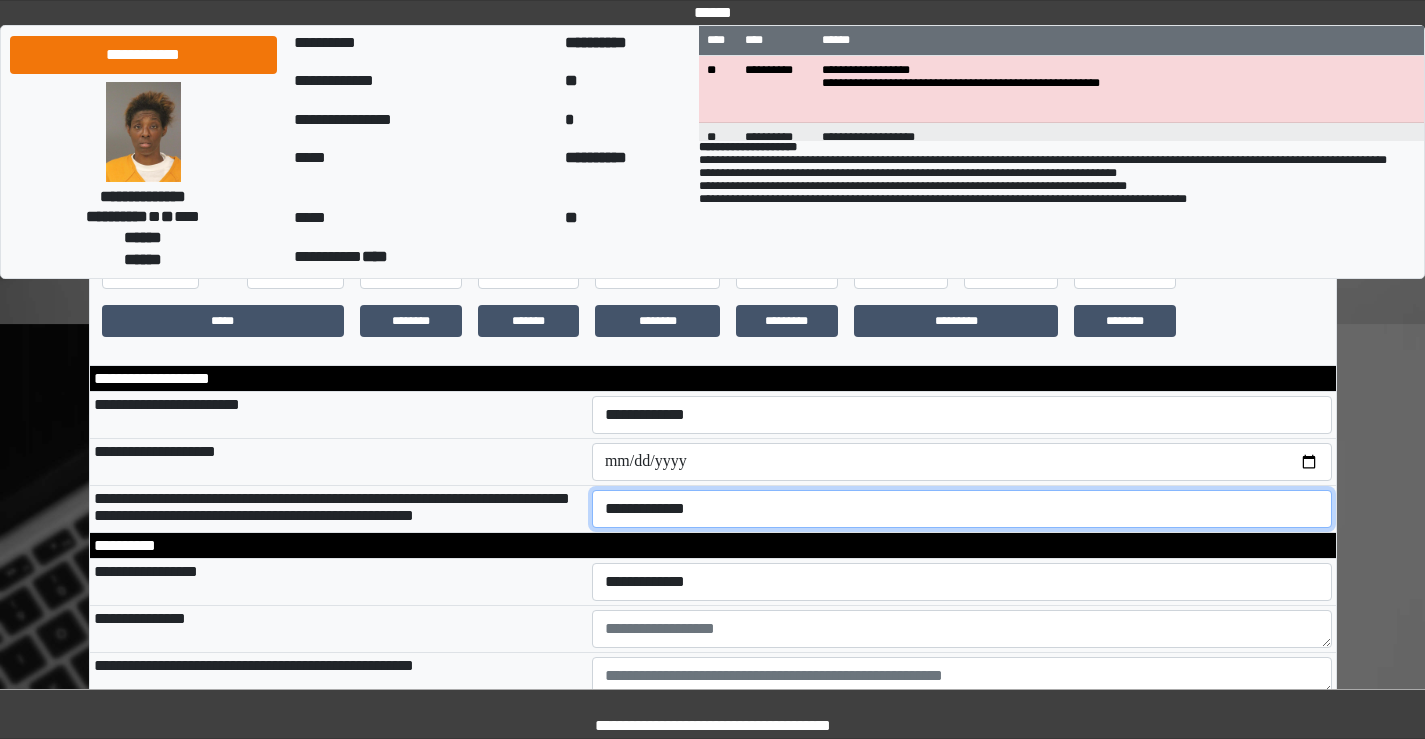 click on "**********" at bounding box center (962, 509) 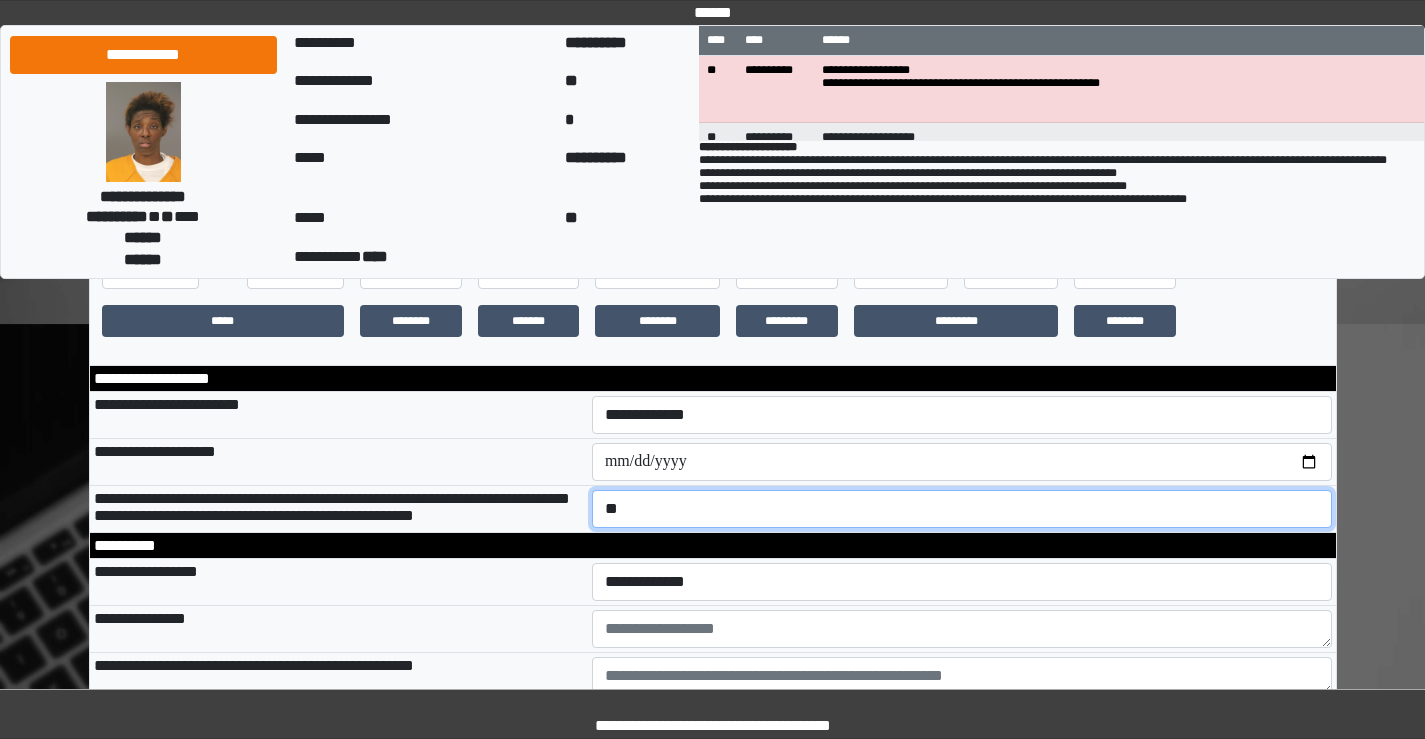 click on "**********" at bounding box center [962, 509] 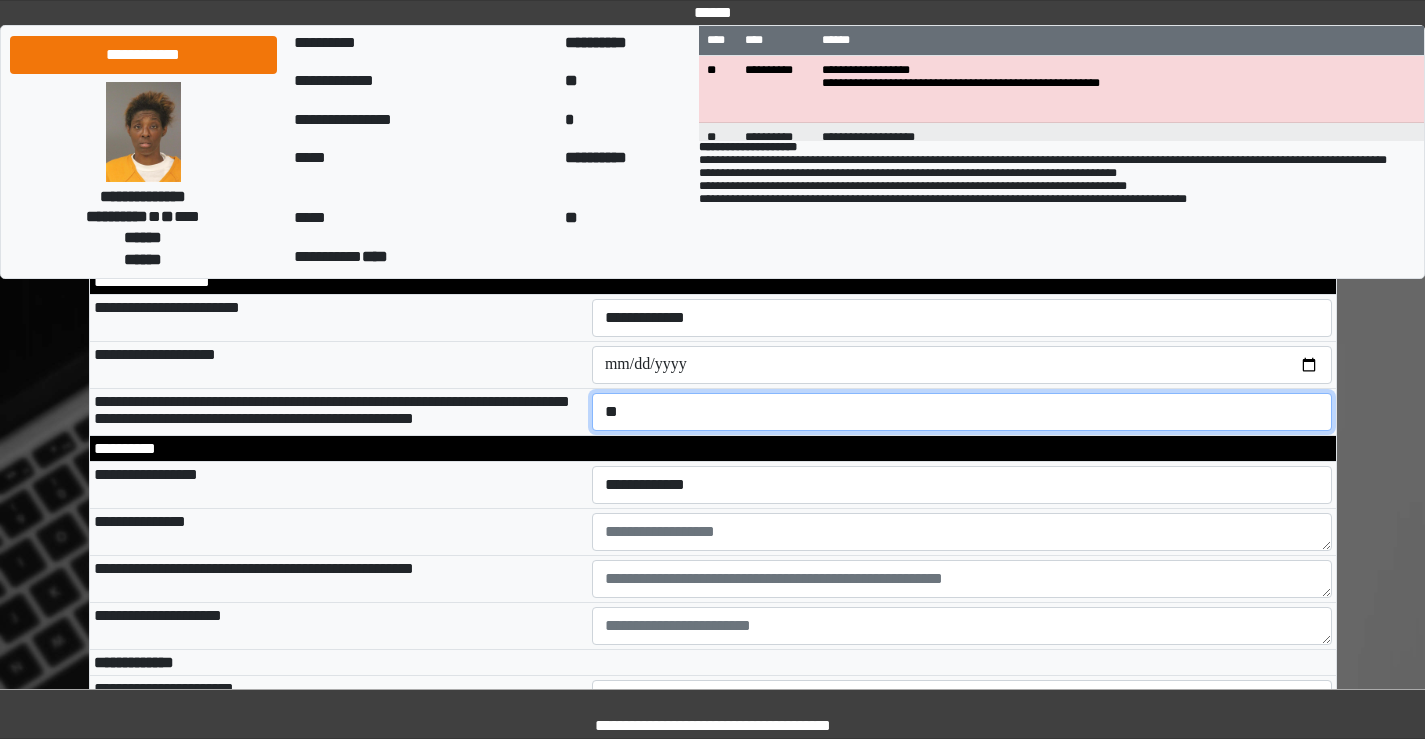 scroll, scrollTop: 700, scrollLeft: 0, axis: vertical 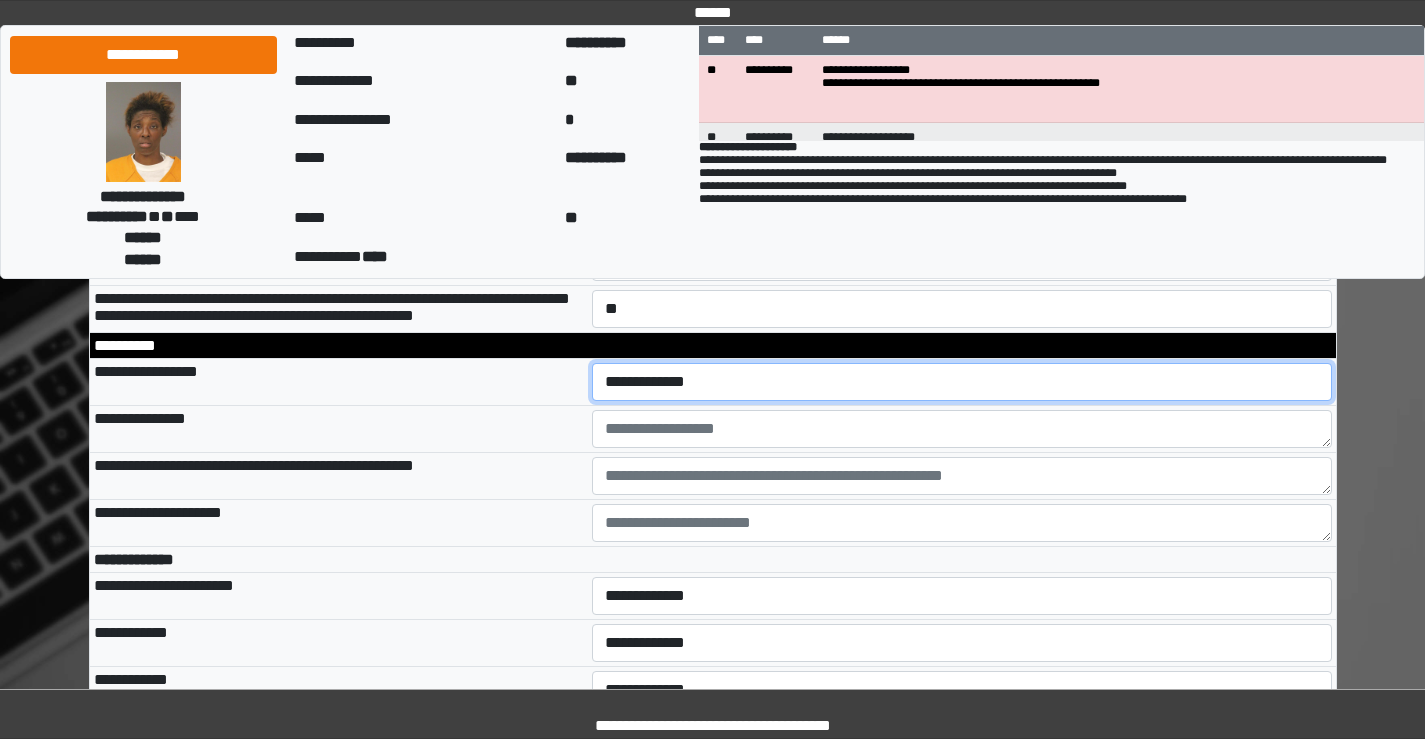 click on "**********" at bounding box center (962, 382) 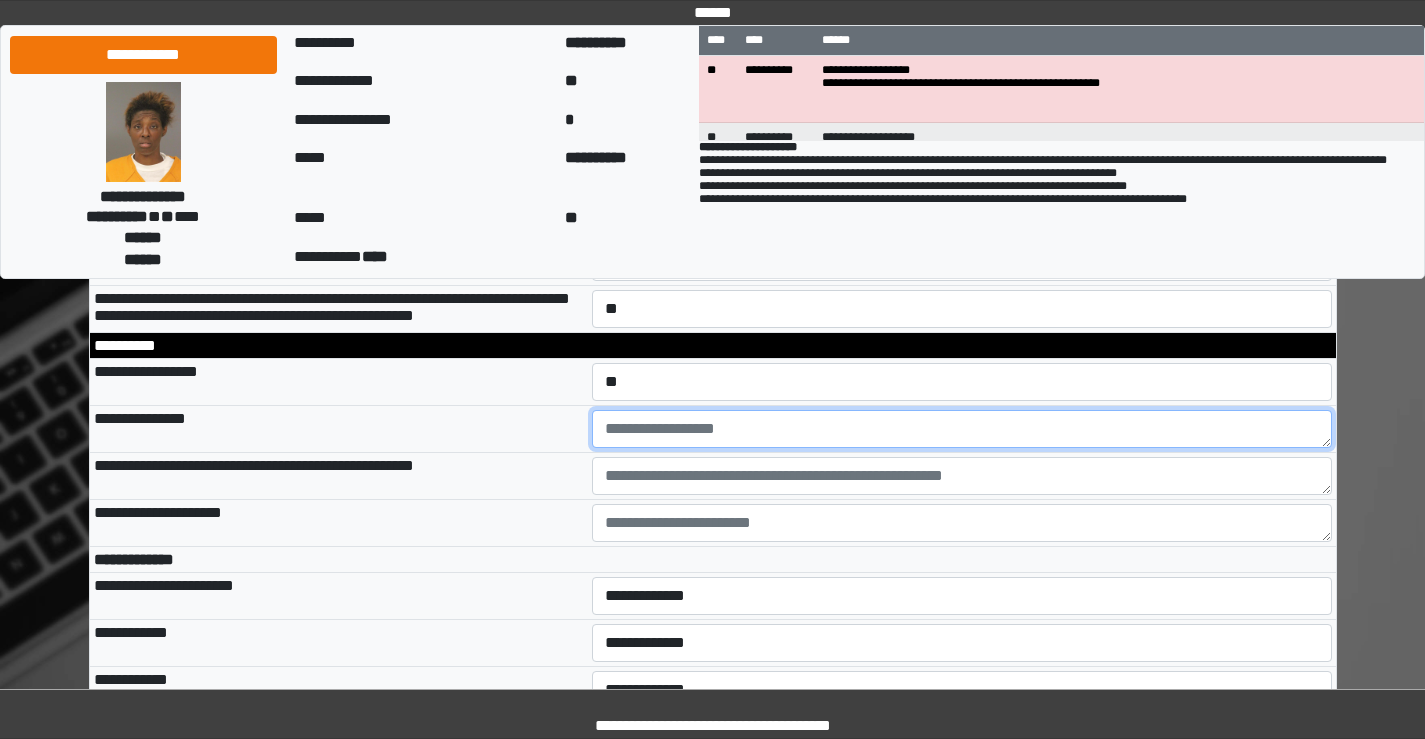 click at bounding box center [962, 429] 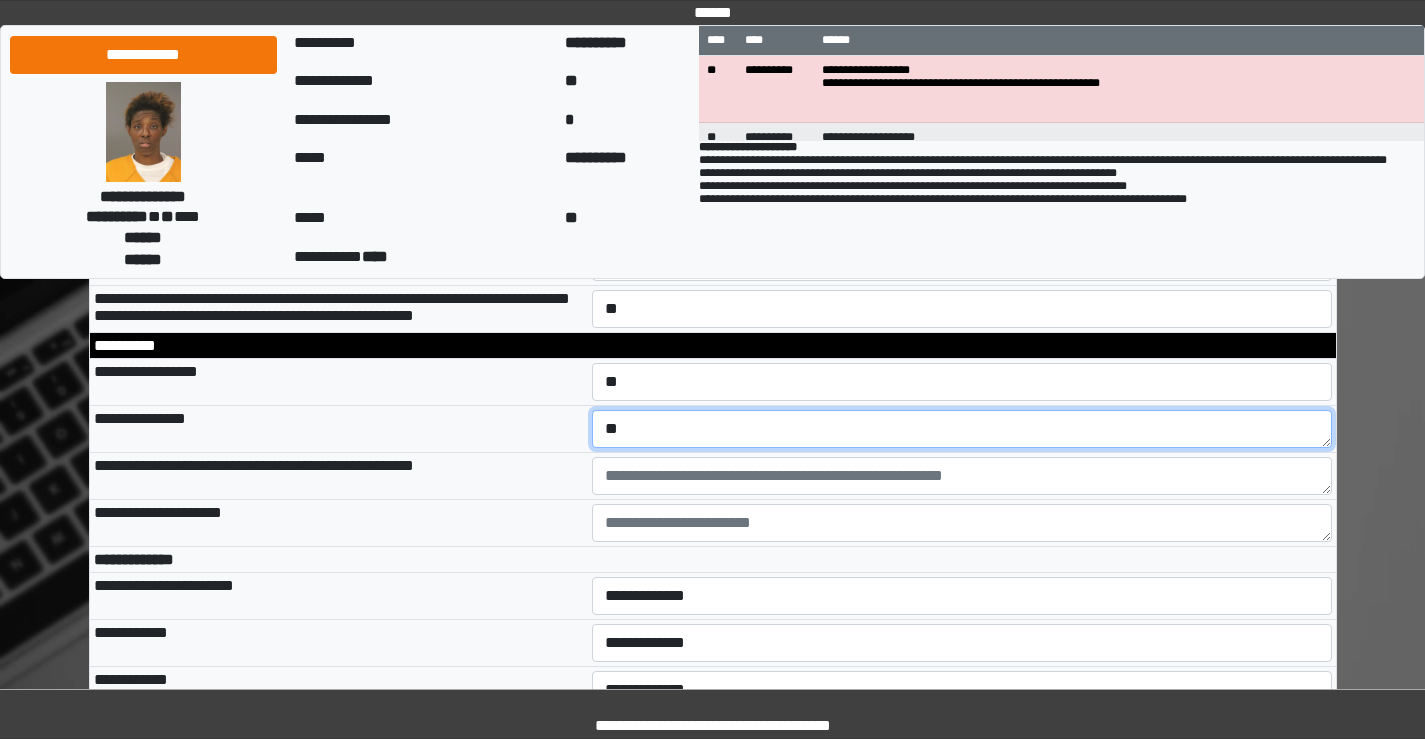 type on "*" 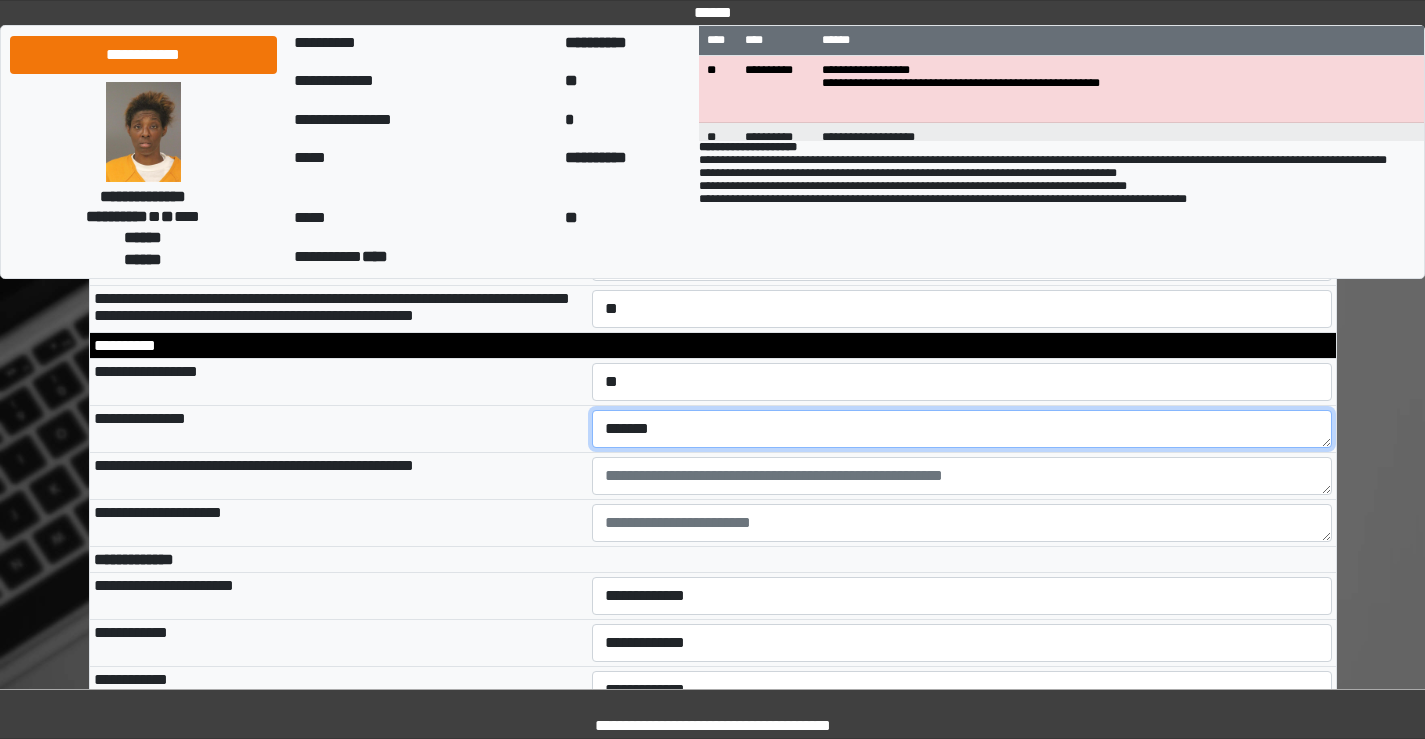 type on "*******" 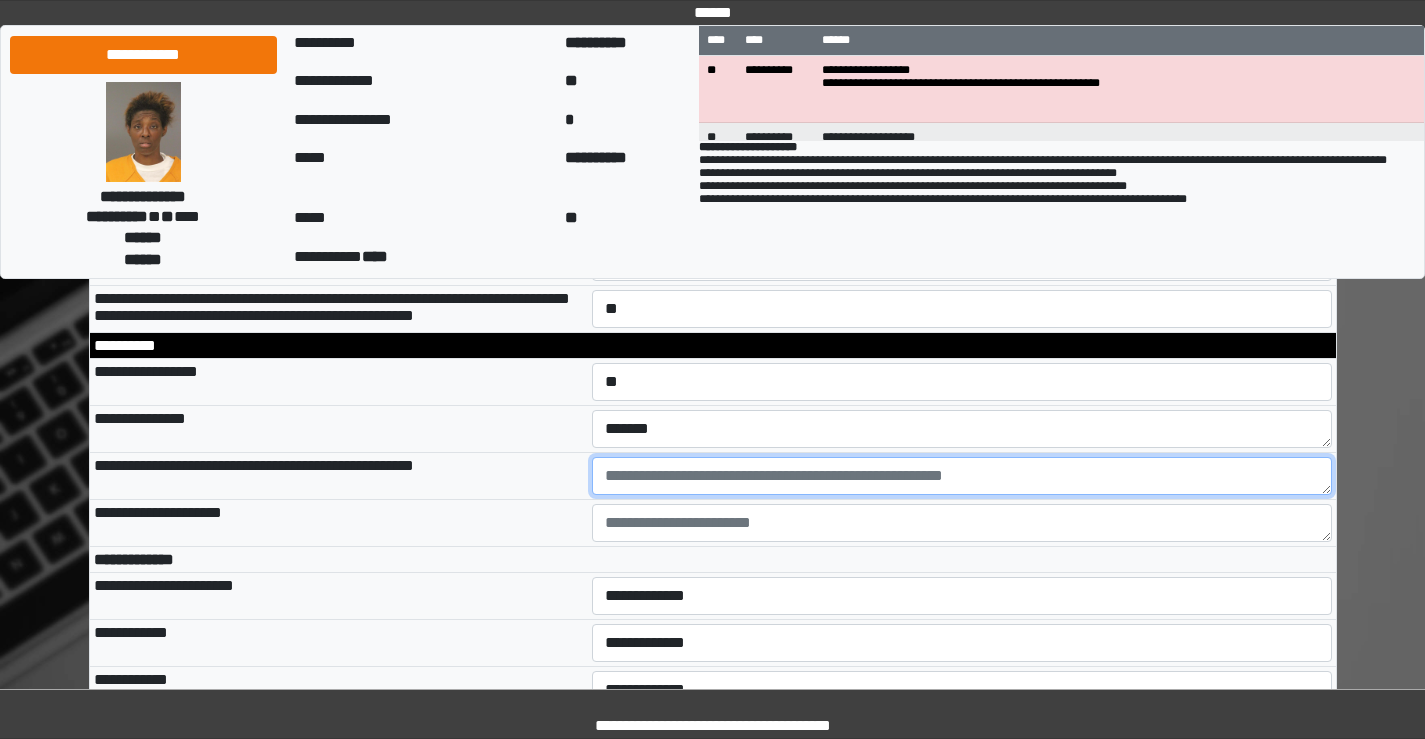 click at bounding box center (962, 476) 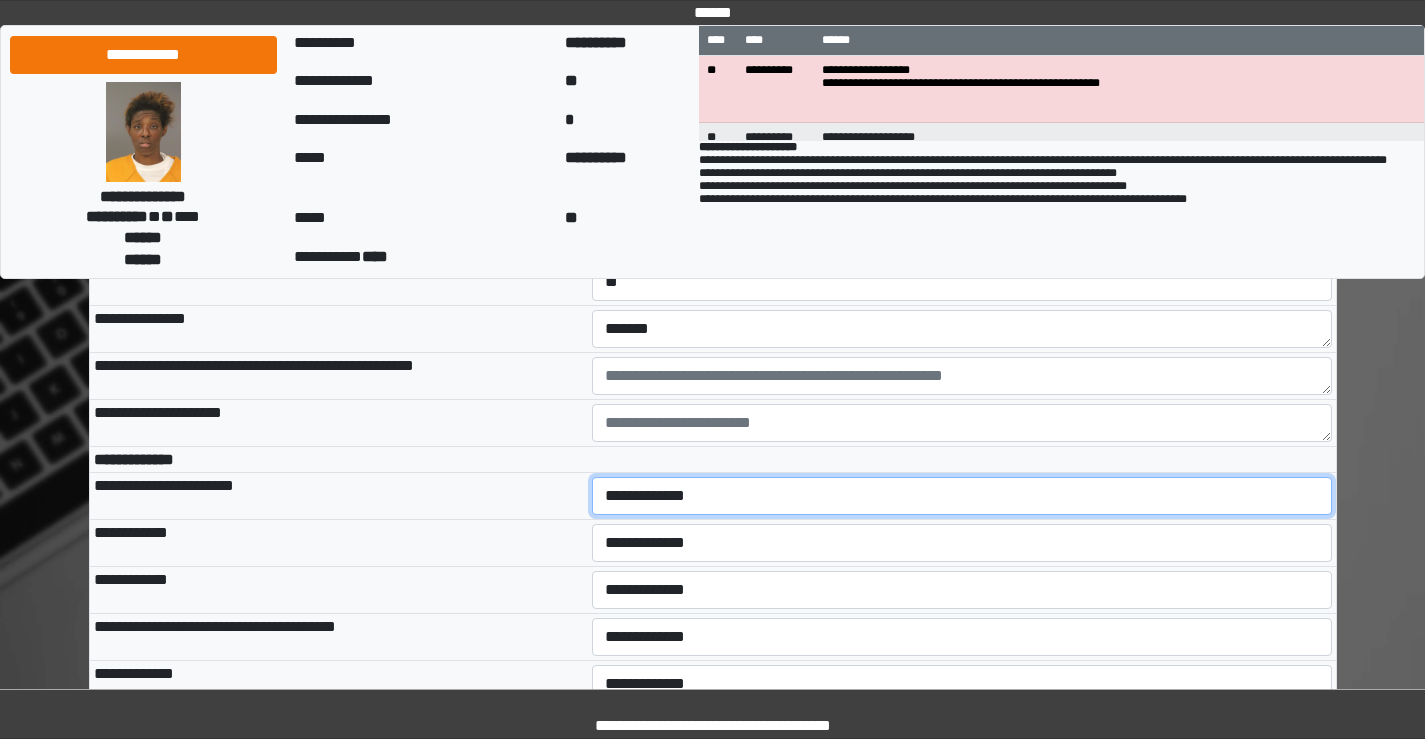 click on "**********" at bounding box center [962, 496] 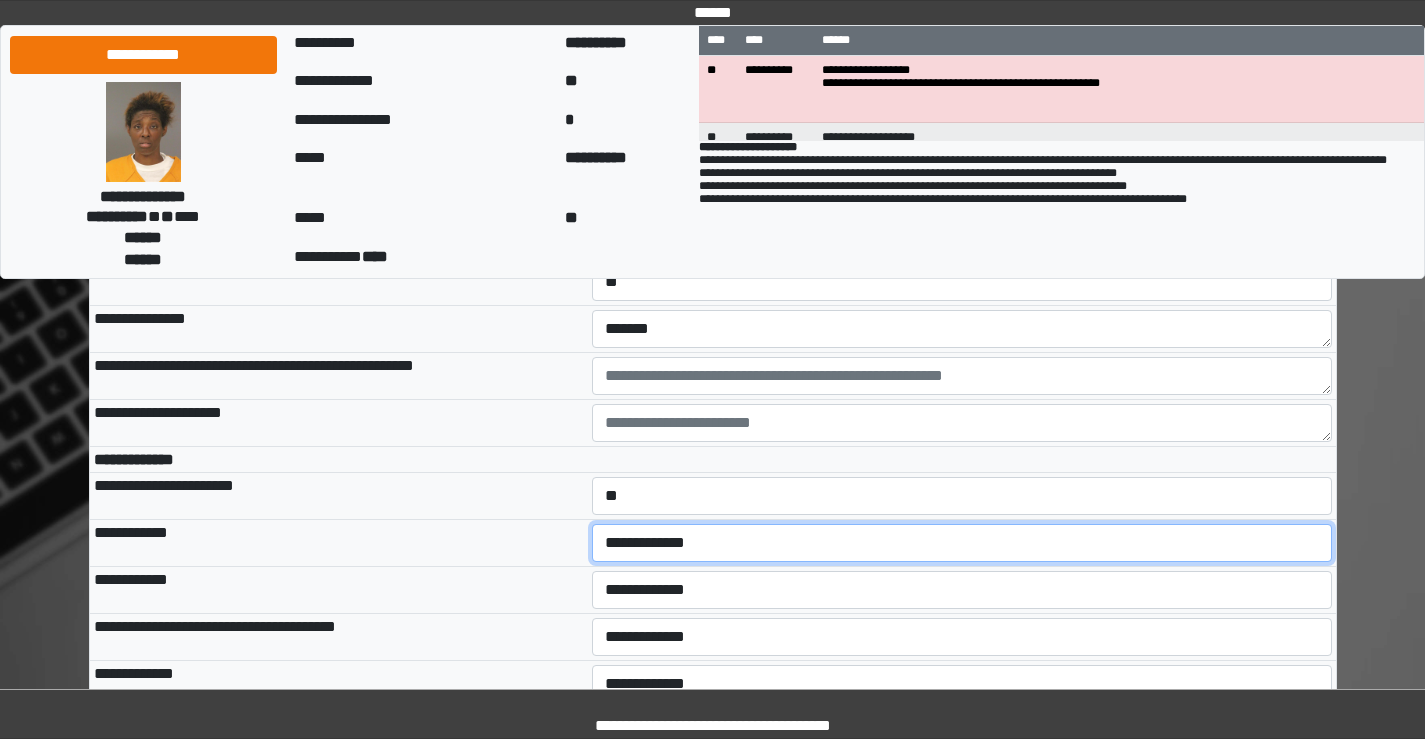 click on "**********" at bounding box center [962, 543] 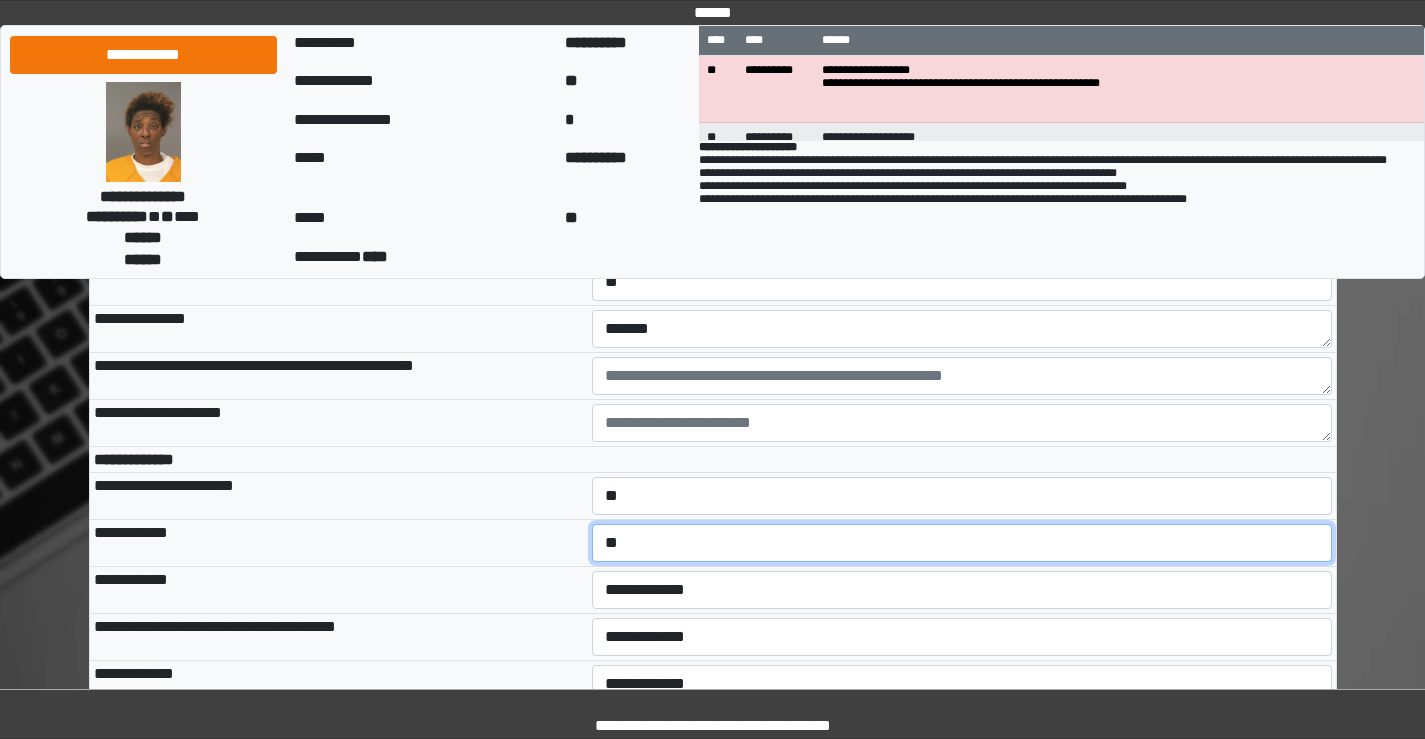 click on "**********" at bounding box center (962, 543) 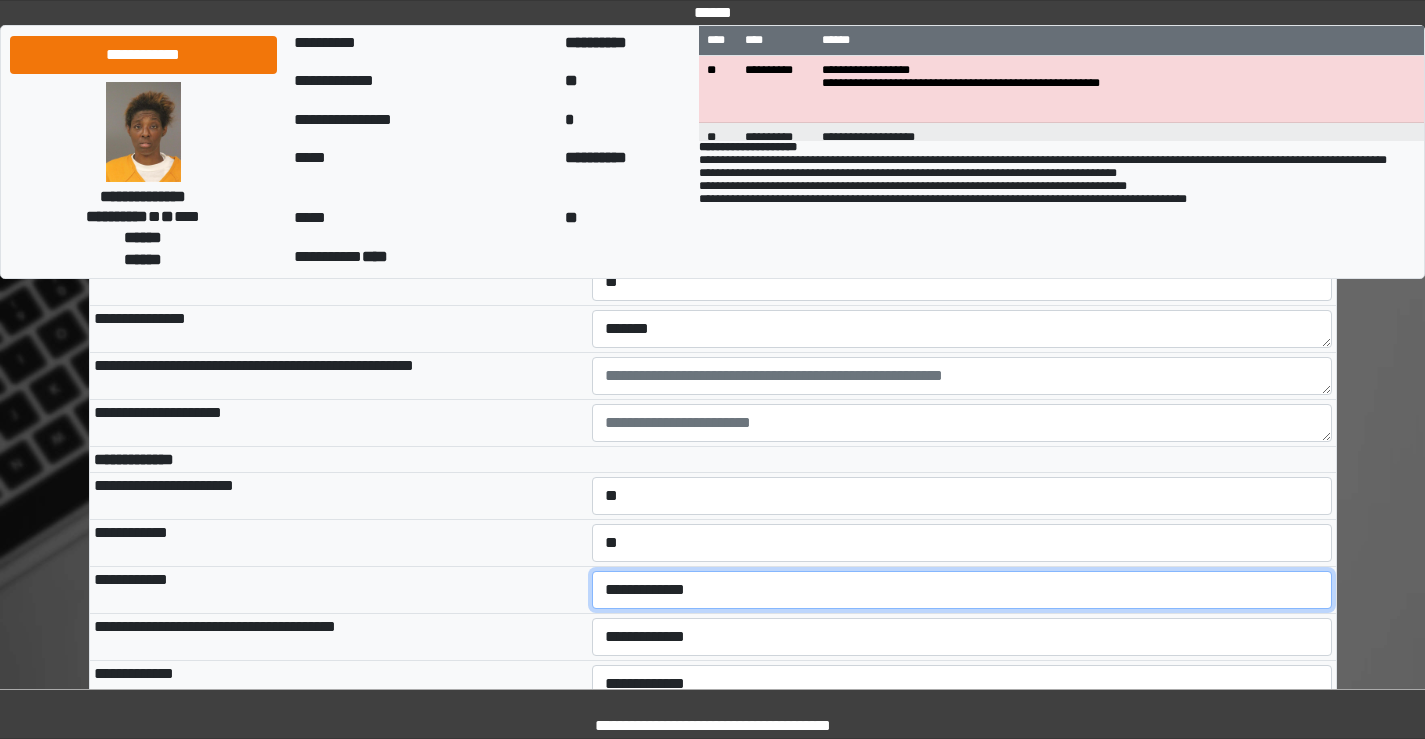 click on "**********" at bounding box center (962, 590) 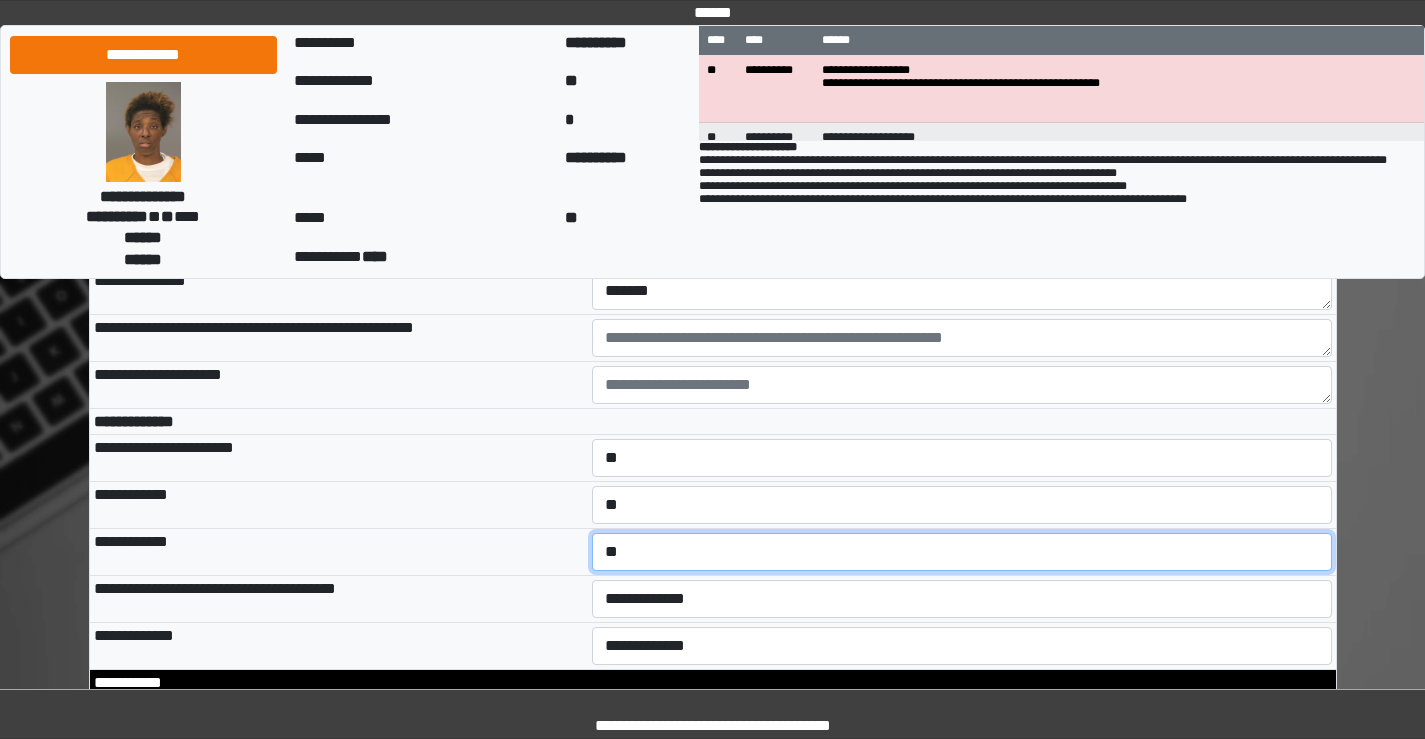 scroll, scrollTop: 900, scrollLeft: 0, axis: vertical 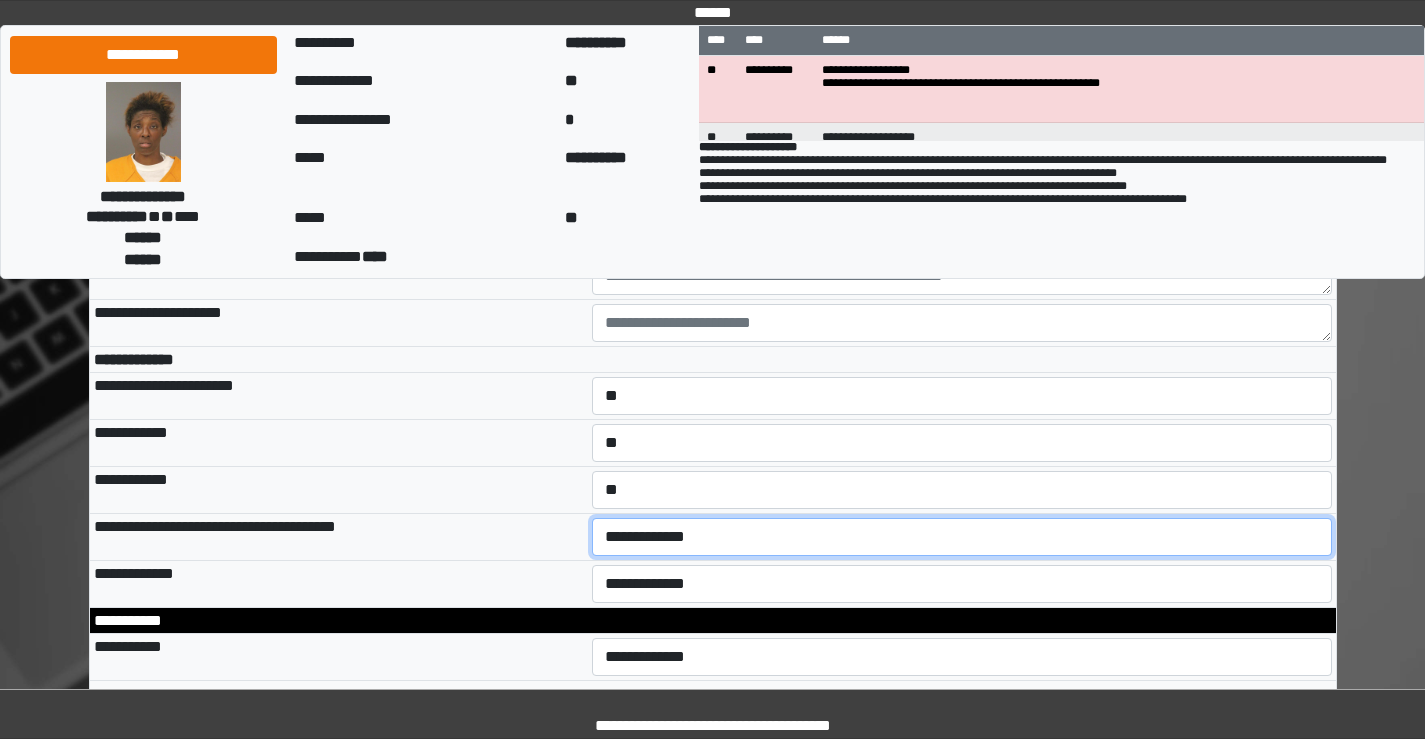 click on "**********" at bounding box center [962, 537] 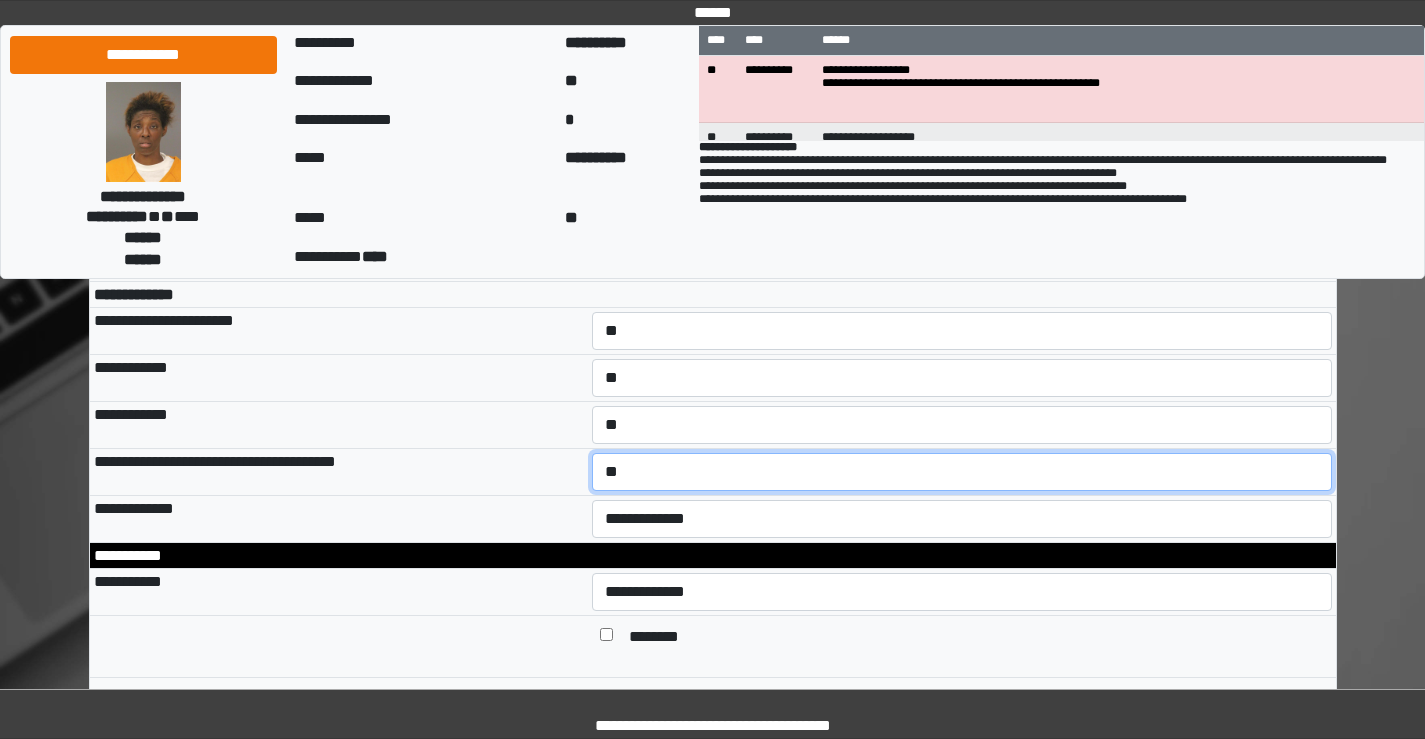 scroll, scrollTop: 1000, scrollLeft: 0, axis: vertical 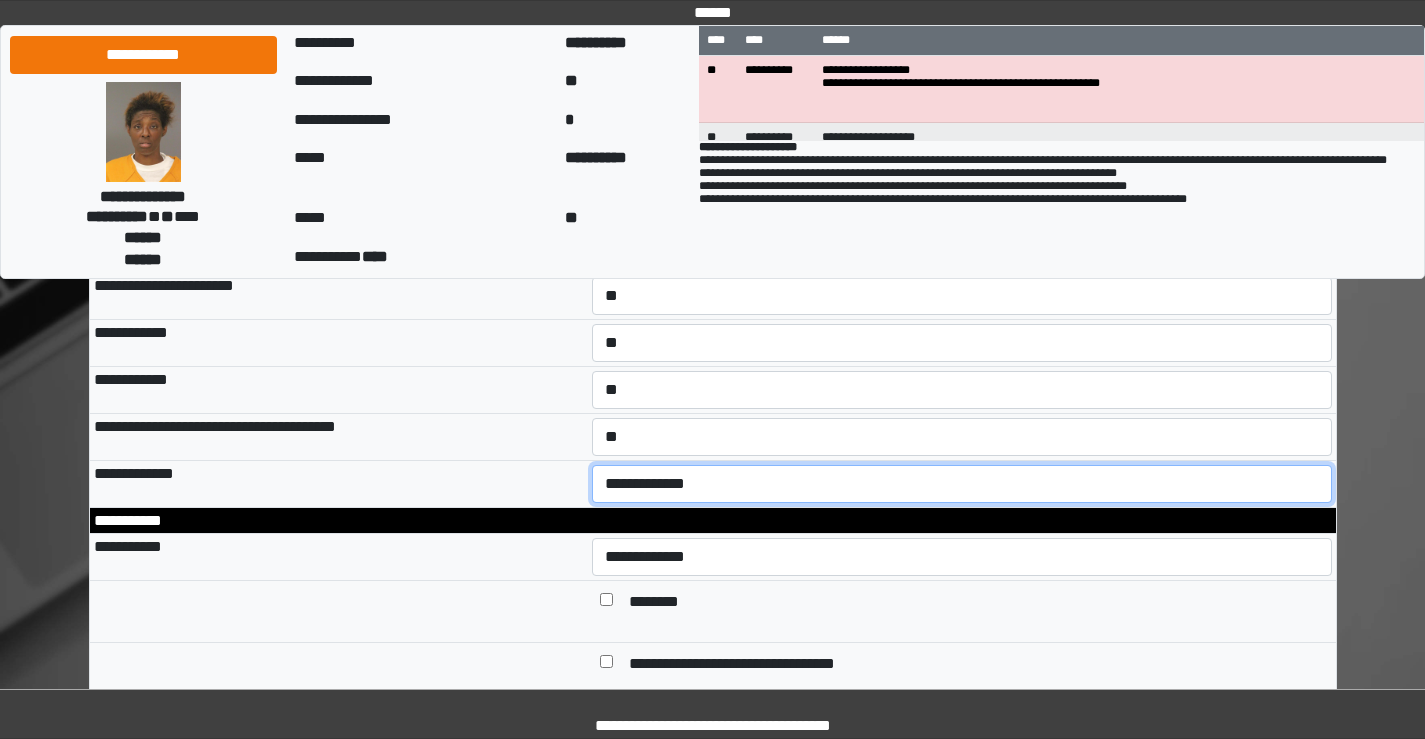 click on "**********" at bounding box center [962, 484] 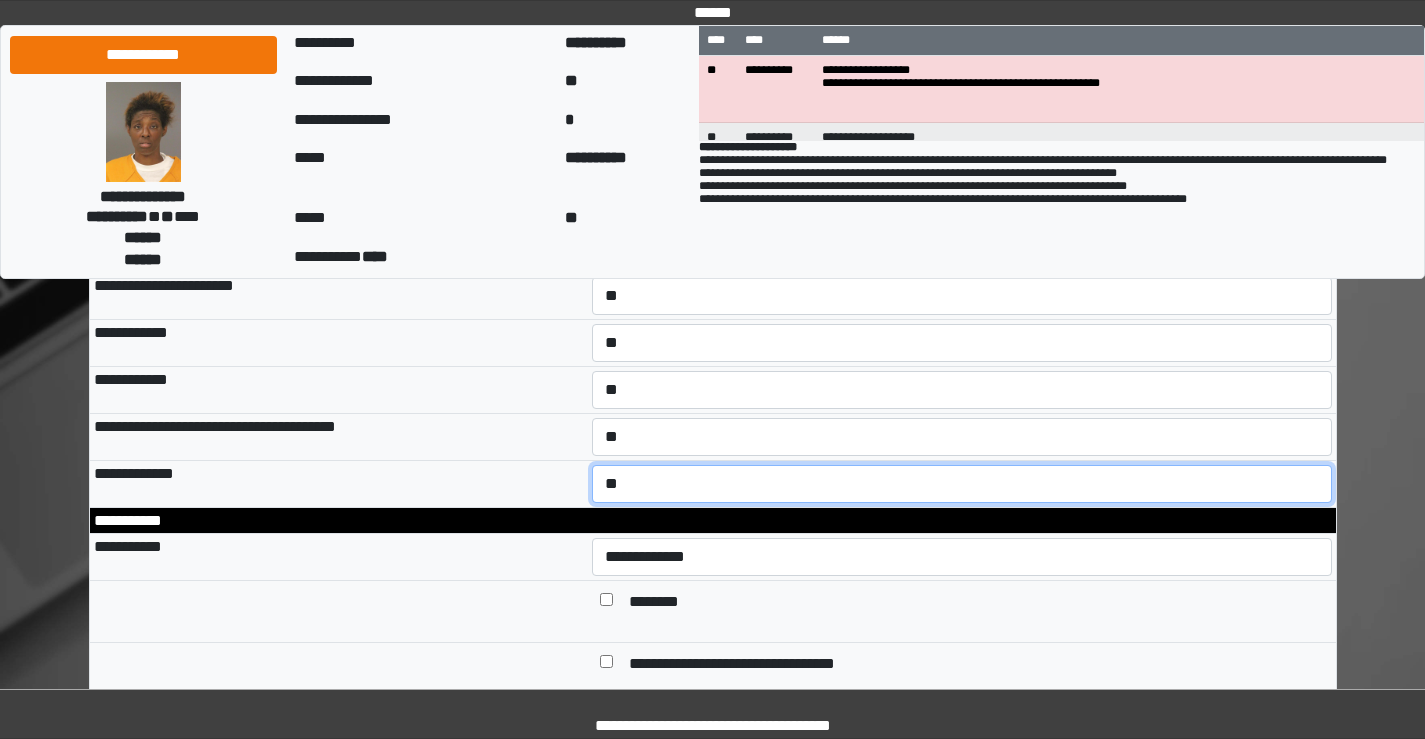 click on "**********" at bounding box center (962, 484) 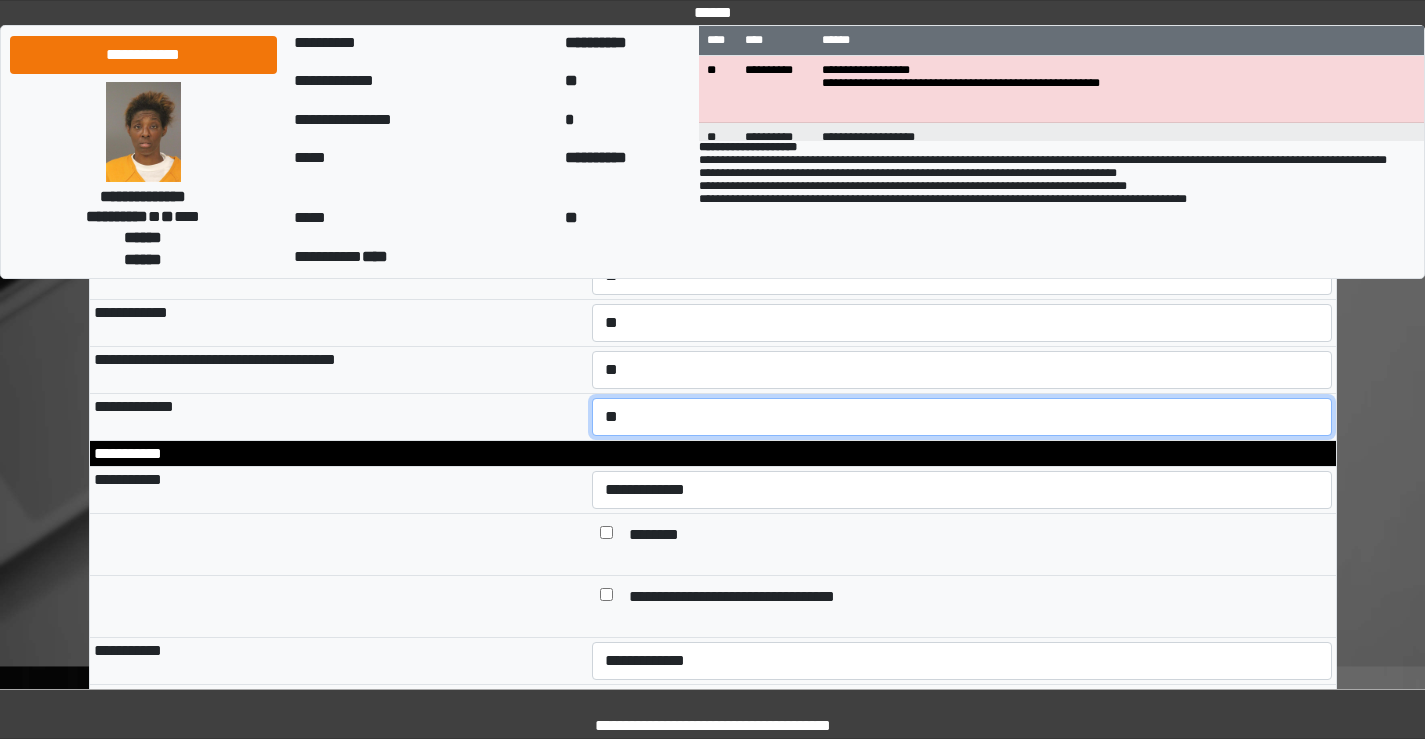 scroll, scrollTop: 1100, scrollLeft: 0, axis: vertical 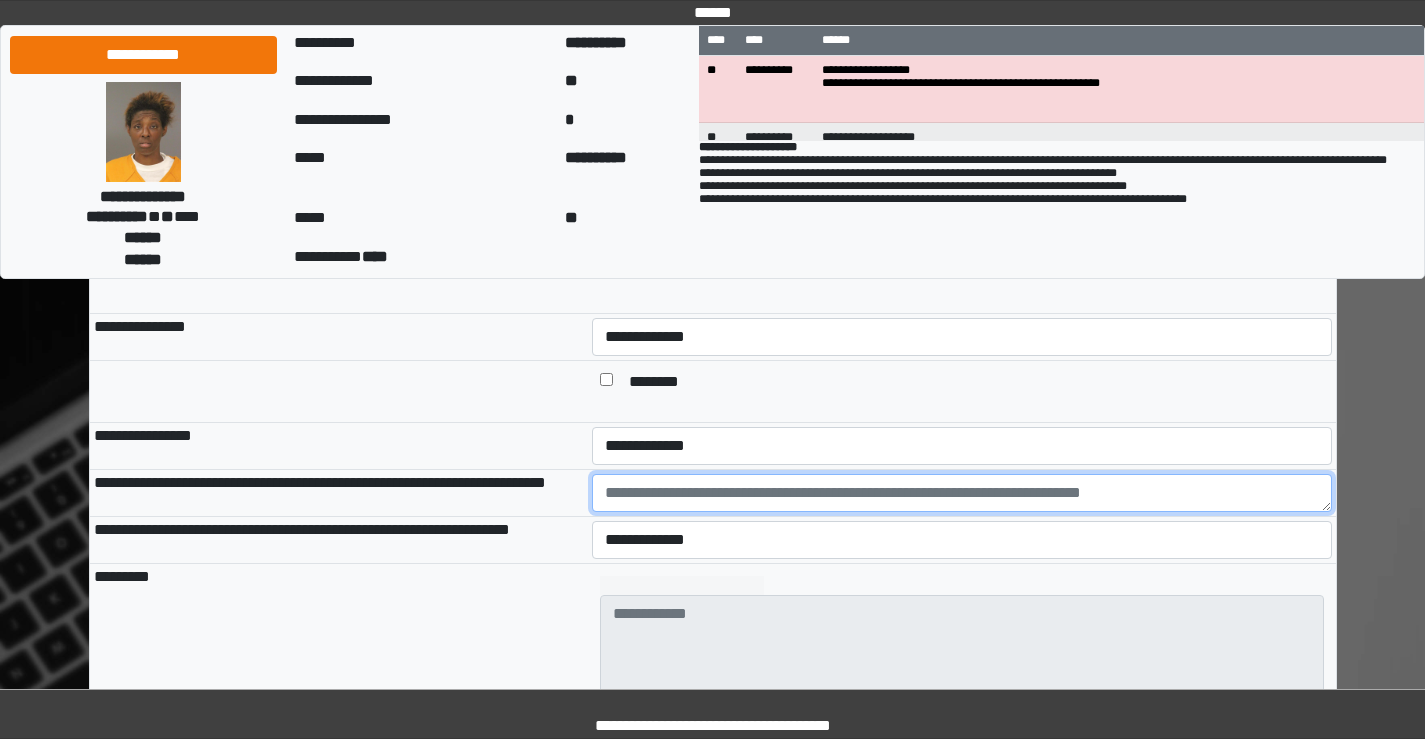 click at bounding box center (962, 493) 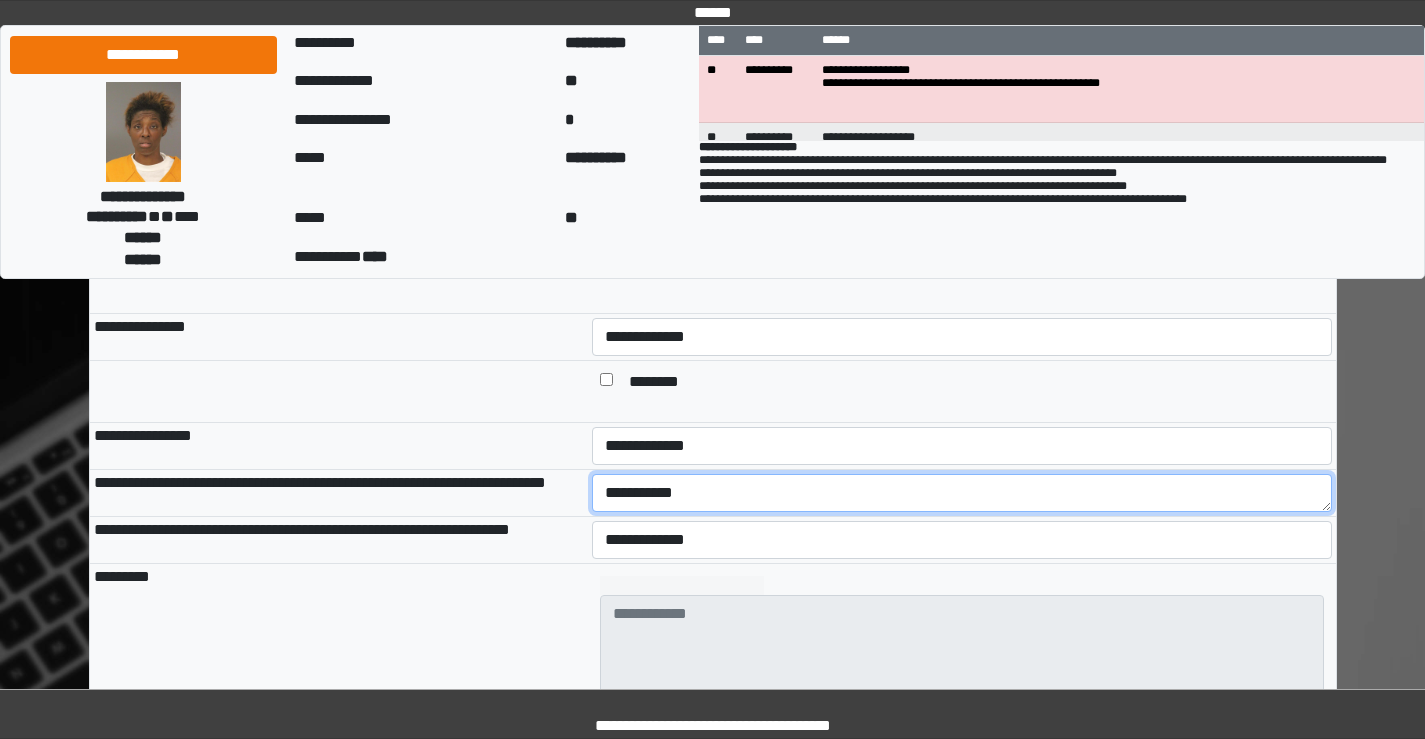 type on "**********" 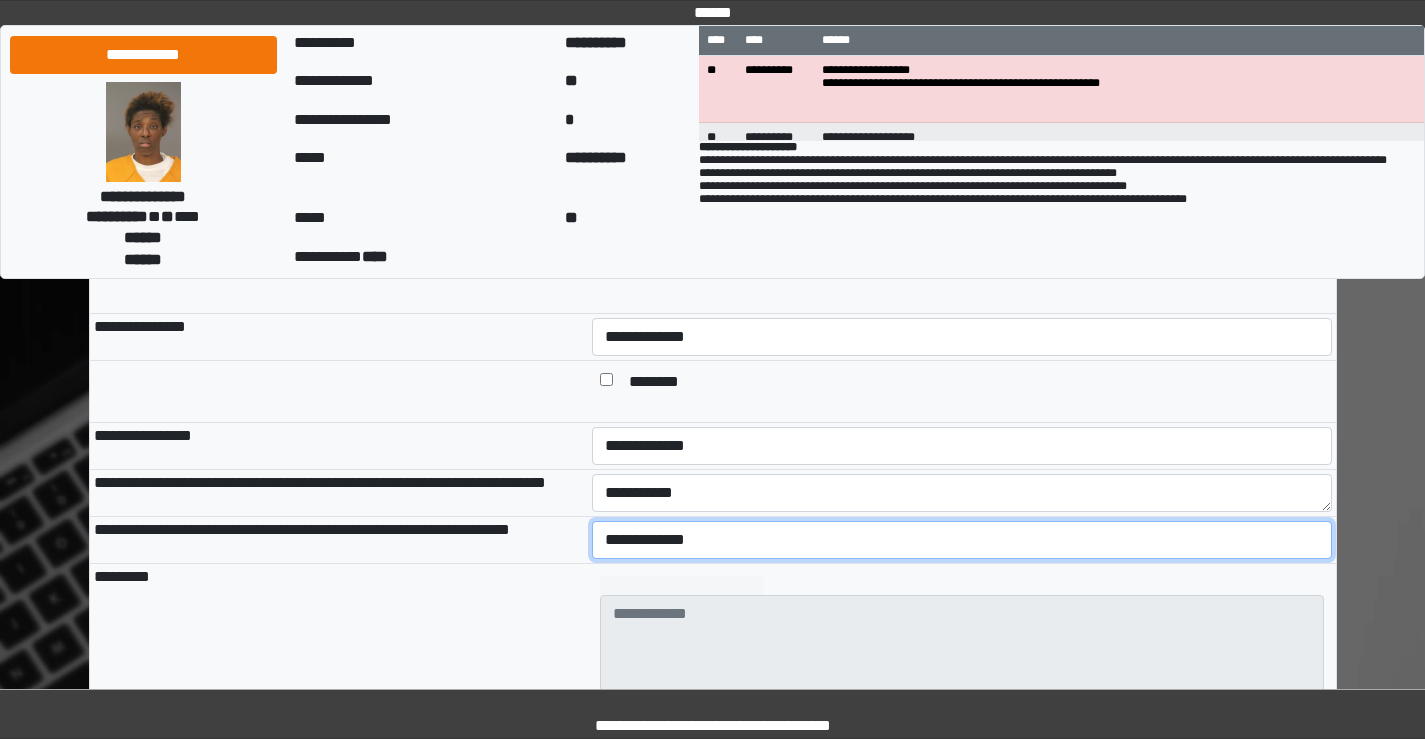 click on "**********" at bounding box center [962, 540] 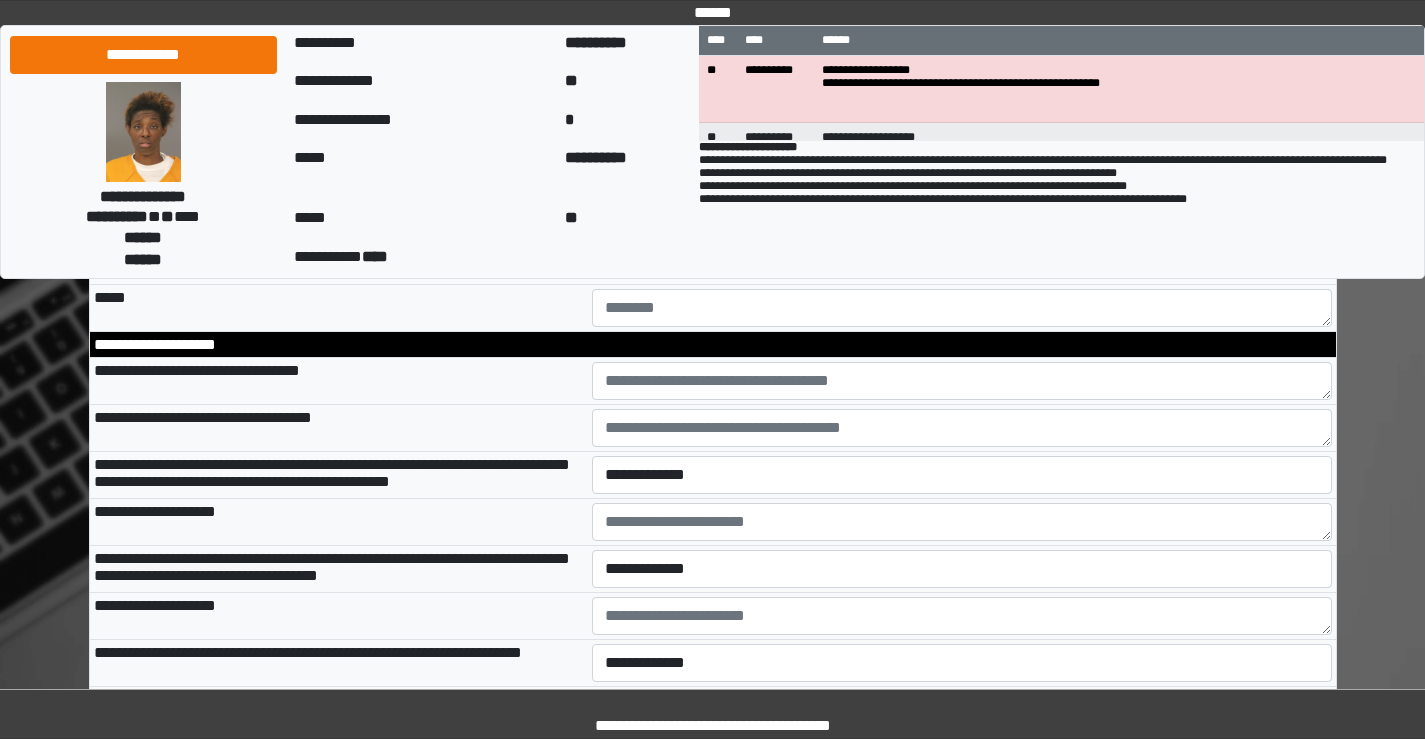 scroll, scrollTop: 2600, scrollLeft: 0, axis: vertical 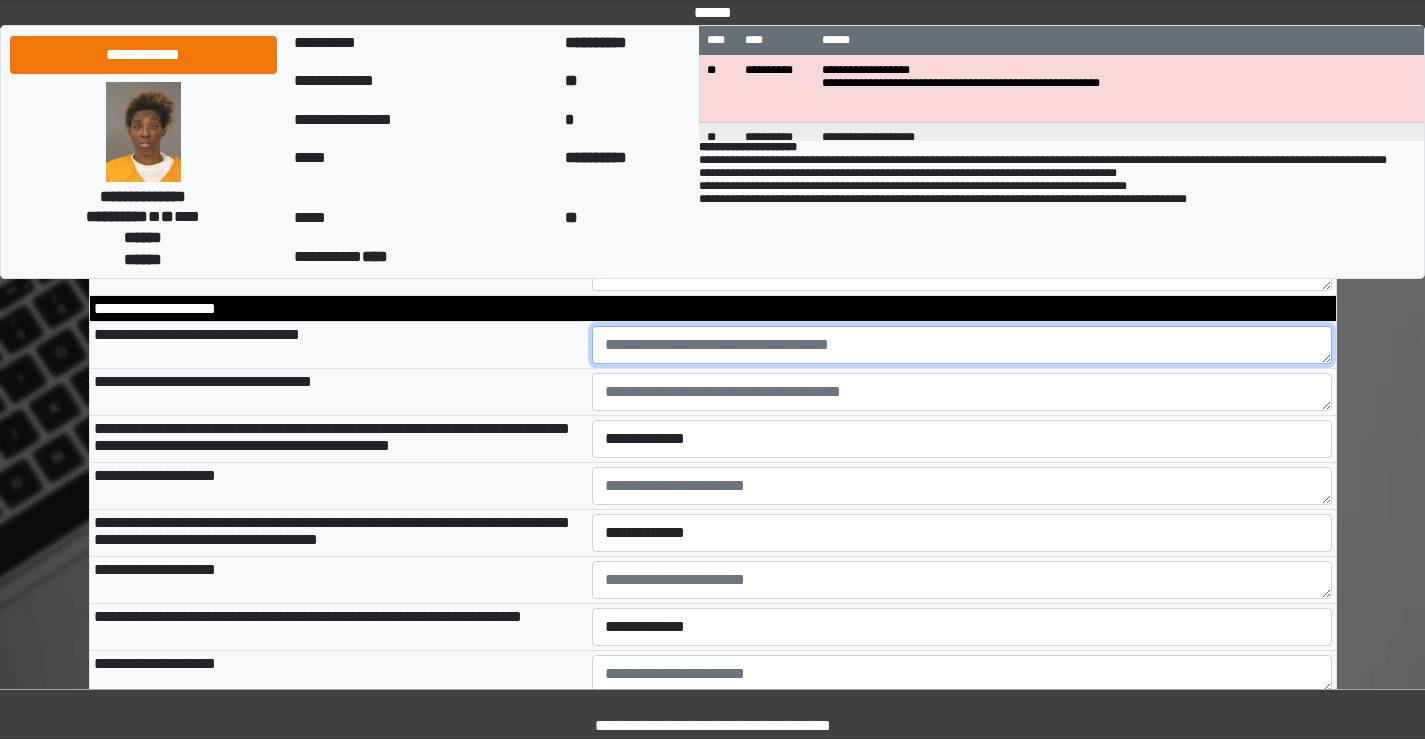 click at bounding box center (962, 345) 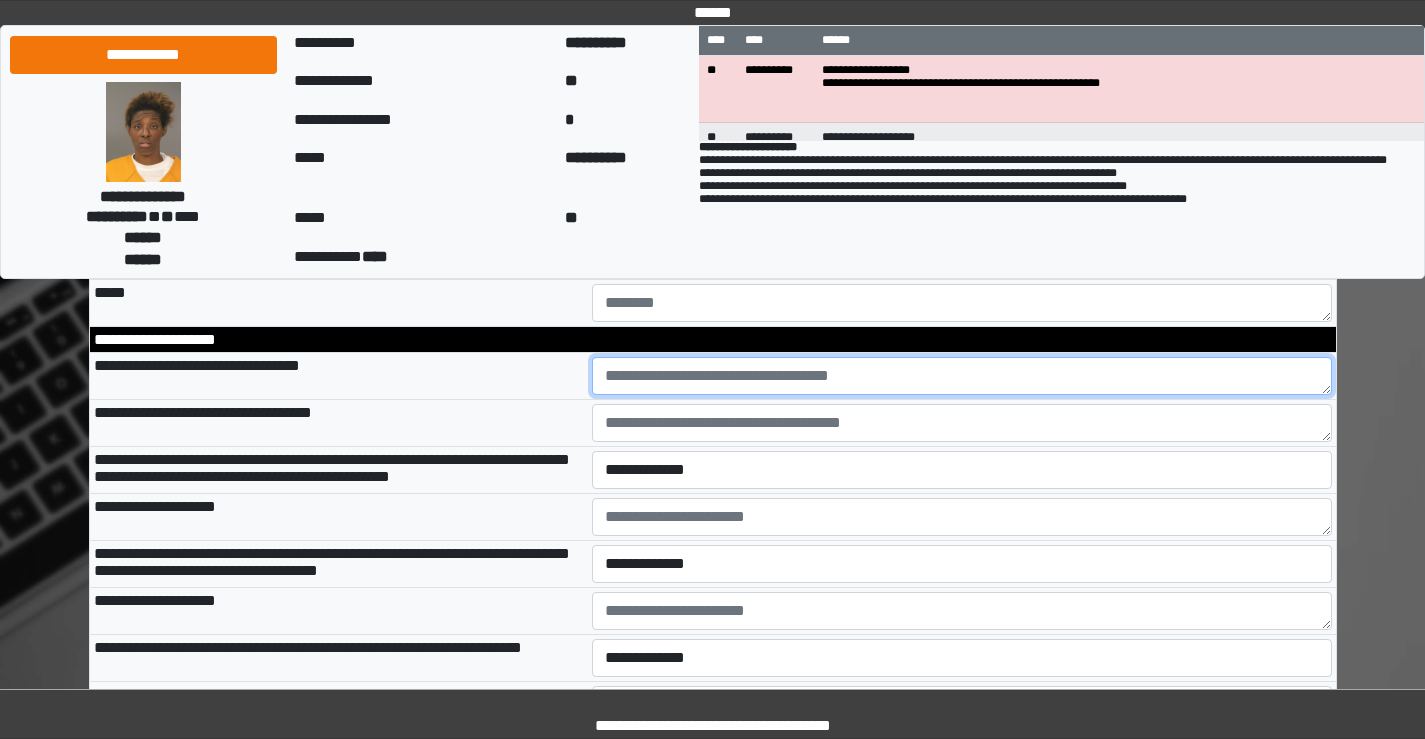 scroll, scrollTop: 2600, scrollLeft: 0, axis: vertical 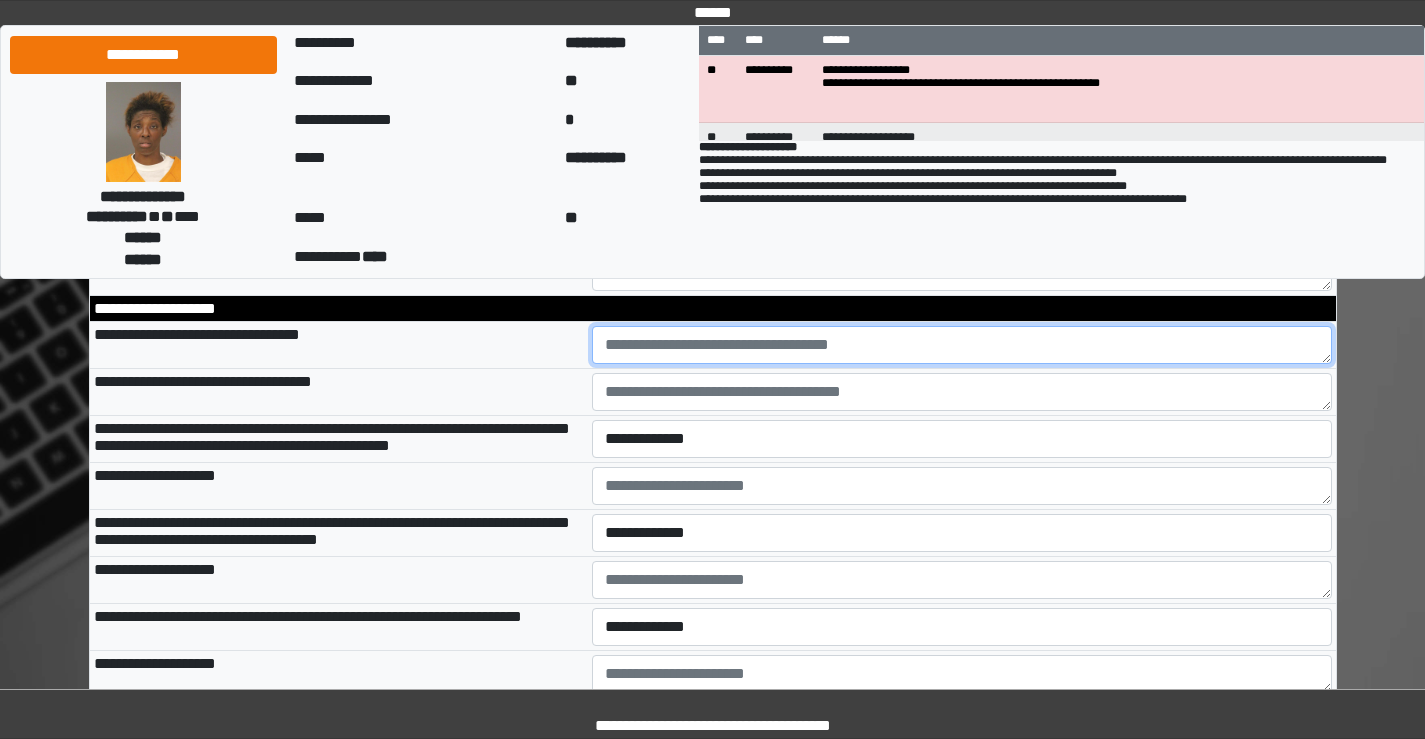 click at bounding box center (962, 345) 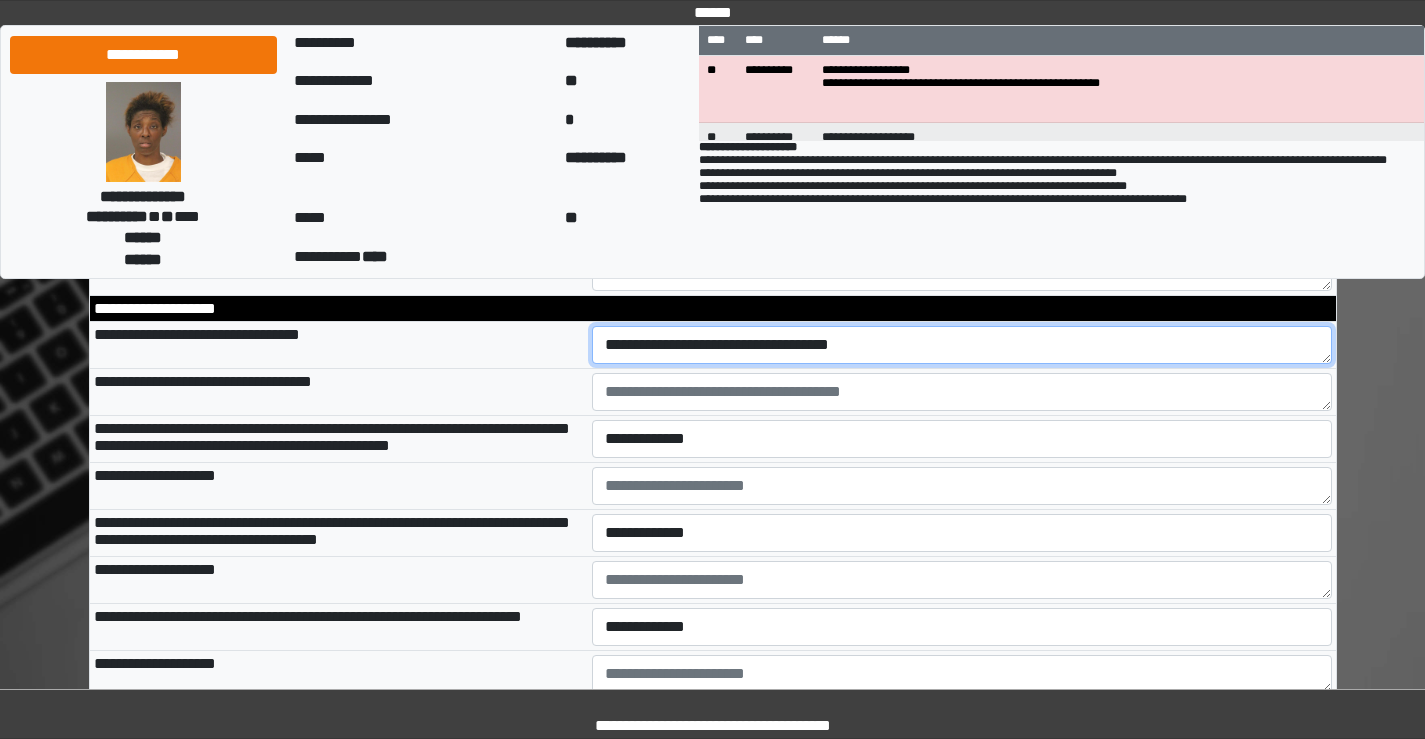type on "**********" 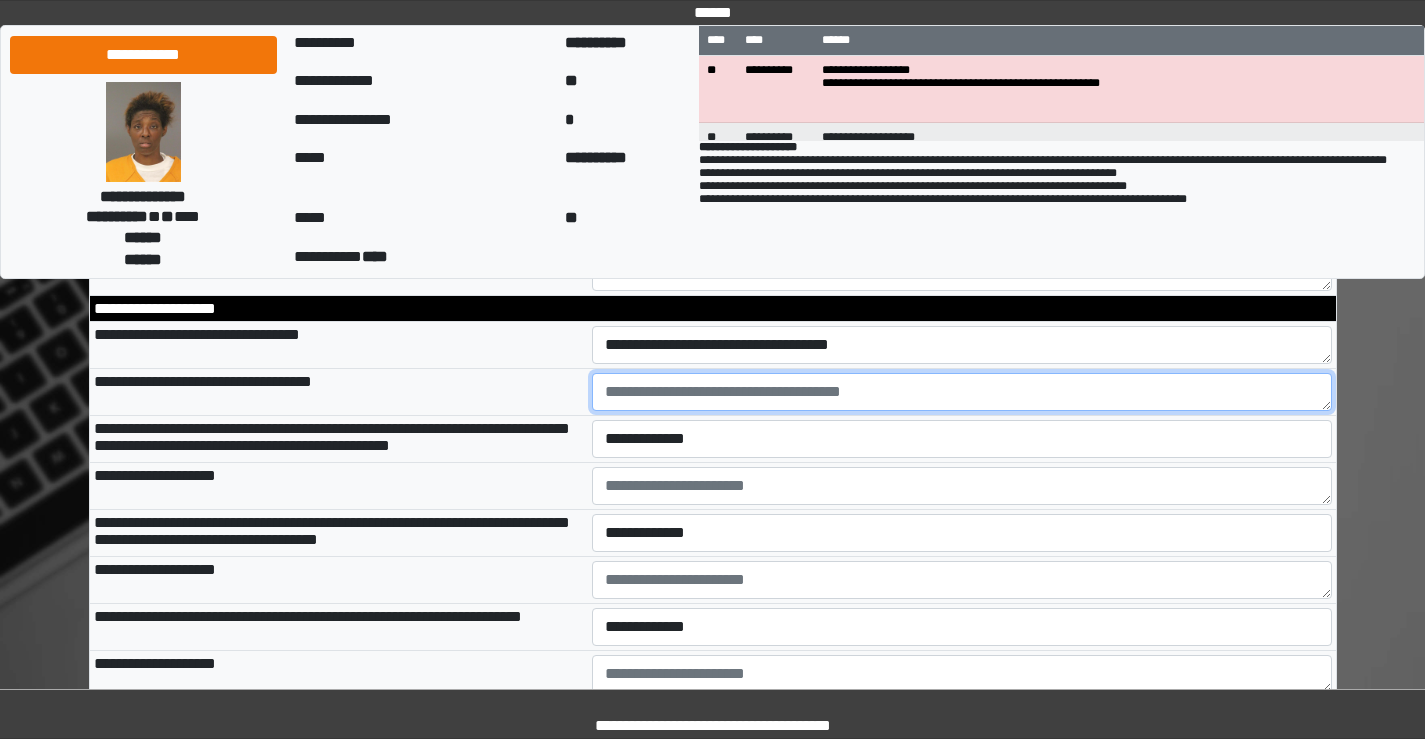 click at bounding box center [962, 392] 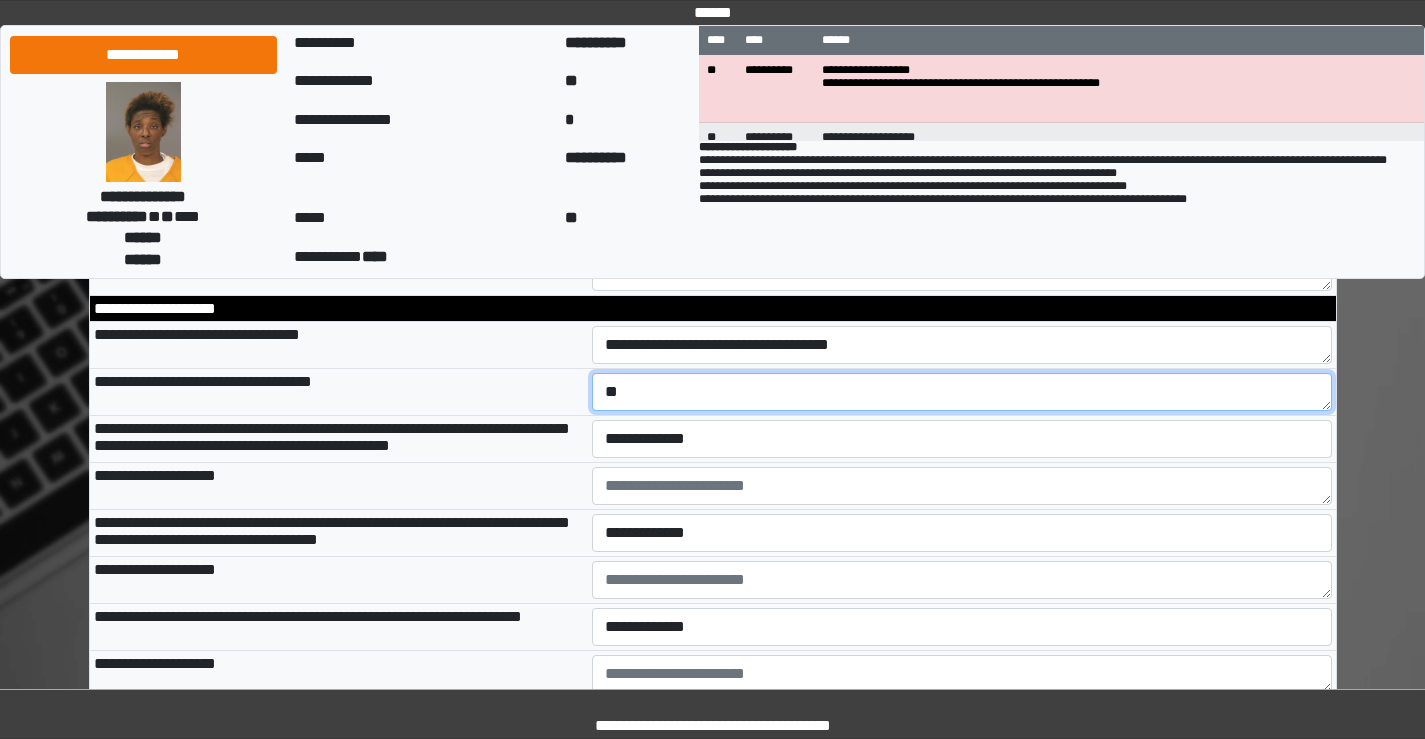 type on "**" 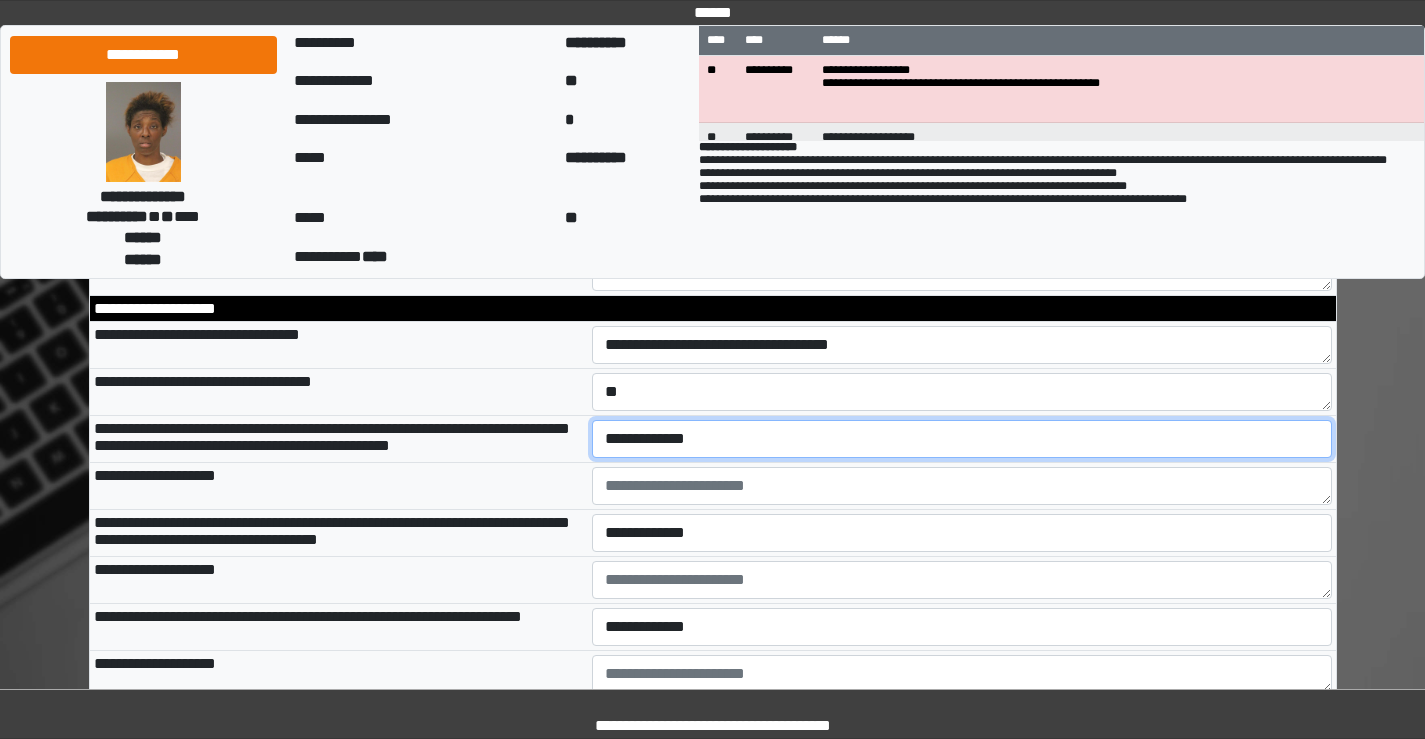 click on "**********" at bounding box center (962, 439) 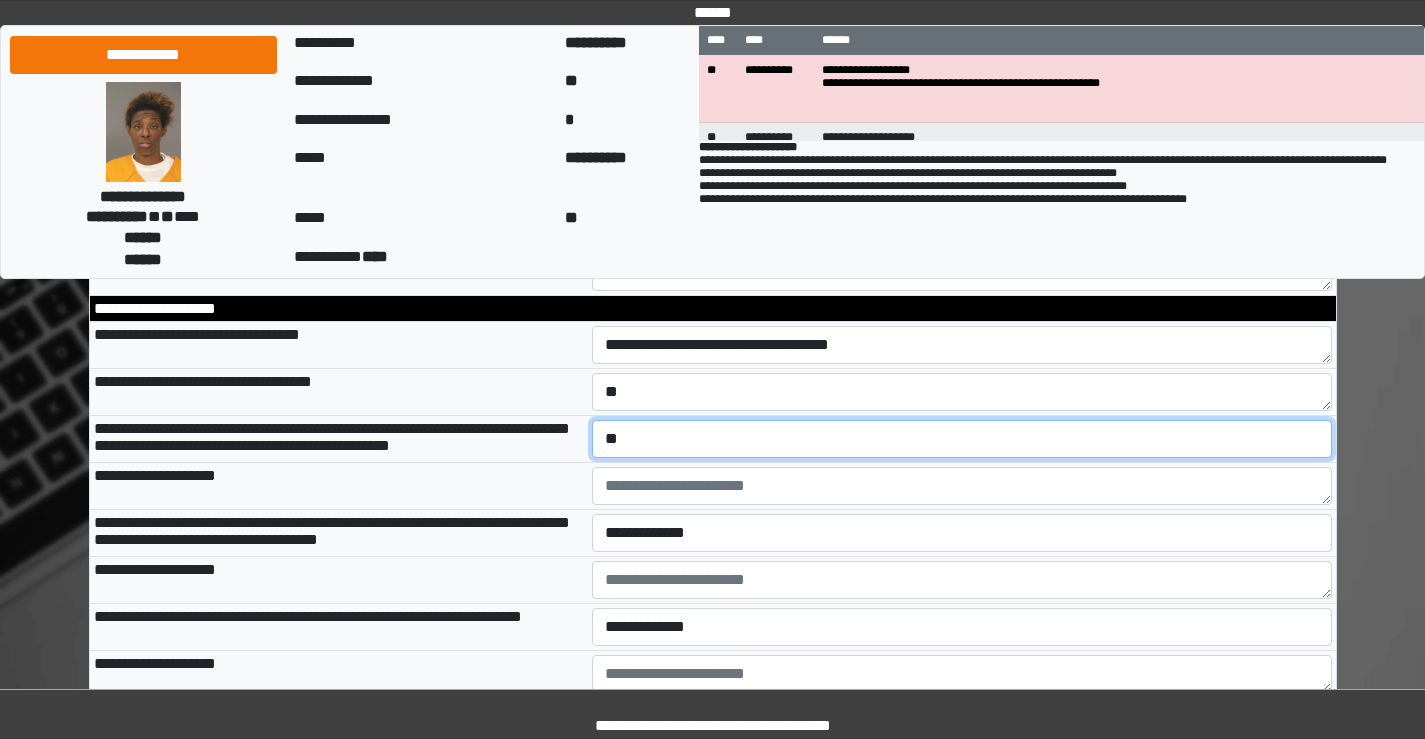 click on "**********" at bounding box center [962, 439] 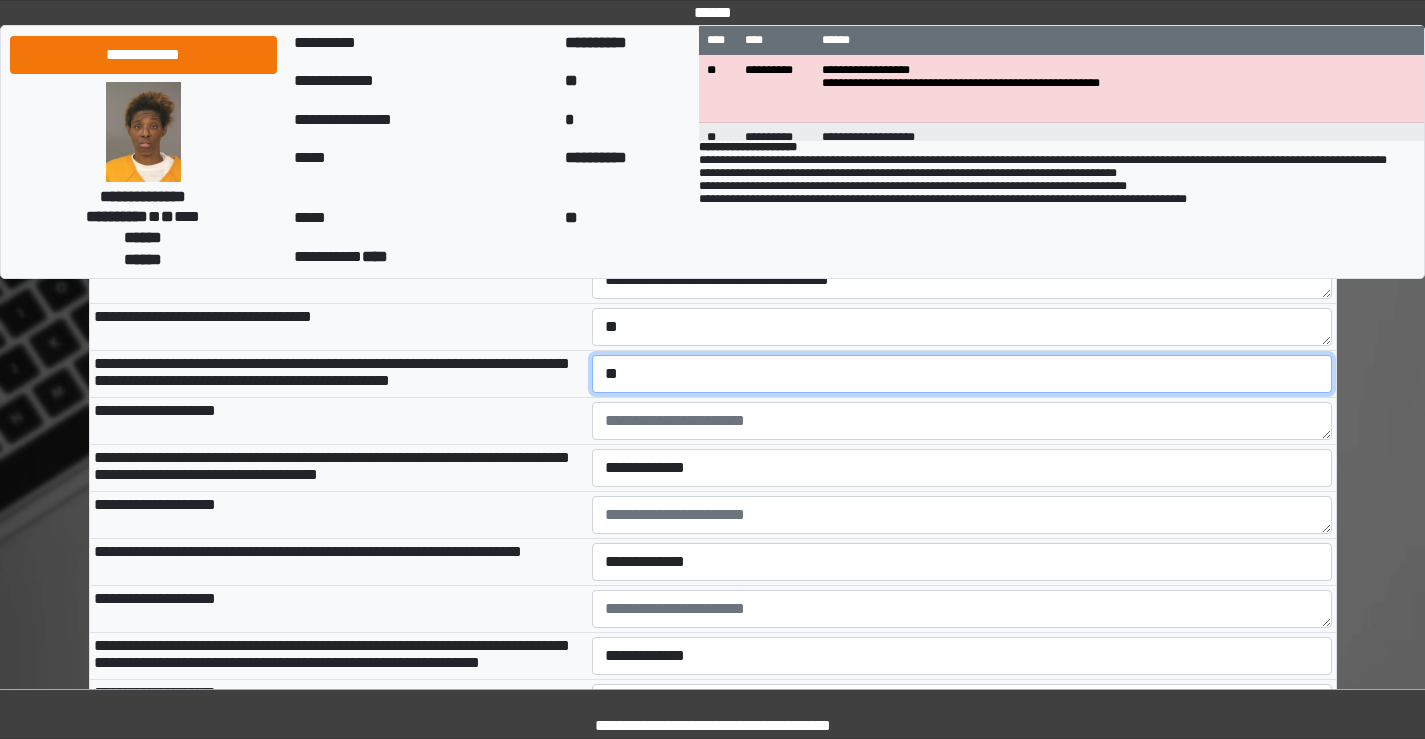 scroll, scrollTop: 2700, scrollLeft: 0, axis: vertical 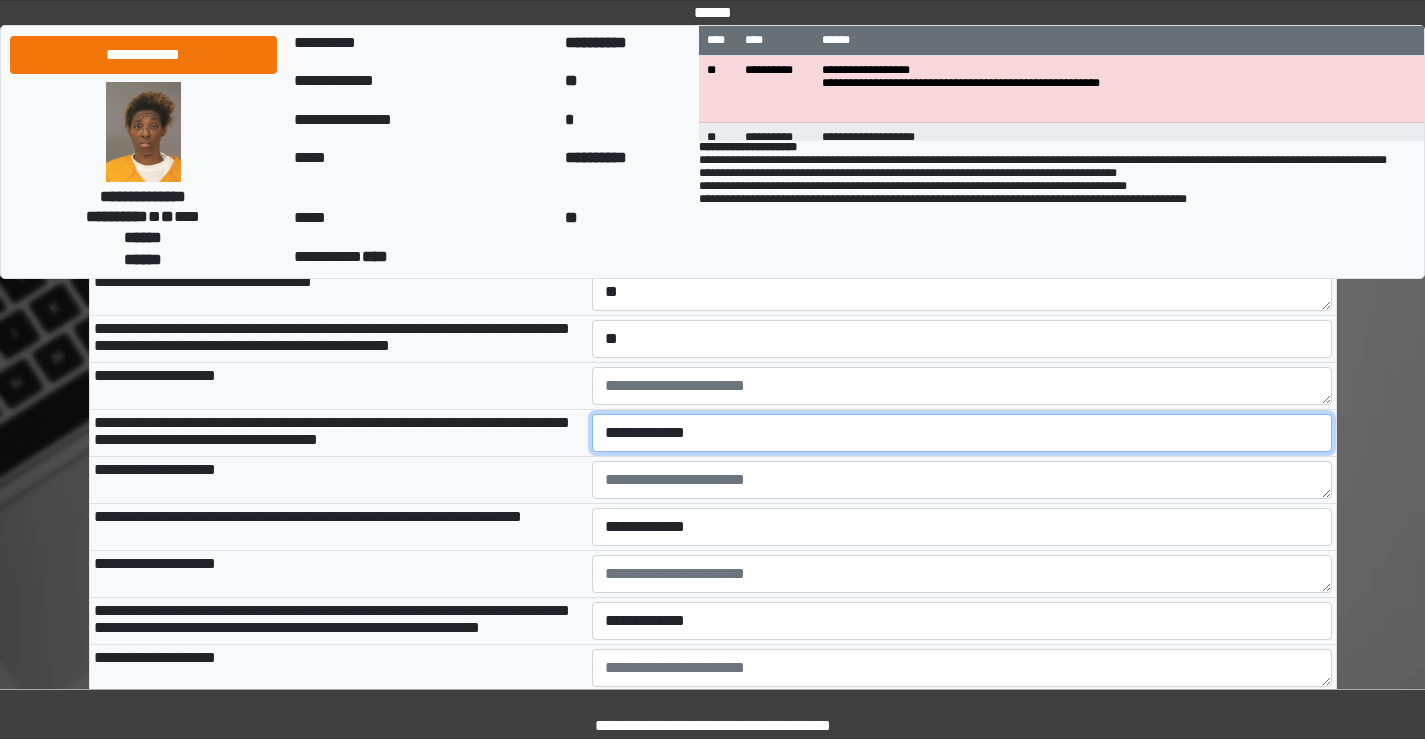 click on "**********" at bounding box center [962, 433] 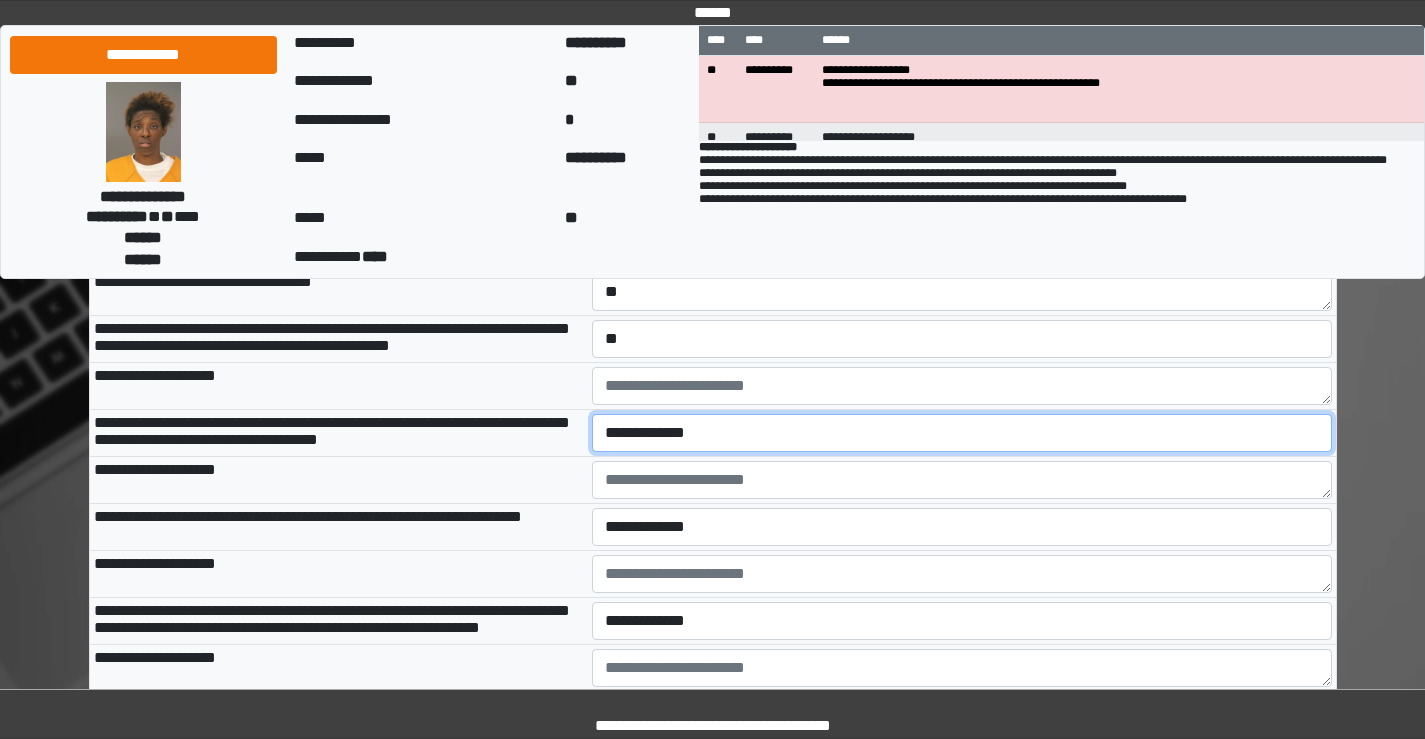 select on "*" 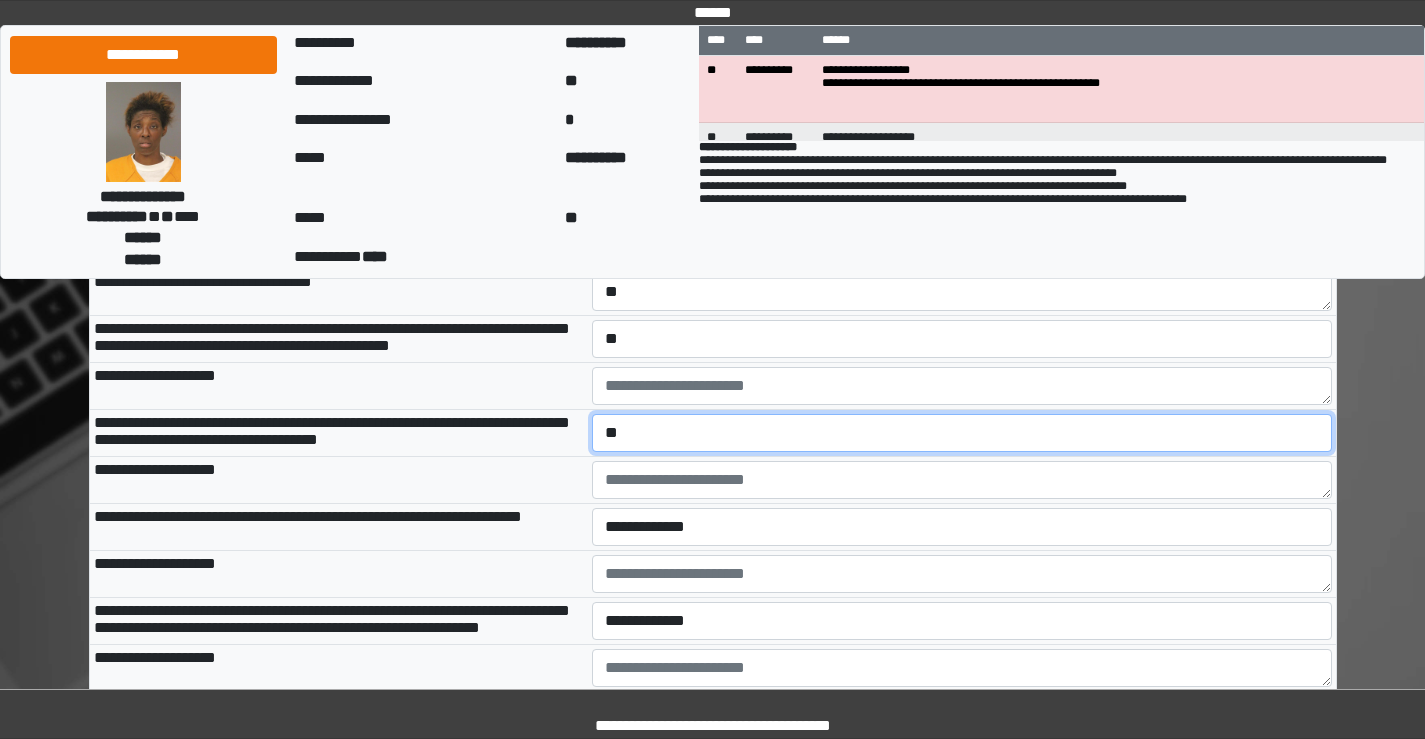 click on "**********" at bounding box center (962, 433) 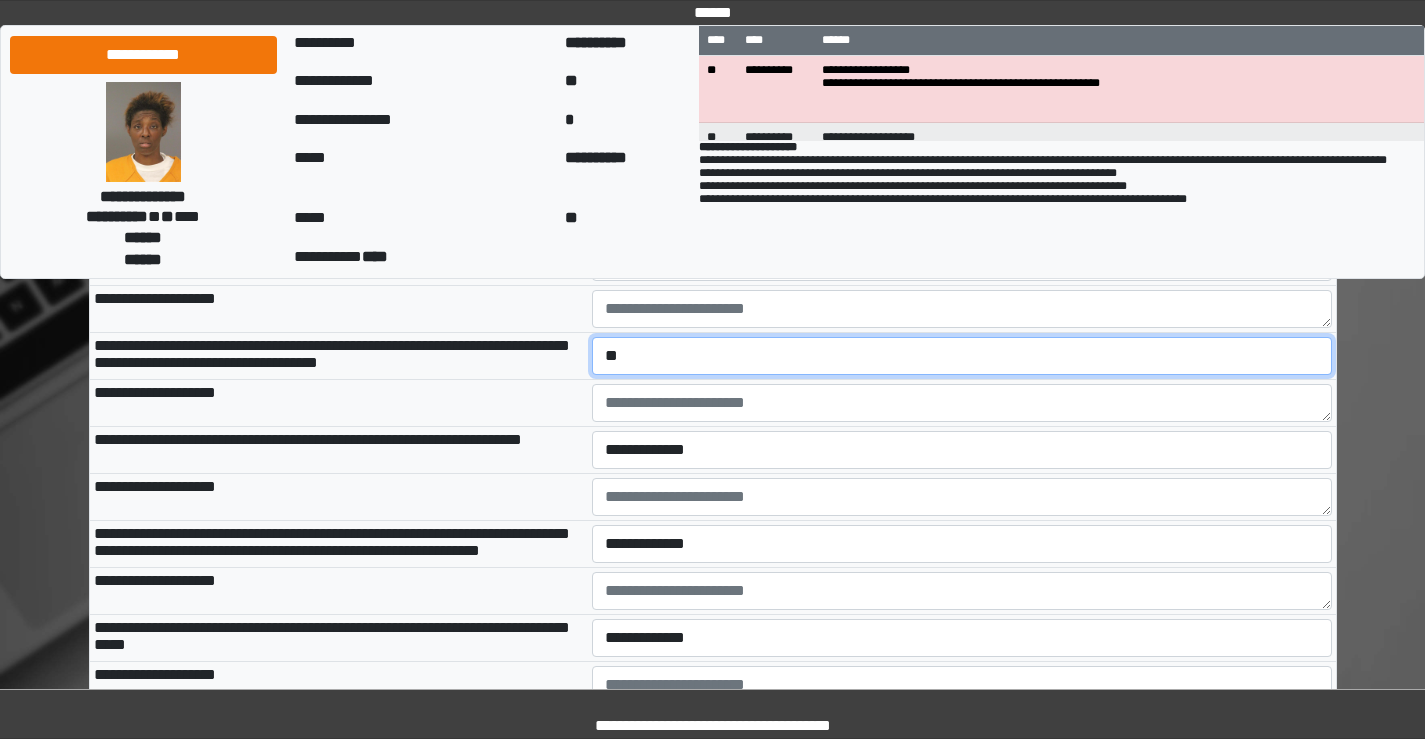 scroll, scrollTop: 2800, scrollLeft: 0, axis: vertical 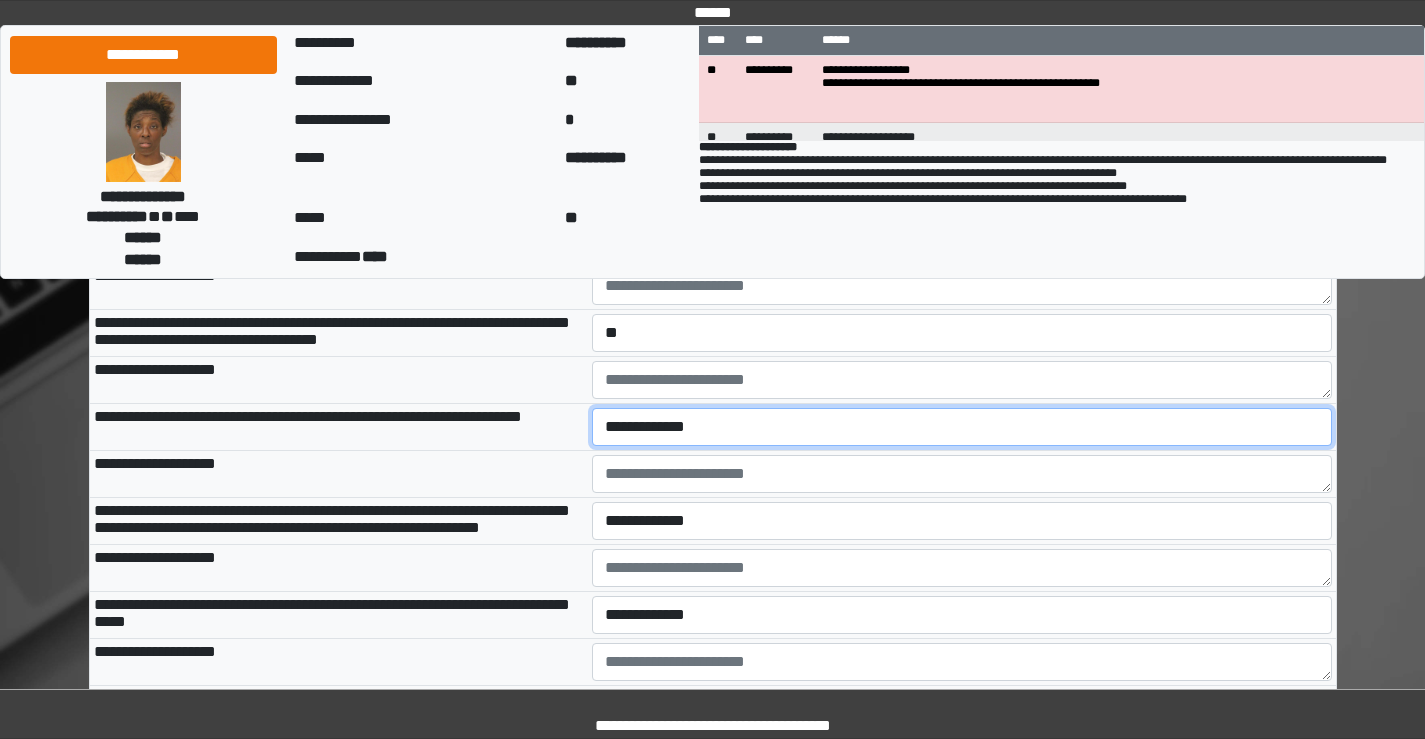 click on "**********" at bounding box center (962, 427) 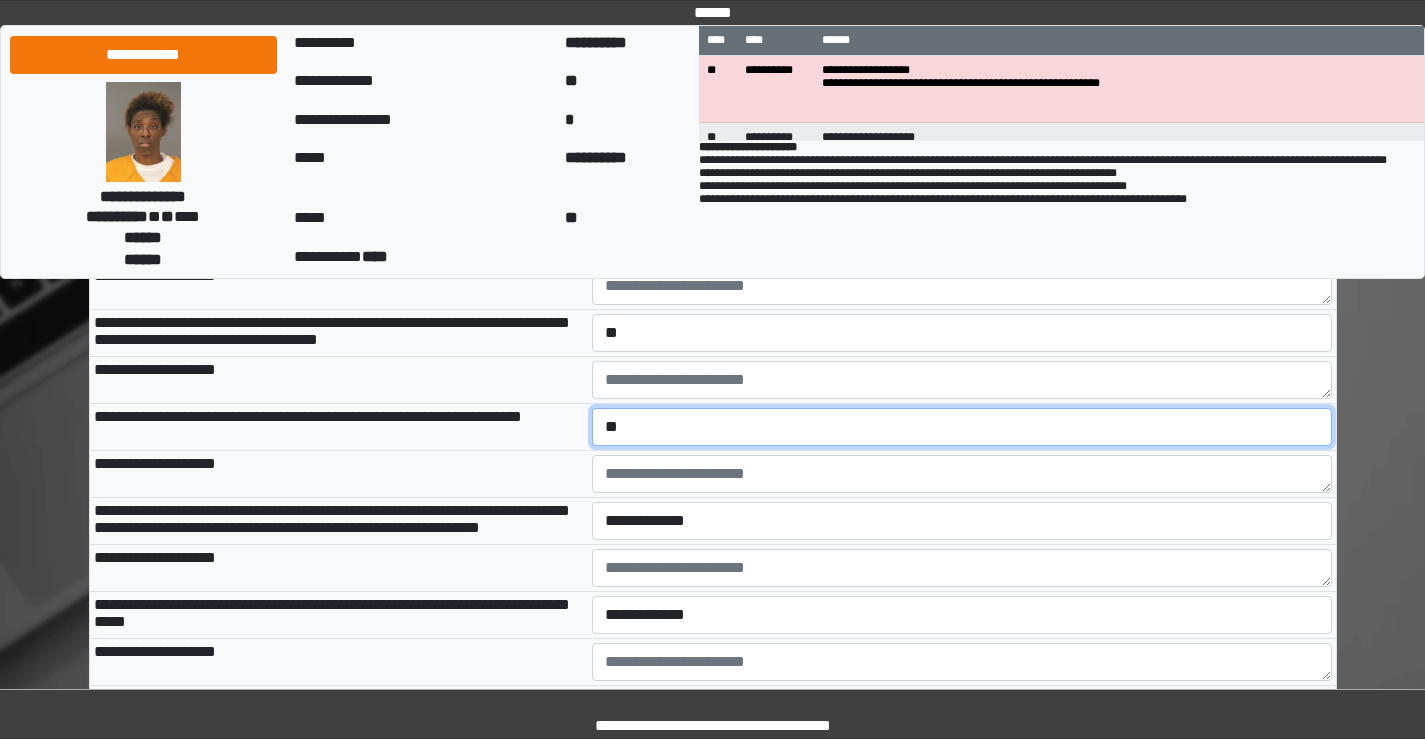 scroll, scrollTop: 2900, scrollLeft: 0, axis: vertical 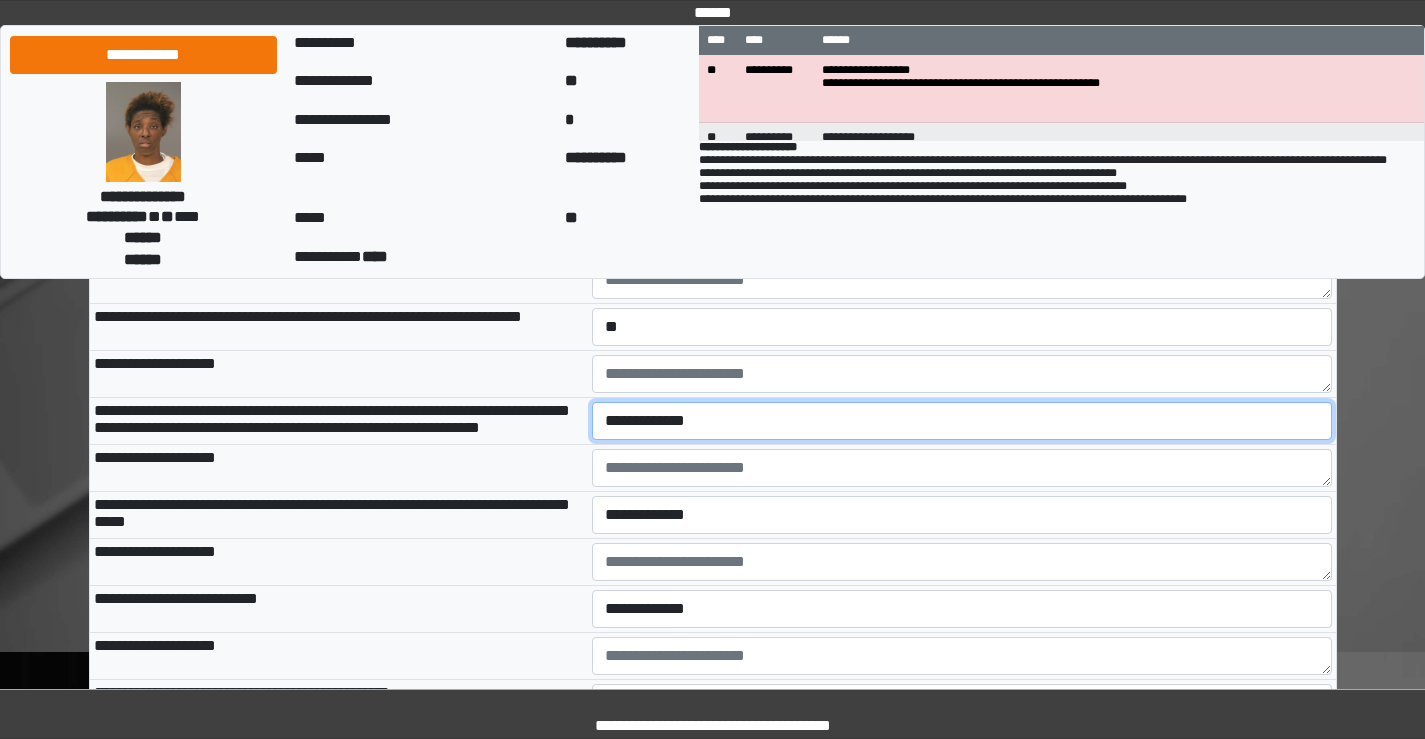 click on "**********" at bounding box center [962, 421] 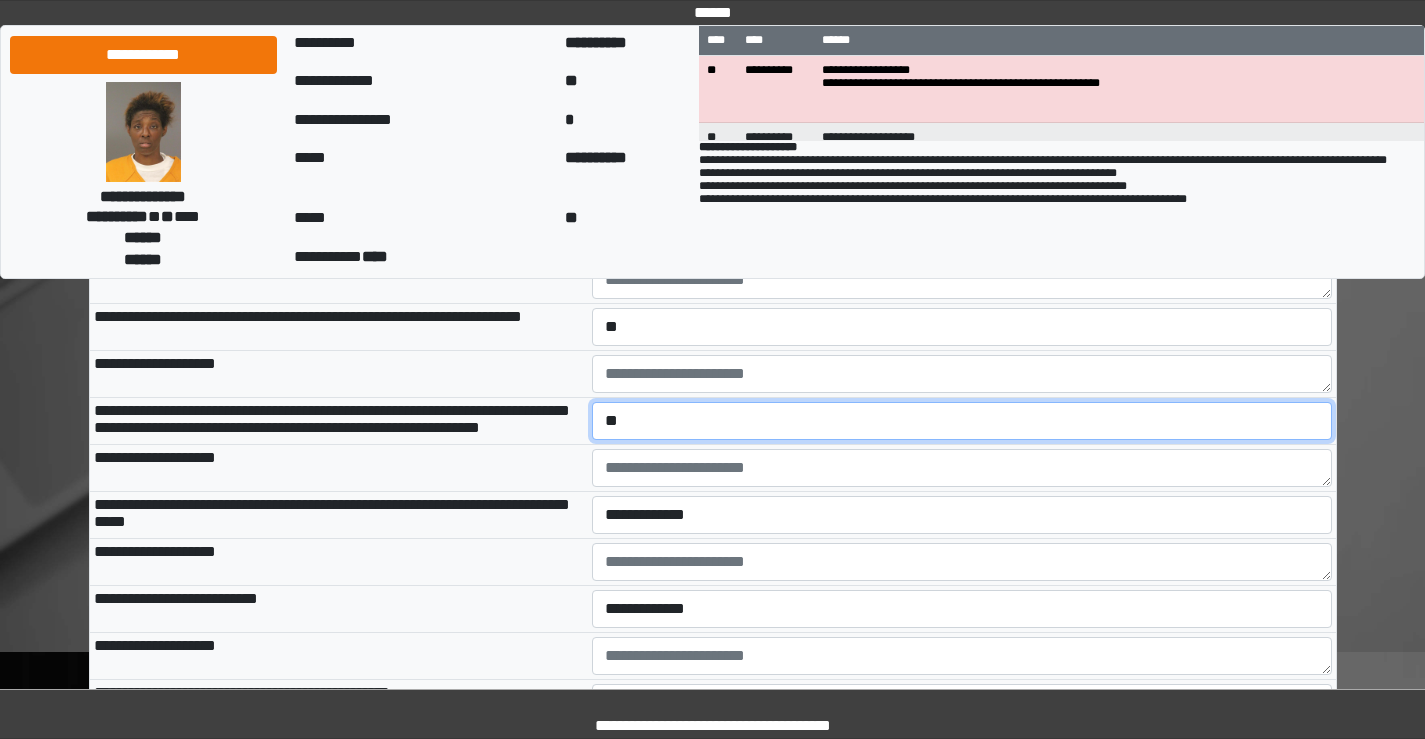 click on "**********" at bounding box center [962, 421] 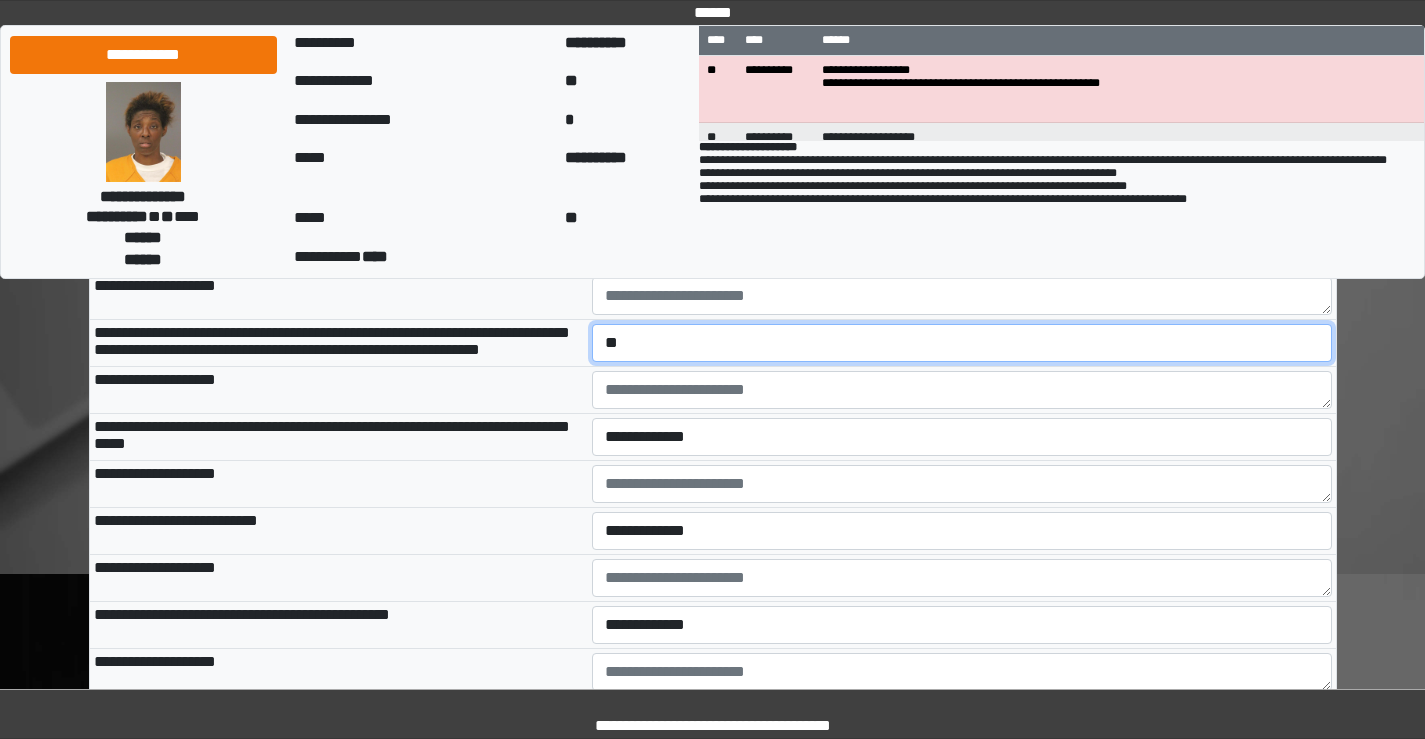 scroll, scrollTop: 3000, scrollLeft: 0, axis: vertical 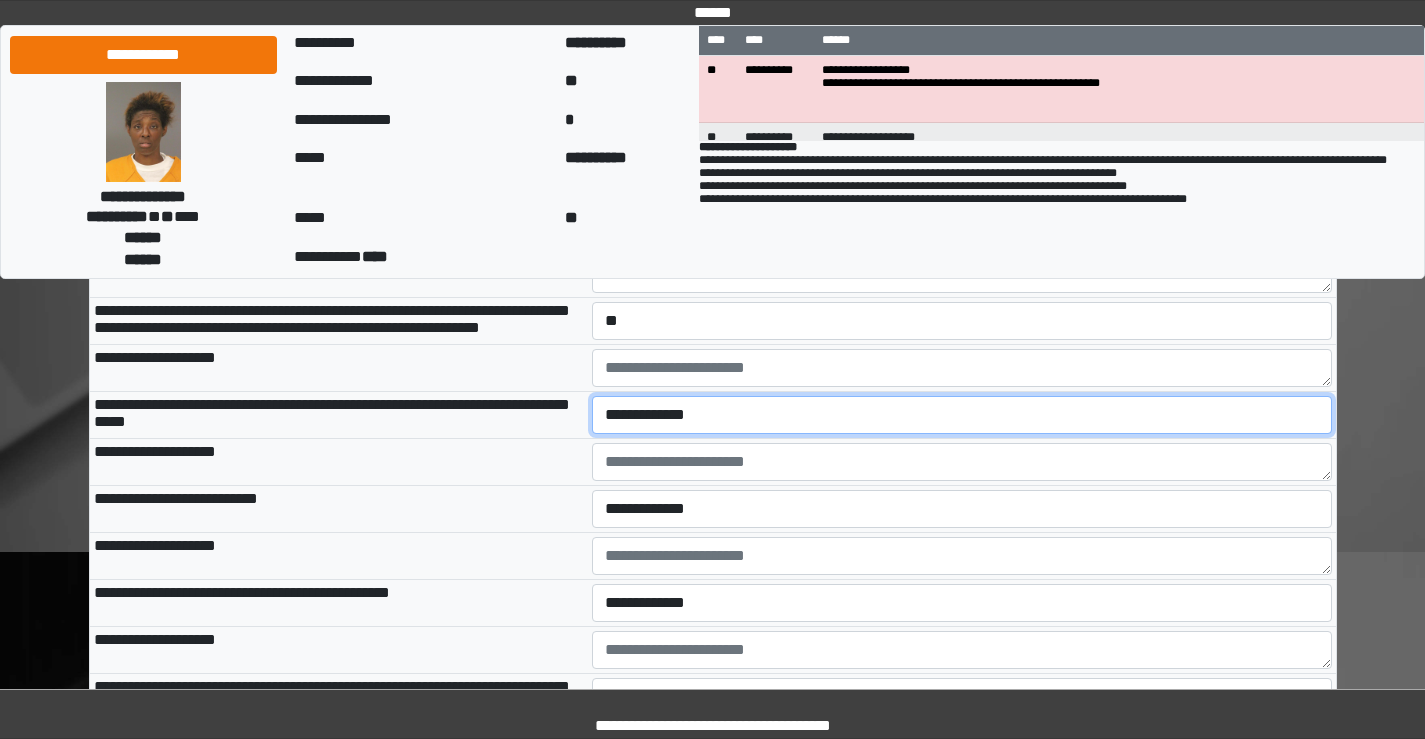 click on "**********" at bounding box center (962, 415) 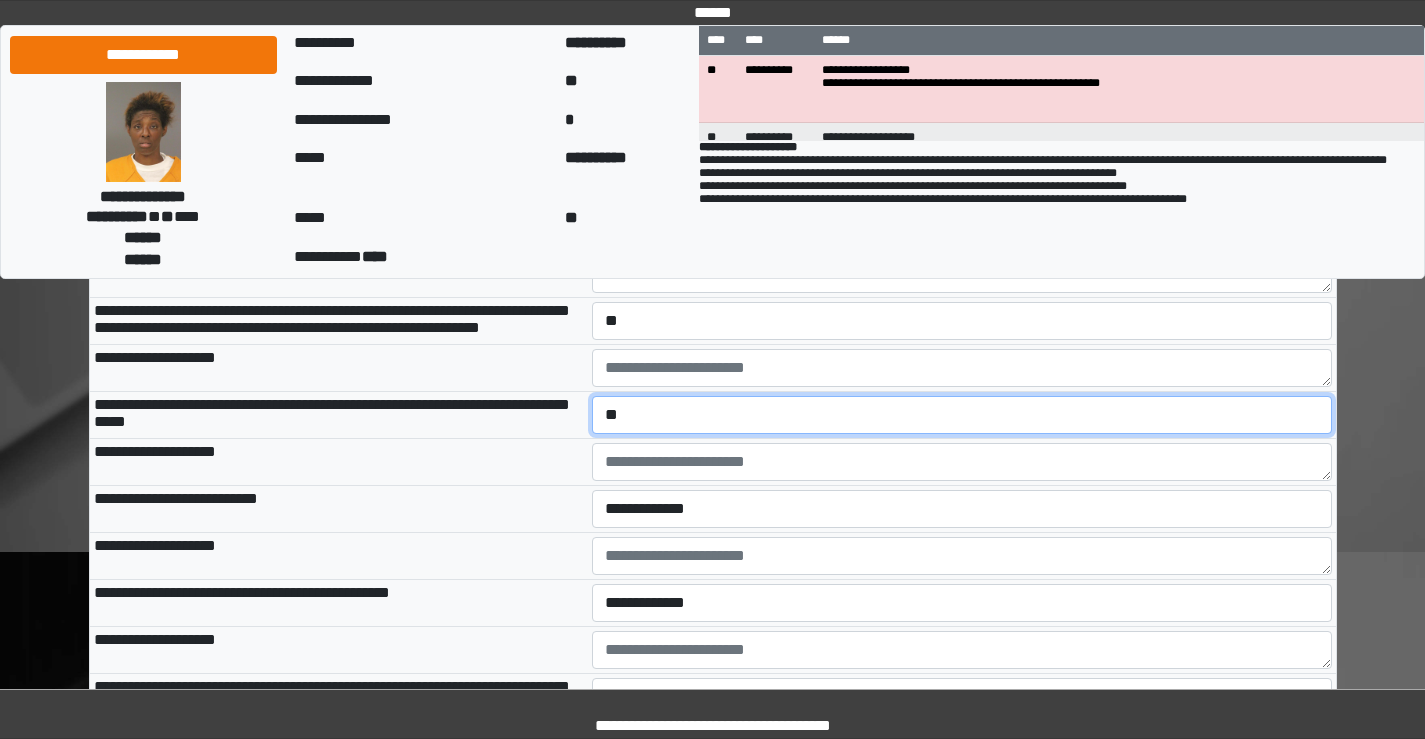 click on "**********" at bounding box center (962, 415) 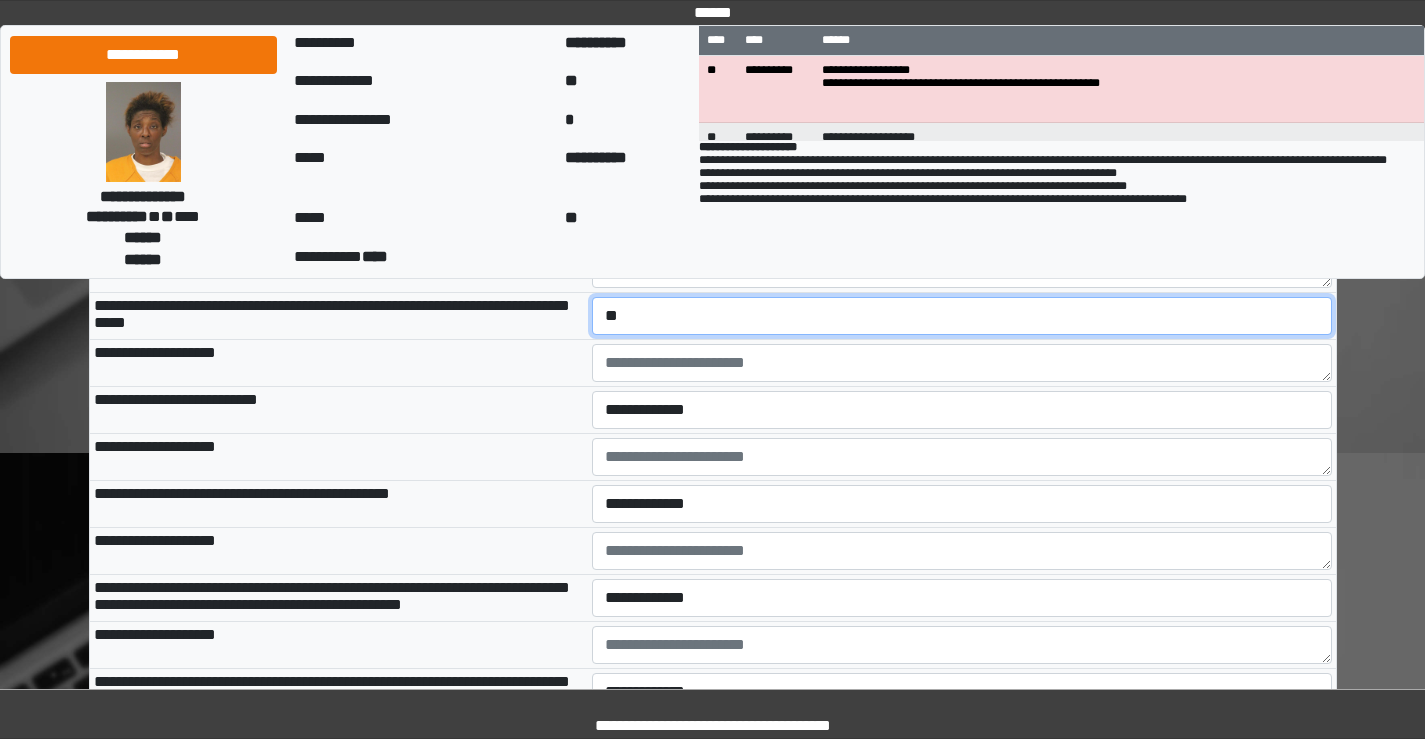 scroll, scrollTop: 3100, scrollLeft: 0, axis: vertical 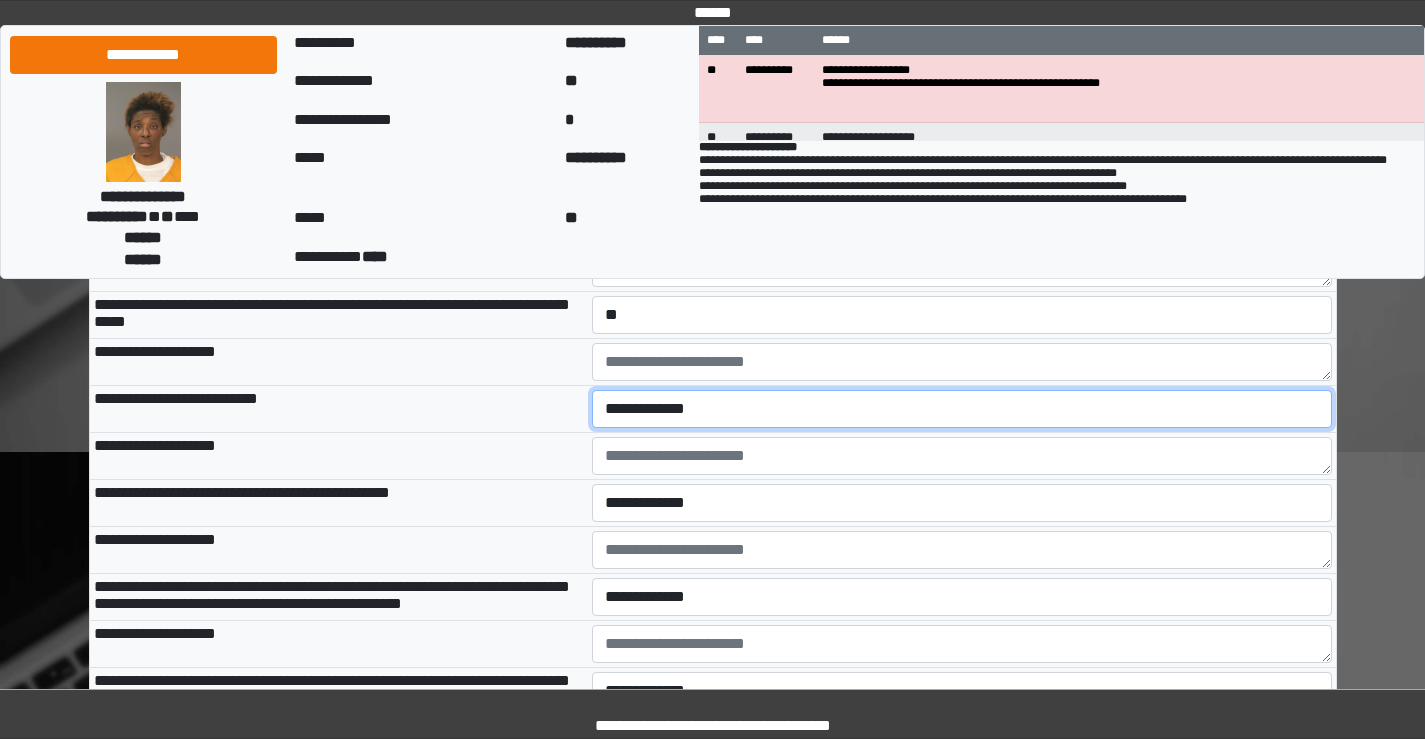 drag, startPoint x: 622, startPoint y: 515, endPoint x: 623, endPoint y: 526, distance: 11.045361 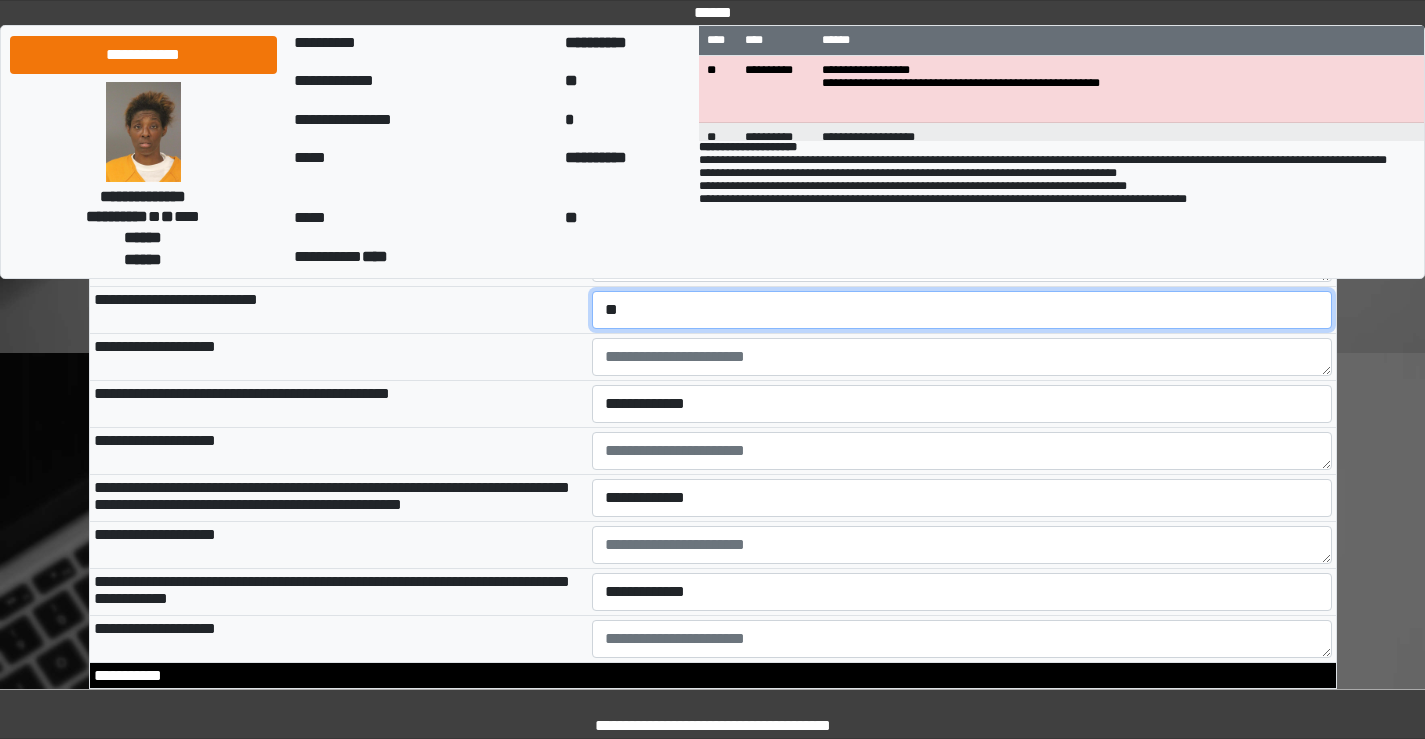 scroll, scrollTop: 3200, scrollLeft: 0, axis: vertical 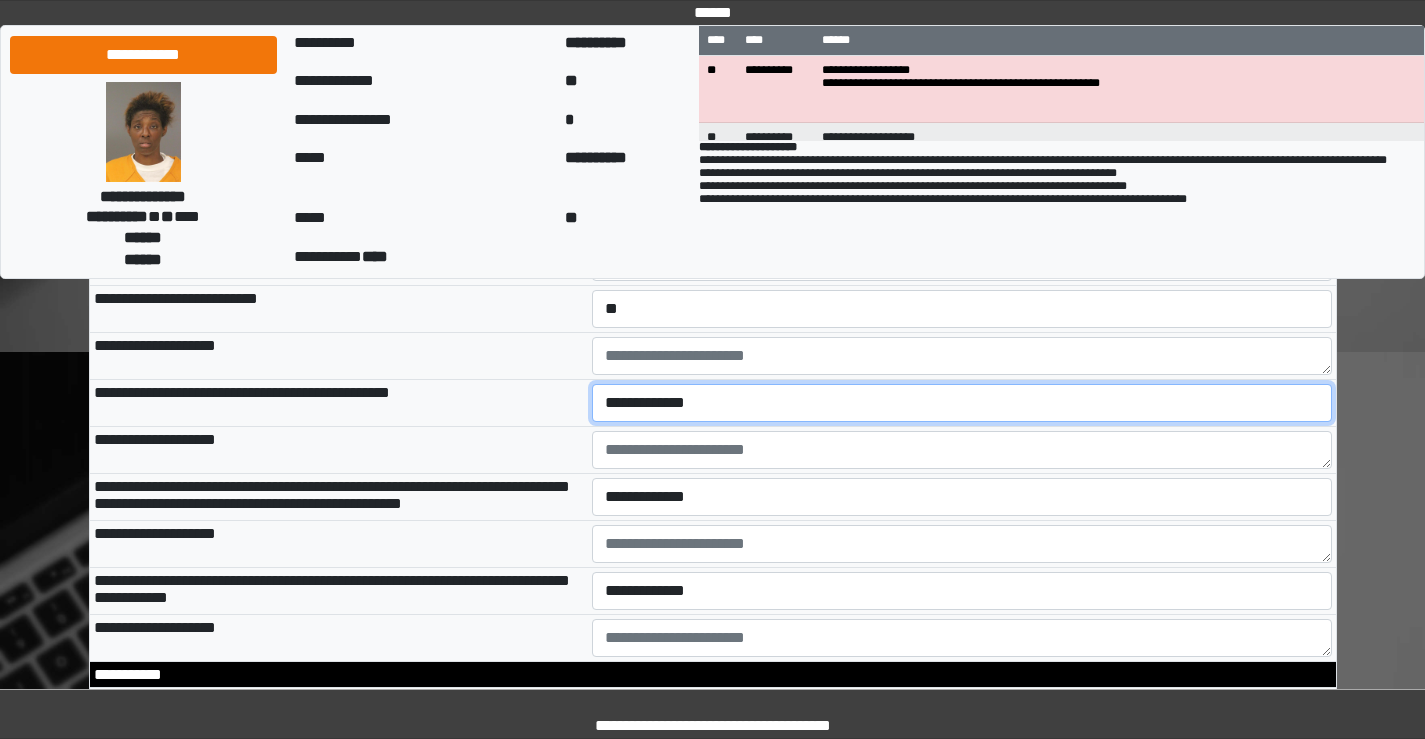 click on "**********" at bounding box center [962, 403] 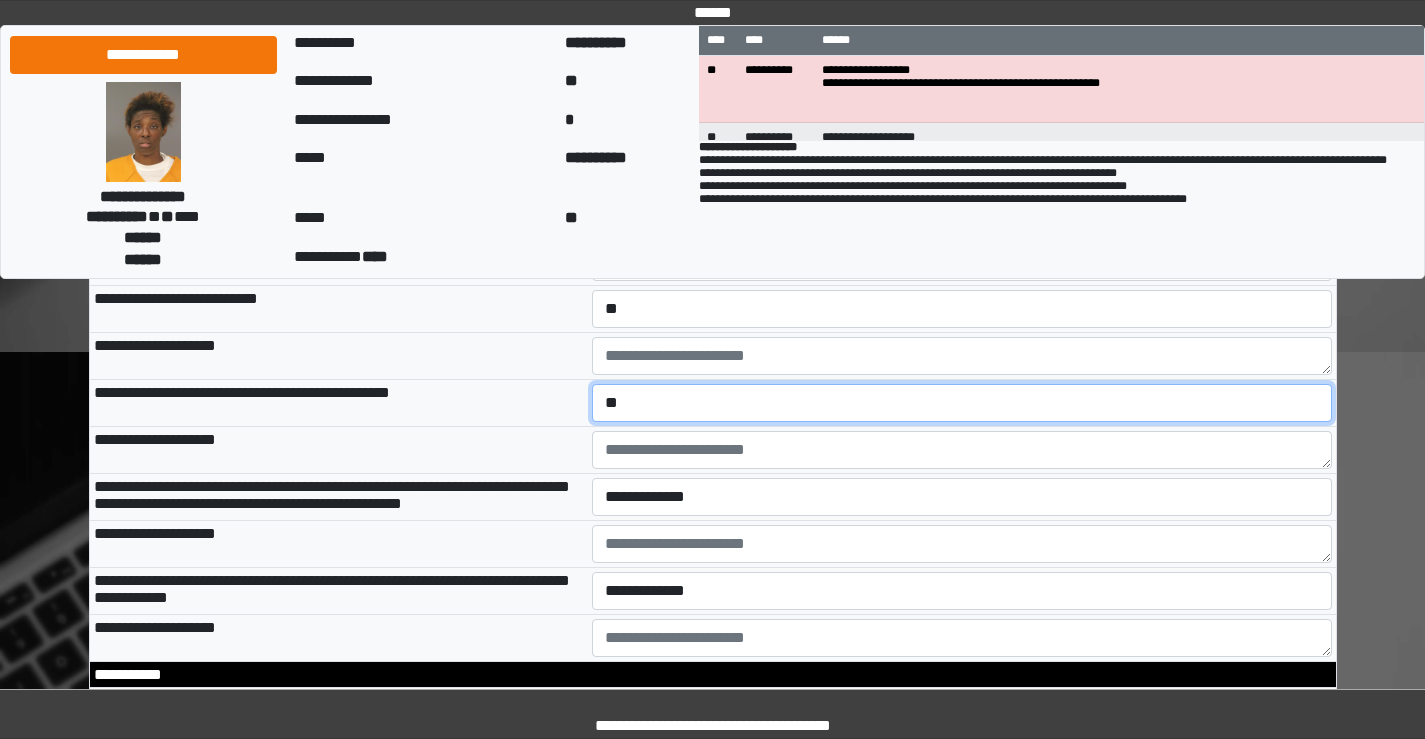 scroll, scrollTop: 3300, scrollLeft: 0, axis: vertical 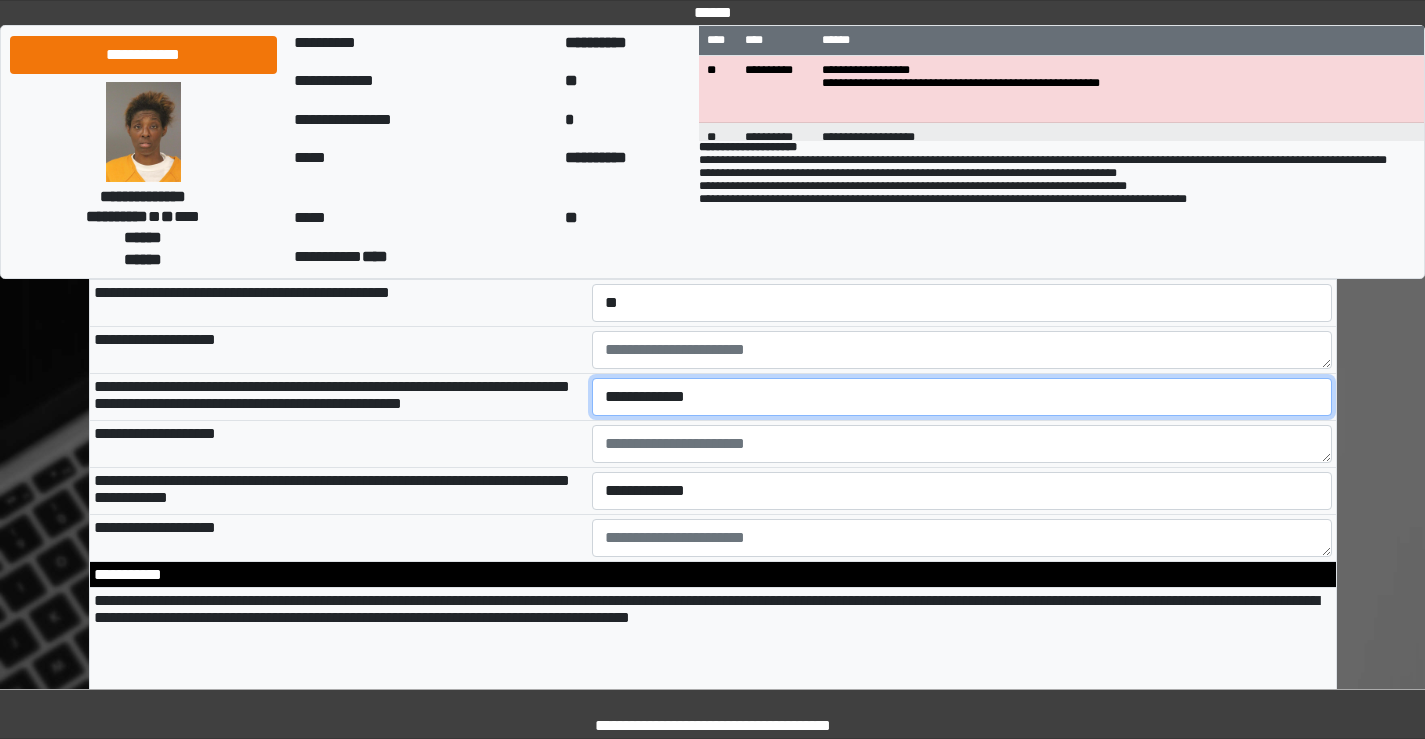 click on "**********" at bounding box center (962, 397) 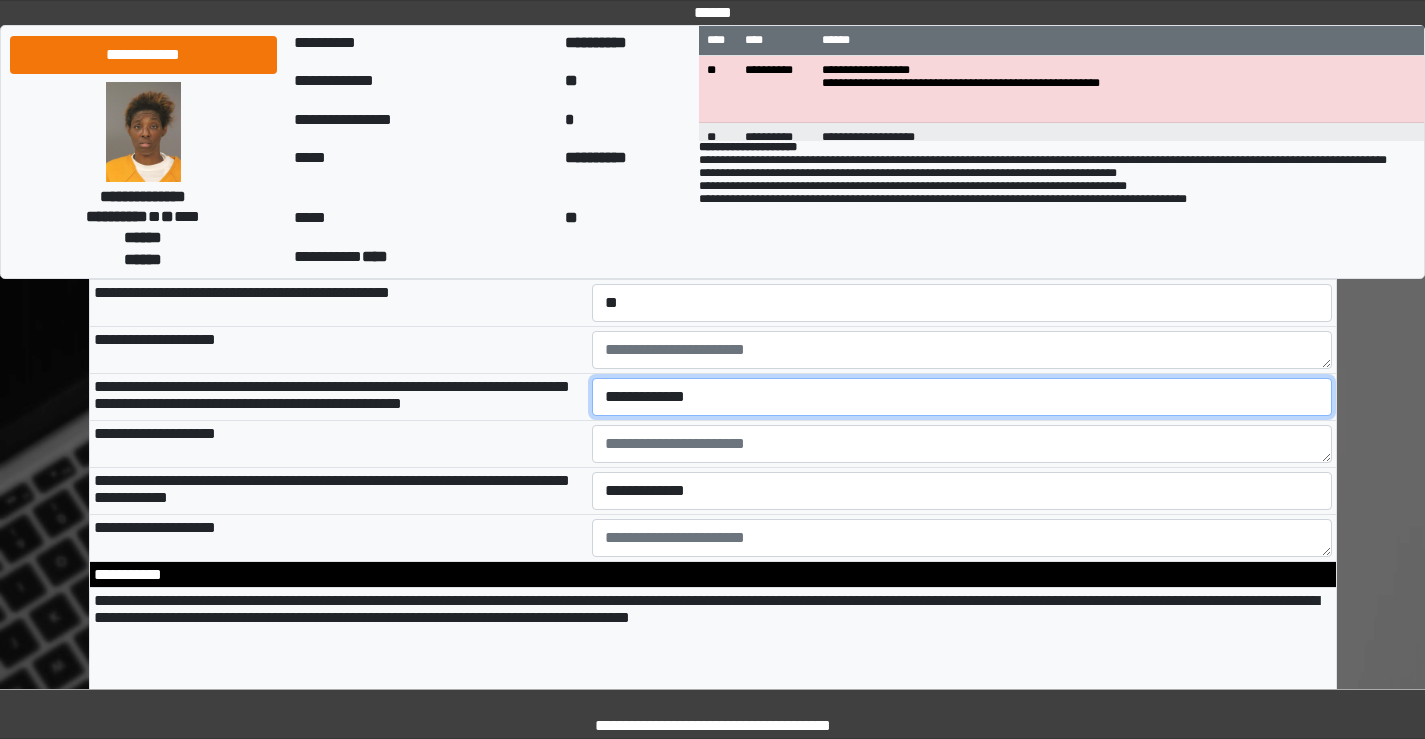 select on "*" 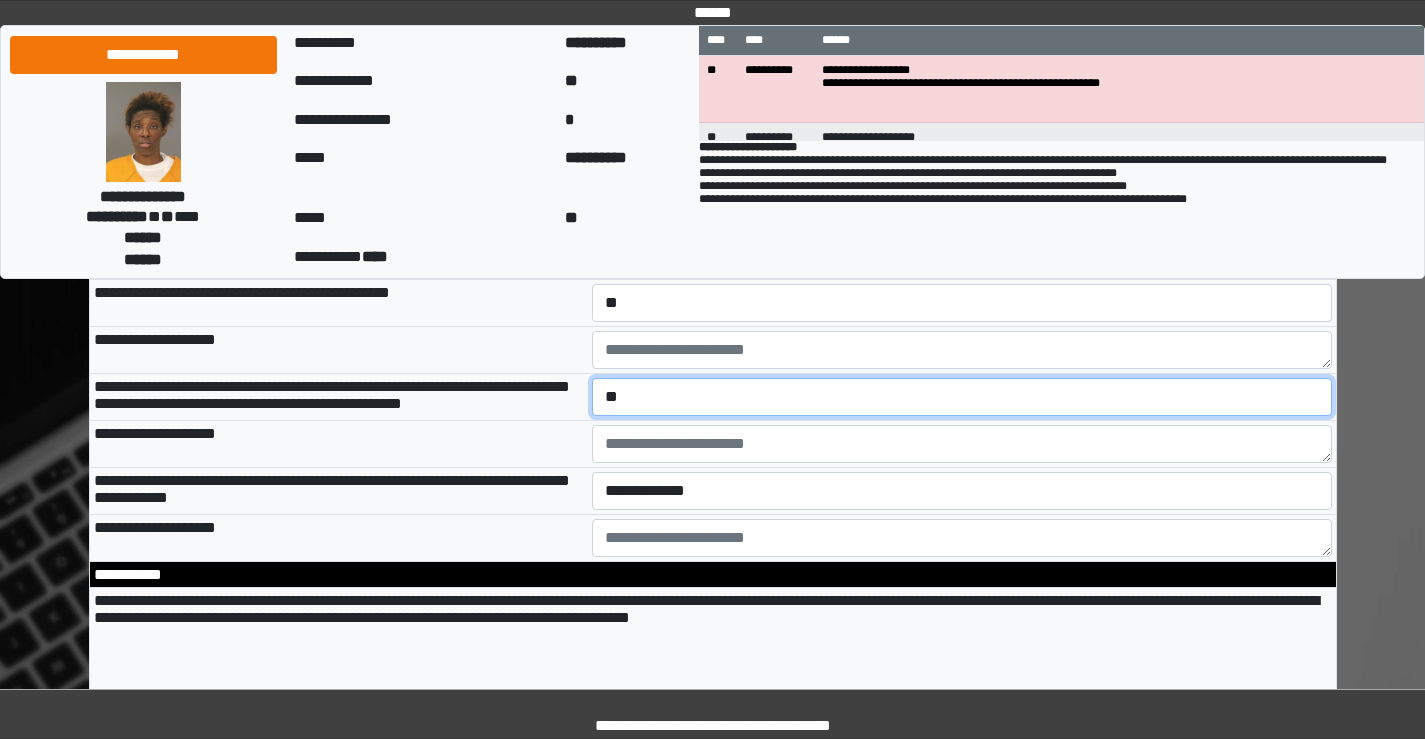 click on "**********" at bounding box center [962, 397] 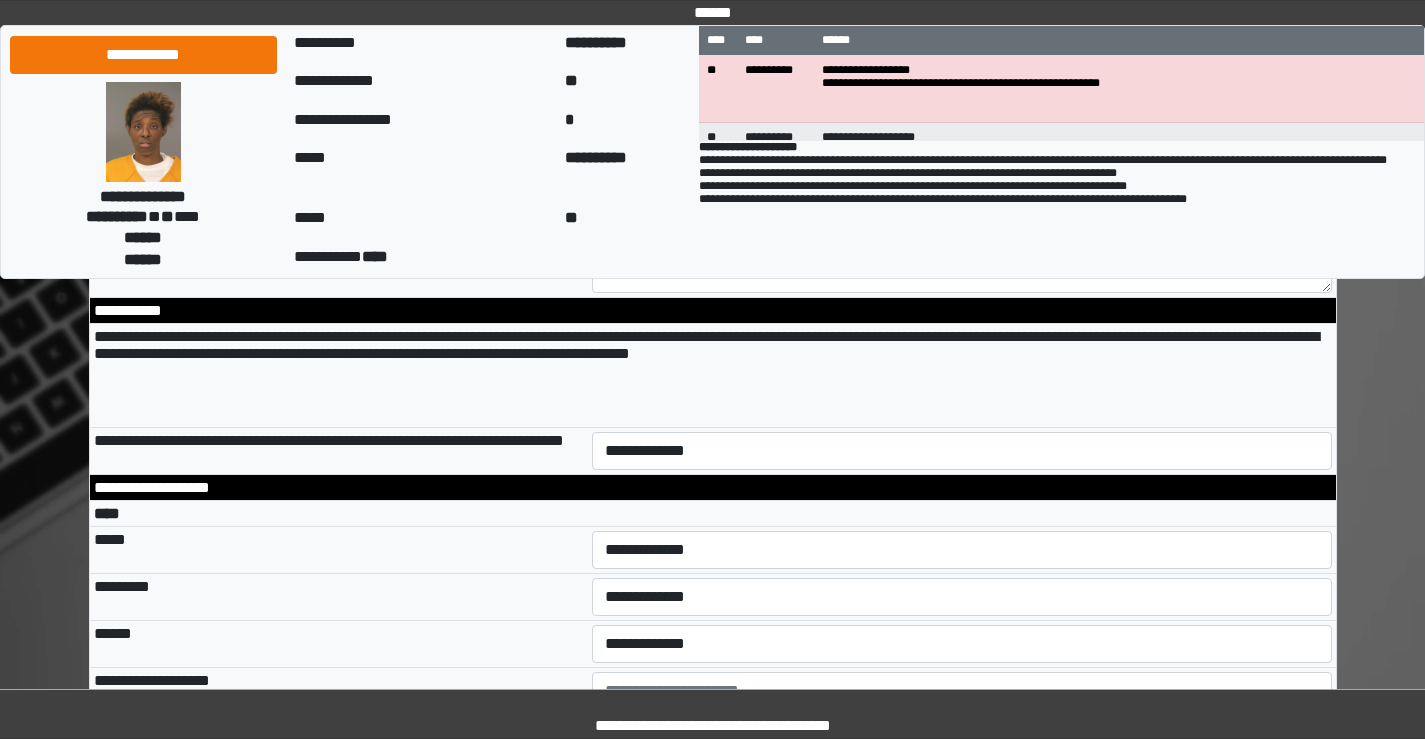scroll, scrollTop: 3600, scrollLeft: 0, axis: vertical 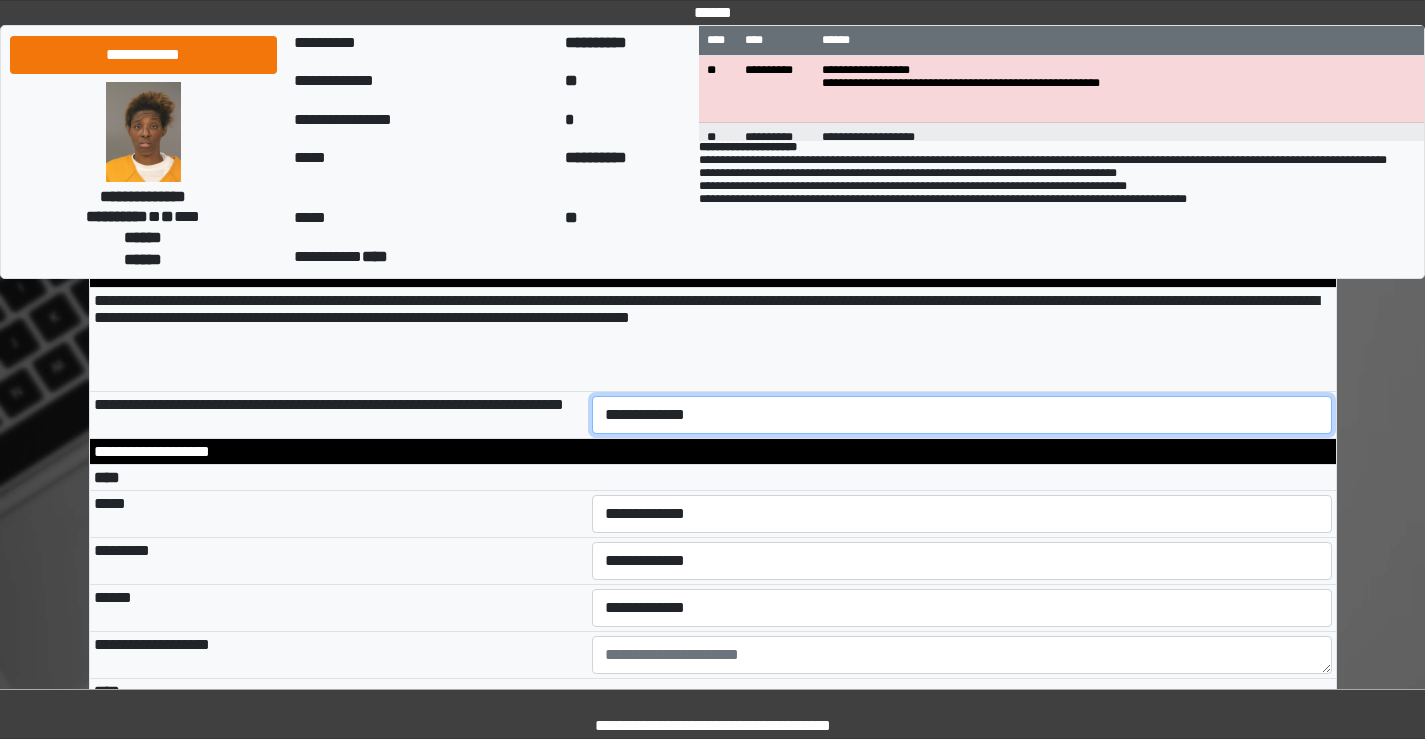 click on "**********" at bounding box center (962, 415) 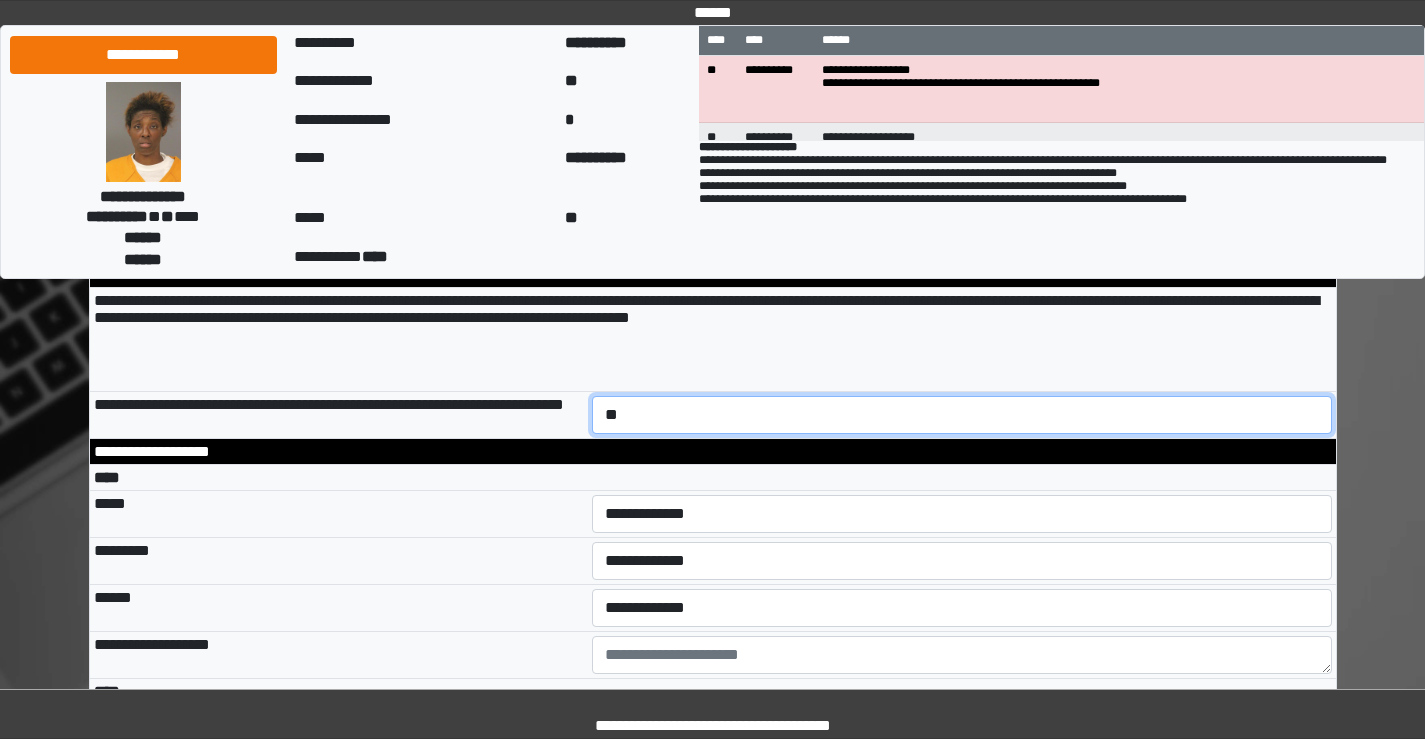 click on "**********" at bounding box center [962, 415] 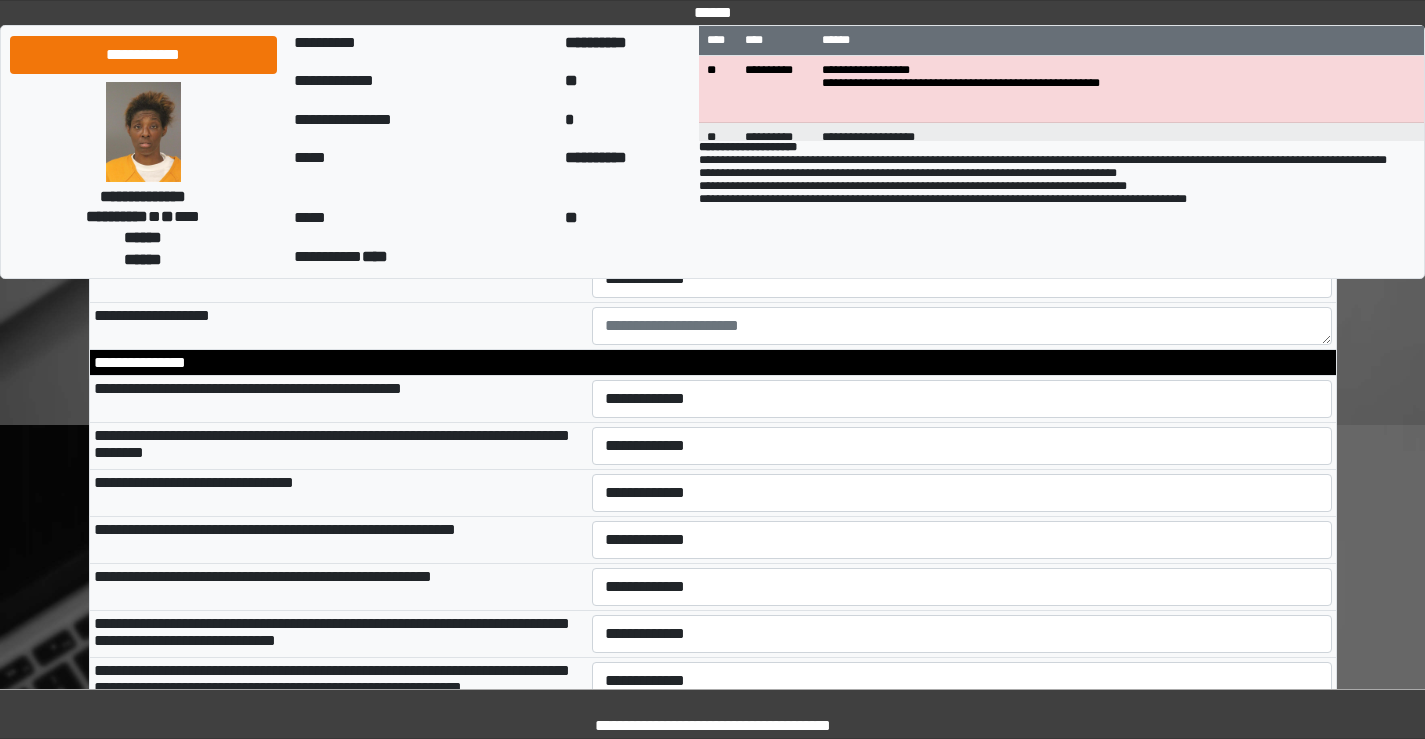 scroll, scrollTop: 5900, scrollLeft: 0, axis: vertical 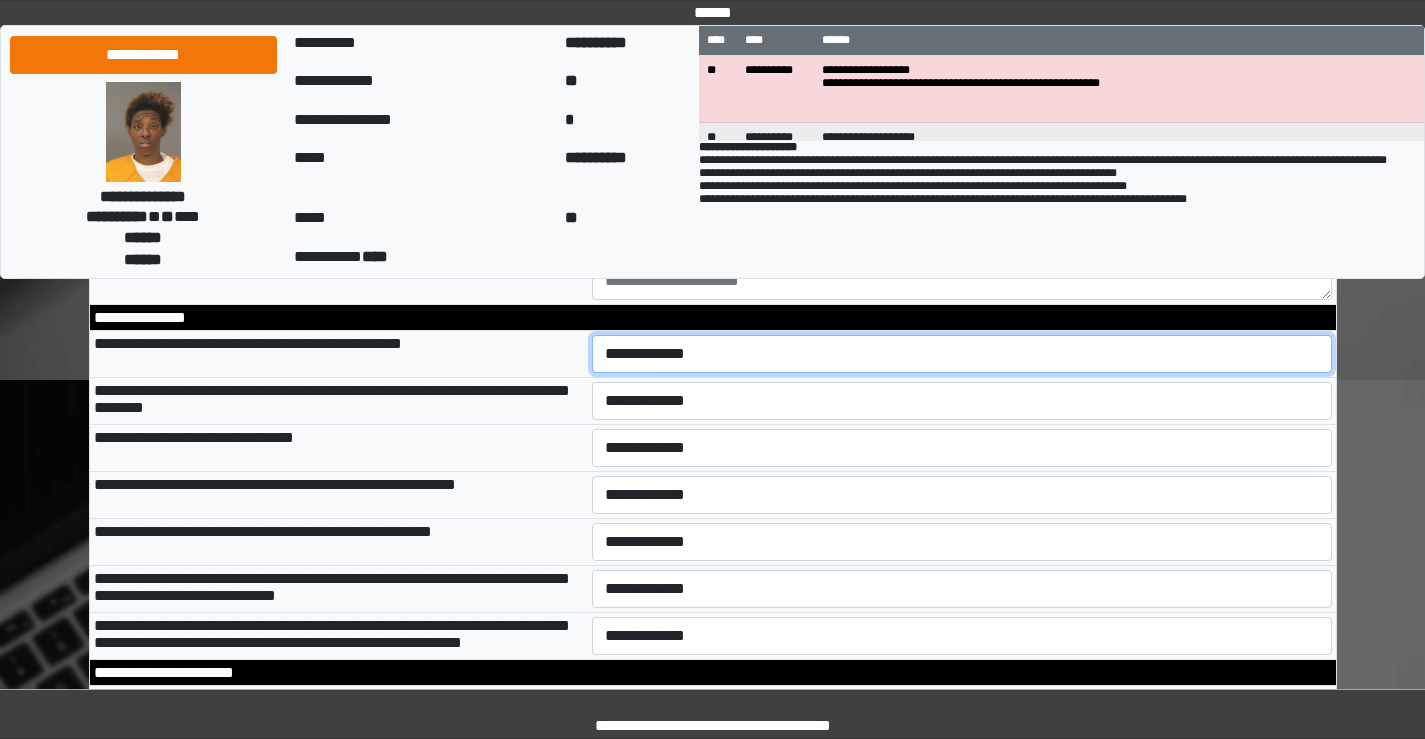 click on "**********" at bounding box center (962, 354) 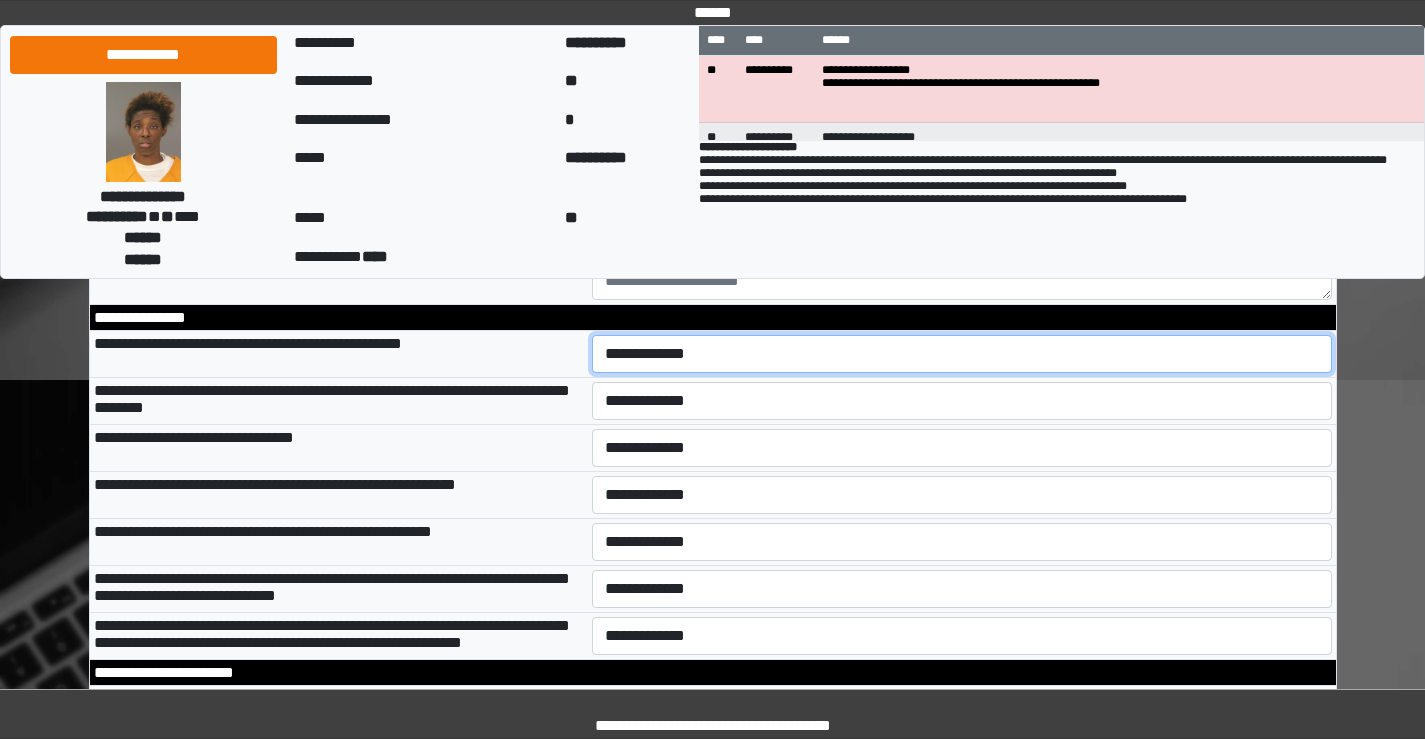 select on "*" 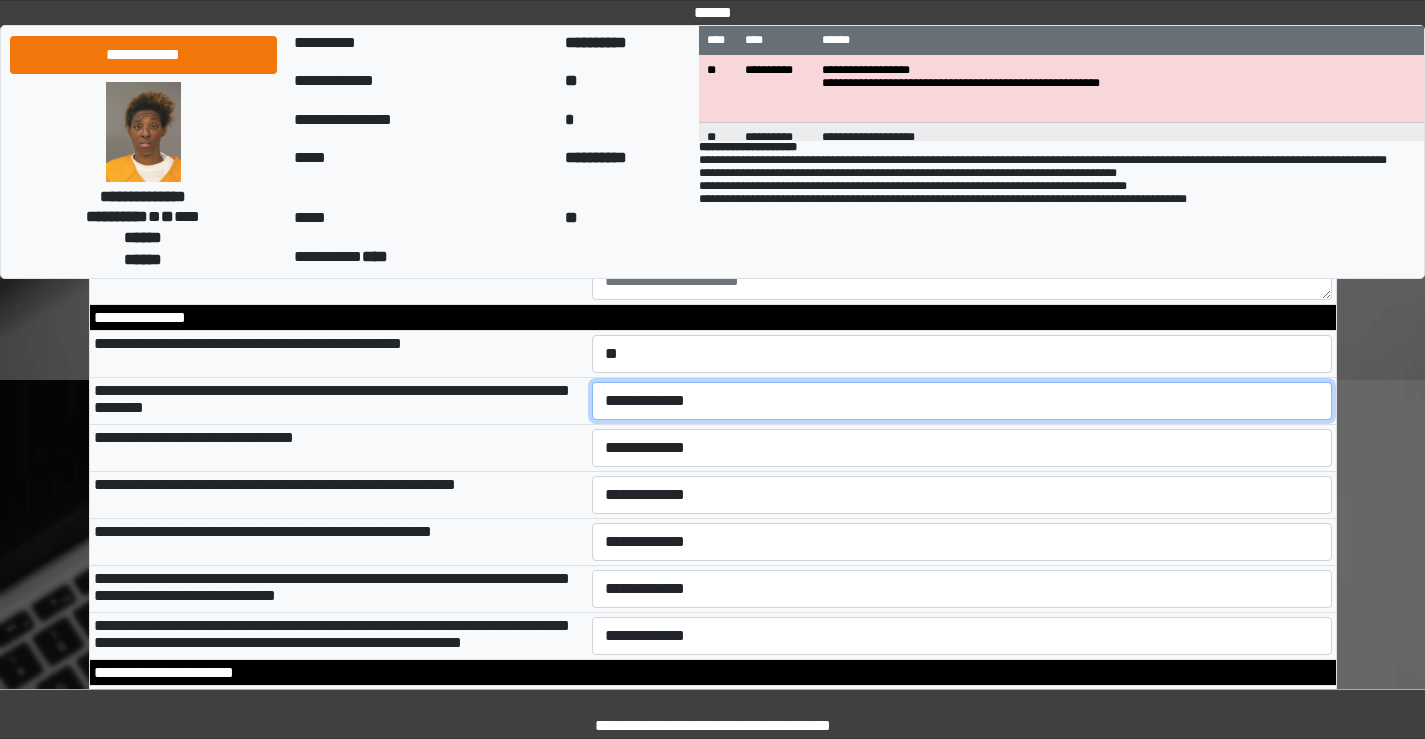 click on "**********" at bounding box center (962, 401) 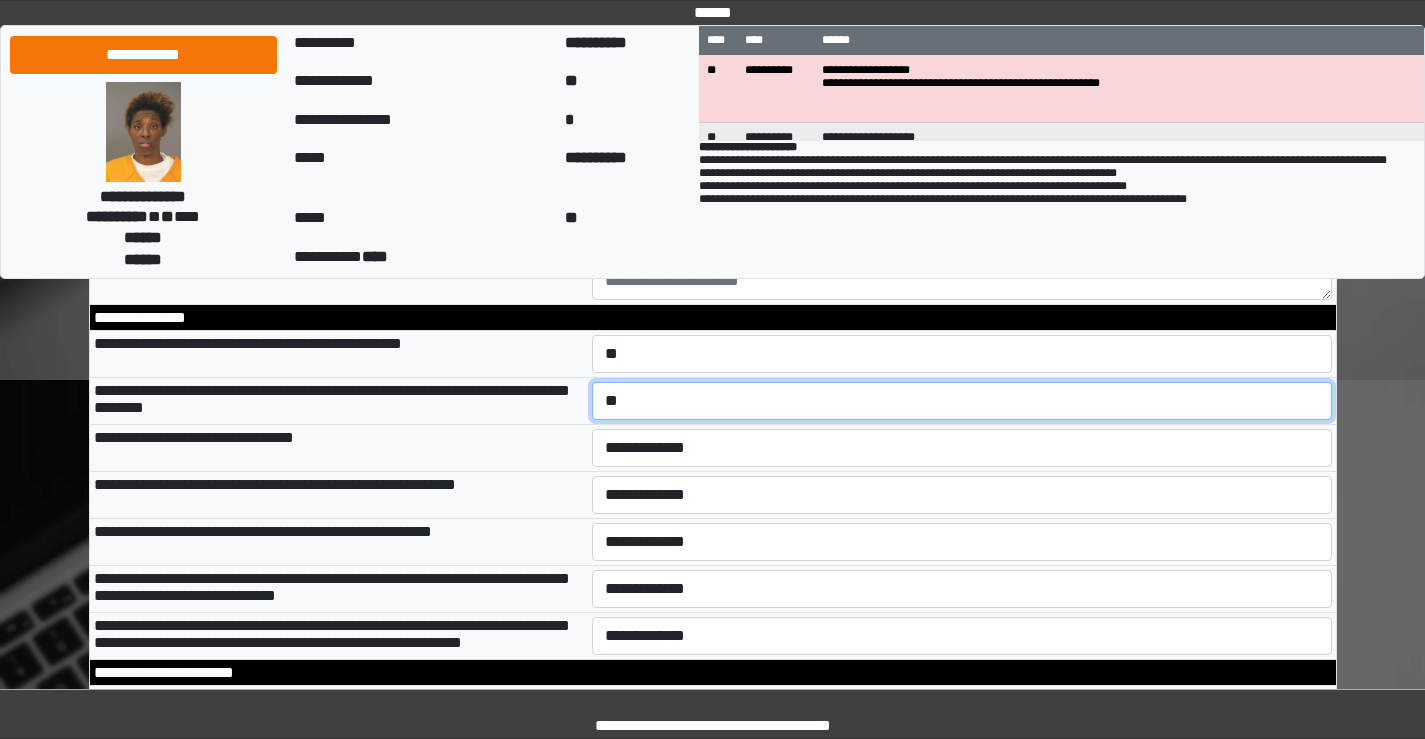 scroll, scrollTop: 6000, scrollLeft: 0, axis: vertical 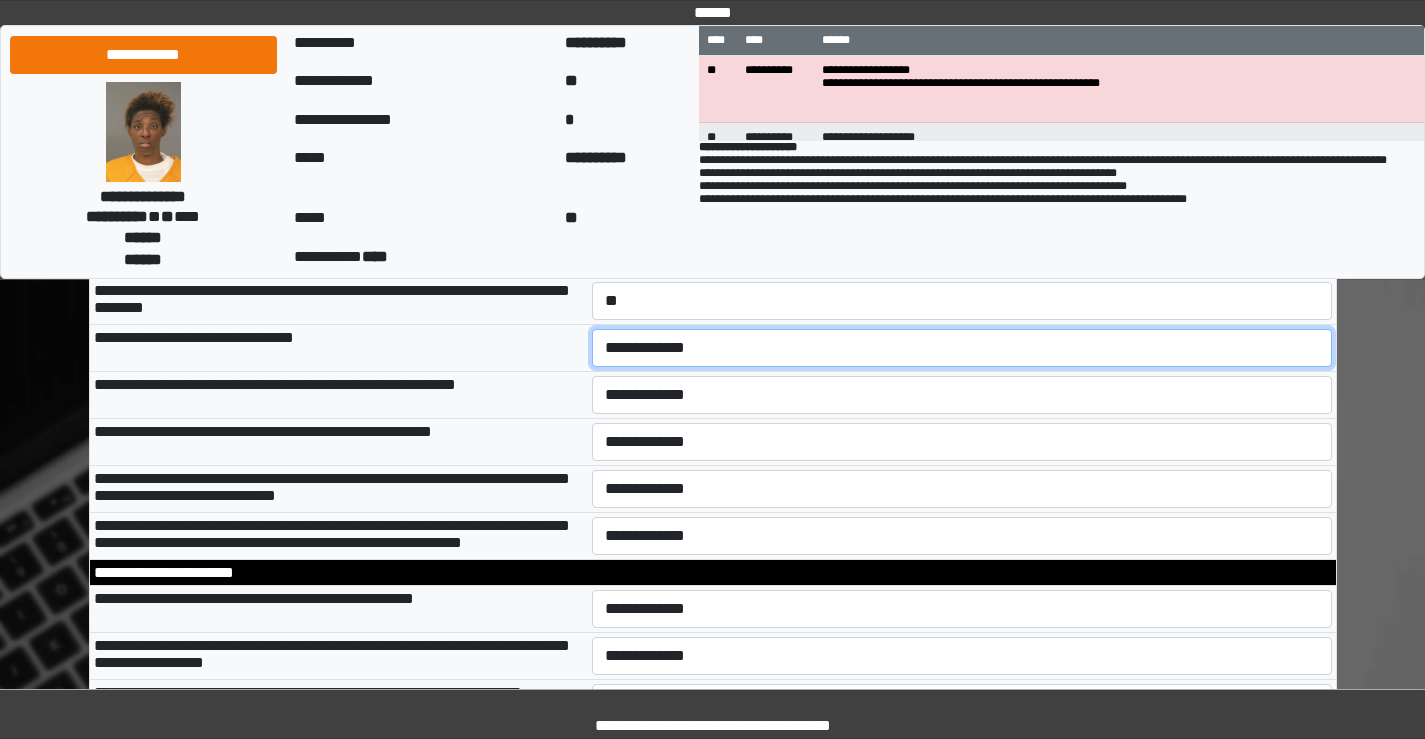 click on "**********" at bounding box center [962, 348] 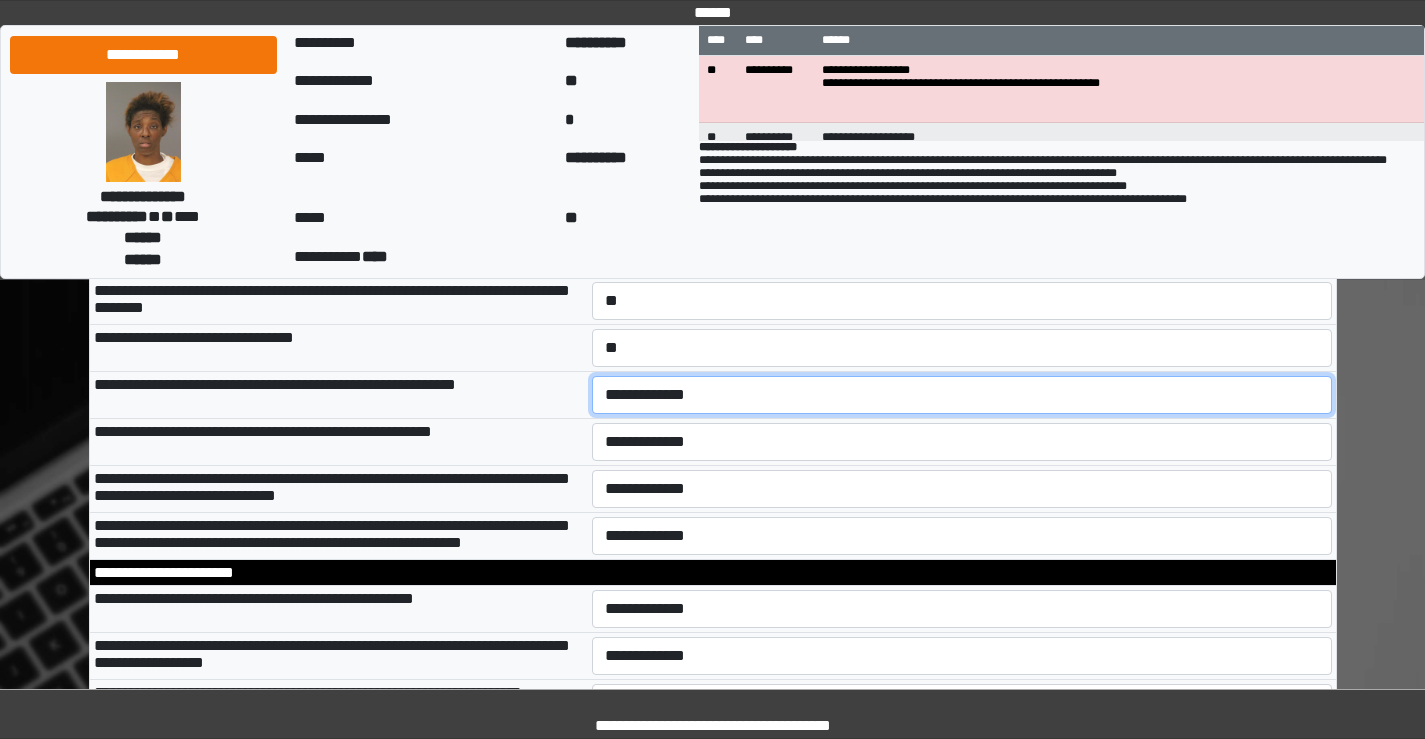 click on "**********" at bounding box center [962, 395] 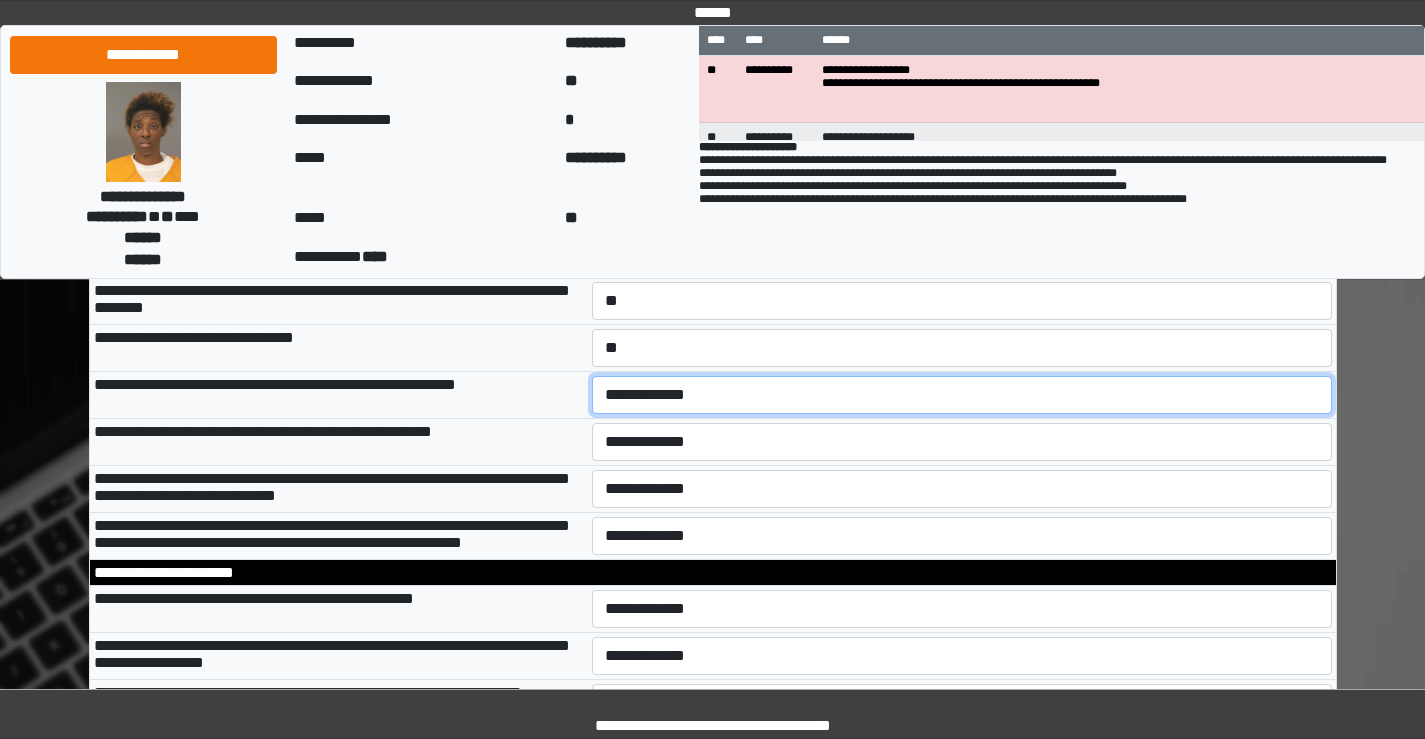 select on "*" 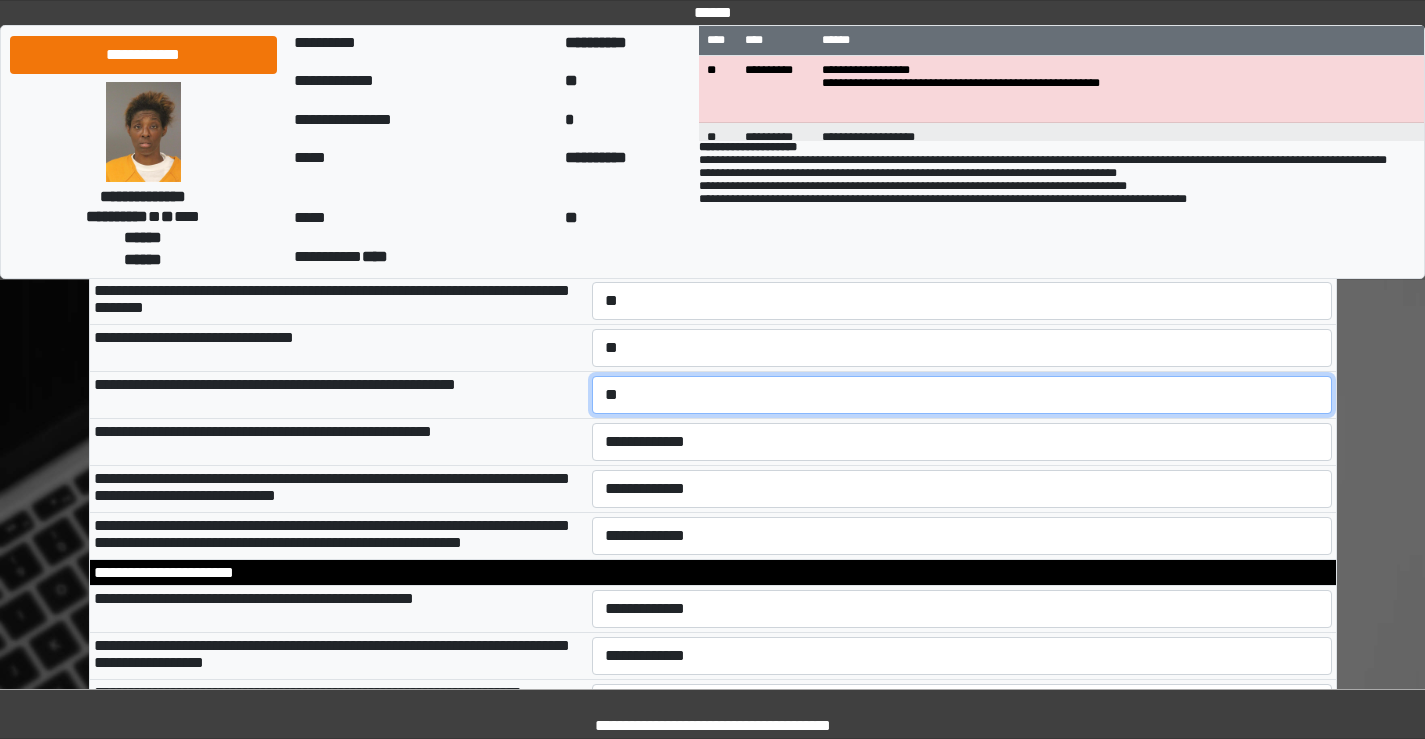 click on "**********" at bounding box center [962, 395] 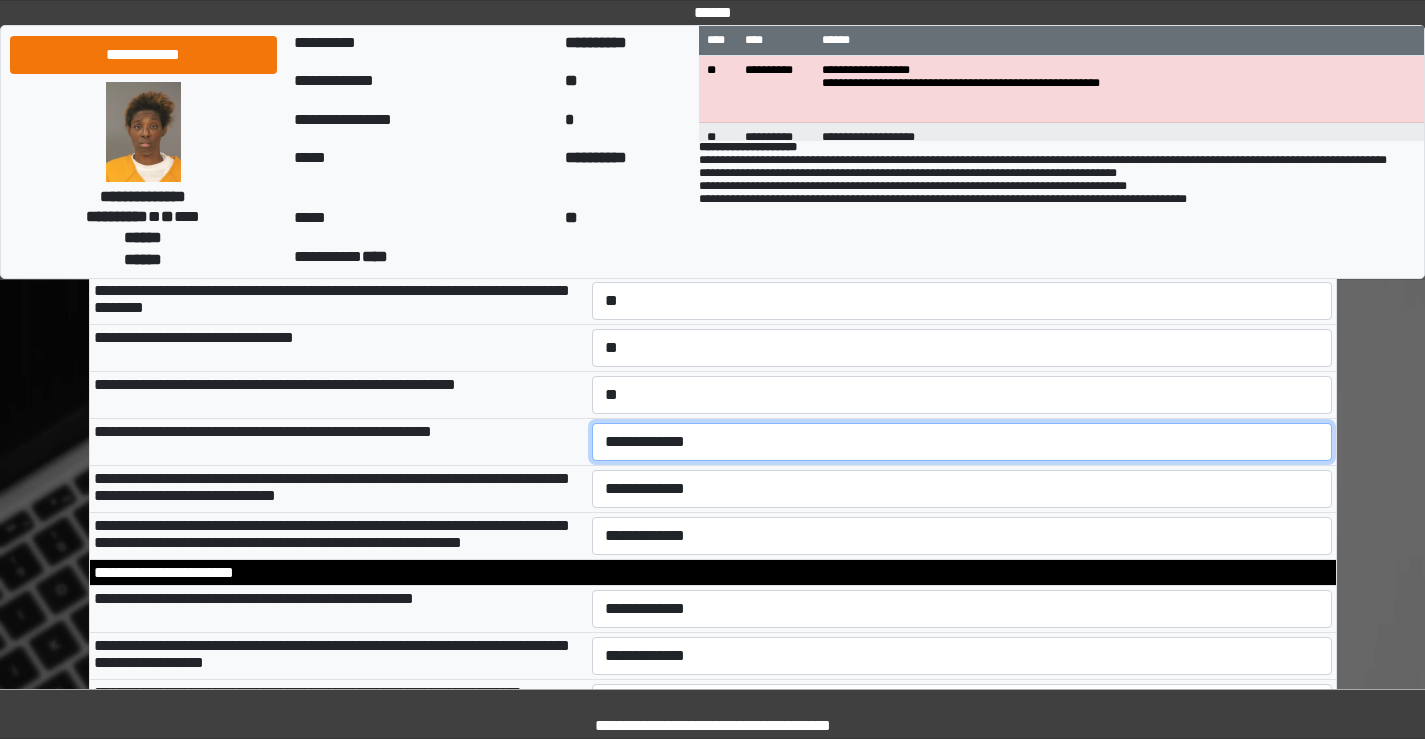 click on "**********" at bounding box center (962, 442) 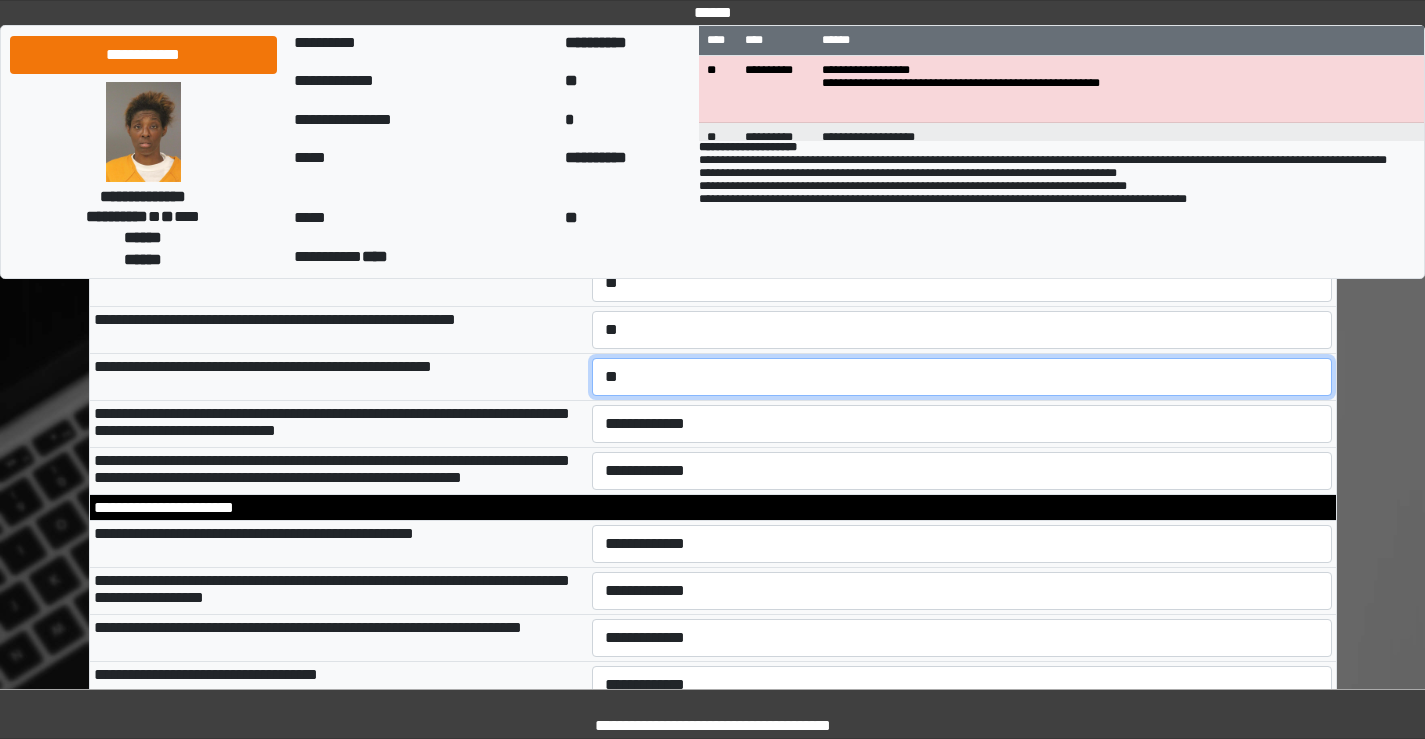 scroll, scrollTop: 6100, scrollLeft: 0, axis: vertical 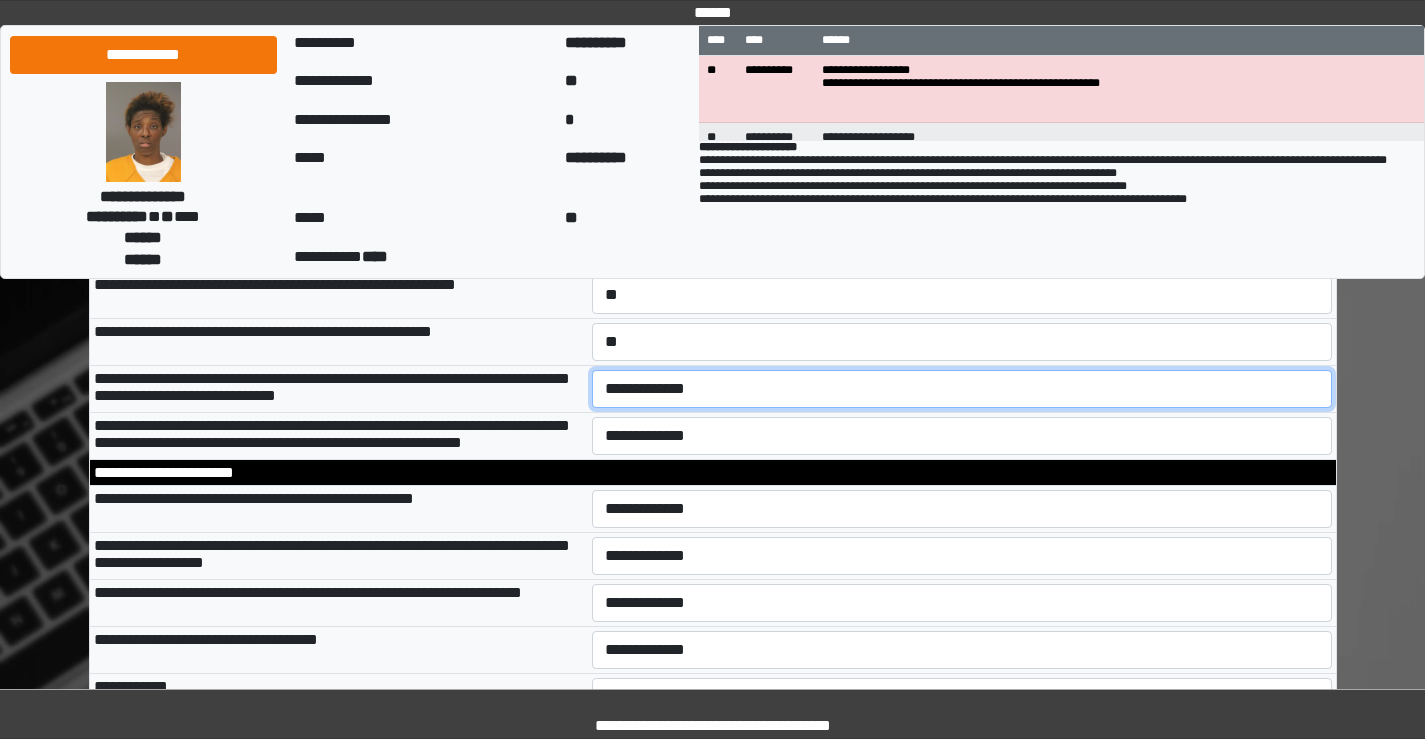 click on "**********" at bounding box center (962, 389) 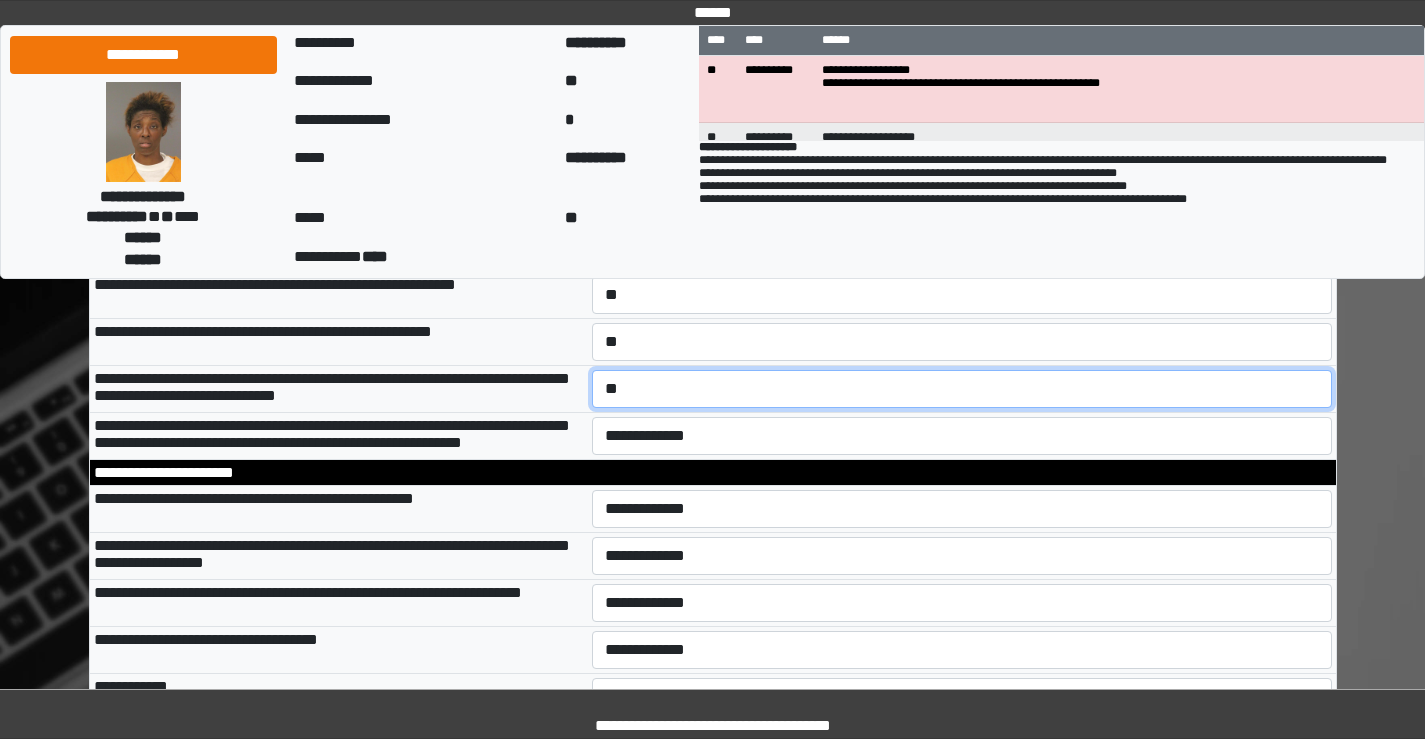 click on "**********" at bounding box center [962, 389] 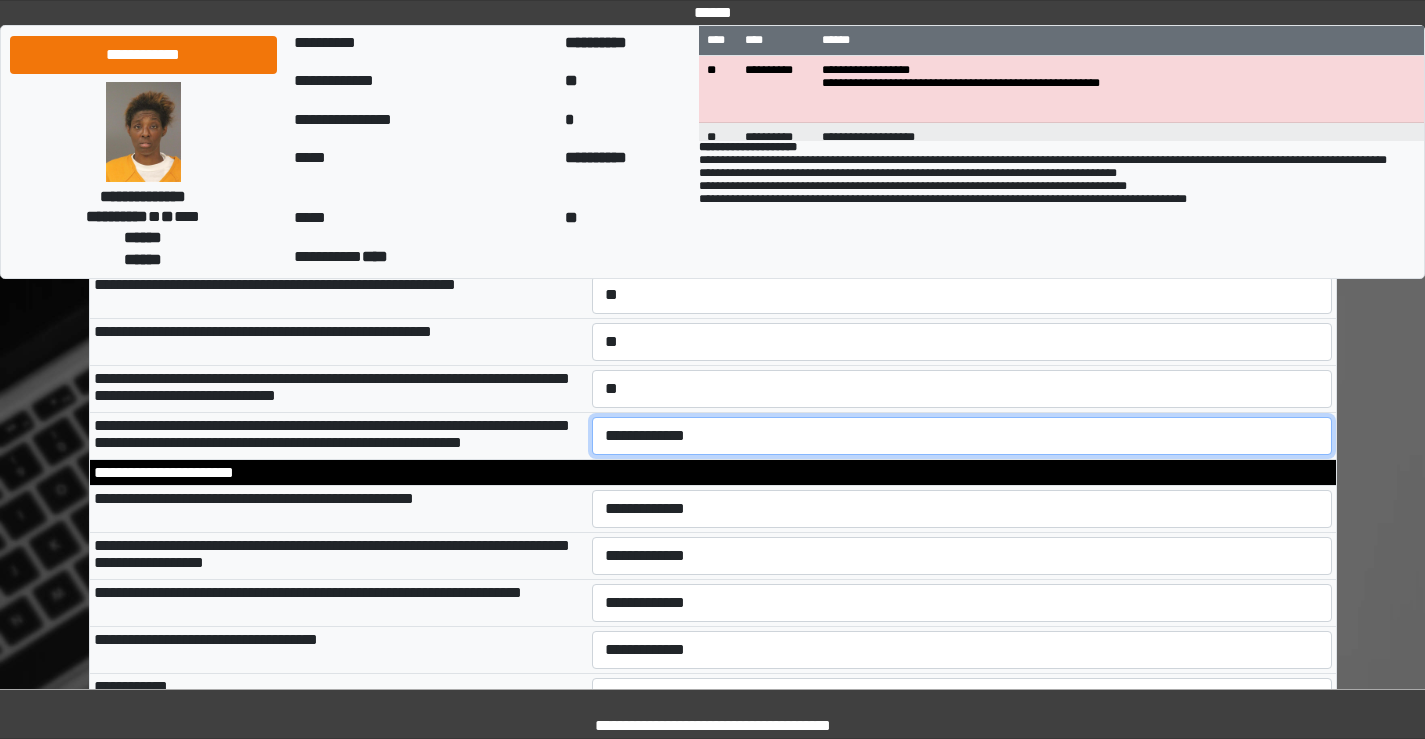 click on "**********" at bounding box center (962, 436) 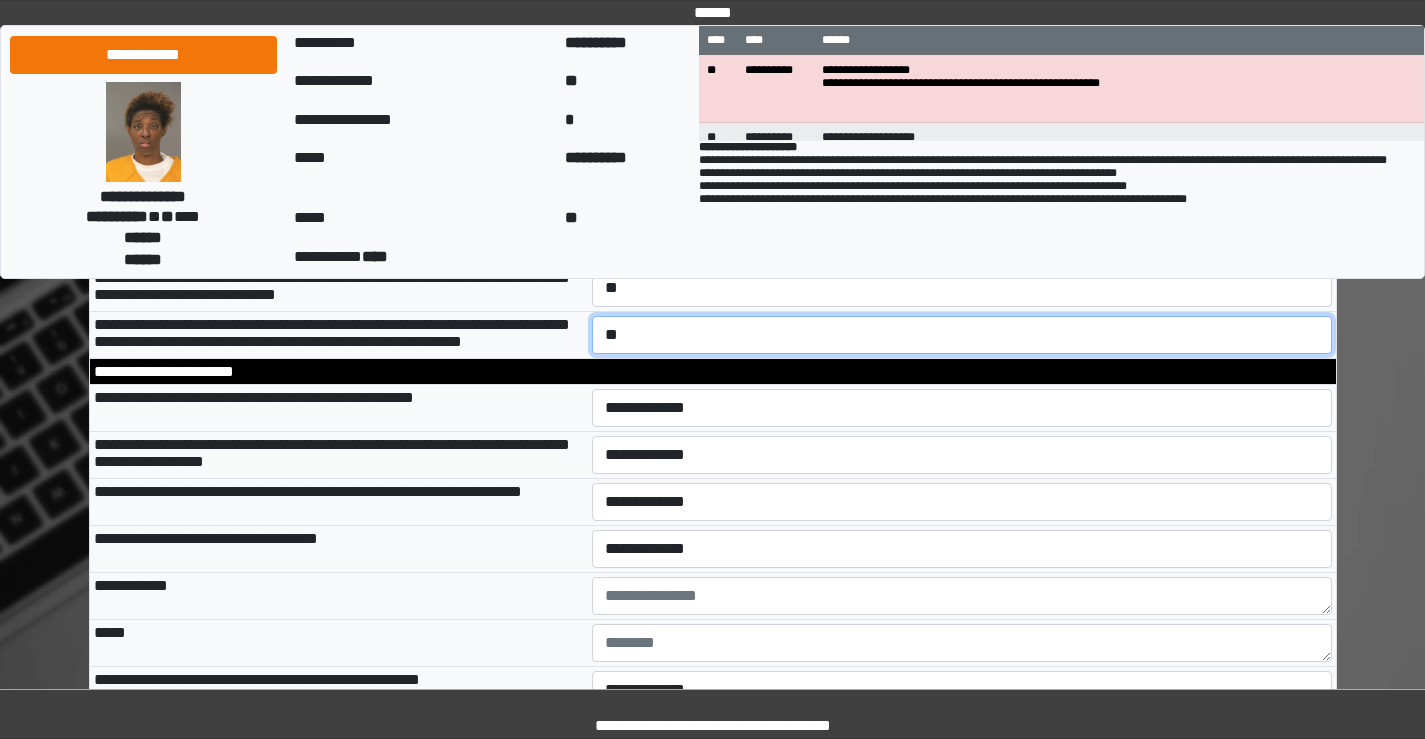 scroll, scrollTop: 6300, scrollLeft: 0, axis: vertical 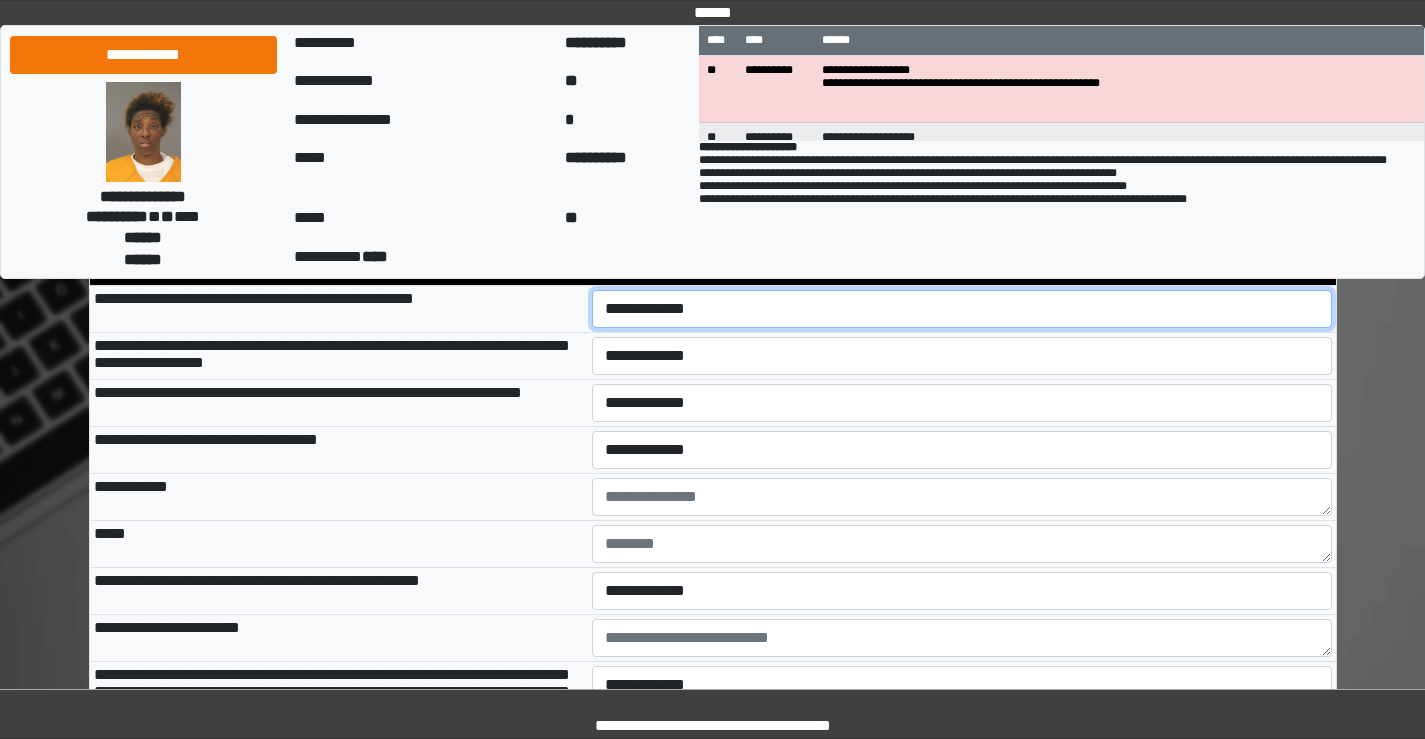 click on "**********" at bounding box center (962, 309) 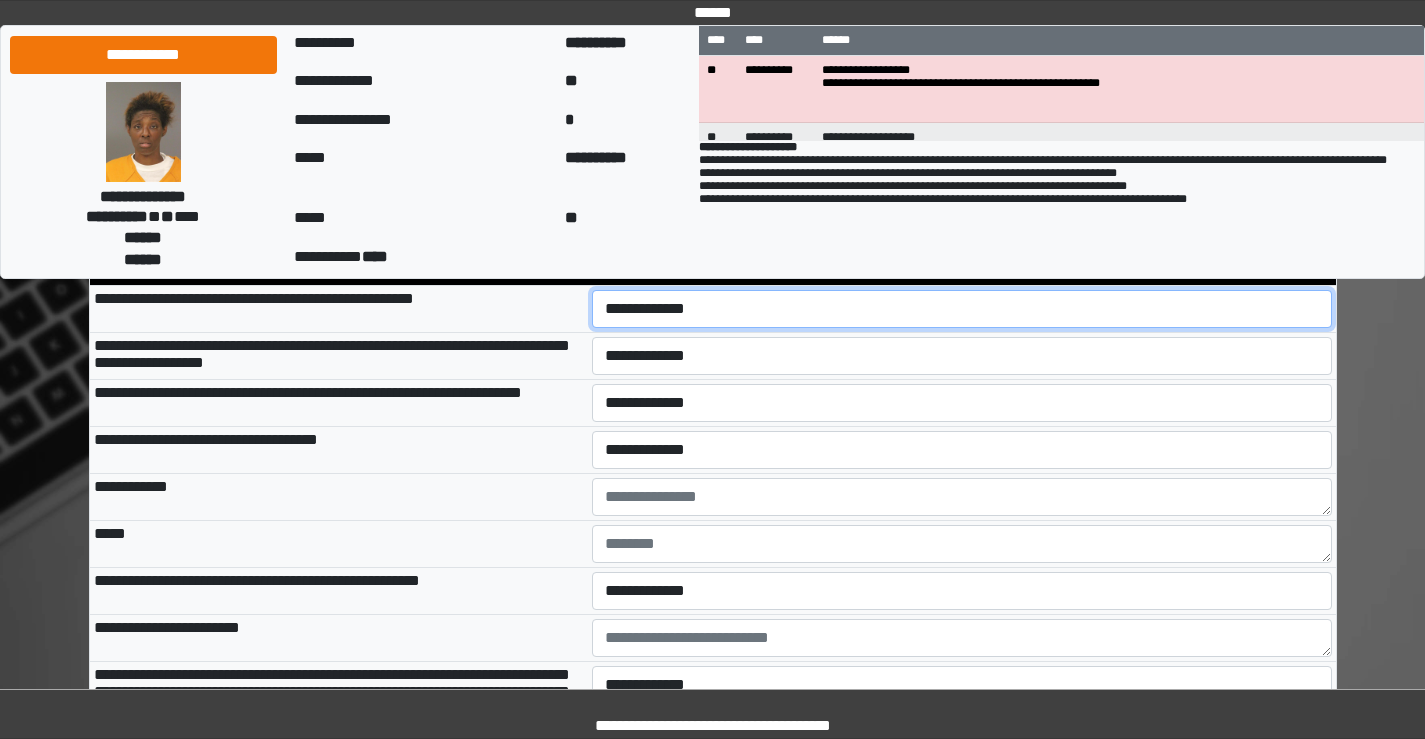select on "*" 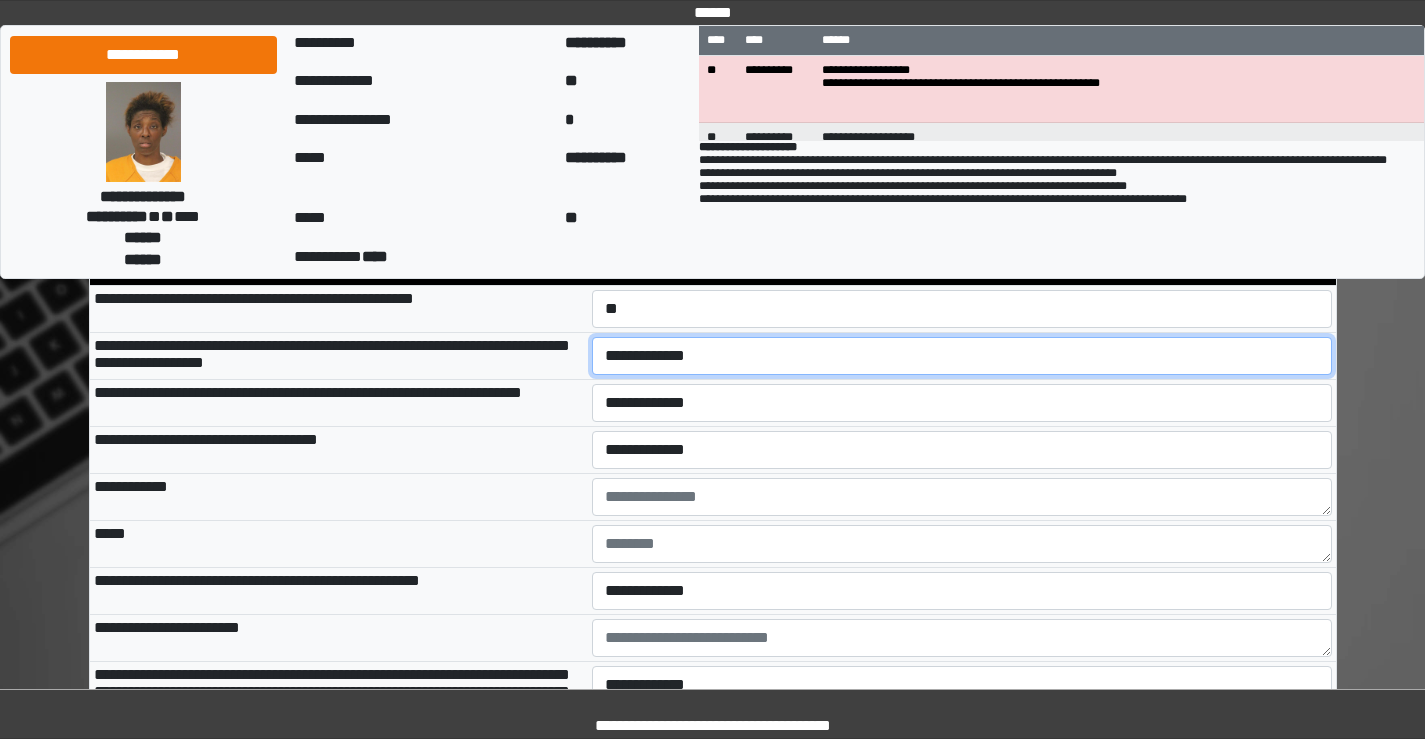 click on "**********" at bounding box center [962, 356] 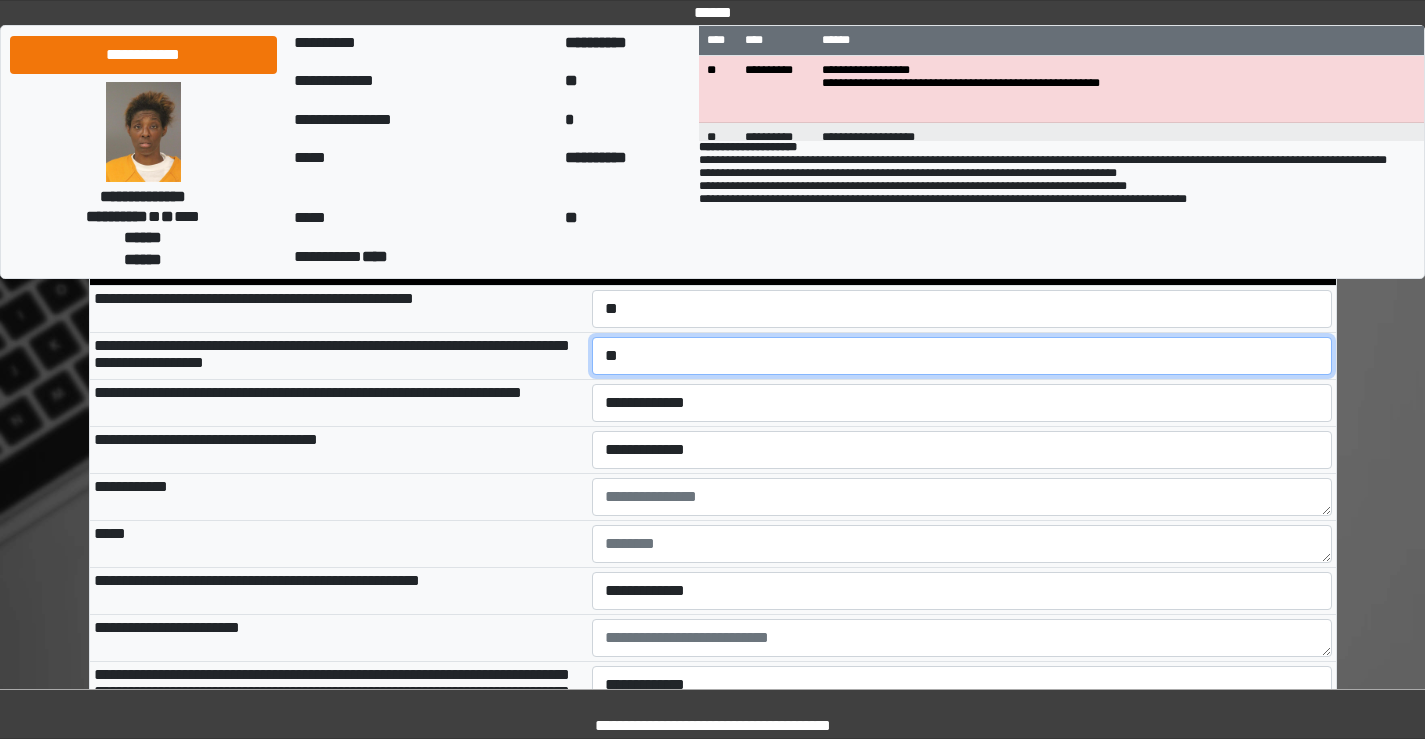 click on "**********" at bounding box center [962, 356] 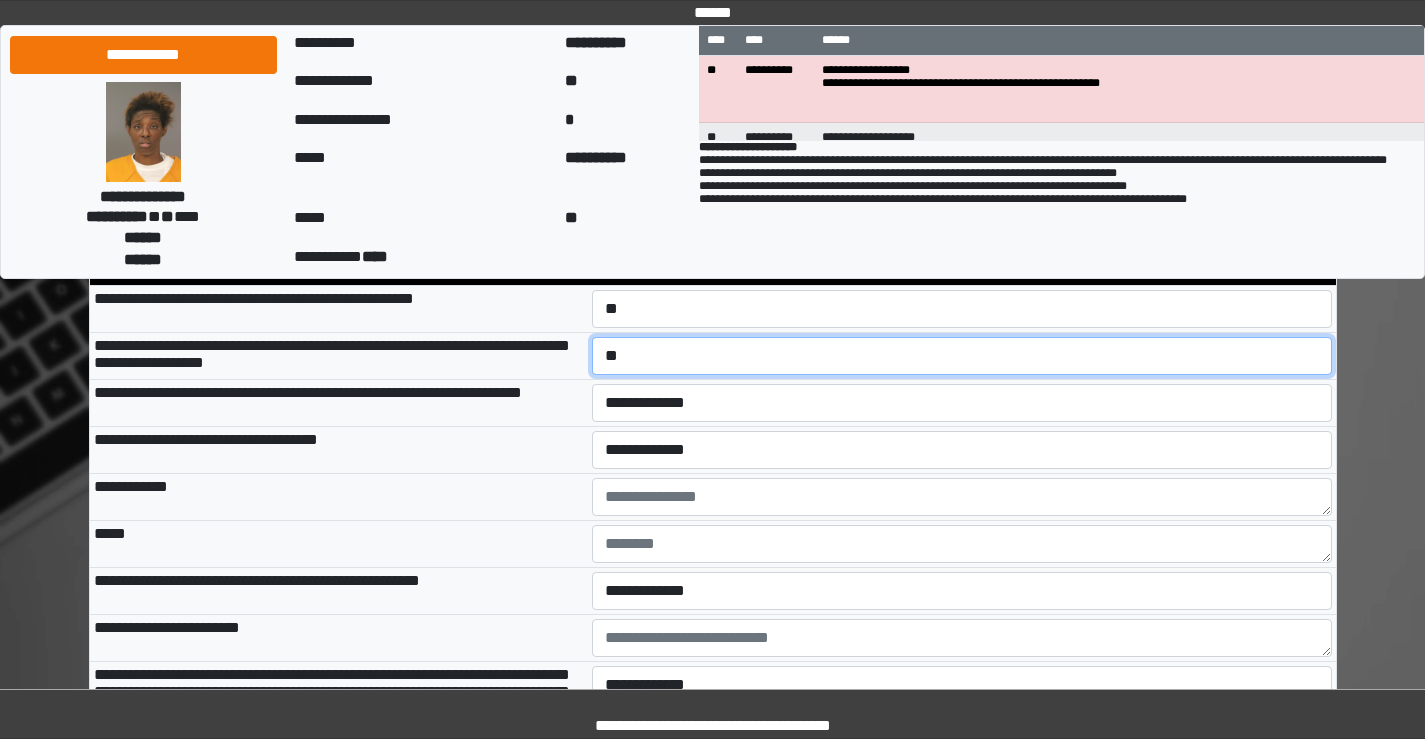 scroll, scrollTop: 6400, scrollLeft: 0, axis: vertical 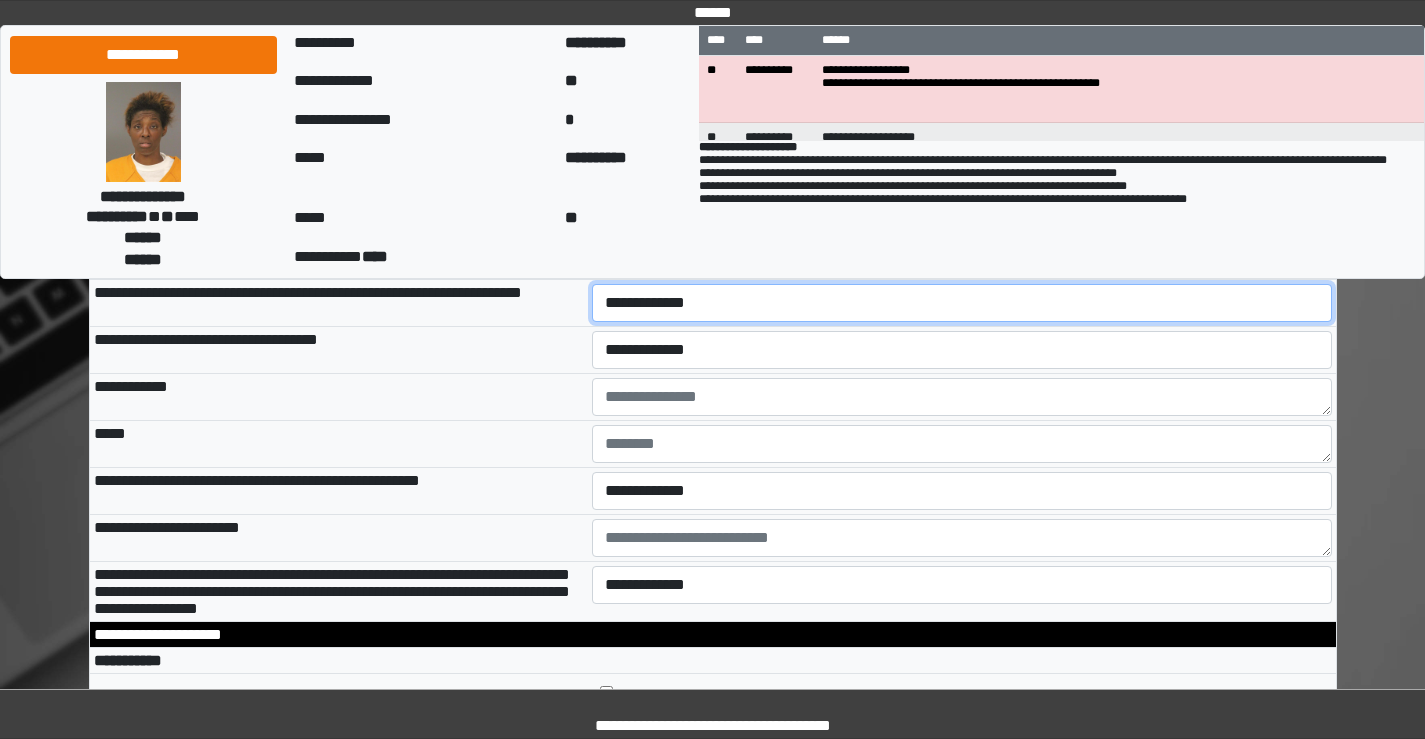 click on "**********" at bounding box center (962, 303) 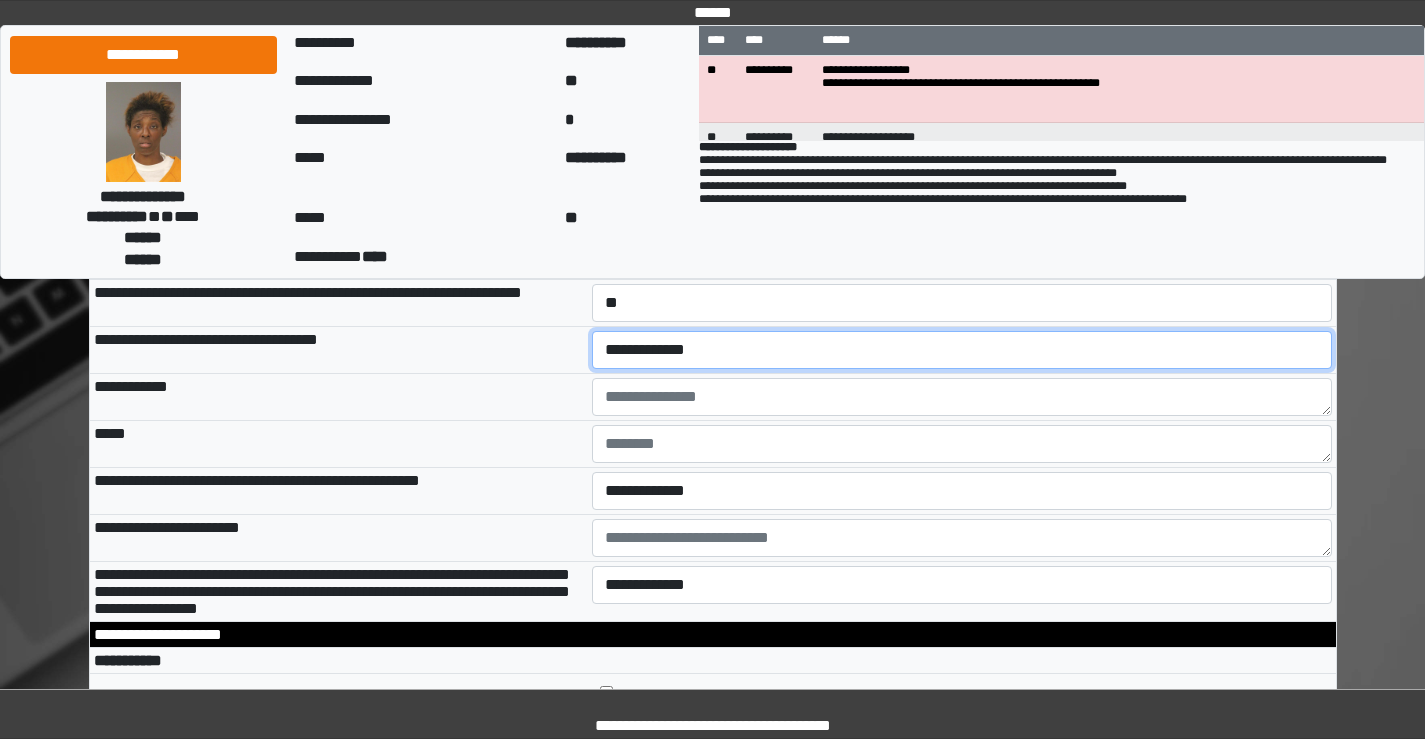 click on "**********" at bounding box center [962, 350] 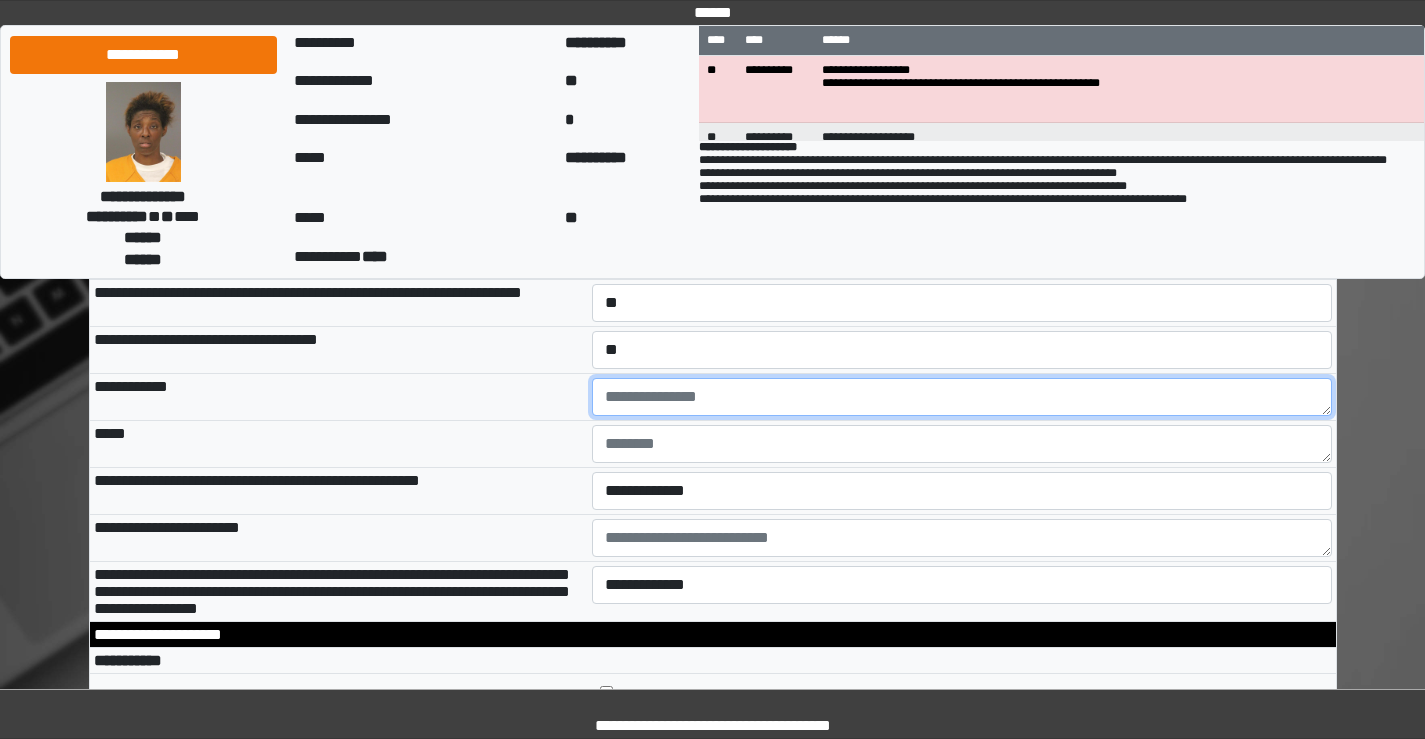 click at bounding box center (962, 397) 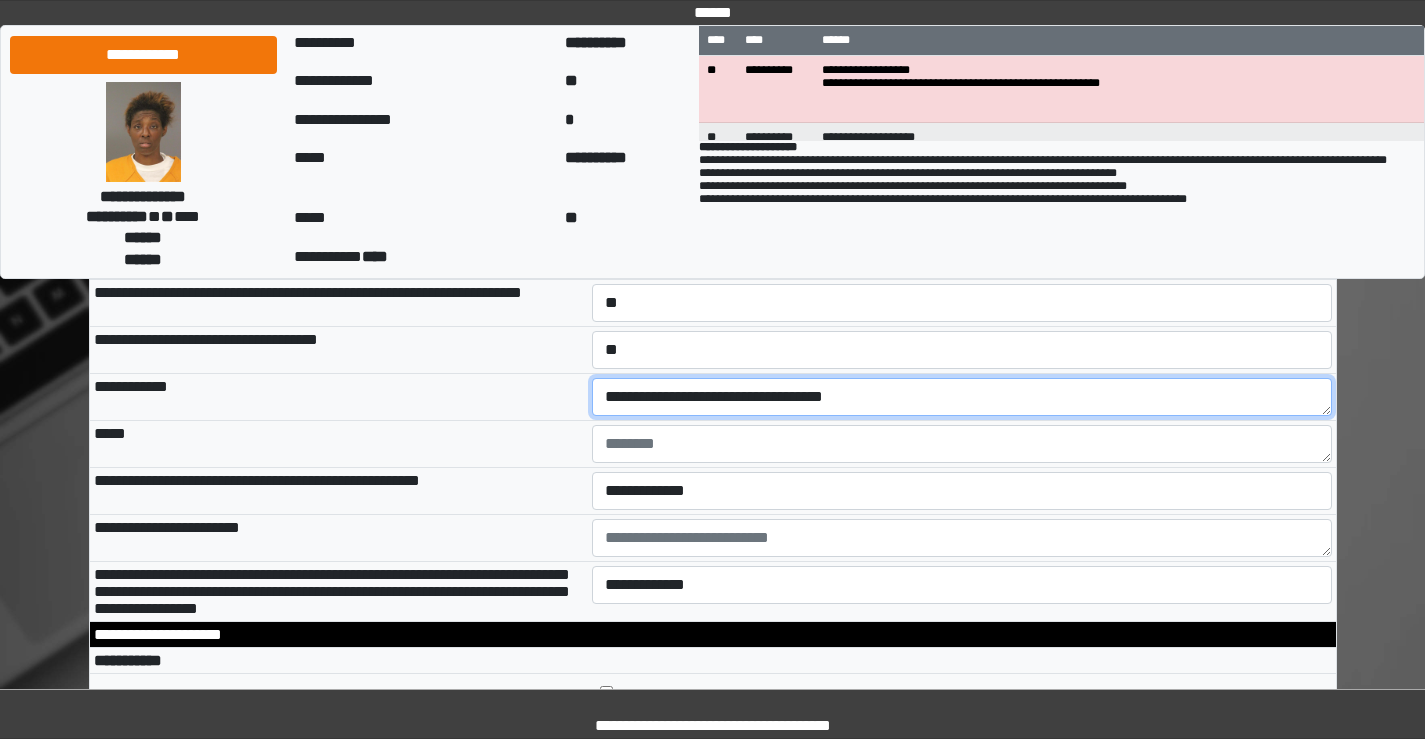 type on "**********" 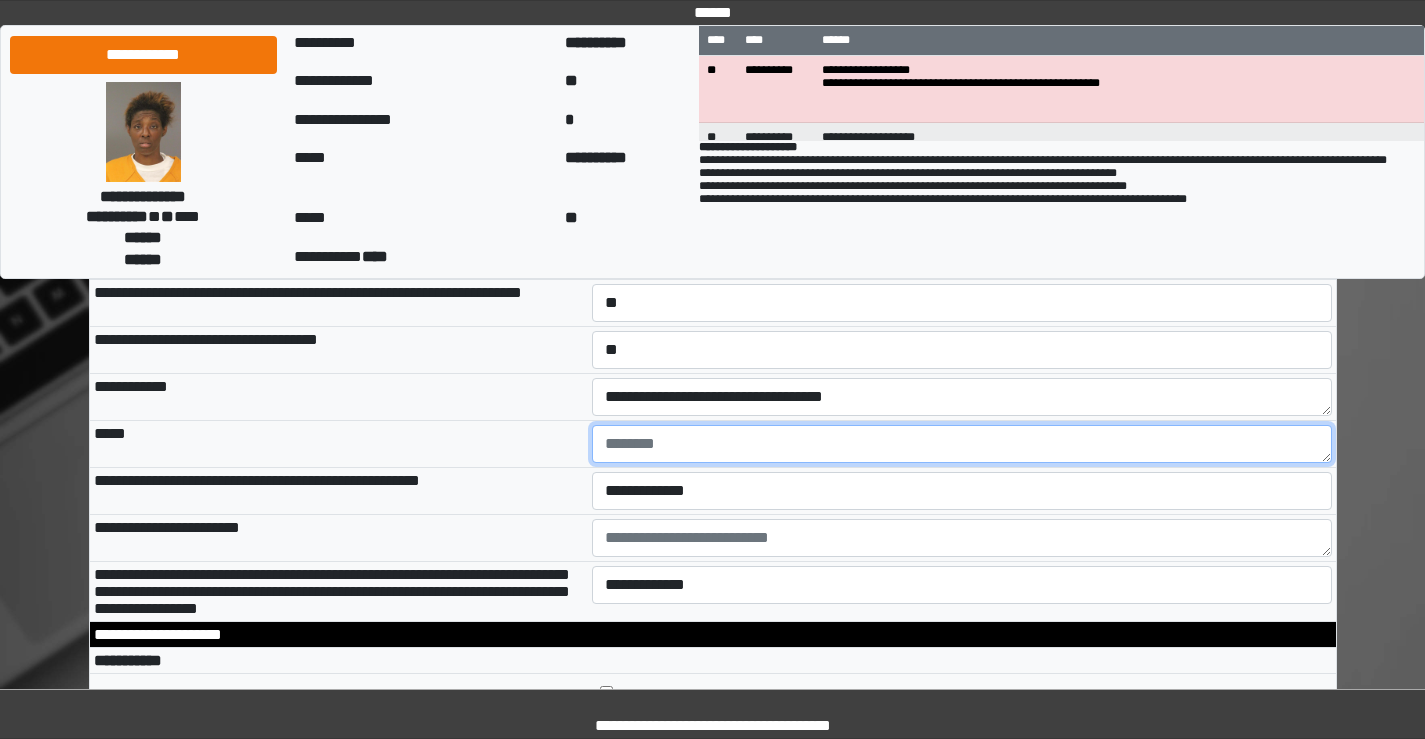 click at bounding box center [962, 444] 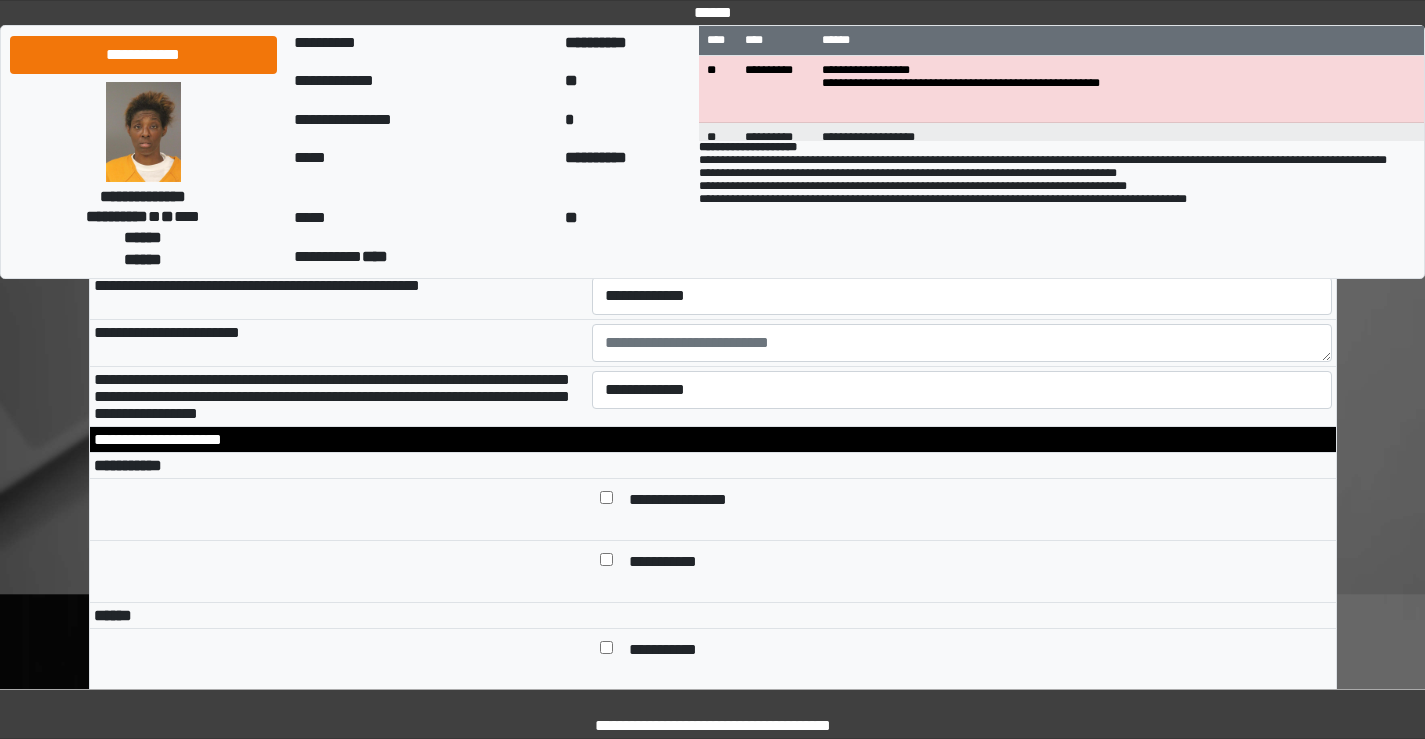 scroll, scrollTop: 6600, scrollLeft: 0, axis: vertical 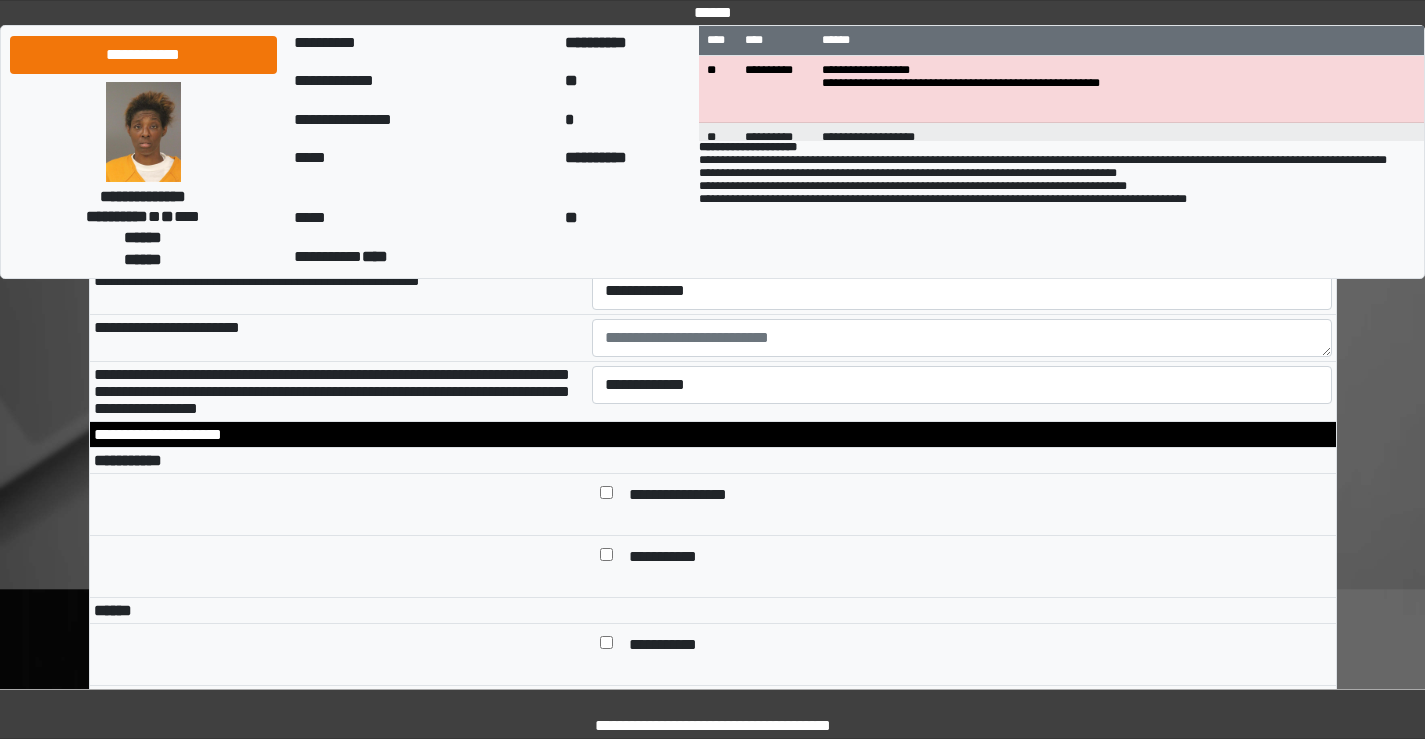 type on "**********" 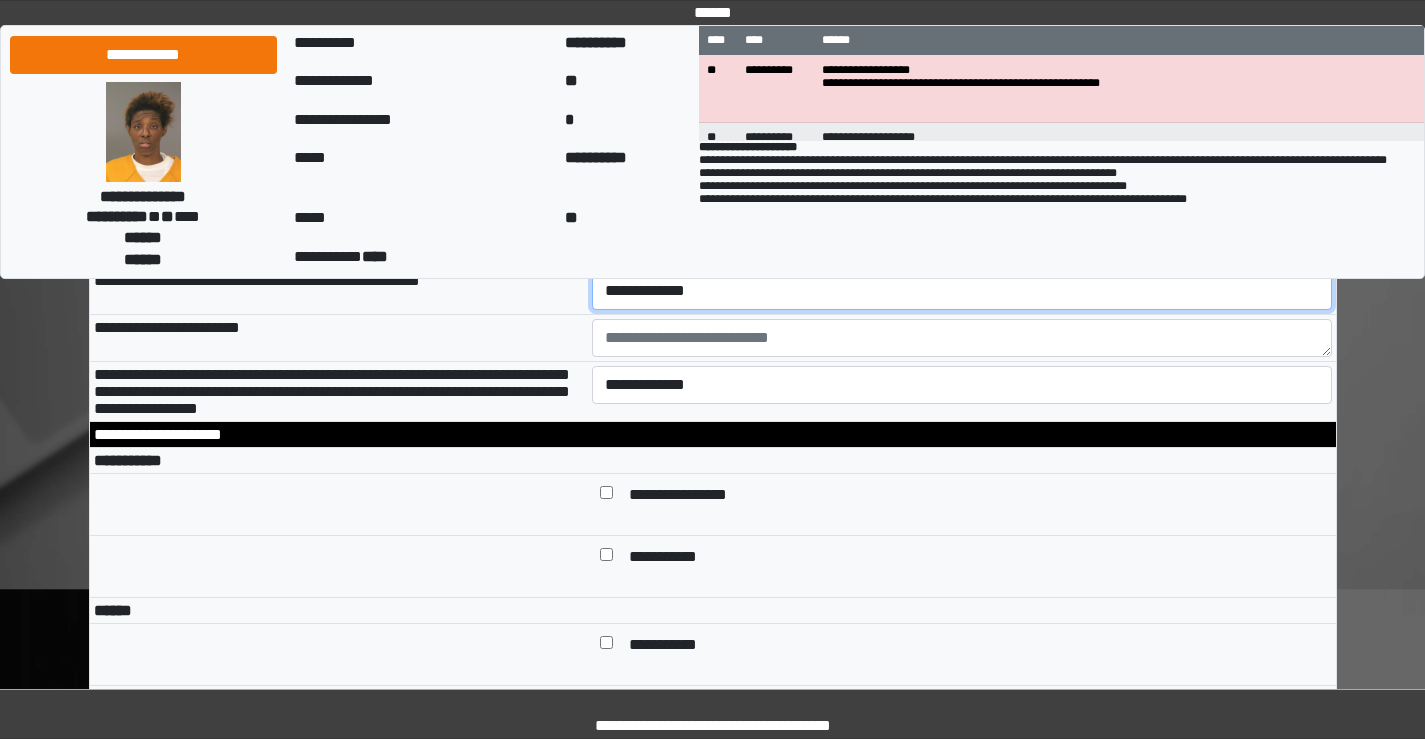 click on "**********" at bounding box center [962, 291] 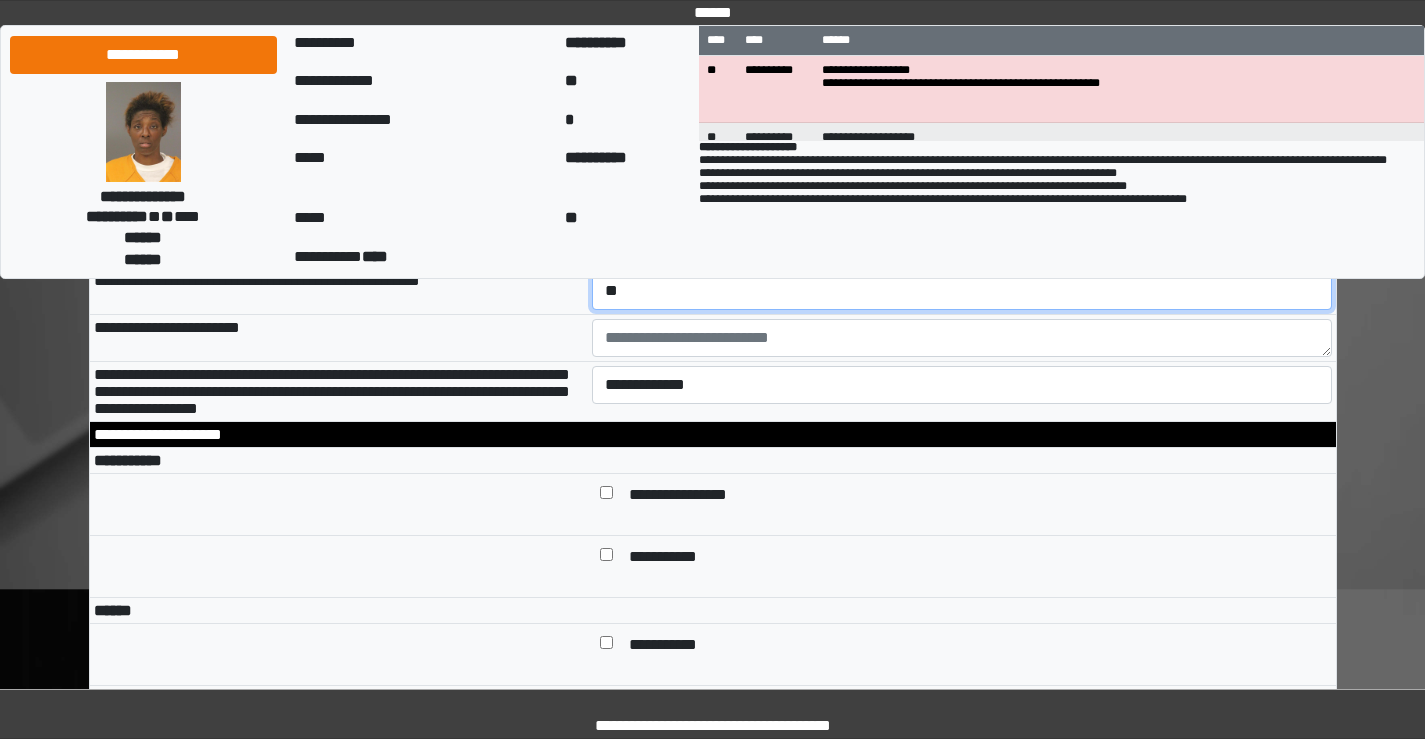click on "**********" at bounding box center (962, 291) 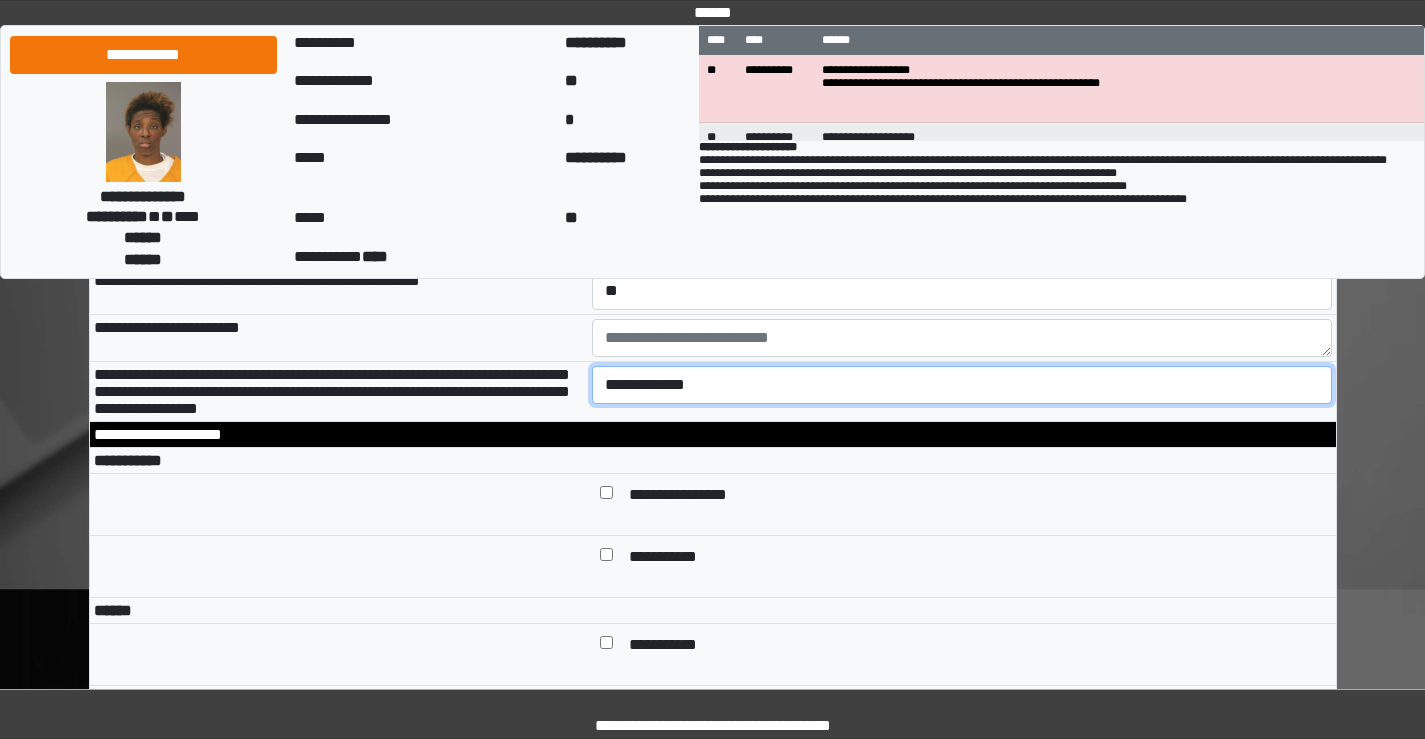 click on "**********" at bounding box center [962, 385] 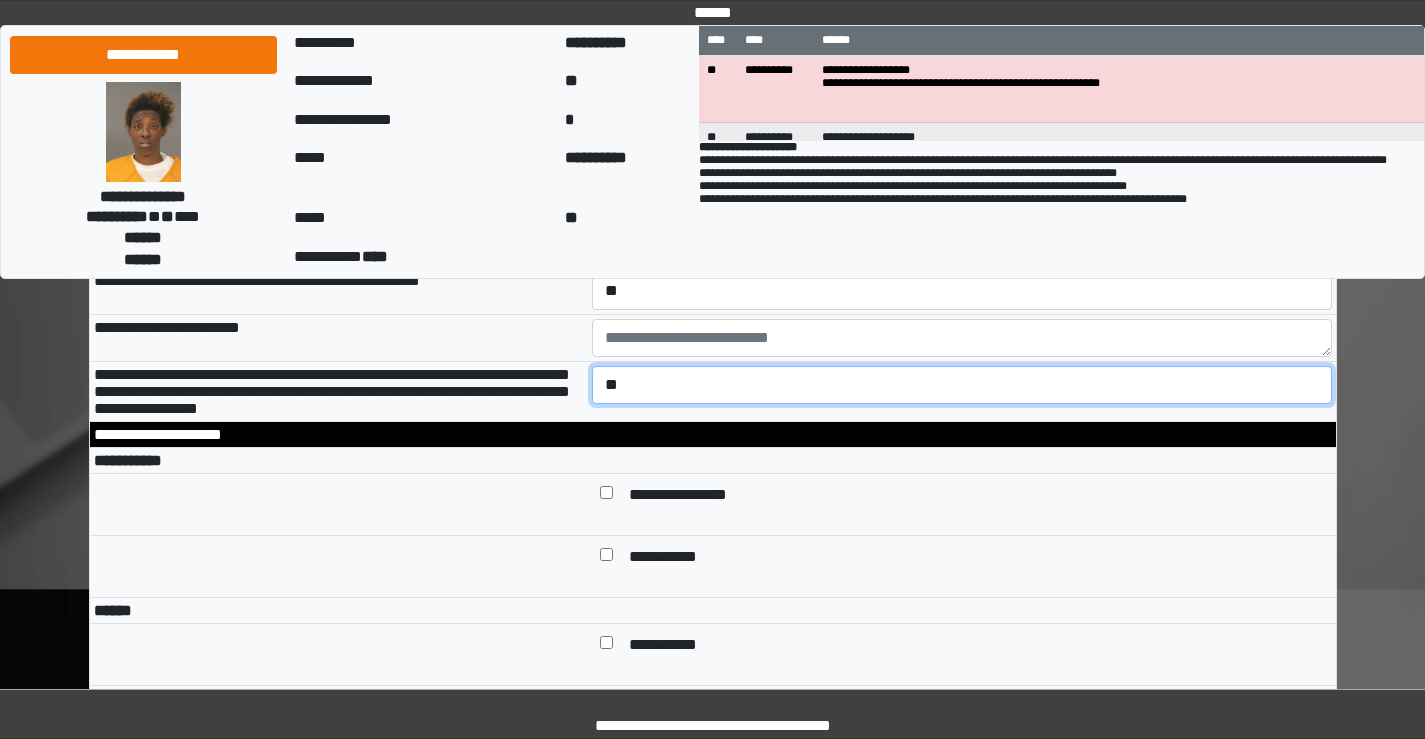 click on "**********" at bounding box center [962, 385] 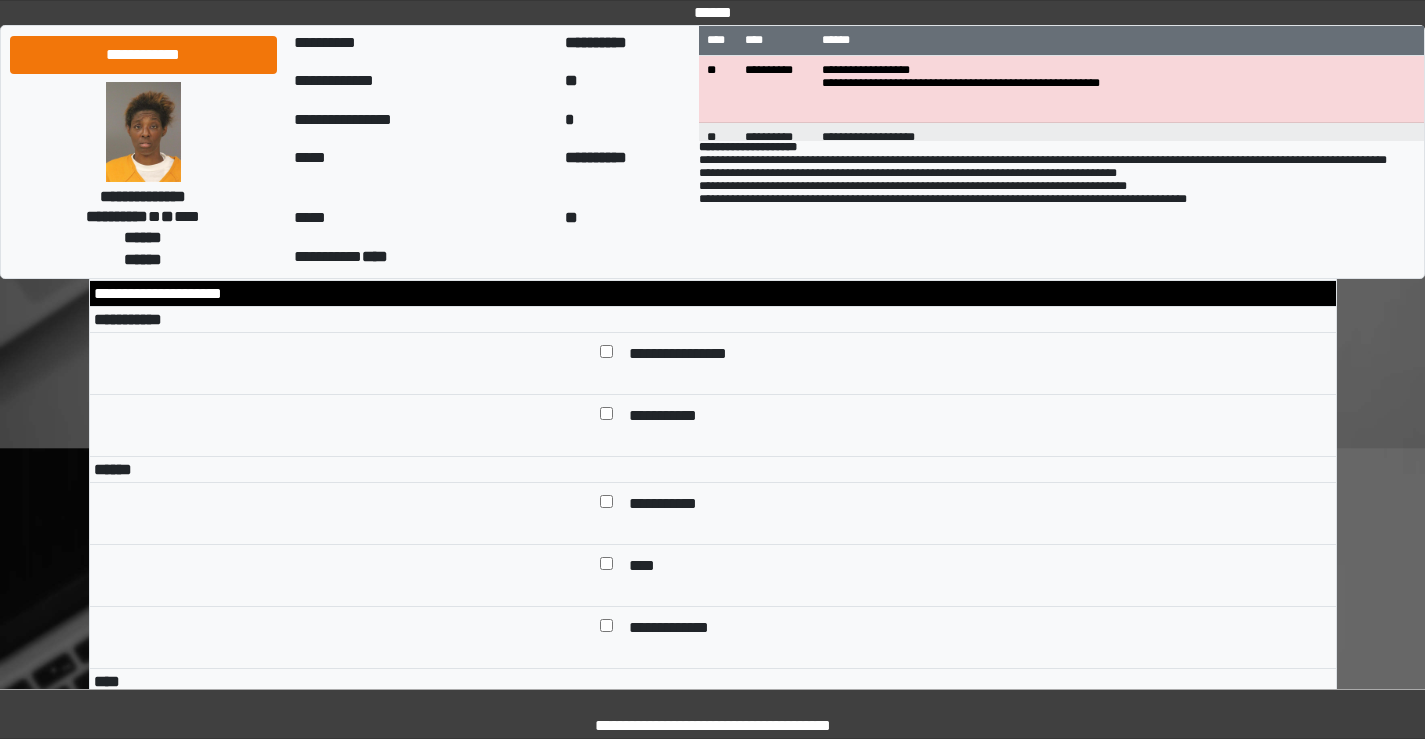 scroll, scrollTop: 6800, scrollLeft: 0, axis: vertical 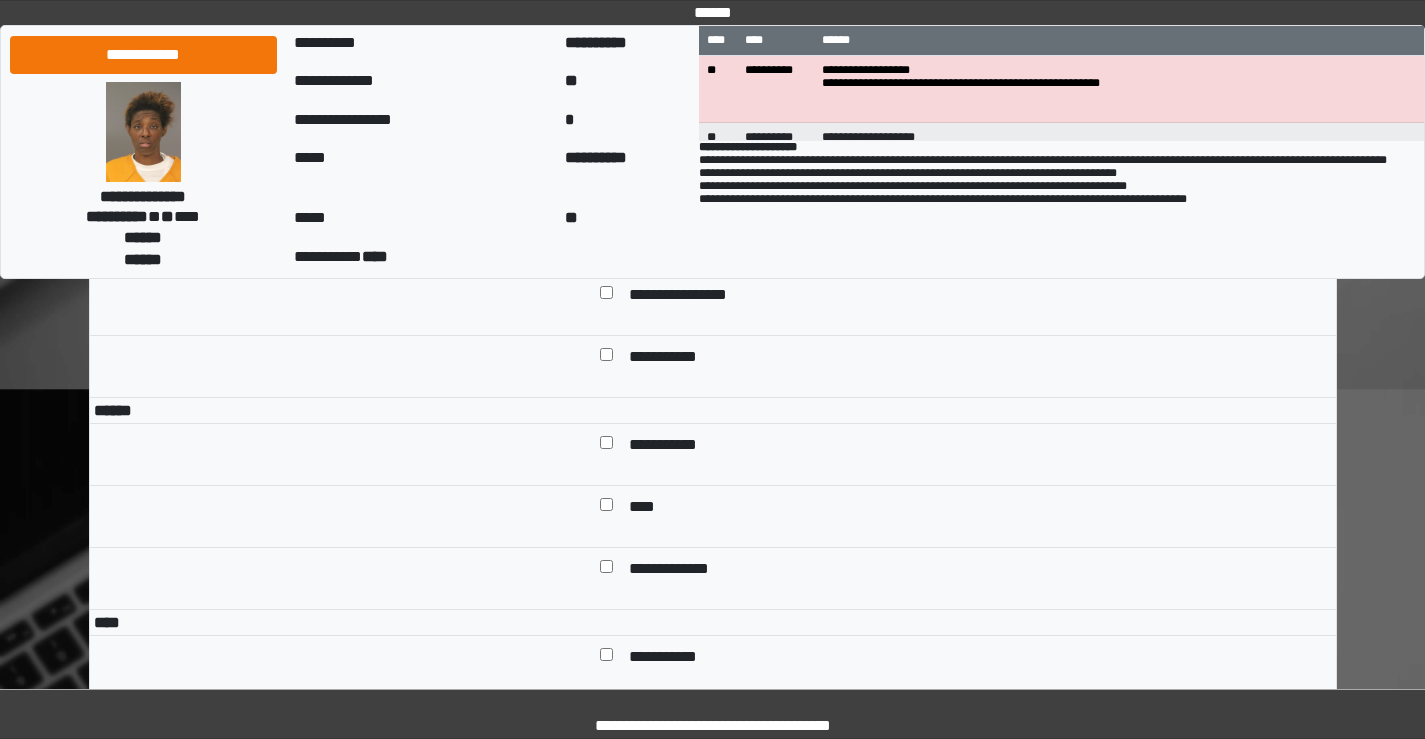 click on "**********" at bounding box center (976, 296) 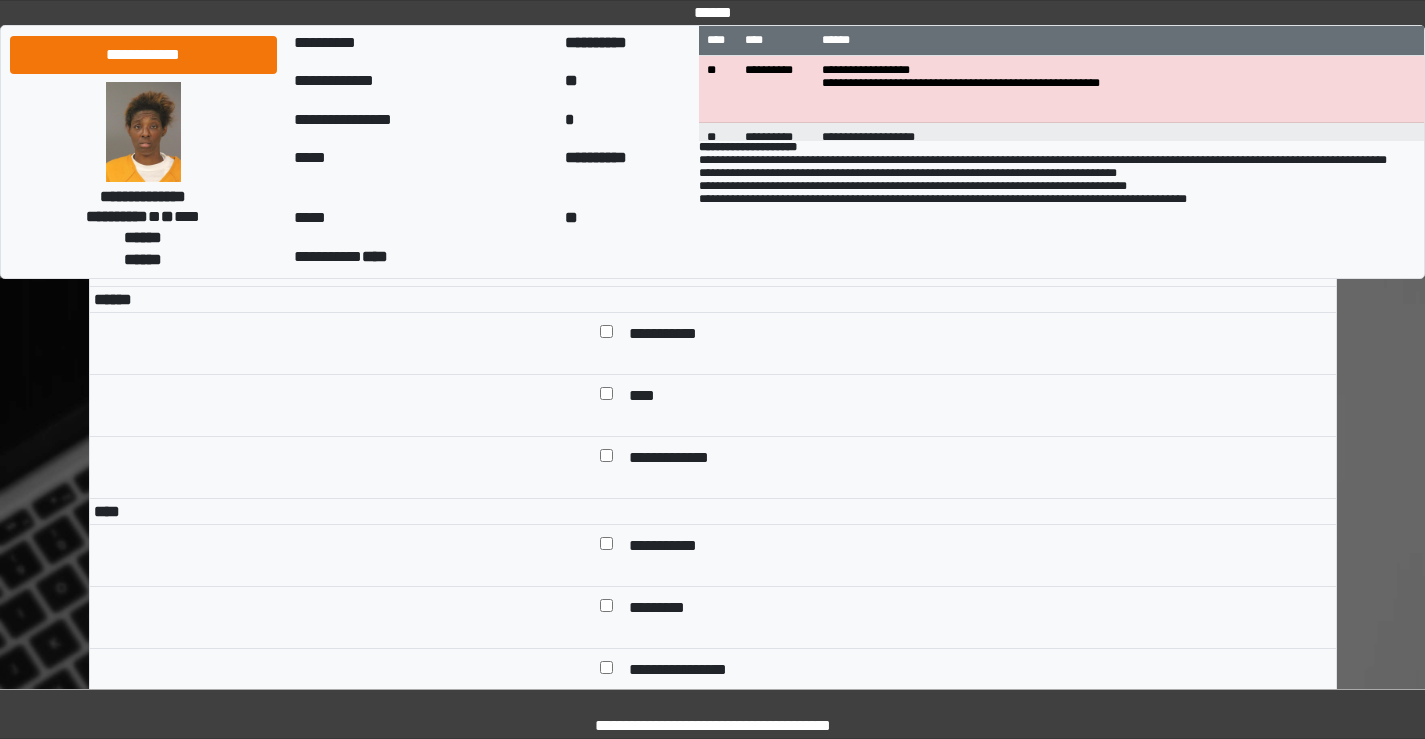 scroll, scrollTop: 7000, scrollLeft: 0, axis: vertical 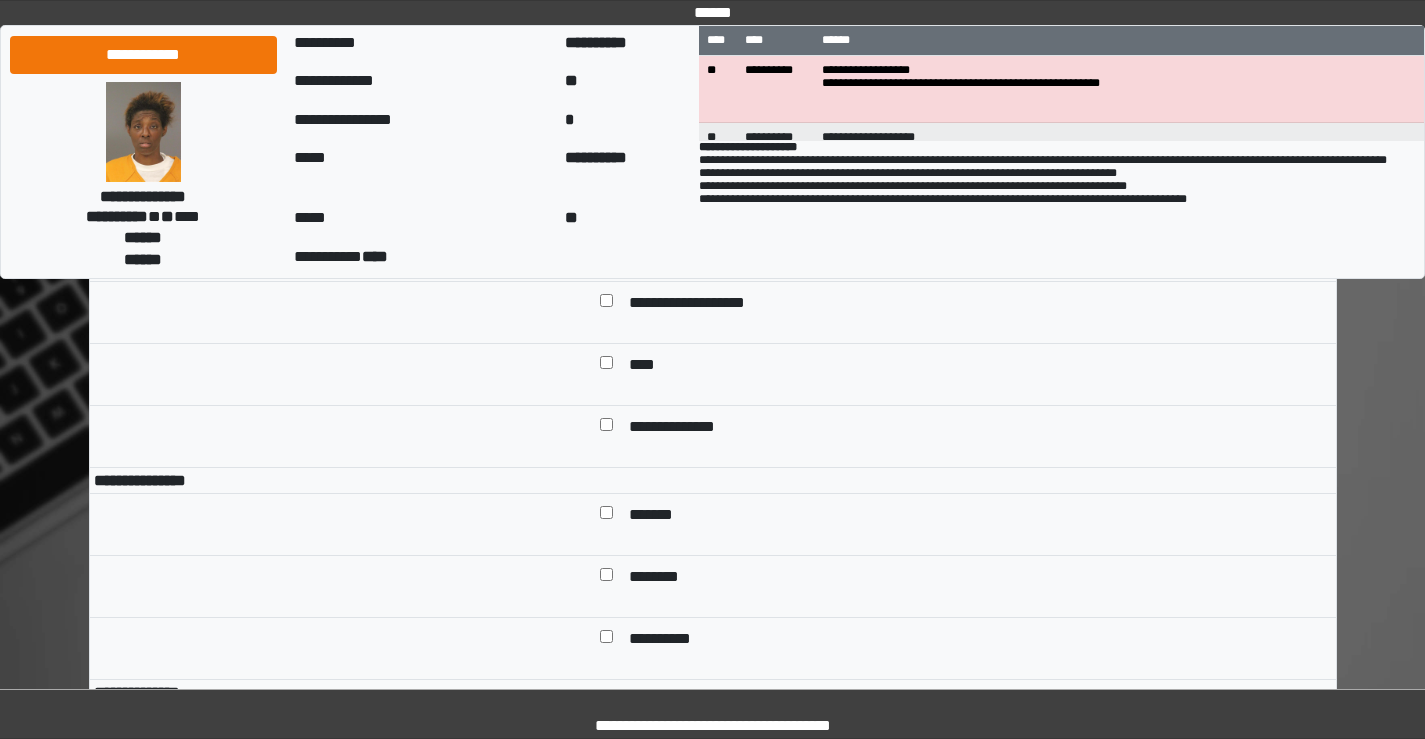 click at bounding box center (606, 242) 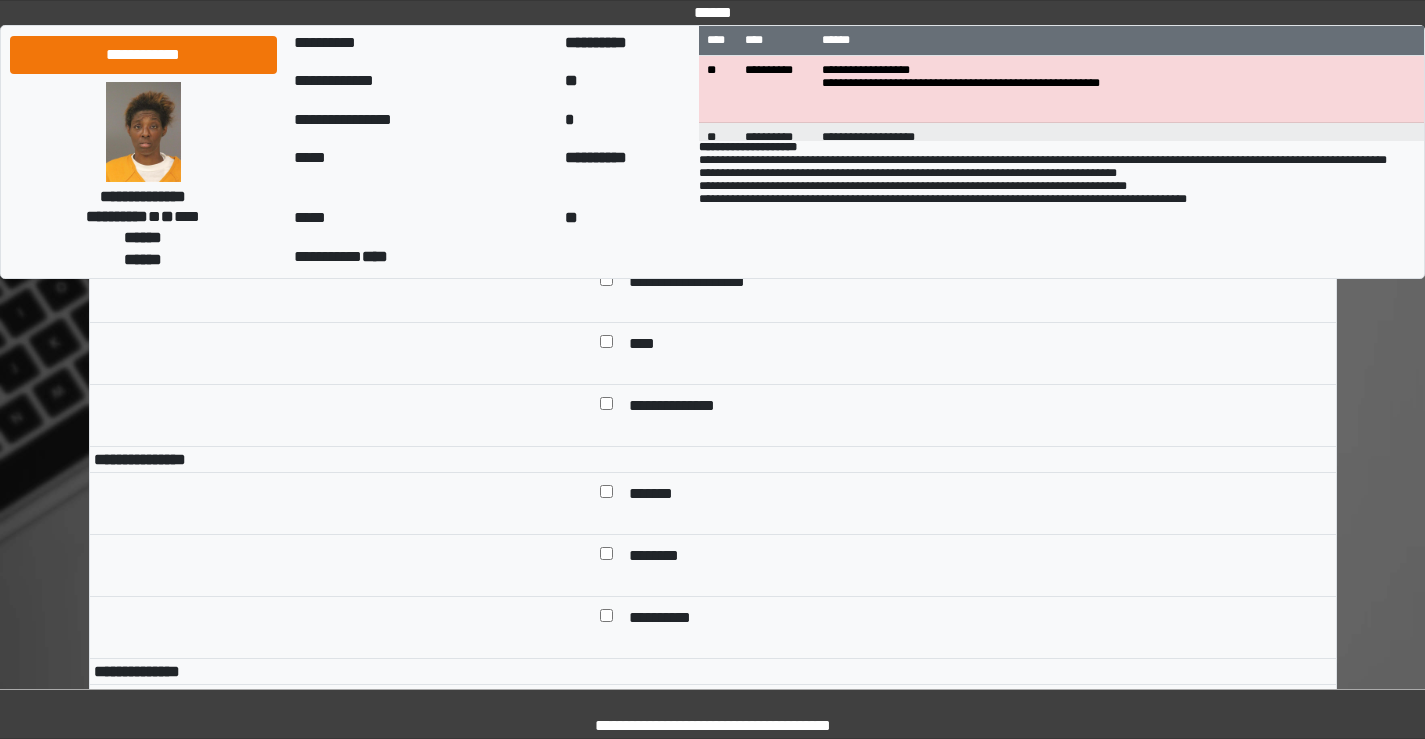 scroll, scrollTop: 8100, scrollLeft: 0, axis: vertical 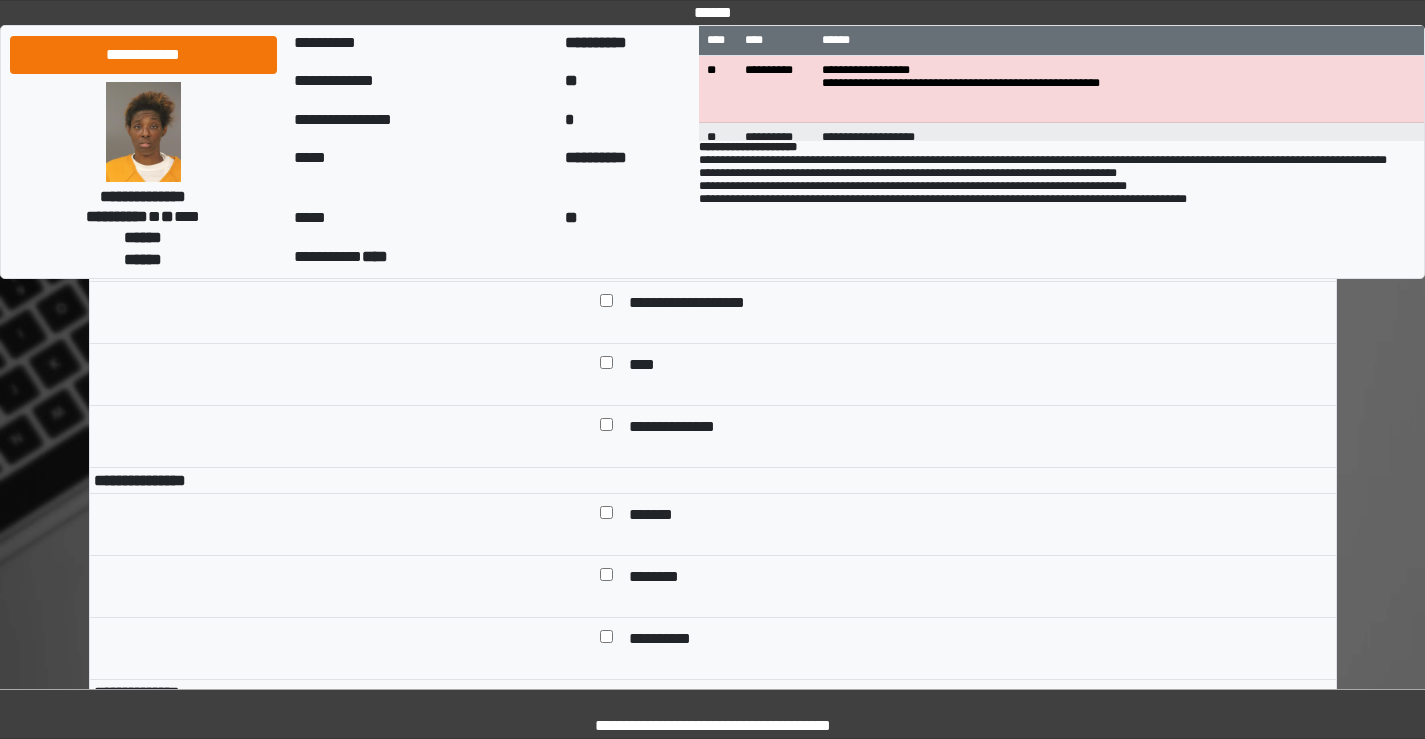 click at bounding box center (606, 242) 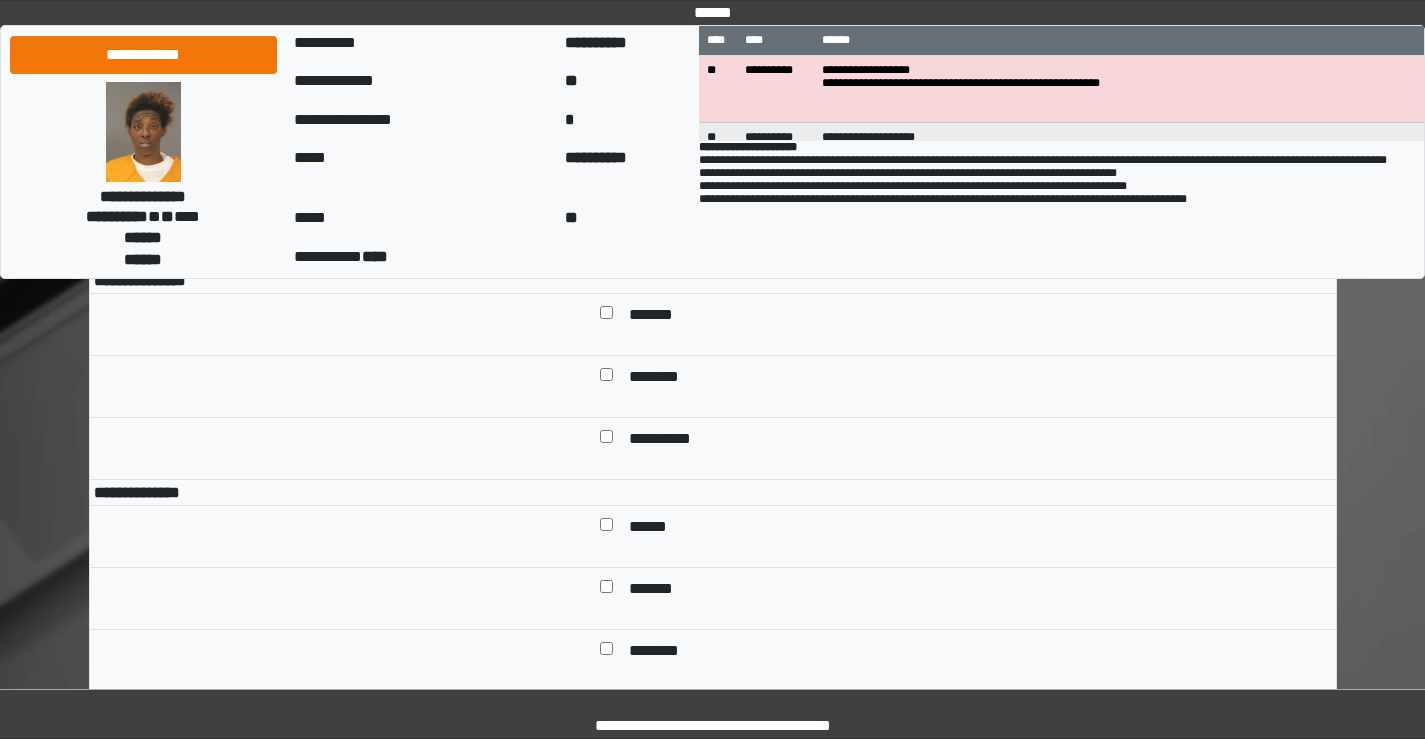 scroll, scrollTop: 8400, scrollLeft: 0, axis: vertical 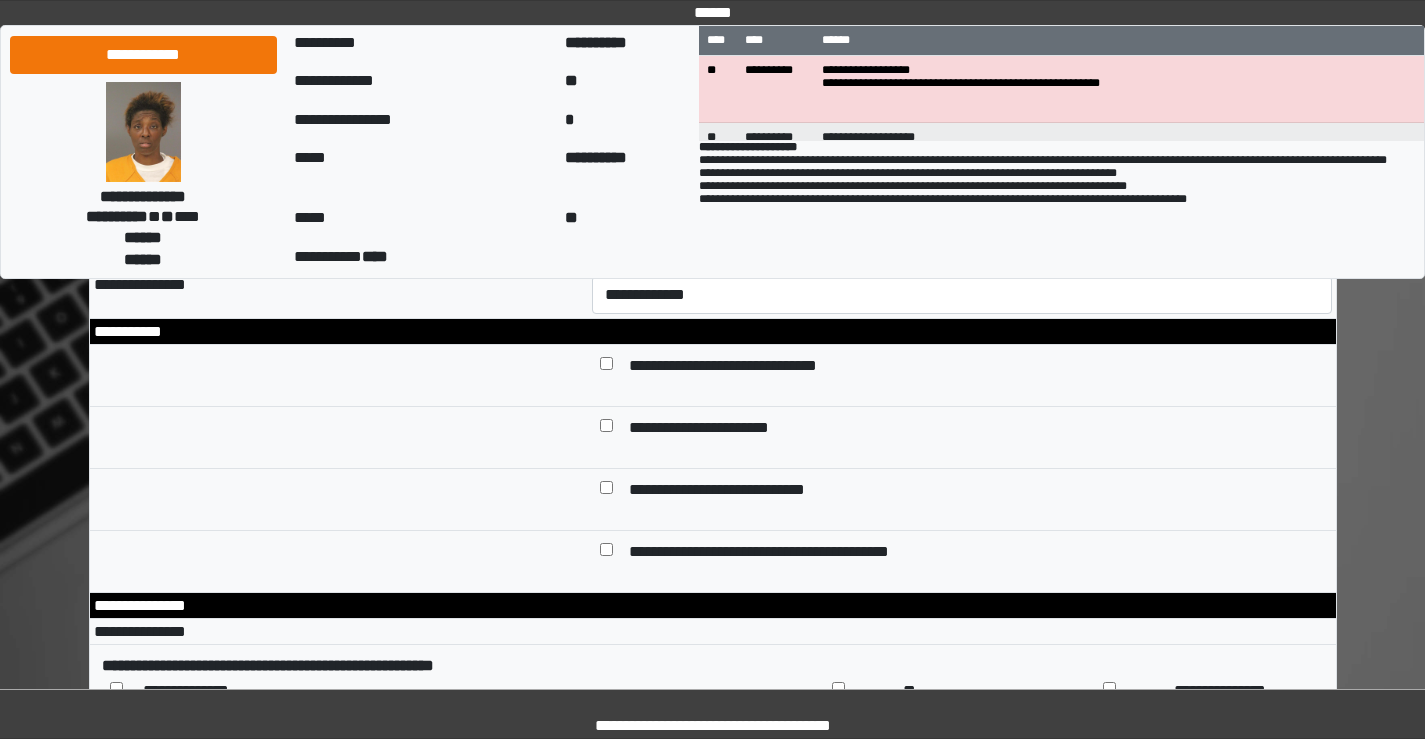 click at bounding box center (962, 139) 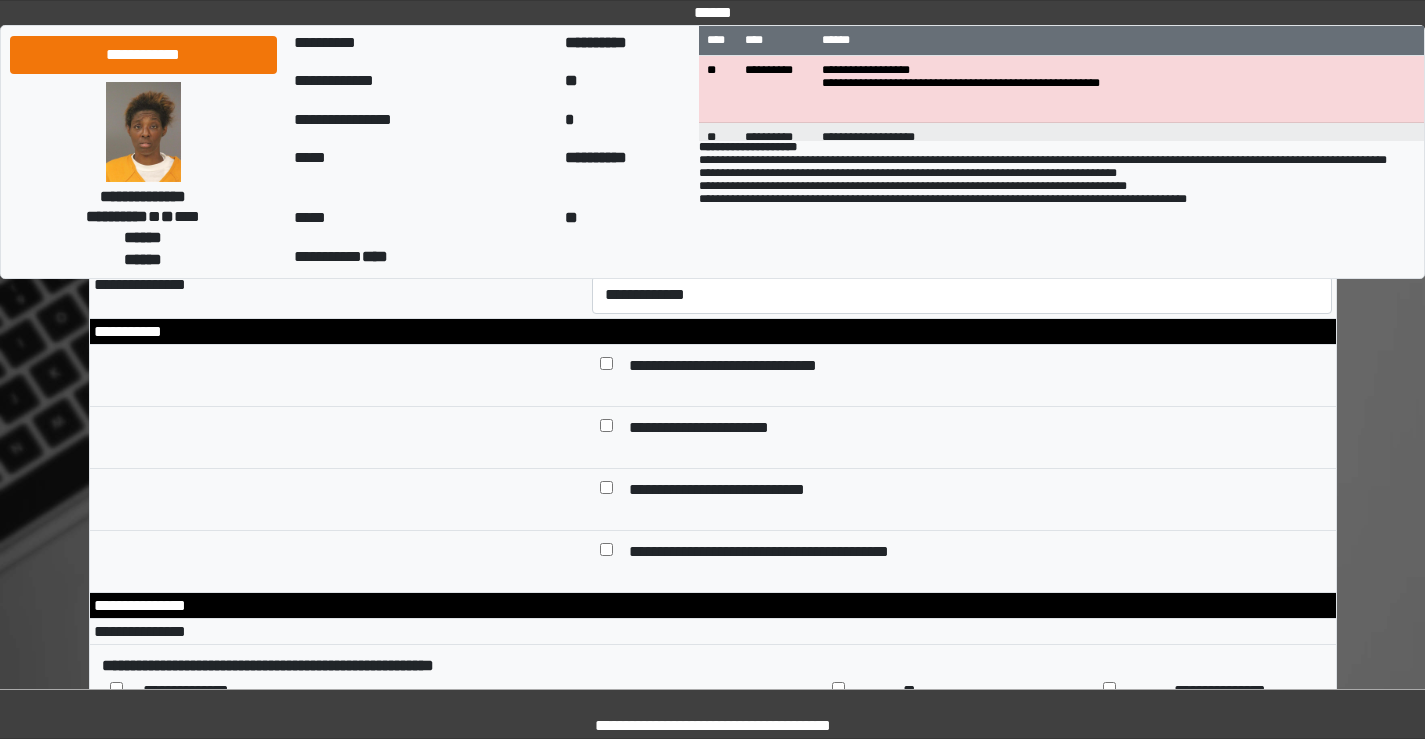 scroll, scrollTop: 0, scrollLeft: 0, axis: both 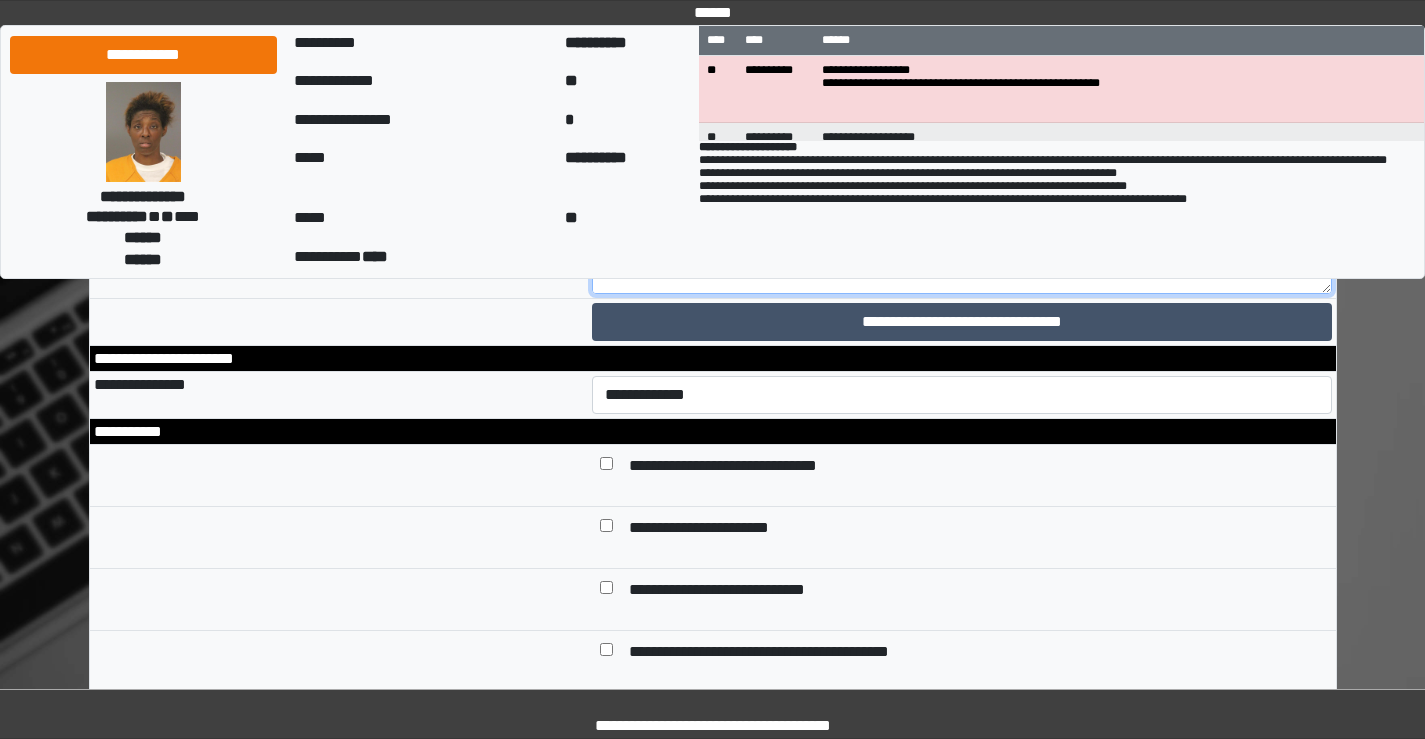 click on "**********" at bounding box center (962, 239) 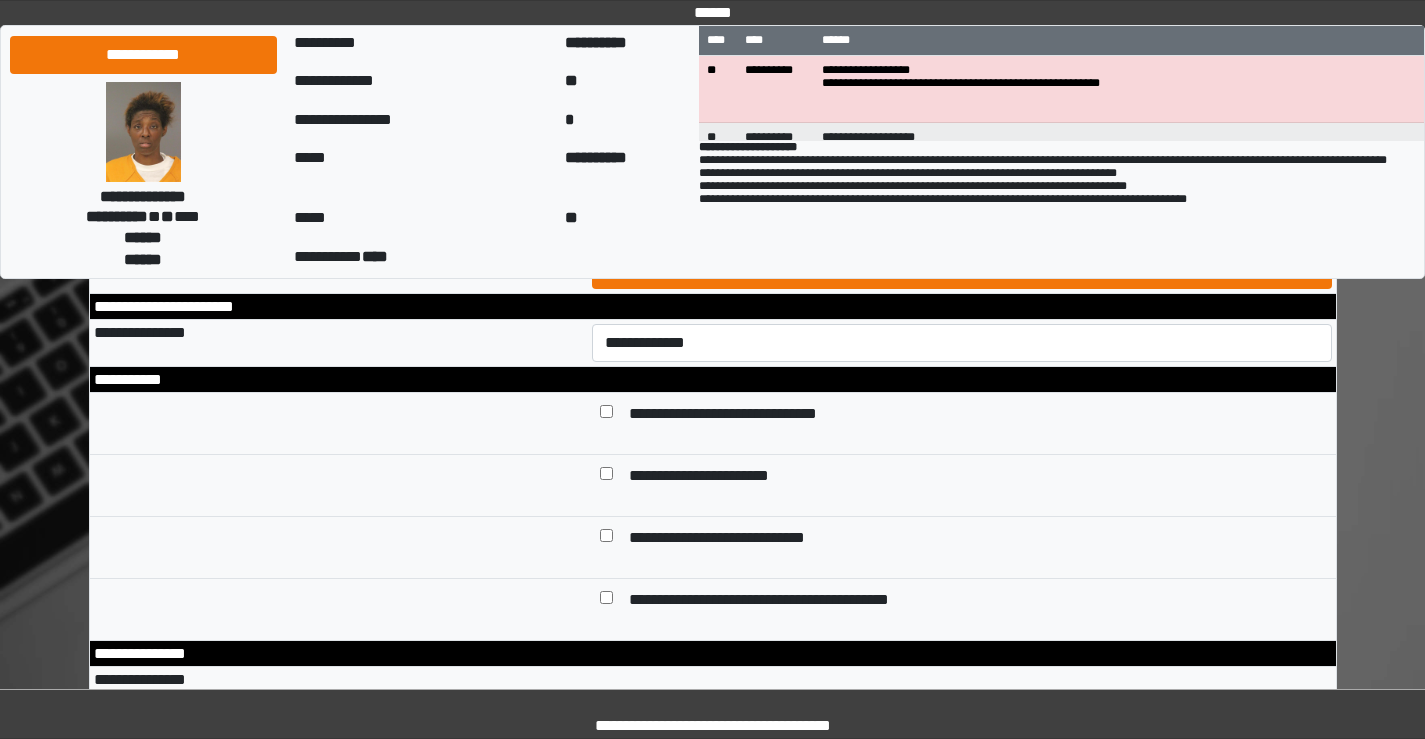 scroll, scrollTop: 9000, scrollLeft: 0, axis: vertical 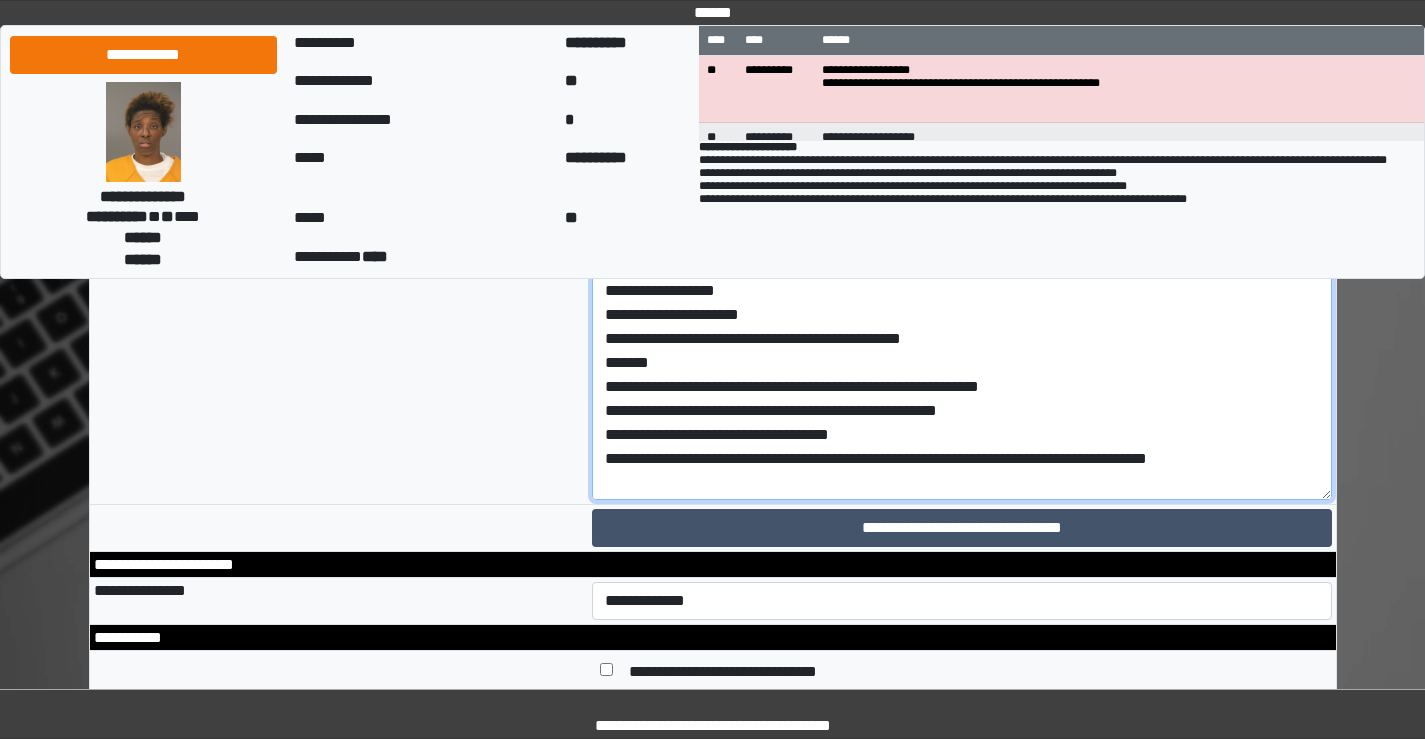 drag, startPoint x: 1320, startPoint y: 448, endPoint x: 1271, endPoint y: 754, distance: 309.89838 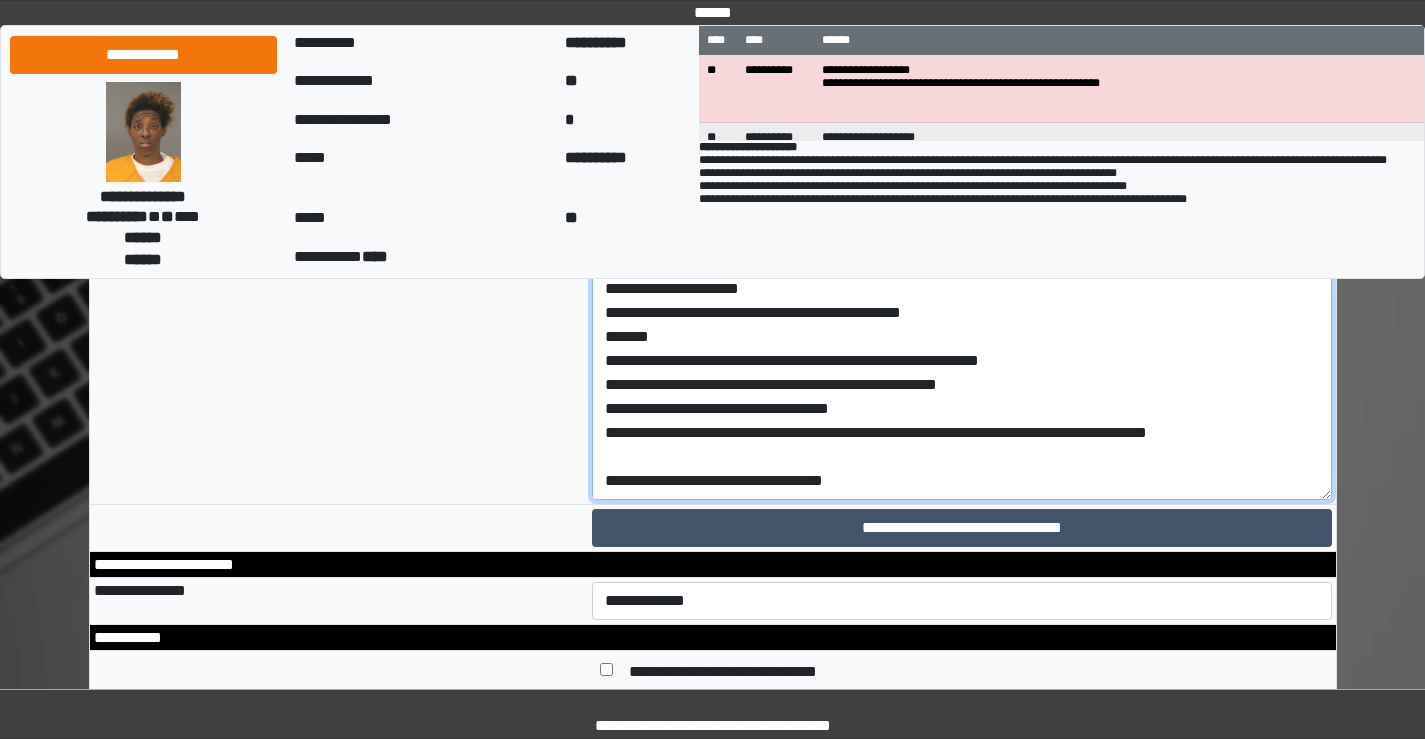 scroll, scrollTop: 174, scrollLeft: 0, axis: vertical 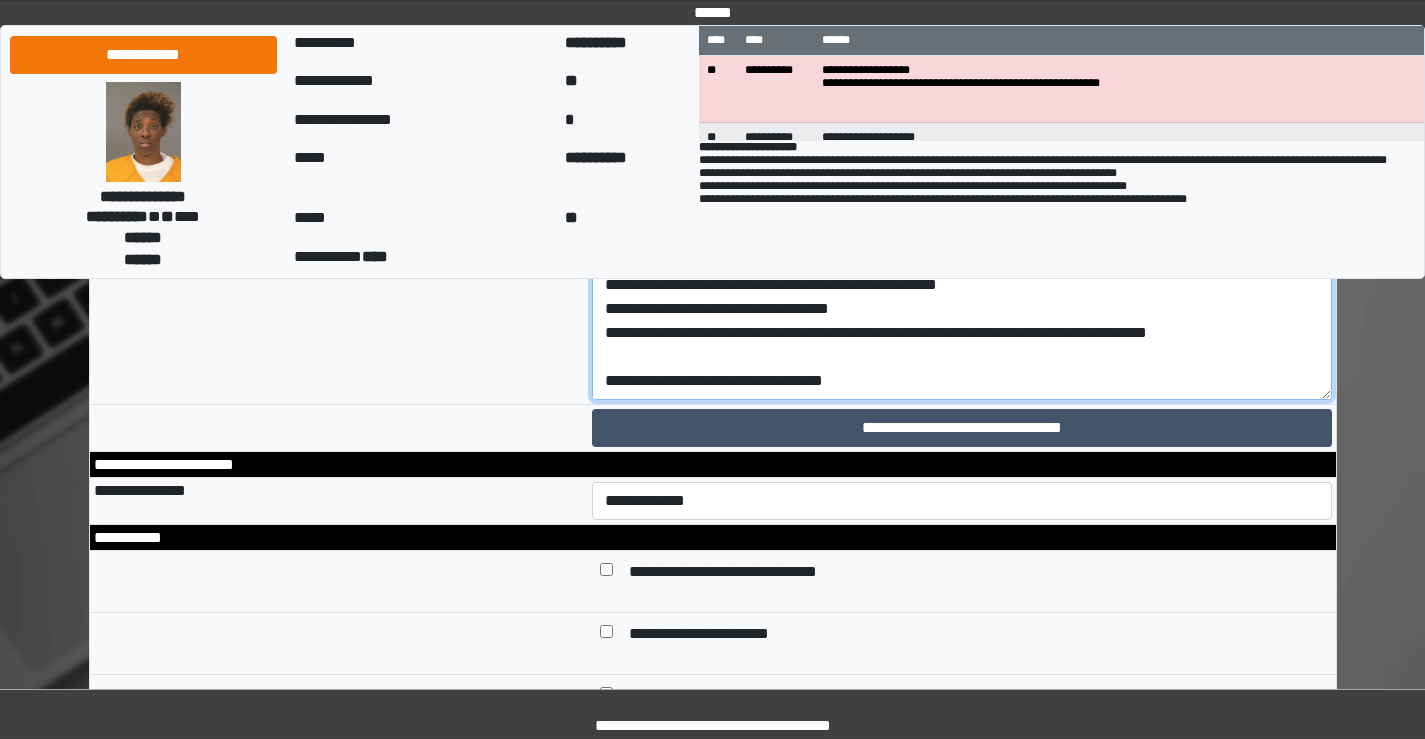 click on "**********" at bounding box center (962, 192) 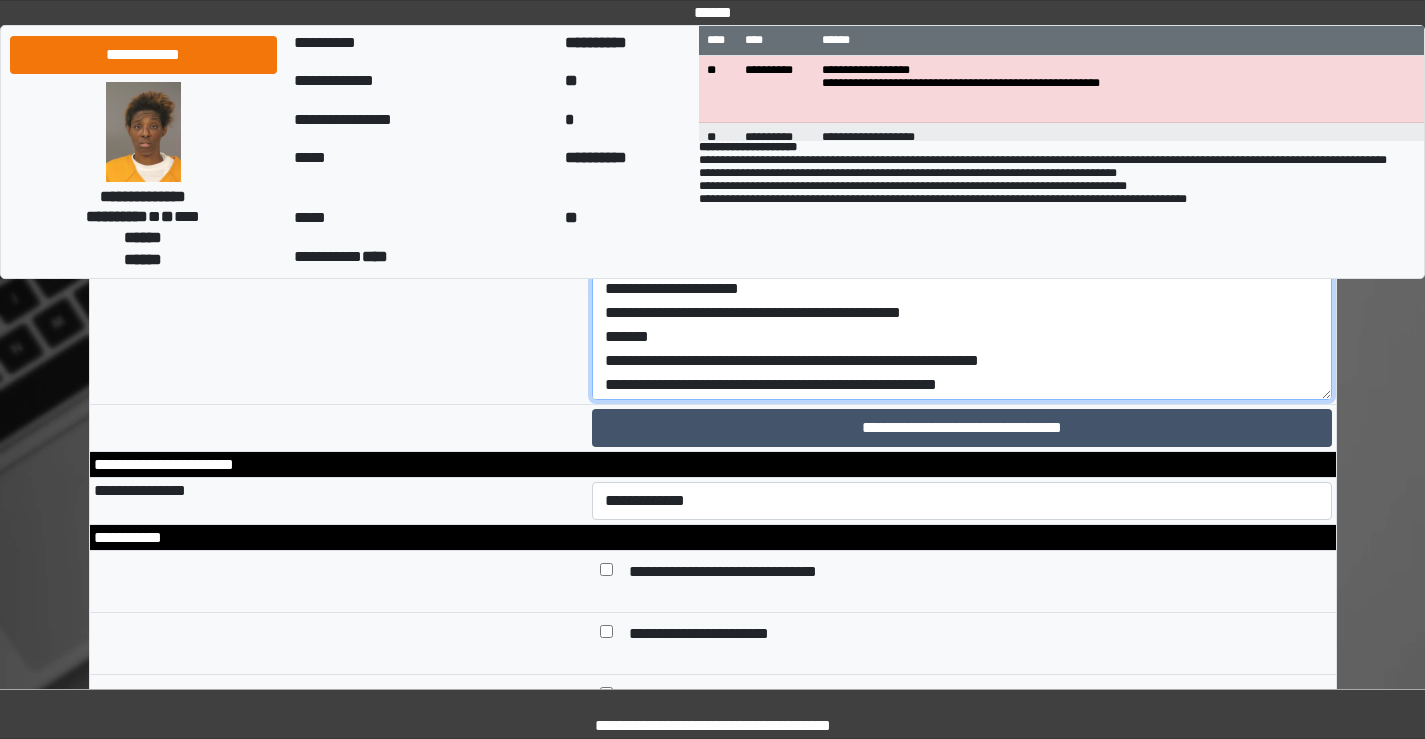 scroll, scrollTop: 0, scrollLeft: 0, axis: both 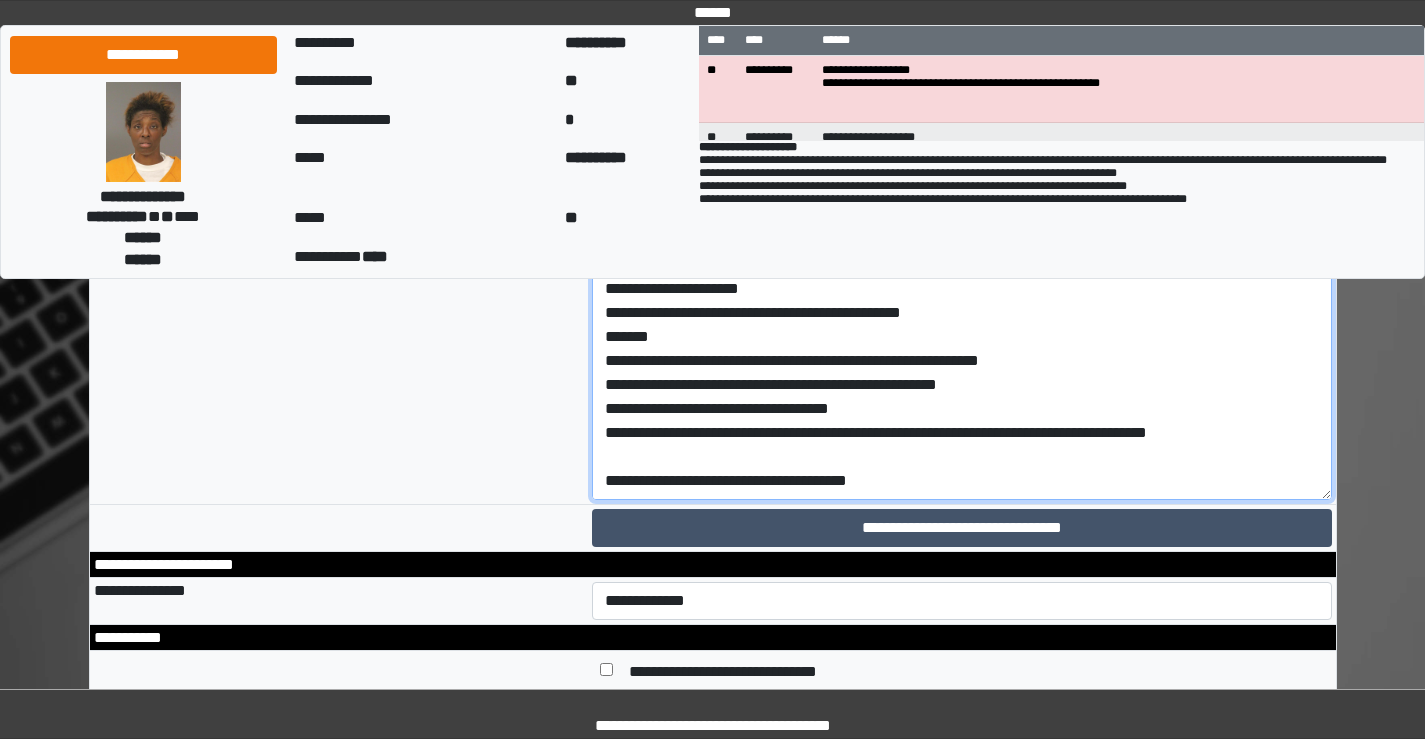 click on "**********" at bounding box center [962, 292] 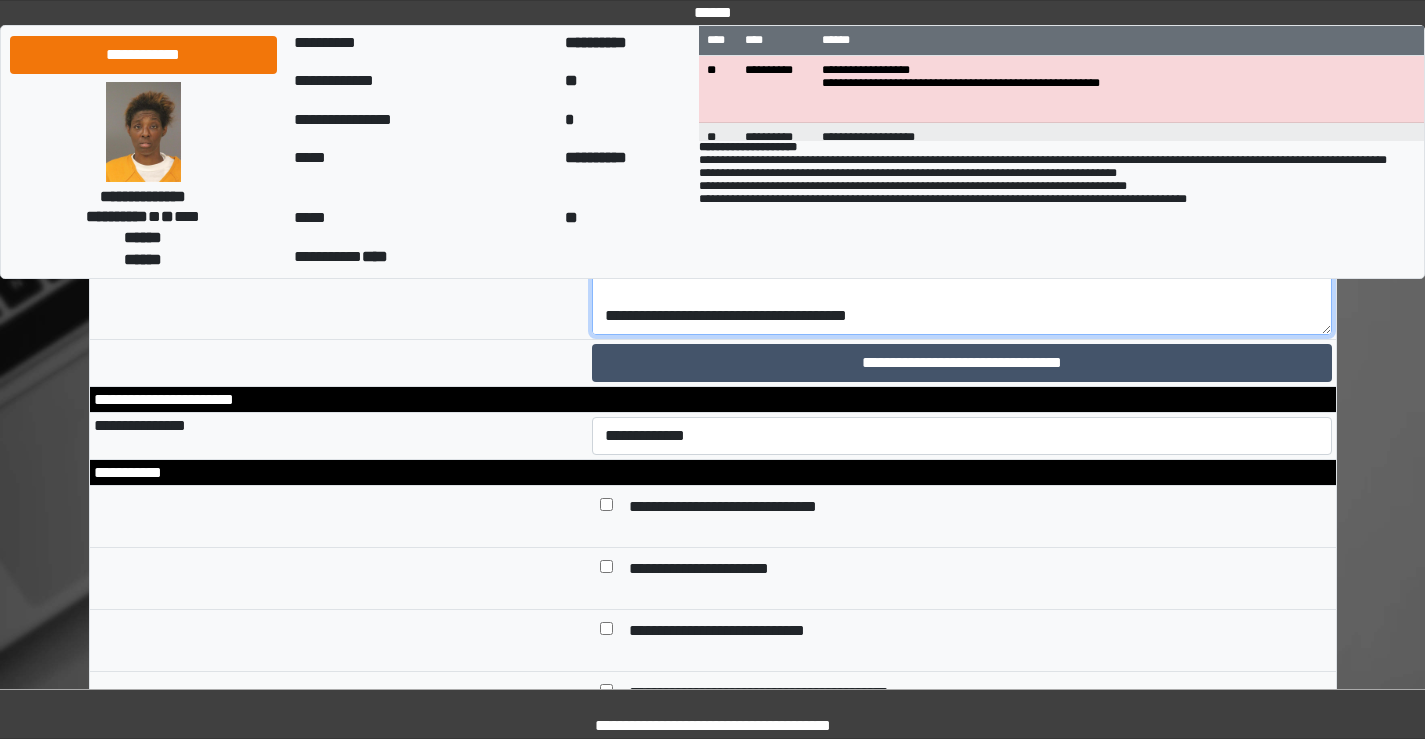 scroll, scrollTop: 9200, scrollLeft: 0, axis: vertical 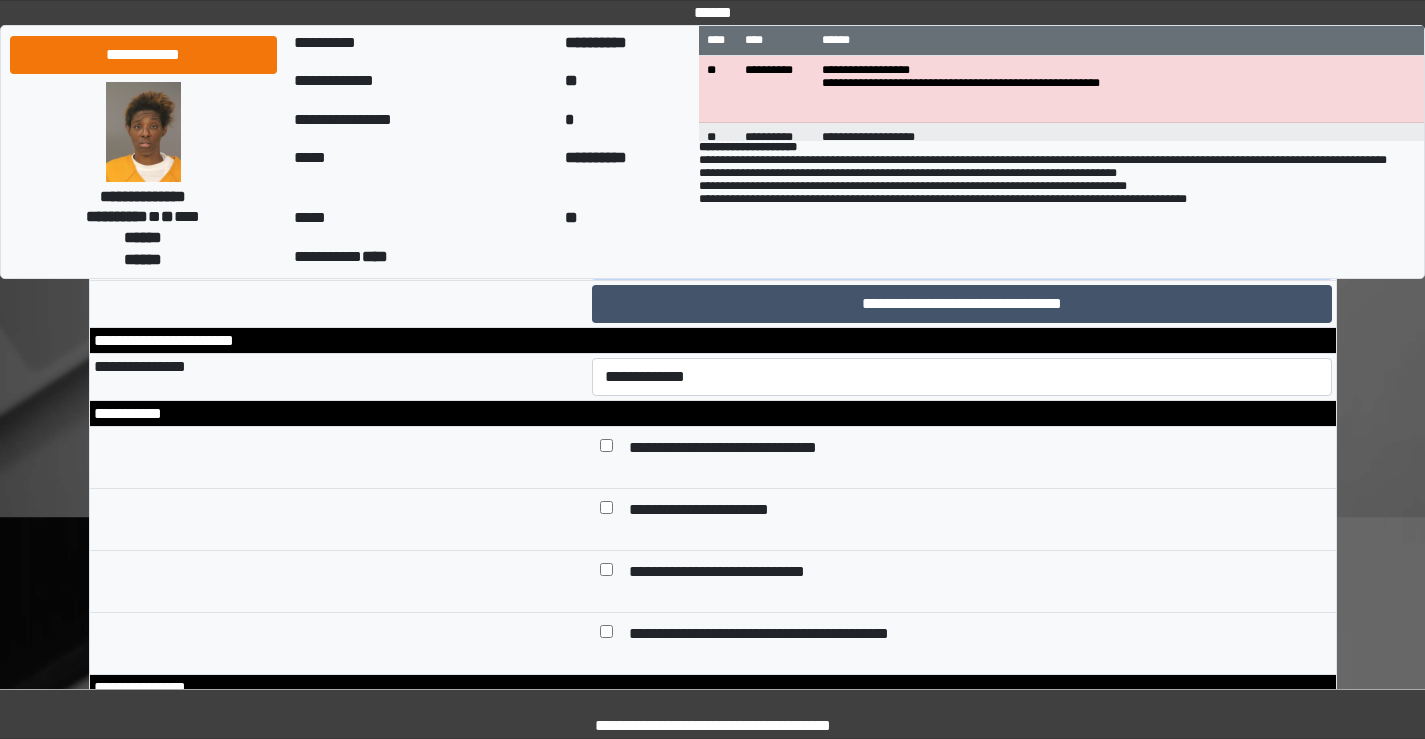 drag, startPoint x: 1329, startPoint y: 356, endPoint x: 1324, endPoint y: 532, distance: 176.07101 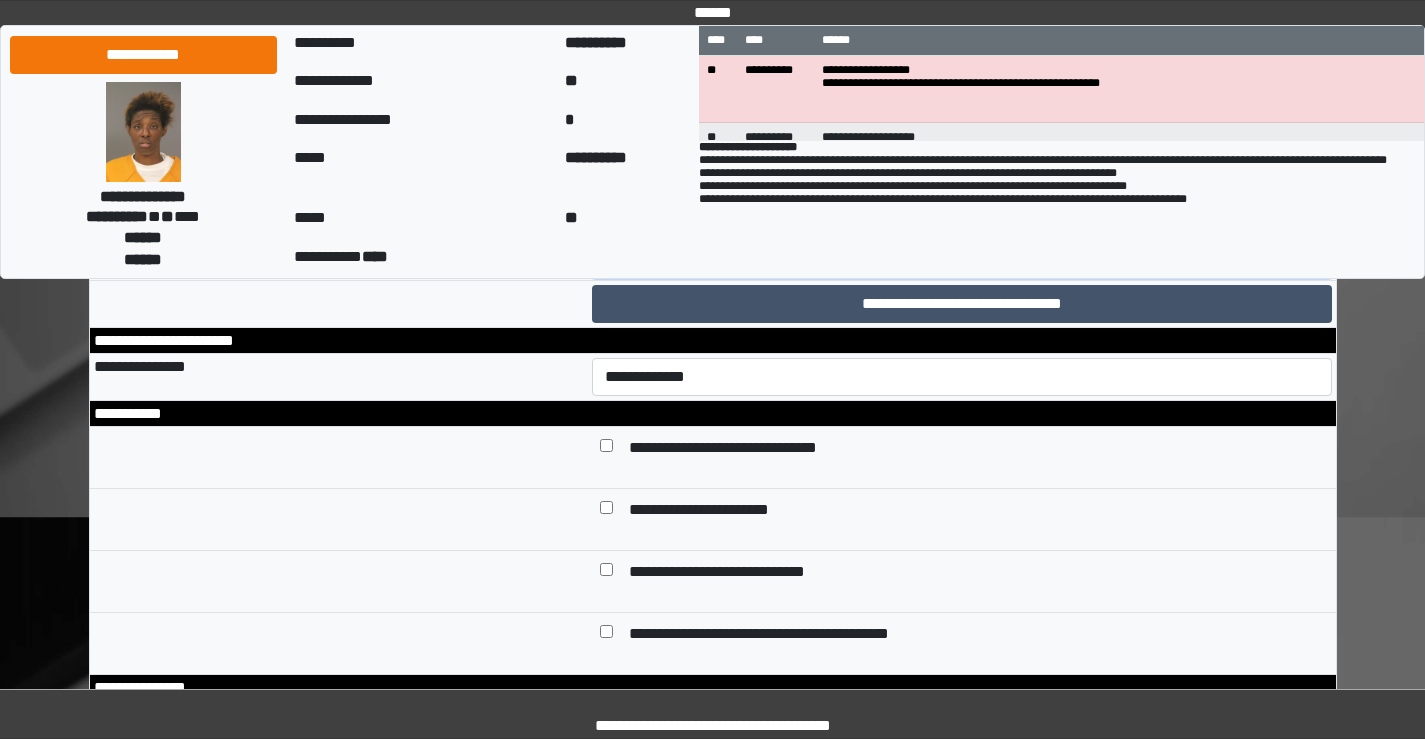 scroll, scrollTop: 214, scrollLeft: 0, axis: vertical 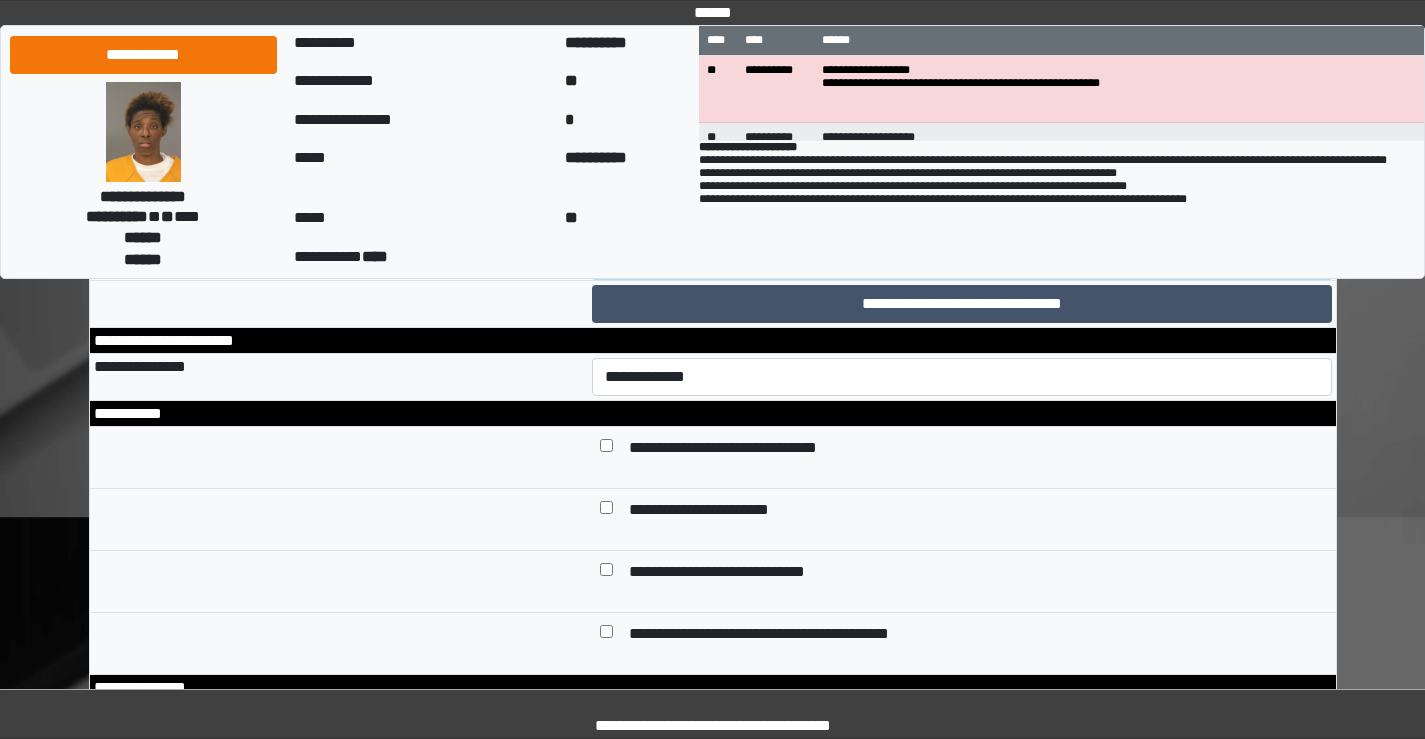 click on "**********" at bounding box center (962, -20) 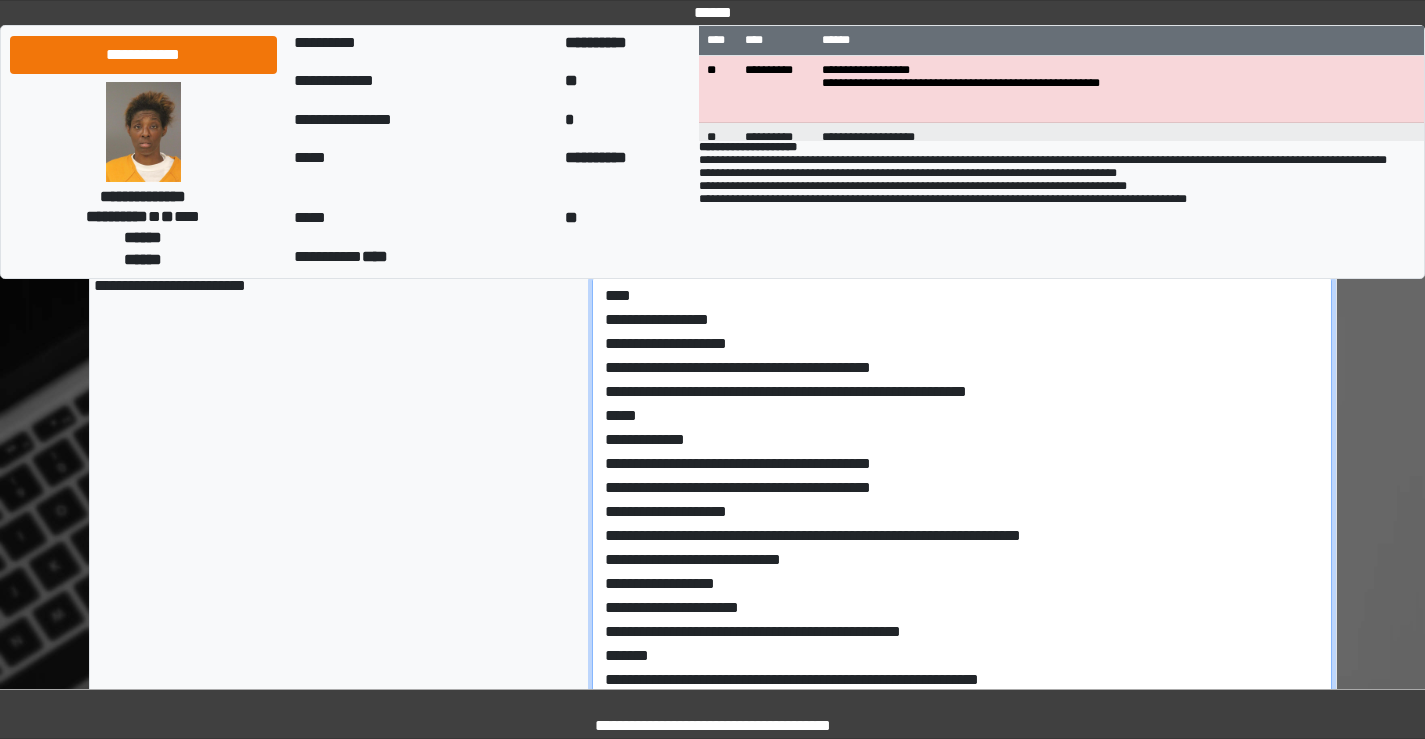 scroll, scrollTop: 8800, scrollLeft: 0, axis: vertical 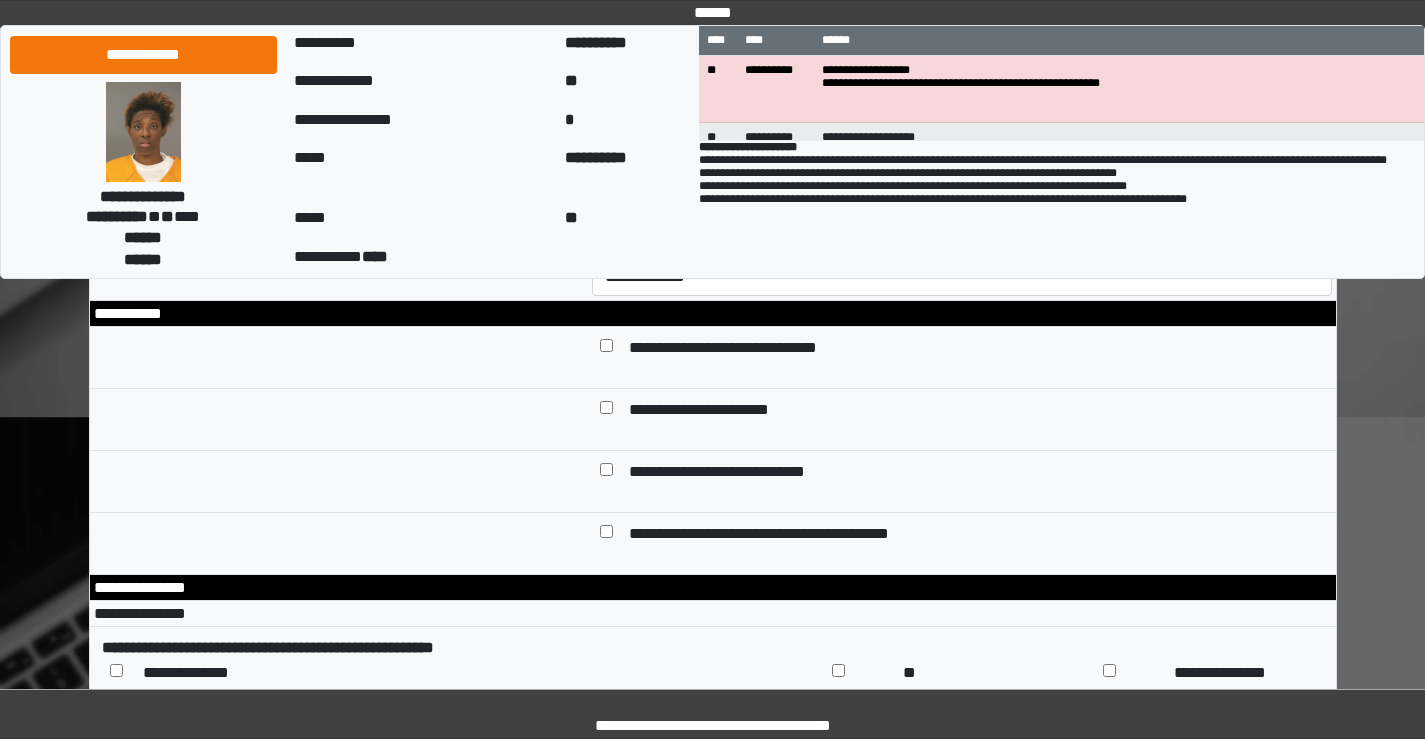 type on "**********" 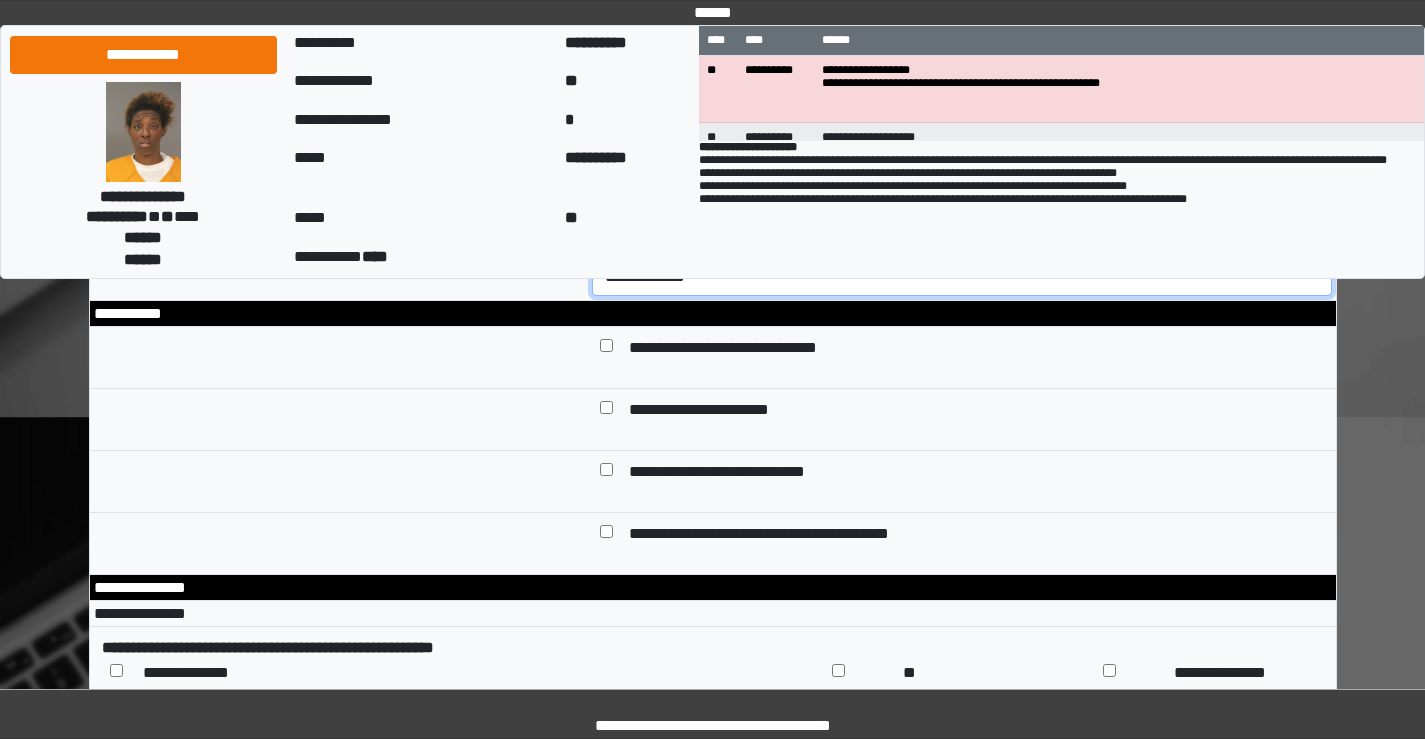 click on "**********" at bounding box center (962, 277) 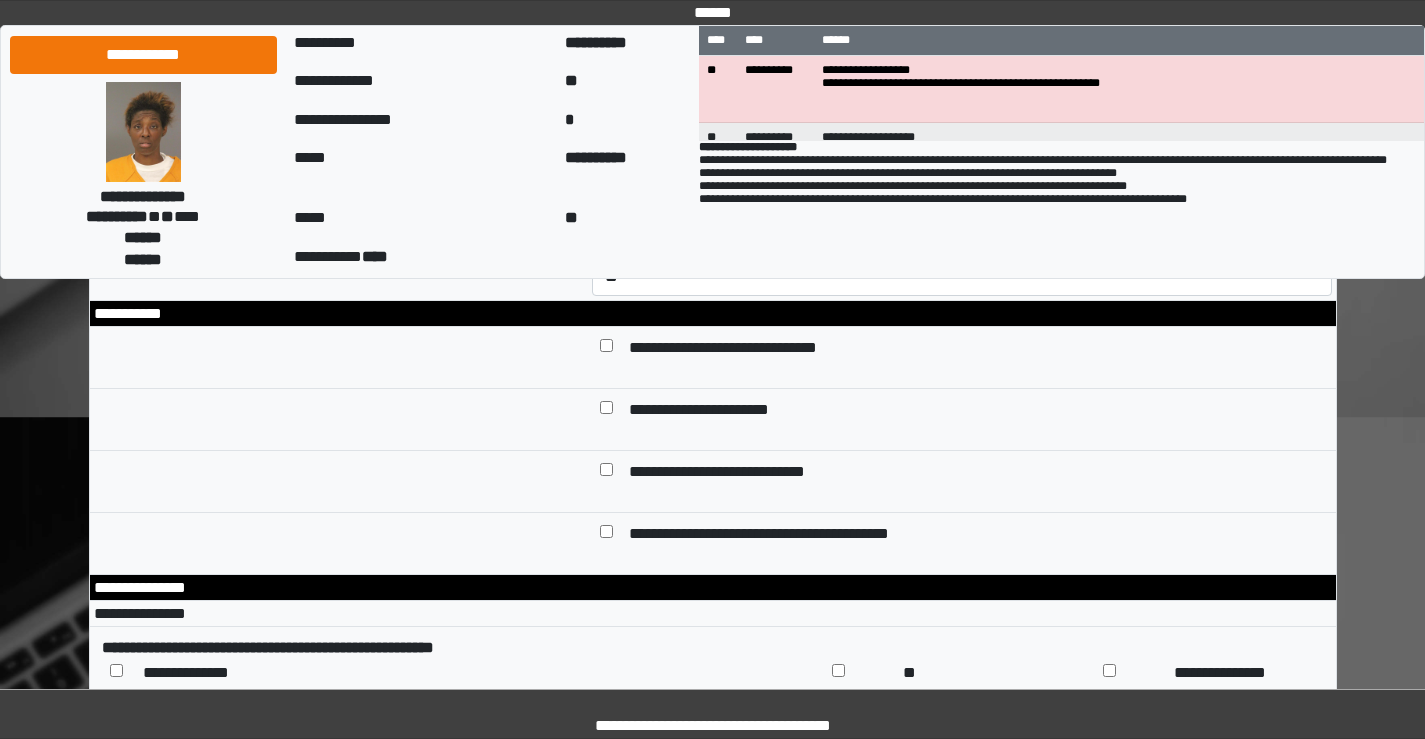 click at bounding box center (606, 349) 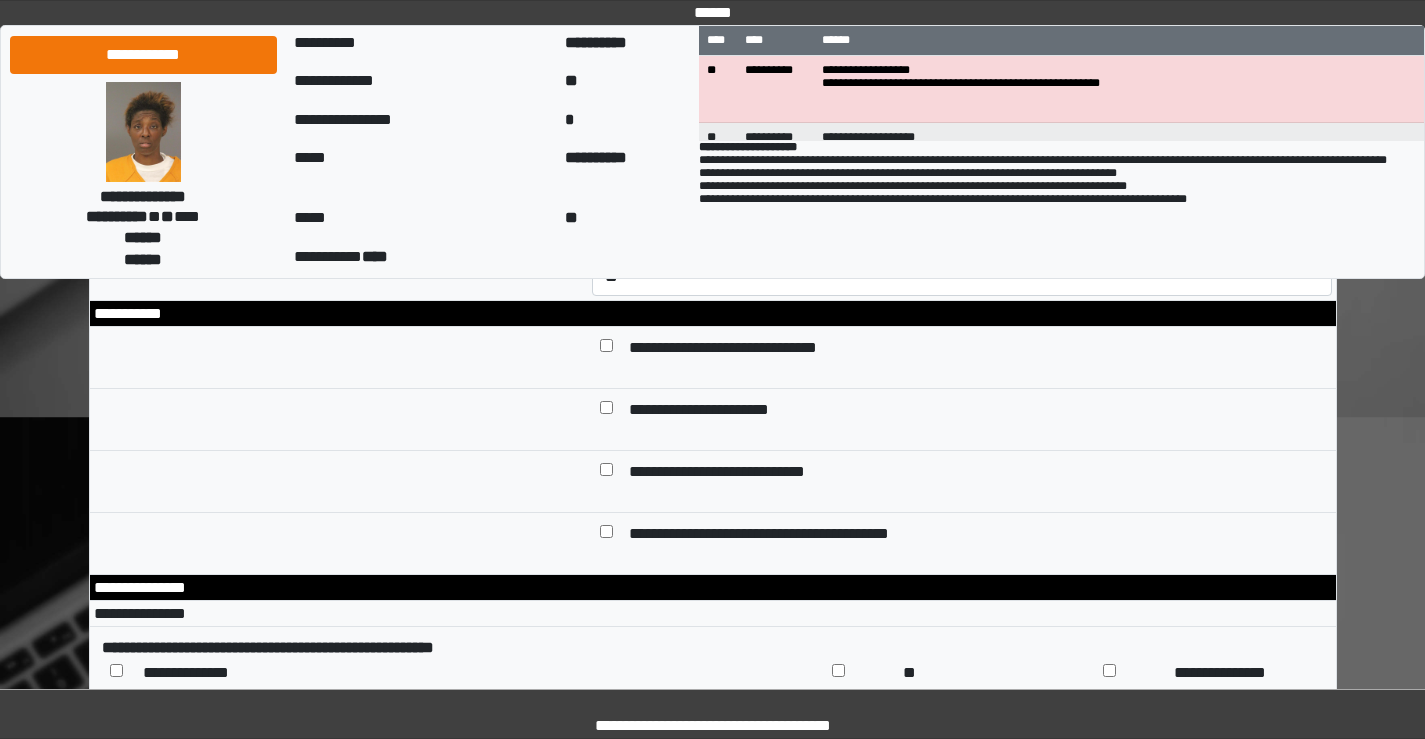scroll, scrollTop: 200, scrollLeft: 0, axis: vertical 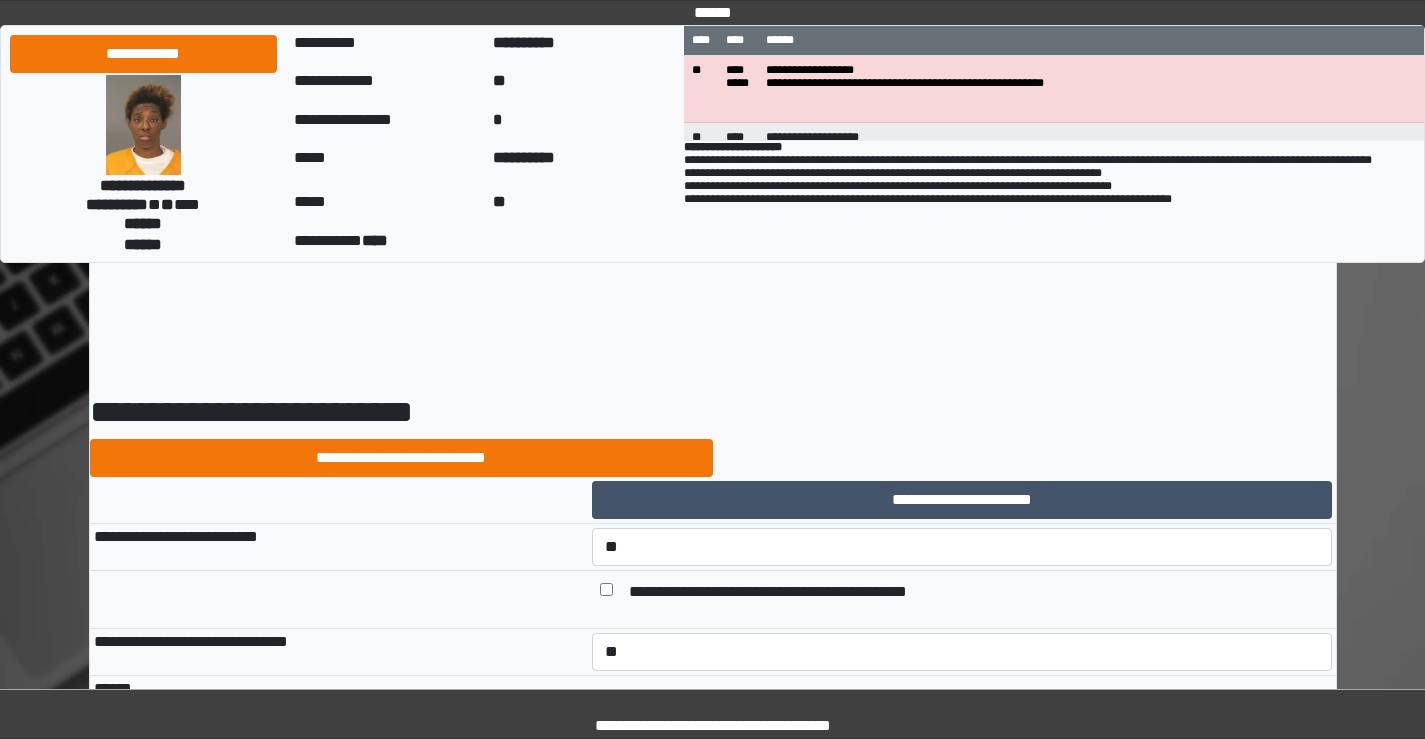 select on "*" 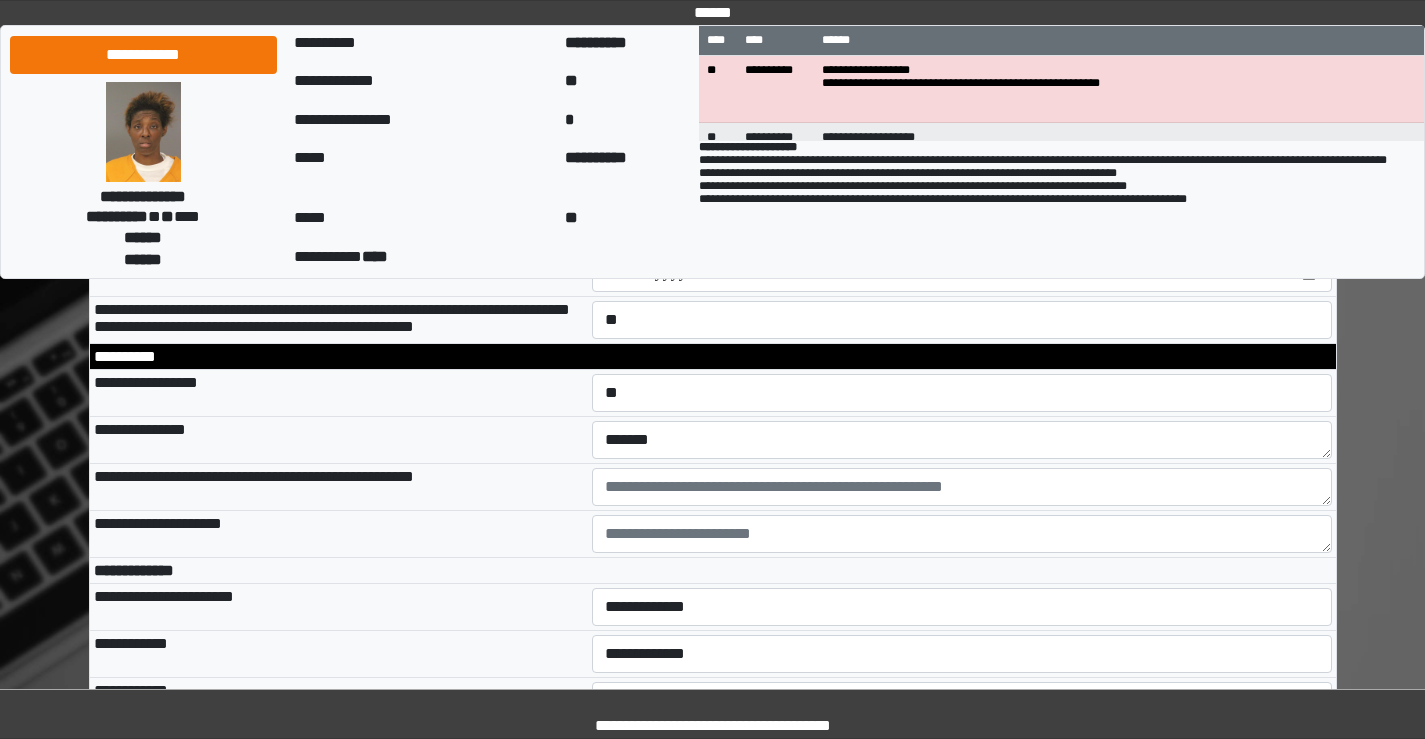 scroll, scrollTop: 700, scrollLeft: 0, axis: vertical 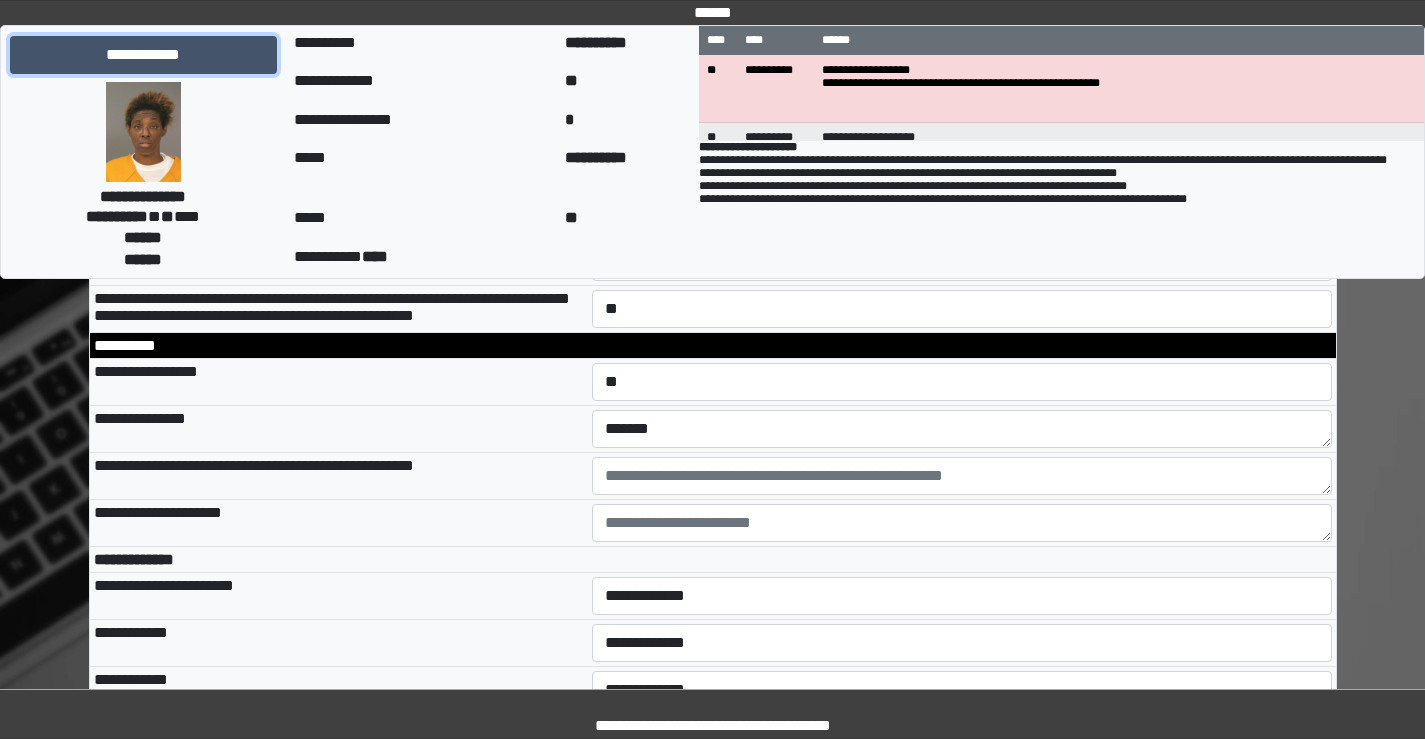 click on "**********" at bounding box center [143, 55] 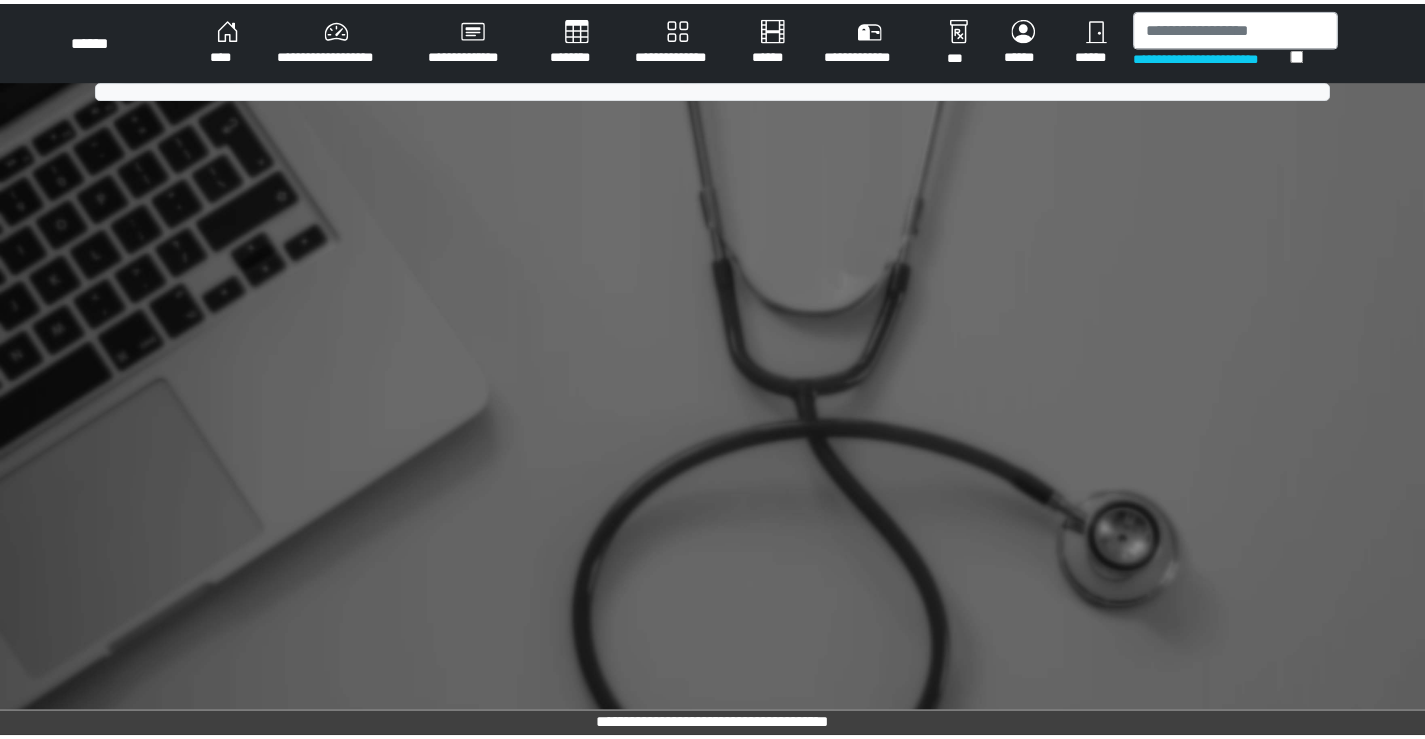scroll, scrollTop: 0, scrollLeft: 0, axis: both 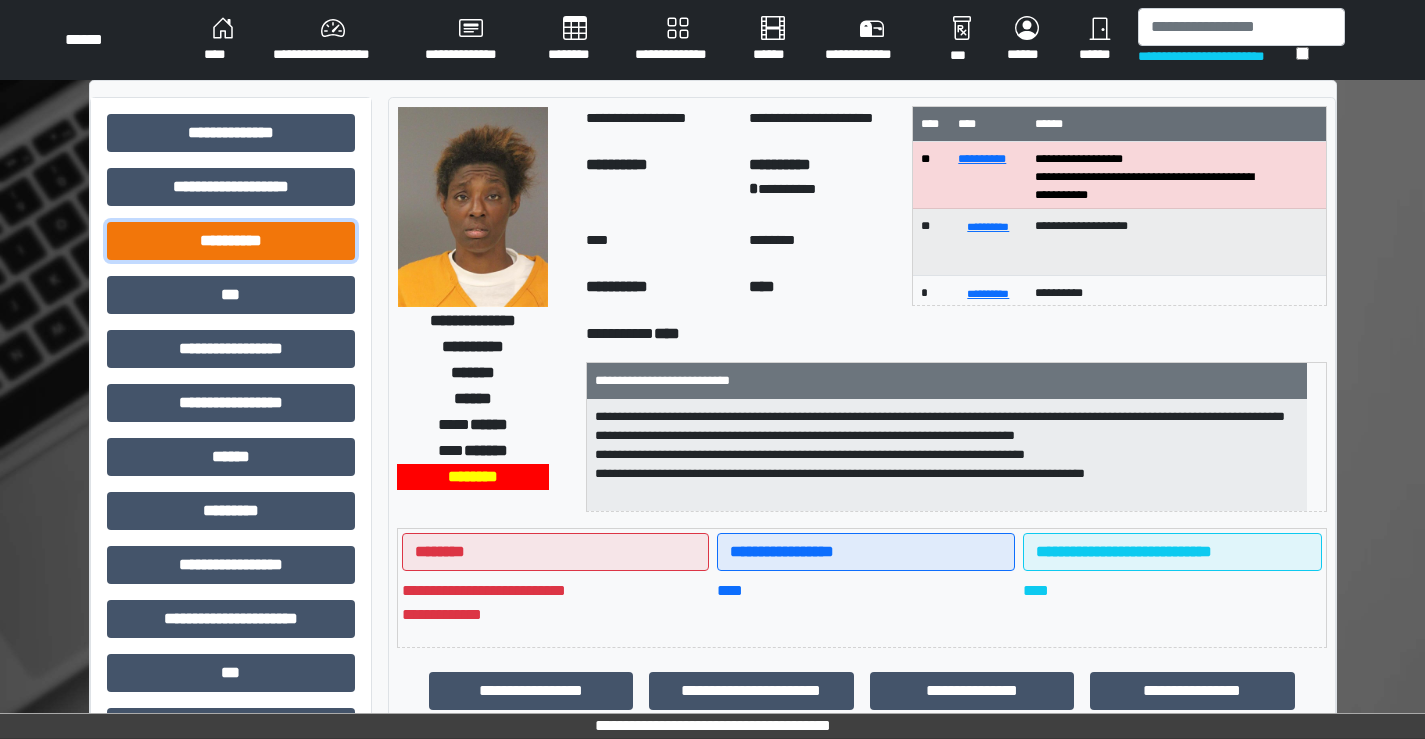 click on "**********" at bounding box center [231, 241] 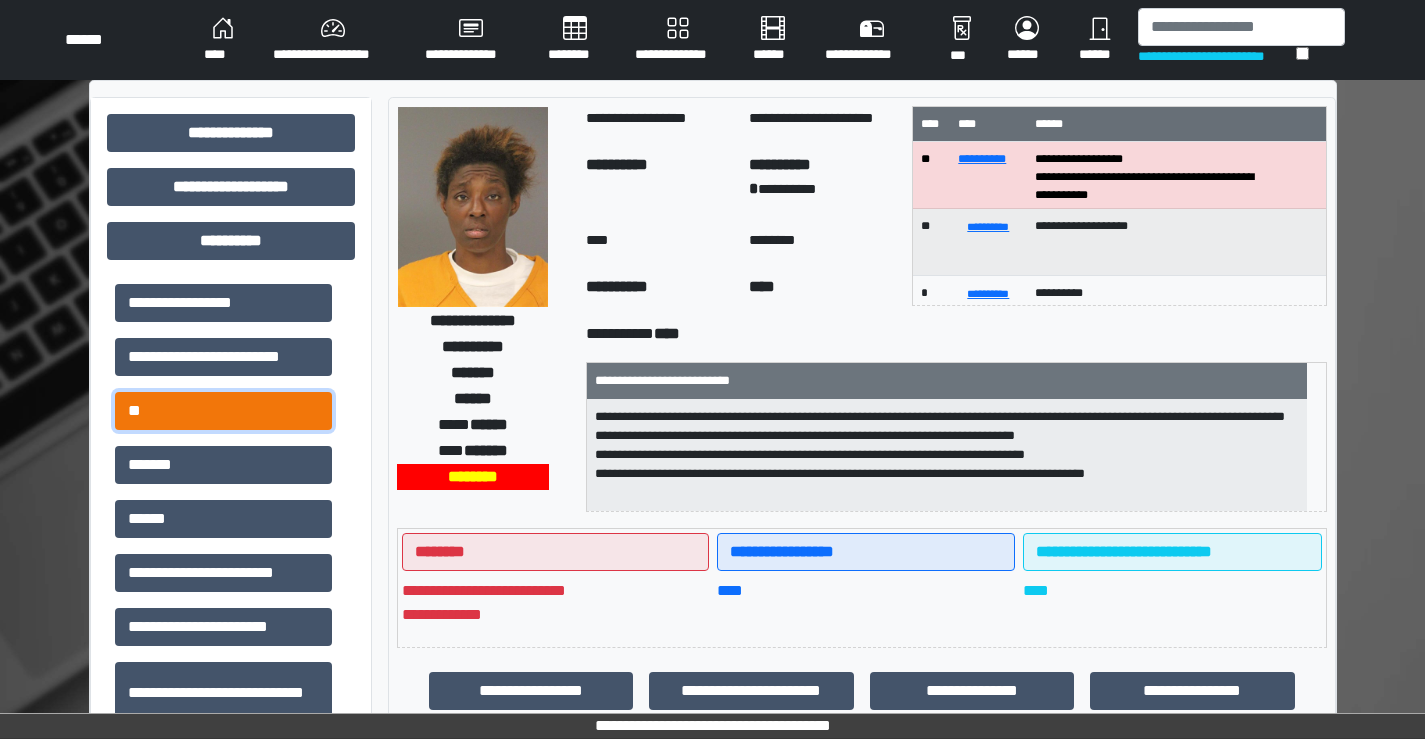 click on "**" at bounding box center (223, 411) 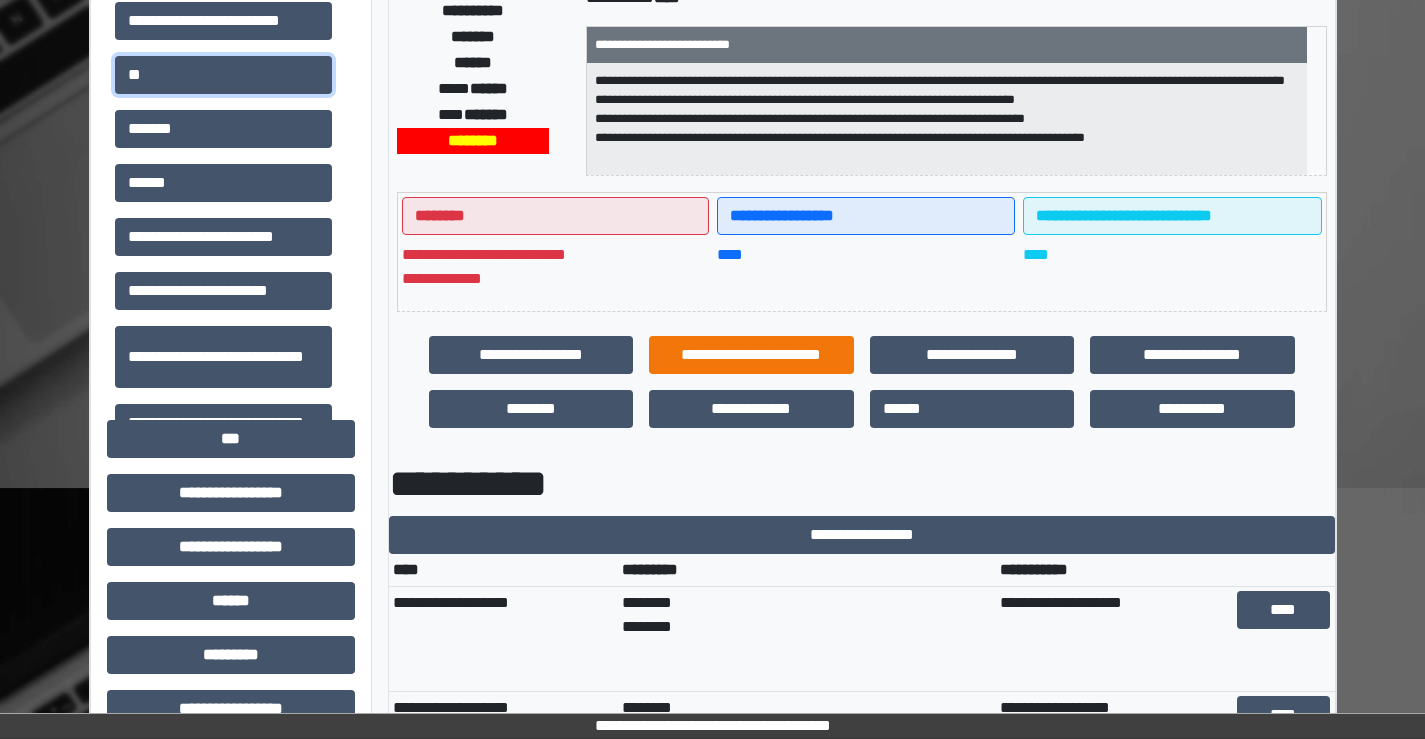 scroll, scrollTop: 500, scrollLeft: 0, axis: vertical 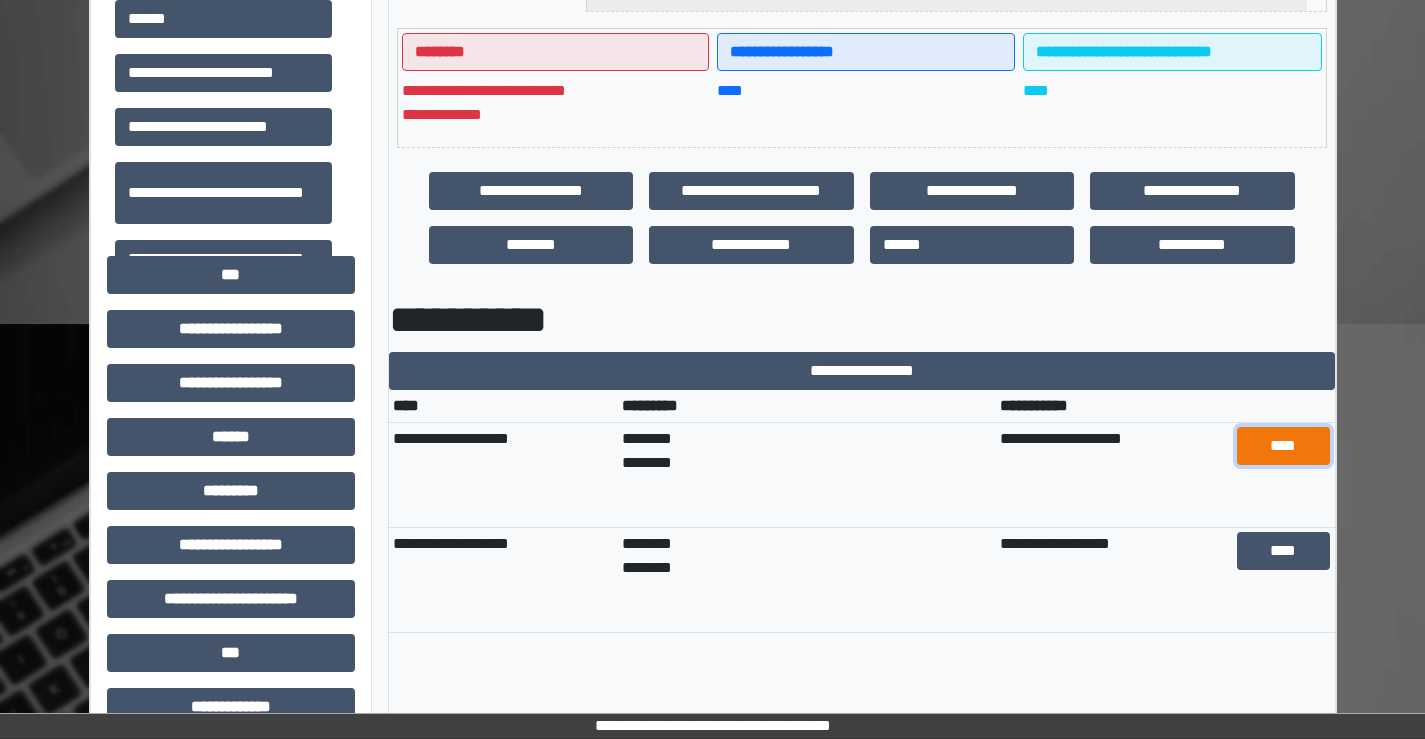 click on "****" at bounding box center [1283, 446] 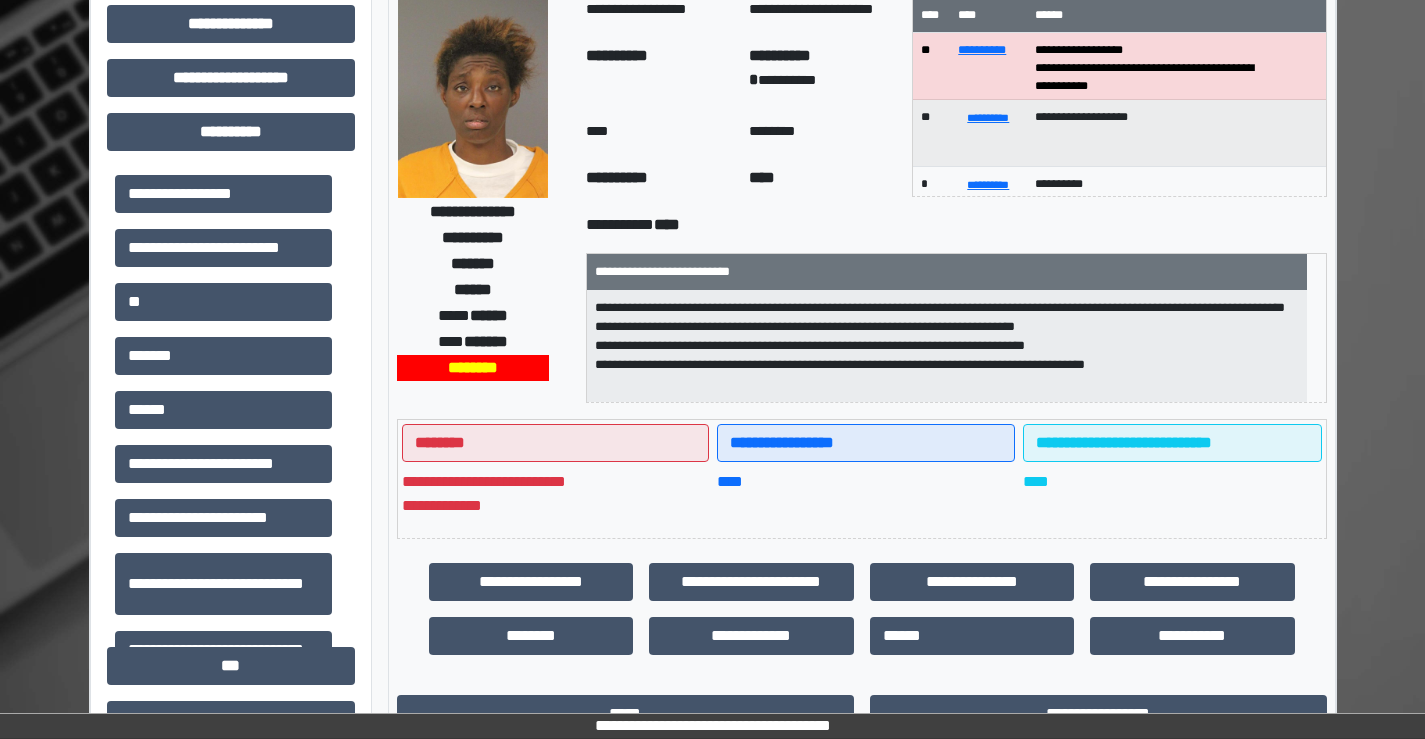 scroll, scrollTop: 100, scrollLeft: 0, axis: vertical 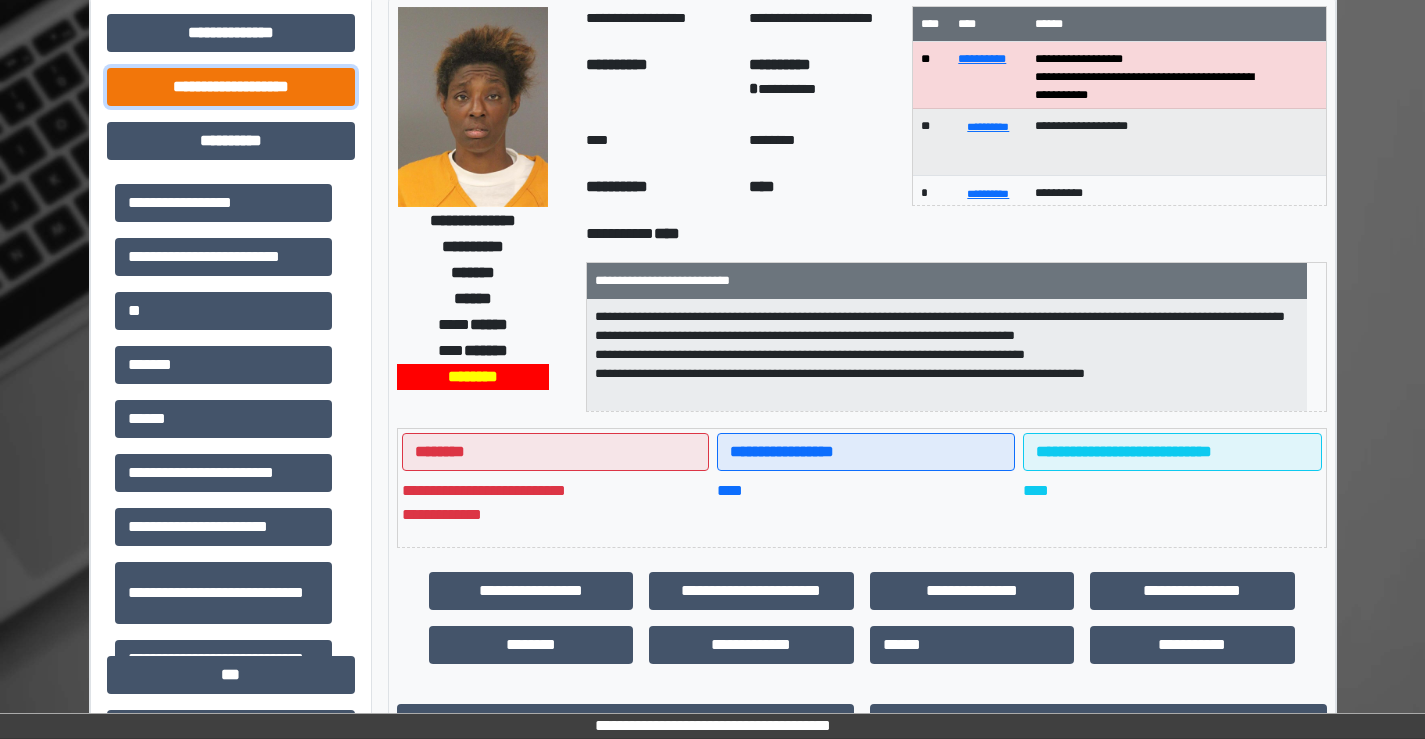 click on "**********" at bounding box center (231, 87) 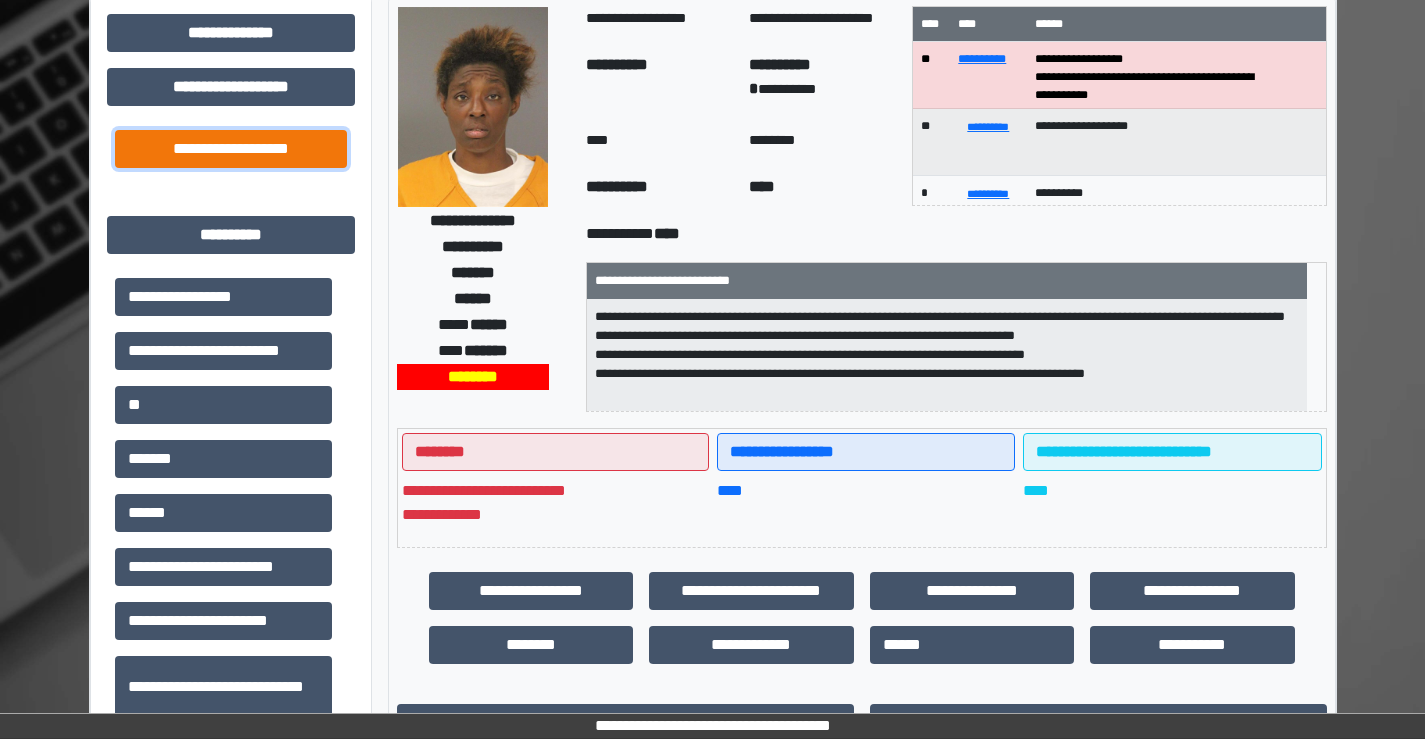 click on "**********" at bounding box center (231, 149) 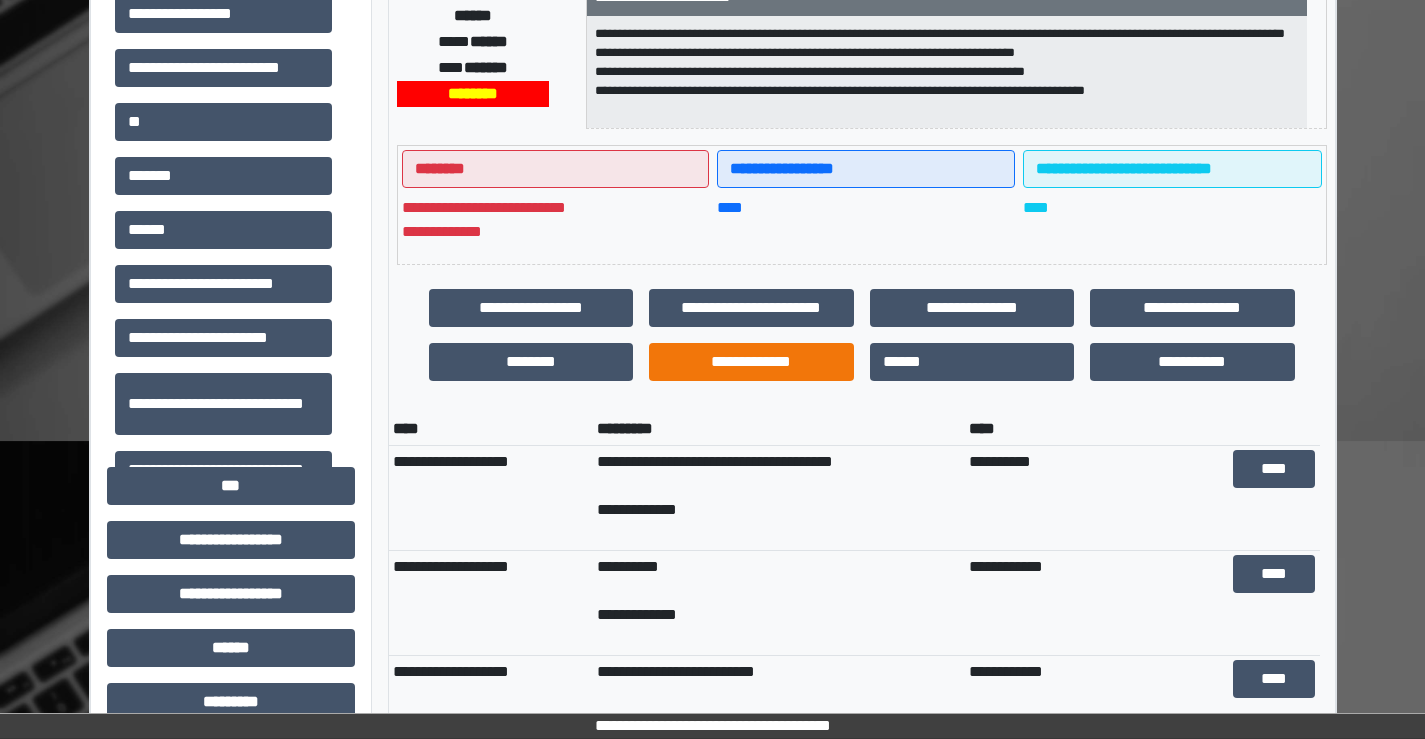 scroll, scrollTop: 400, scrollLeft: 0, axis: vertical 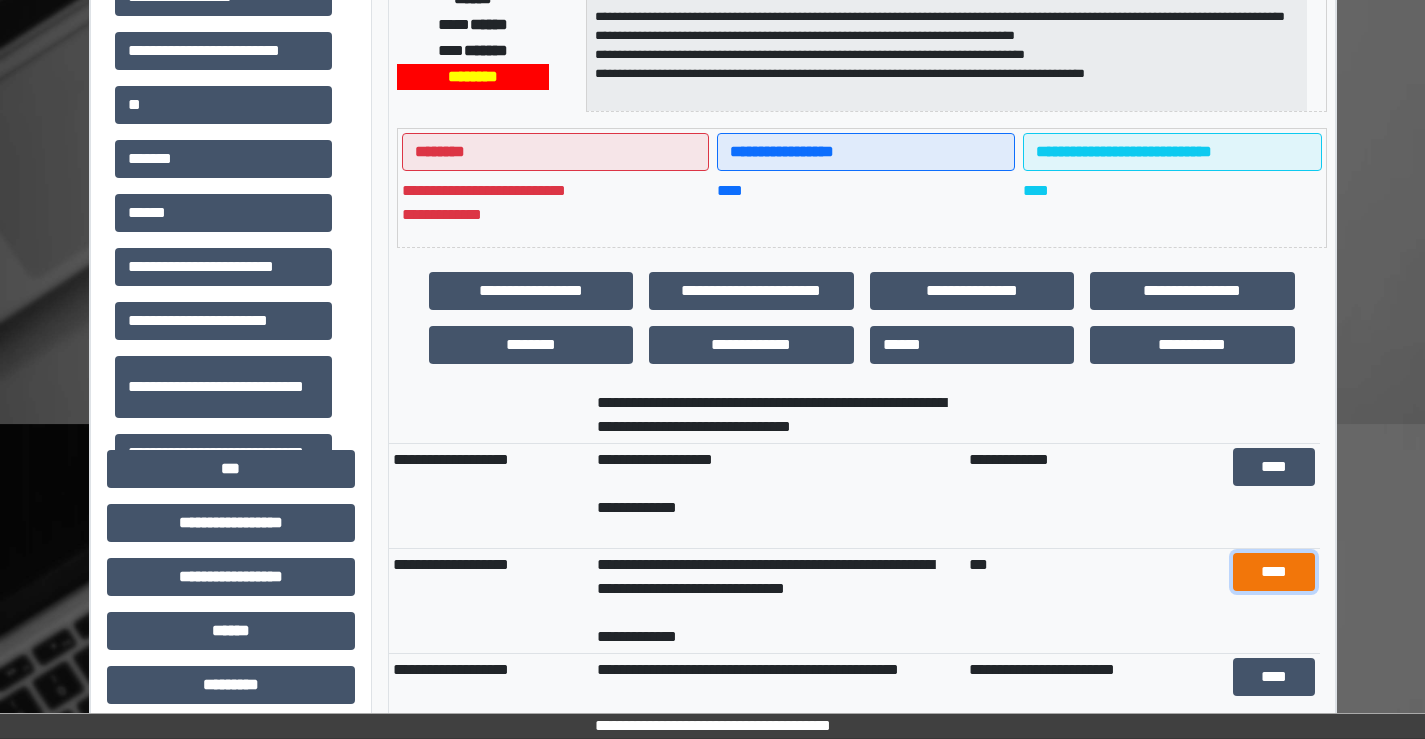 click on "****" at bounding box center (1274, 572) 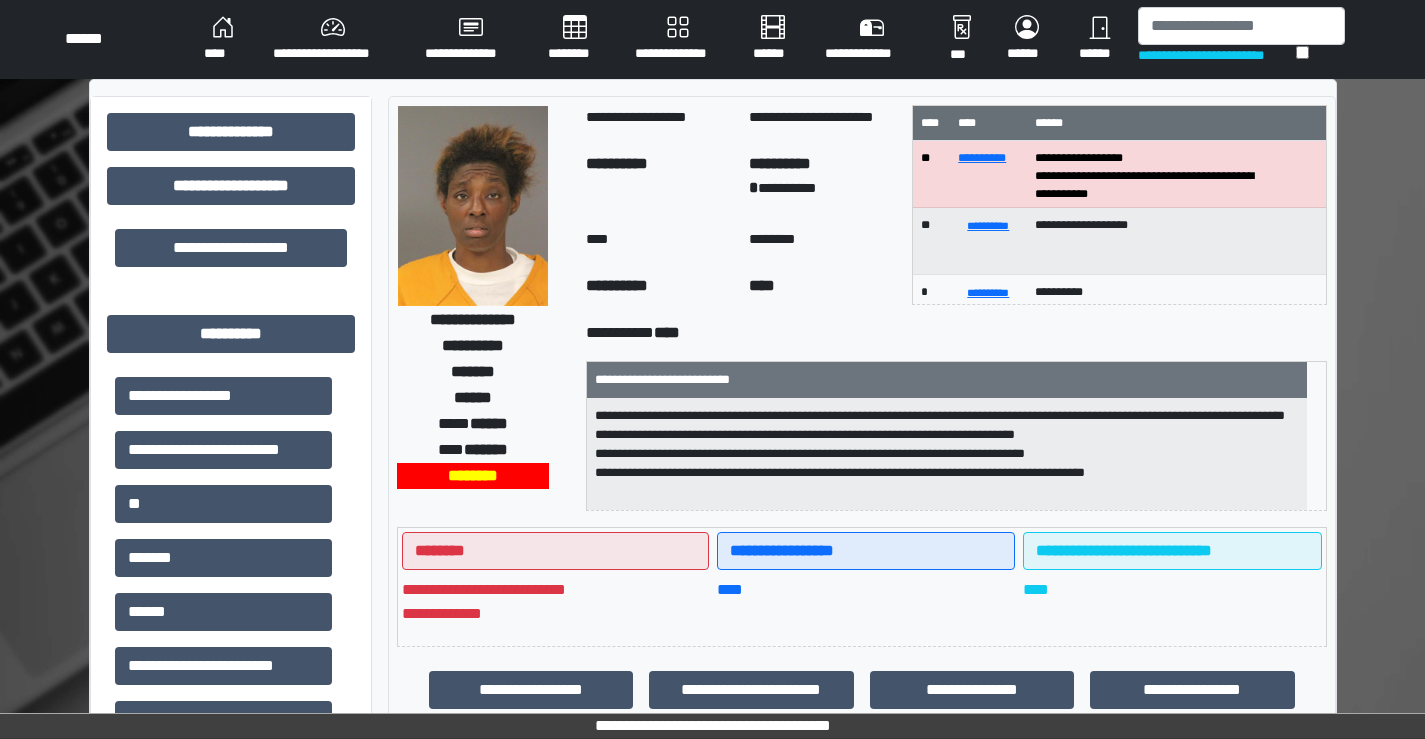 scroll, scrollTop: 0, scrollLeft: 0, axis: both 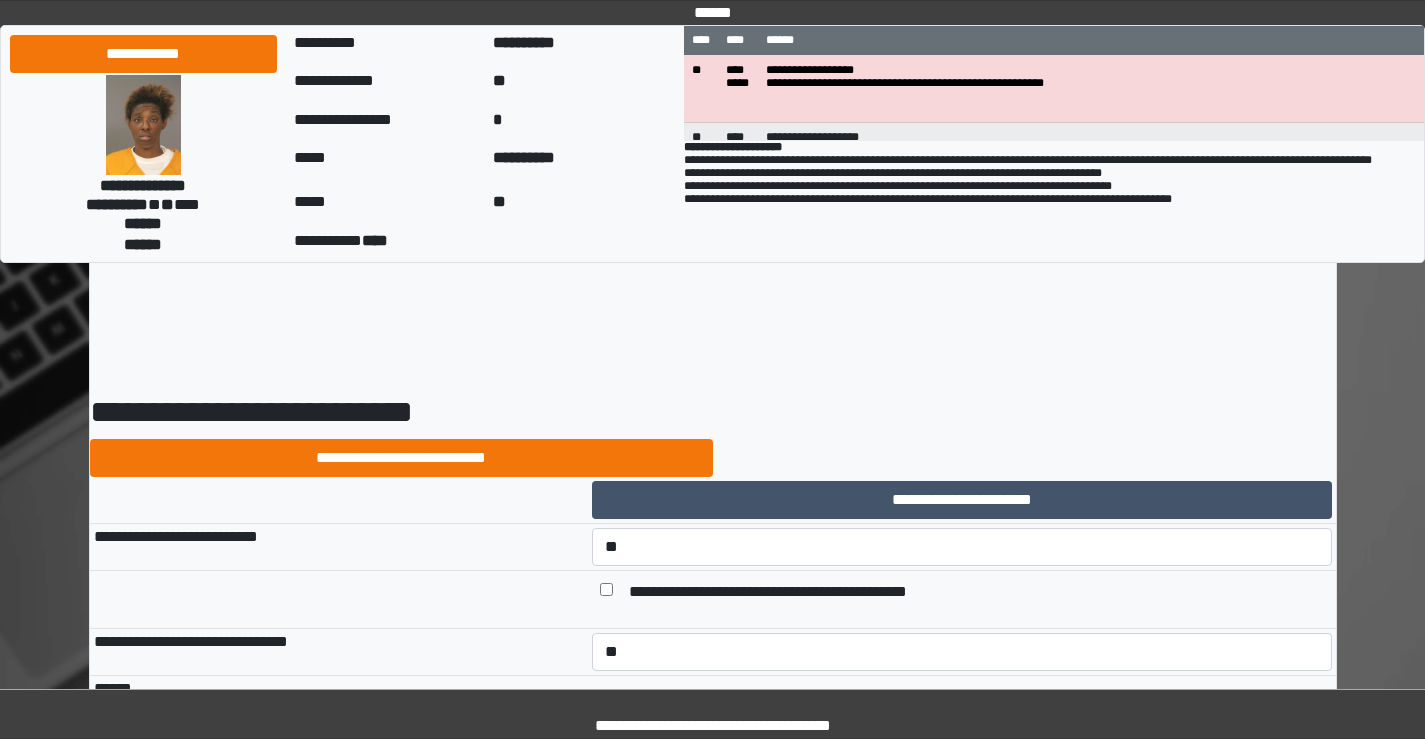select on "*" 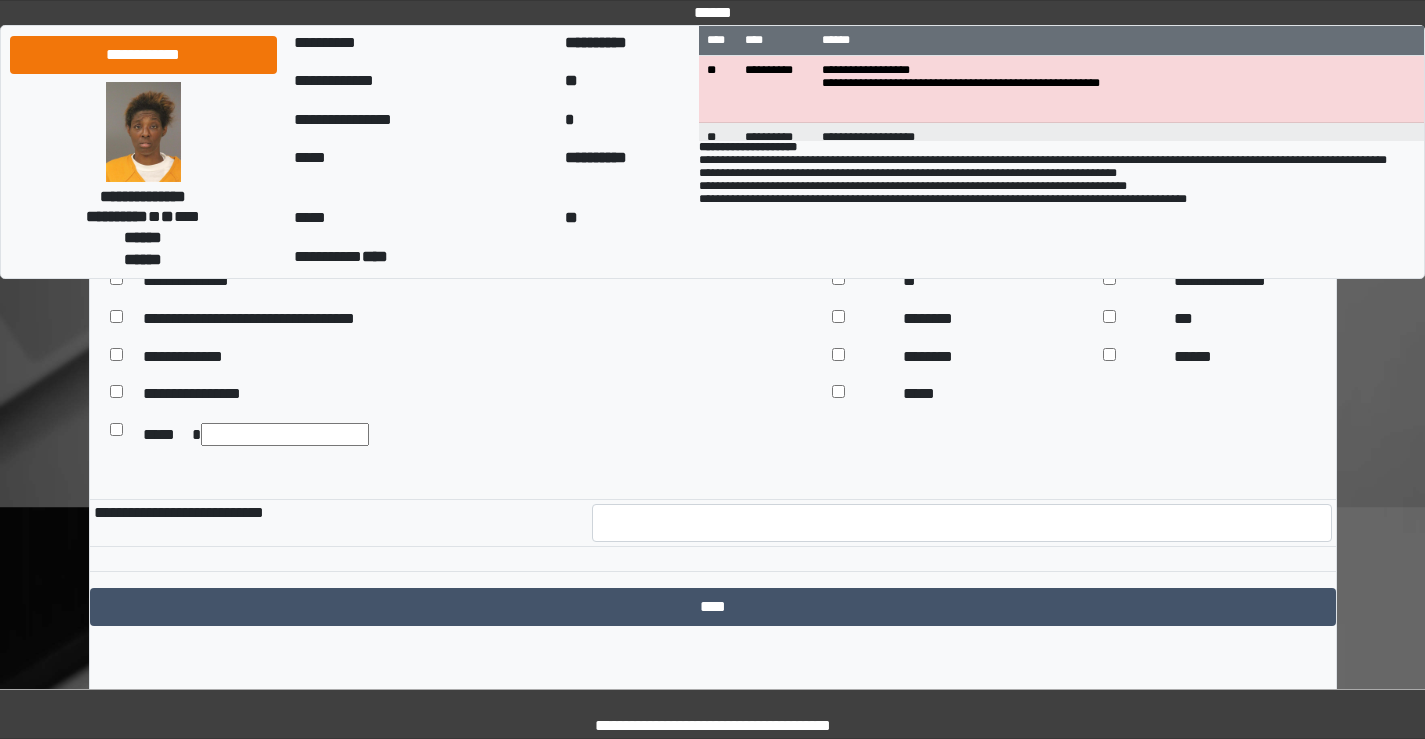 scroll, scrollTop: 9500, scrollLeft: 0, axis: vertical 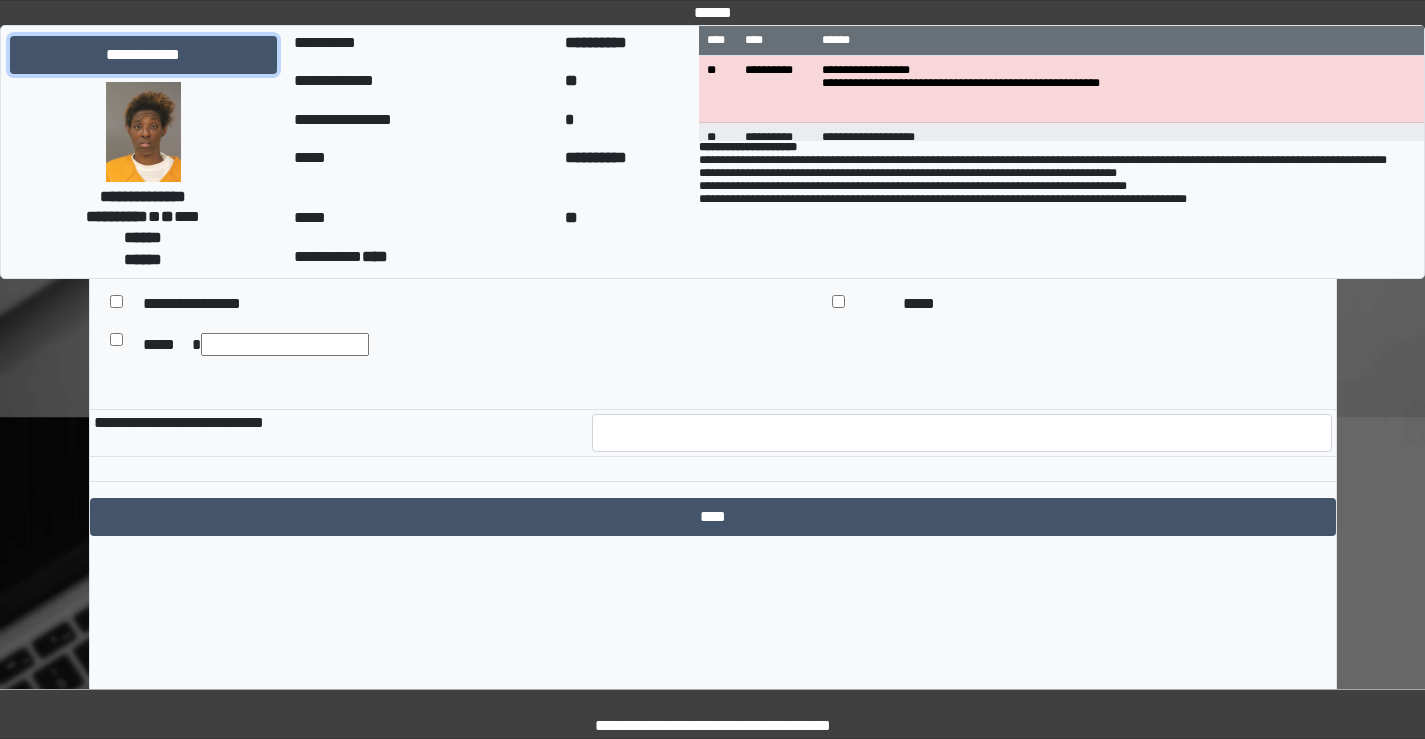 click on "**********" at bounding box center (143, 55) 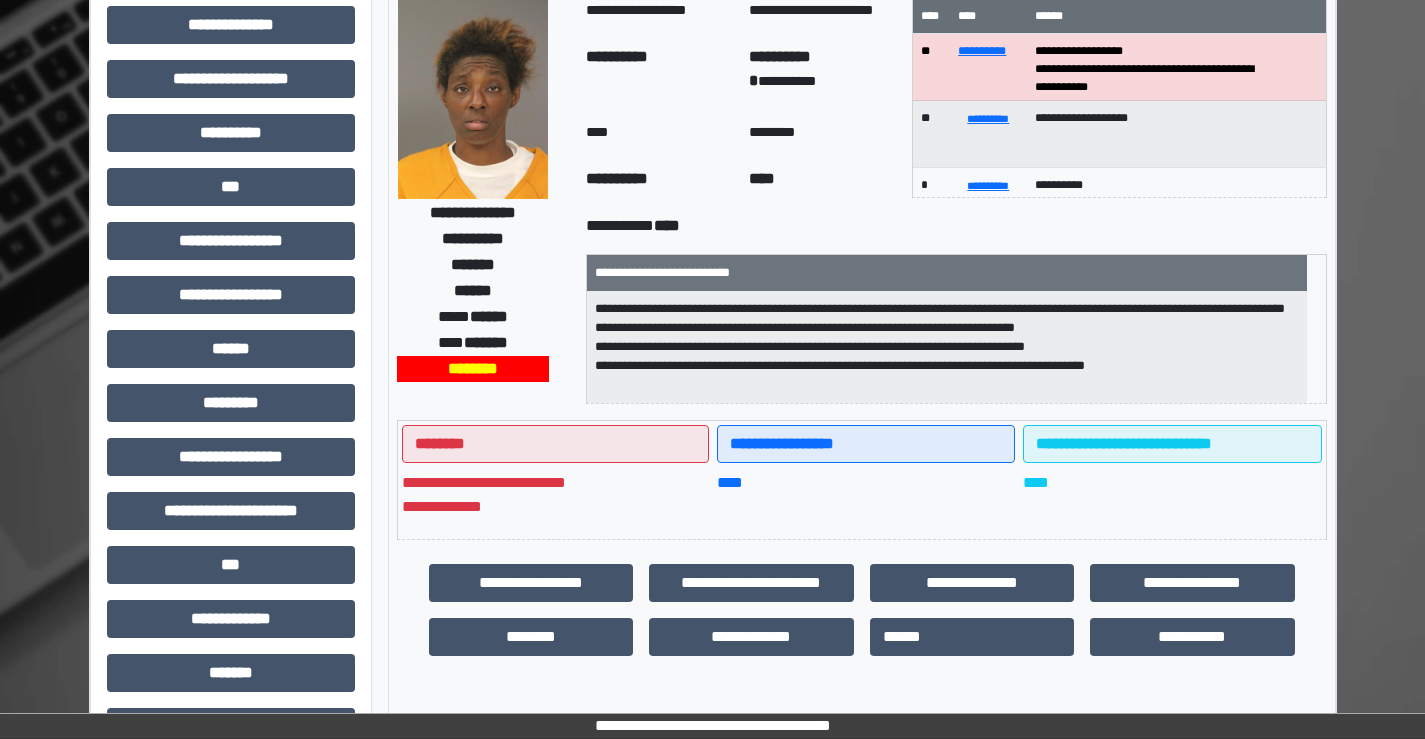 scroll, scrollTop: 200, scrollLeft: 0, axis: vertical 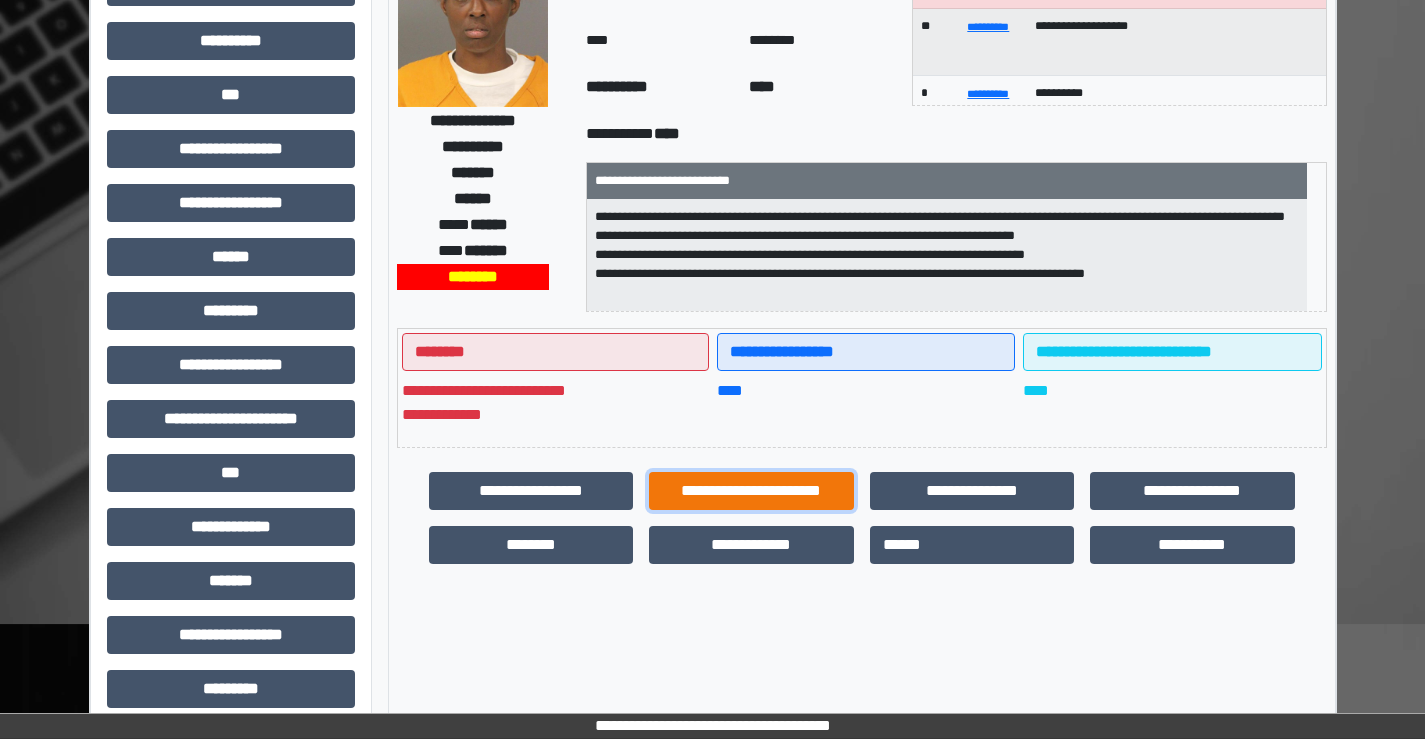 click on "**********" at bounding box center (751, 491) 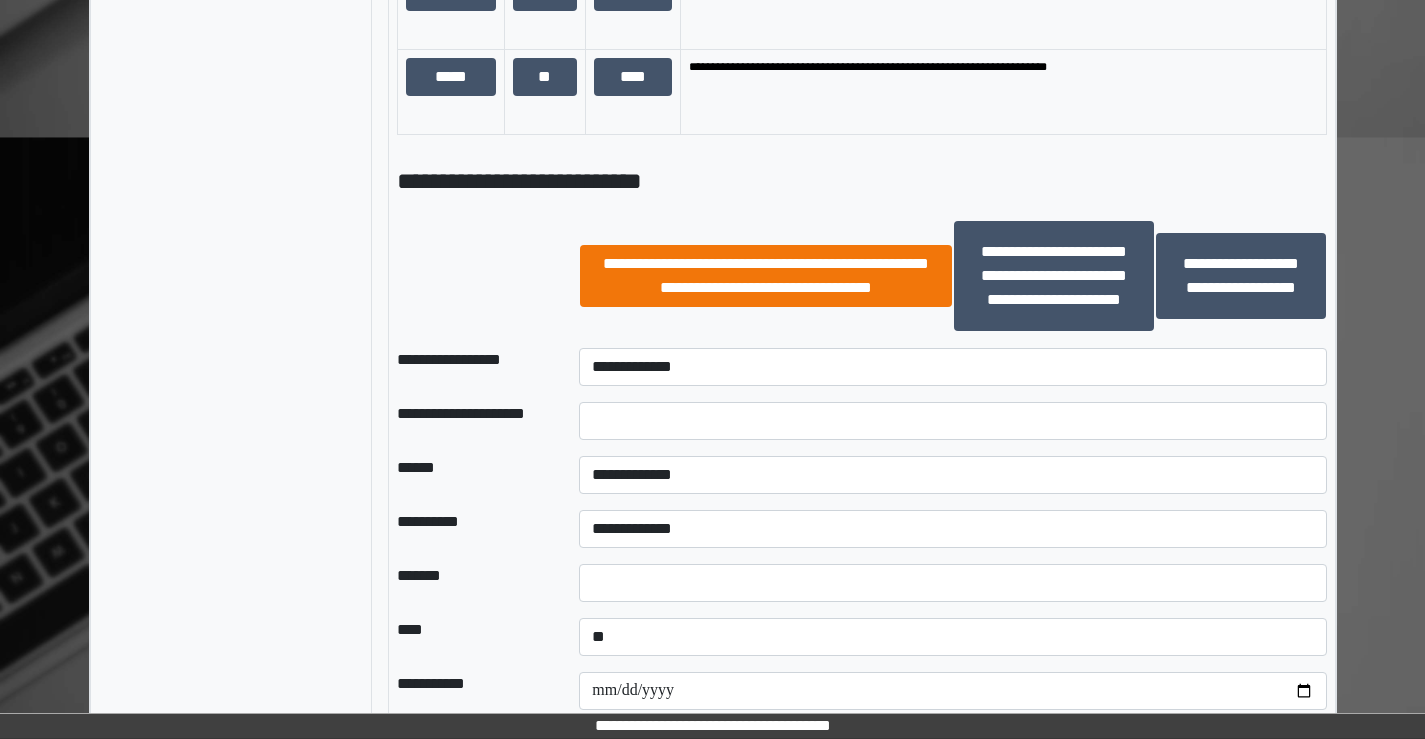 scroll, scrollTop: 1600, scrollLeft: 0, axis: vertical 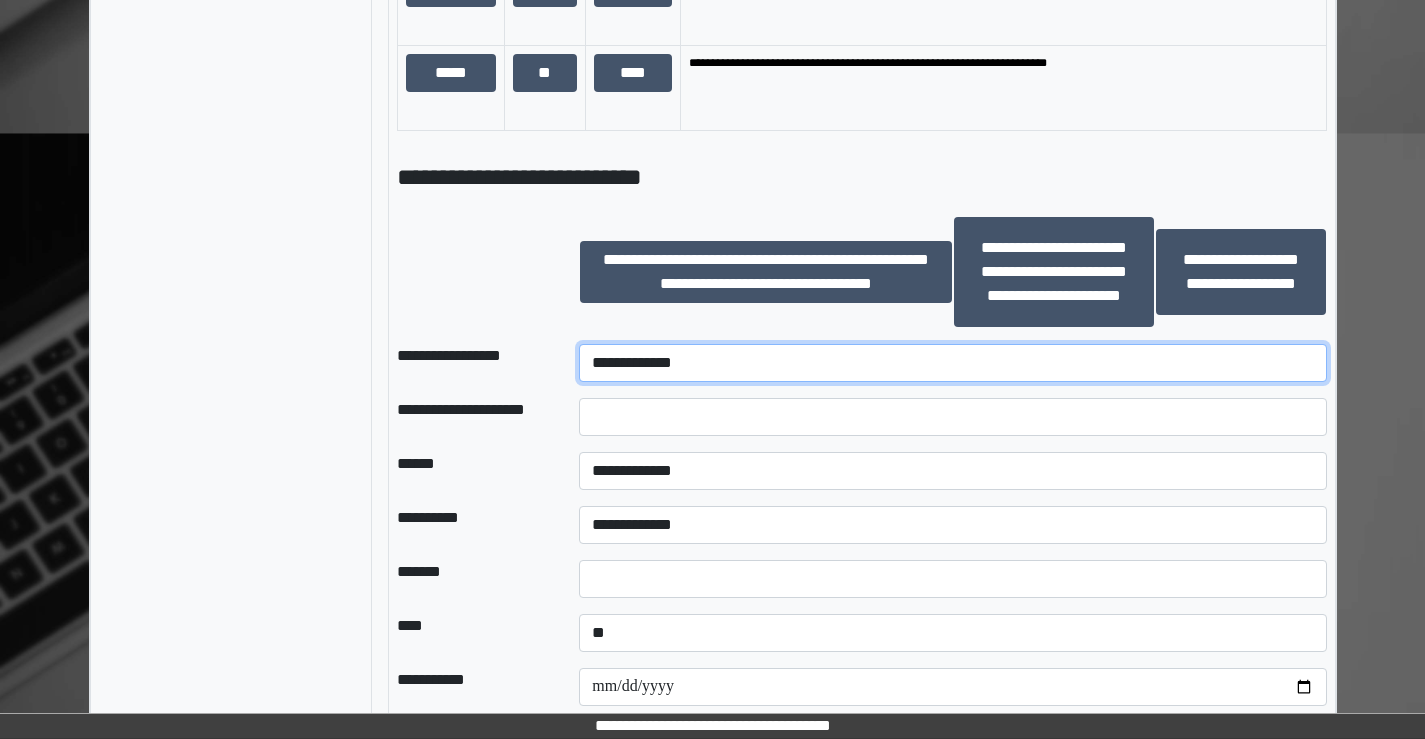 click on "**********" at bounding box center (952, 363) 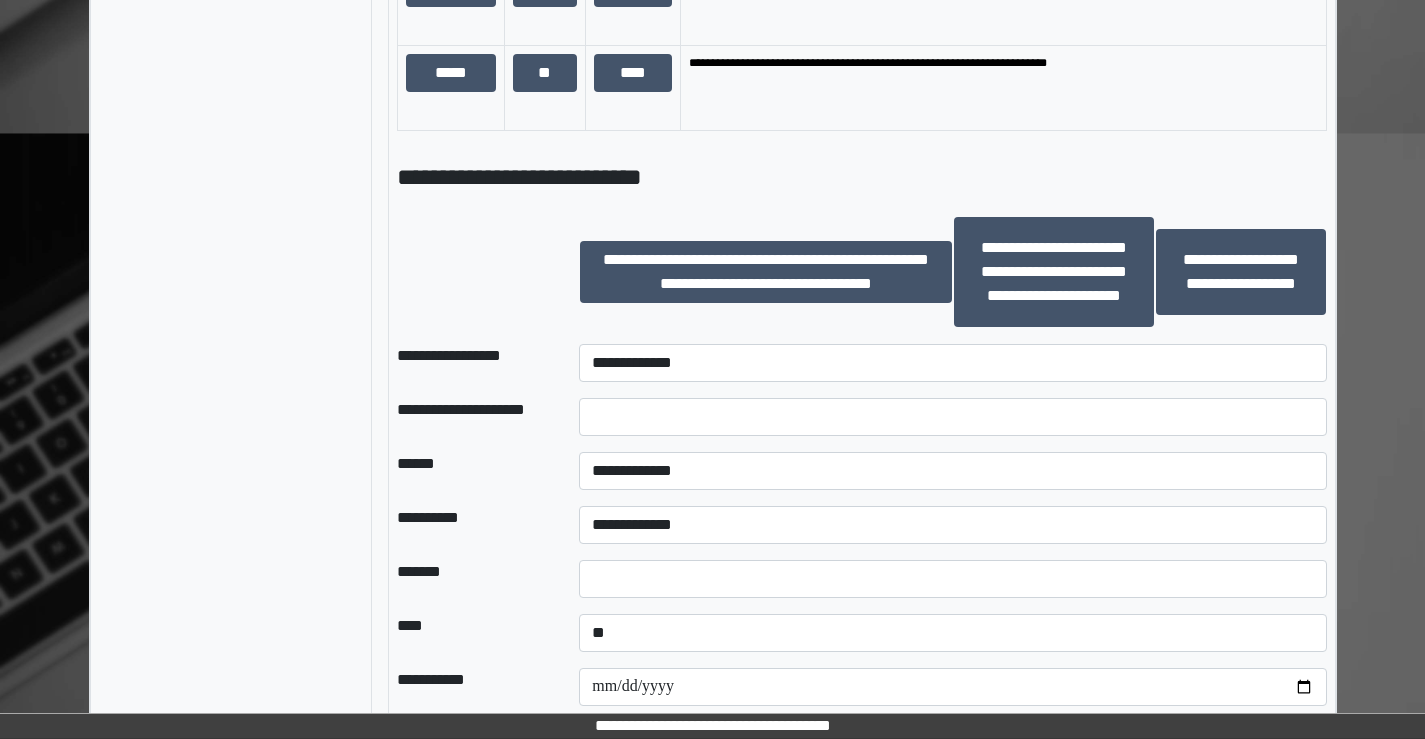click at bounding box center (472, 272) 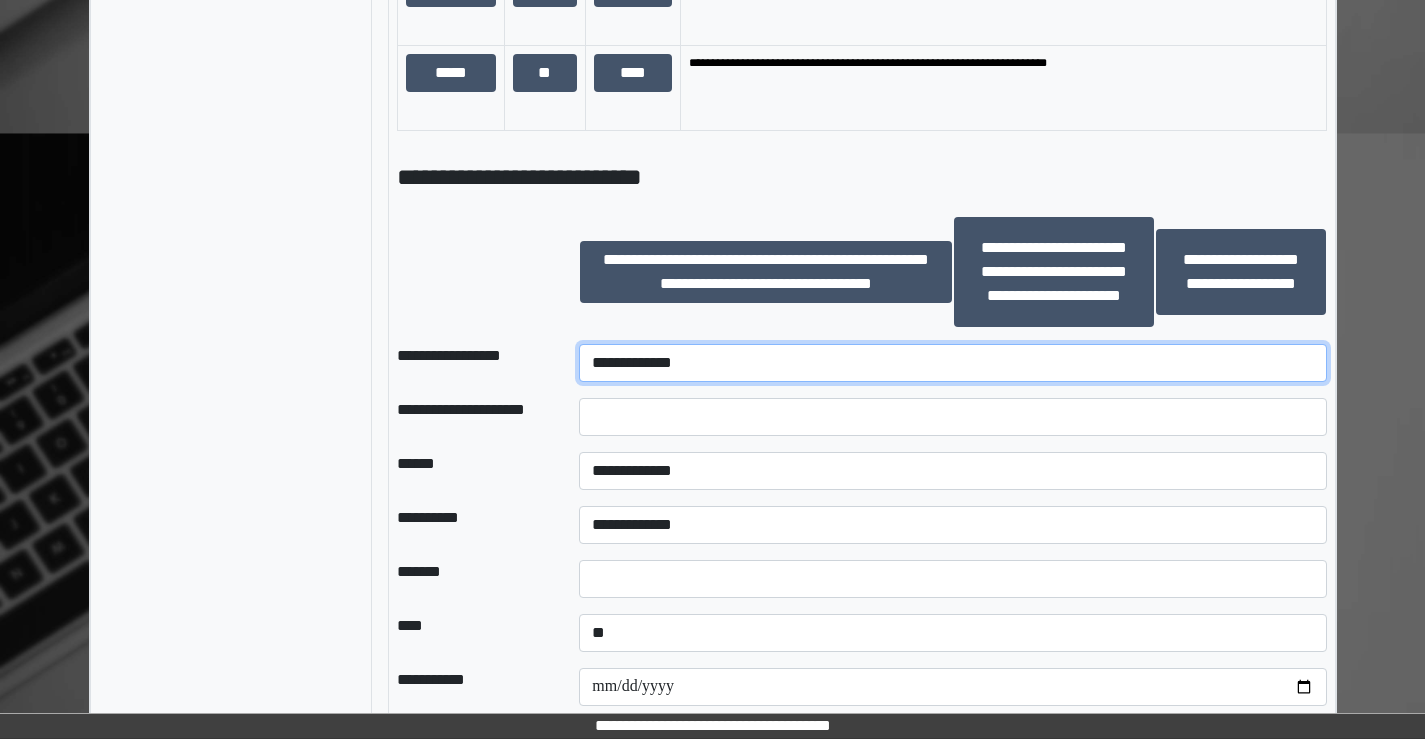 click on "**********" at bounding box center [952, 363] 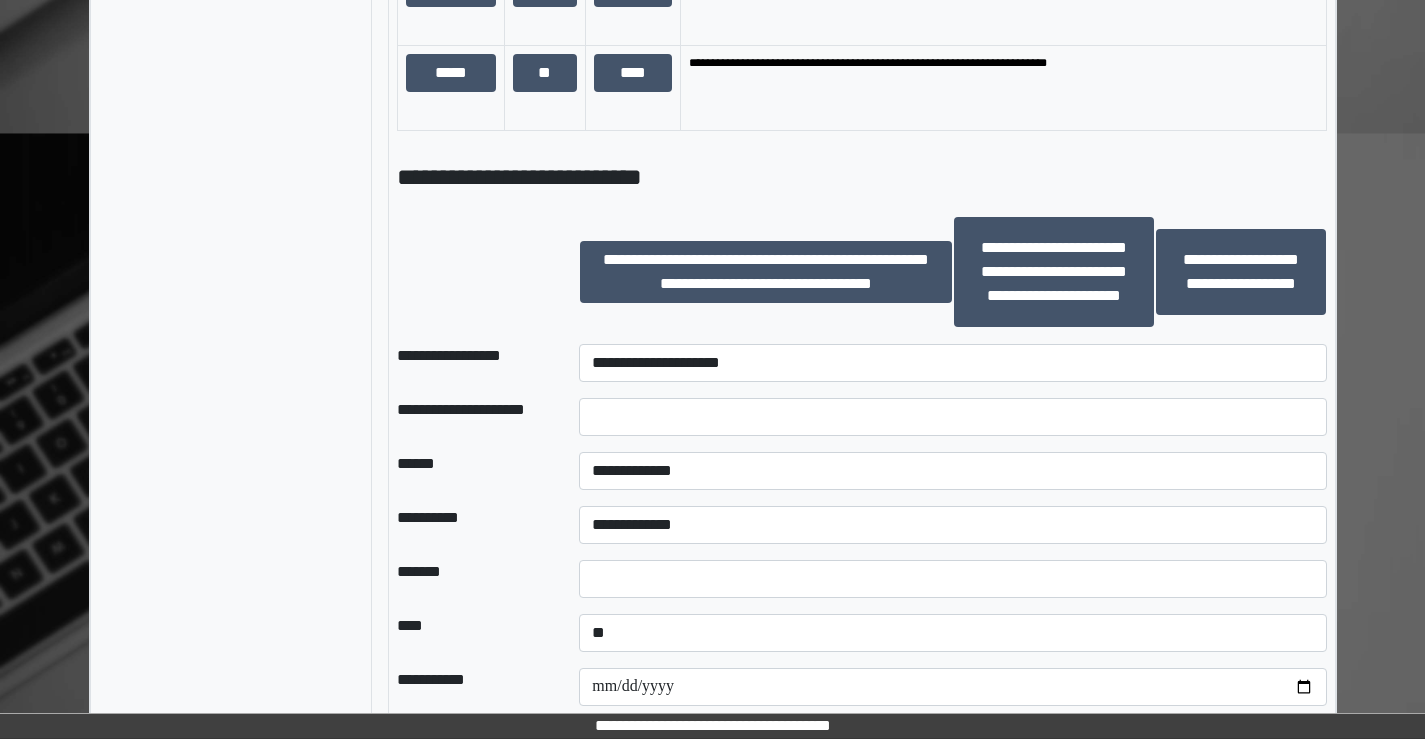 click on "**********" at bounding box center [231, -279] 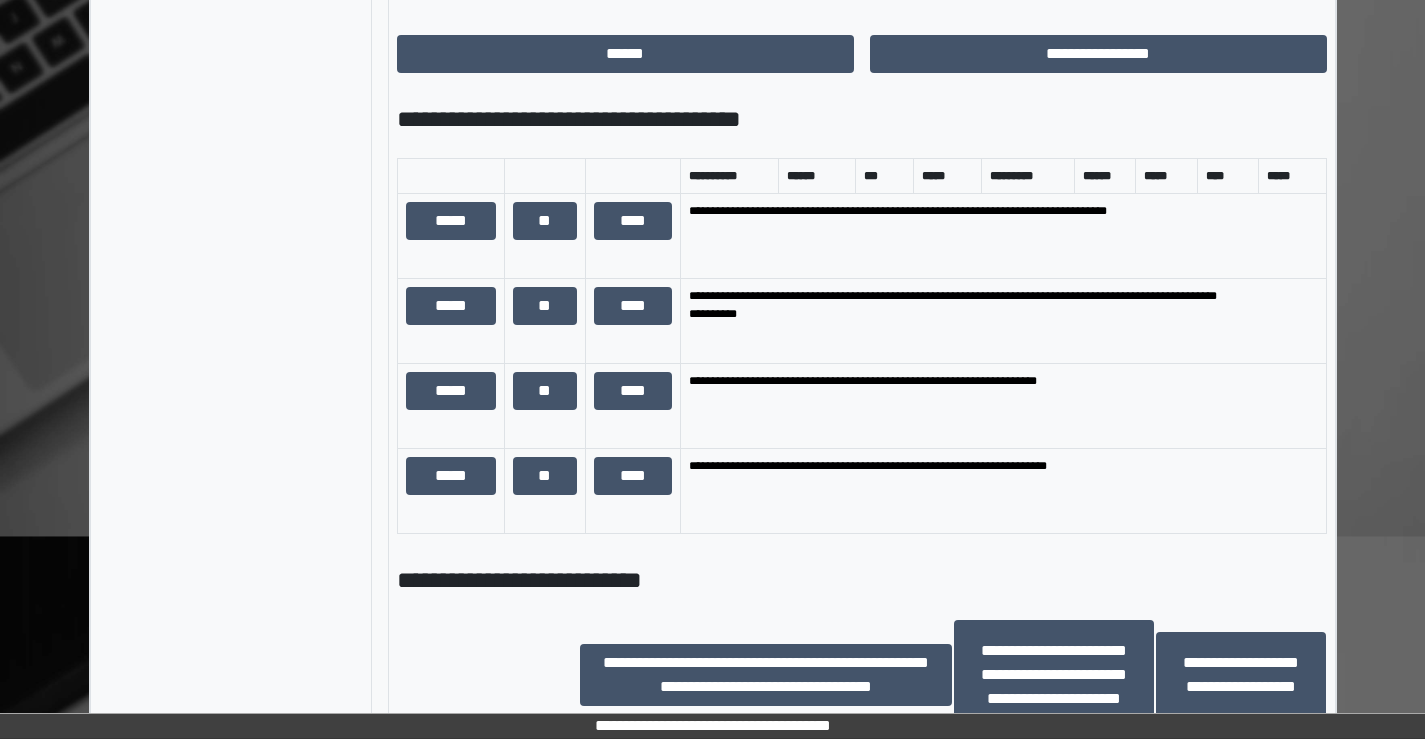 scroll, scrollTop: 1100, scrollLeft: 0, axis: vertical 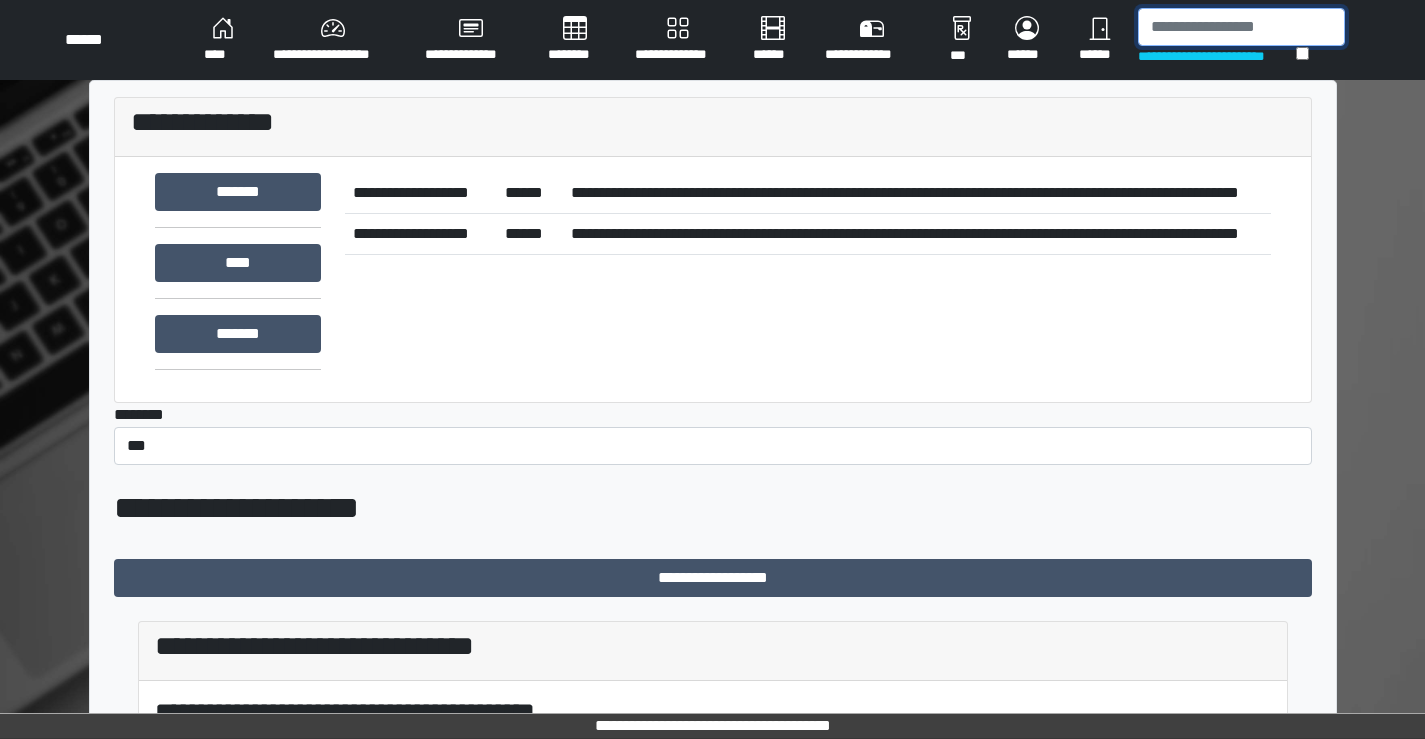 click at bounding box center [1241, 27] 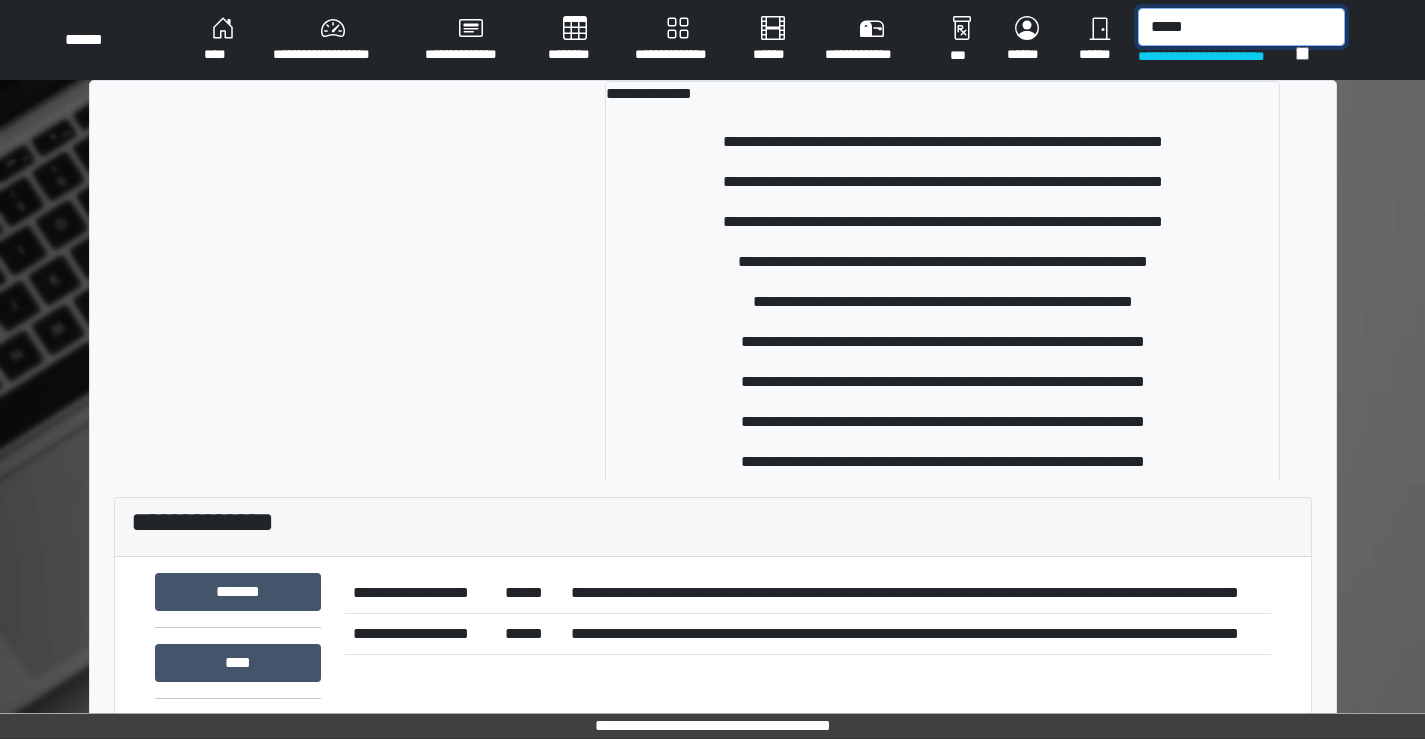 type on "*****" 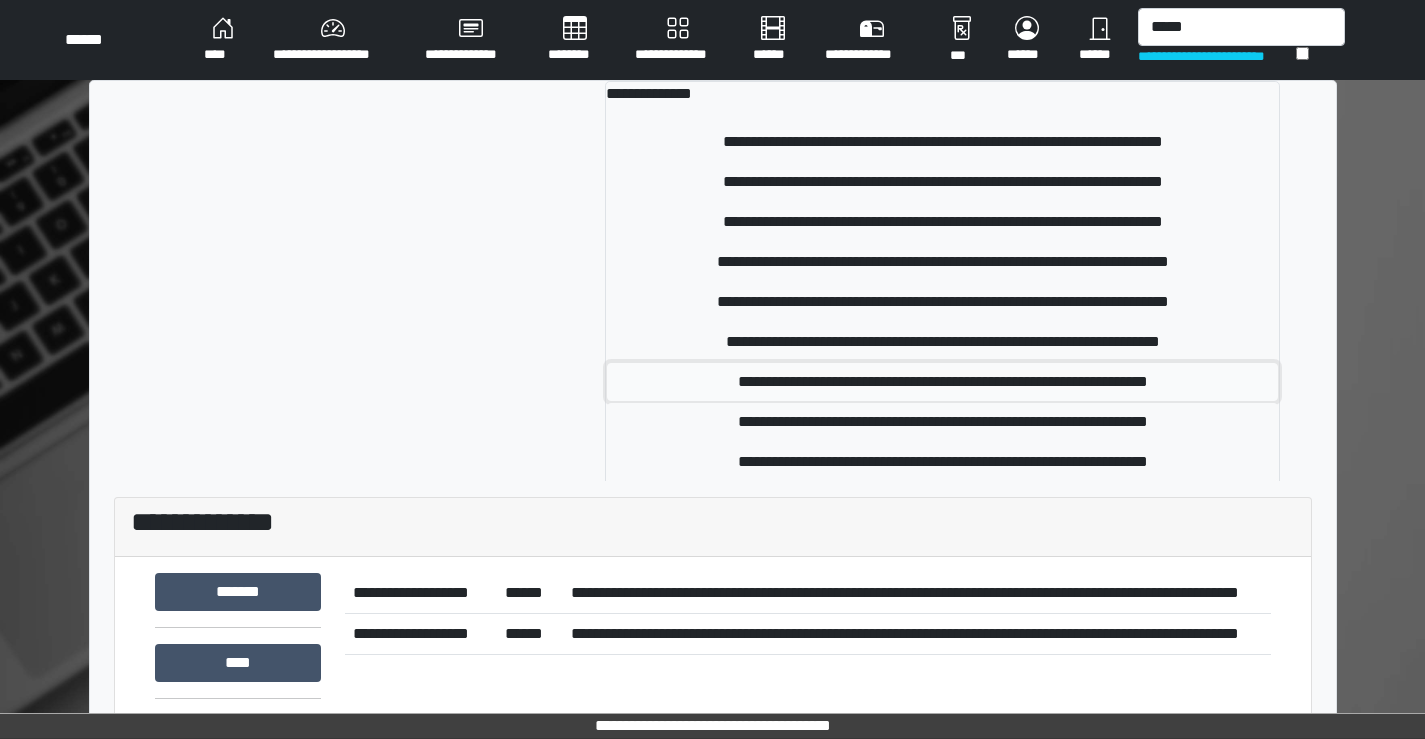 click on "**********" at bounding box center (942, 382) 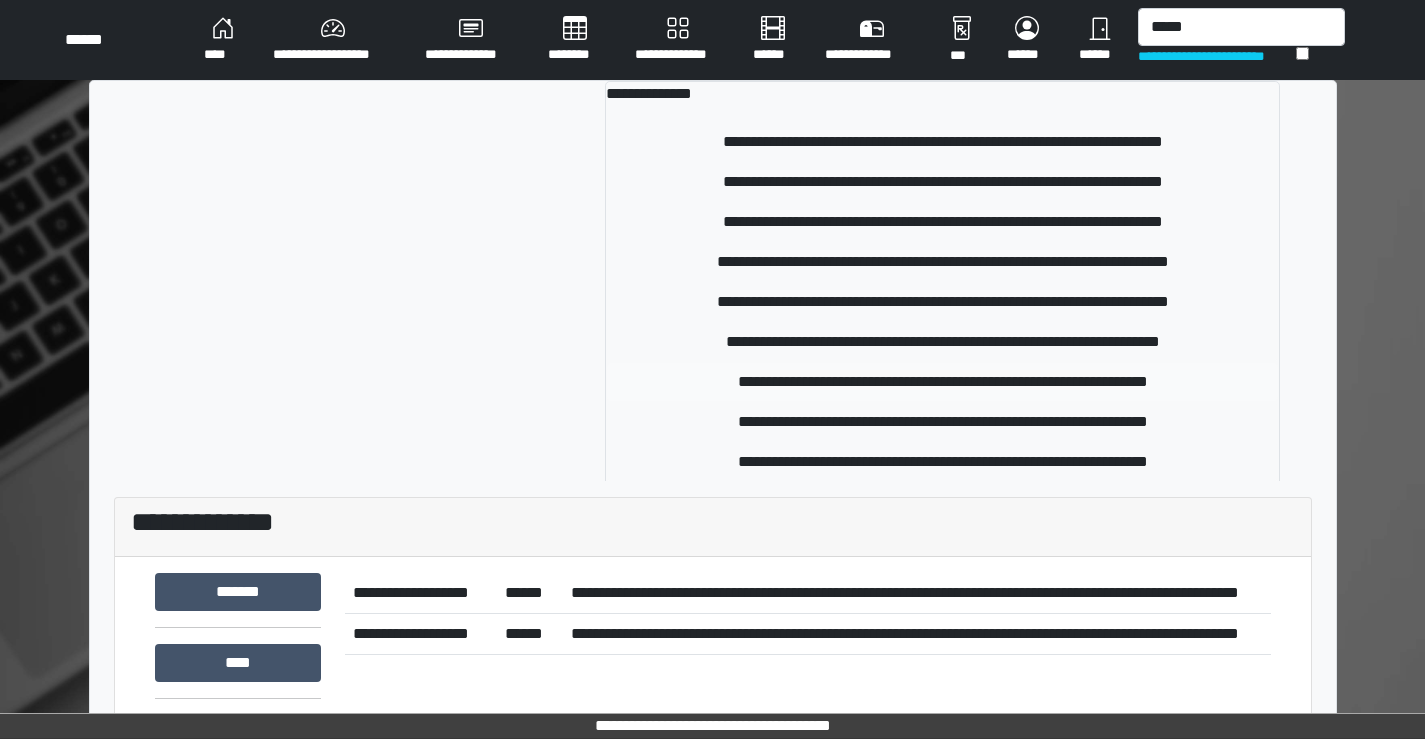 type 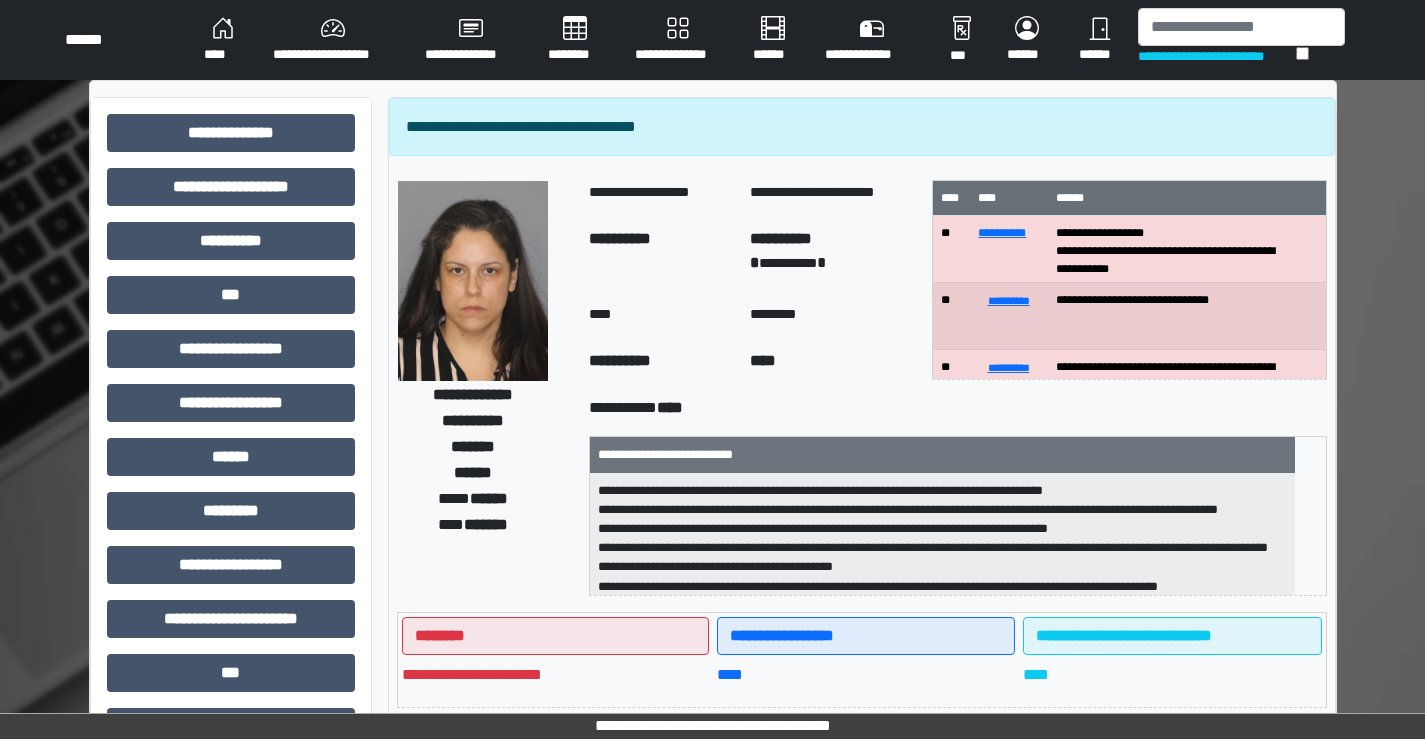 scroll, scrollTop: 4, scrollLeft: 0, axis: vertical 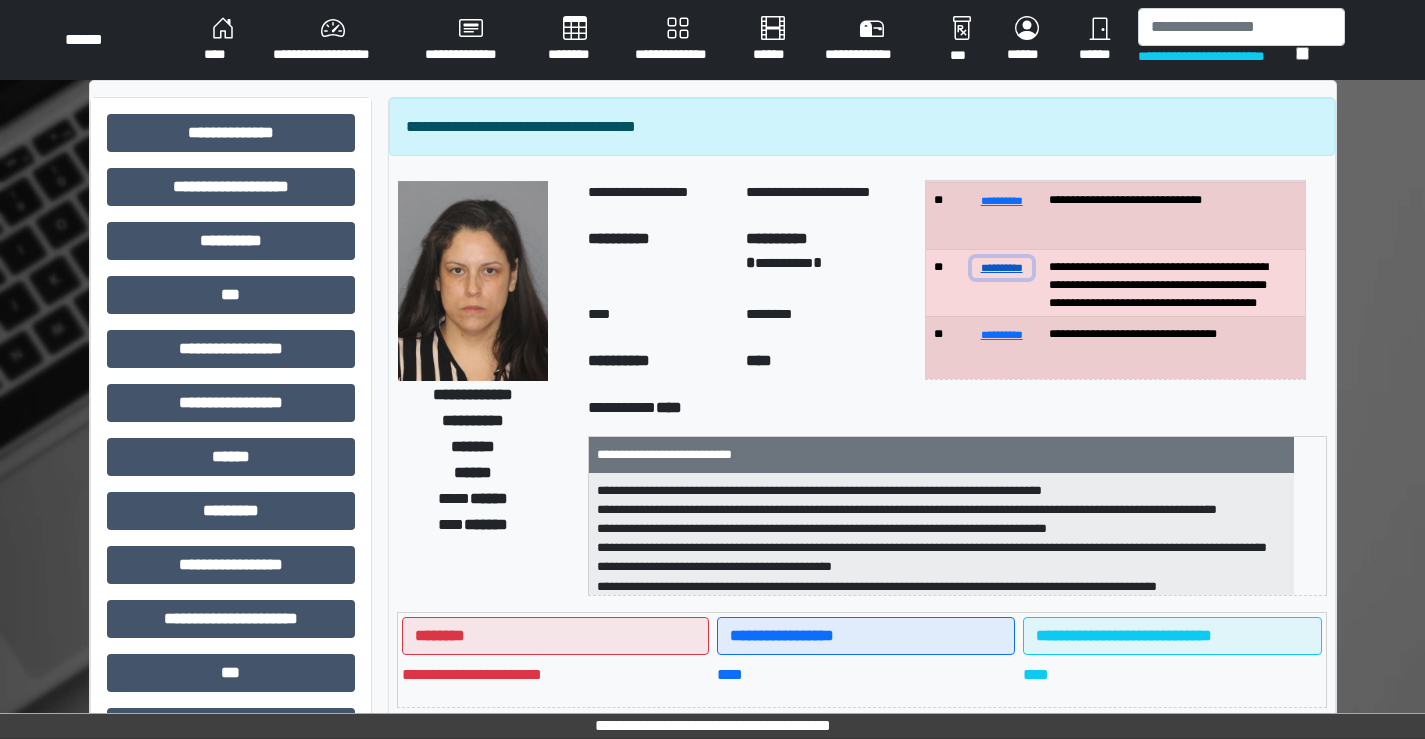 click on "**********" at bounding box center [1002, 267] 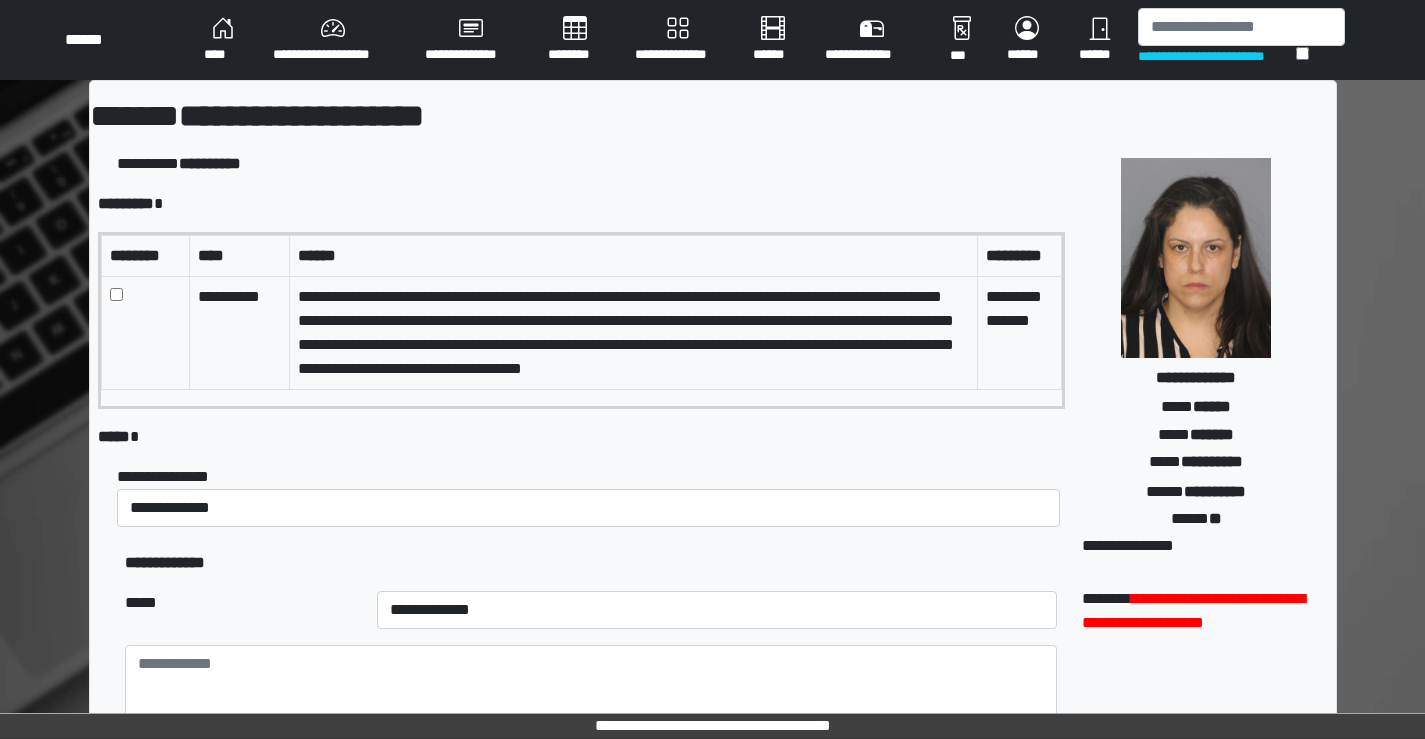 scroll, scrollTop: 1, scrollLeft: 0, axis: vertical 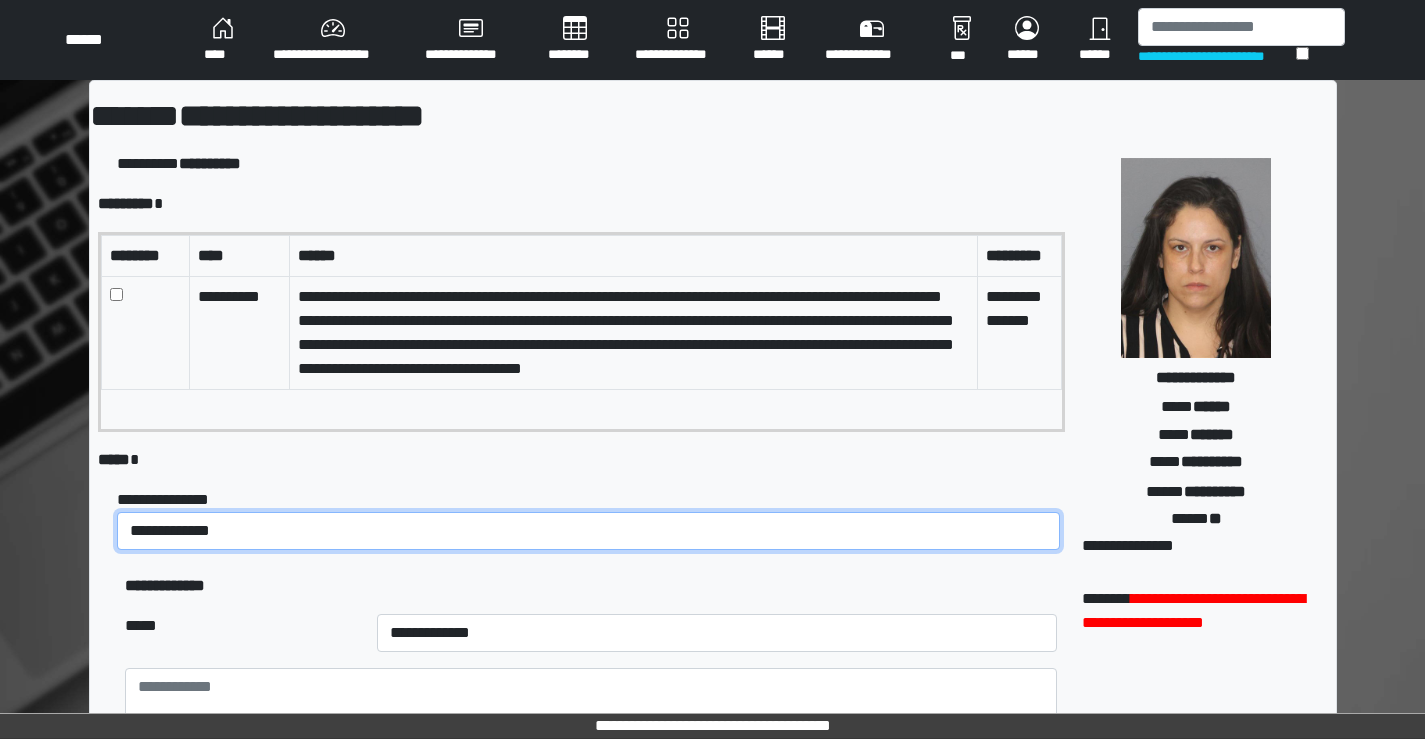 click on "**********" at bounding box center (588, 531) 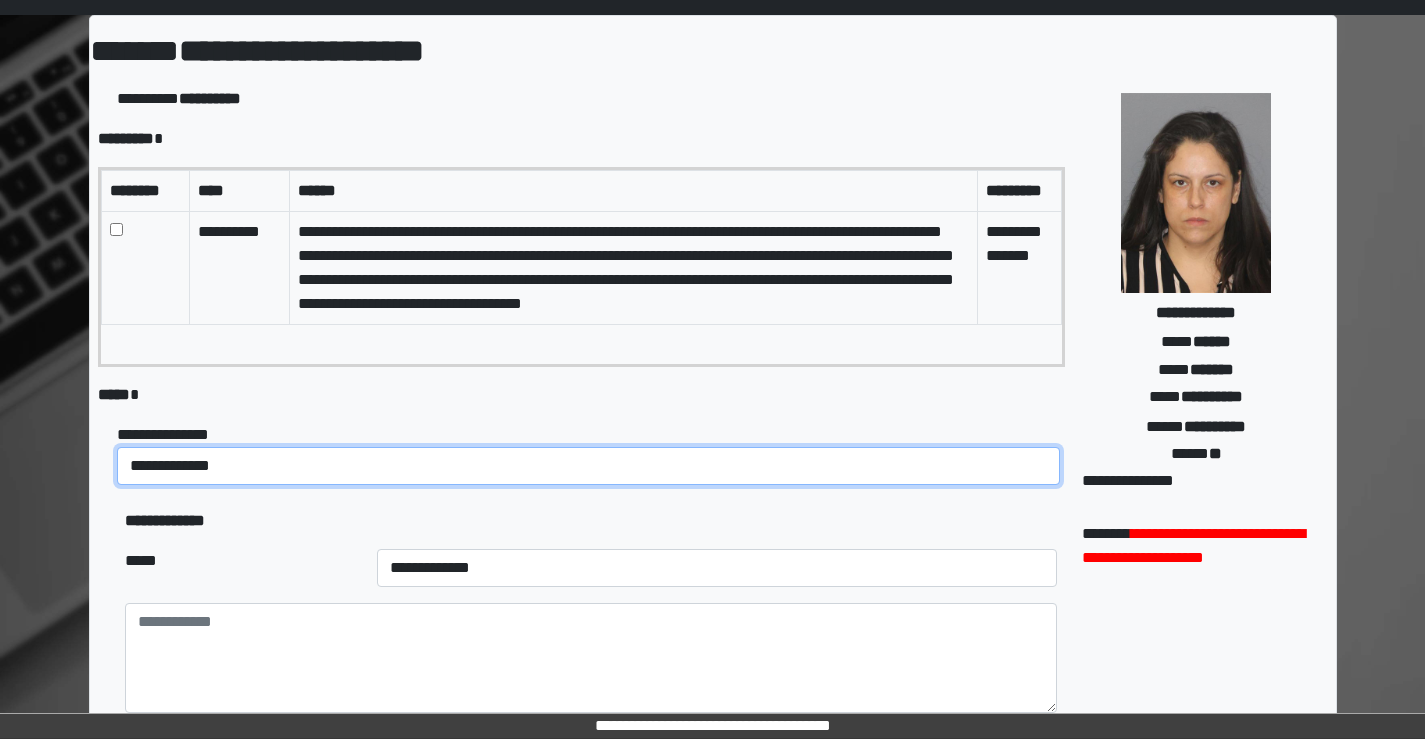 scroll, scrollTop: 200, scrollLeft: 0, axis: vertical 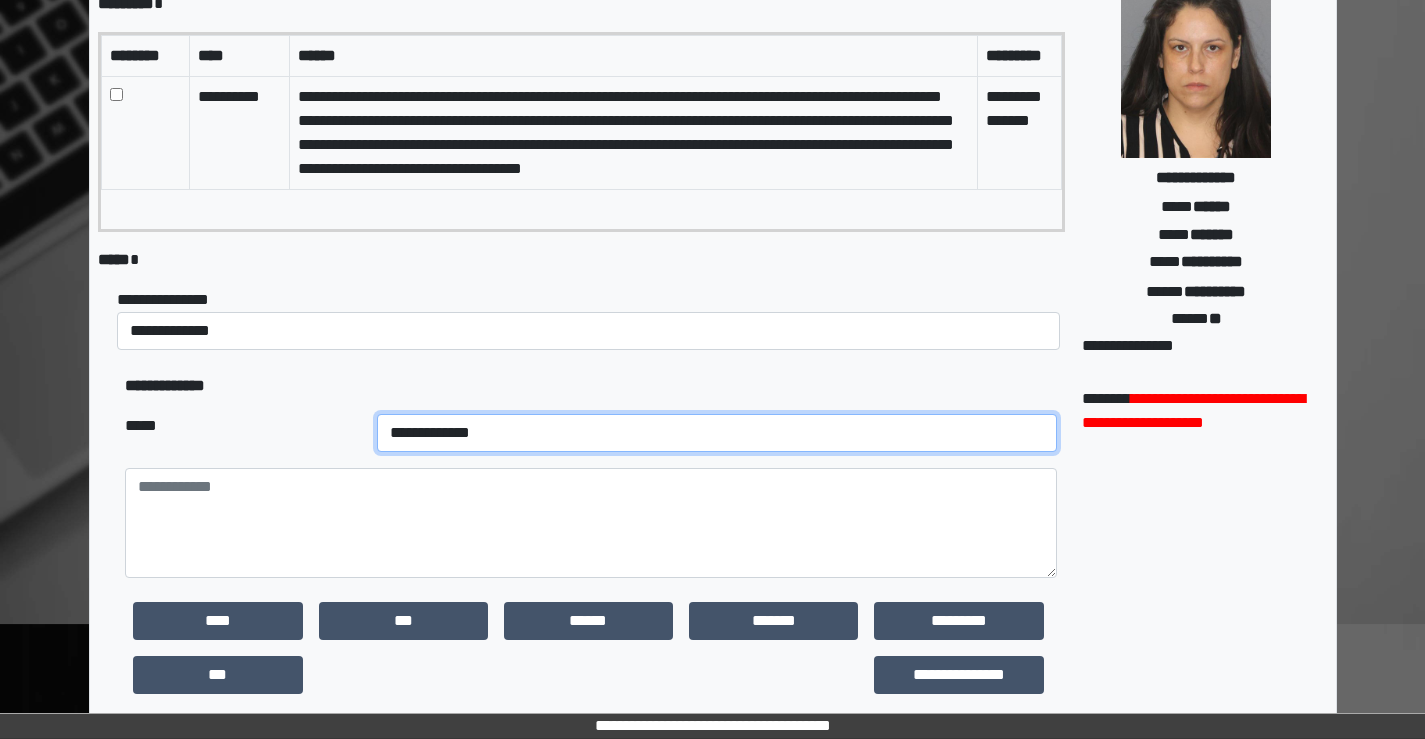 click on "**********" at bounding box center [717, 433] 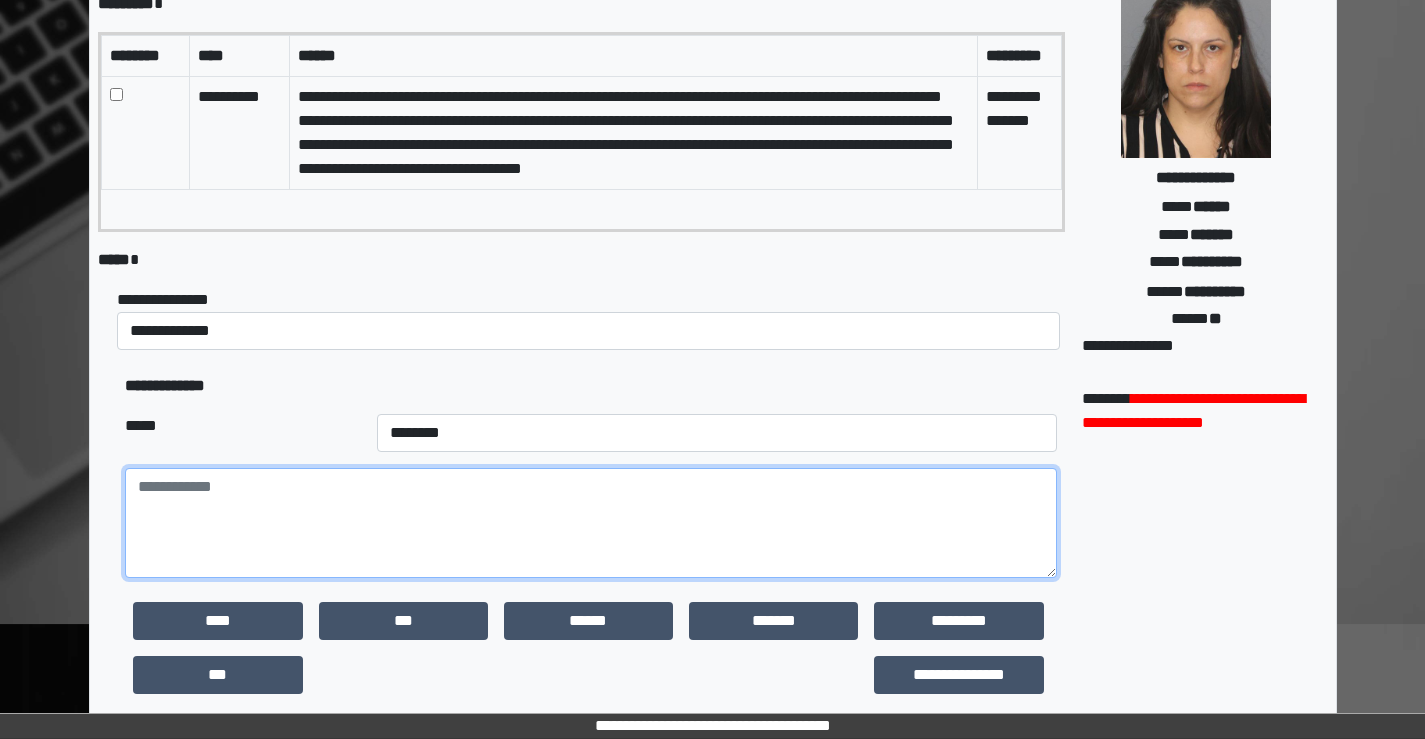 click at bounding box center [590, 523] 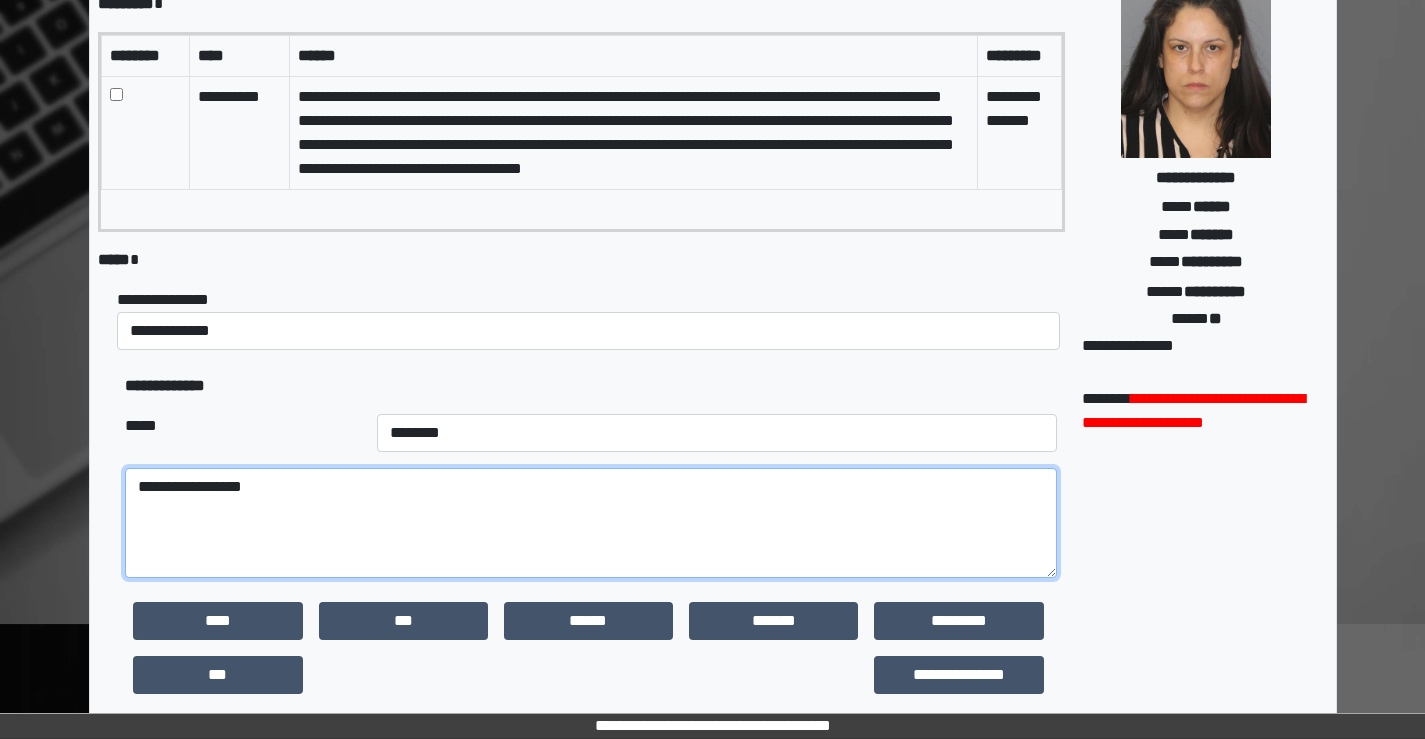 type on "**********" 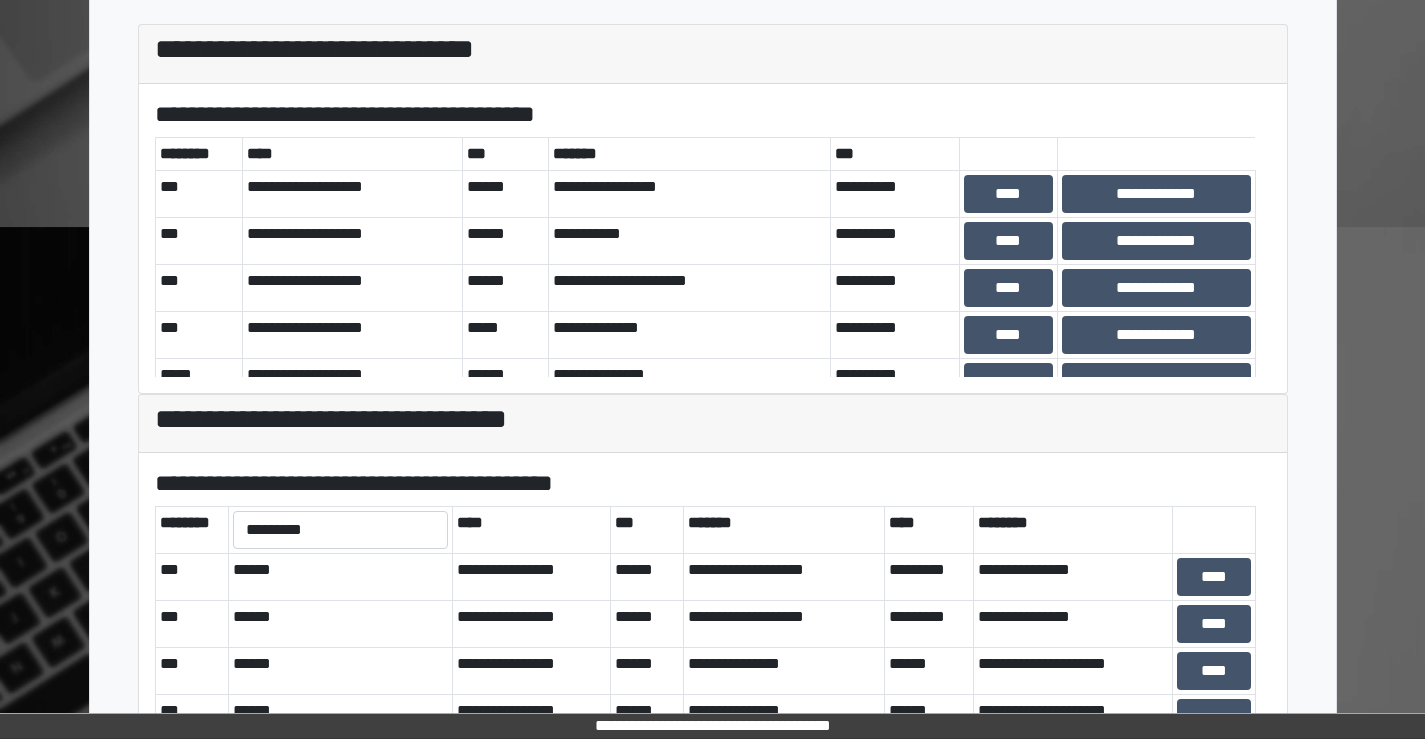 scroll, scrollTop: 562, scrollLeft: 0, axis: vertical 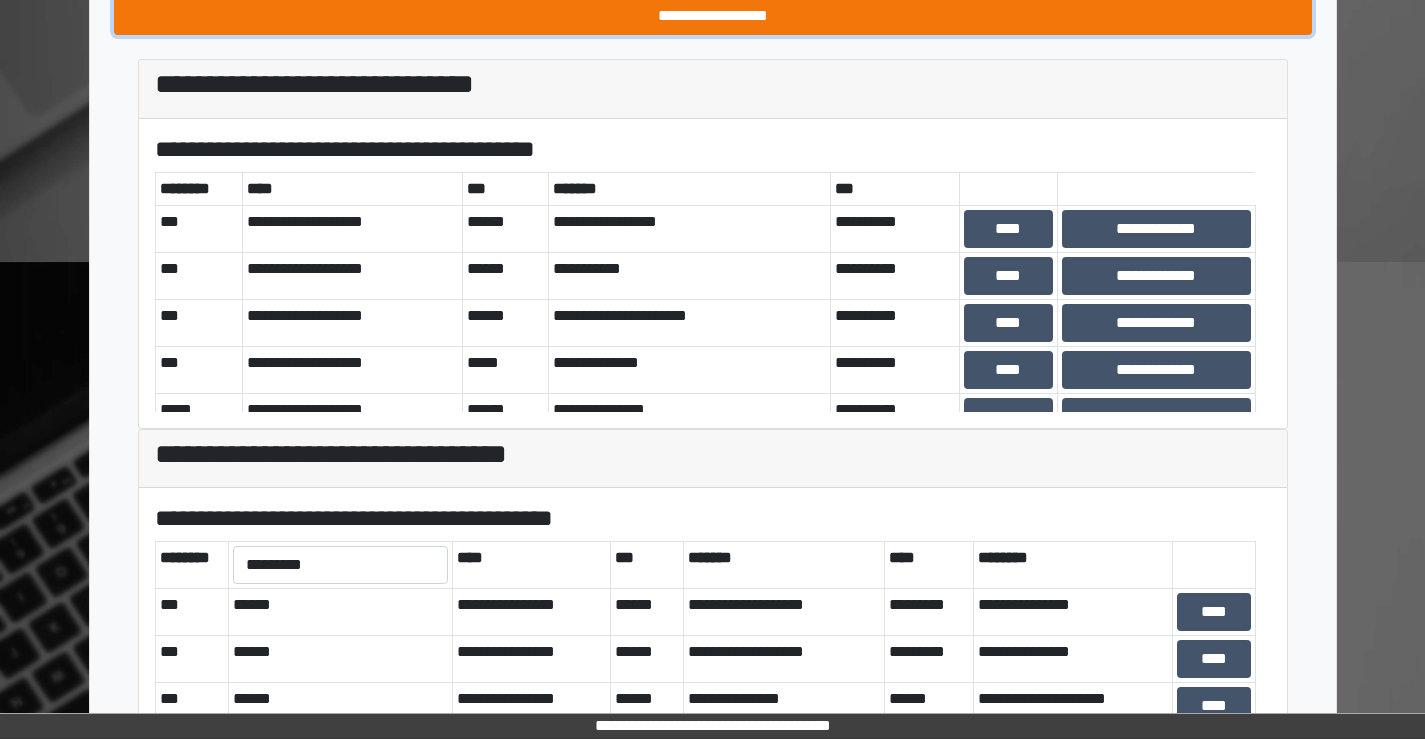 click on "**********" at bounding box center (713, 16) 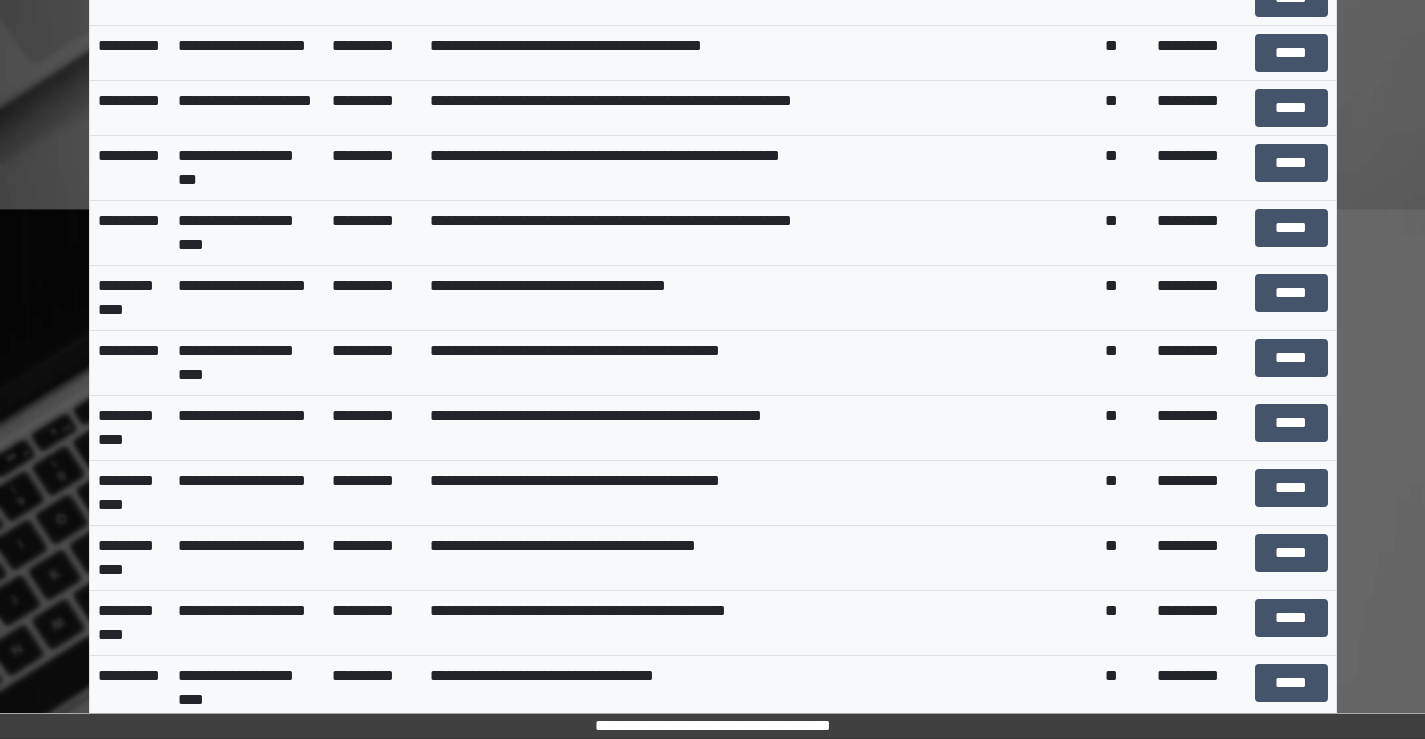 scroll, scrollTop: 4200, scrollLeft: 0, axis: vertical 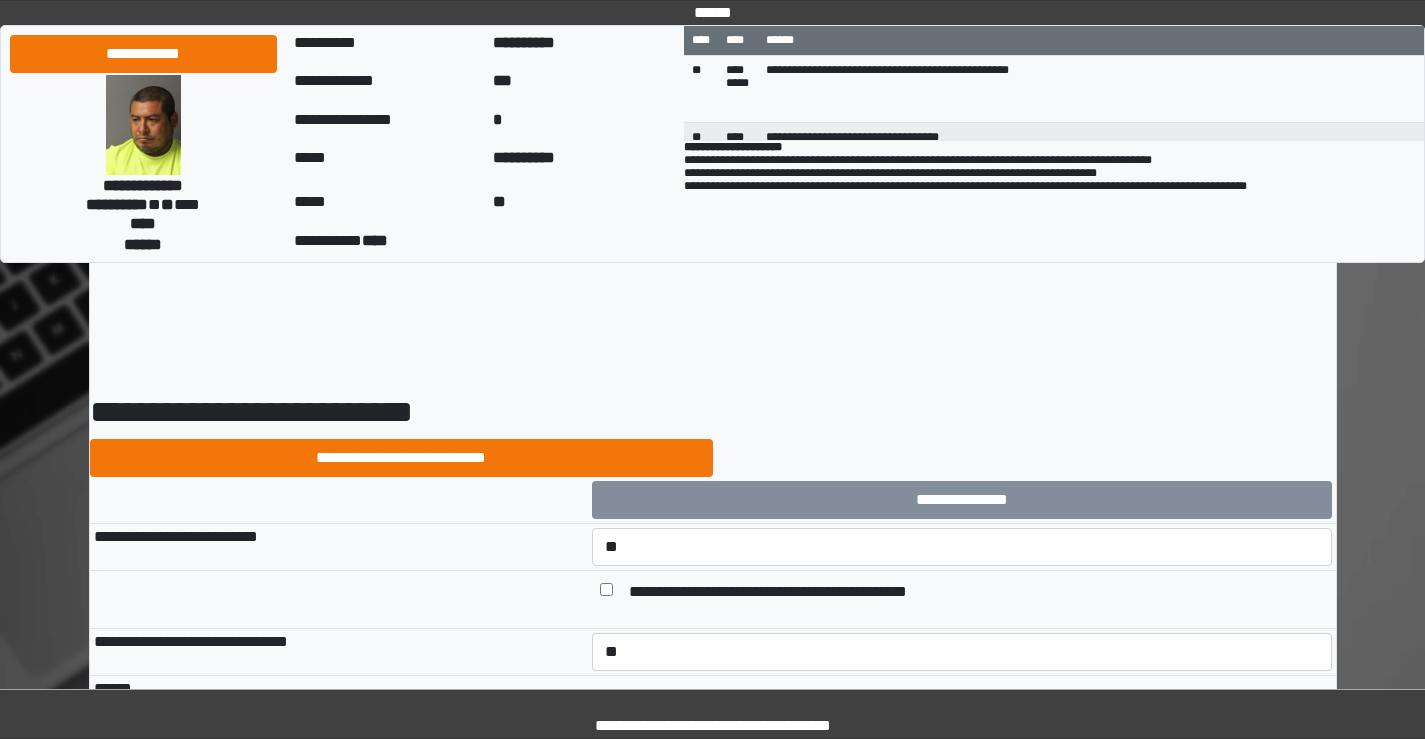 select on "*" 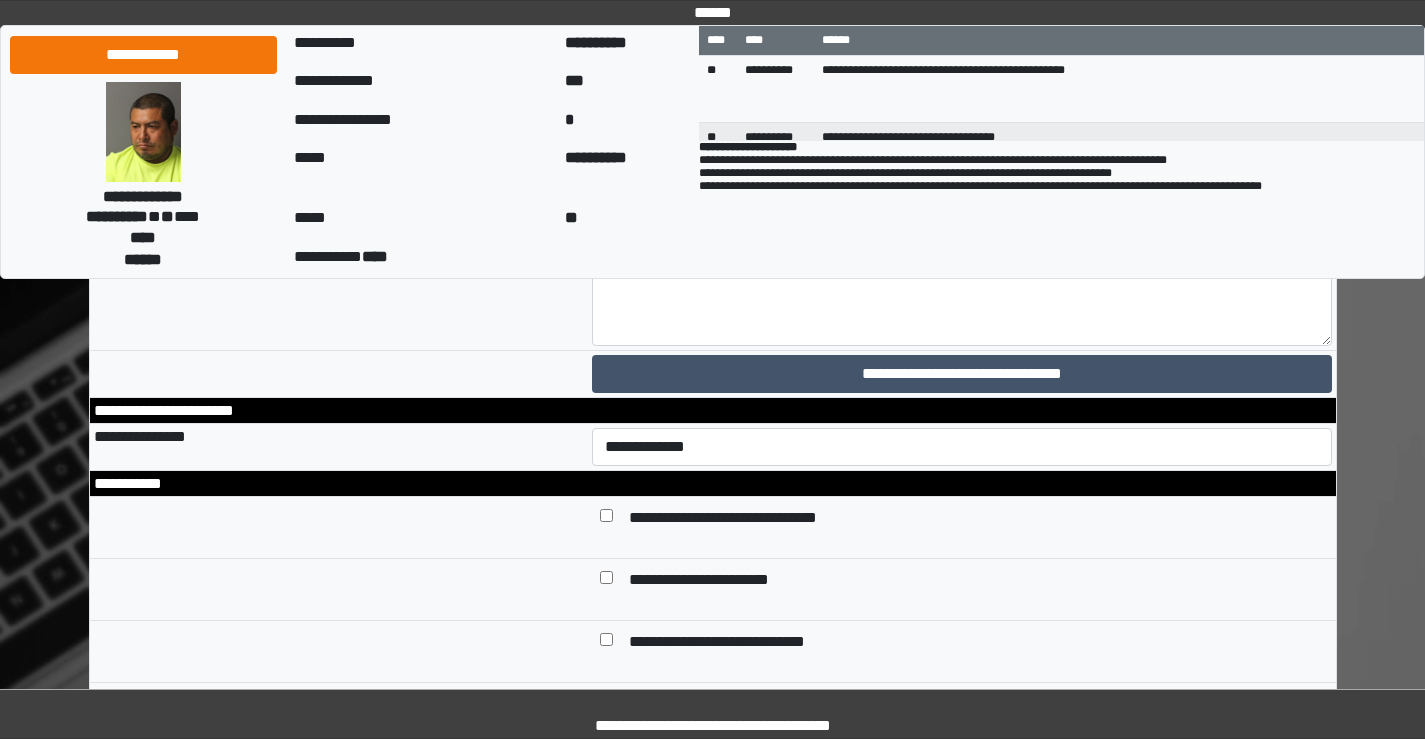 scroll, scrollTop: 8800, scrollLeft: 0, axis: vertical 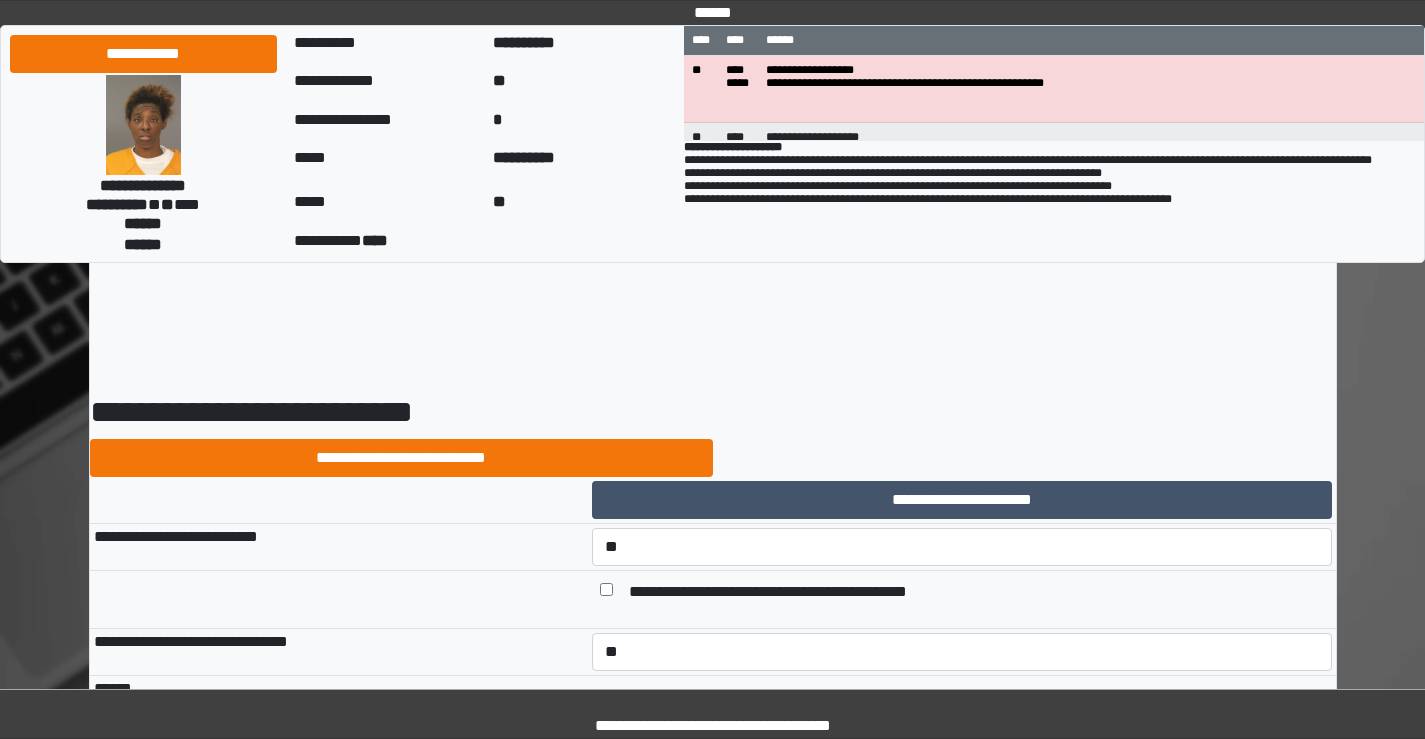 select on "*" 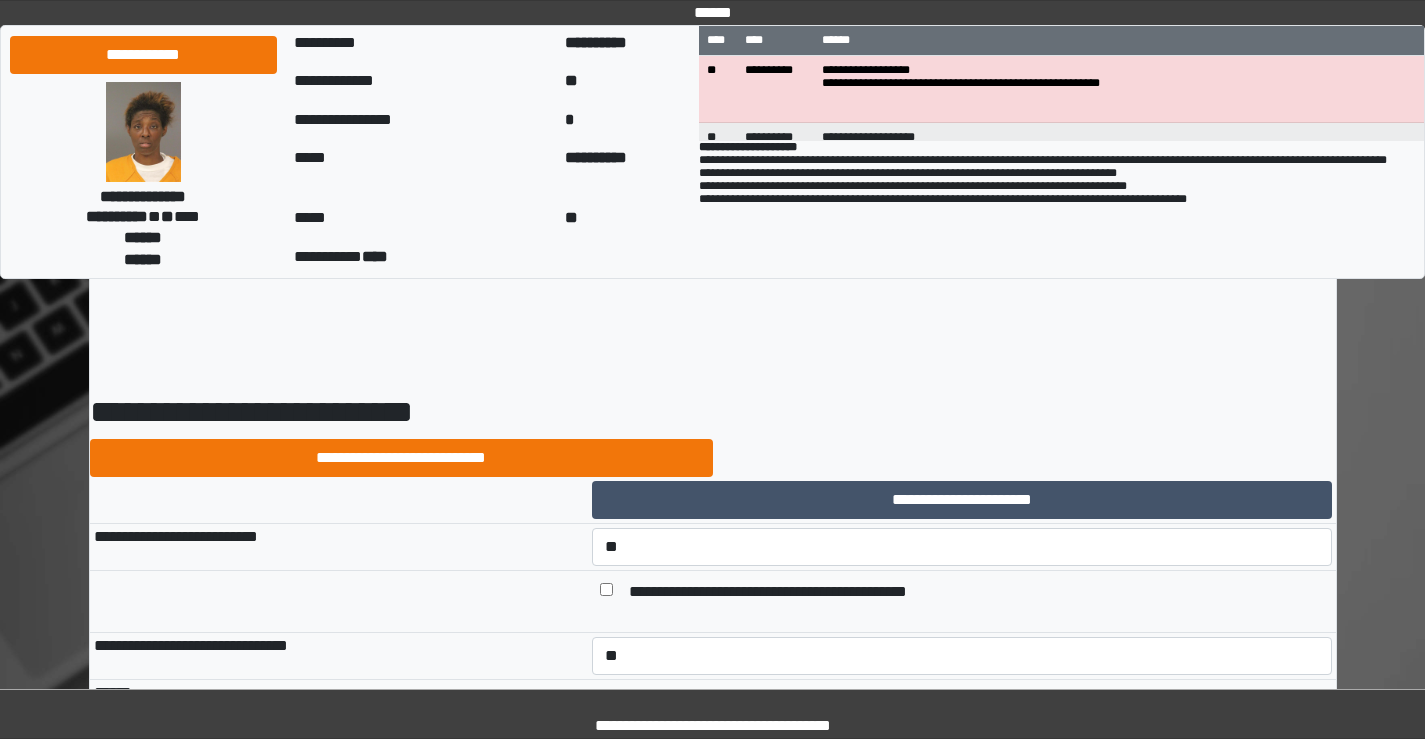 scroll, scrollTop: 9500, scrollLeft: 0, axis: vertical 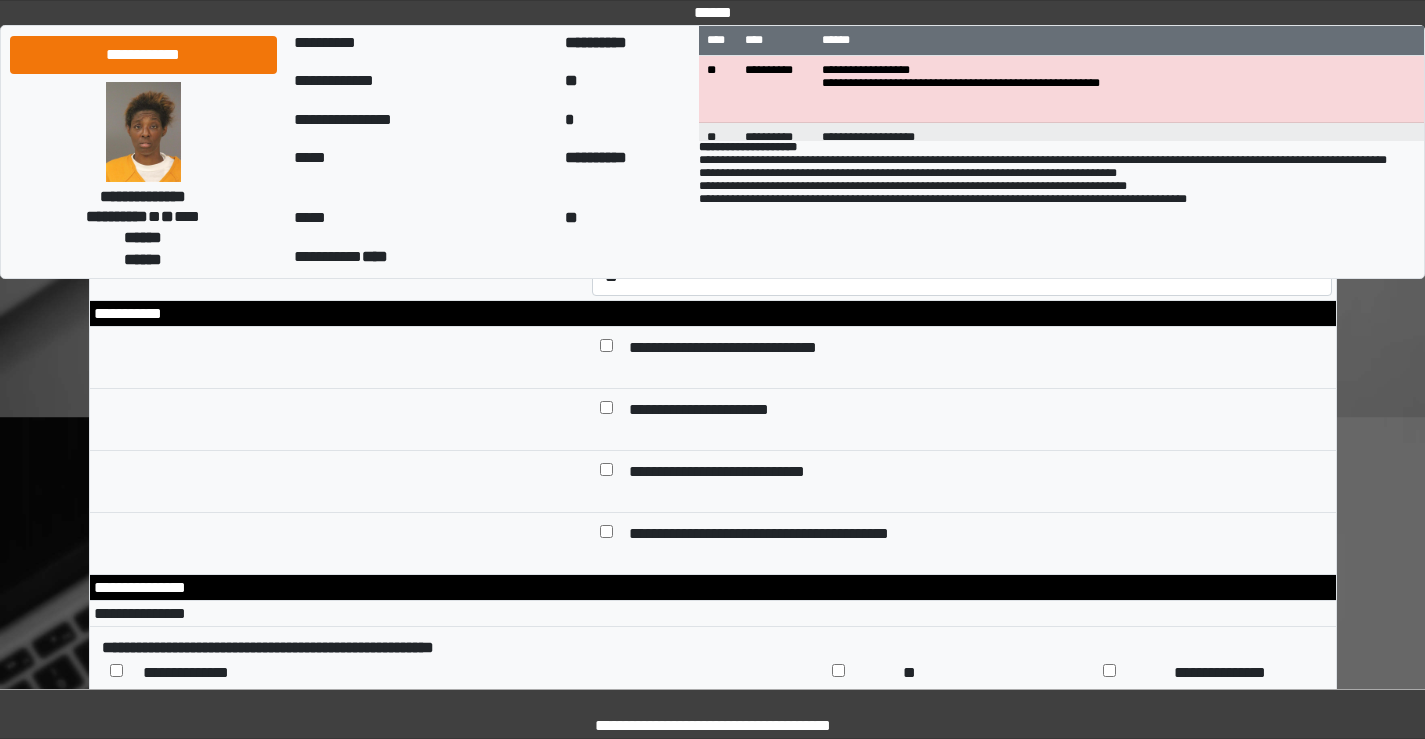click on "**********" at bounding box center [962, -120] 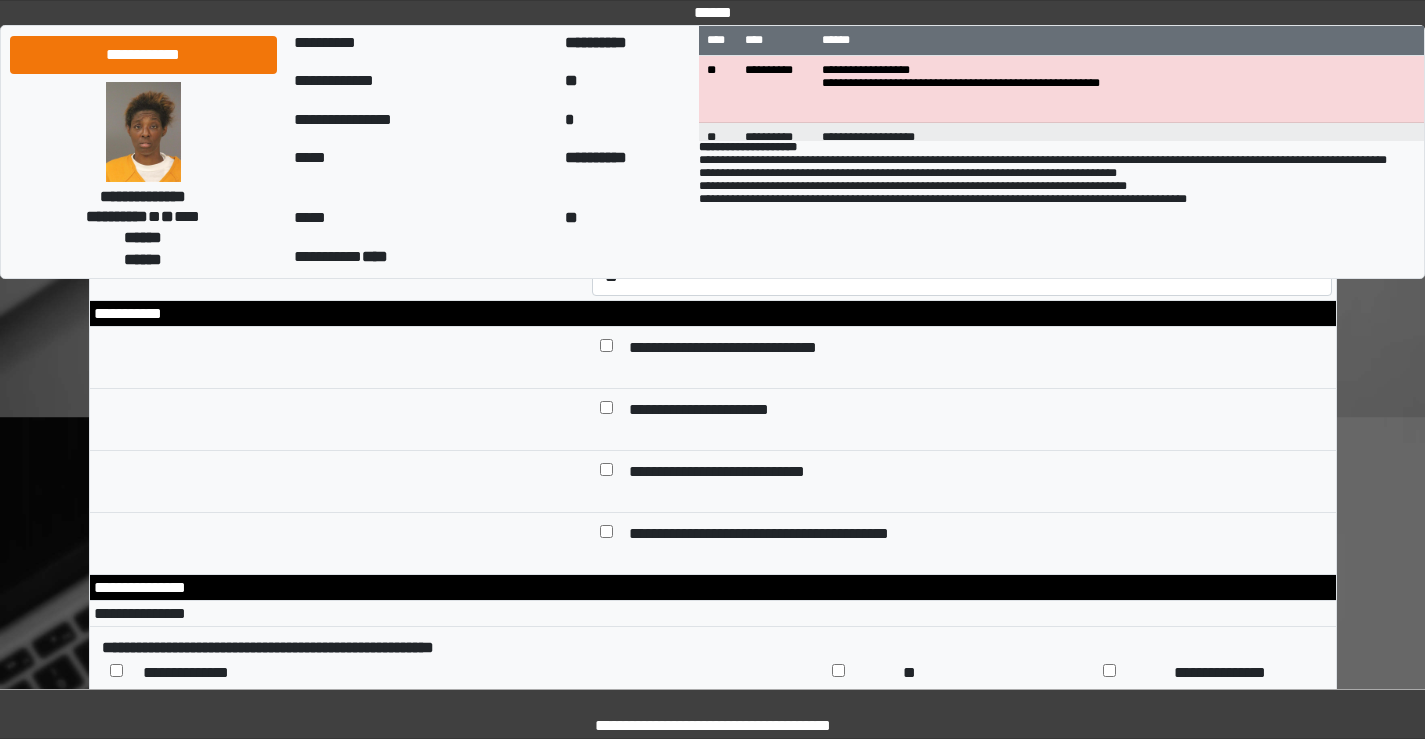 type on "**********" 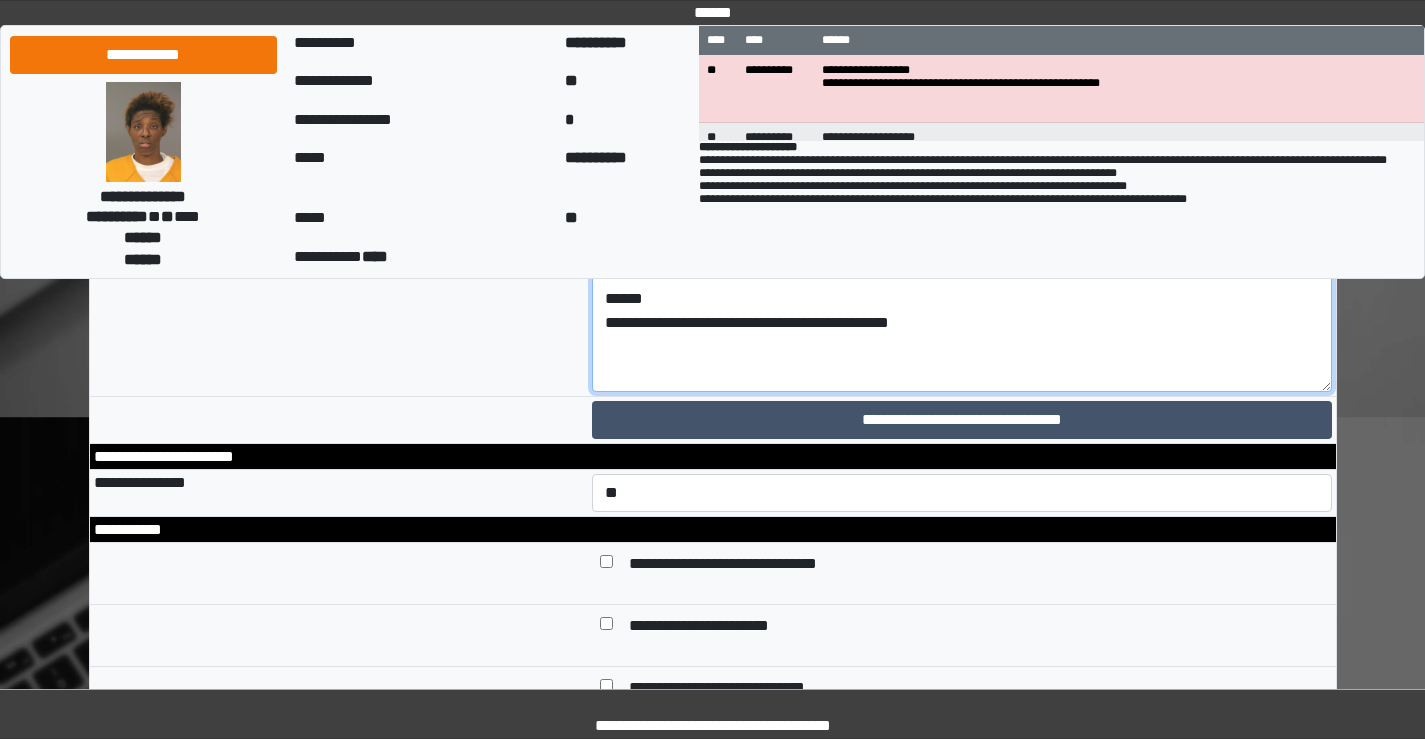 scroll, scrollTop: 0, scrollLeft: 0, axis: both 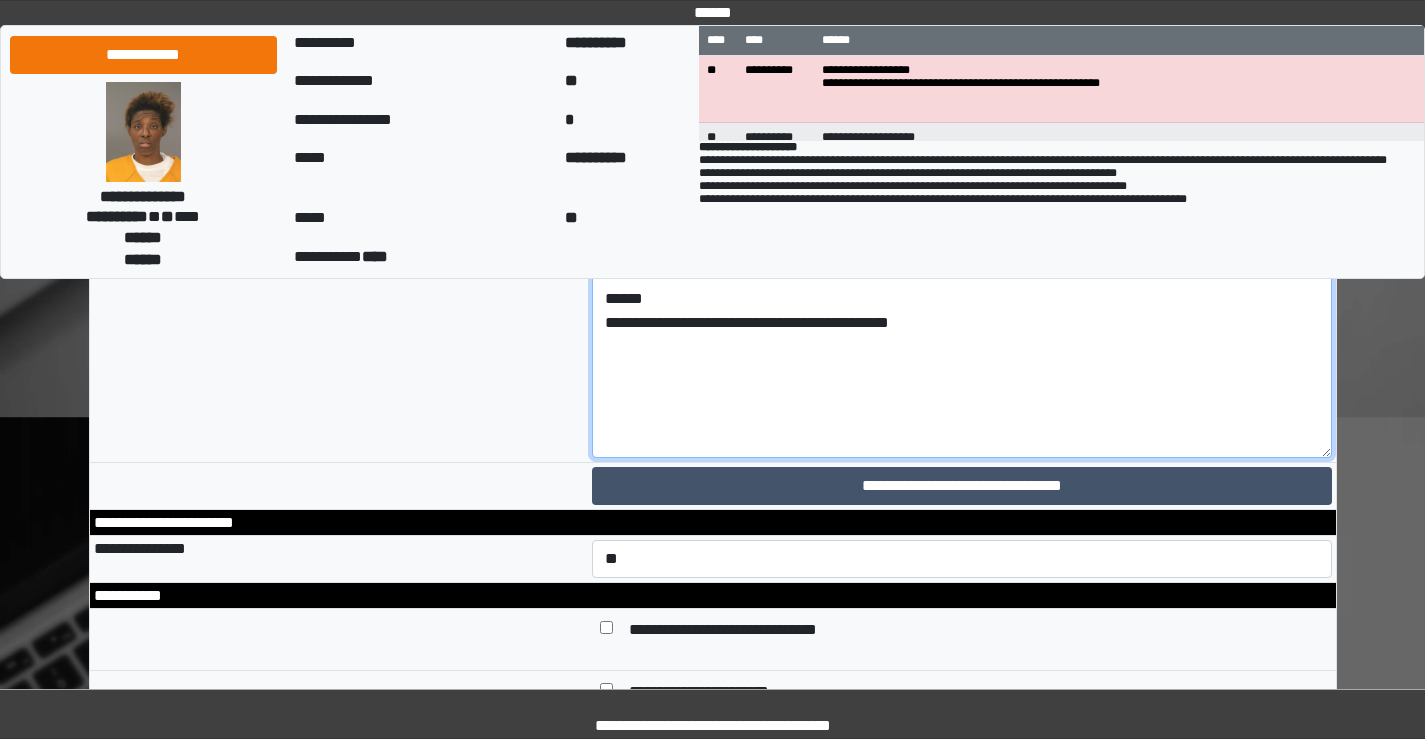 drag, startPoint x: 1322, startPoint y: 433, endPoint x: 1303, endPoint y: 721, distance: 288.62607 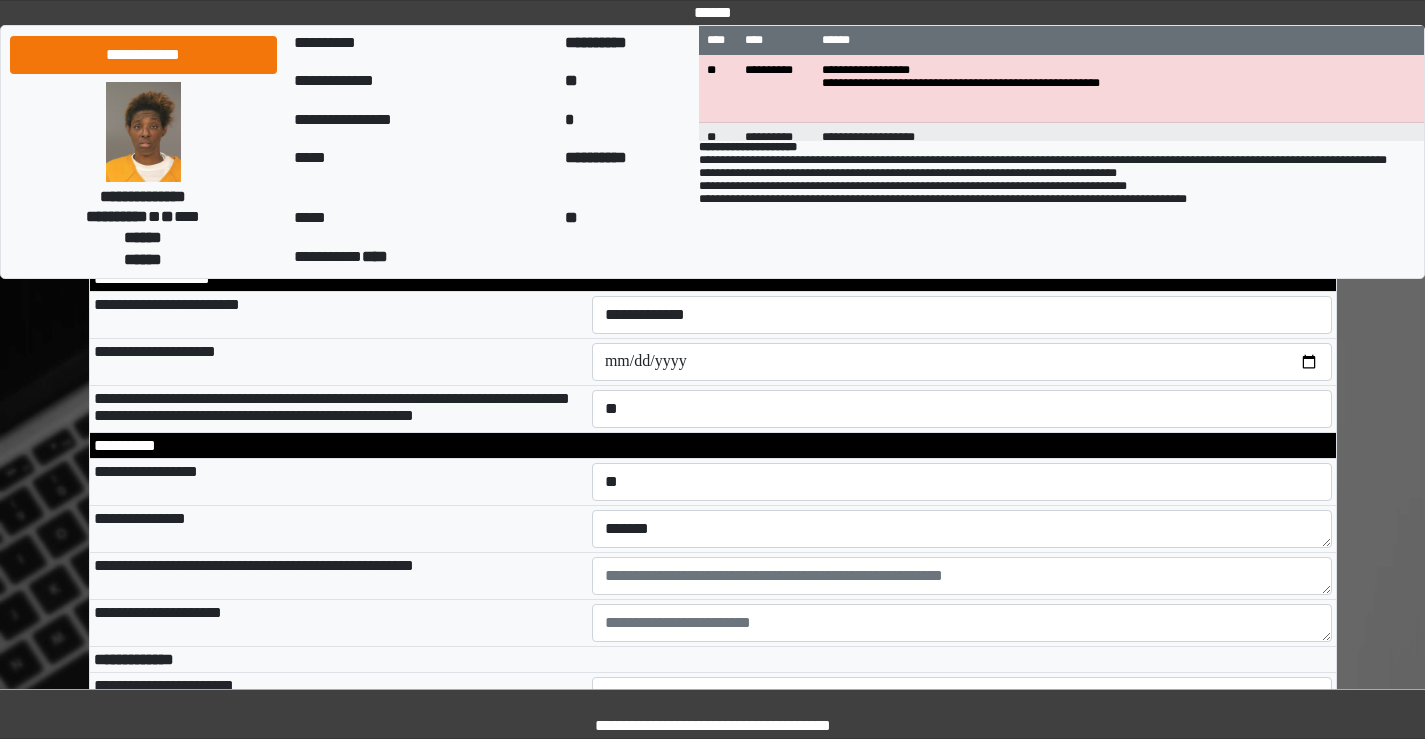 scroll, scrollTop: 200, scrollLeft: 0, axis: vertical 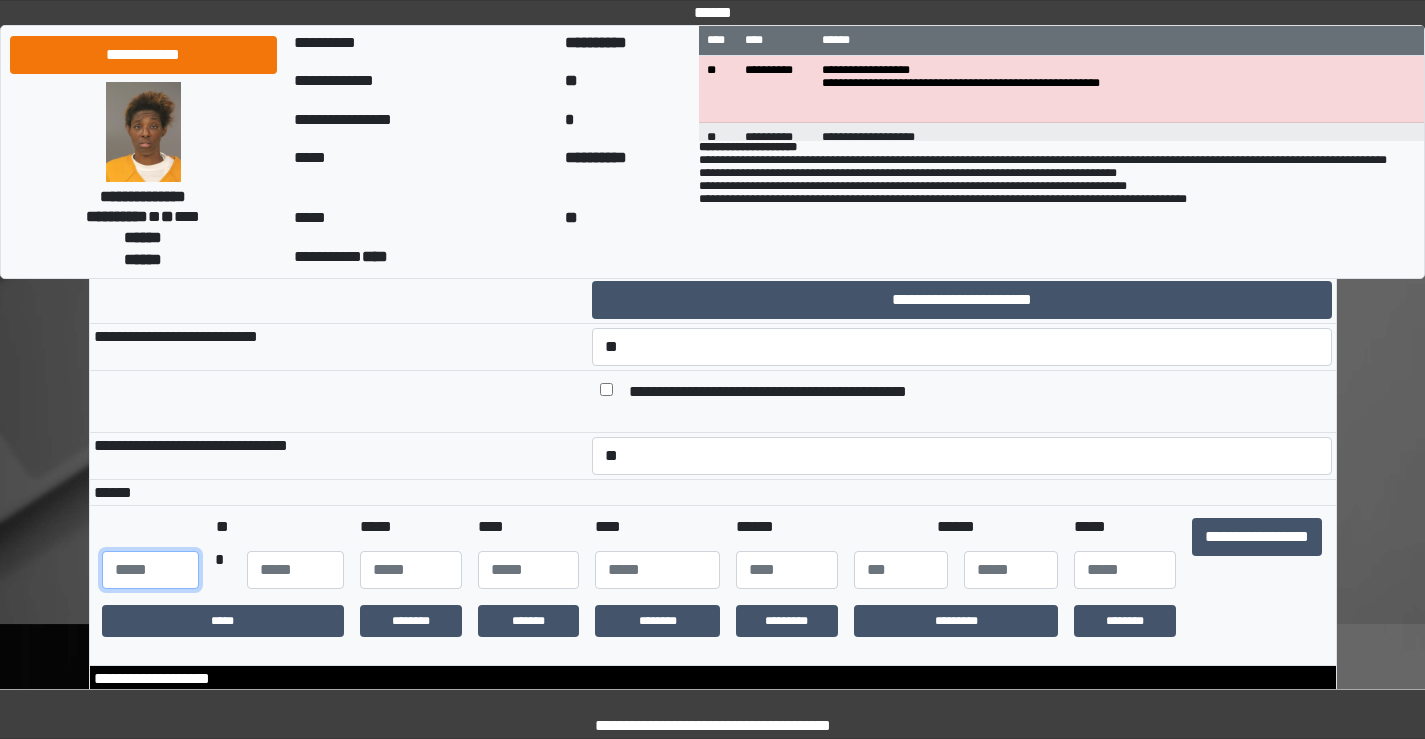 click at bounding box center (150, 570) 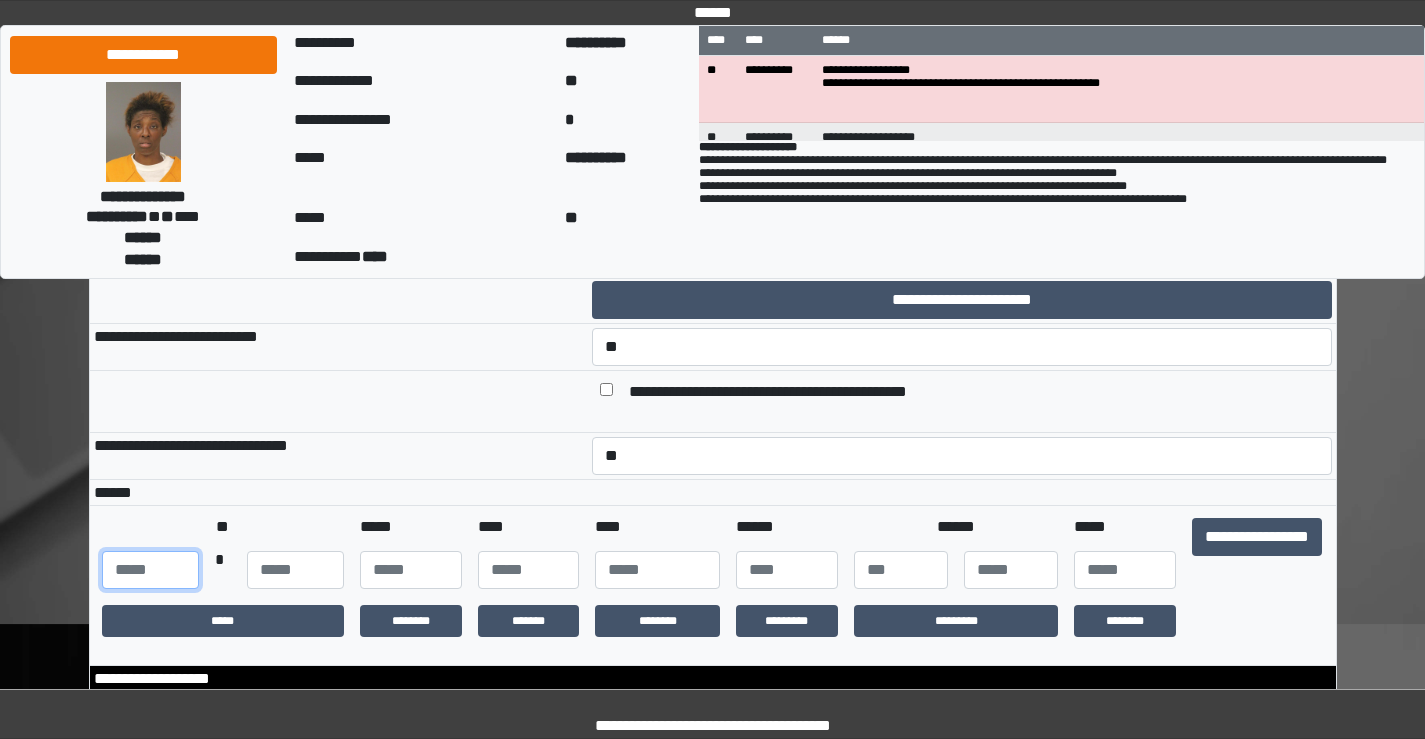 type on "**" 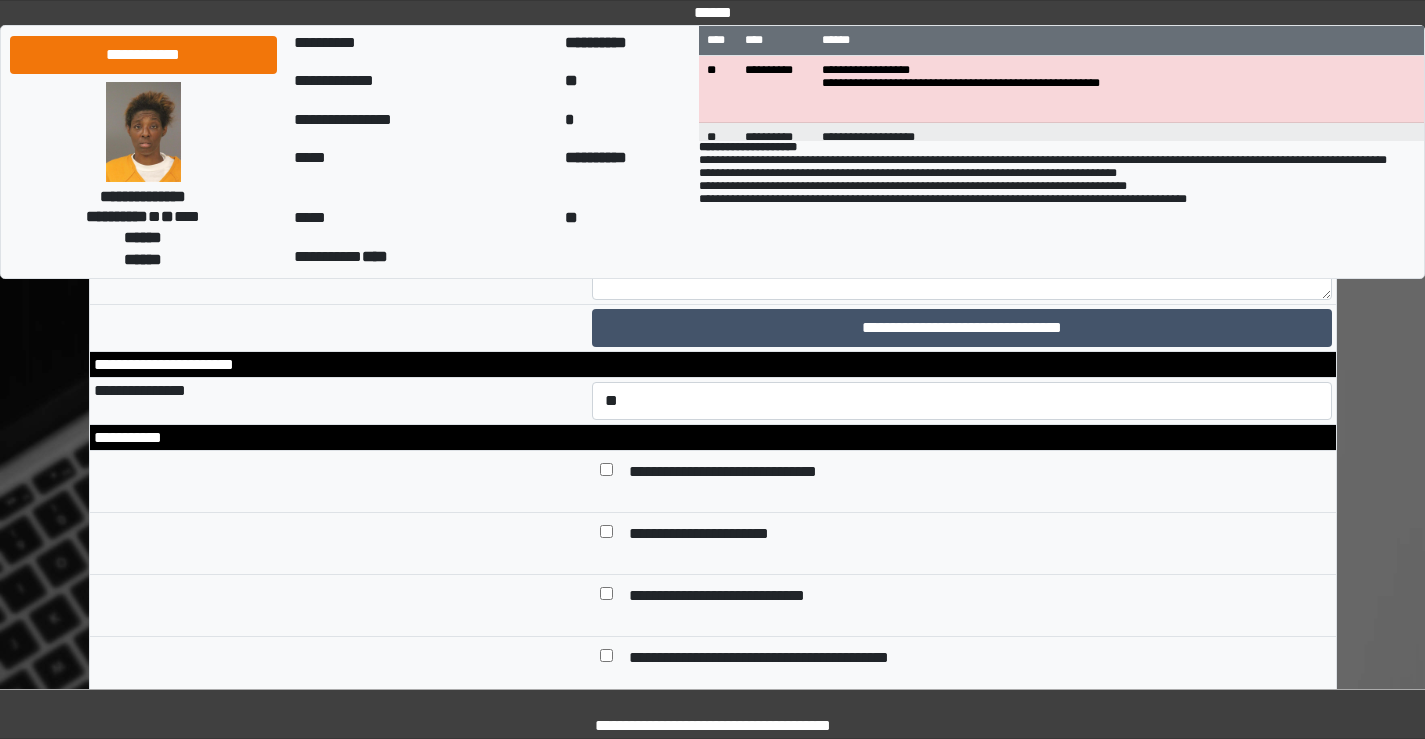 scroll, scrollTop: 9700, scrollLeft: 0, axis: vertical 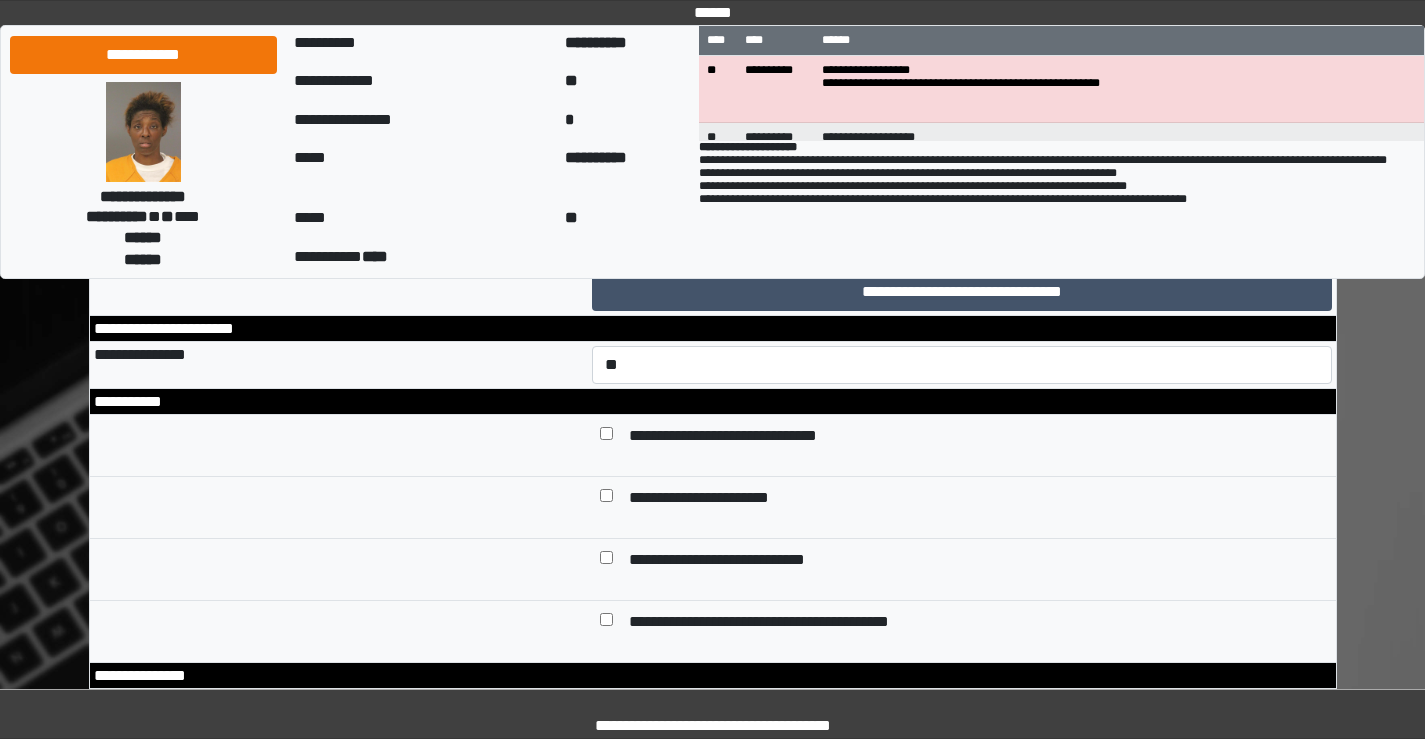 type on "**" 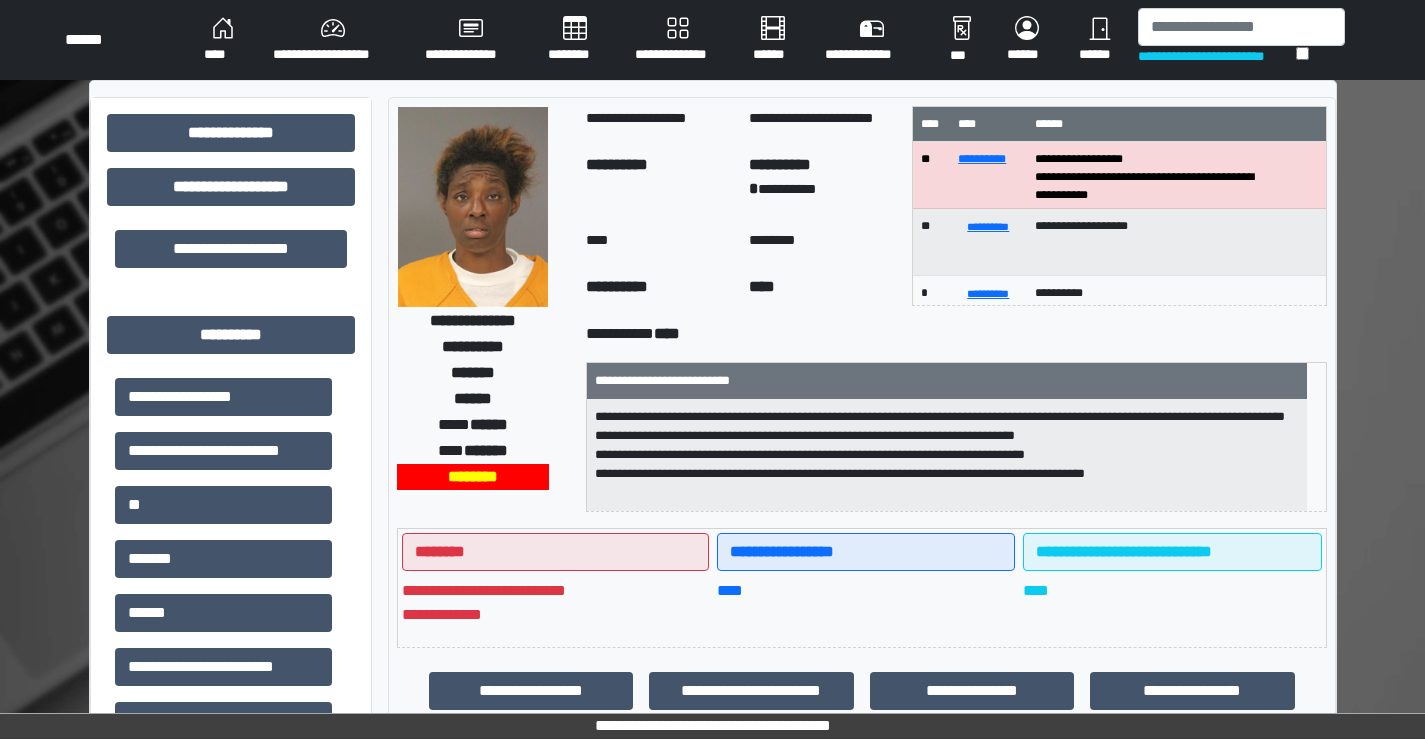scroll, scrollTop: 0, scrollLeft: 0, axis: both 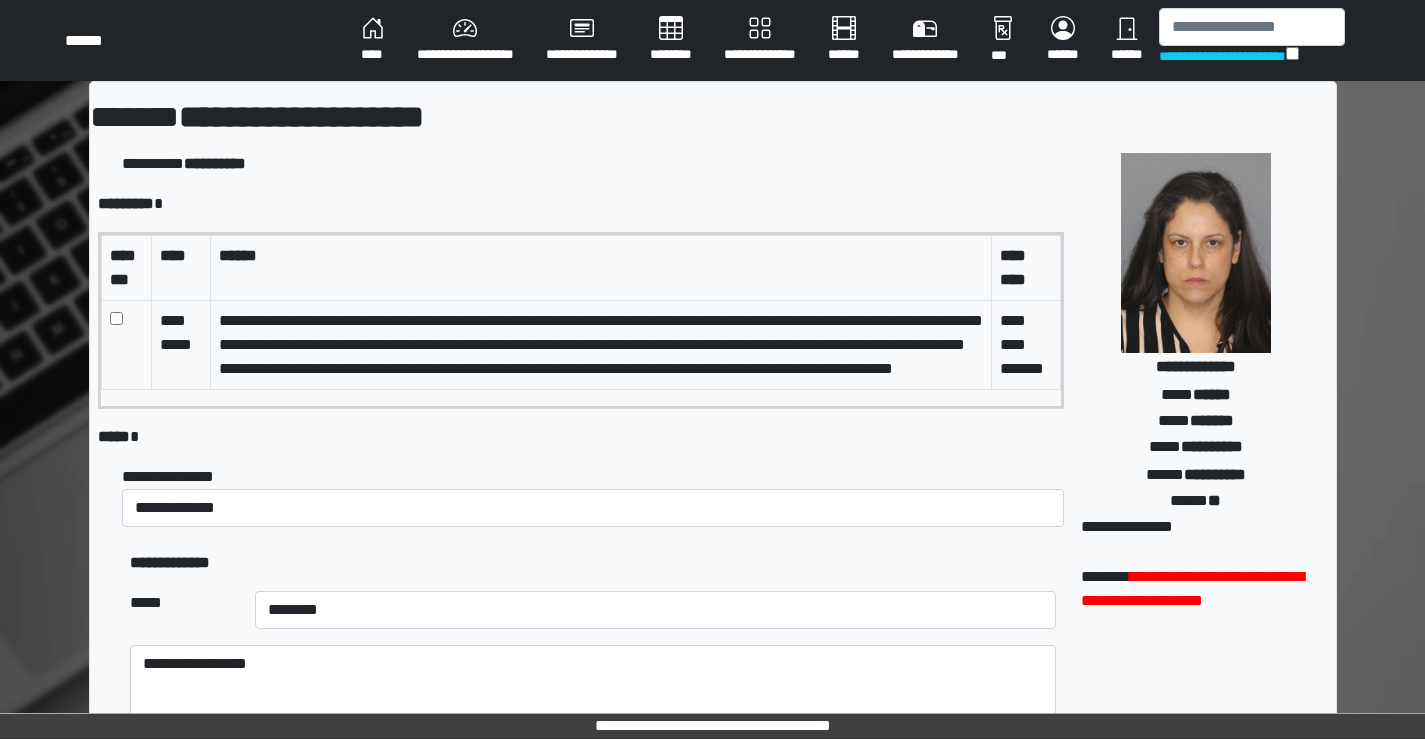 select on "*" 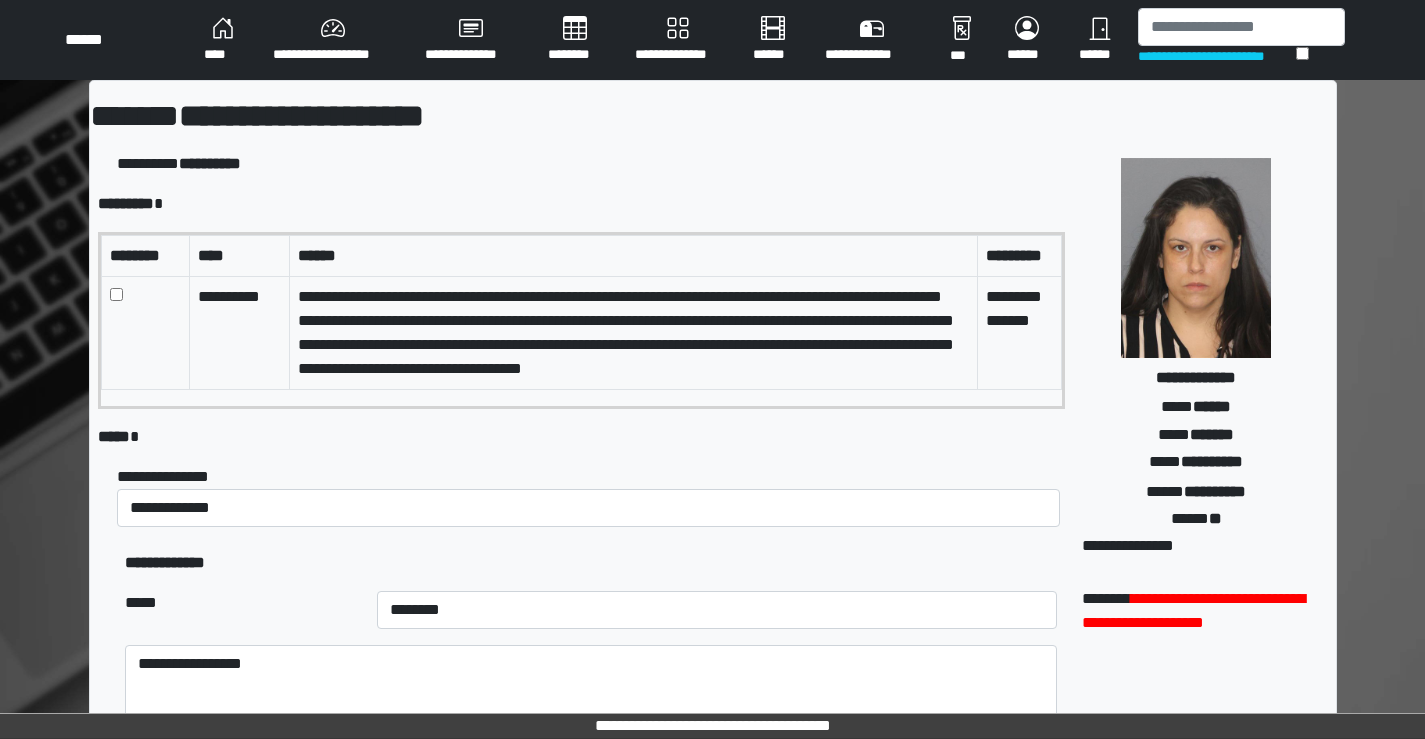 scroll, scrollTop: 200, scrollLeft: 0, axis: vertical 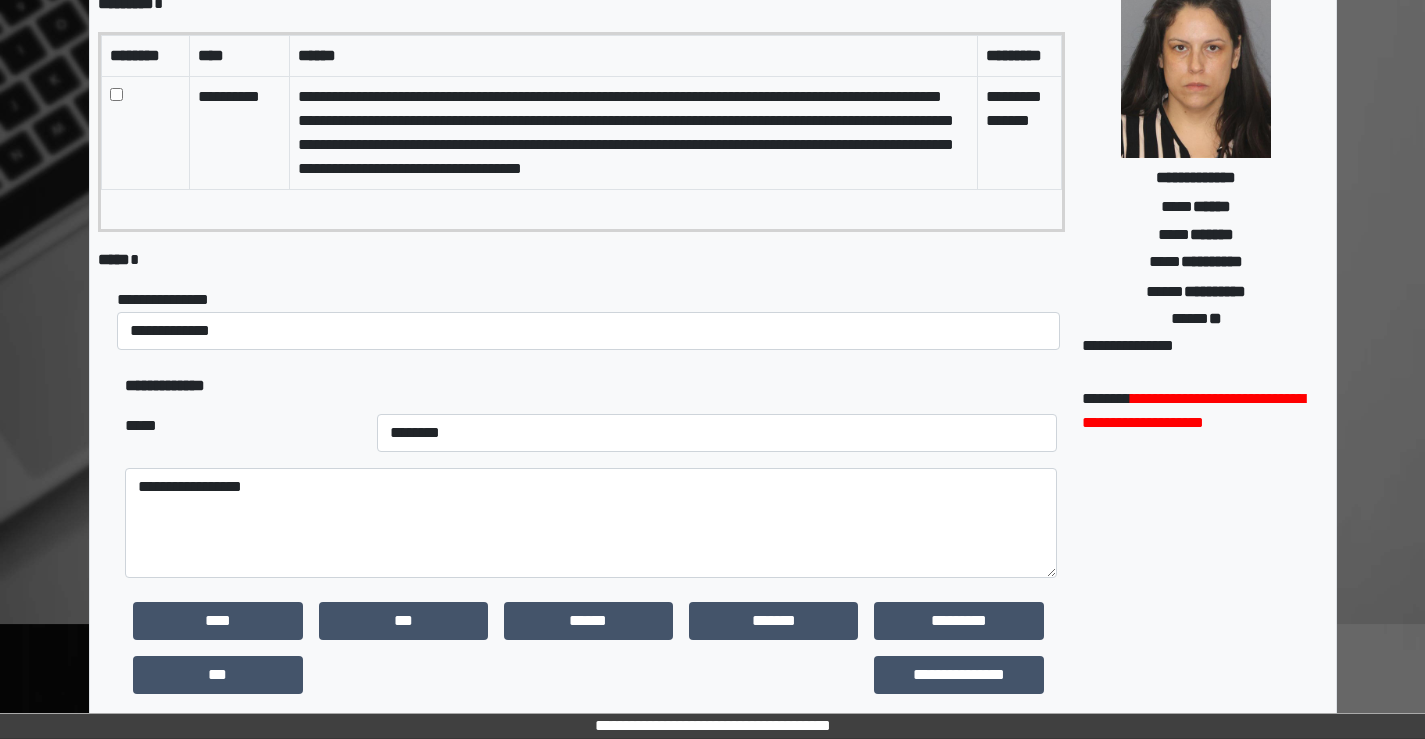 click on "**********" at bounding box center [590, 523] 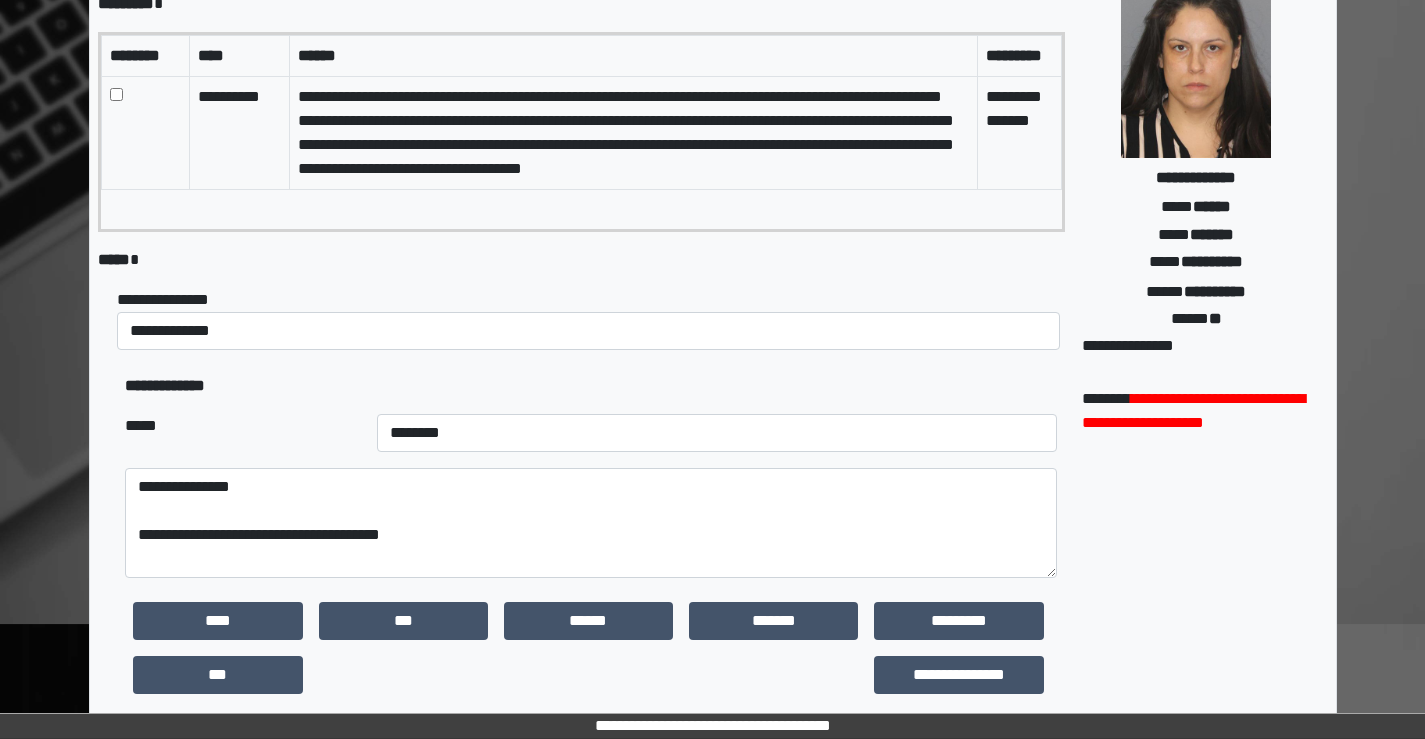 click on "**********" at bounding box center [590, 523] 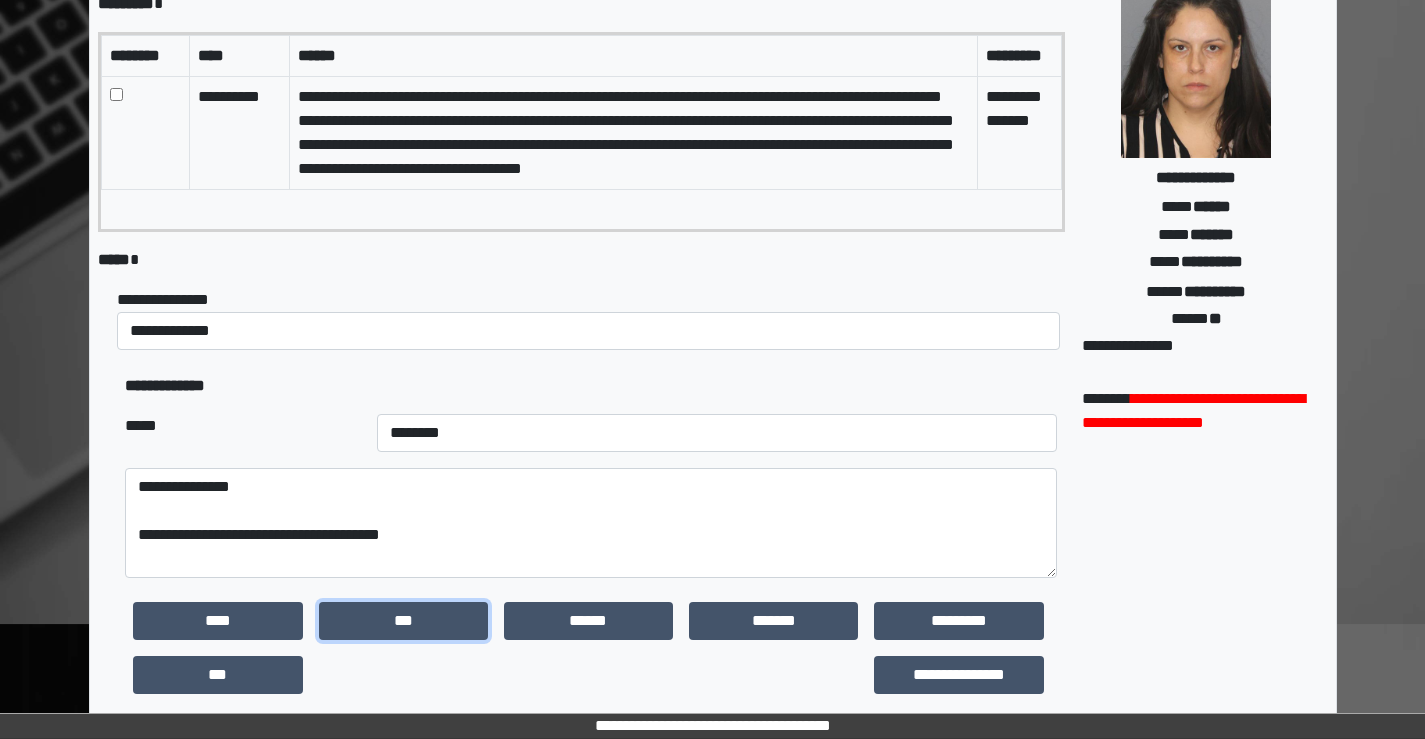 click on "**********" at bounding box center [712, 169] 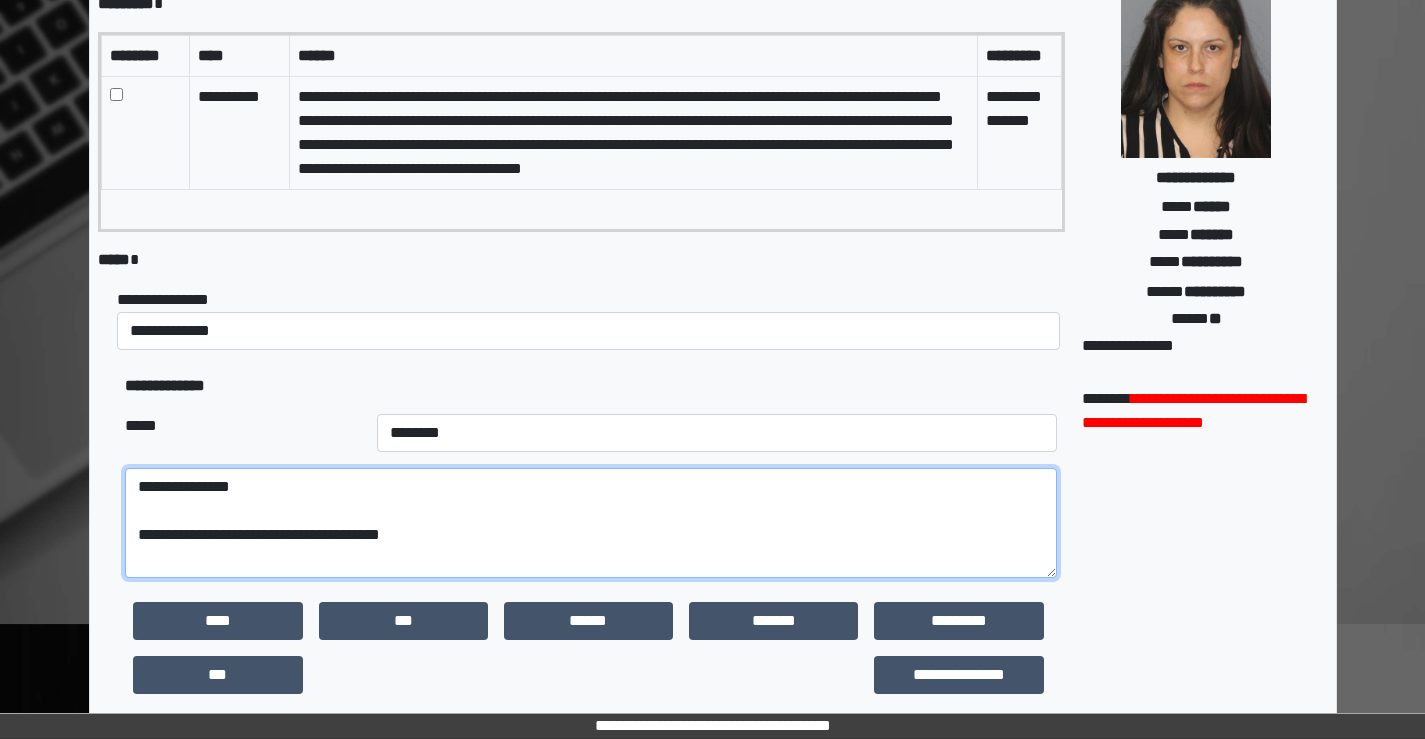 click on "**********" at bounding box center [590, 523] 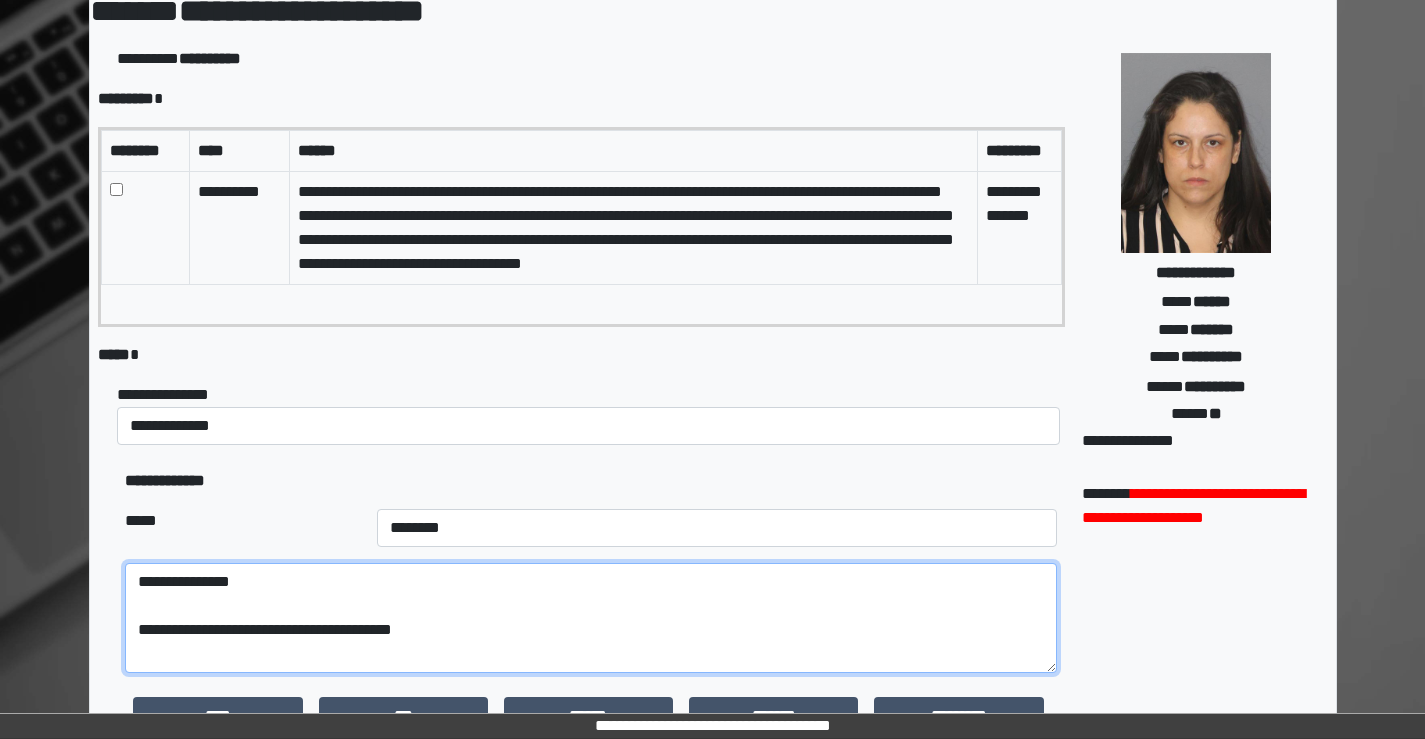 scroll, scrollTop: 100, scrollLeft: 0, axis: vertical 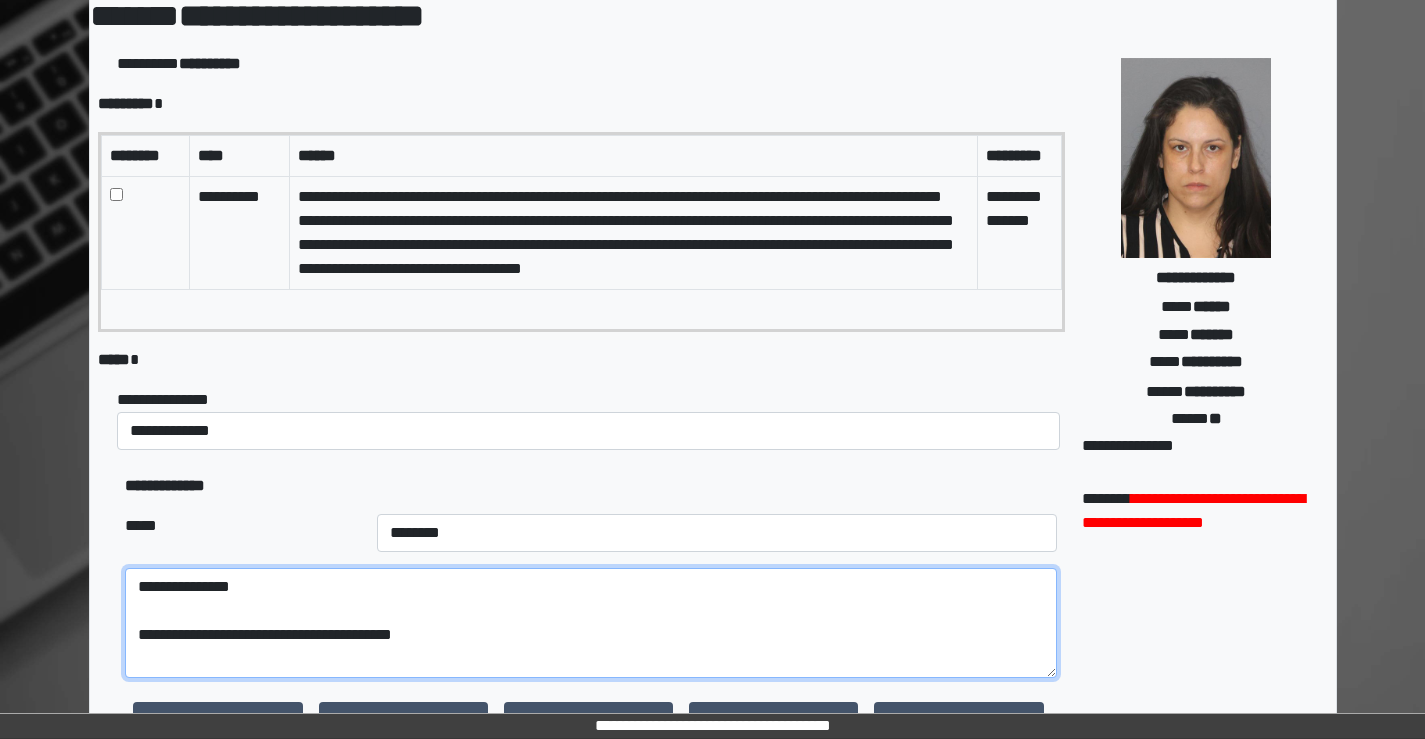 drag, startPoint x: 504, startPoint y: 635, endPoint x: 113, endPoint y: 622, distance: 391.21606 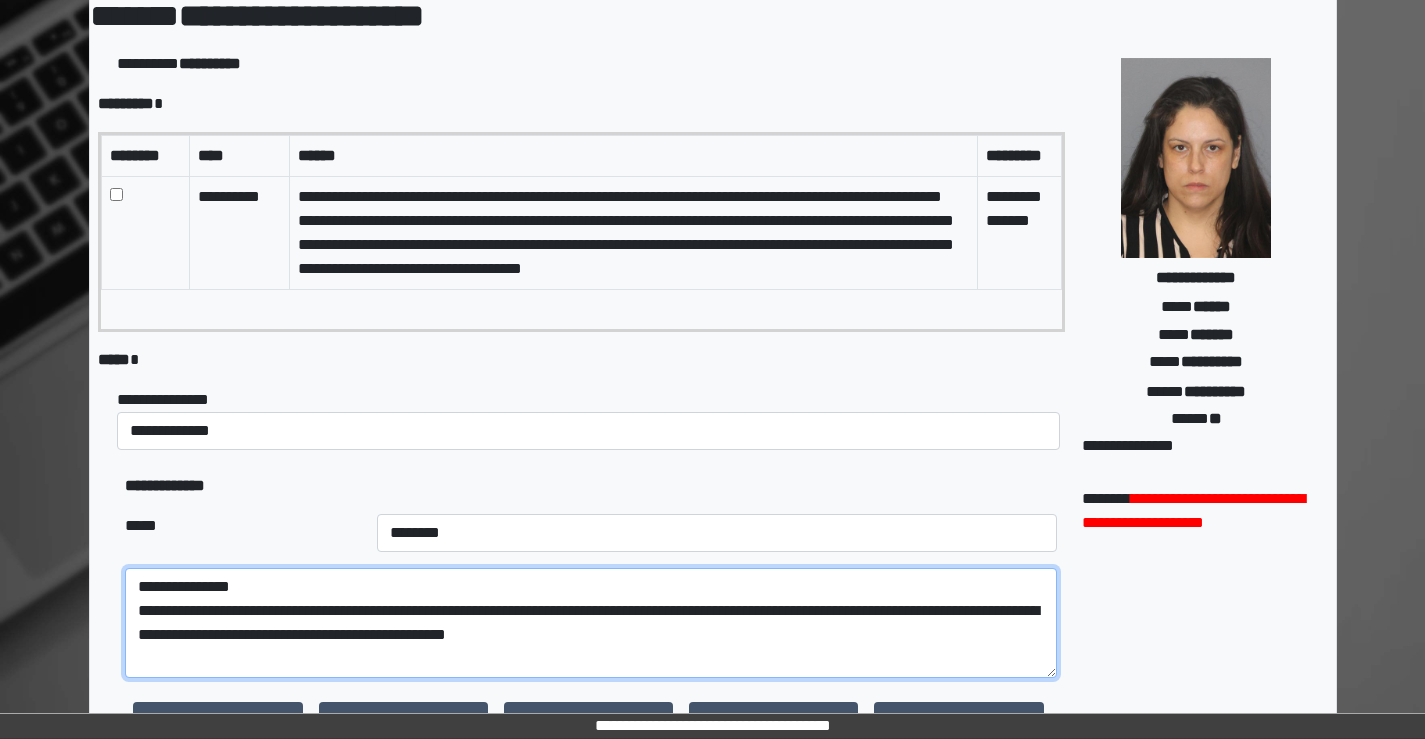 click on "**********" at bounding box center (590, 623) 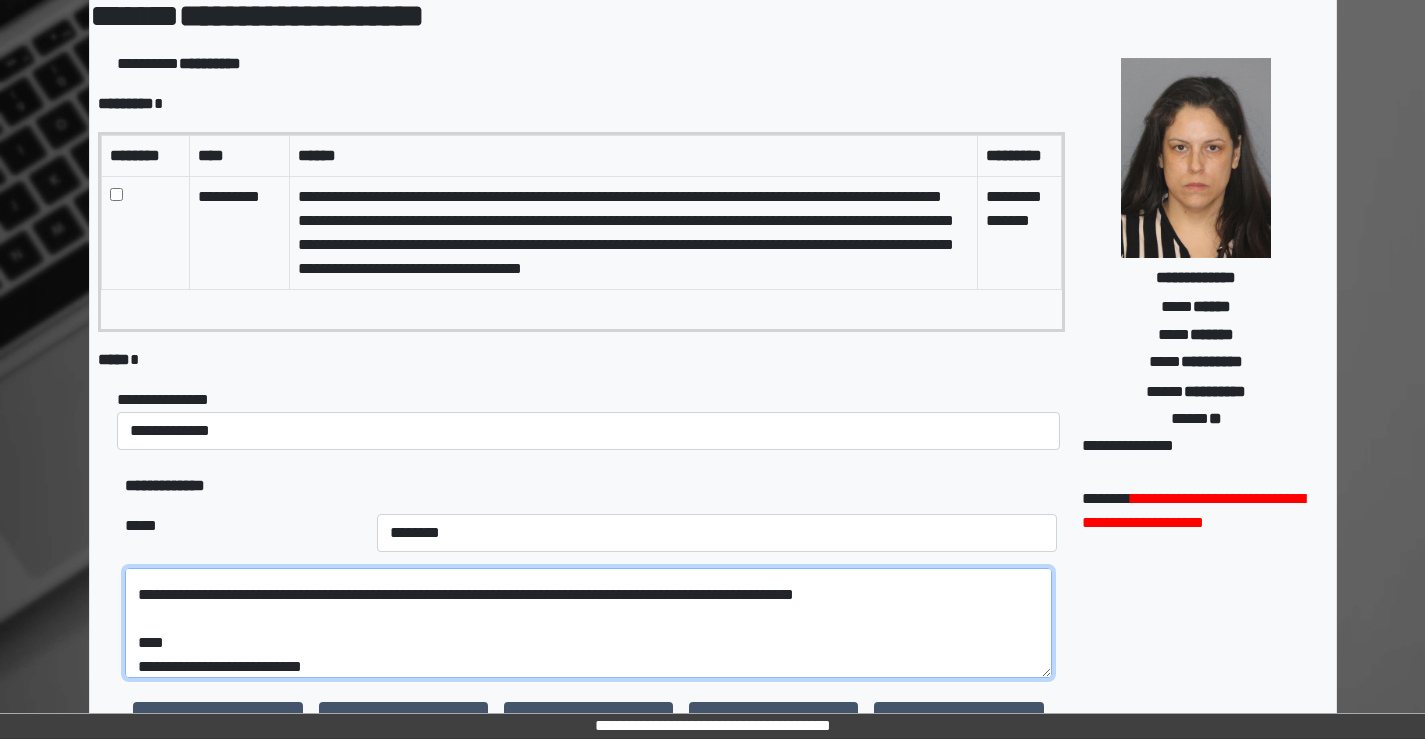 scroll, scrollTop: 64, scrollLeft: 0, axis: vertical 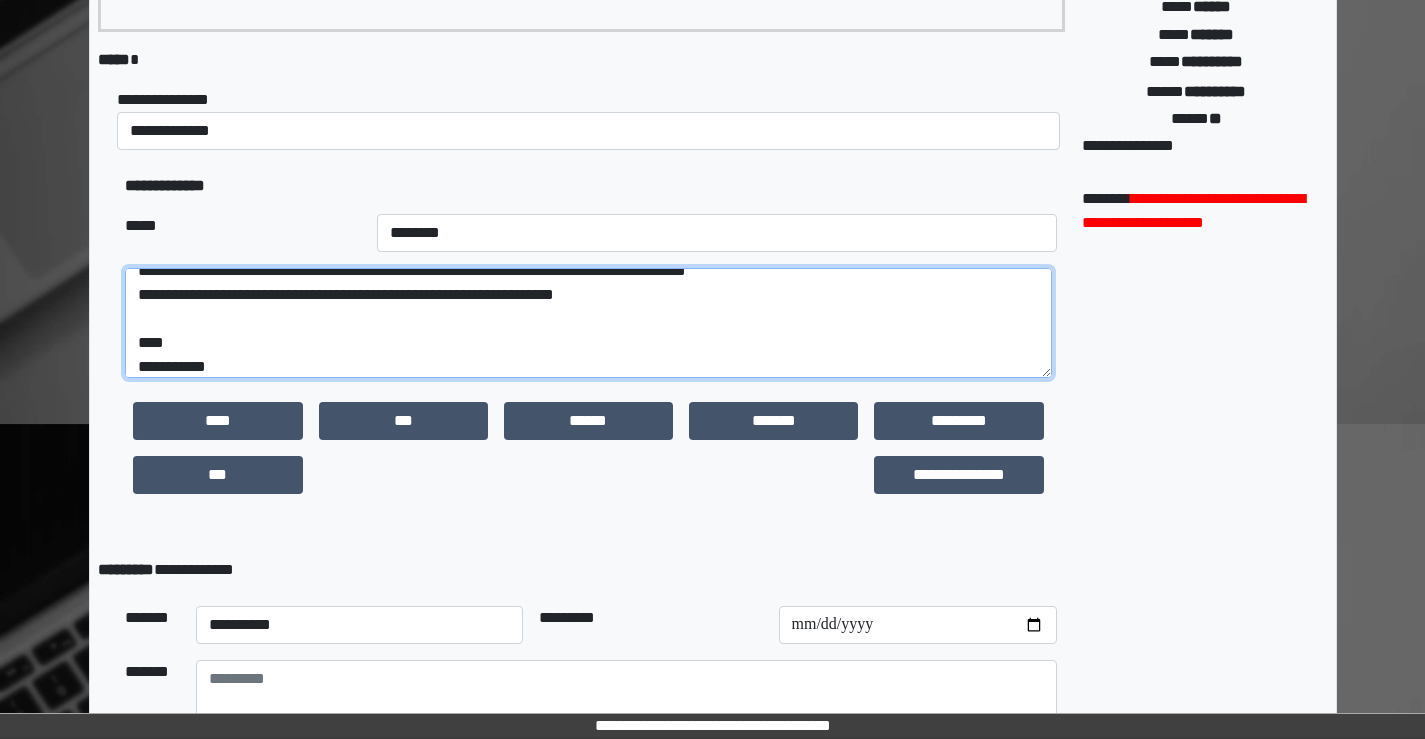 click on "**********" at bounding box center [588, 323] 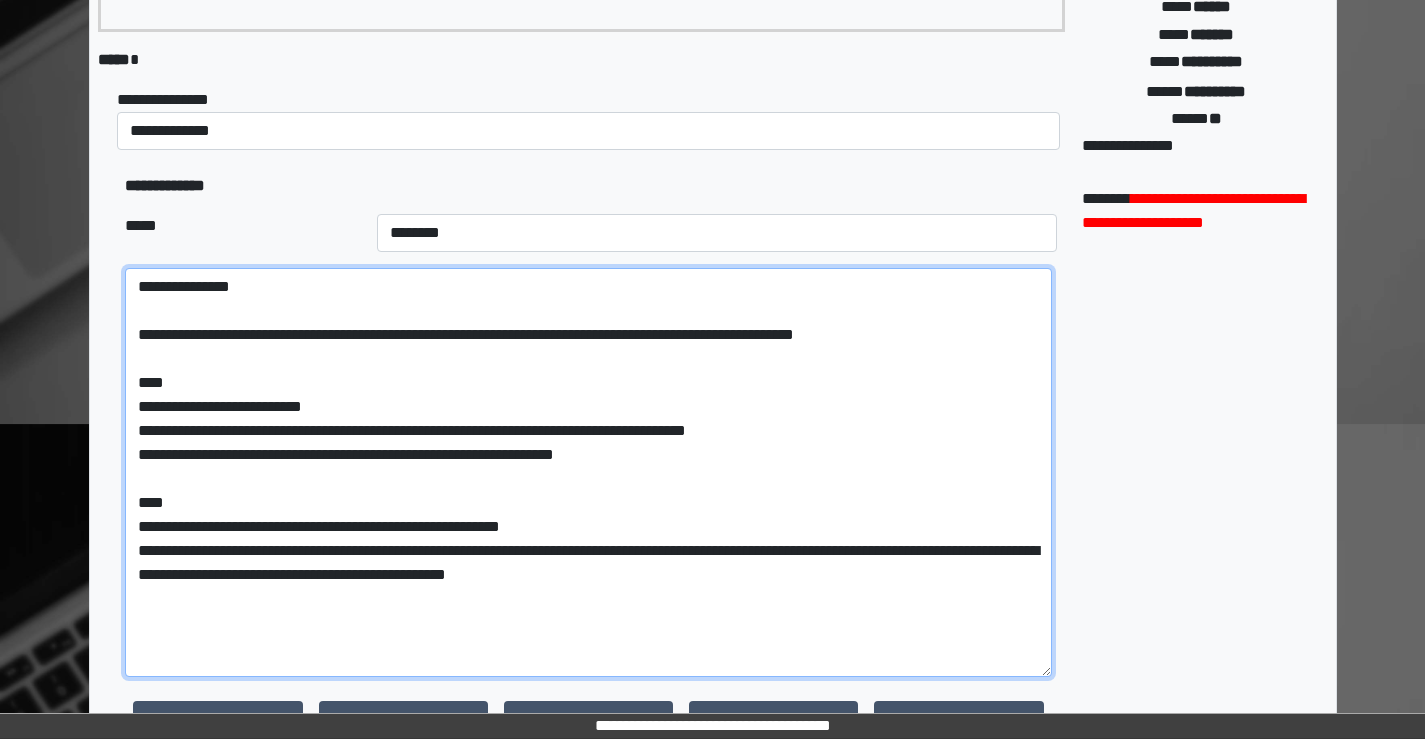 scroll, scrollTop: 0, scrollLeft: 0, axis: both 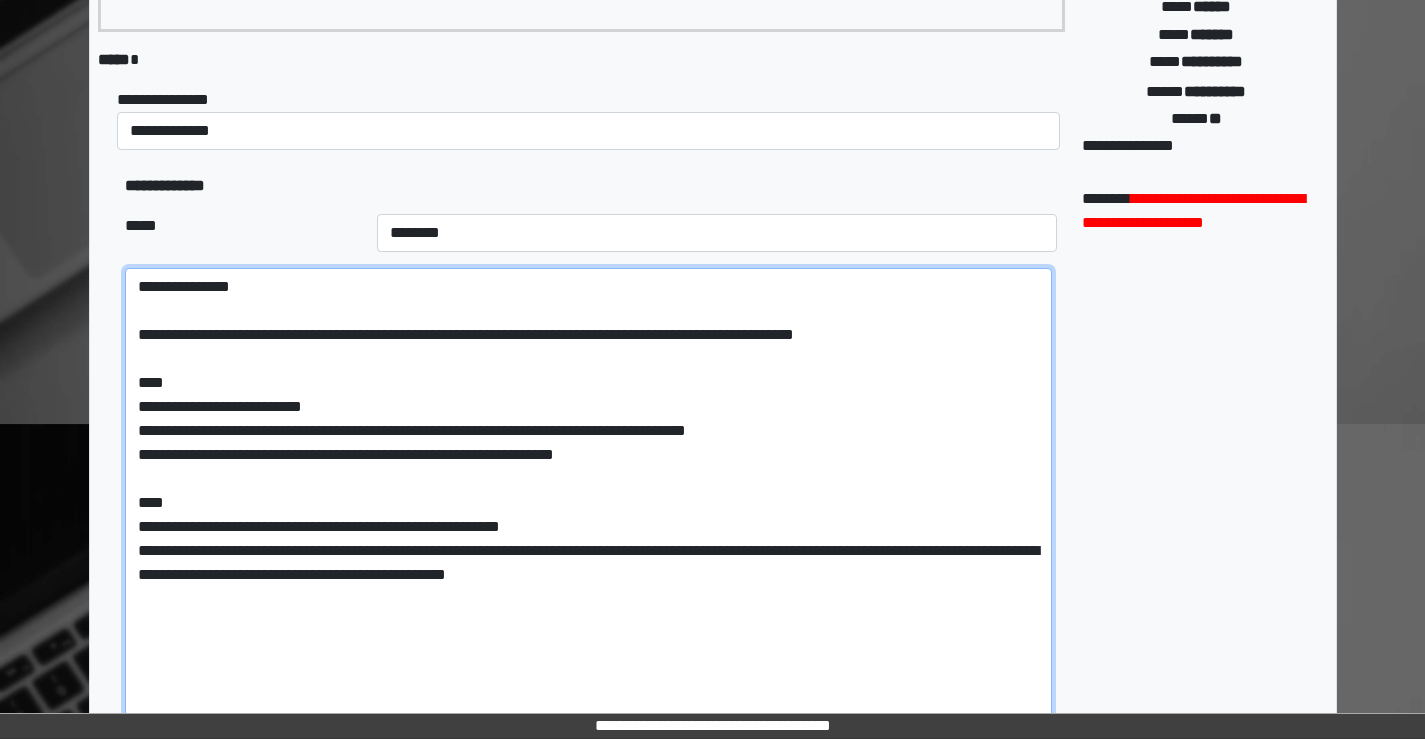 drag, startPoint x: 1051, startPoint y: 376, endPoint x: 1058, endPoint y: 763, distance: 387.0633 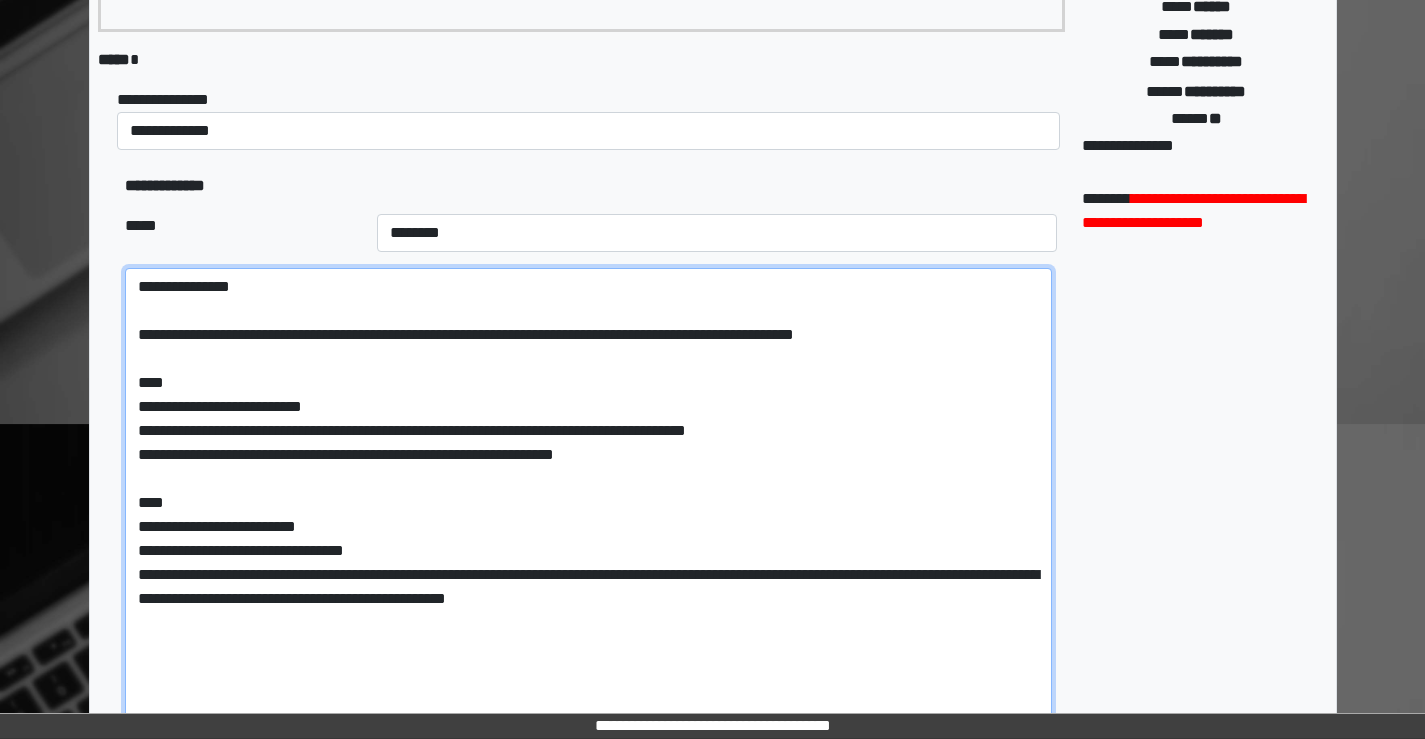 drag, startPoint x: 270, startPoint y: 575, endPoint x: 54, endPoint y: 567, distance: 216.1481 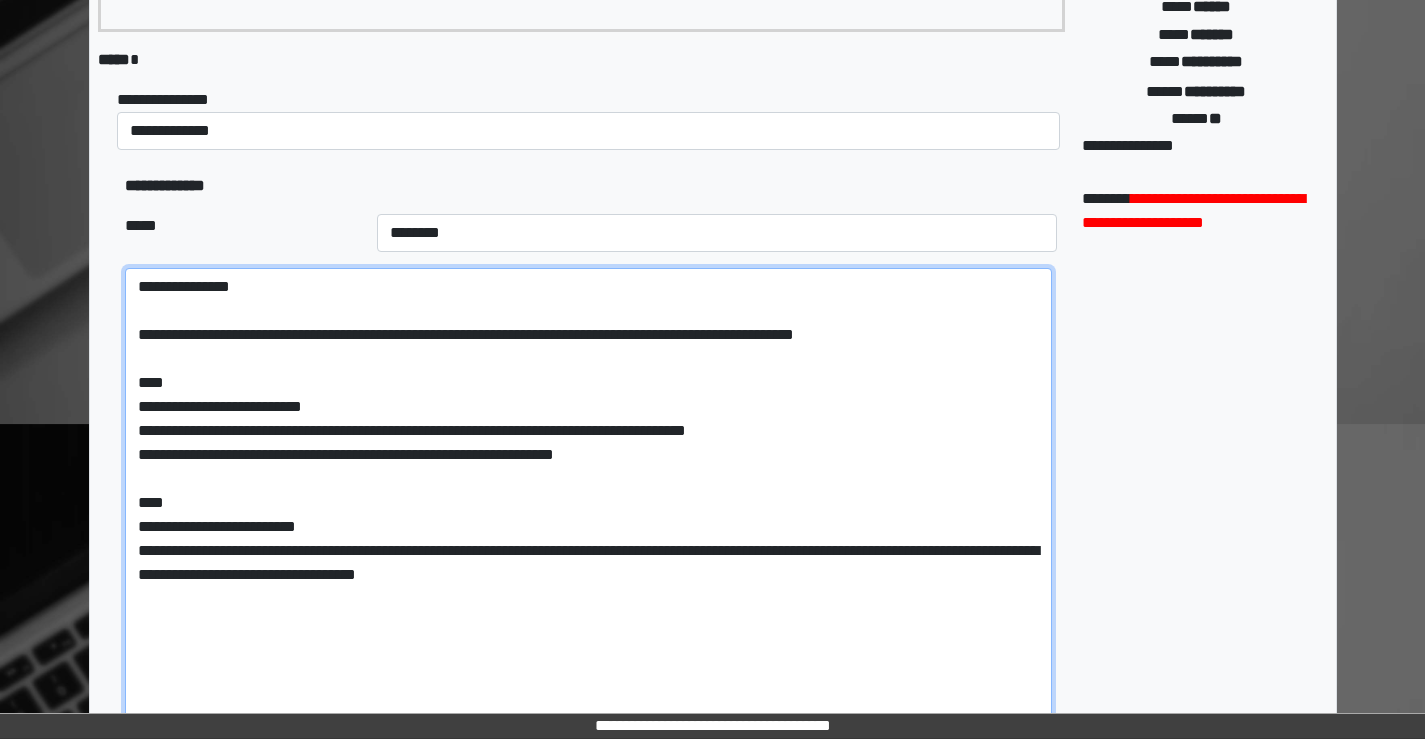click on "**********" at bounding box center (588, 516) 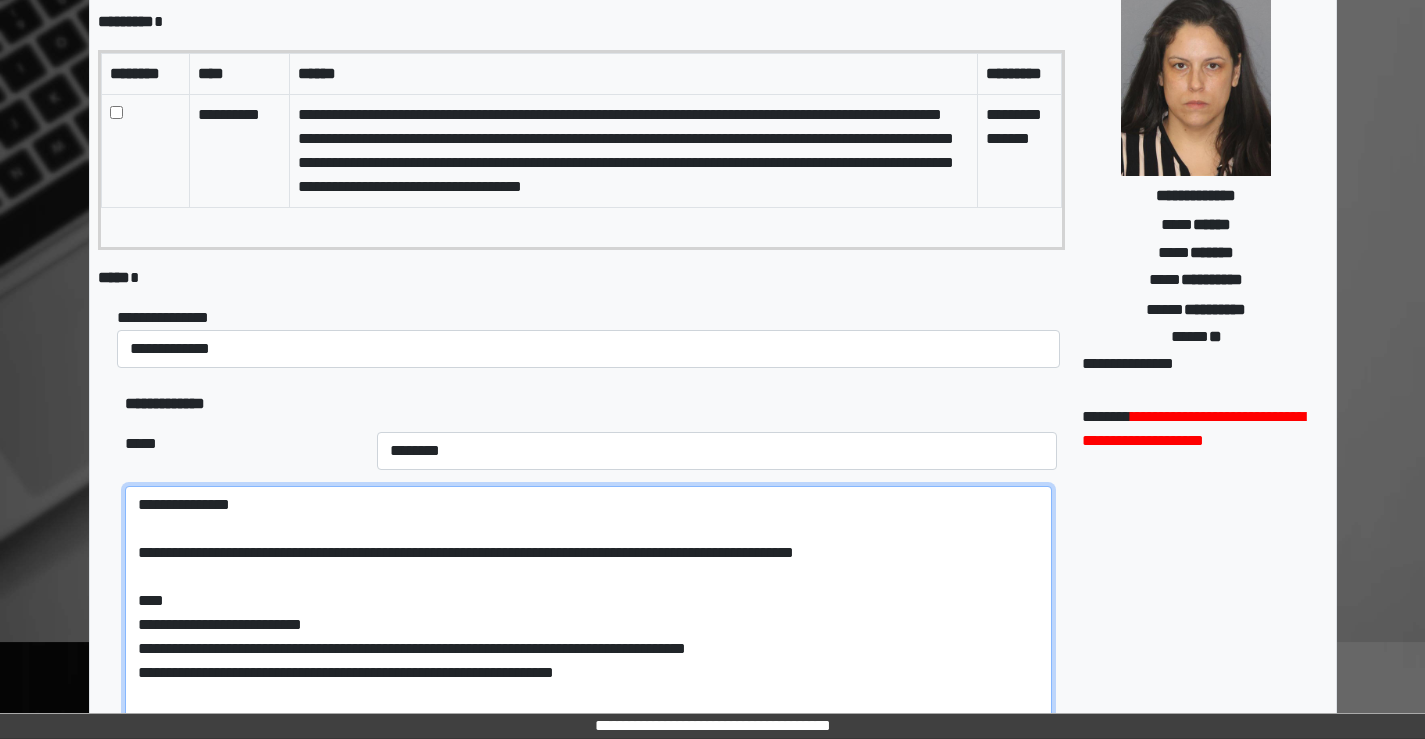 scroll, scrollTop: 0, scrollLeft: 0, axis: both 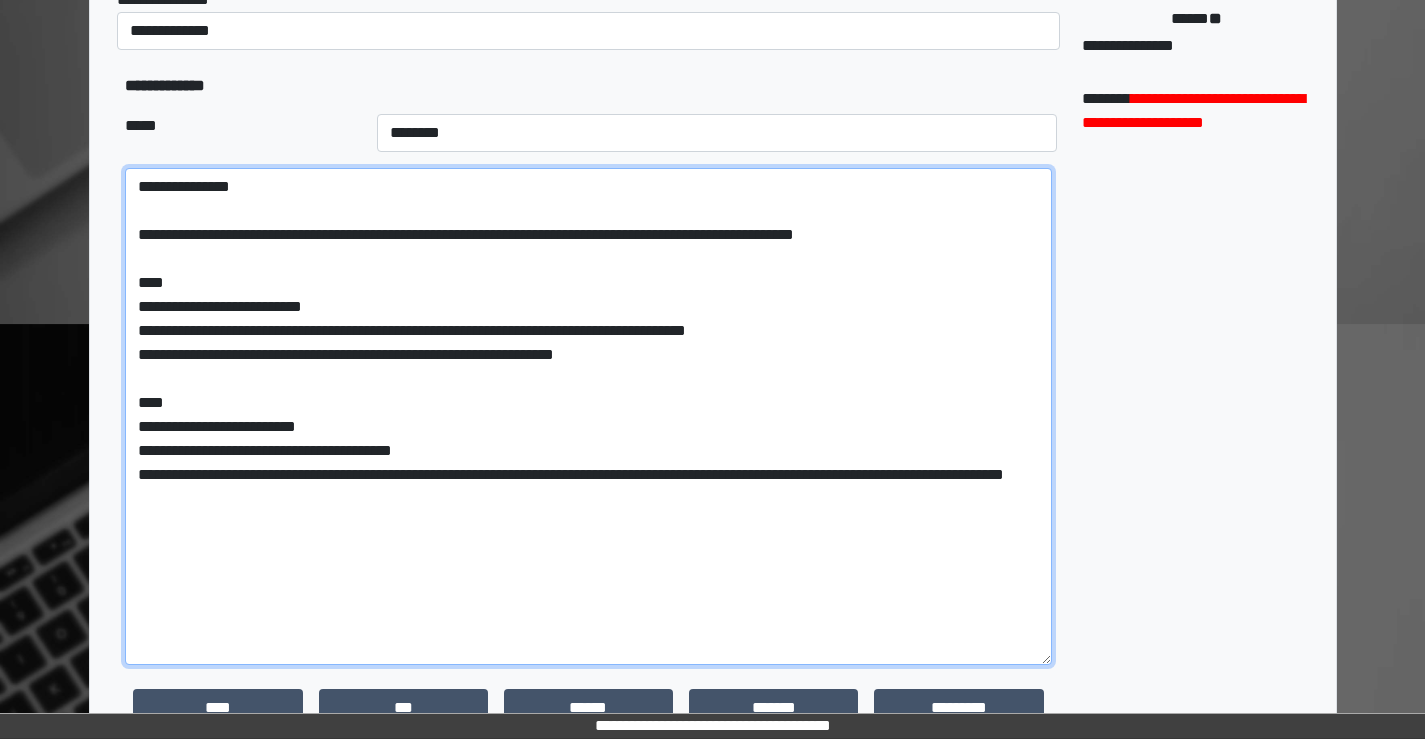 drag, startPoint x: 286, startPoint y: 478, endPoint x: 317, endPoint y: 475, distance: 31.144823 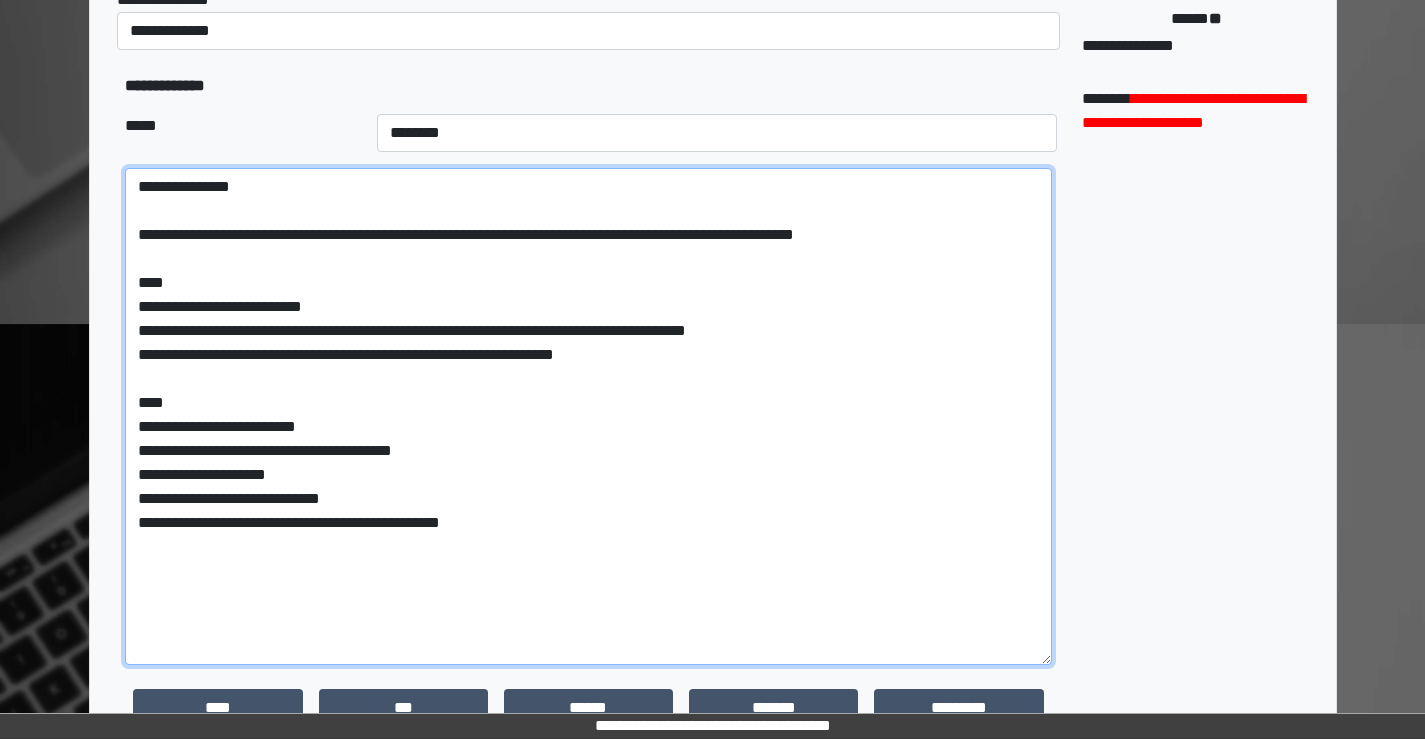 click on "**********" at bounding box center (588, 416) 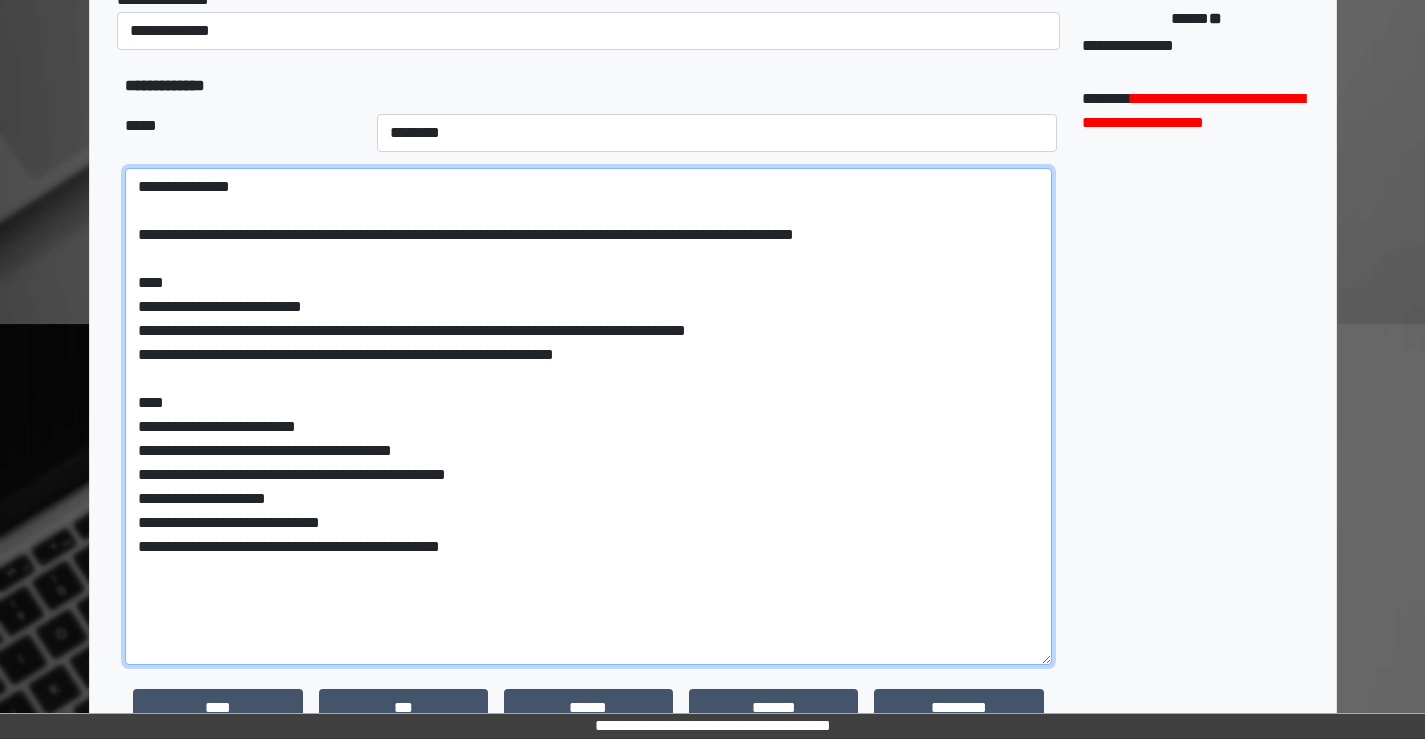 click on "**********" at bounding box center [588, 416] 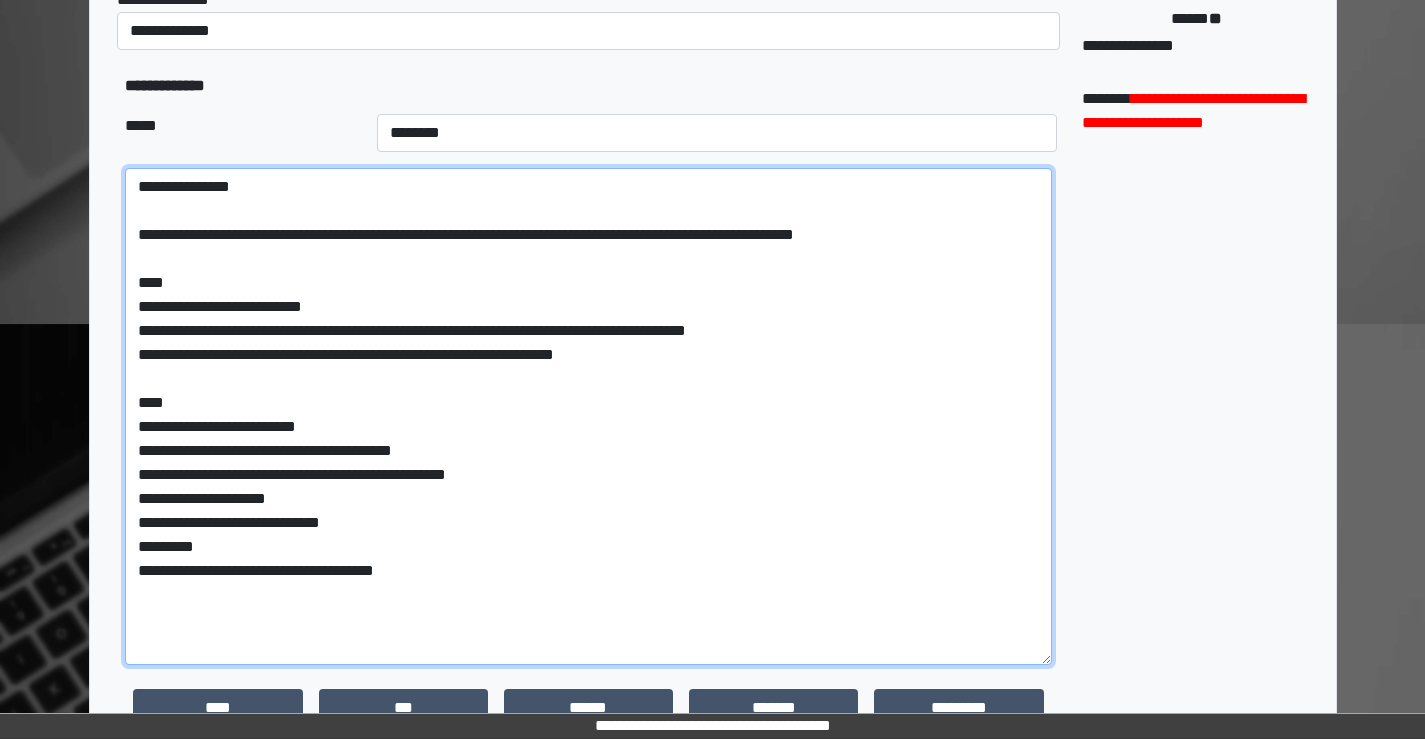 click on "**********" at bounding box center [588, 416] 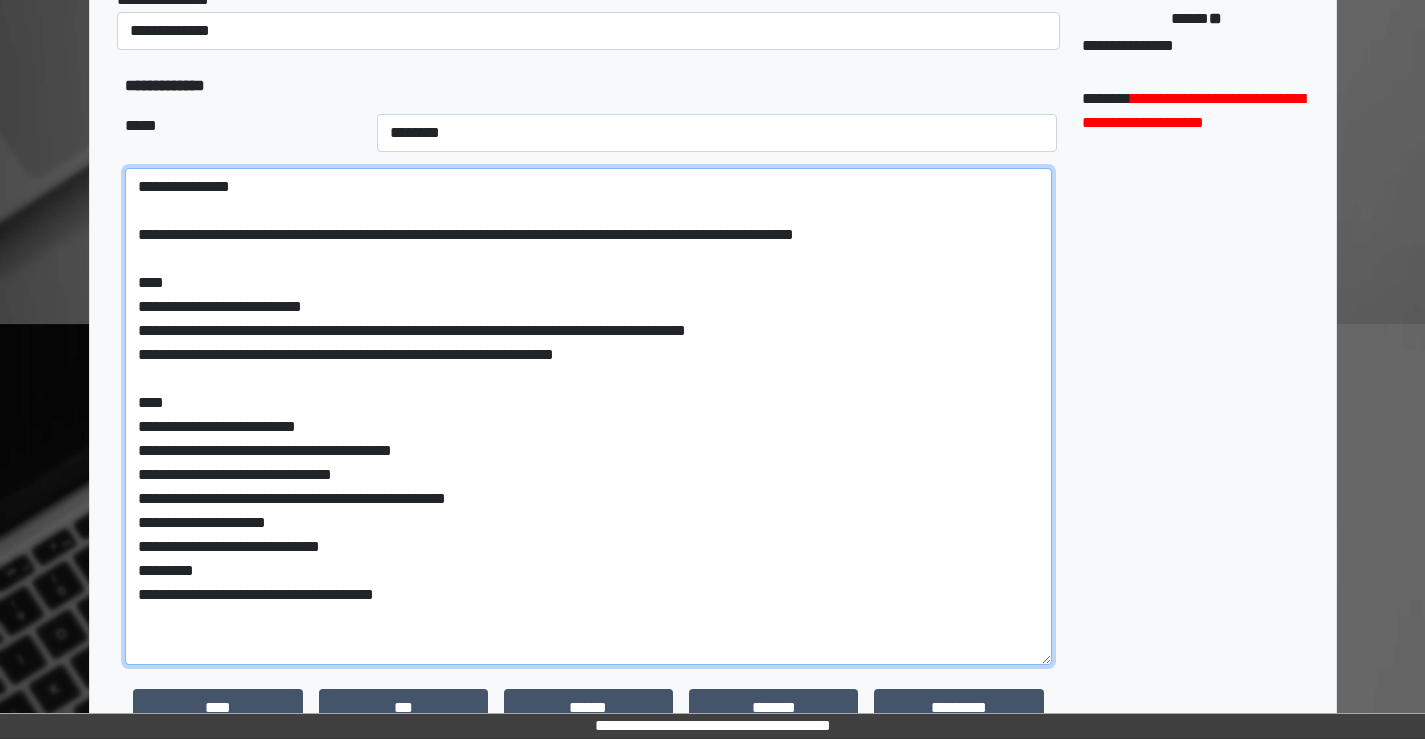drag, startPoint x: 229, startPoint y: 473, endPoint x: 241, endPoint y: 472, distance: 12.0415945 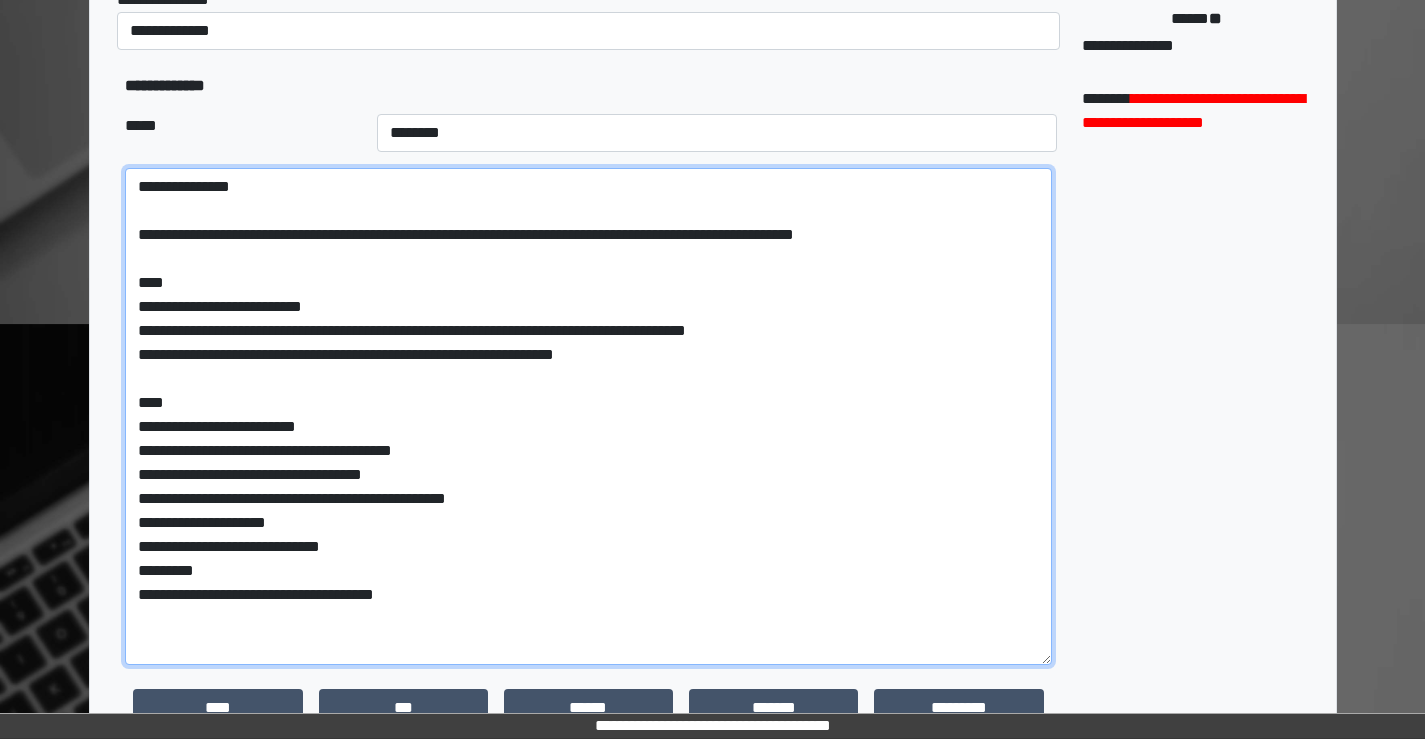 drag, startPoint x: 421, startPoint y: 501, endPoint x: 433, endPoint y: 496, distance: 13 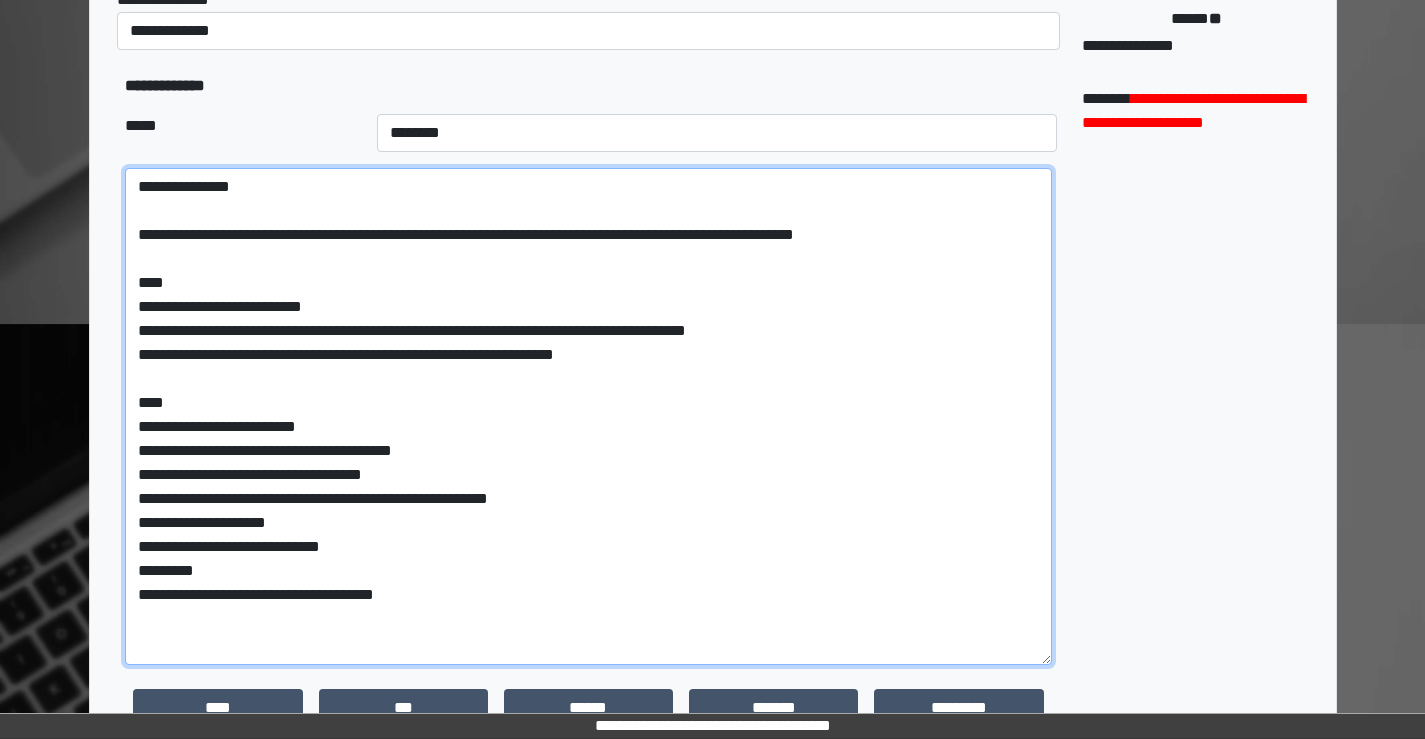 drag, startPoint x: 266, startPoint y: 570, endPoint x: 138, endPoint y: 573, distance: 128.03516 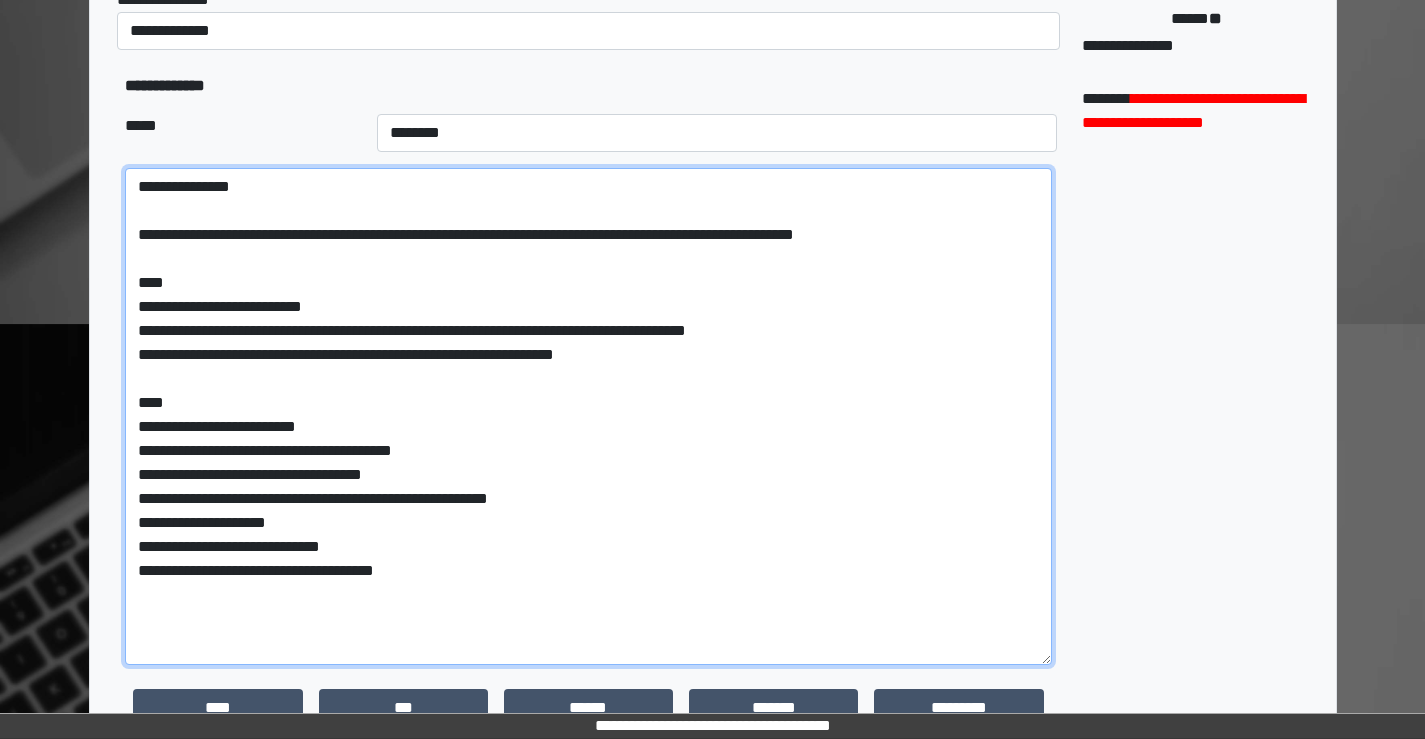 scroll, scrollTop: 600, scrollLeft: 0, axis: vertical 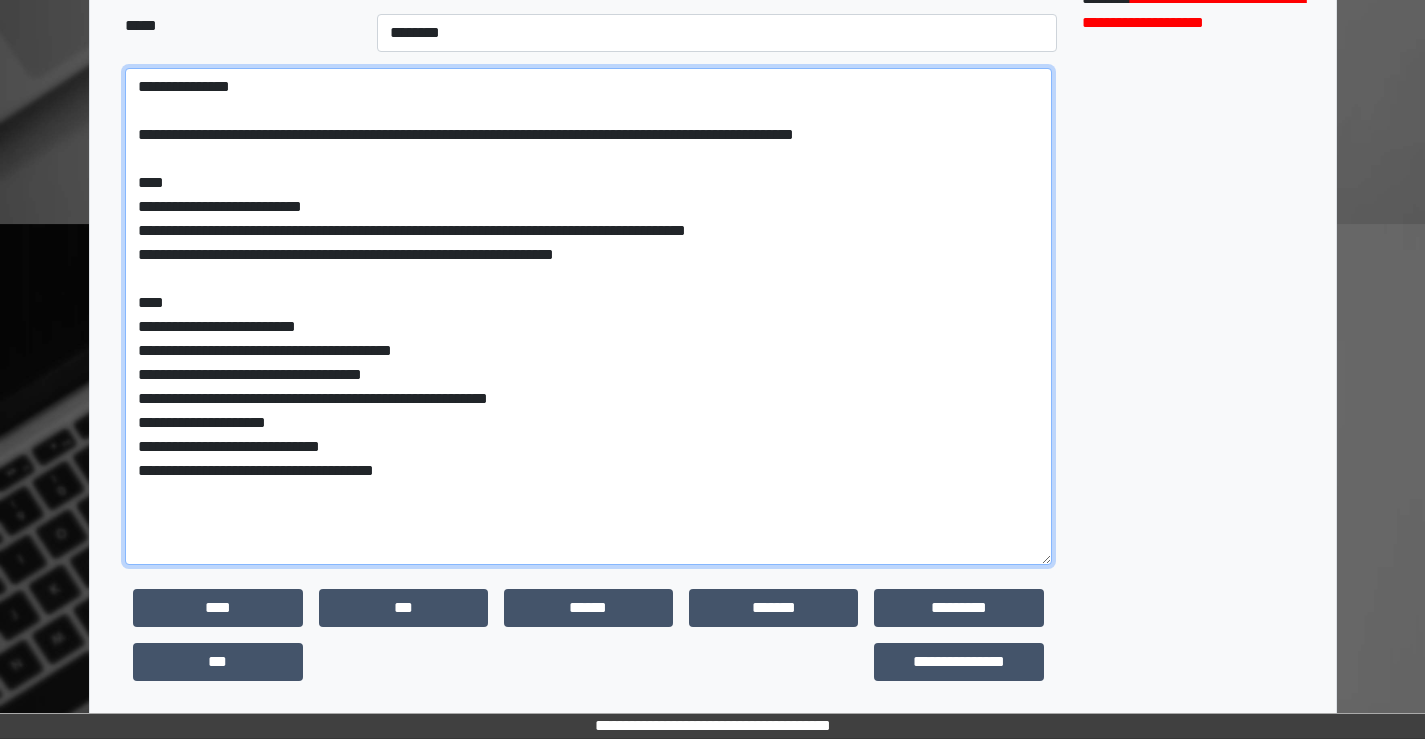 click on "**********" at bounding box center [588, 316] 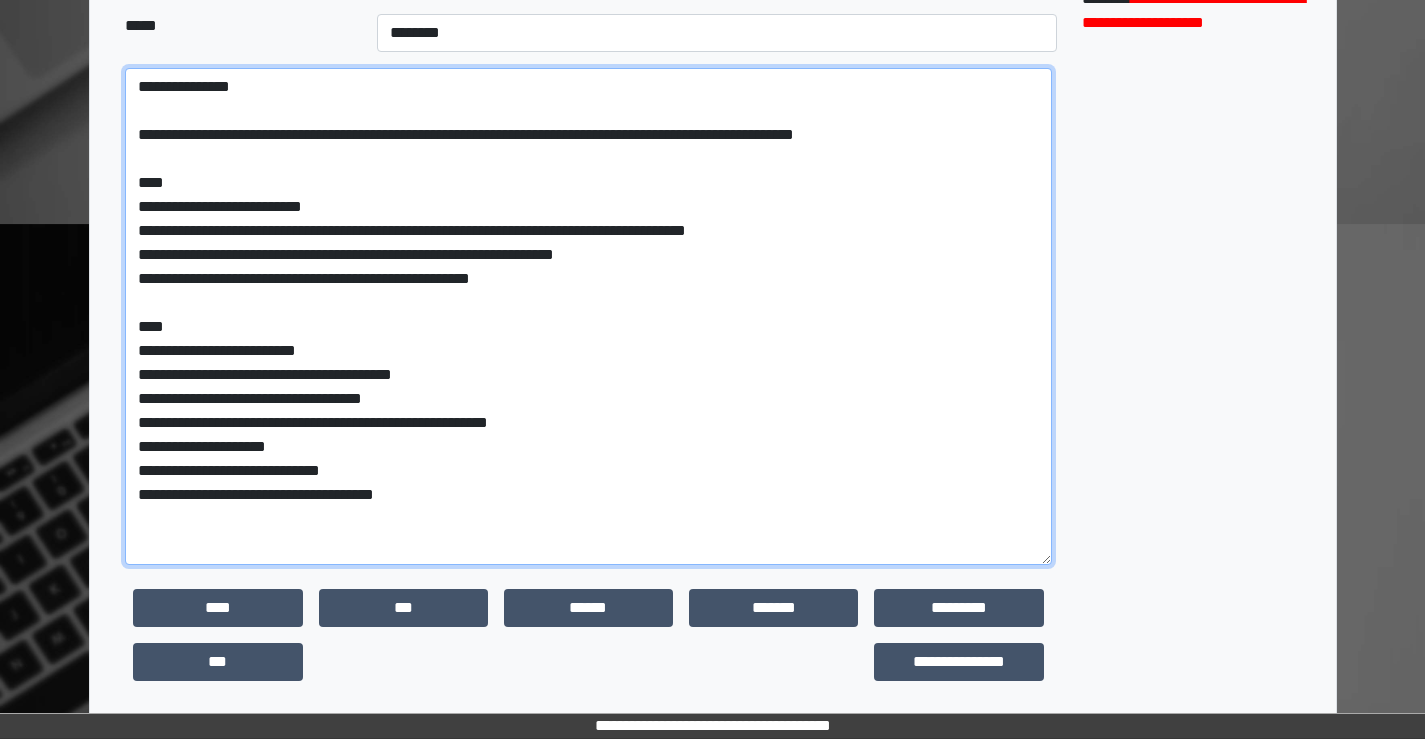click on "**********" at bounding box center (588, 316) 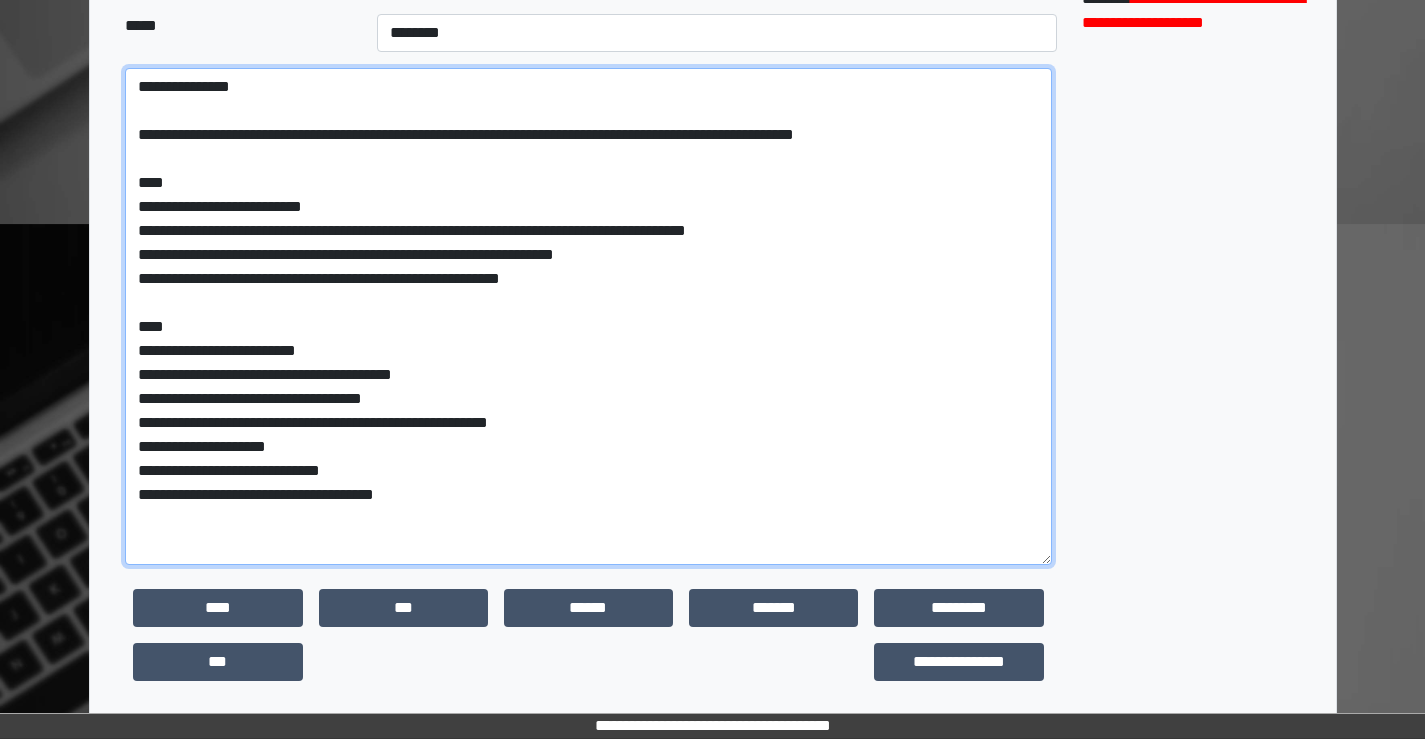 click on "**********" at bounding box center (588, 316) 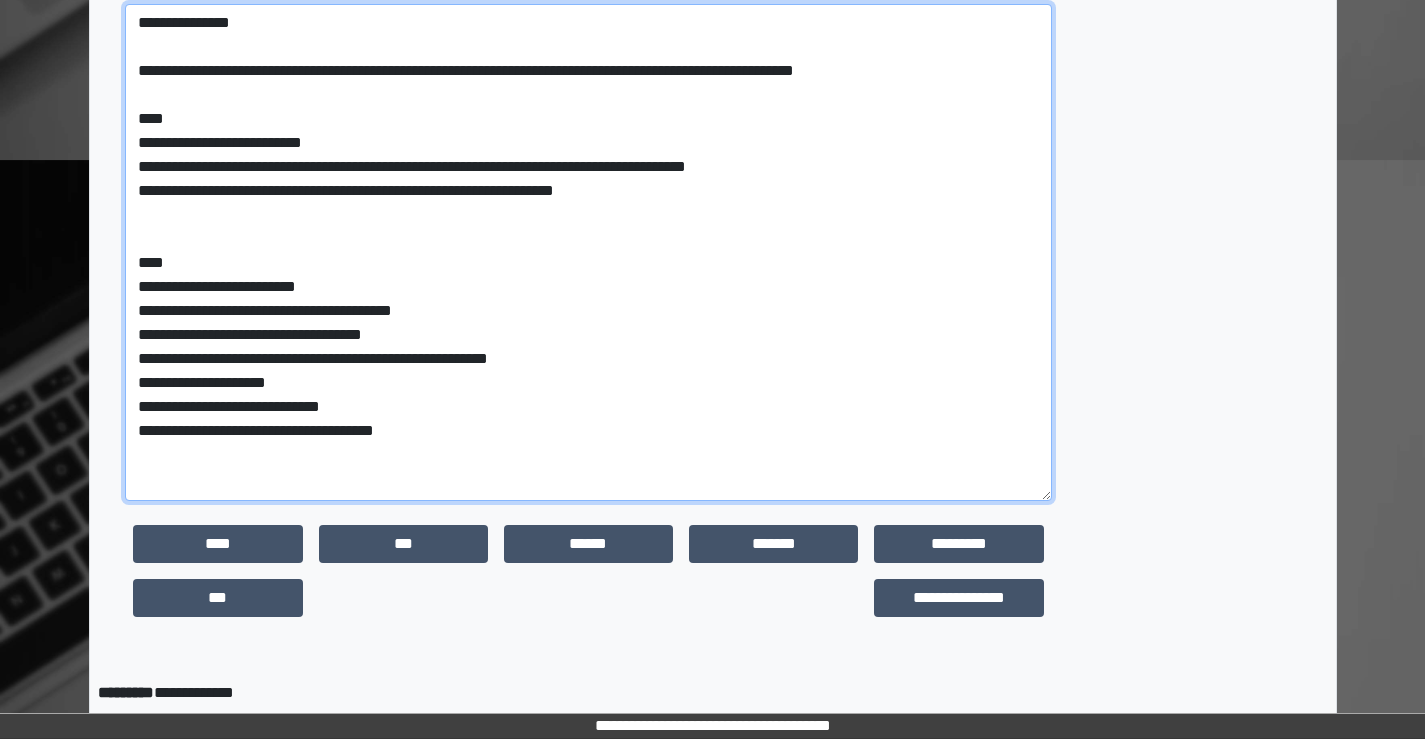 scroll, scrollTop: 700, scrollLeft: 0, axis: vertical 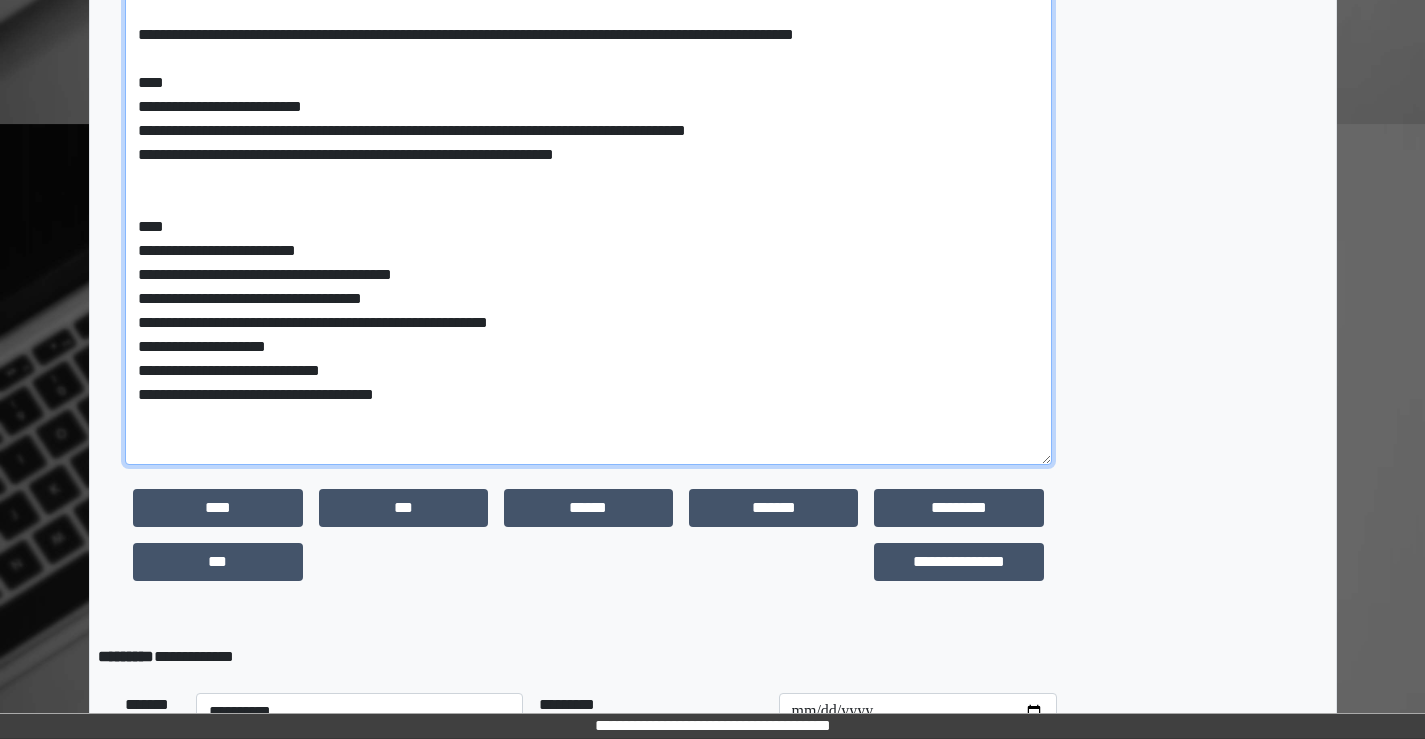 drag, startPoint x: 477, startPoint y: 402, endPoint x: 417, endPoint y: 409, distance: 60.40695 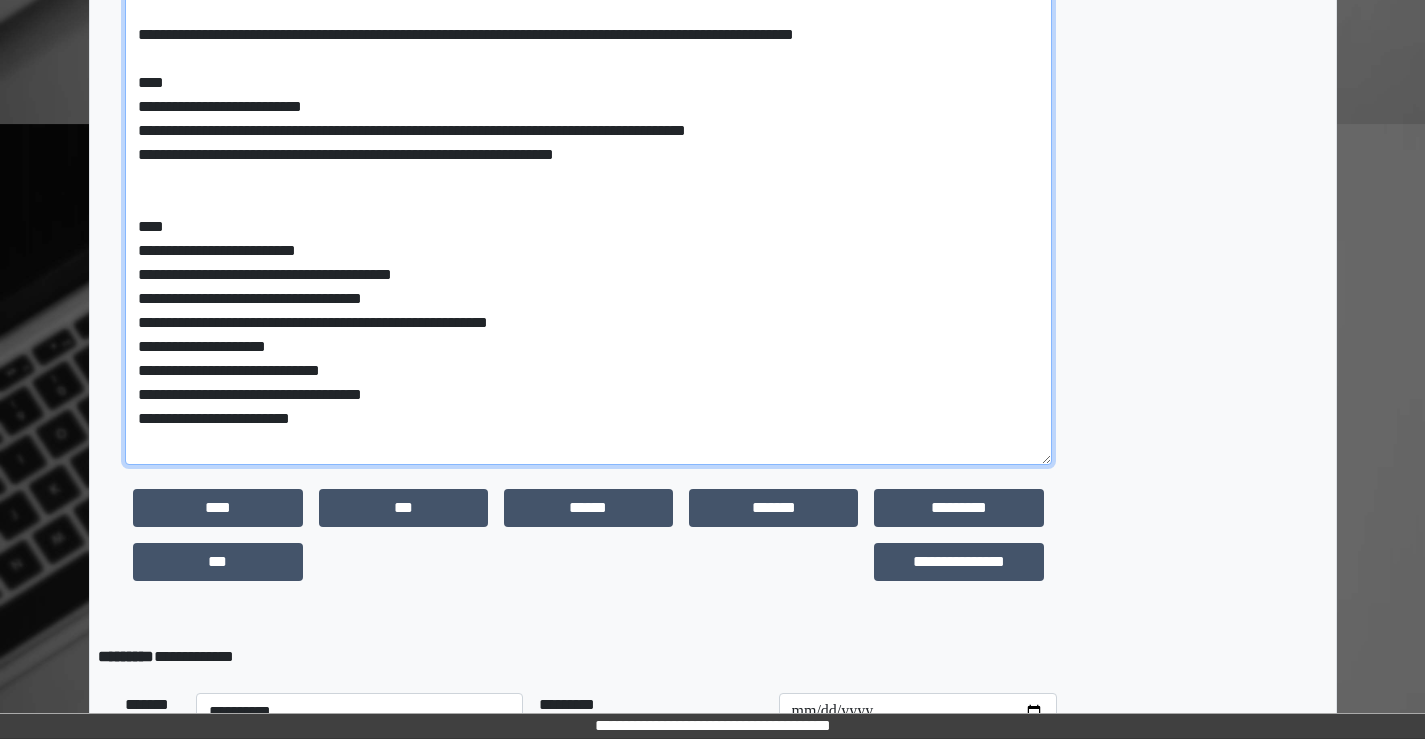 scroll, scrollTop: 0, scrollLeft: 0, axis: both 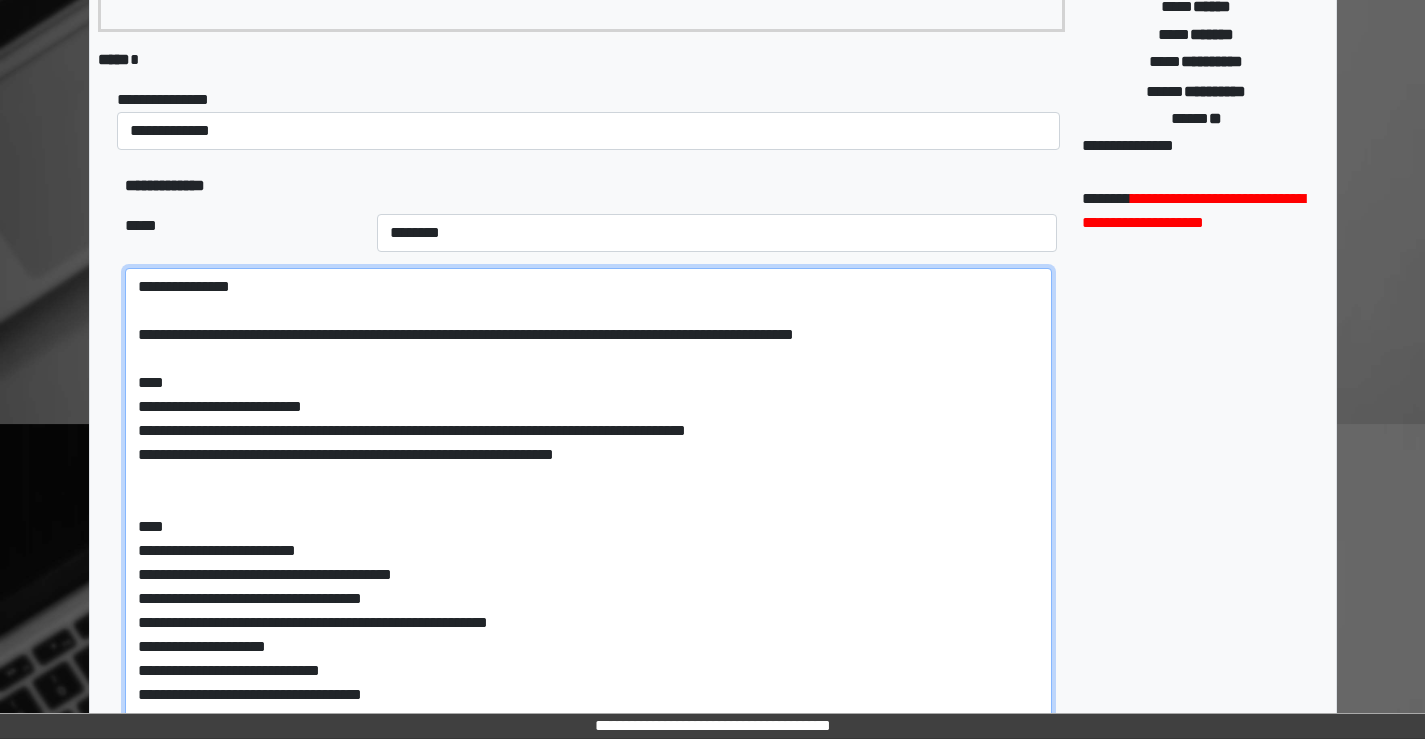 drag, startPoint x: 427, startPoint y: 436, endPoint x: 132, endPoint y: 288, distance: 330.04395 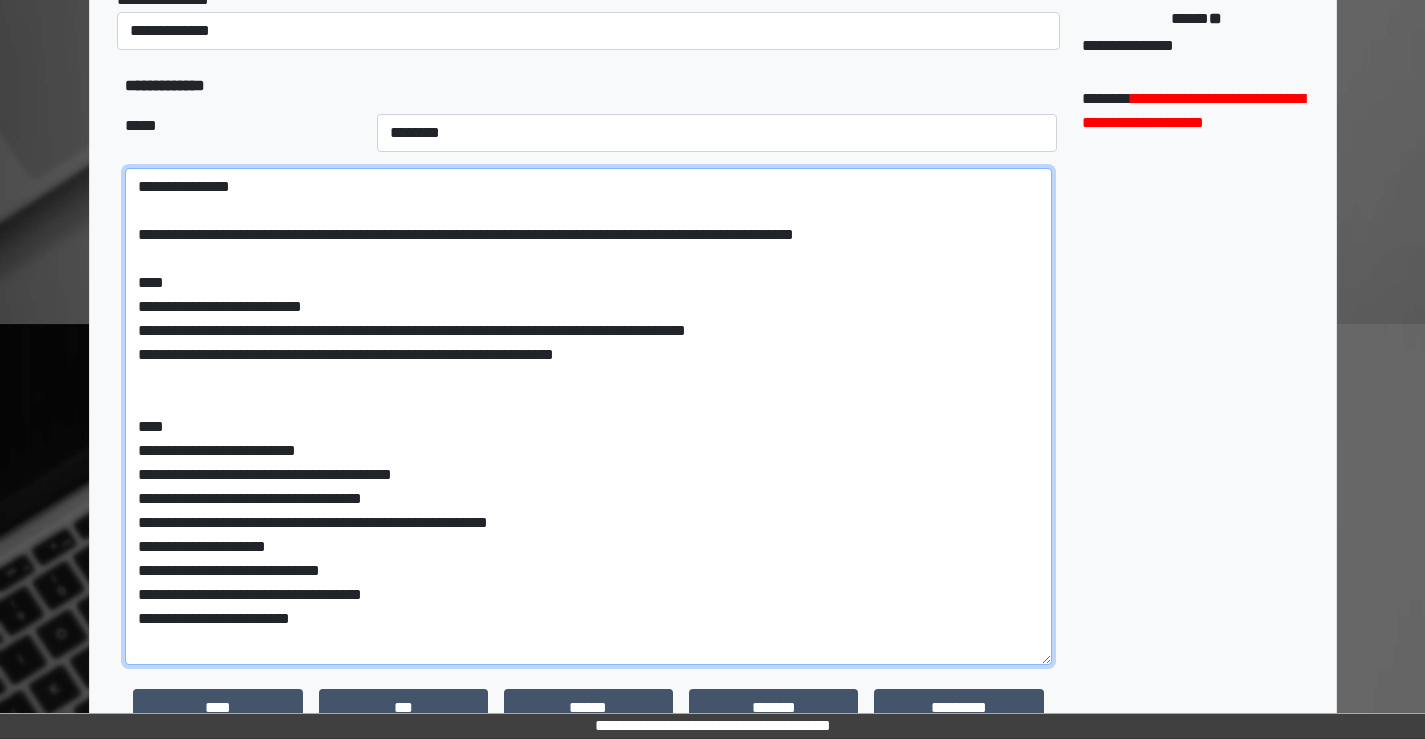 click on "**********" at bounding box center [588, 416] 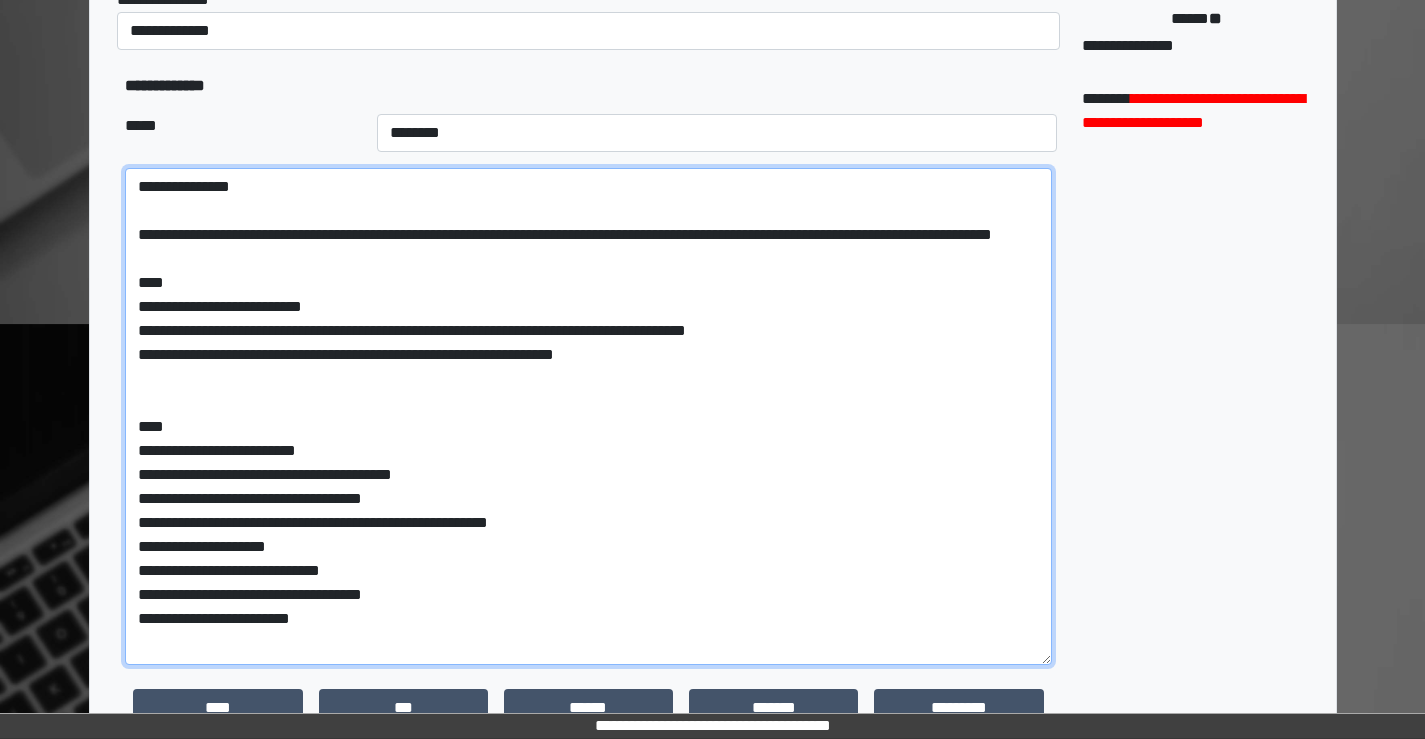 scroll, scrollTop: 45, scrollLeft: 0, axis: vertical 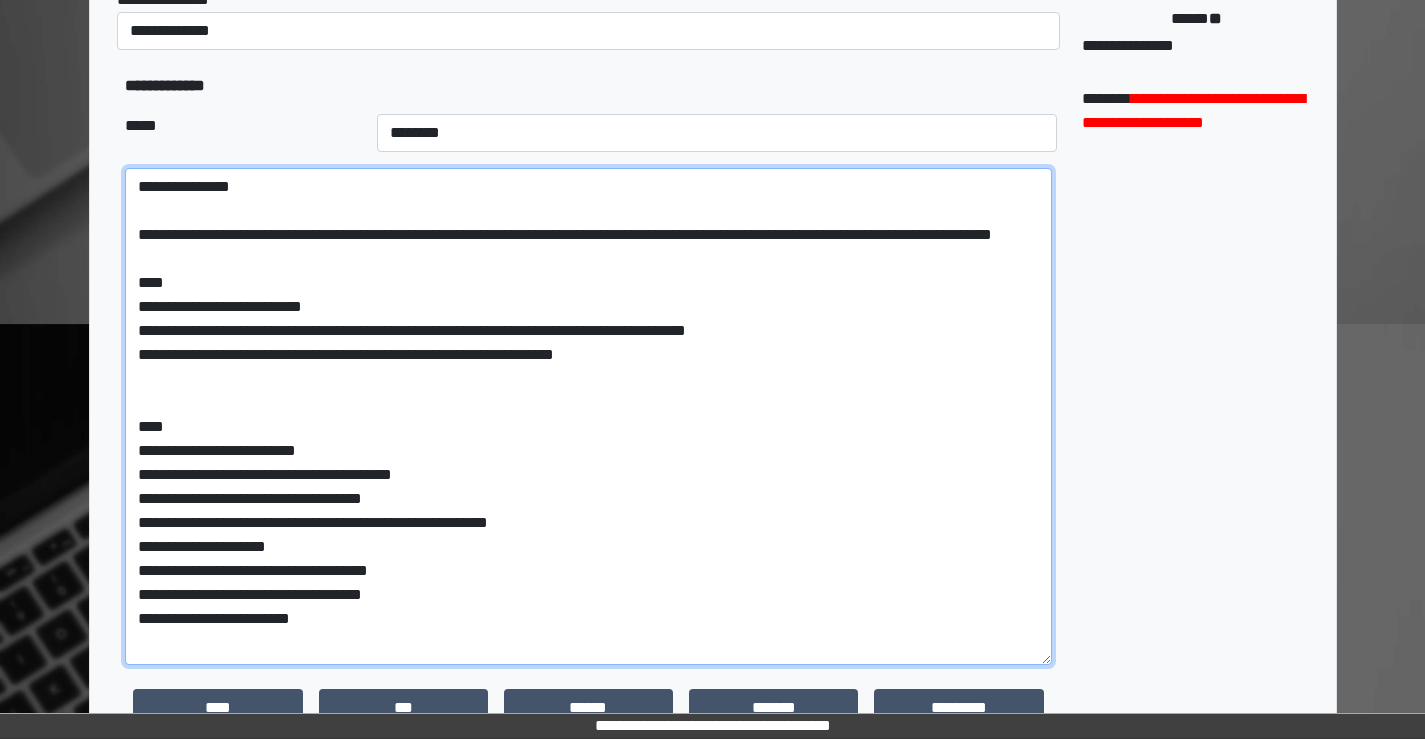 click on "**********" at bounding box center [588, 416] 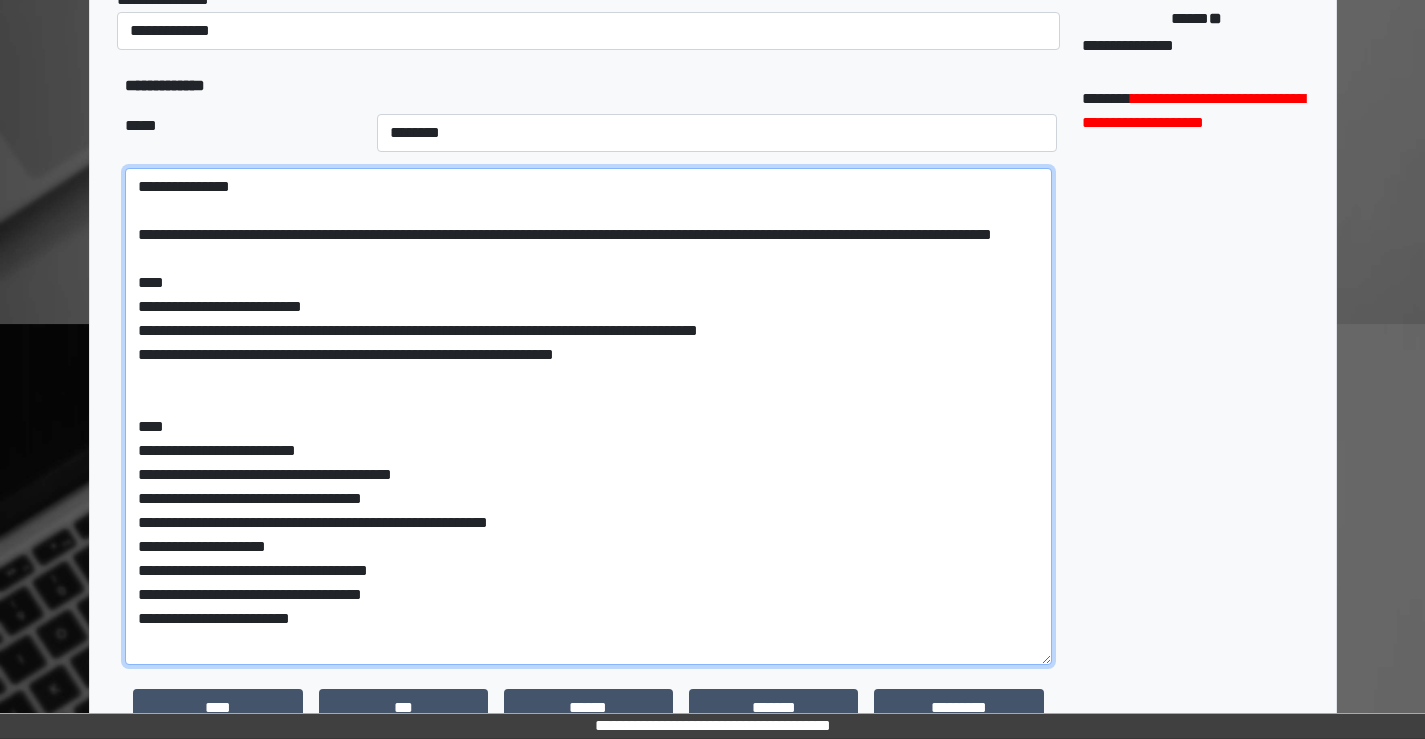 click on "**********" at bounding box center (588, 416) 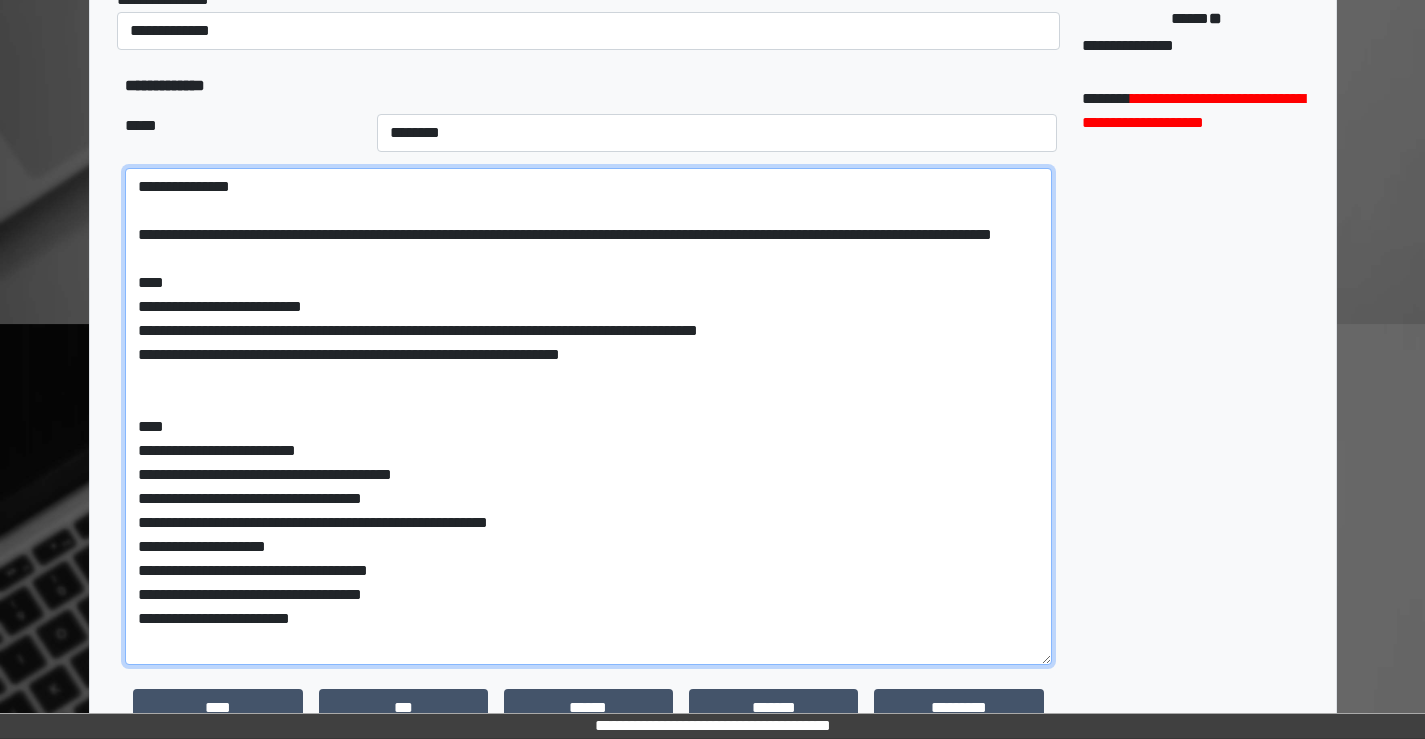 scroll, scrollTop: 45, scrollLeft: 0, axis: vertical 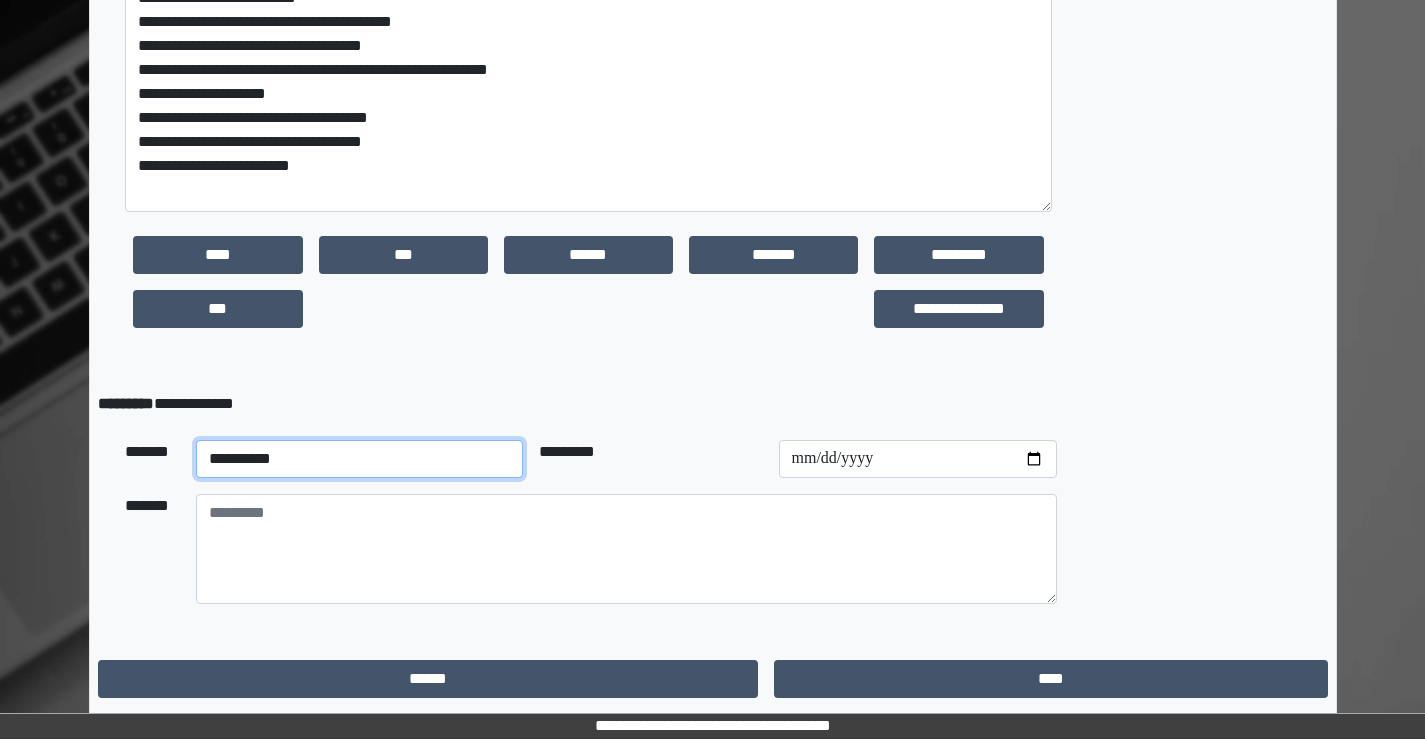 click on "**********" at bounding box center (360, 459) 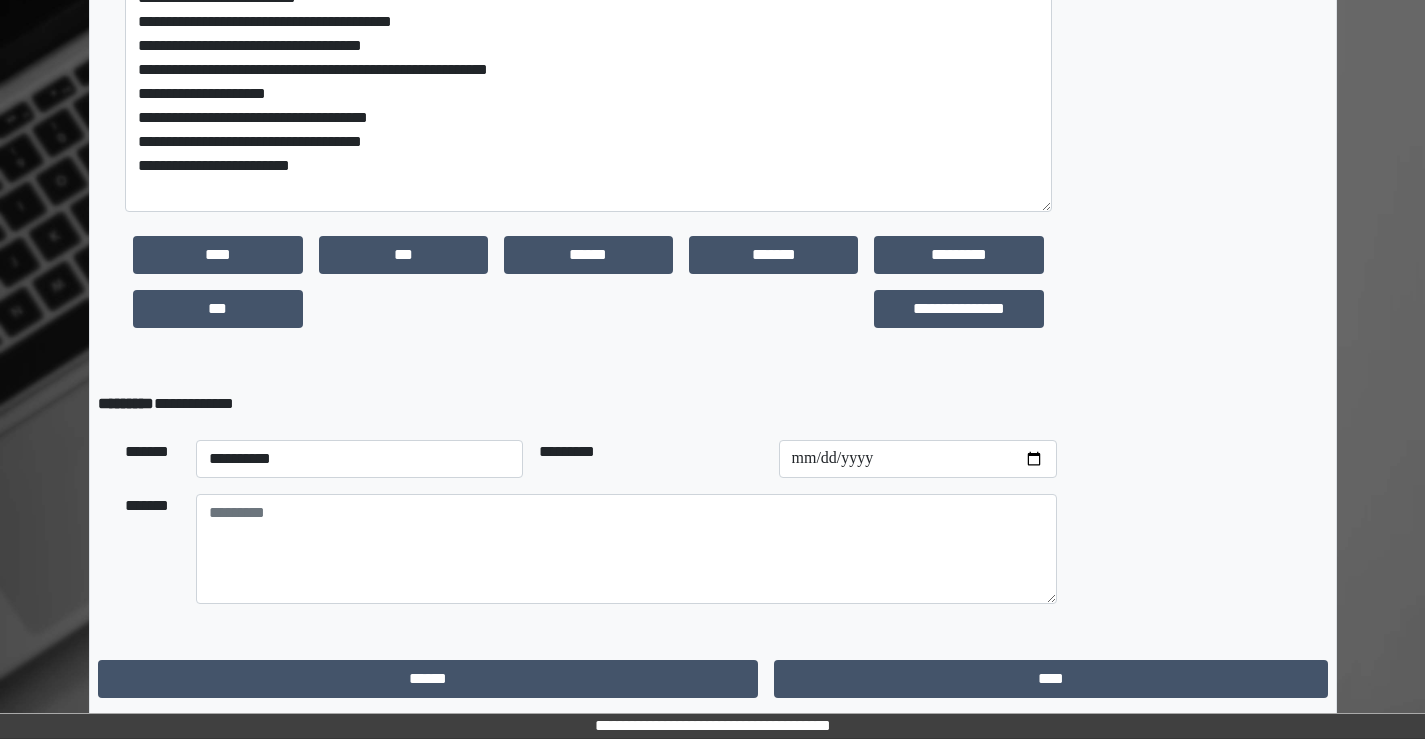 click on "**********" at bounding box center [1196, -87] 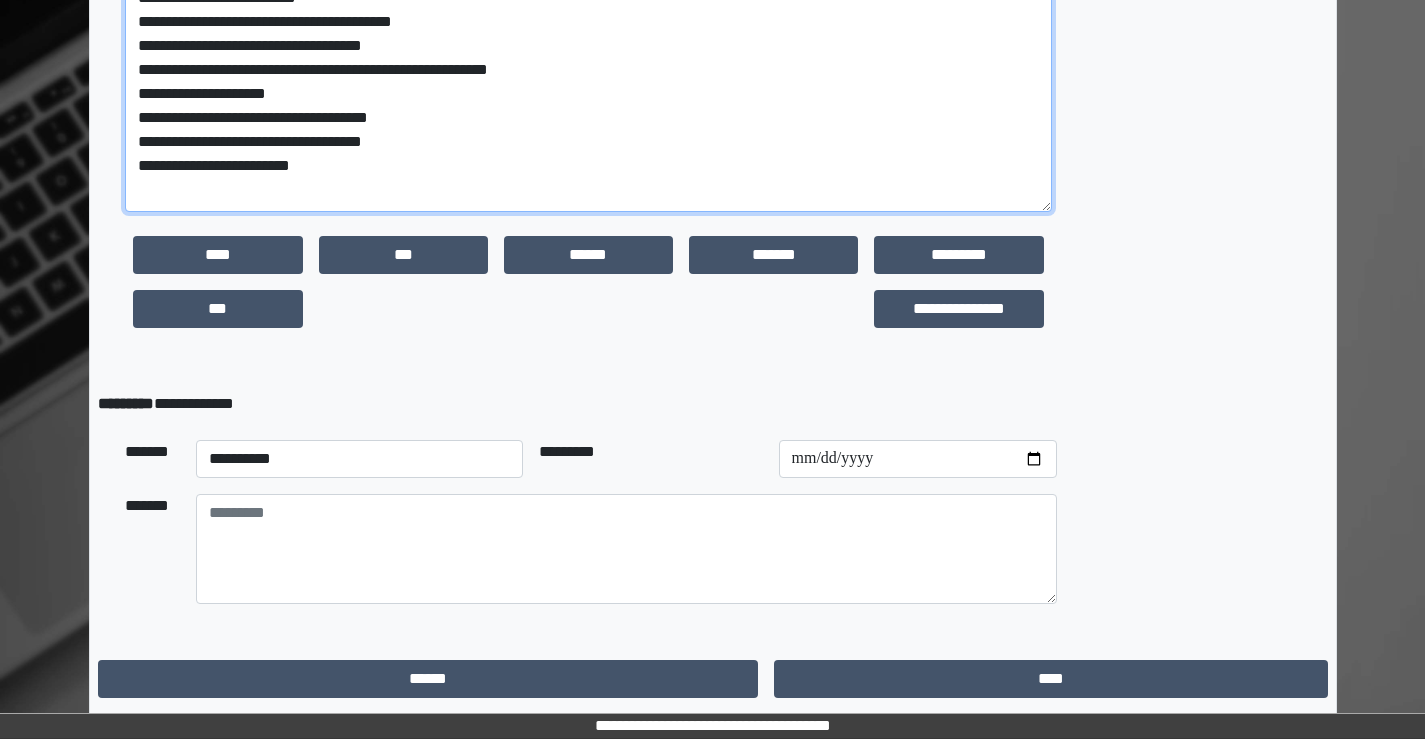 click on "**********" at bounding box center (588, -37) 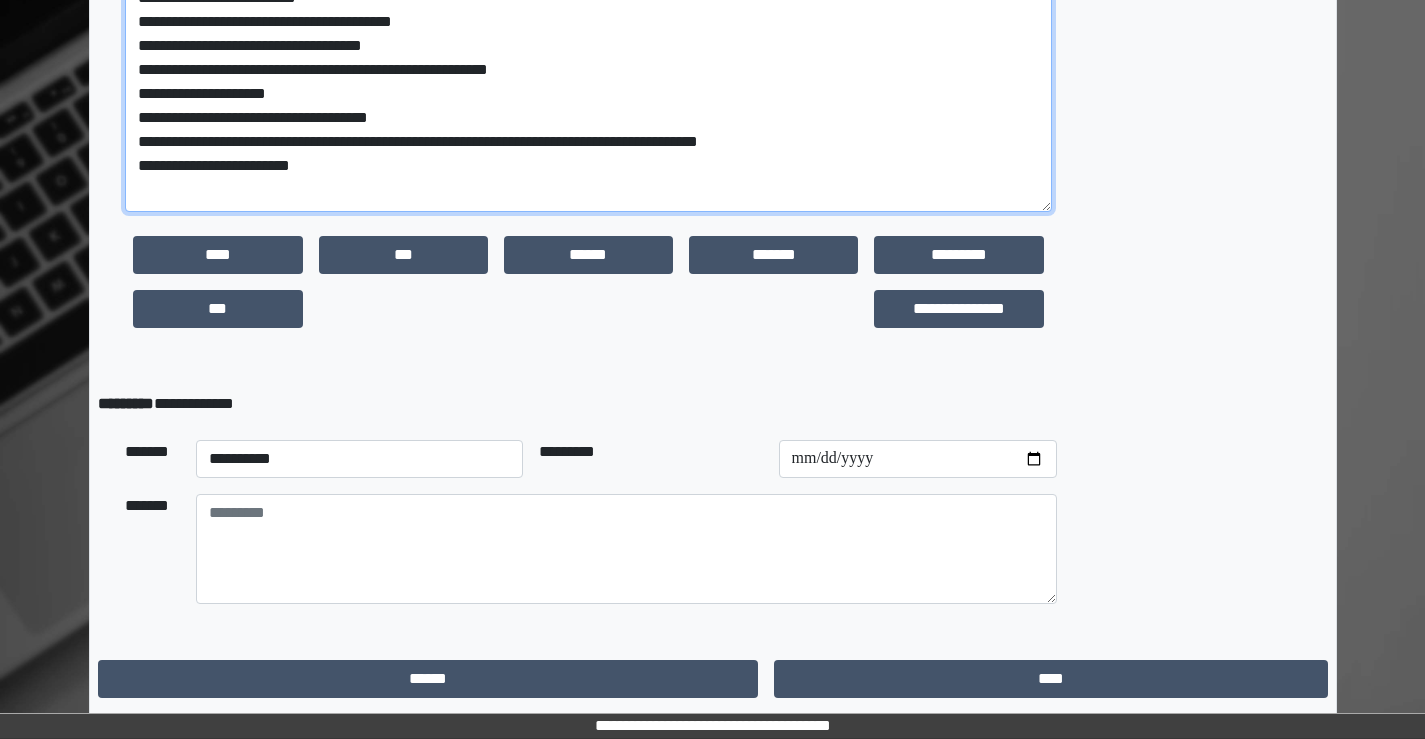 click on "**********" at bounding box center [588, -37] 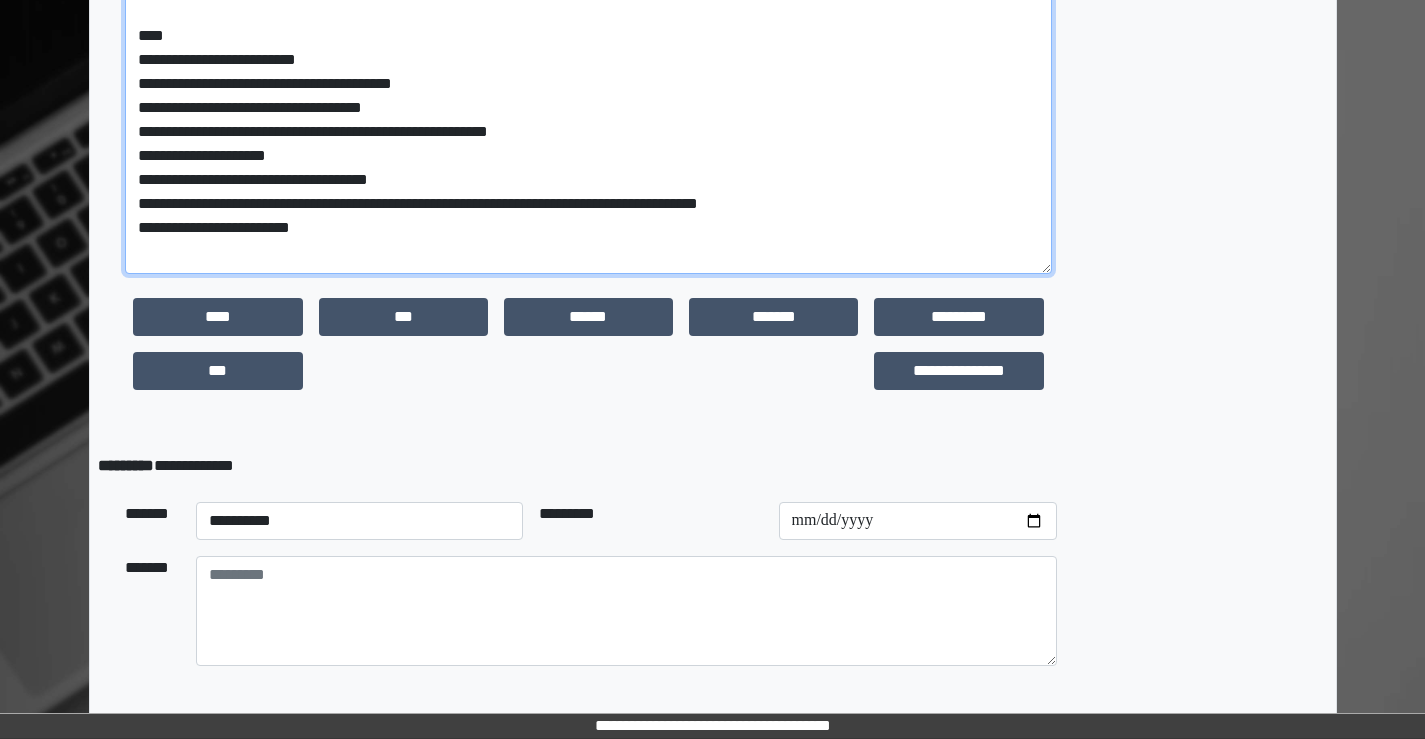 scroll, scrollTop: 953, scrollLeft: 0, axis: vertical 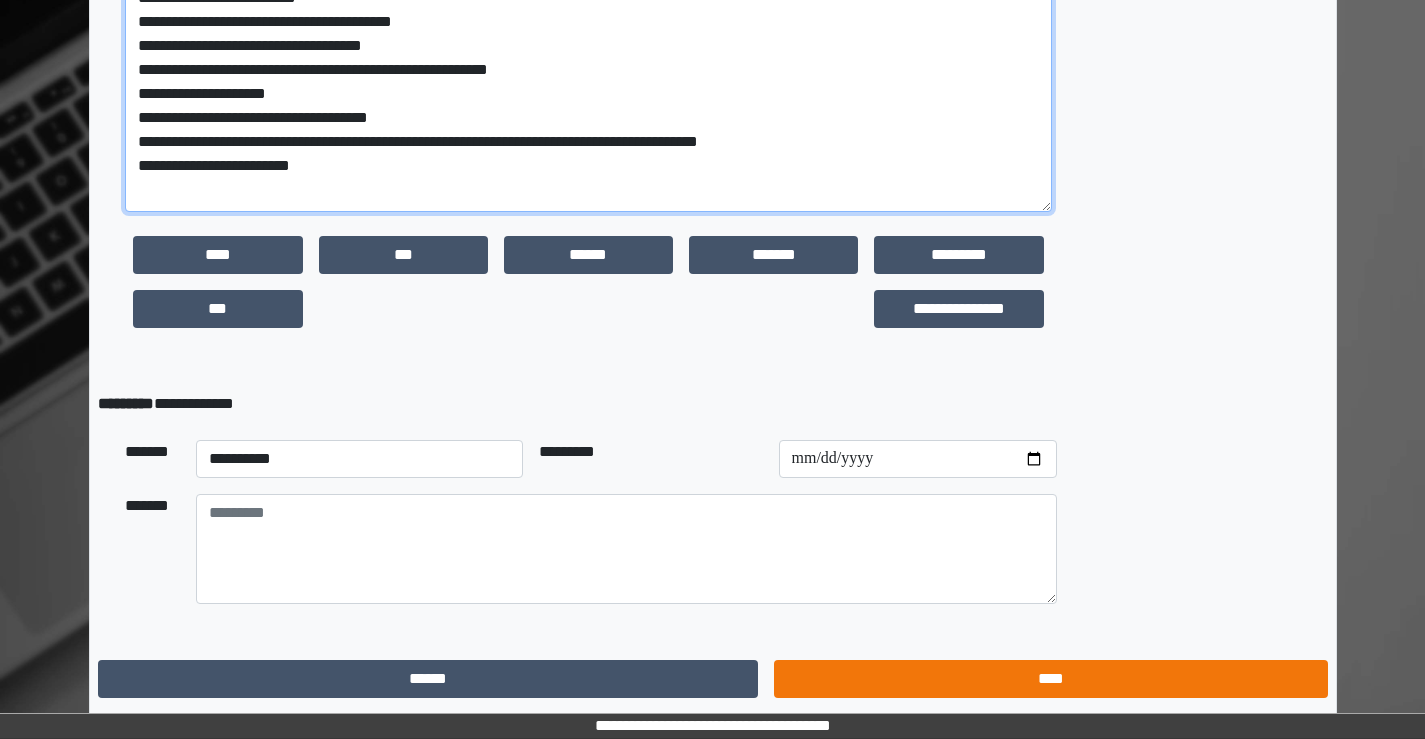 type on "**********" 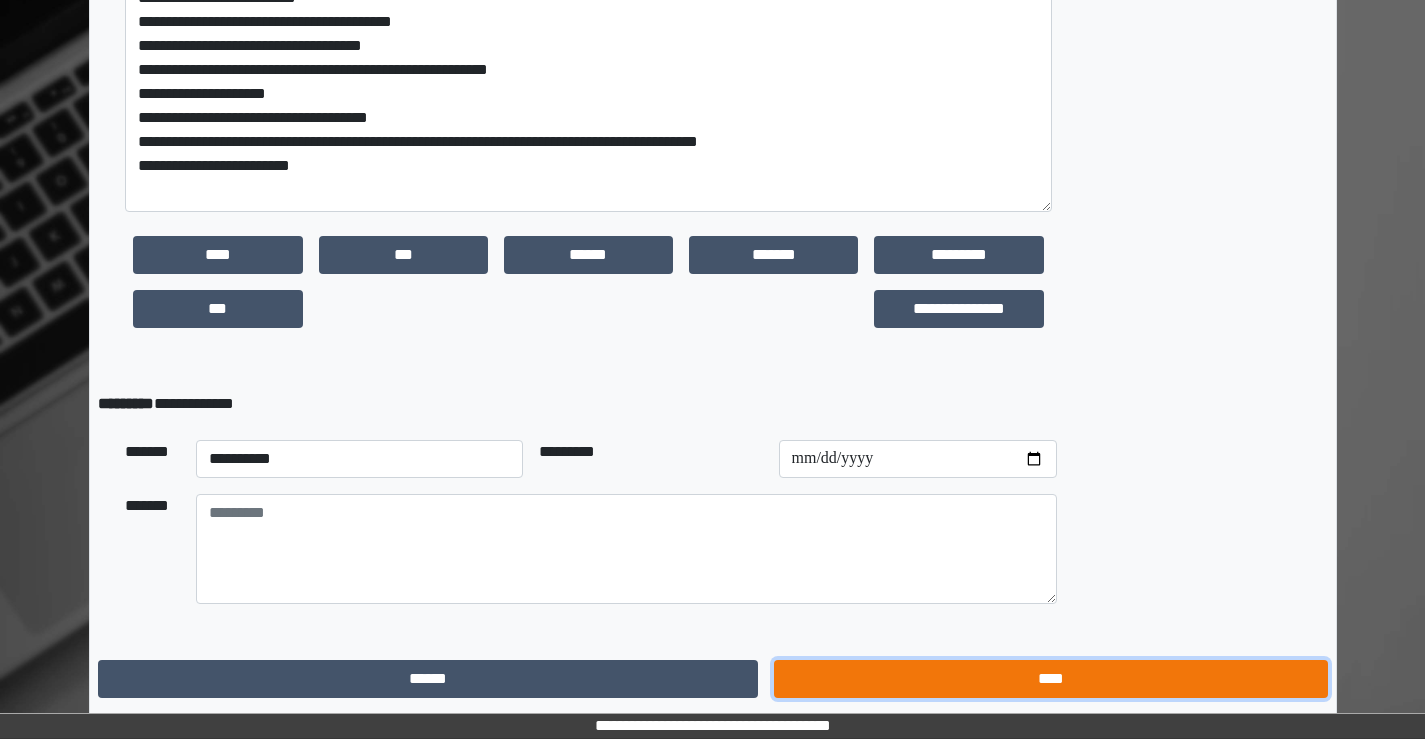 click on "****" at bounding box center (1050, 679) 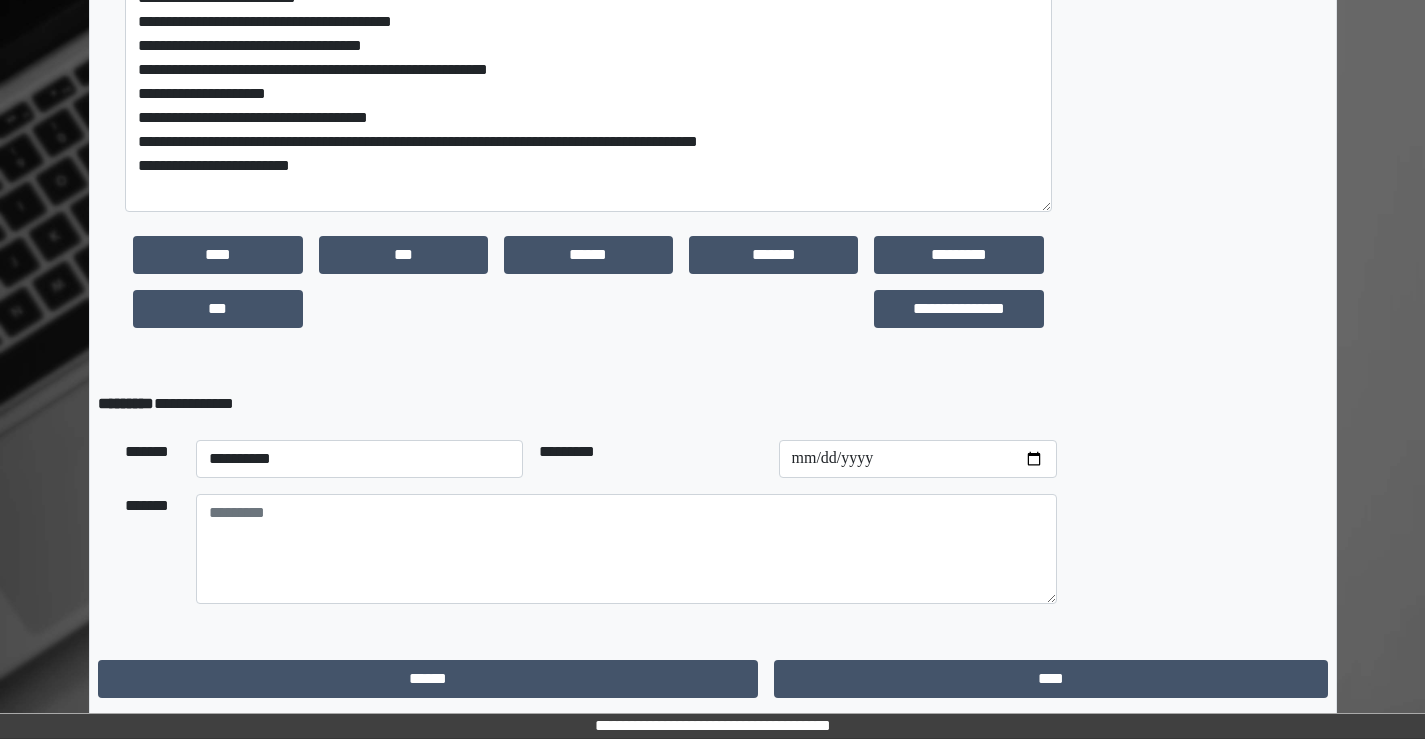 scroll, scrollTop: 0, scrollLeft: 0, axis: both 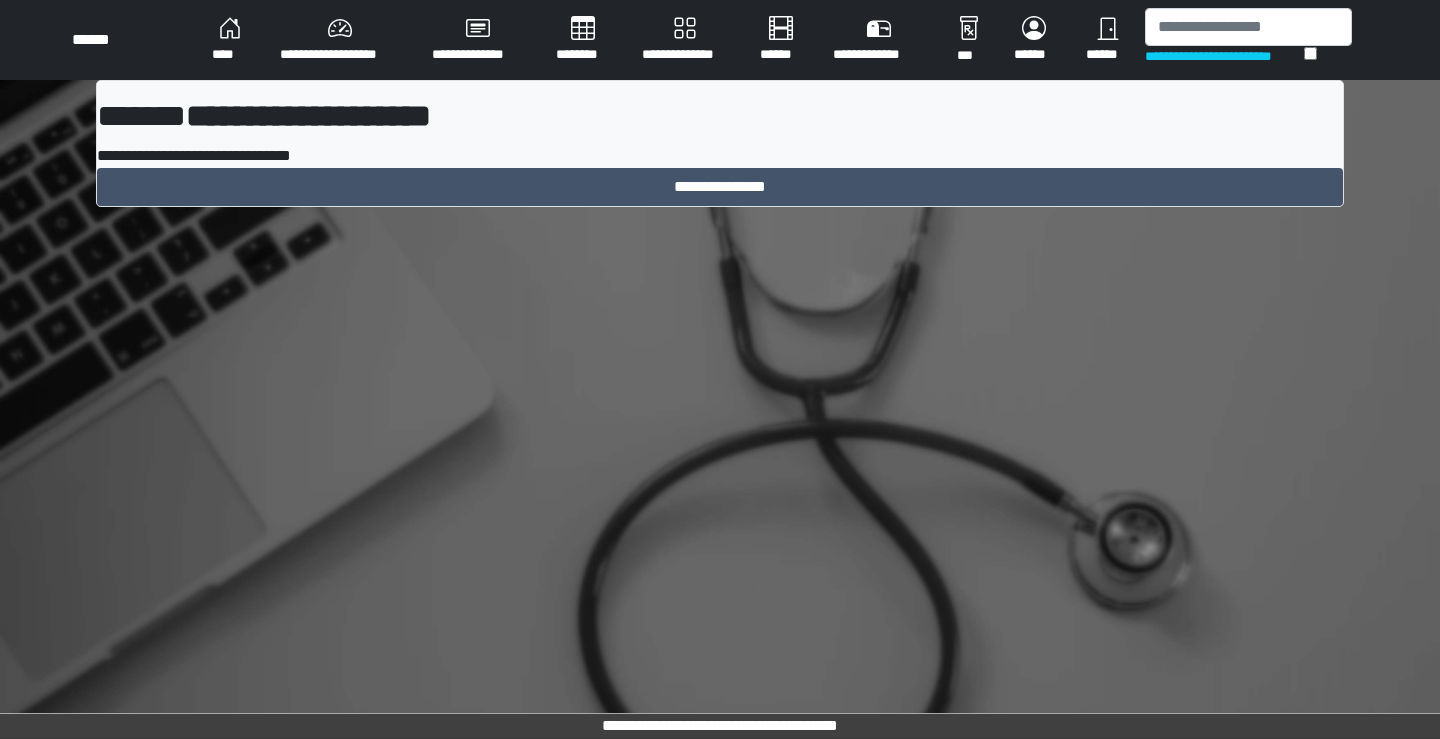 click on "****" at bounding box center (230, 40) 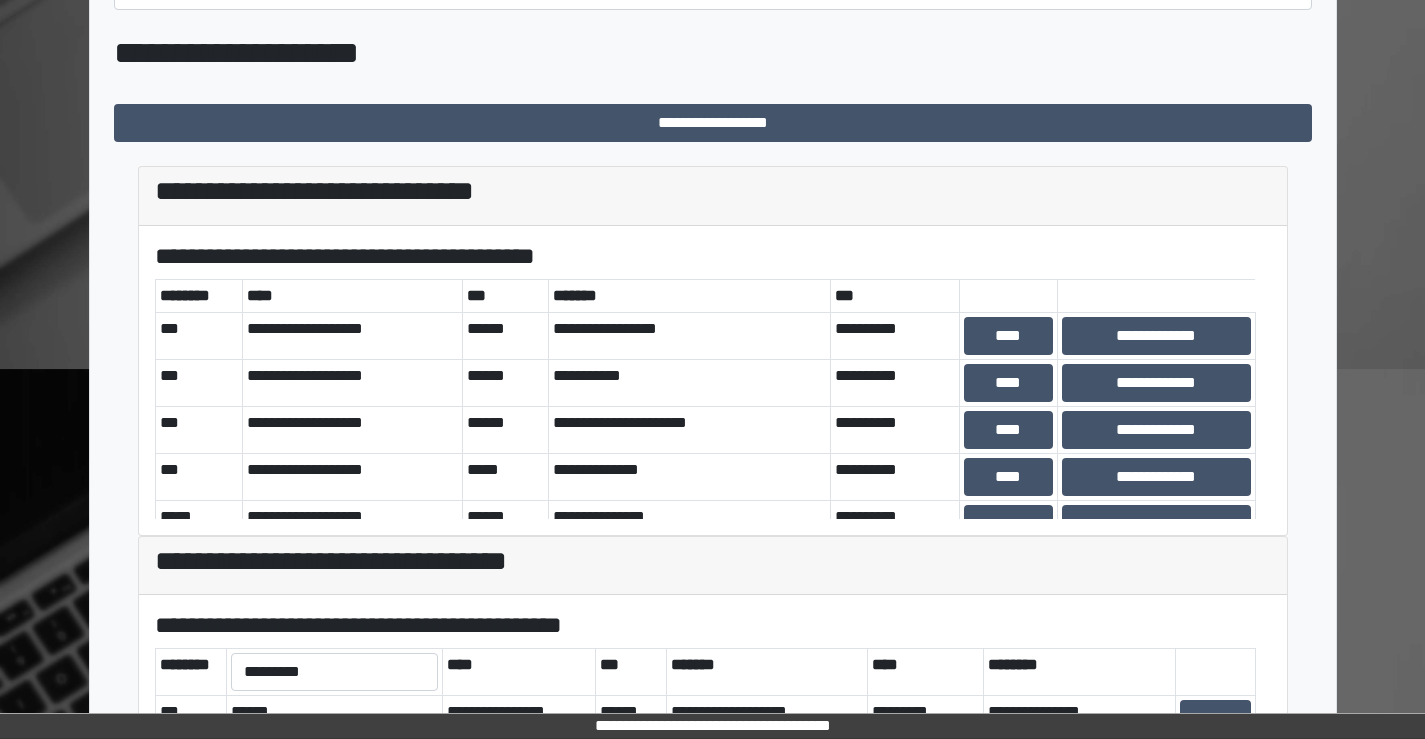 scroll, scrollTop: 500, scrollLeft: 0, axis: vertical 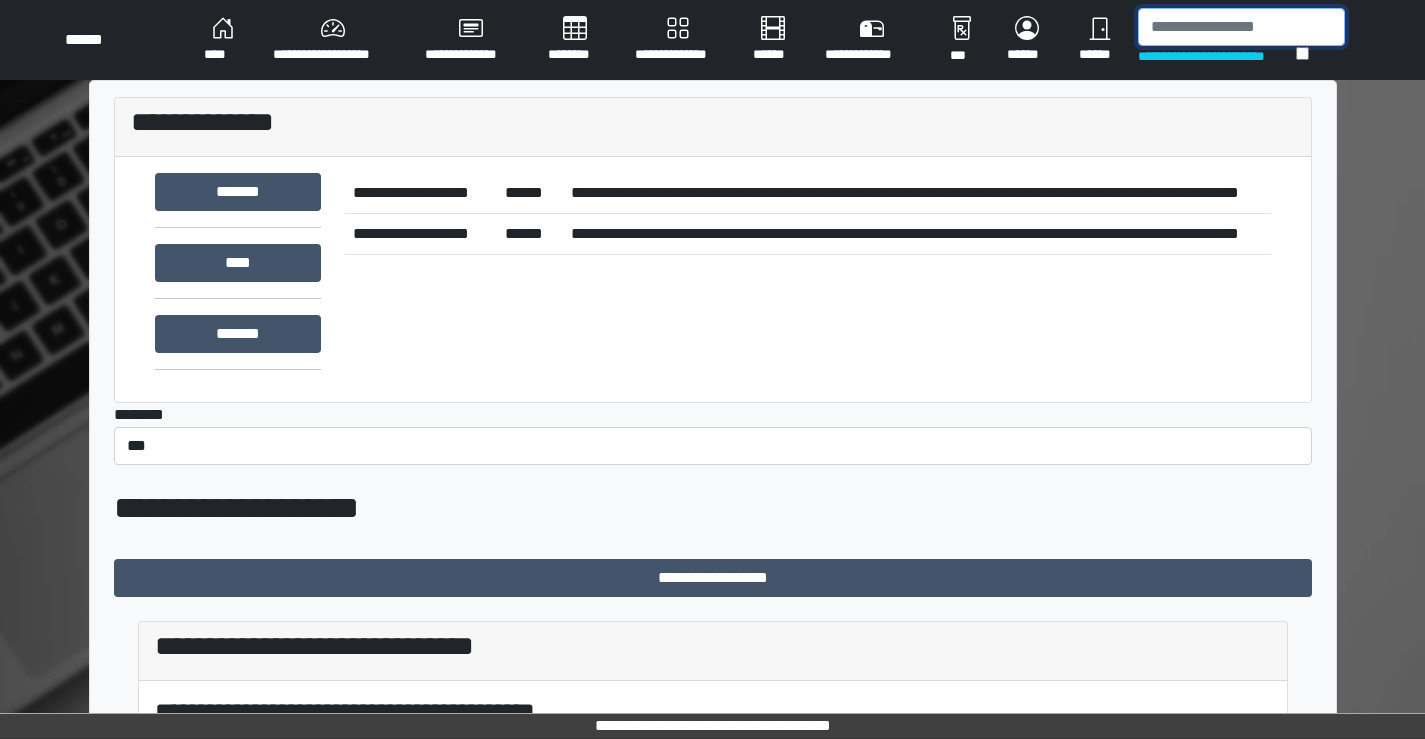 click at bounding box center [1241, 27] 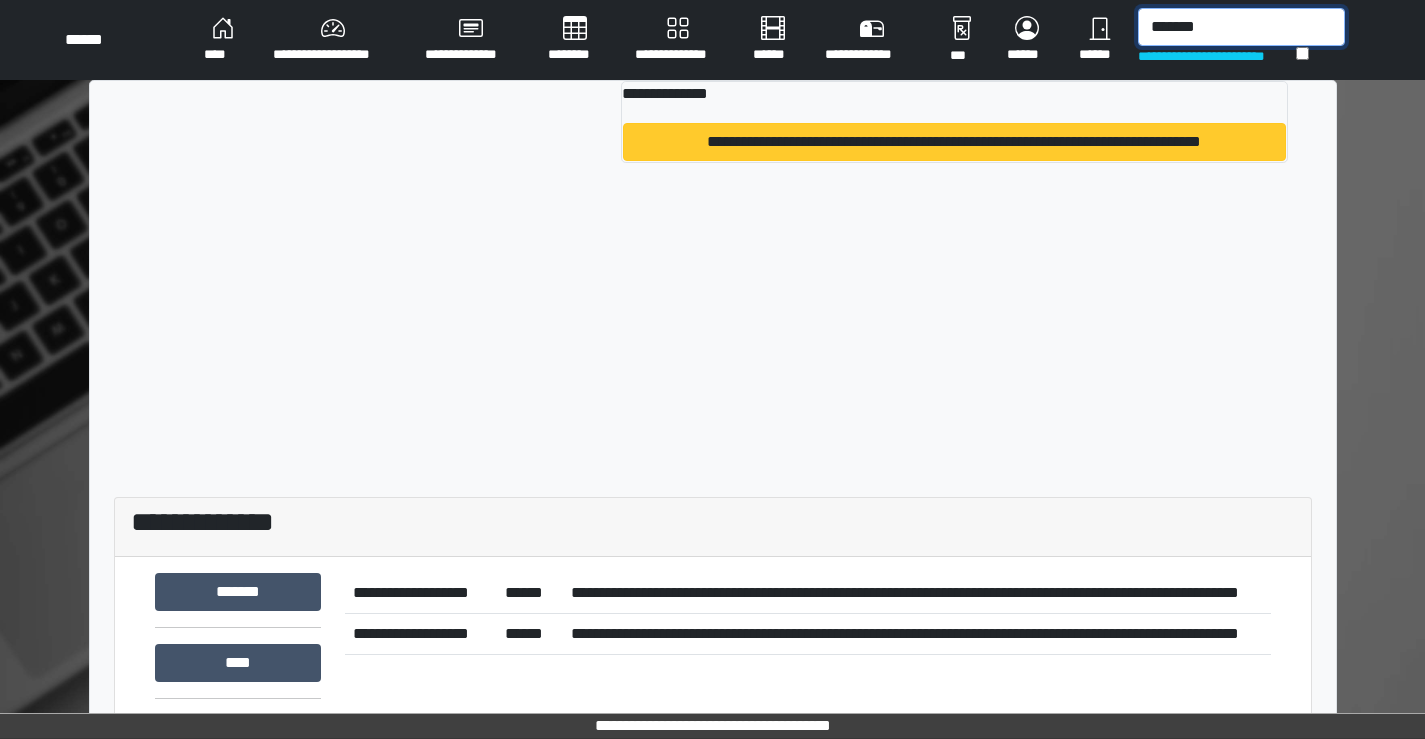 type on "*******" 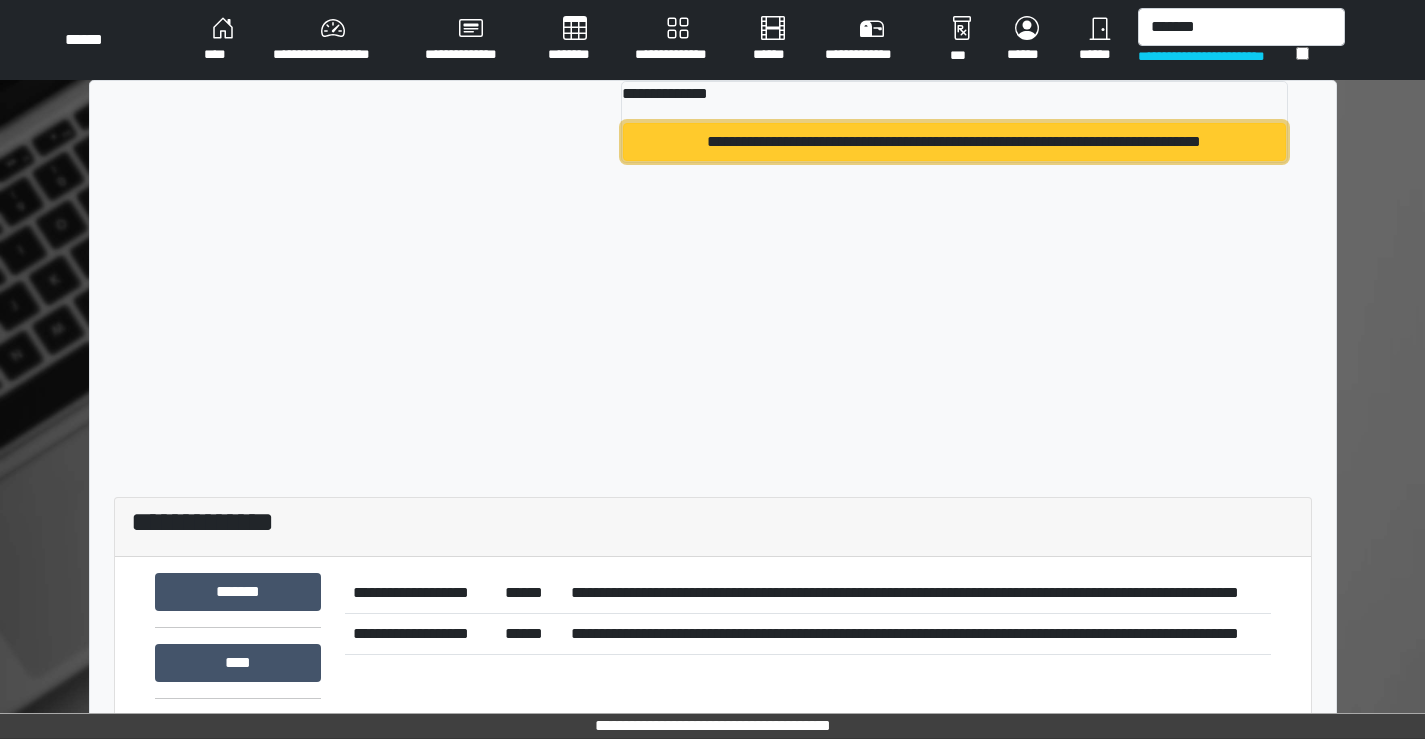 click on "**********" at bounding box center [954, 142] 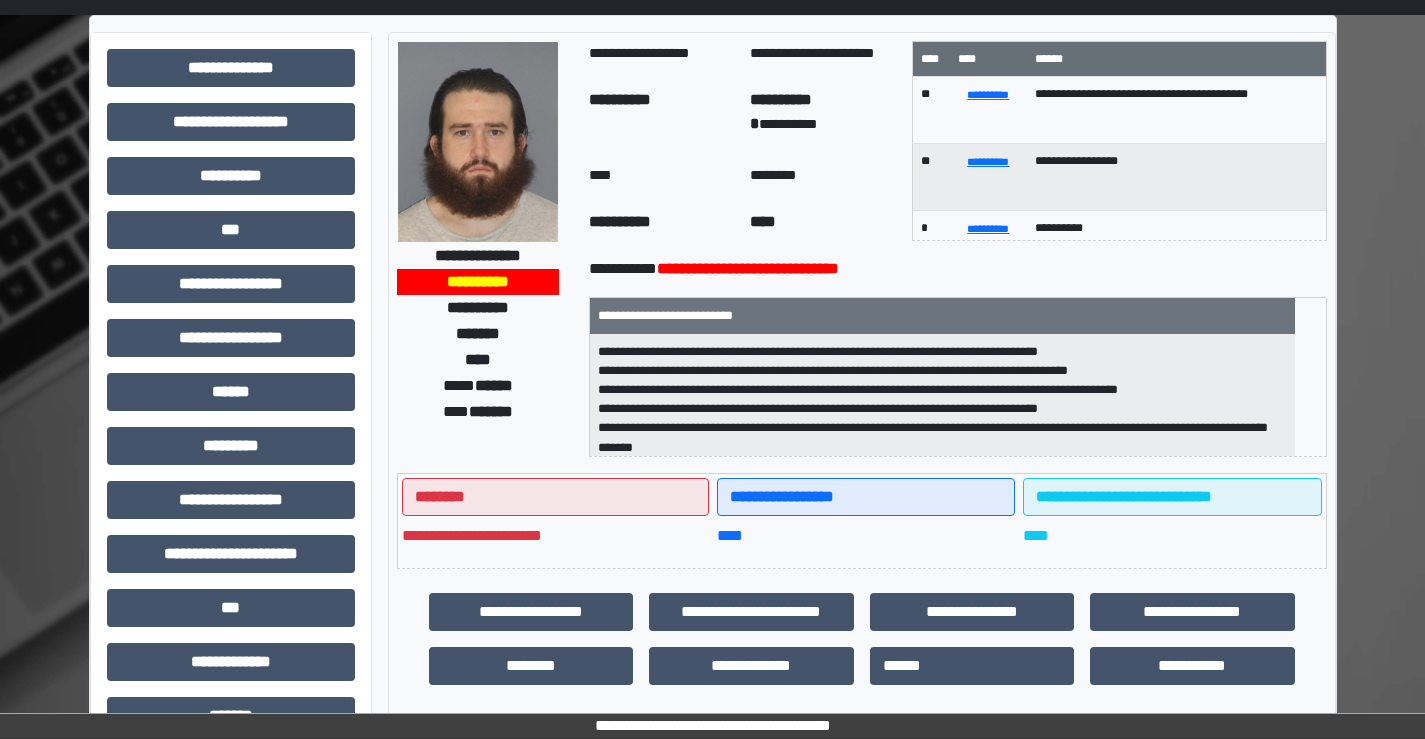 scroll, scrollTop: 100, scrollLeft: 0, axis: vertical 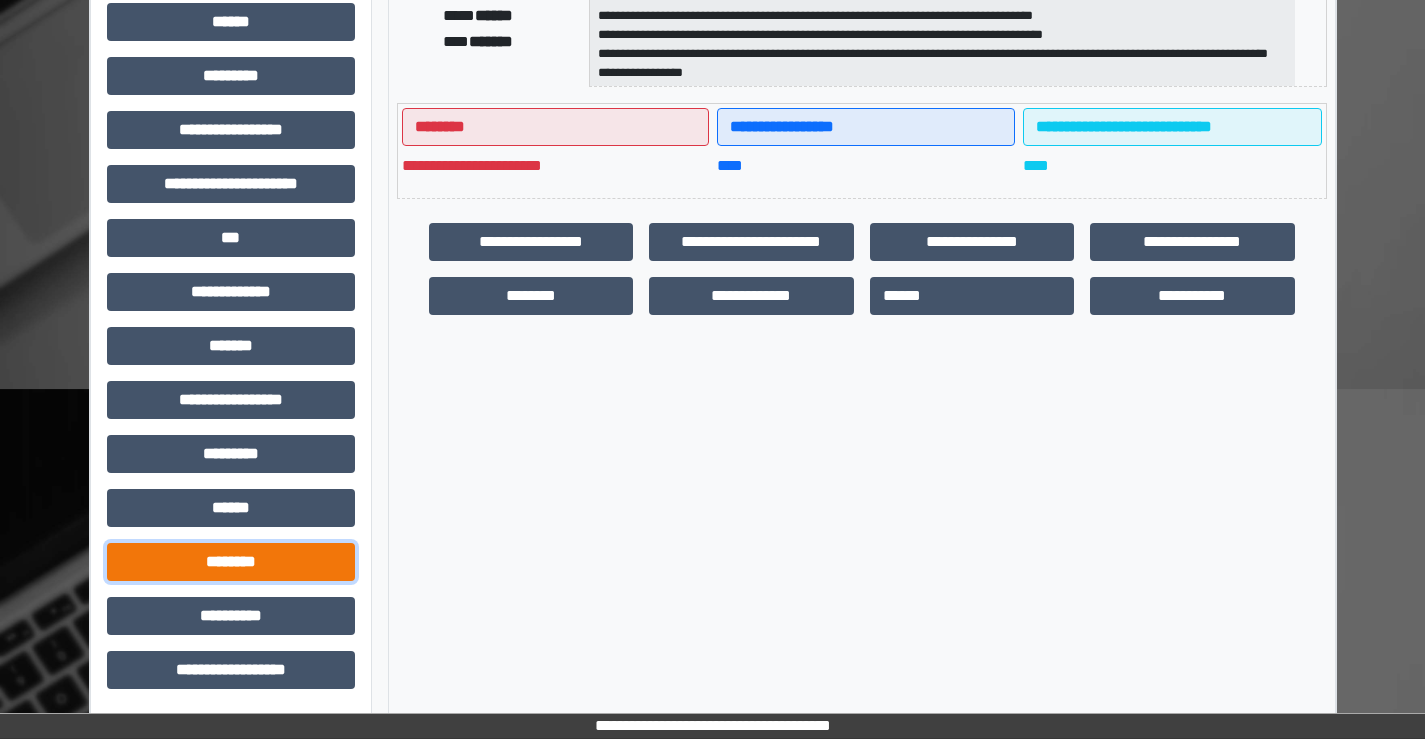 drag, startPoint x: 223, startPoint y: 560, endPoint x: 261, endPoint y: 442, distance: 123.967735 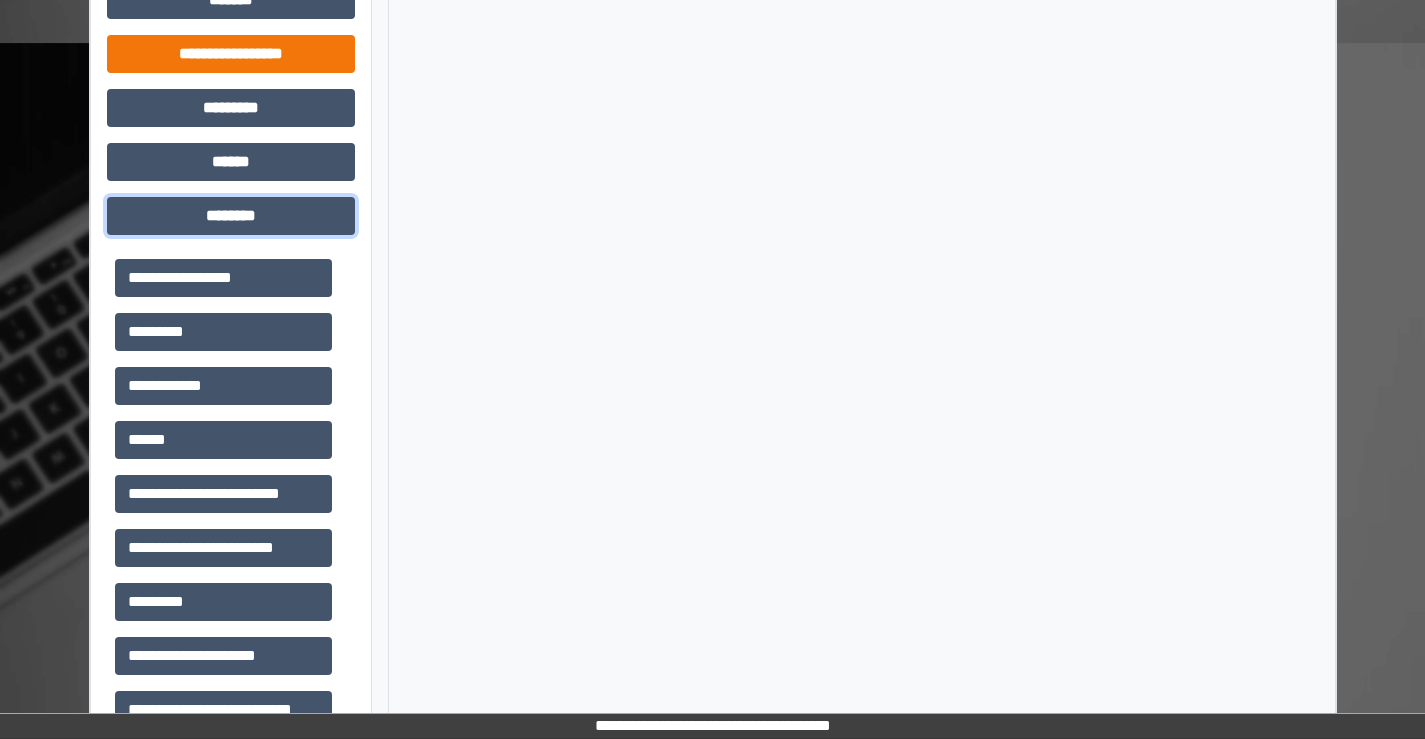scroll, scrollTop: 835, scrollLeft: 0, axis: vertical 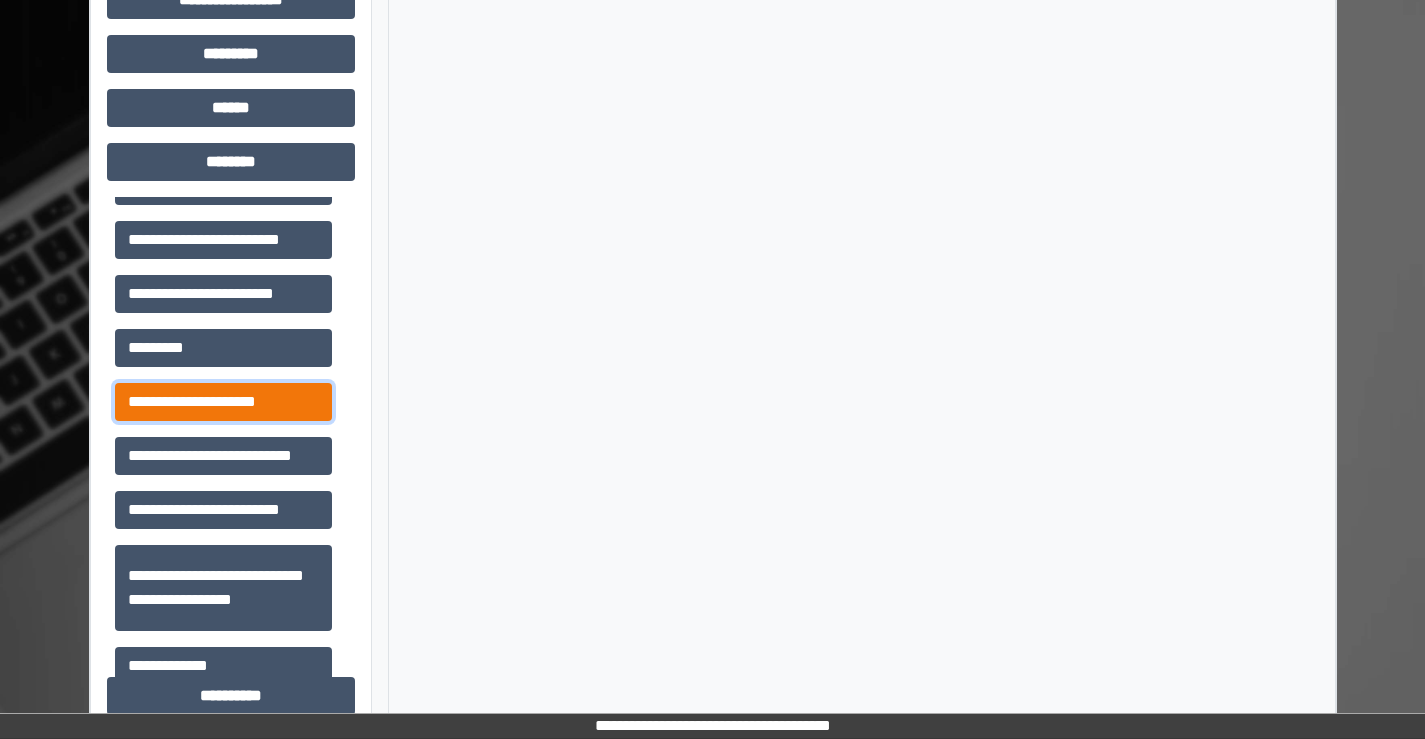 click on "**********" at bounding box center (223, 402) 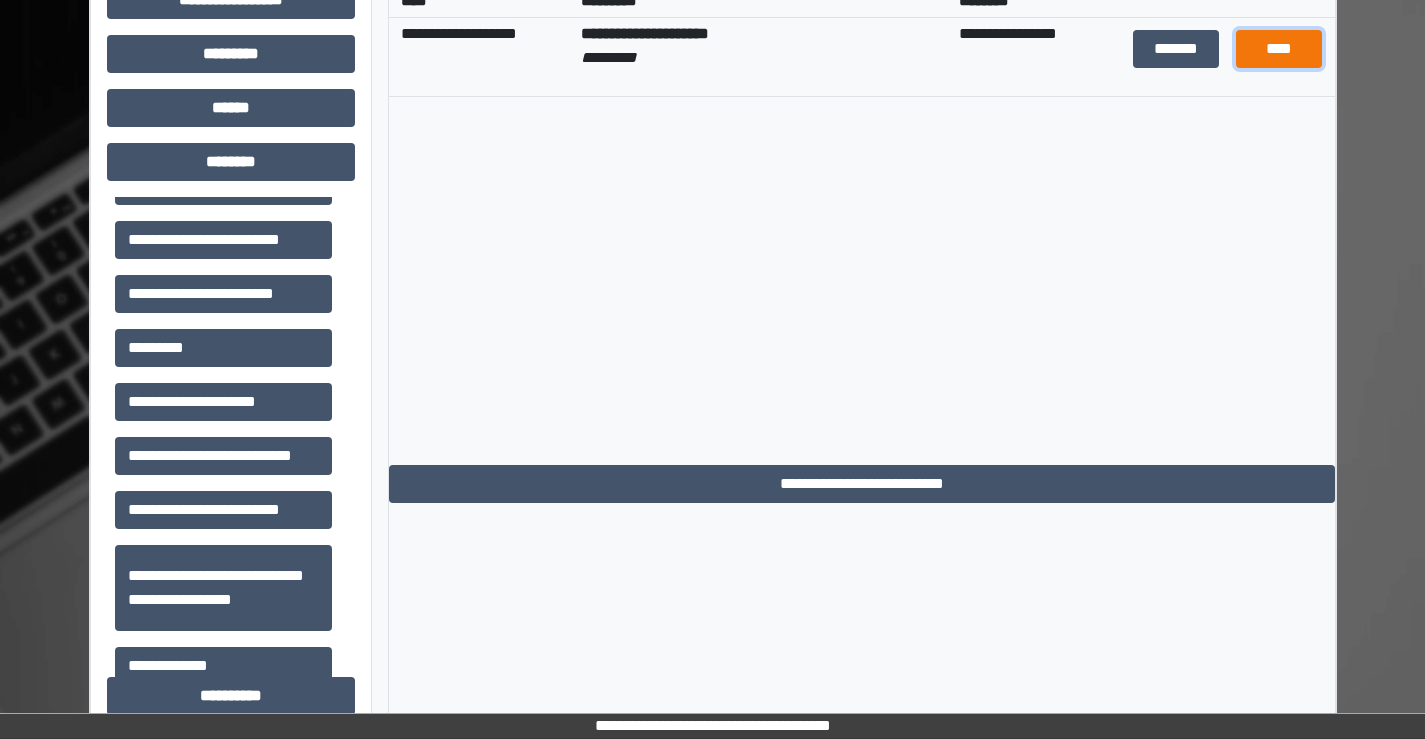 click on "****" at bounding box center (1279, 49) 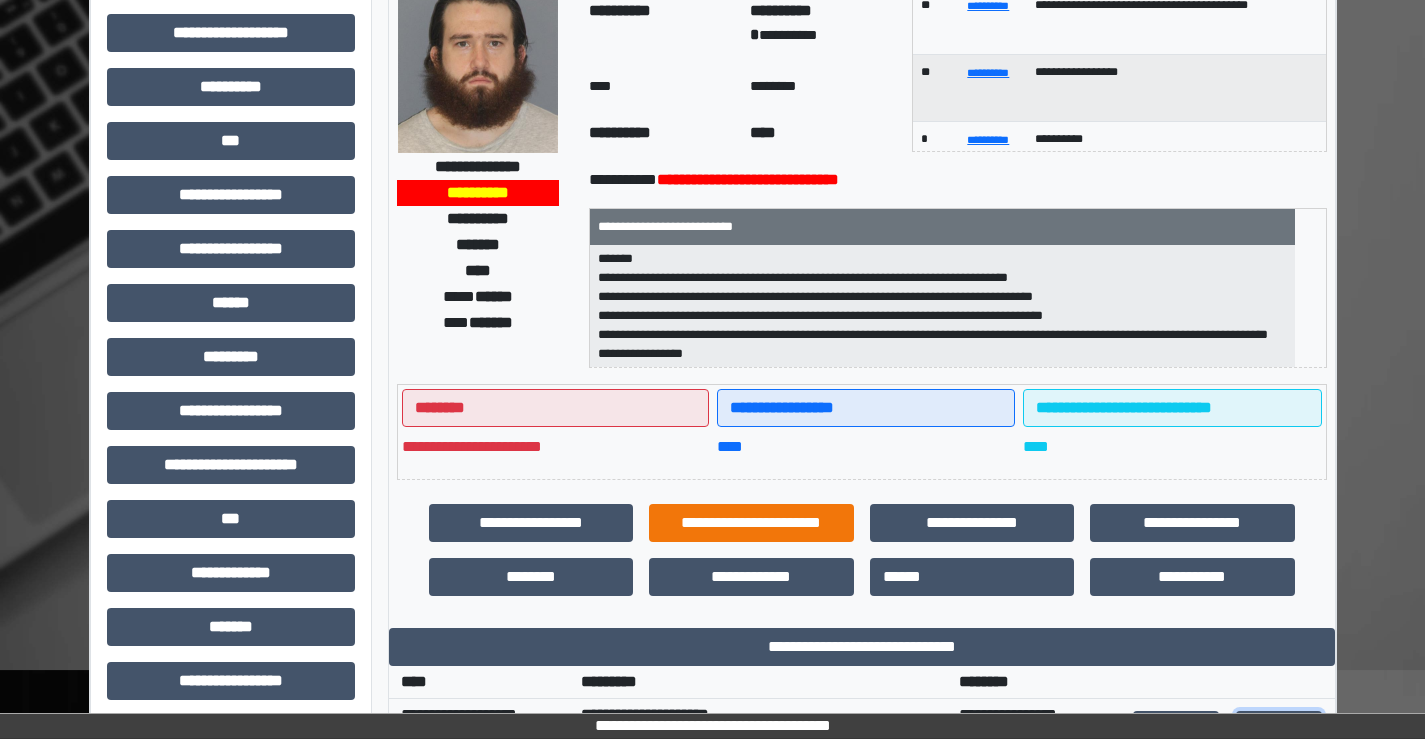 scroll, scrollTop: 135, scrollLeft: 0, axis: vertical 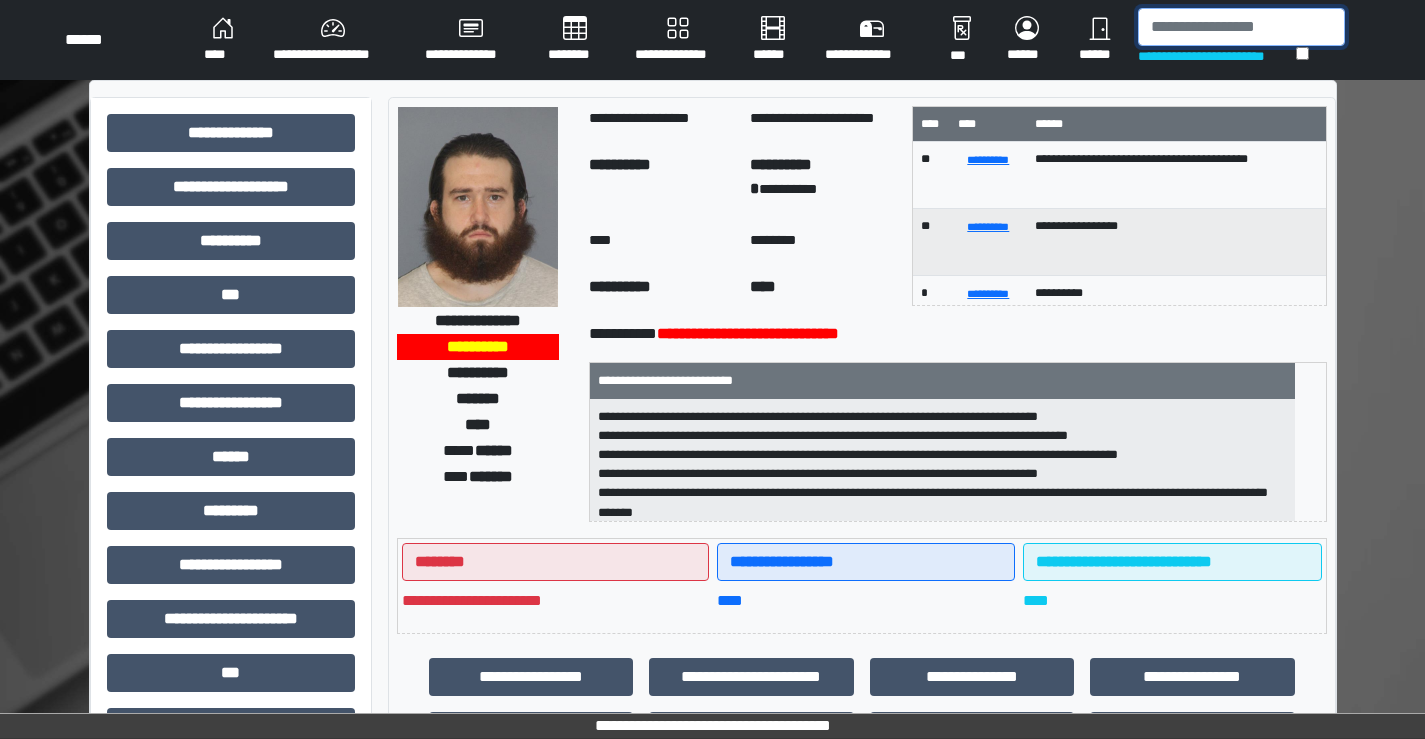 click at bounding box center [1241, 27] 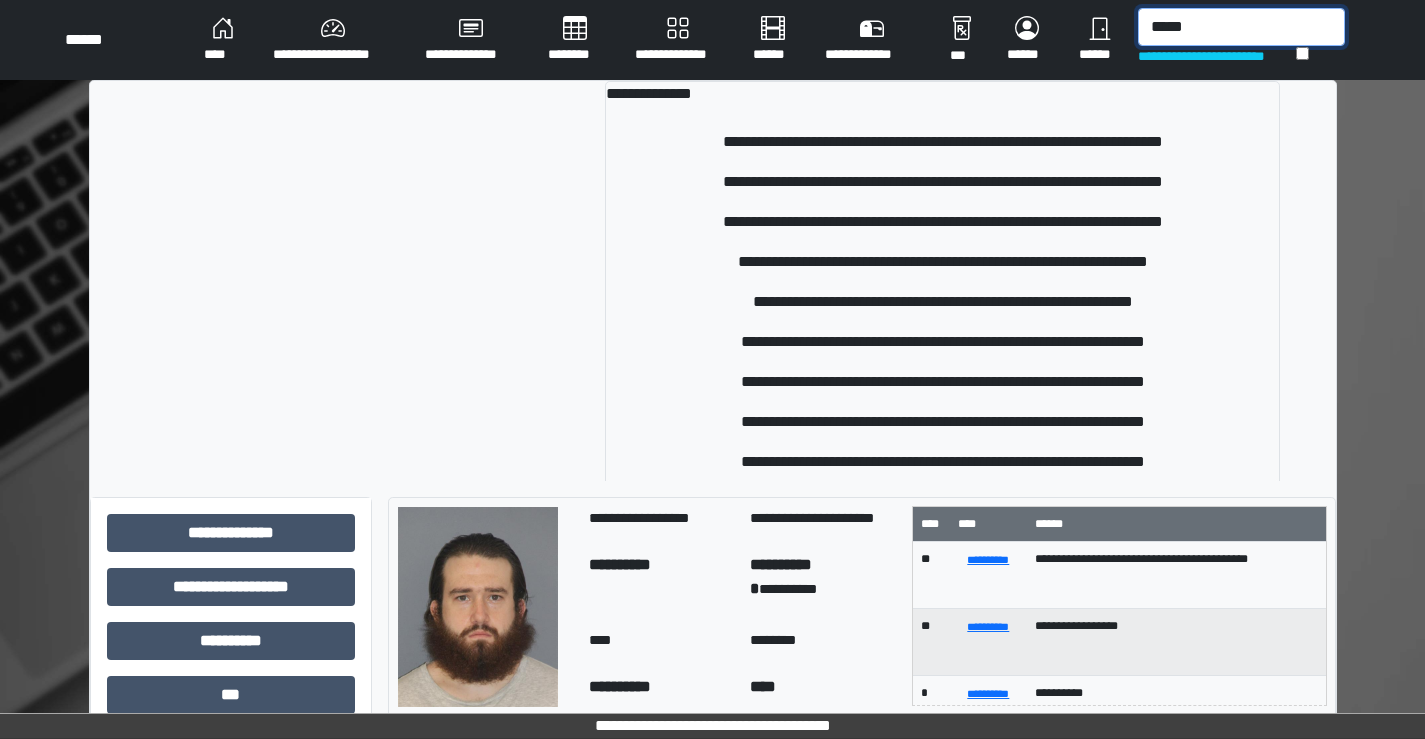 type on "*****" 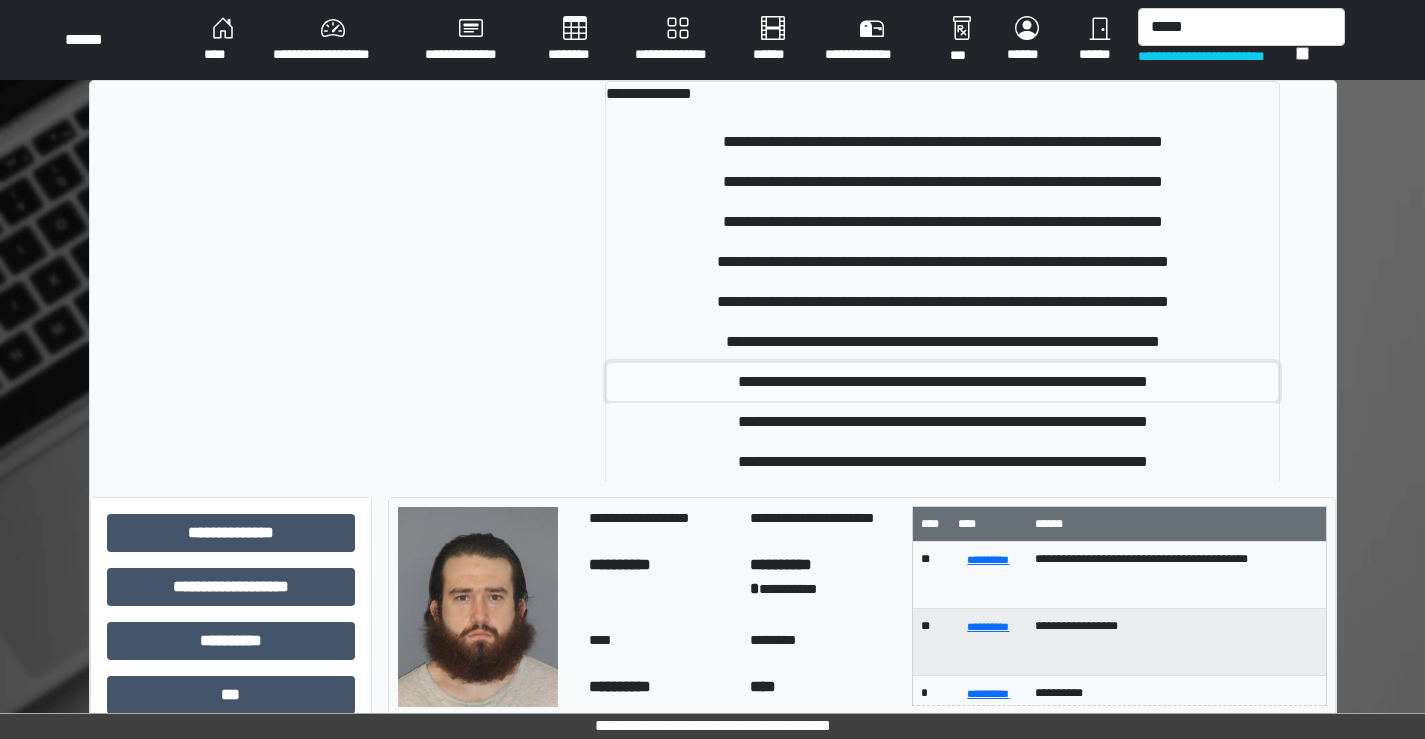 click on "**********" at bounding box center [942, 382] 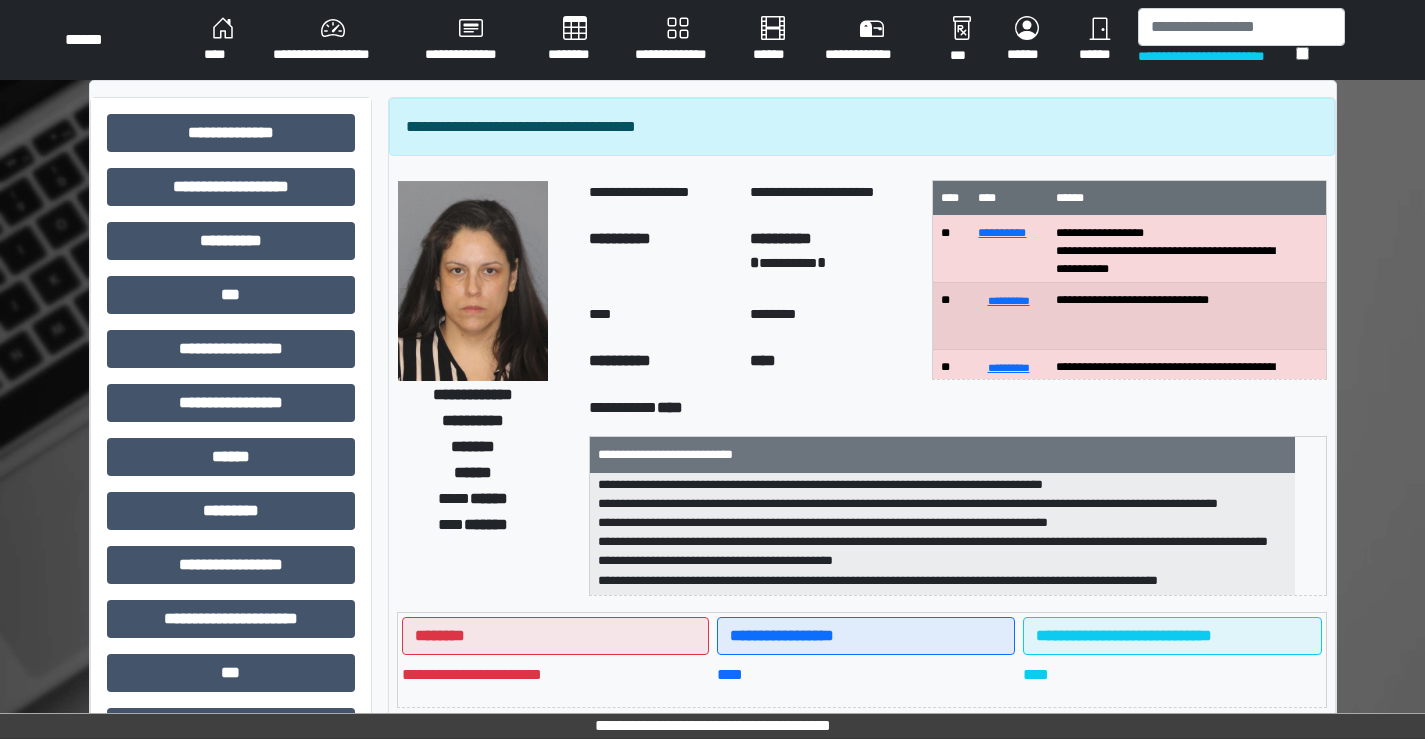 scroll, scrollTop: 44, scrollLeft: 0, axis: vertical 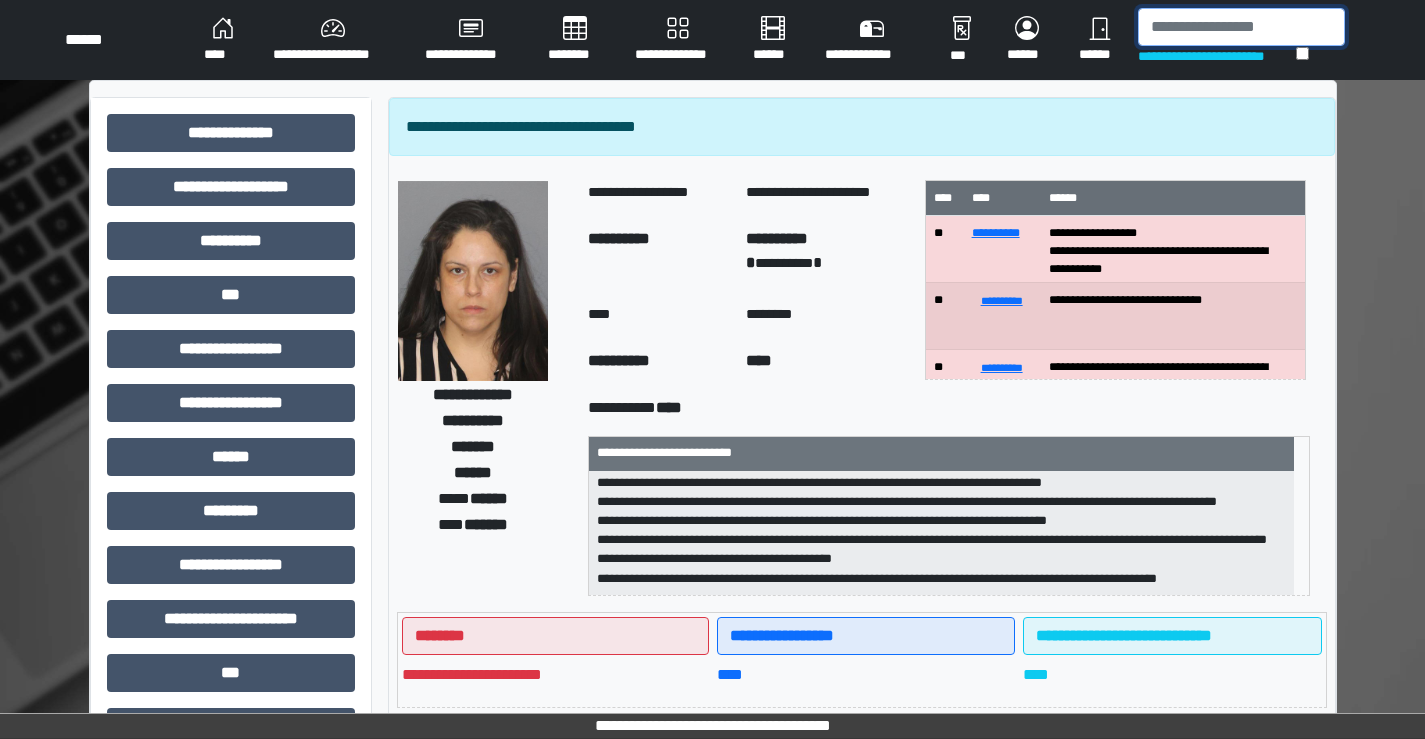 click at bounding box center (1241, 27) 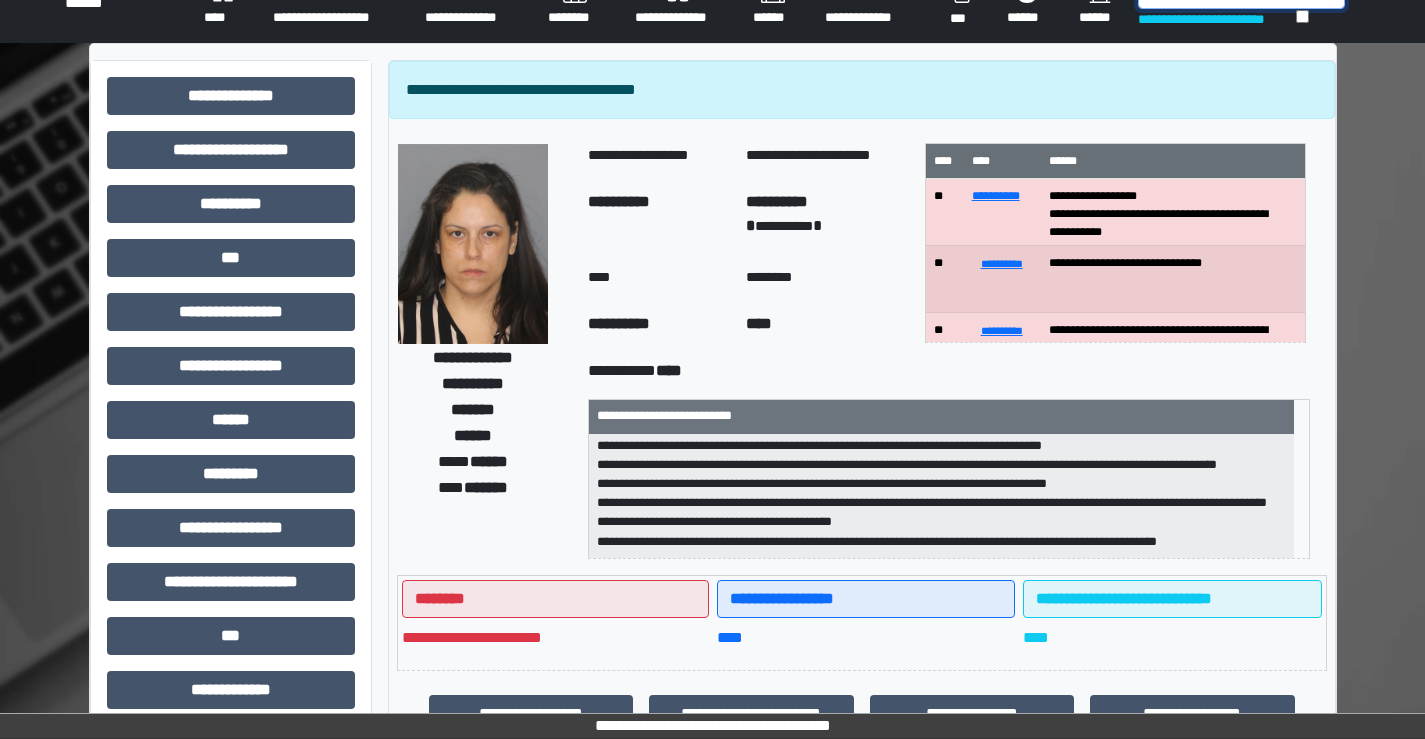 scroll, scrollTop: 0, scrollLeft: 0, axis: both 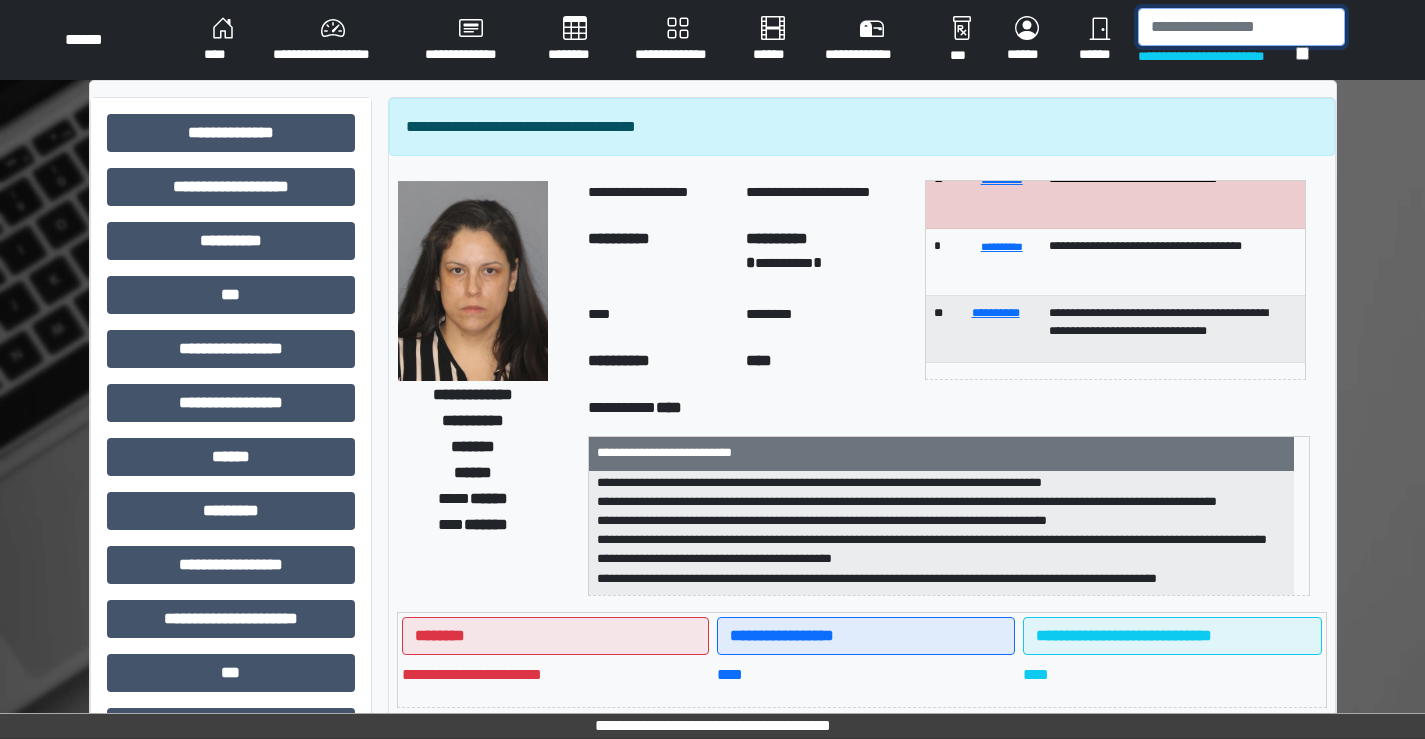 click at bounding box center (1241, 27) 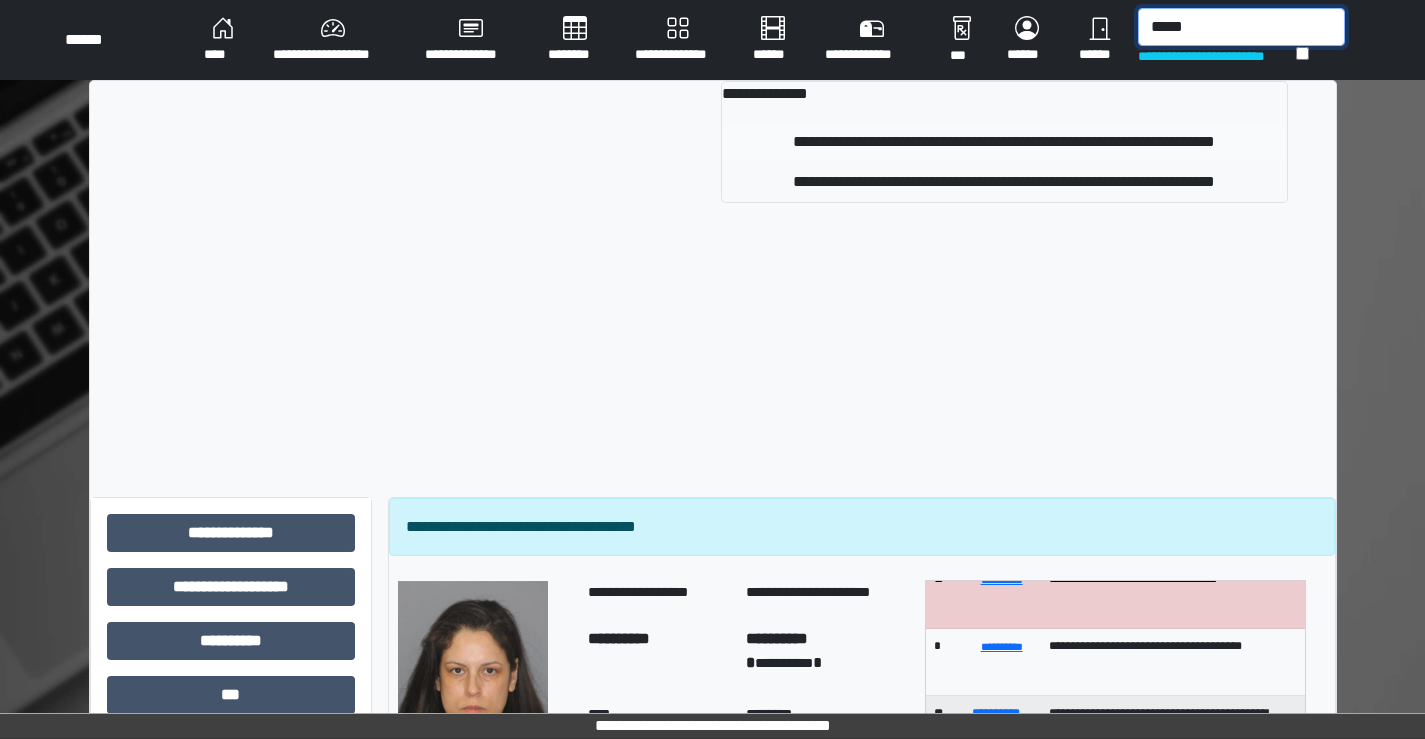 type on "*****" 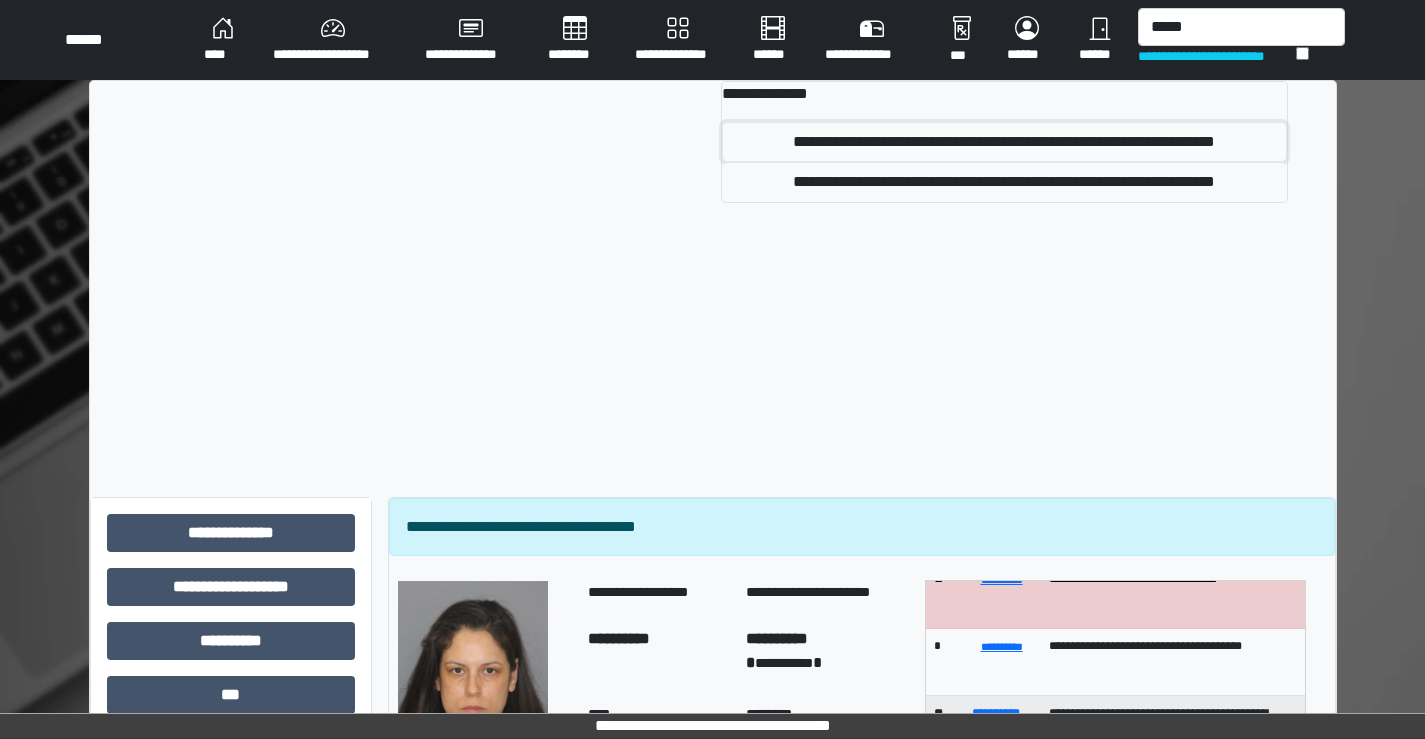 click on "**********" at bounding box center [1004, 142] 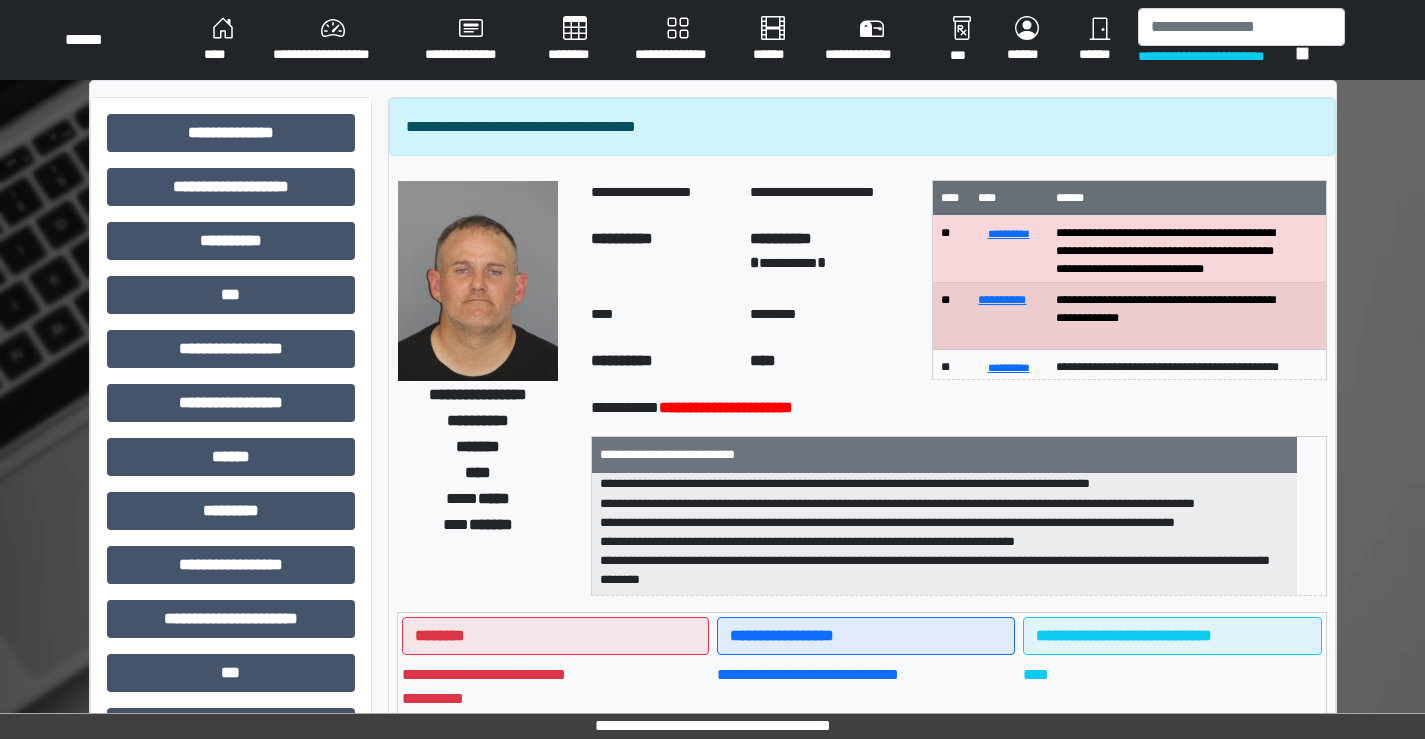 scroll, scrollTop: 121, scrollLeft: 0, axis: vertical 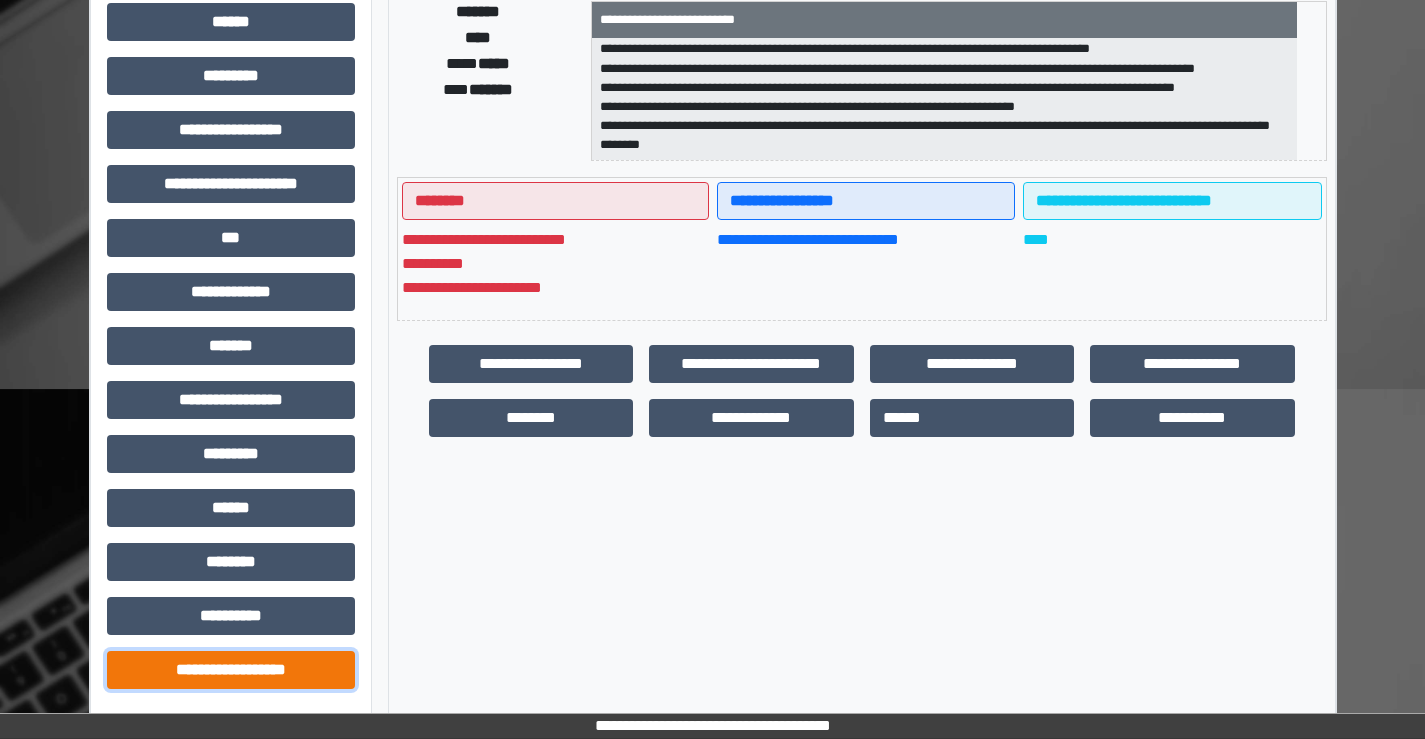 drag, startPoint x: 251, startPoint y: 683, endPoint x: 256, endPoint y: 674, distance: 10.29563 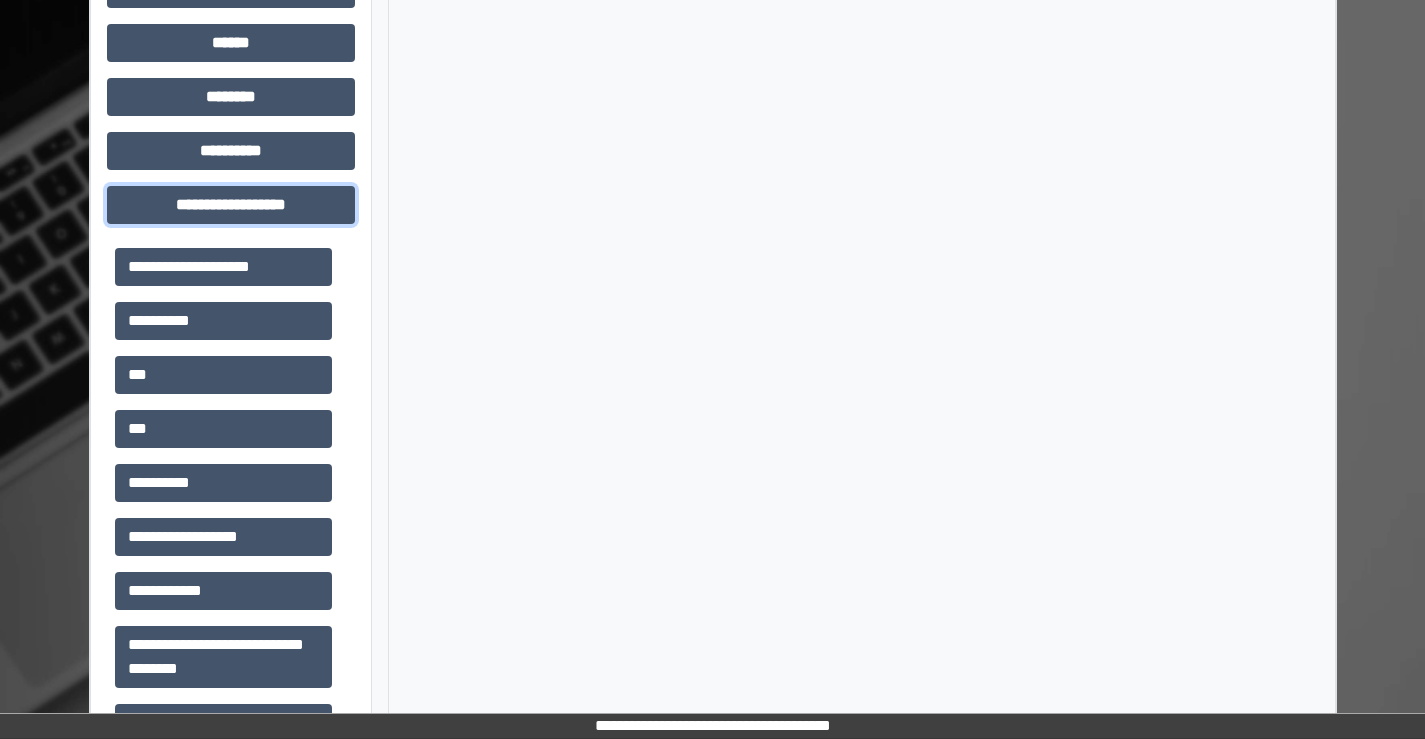 scroll, scrollTop: 915, scrollLeft: 0, axis: vertical 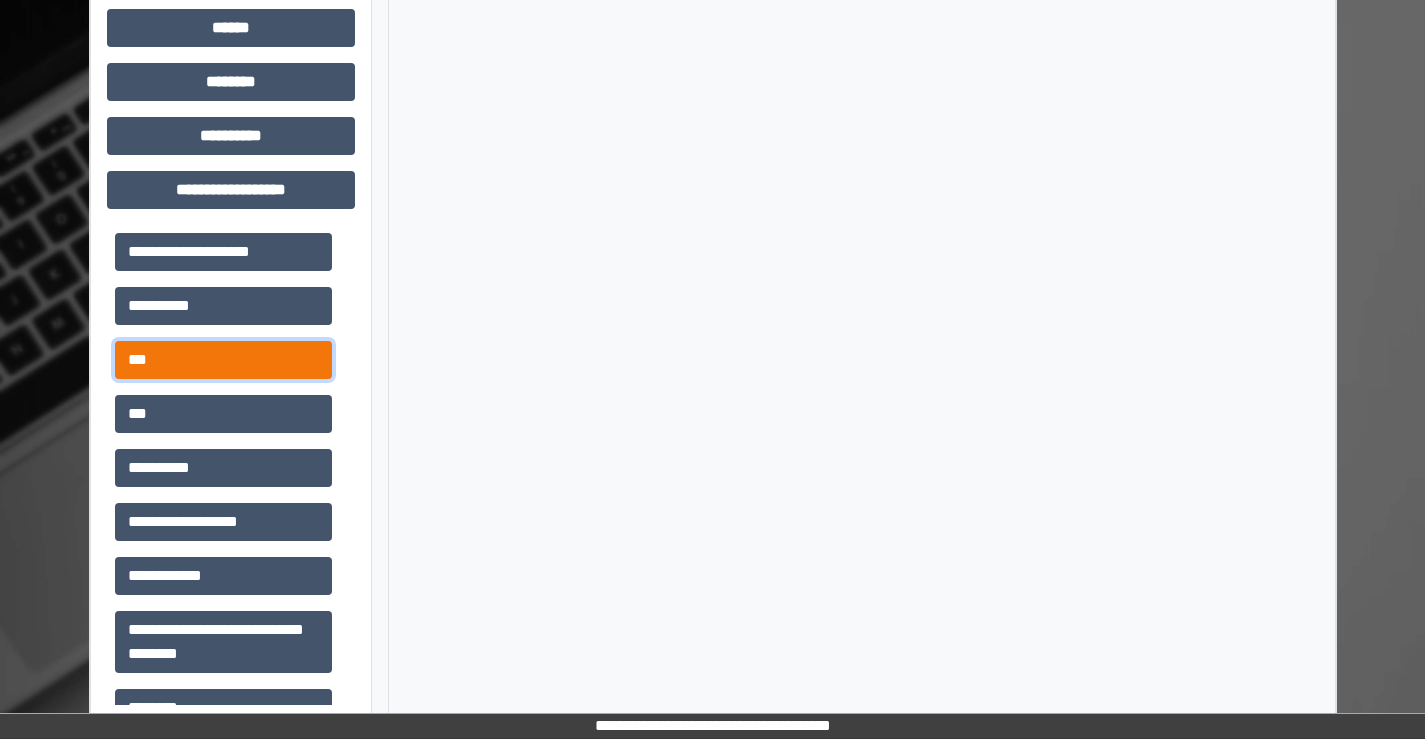 click on "***" at bounding box center [223, 360] 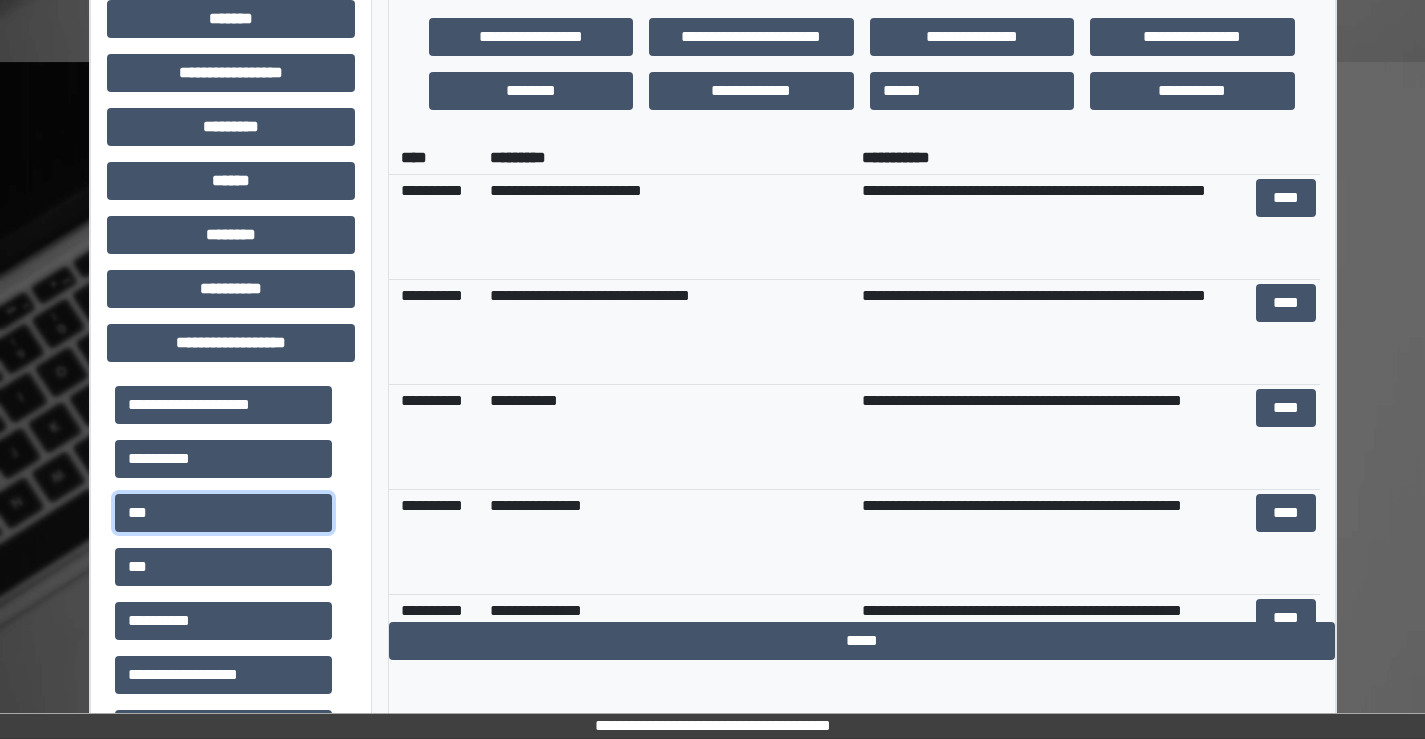 scroll, scrollTop: 715, scrollLeft: 0, axis: vertical 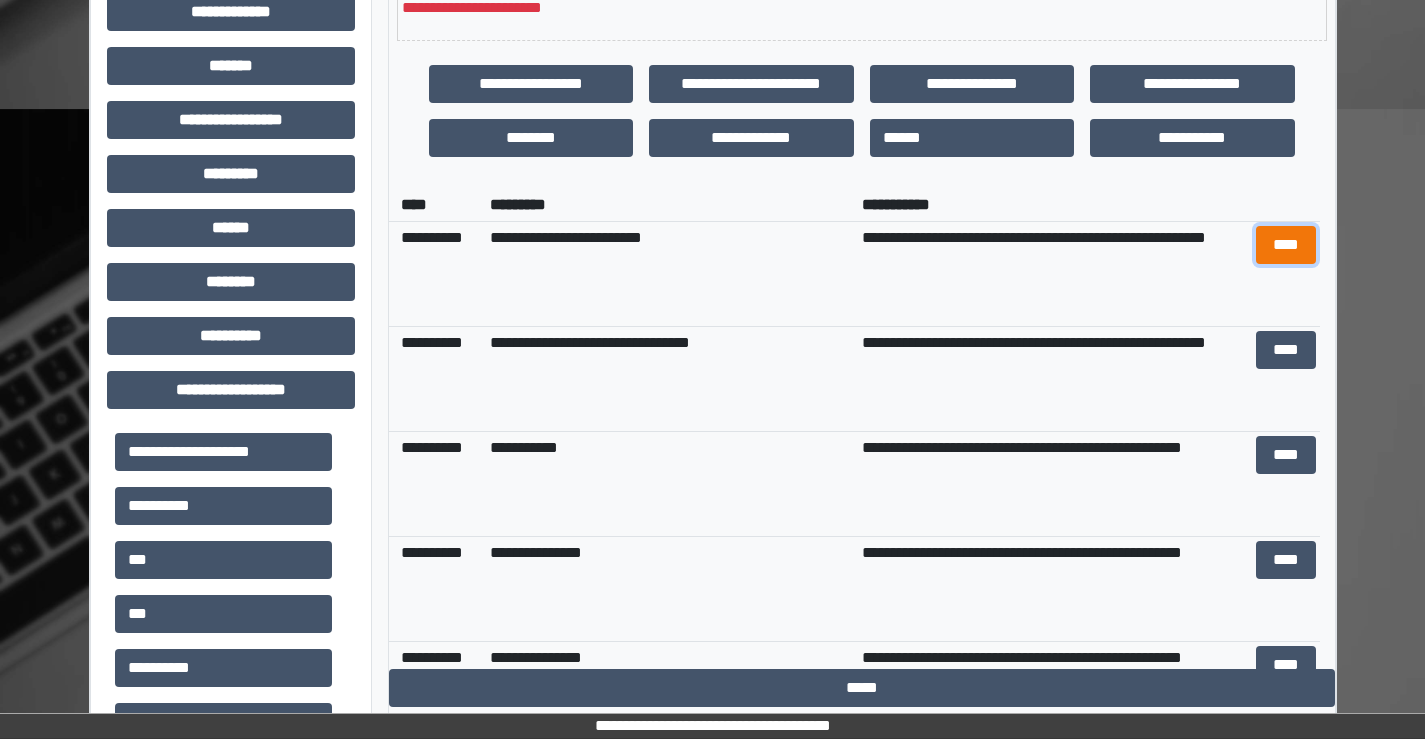click on "****" at bounding box center [1286, 245] 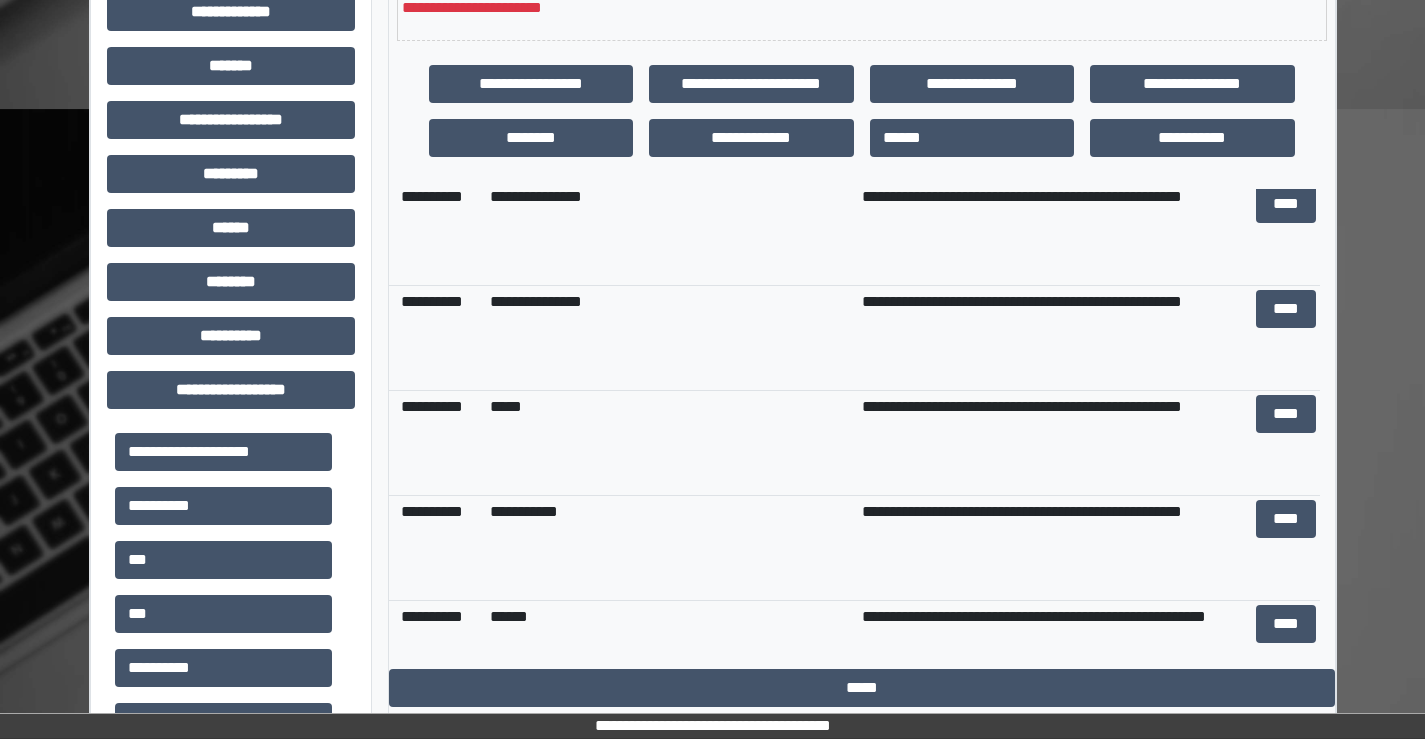 scroll, scrollTop: 400, scrollLeft: 0, axis: vertical 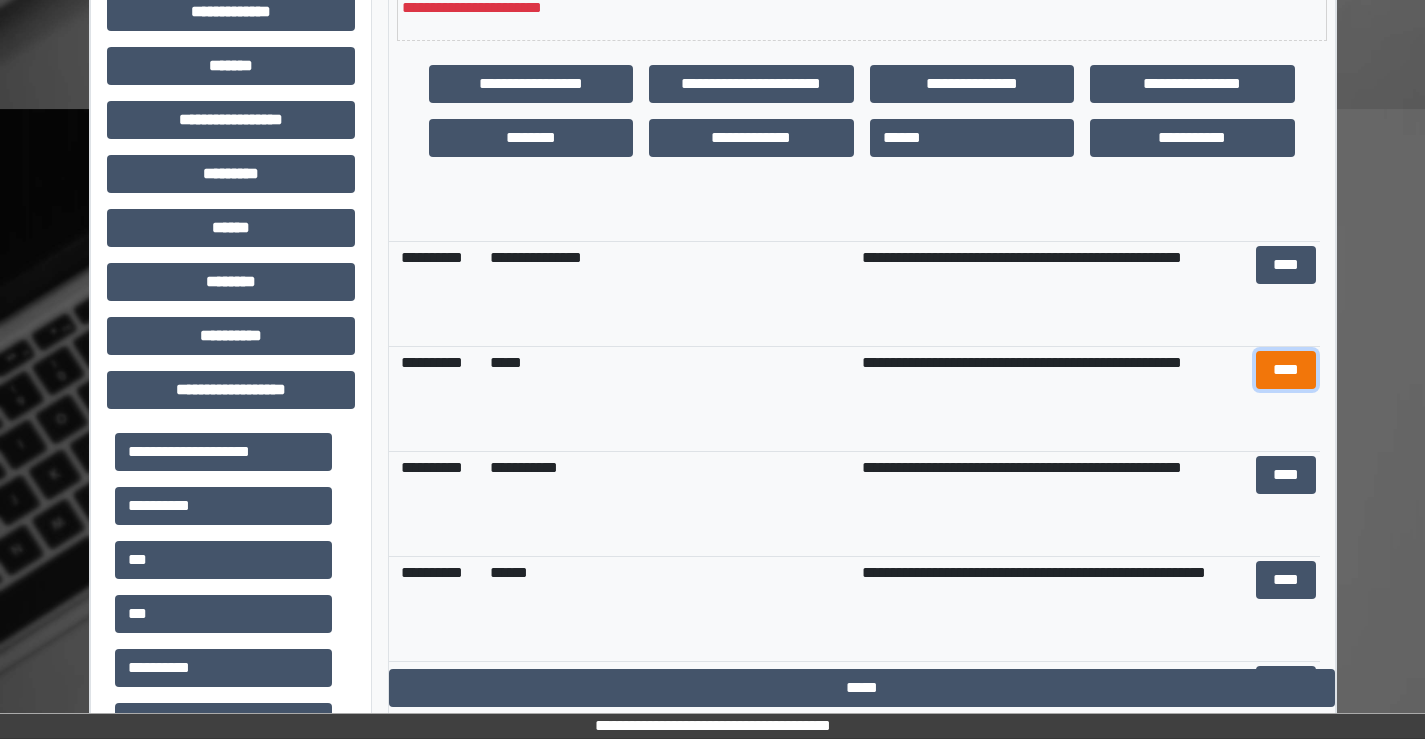 click on "****" at bounding box center (1286, 370) 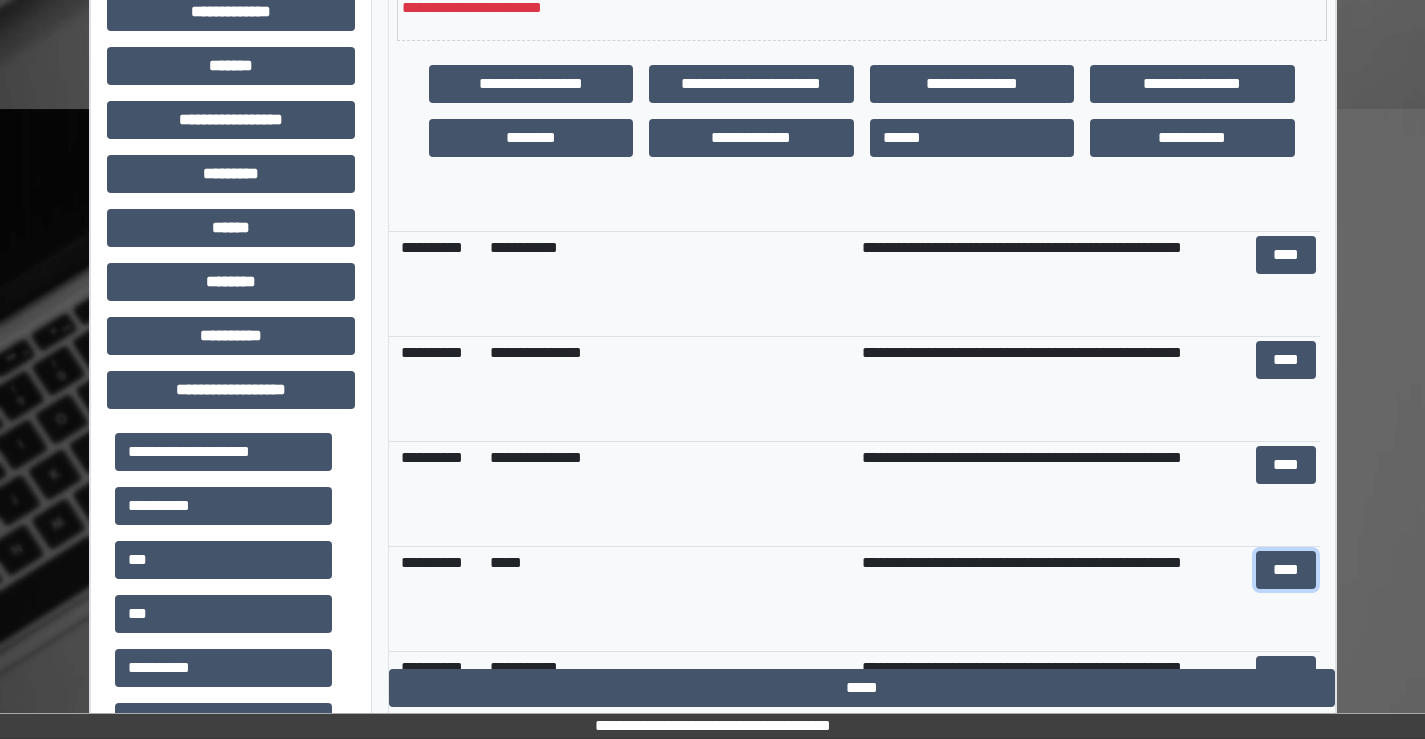 scroll, scrollTop: 0, scrollLeft: 0, axis: both 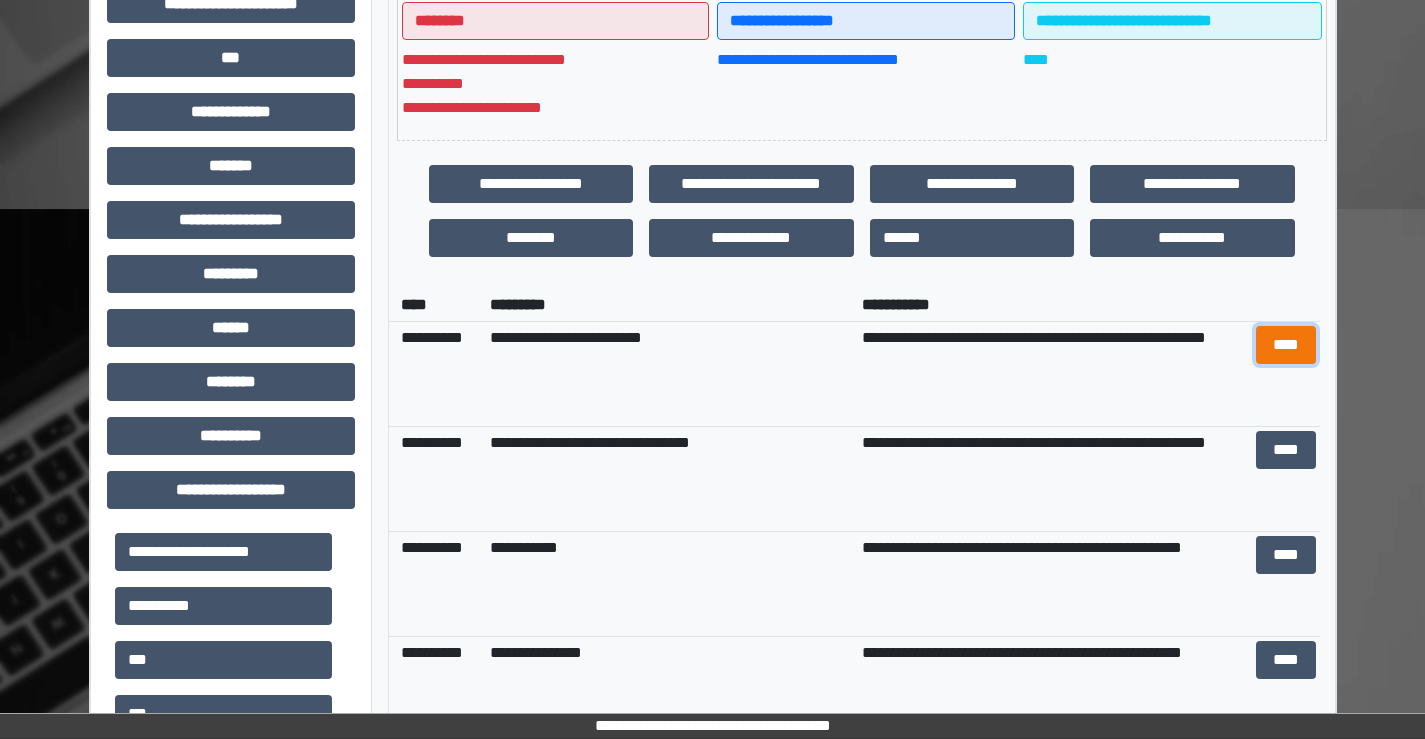 click on "****" at bounding box center (1286, 345) 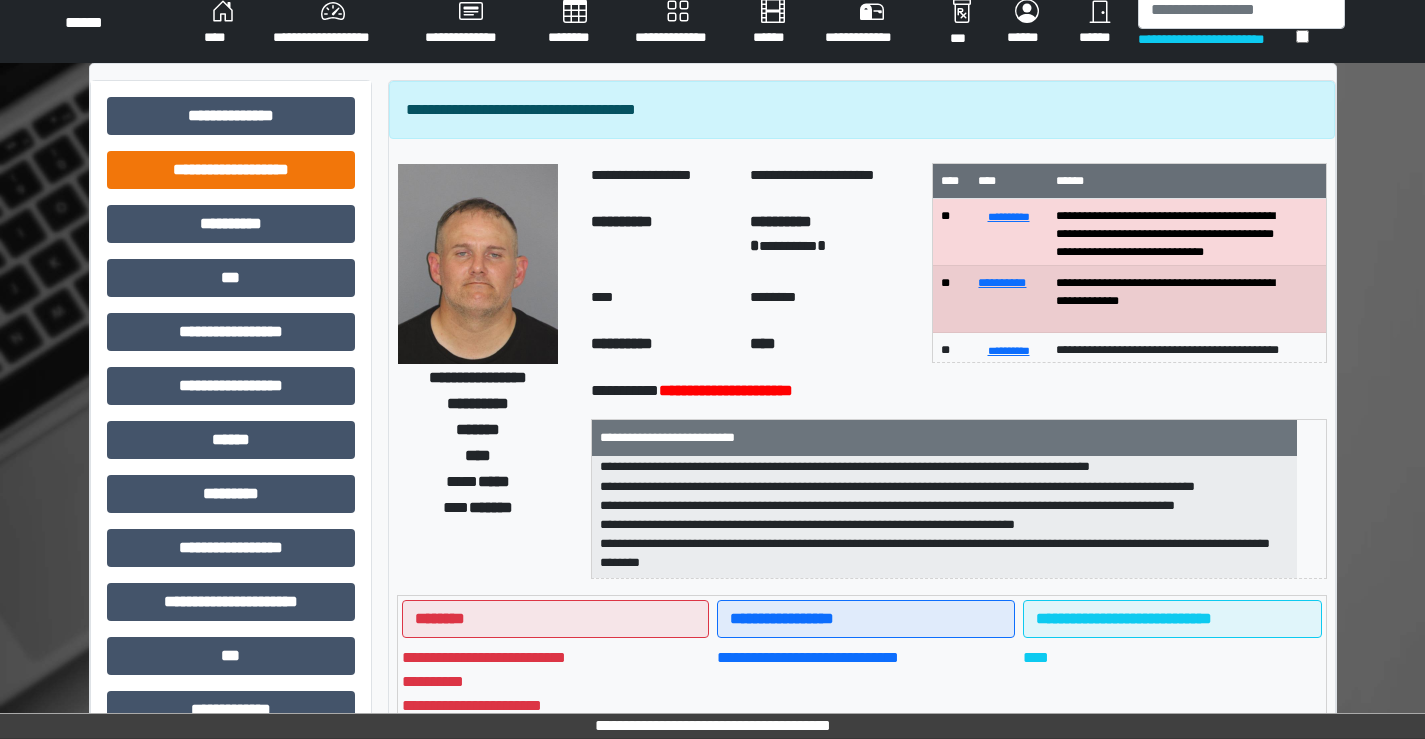 scroll, scrollTop: 15, scrollLeft: 0, axis: vertical 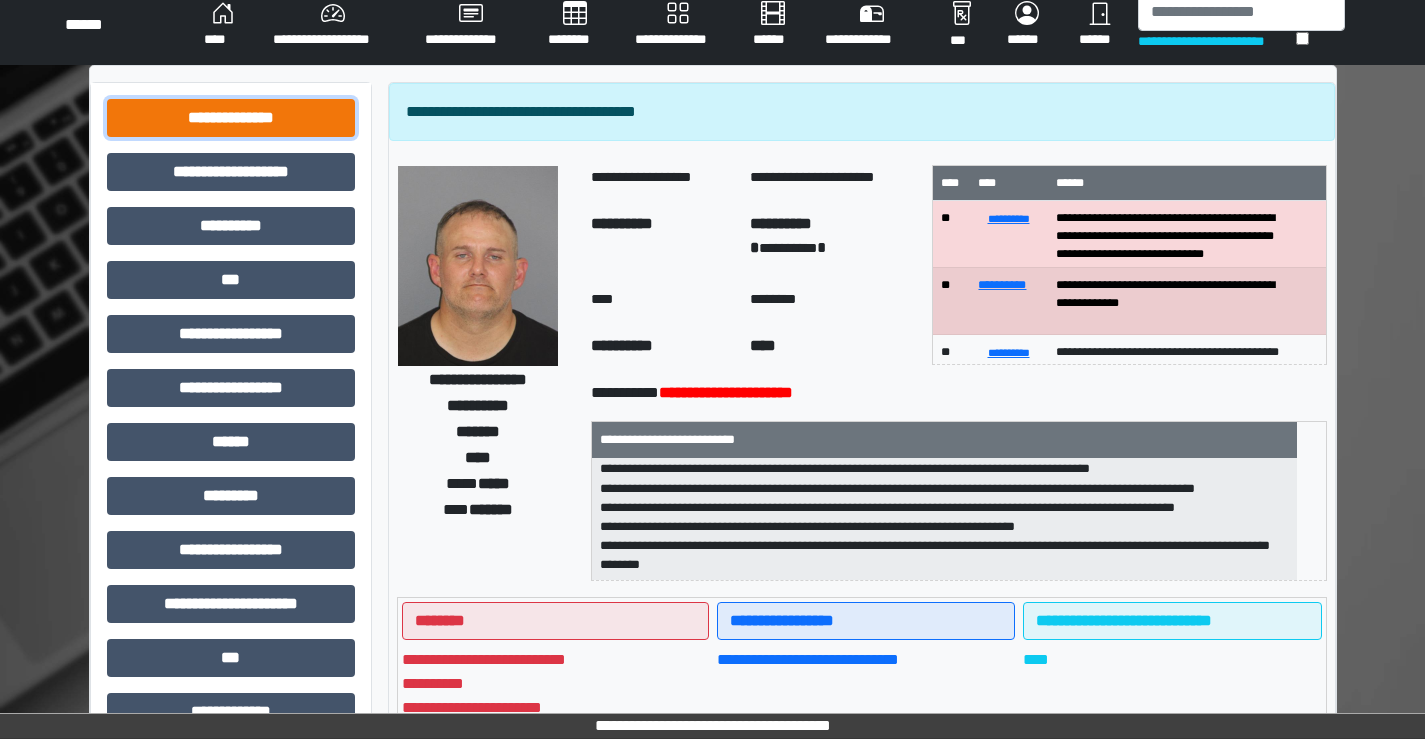 click on "**********" at bounding box center (231, 118) 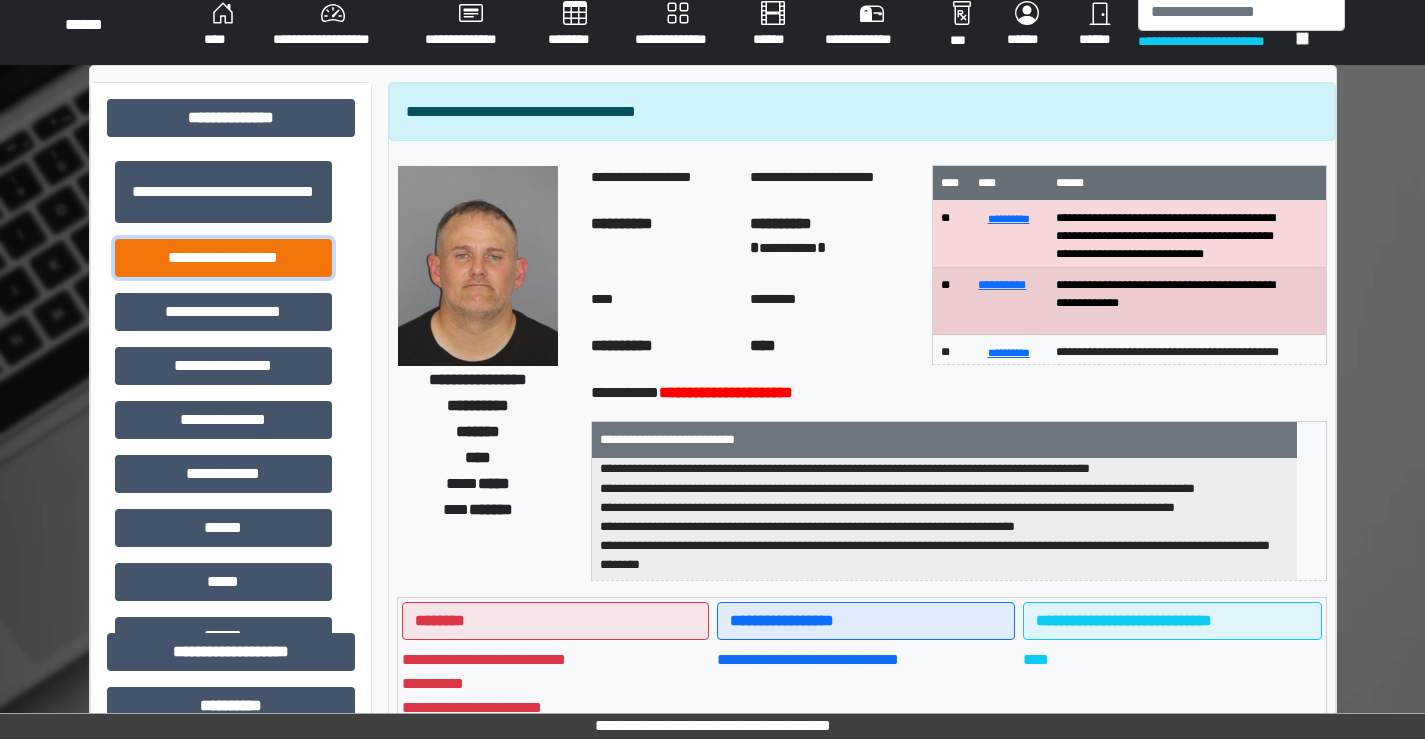 click on "**********" at bounding box center [223, 258] 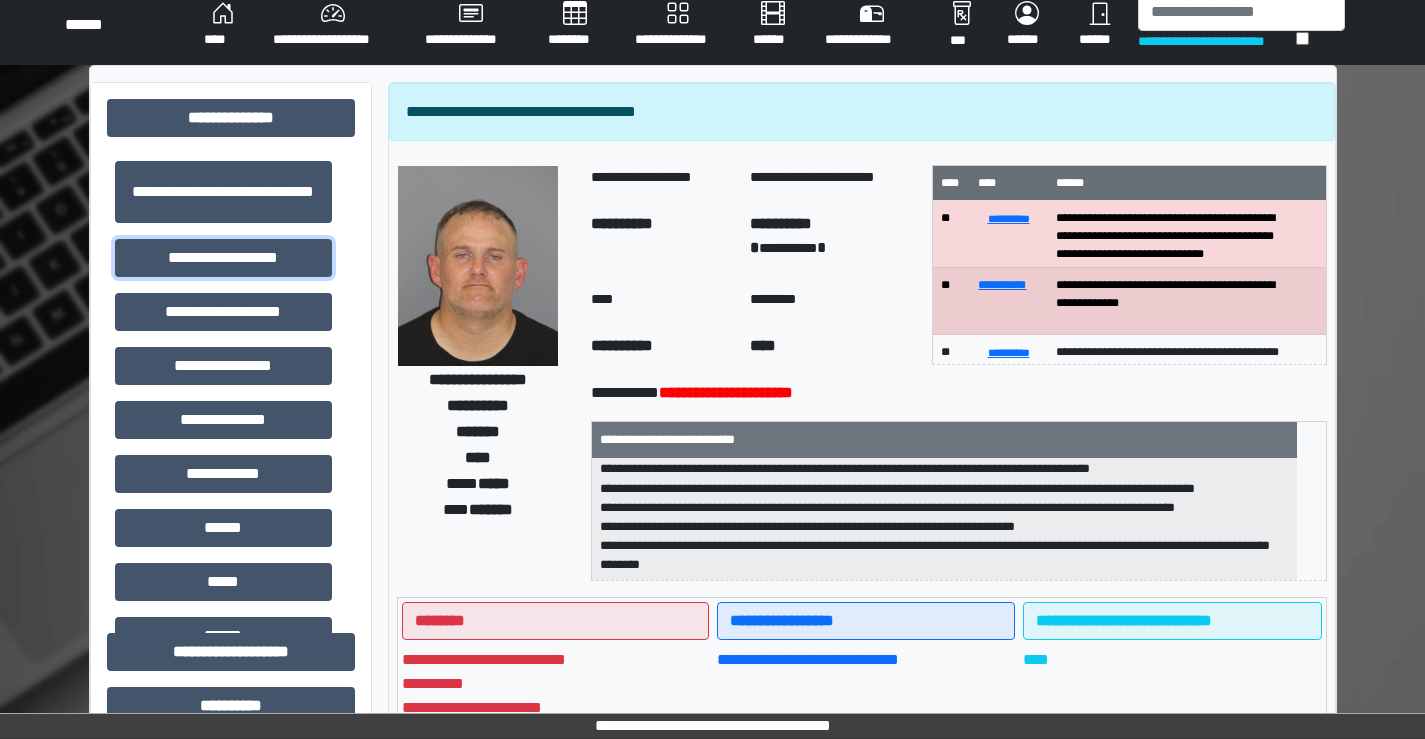 scroll, scrollTop: 2, scrollLeft: 0, axis: vertical 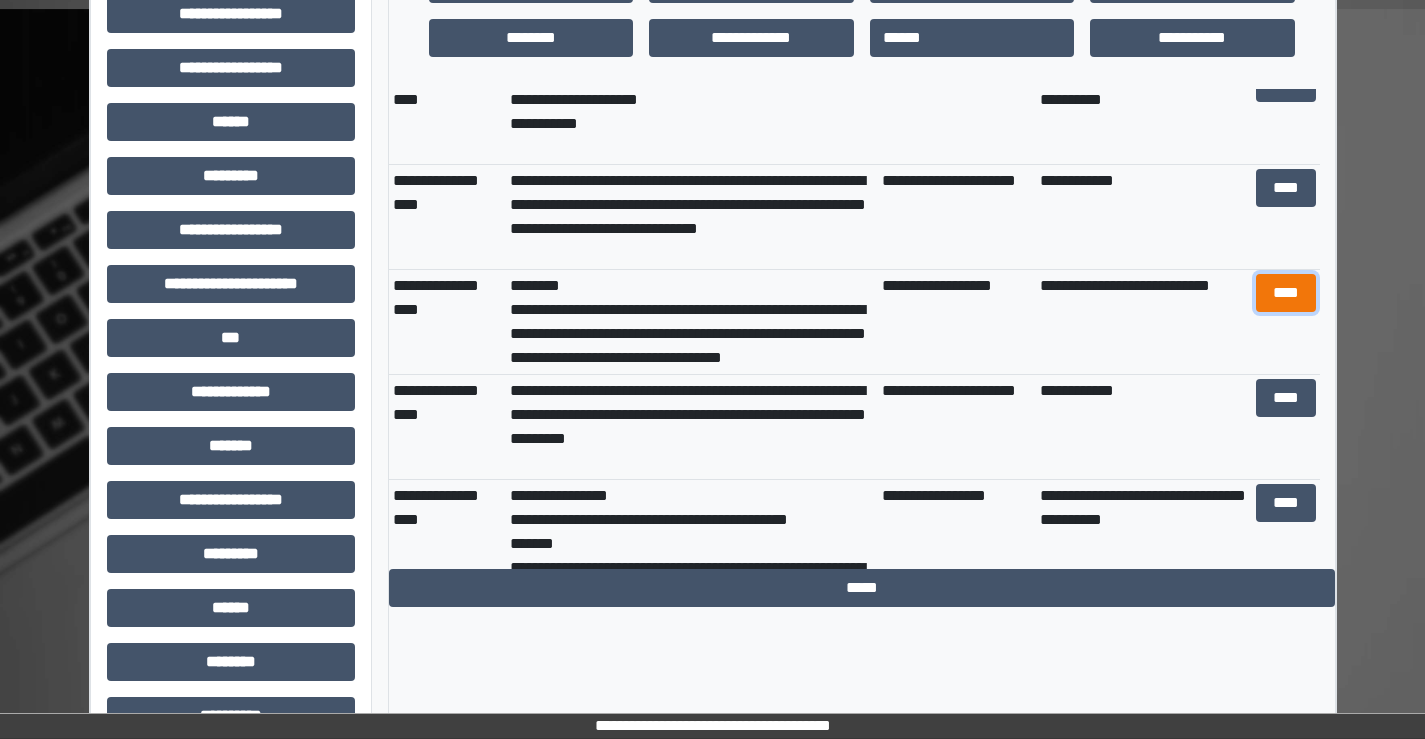 click on "****" at bounding box center (1286, 293) 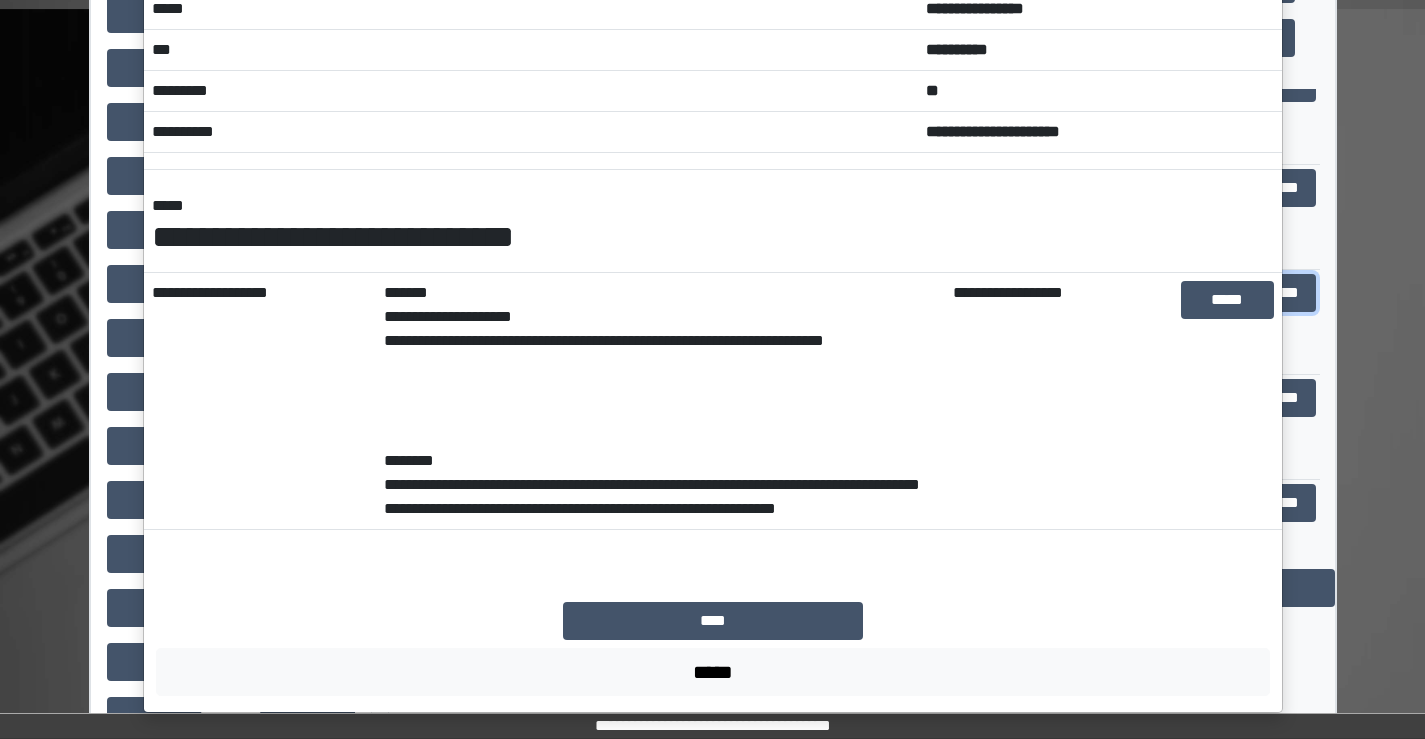 scroll, scrollTop: 110, scrollLeft: 0, axis: vertical 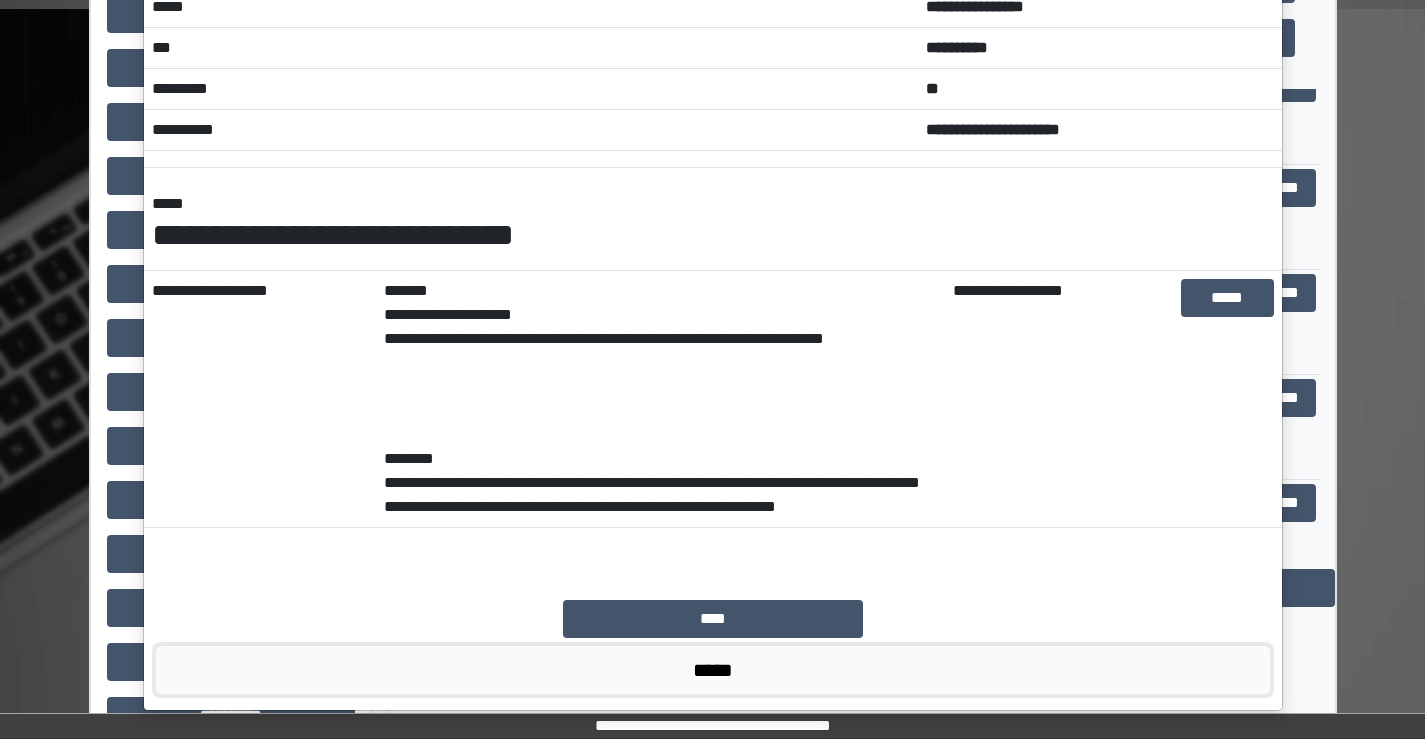 click on "*****" at bounding box center [713, 670] 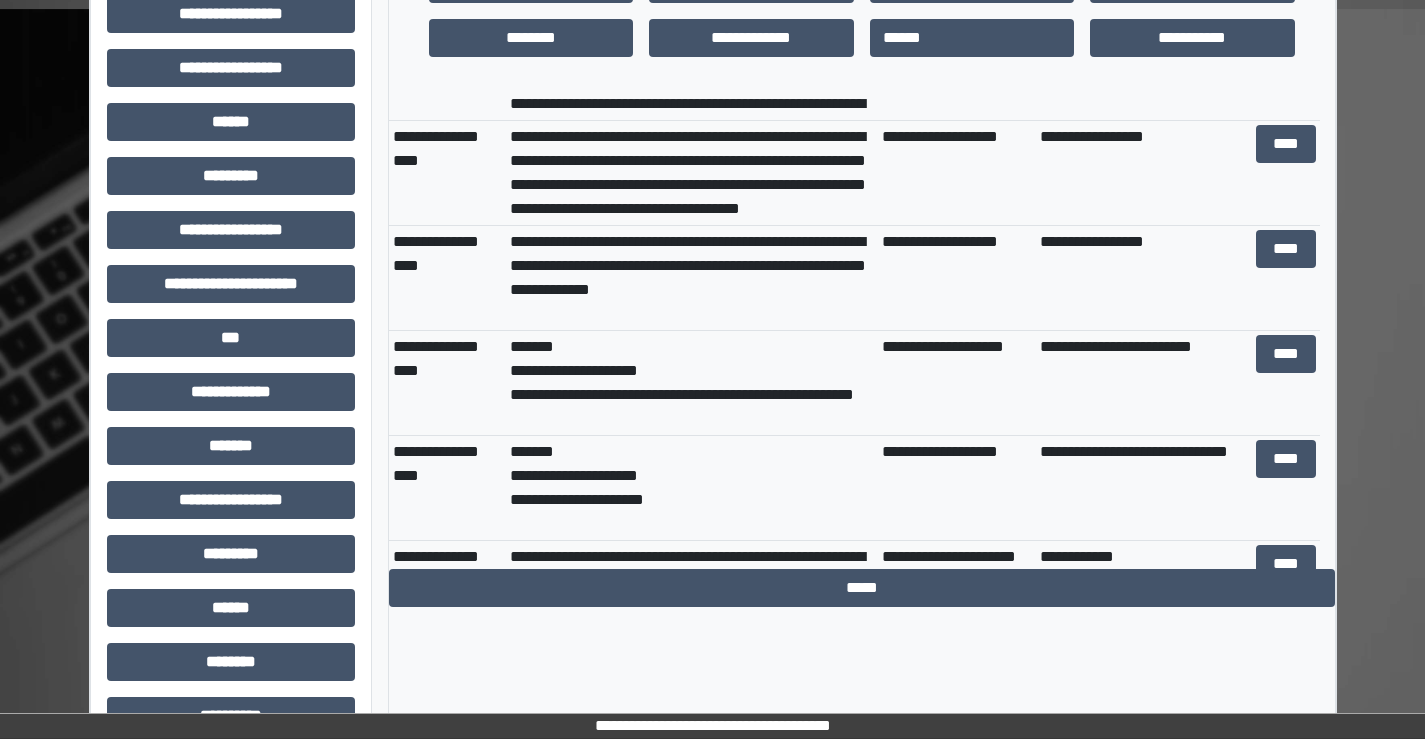 scroll, scrollTop: 600, scrollLeft: 0, axis: vertical 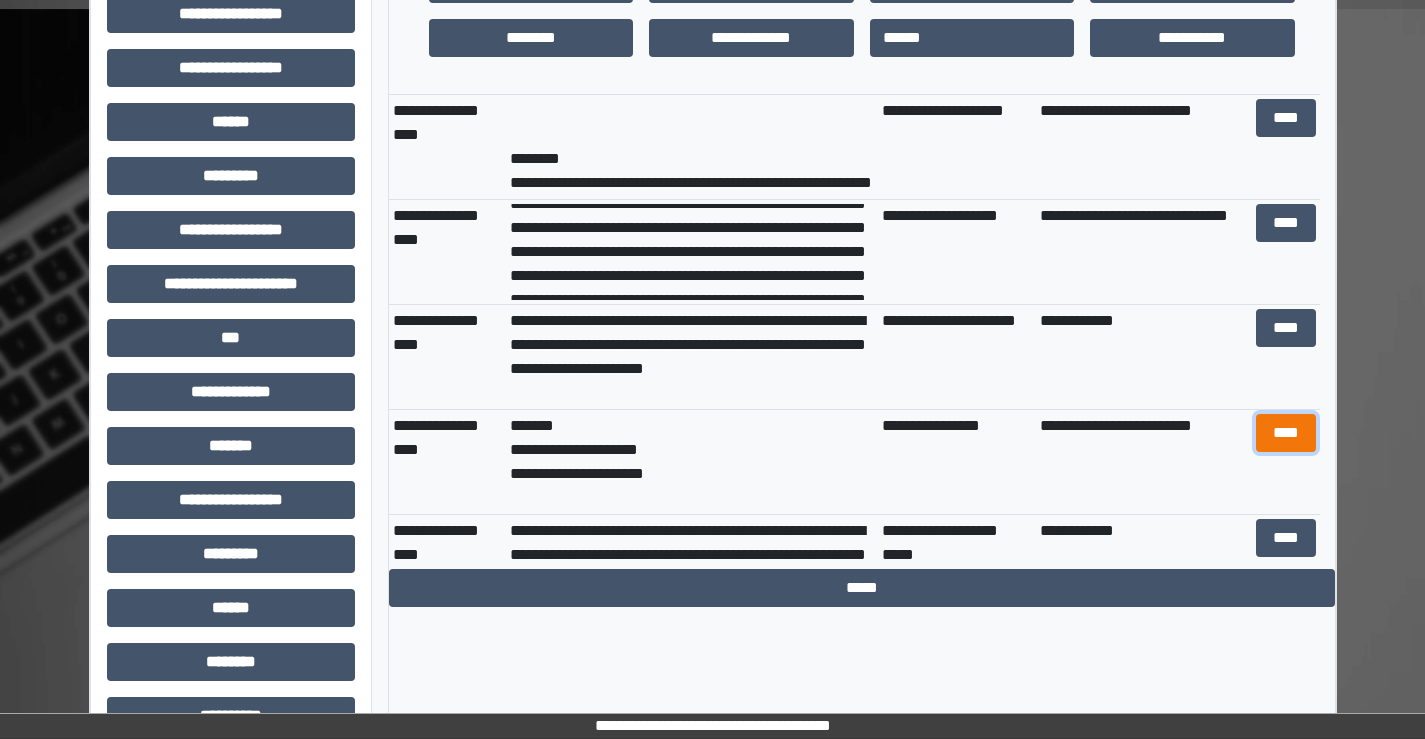 click on "****" at bounding box center [1286, 433] 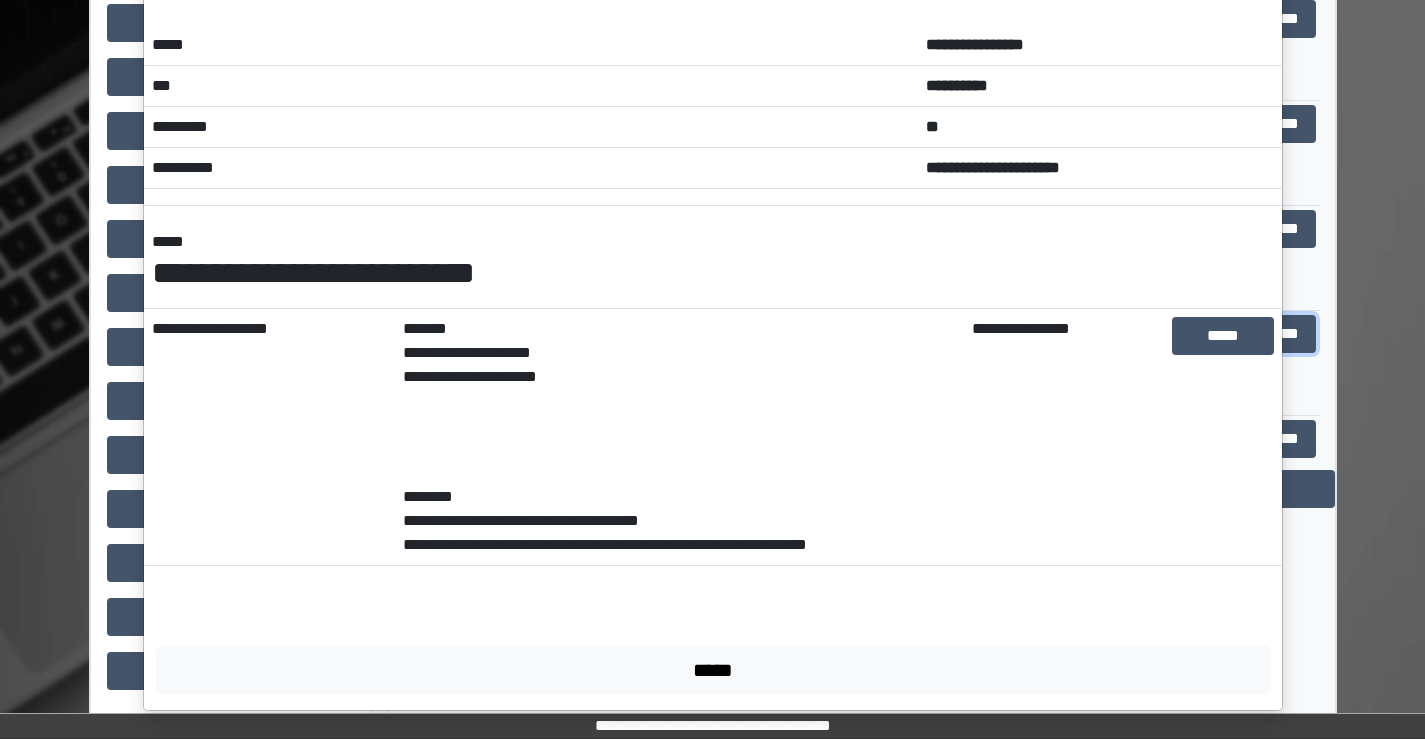 scroll, scrollTop: 915, scrollLeft: 0, axis: vertical 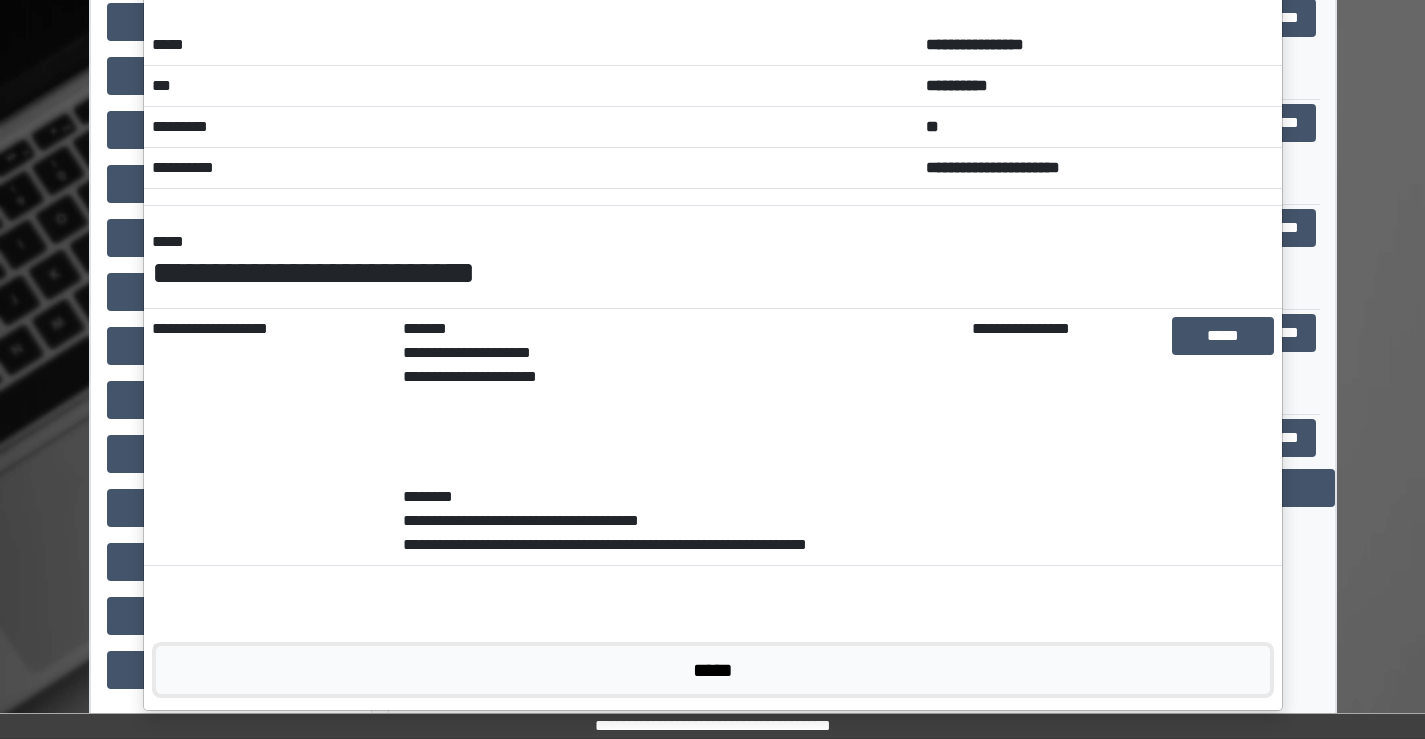 click on "*****" at bounding box center [713, 670] 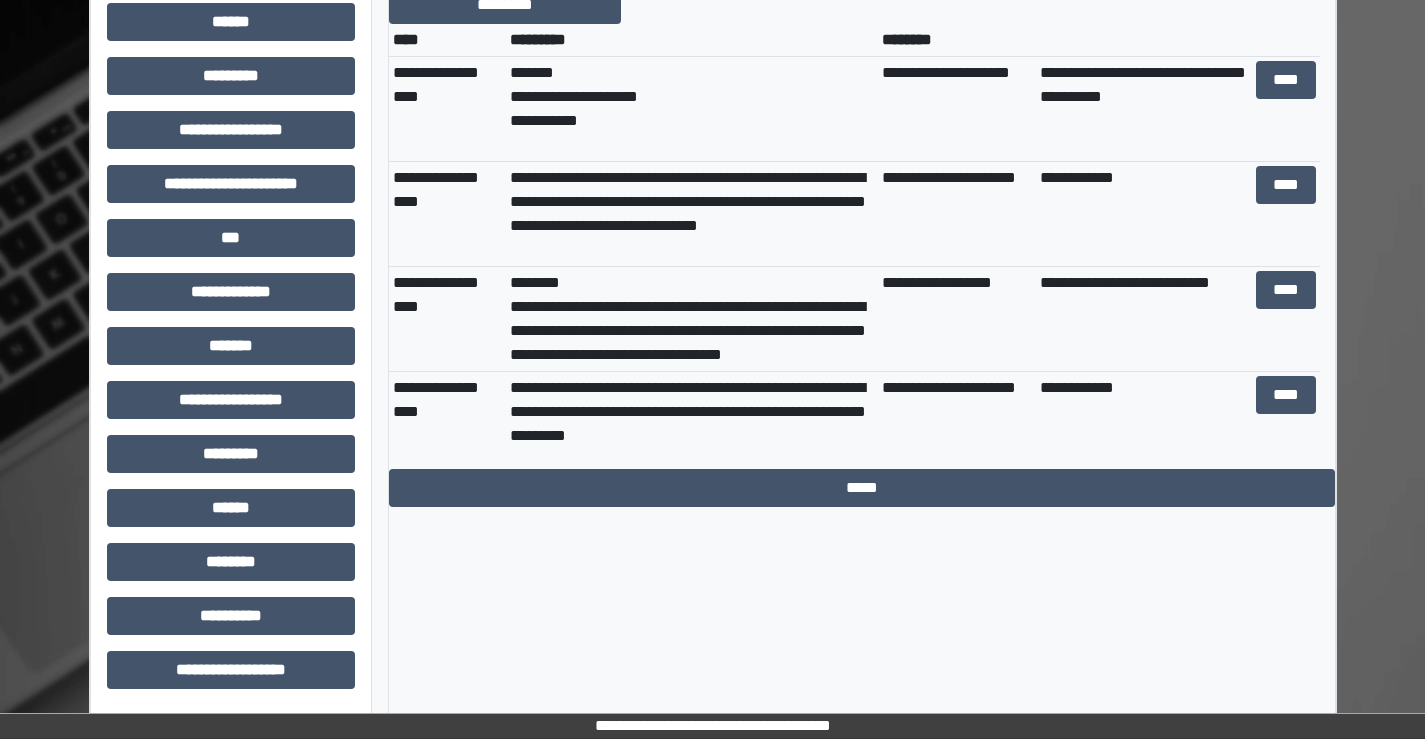 scroll, scrollTop: 0, scrollLeft: 0, axis: both 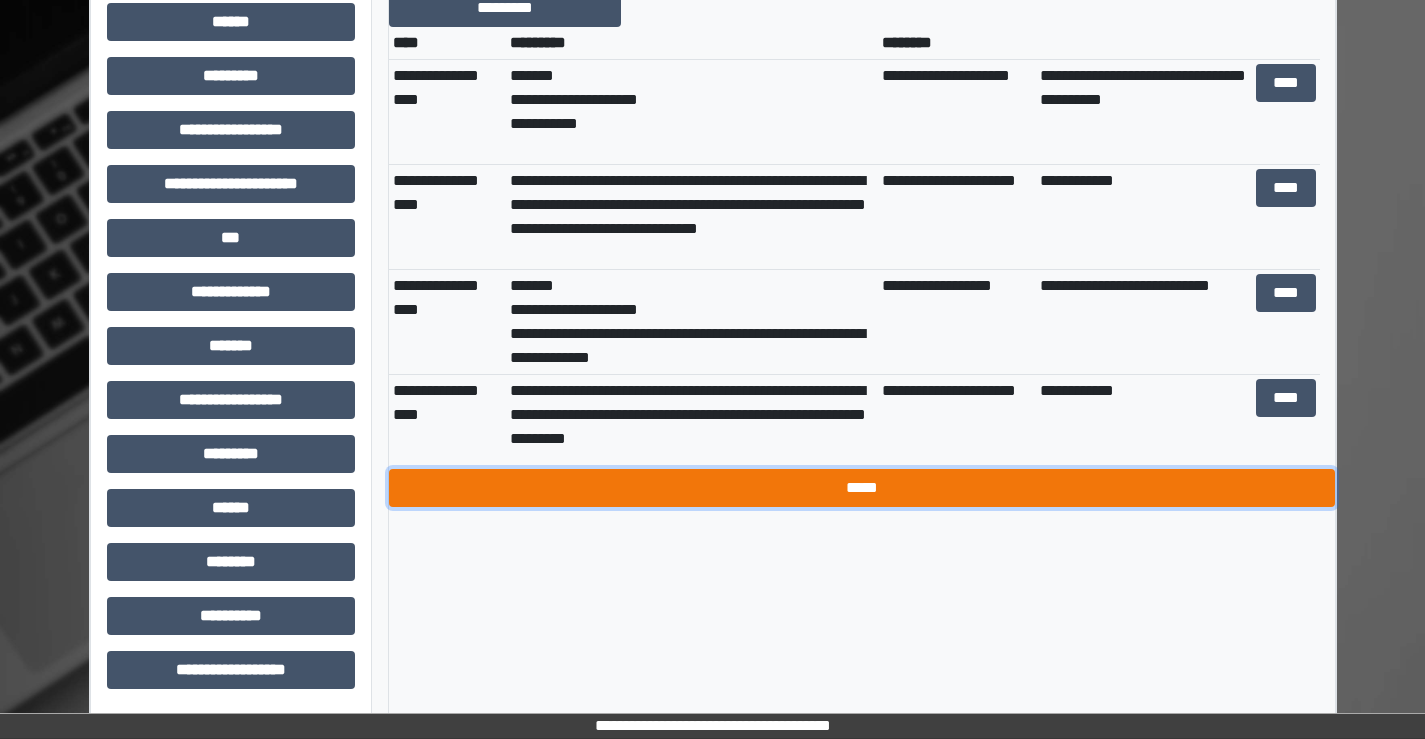 click on "*****" at bounding box center (862, 488) 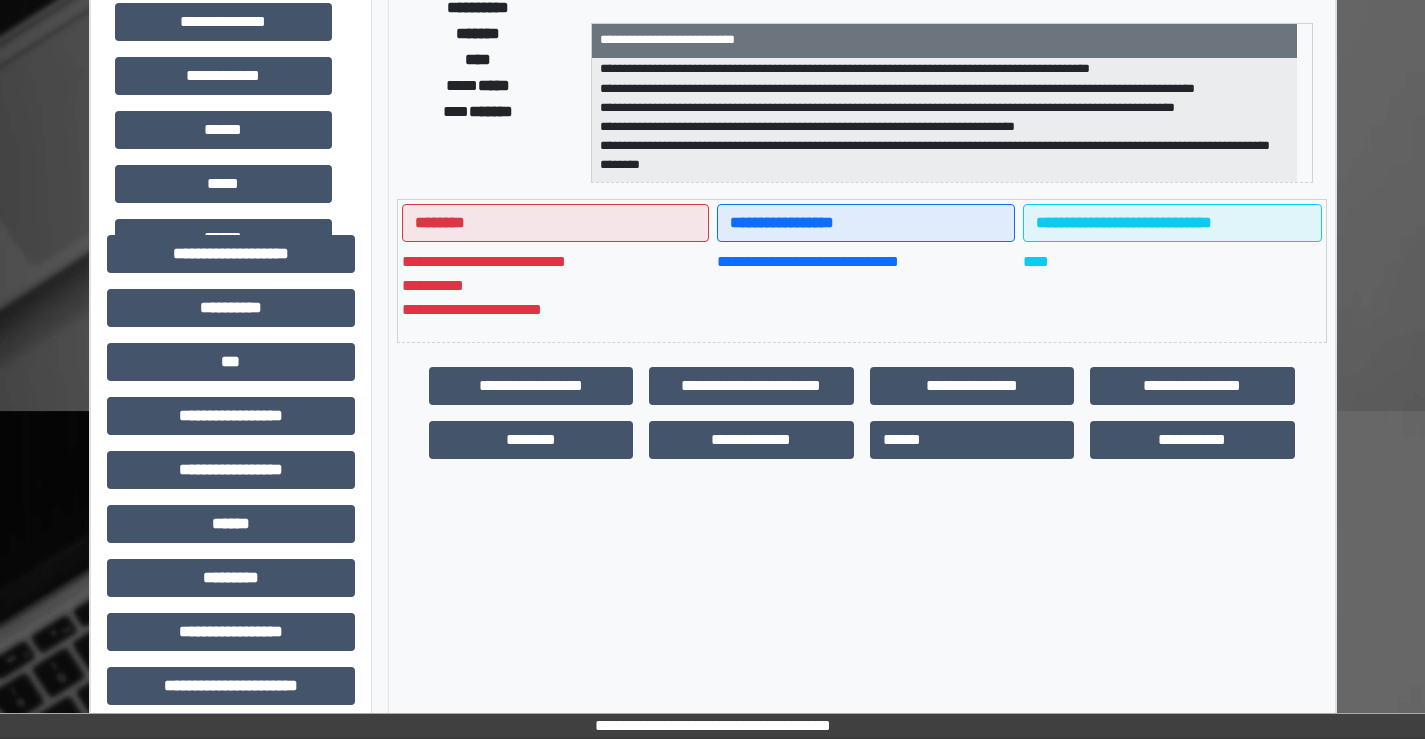 scroll, scrollTop: 315, scrollLeft: 0, axis: vertical 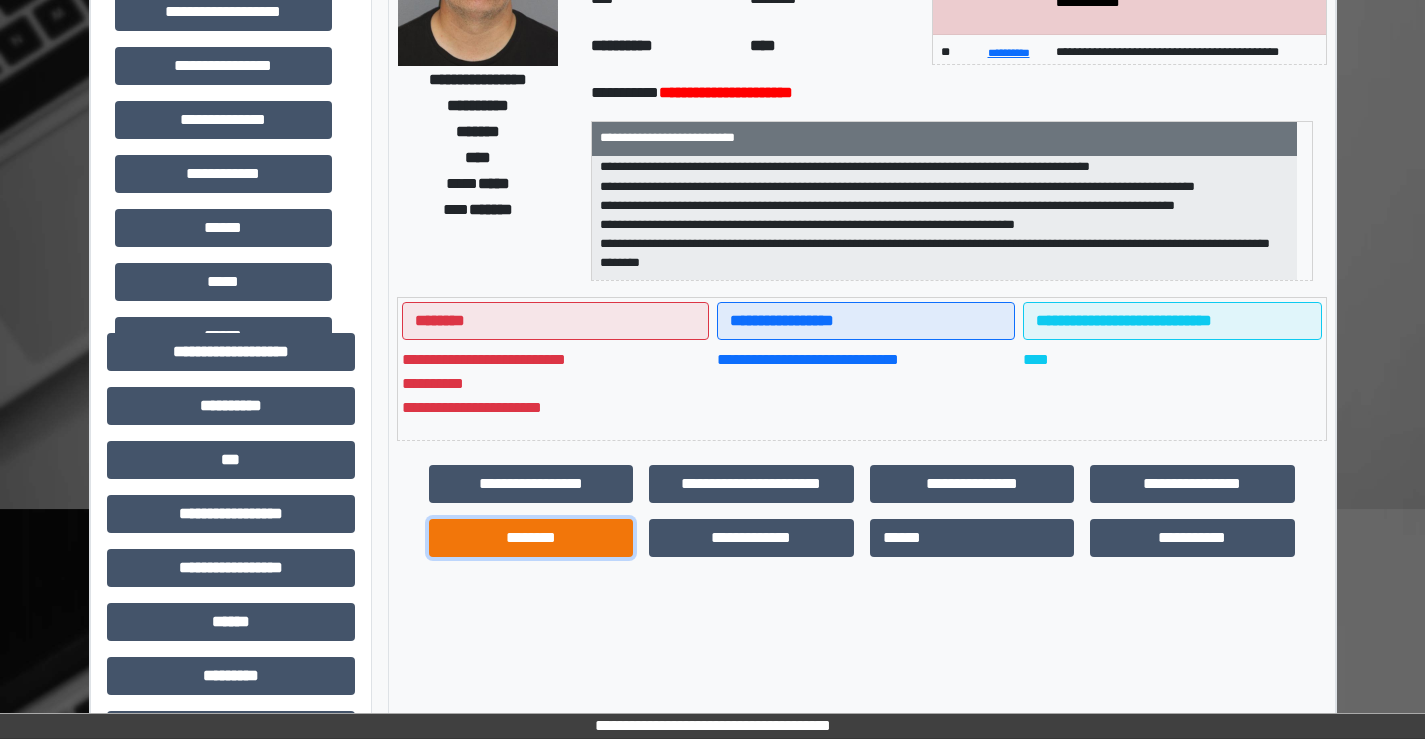 click on "********" at bounding box center (531, 538) 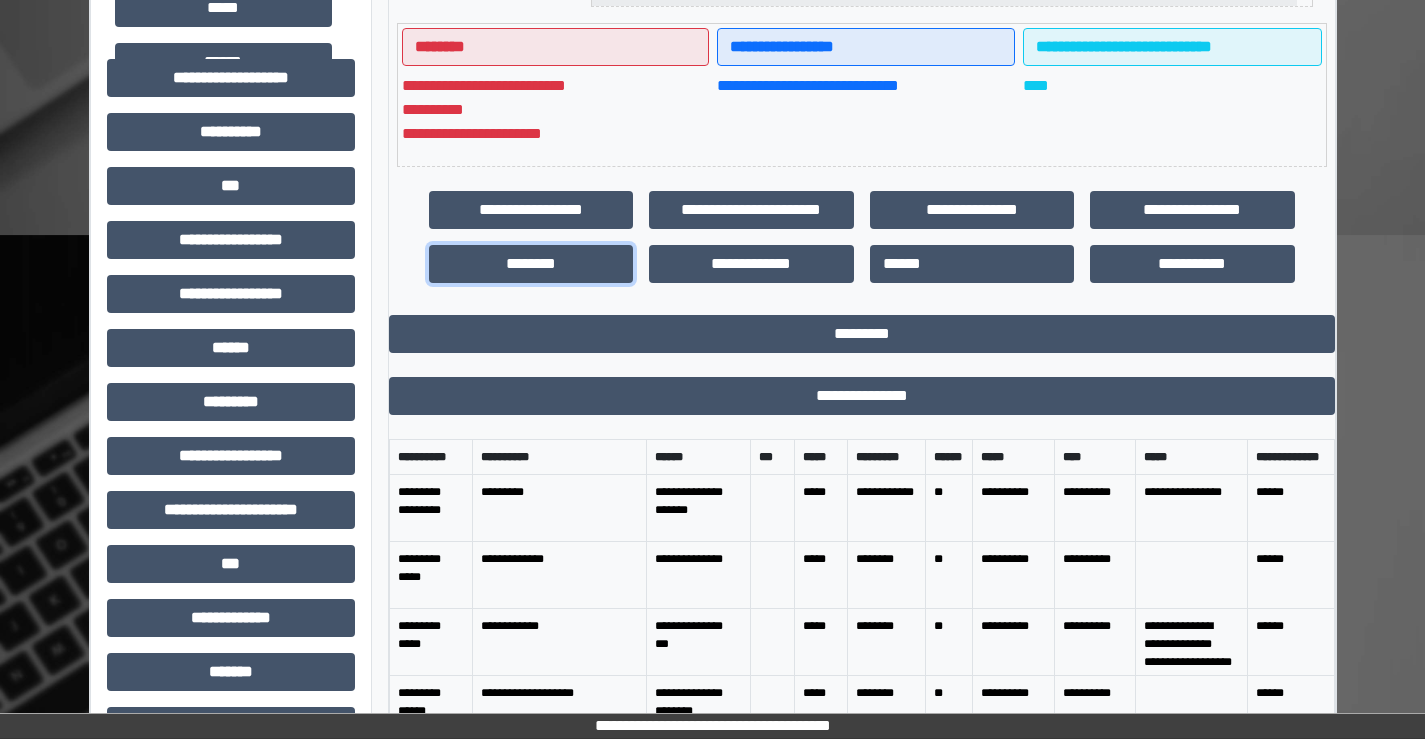 scroll, scrollTop: 615, scrollLeft: 0, axis: vertical 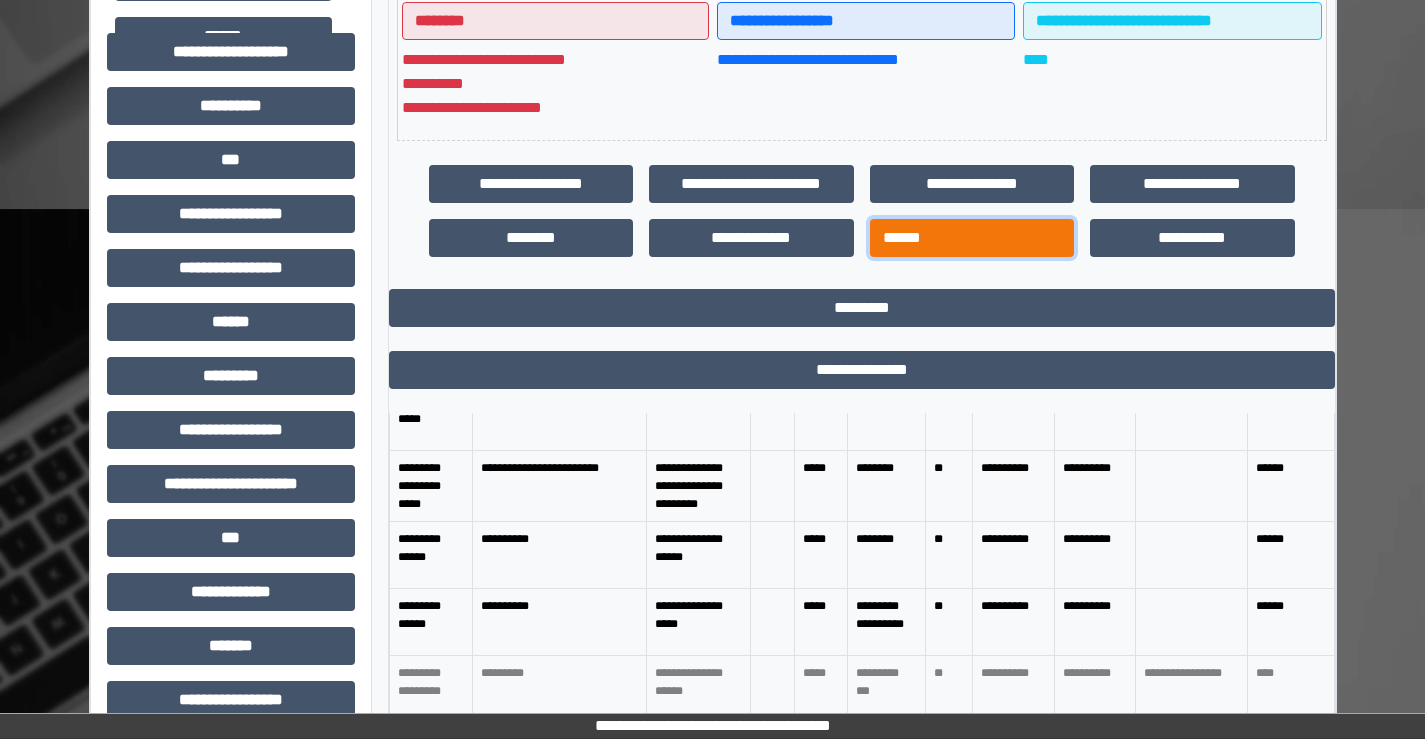 click on "******" at bounding box center (972, 238) 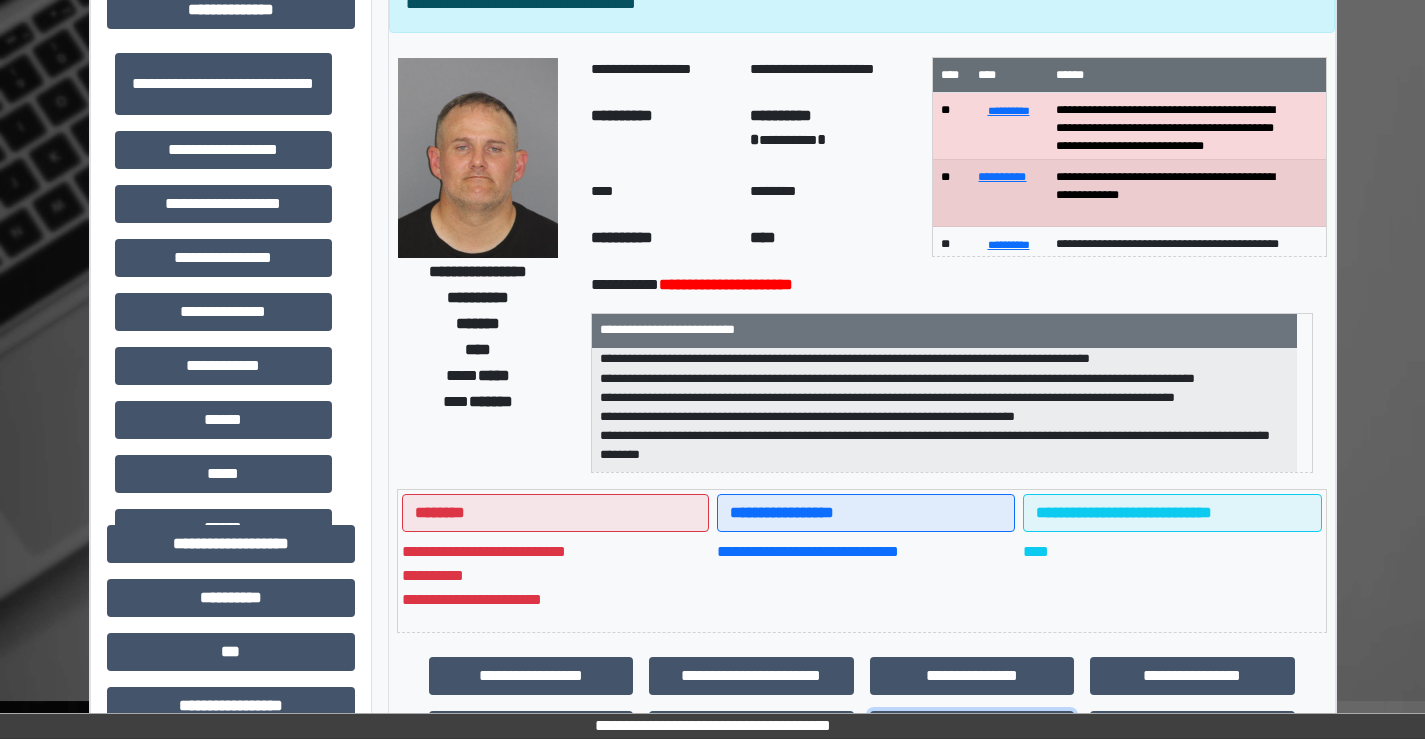 scroll, scrollTop: 0, scrollLeft: 0, axis: both 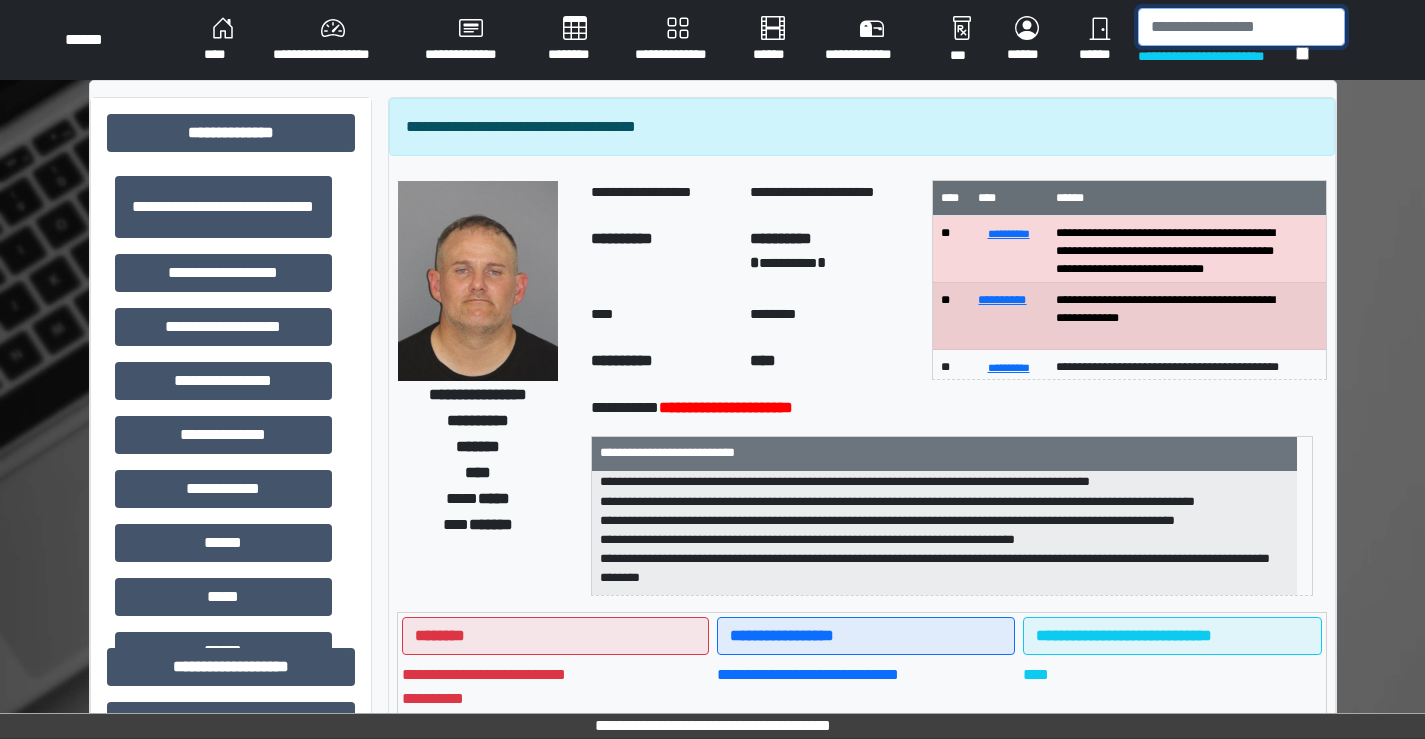 click at bounding box center (1241, 27) 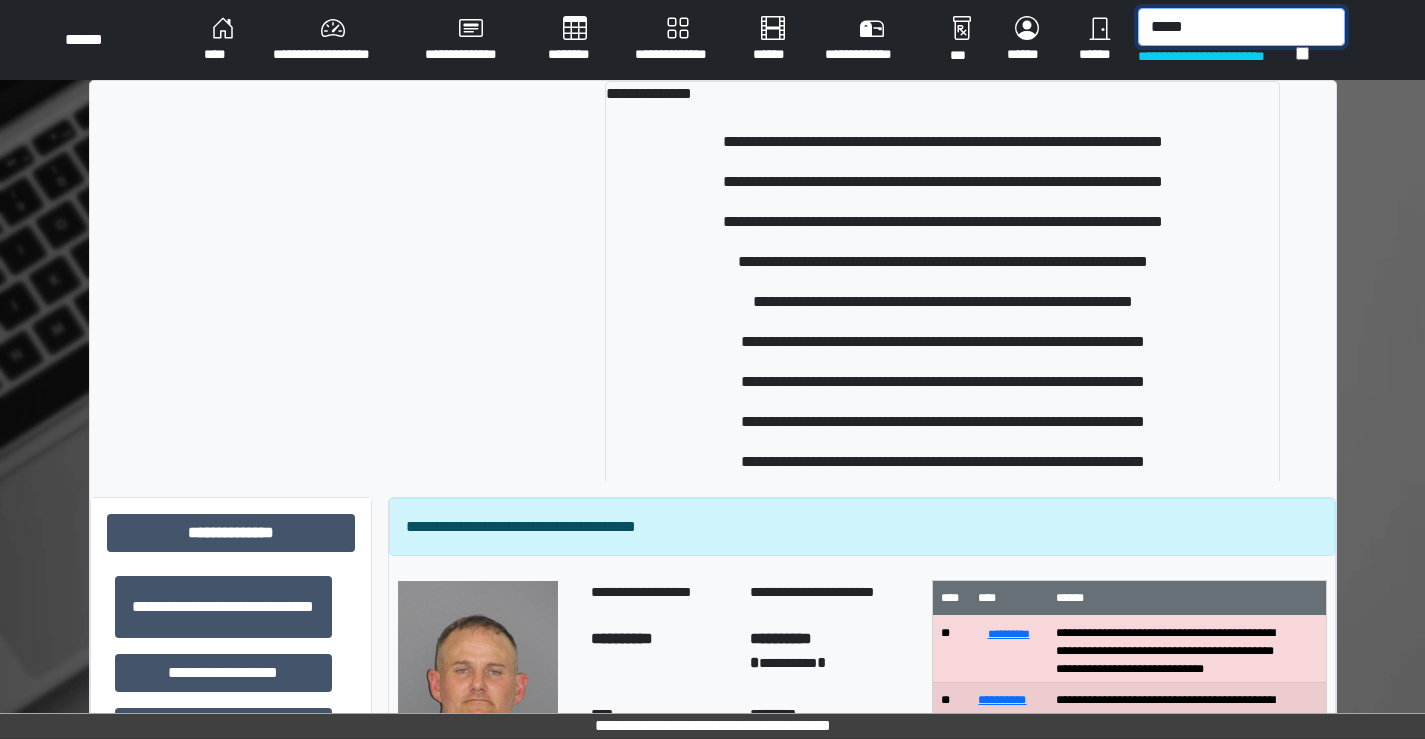 type on "*****" 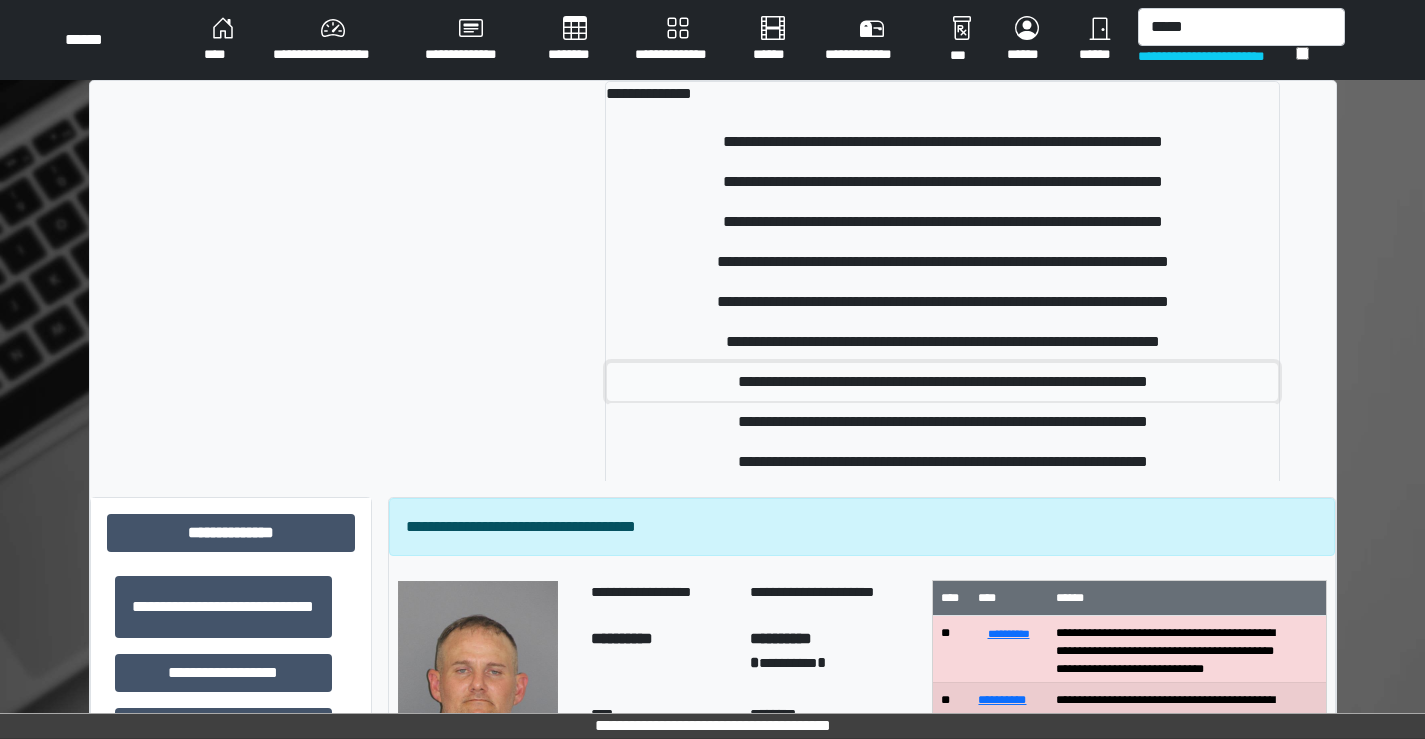 click on "**********" at bounding box center [942, 382] 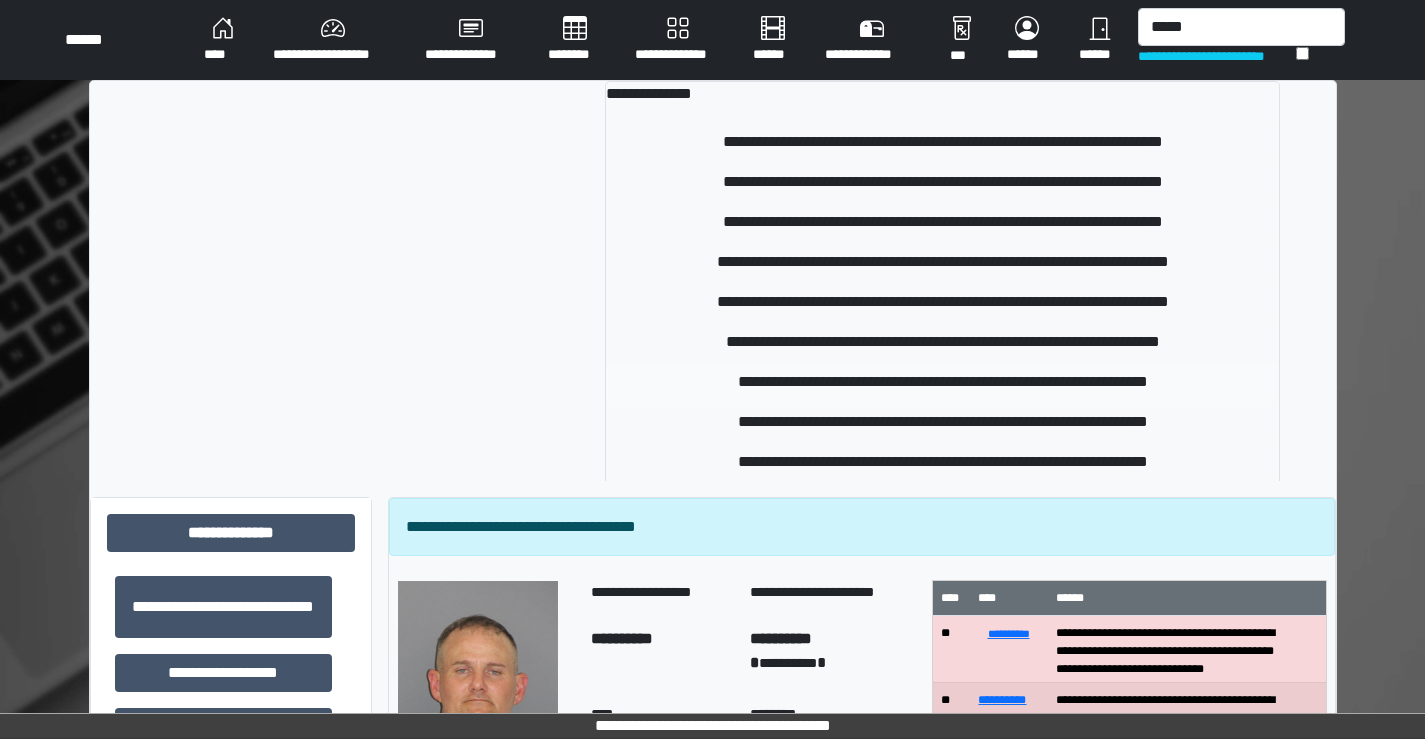 type 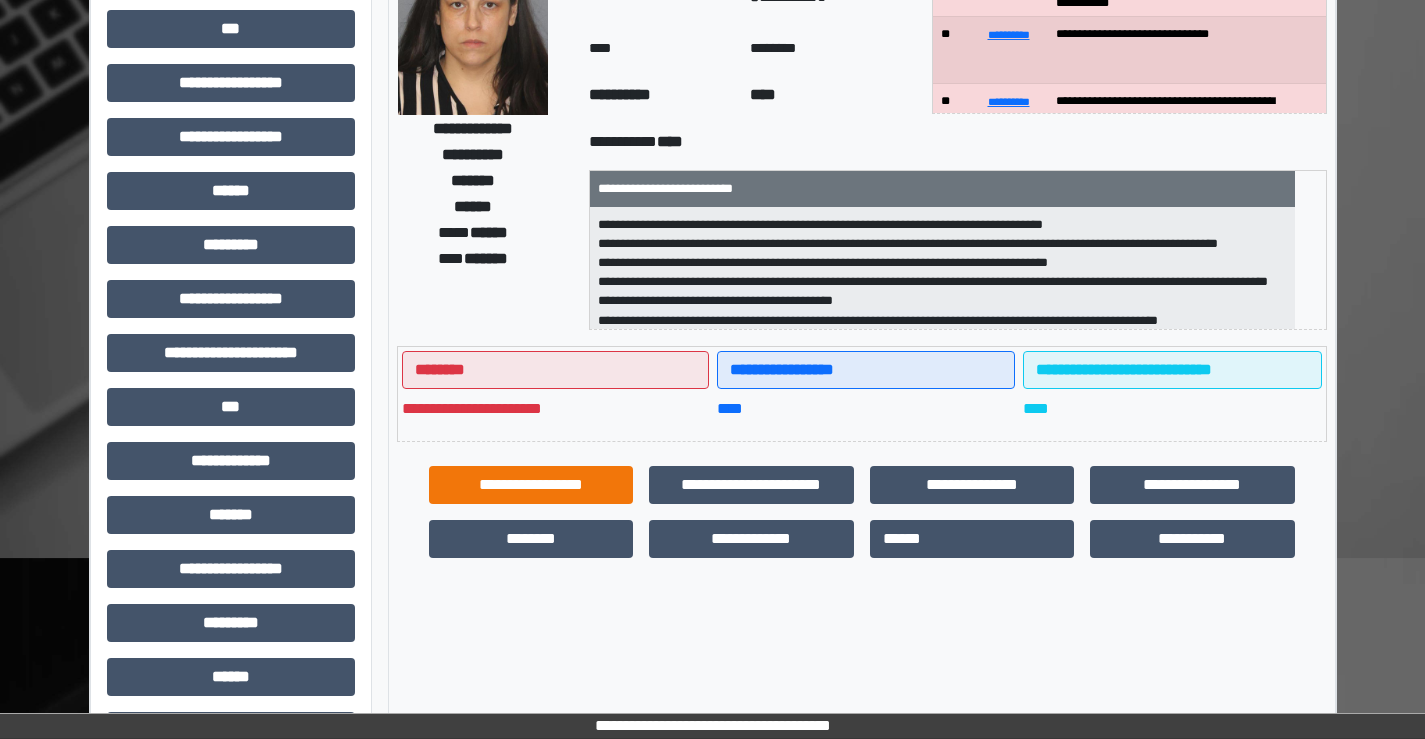 scroll, scrollTop: 300, scrollLeft: 0, axis: vertical 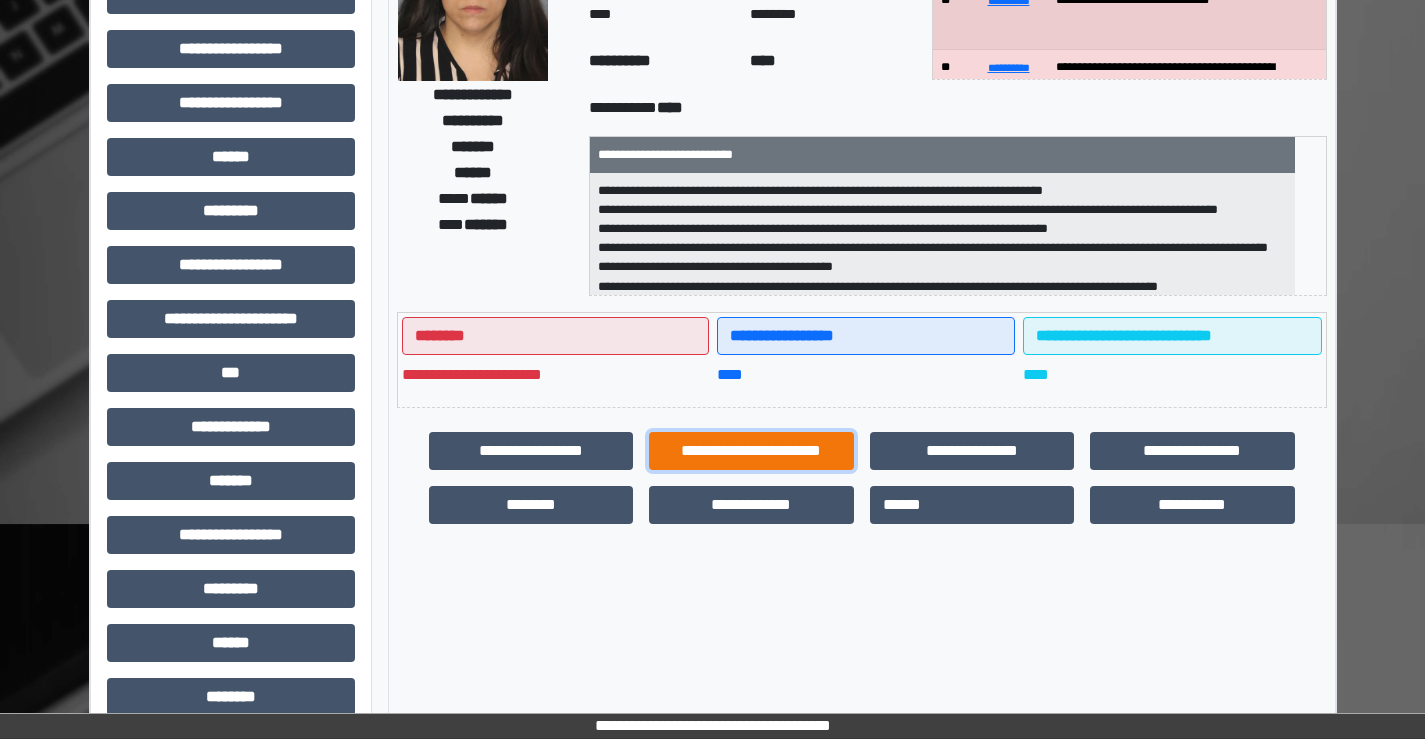 click on "**********" at bounding box center (751, 451) 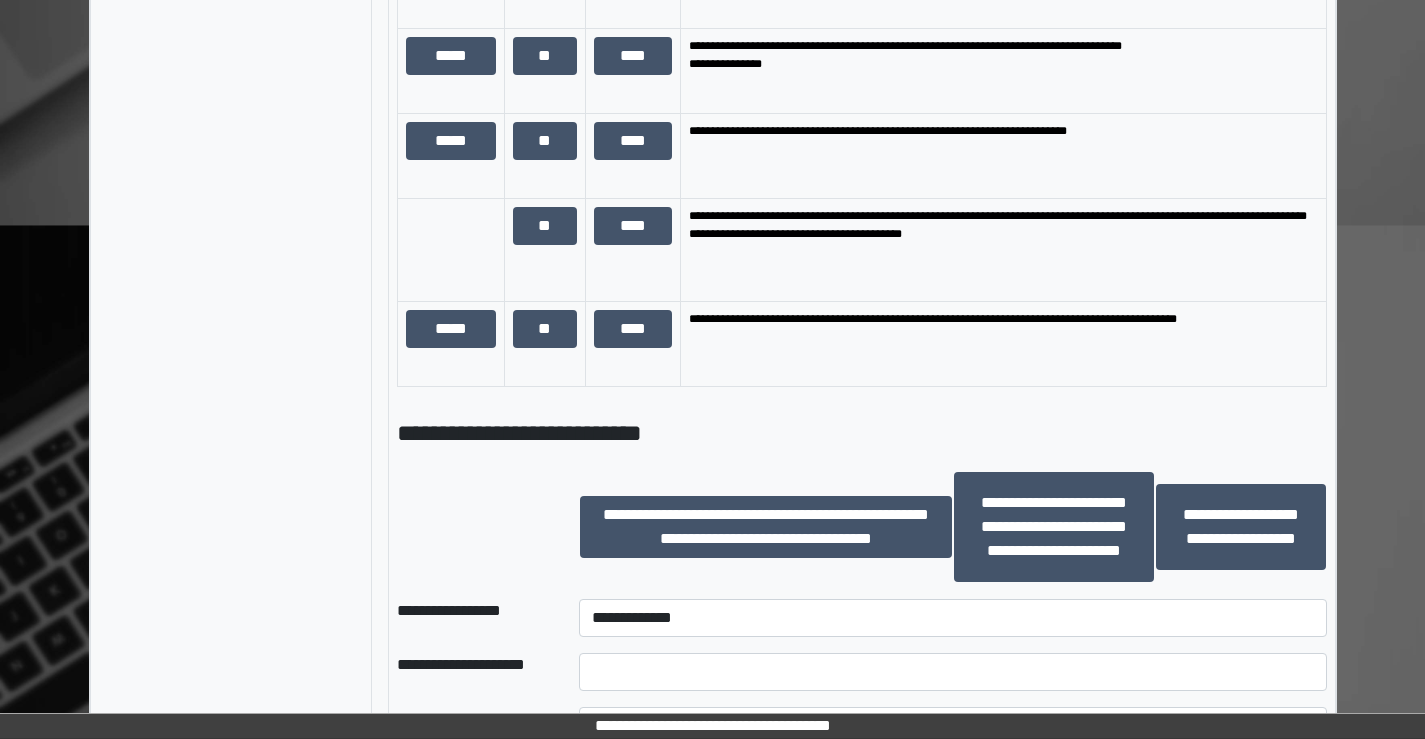 scroll, scrollTop: 1700, scrollLeft: 0, axis: vertical 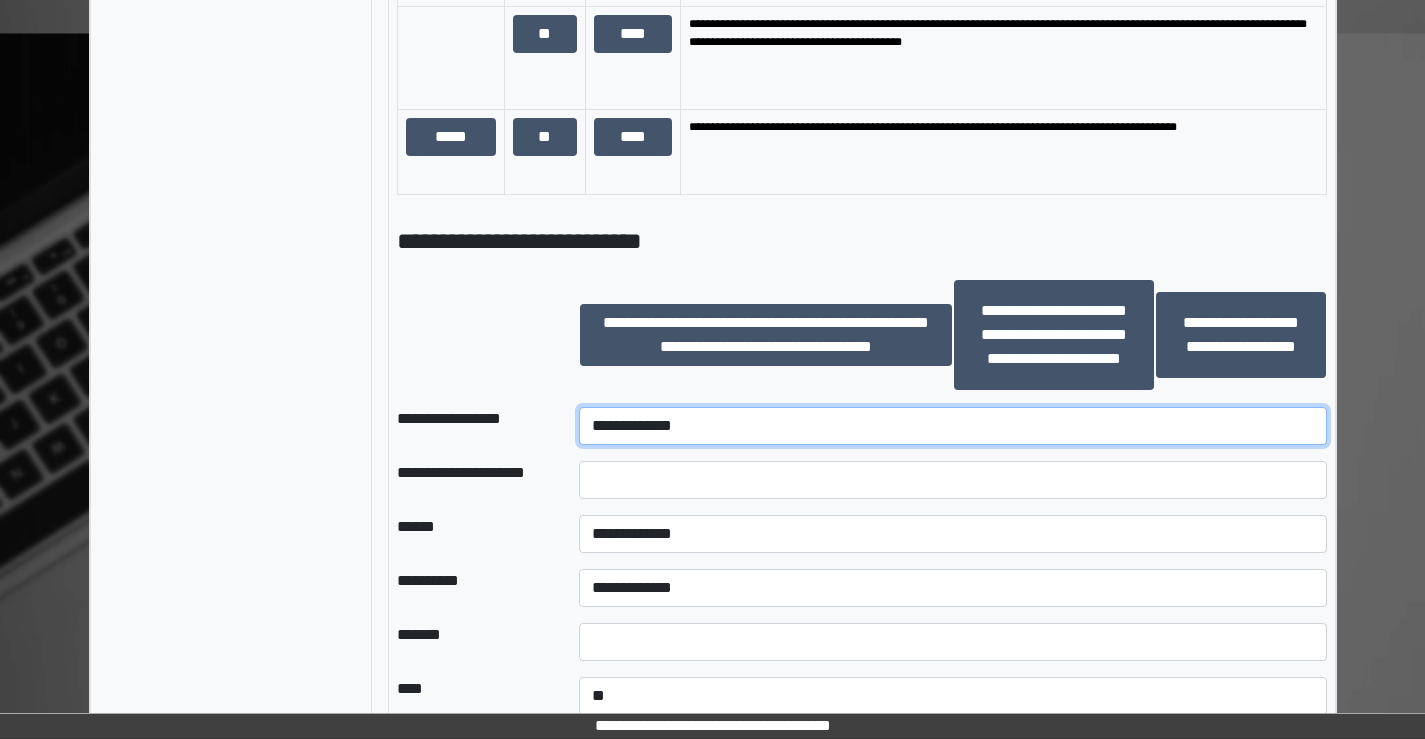 click on "**********" at bounding box center [952, 426] 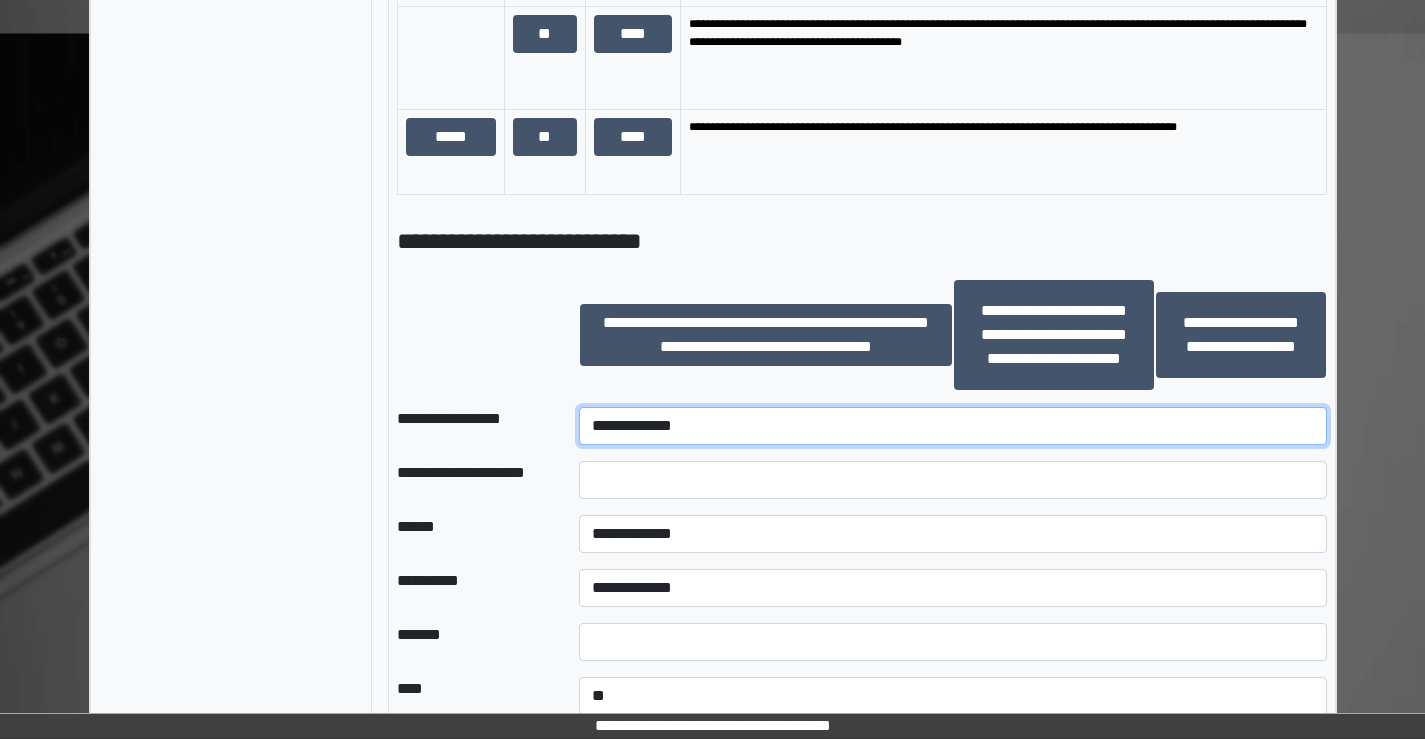 select on "********" 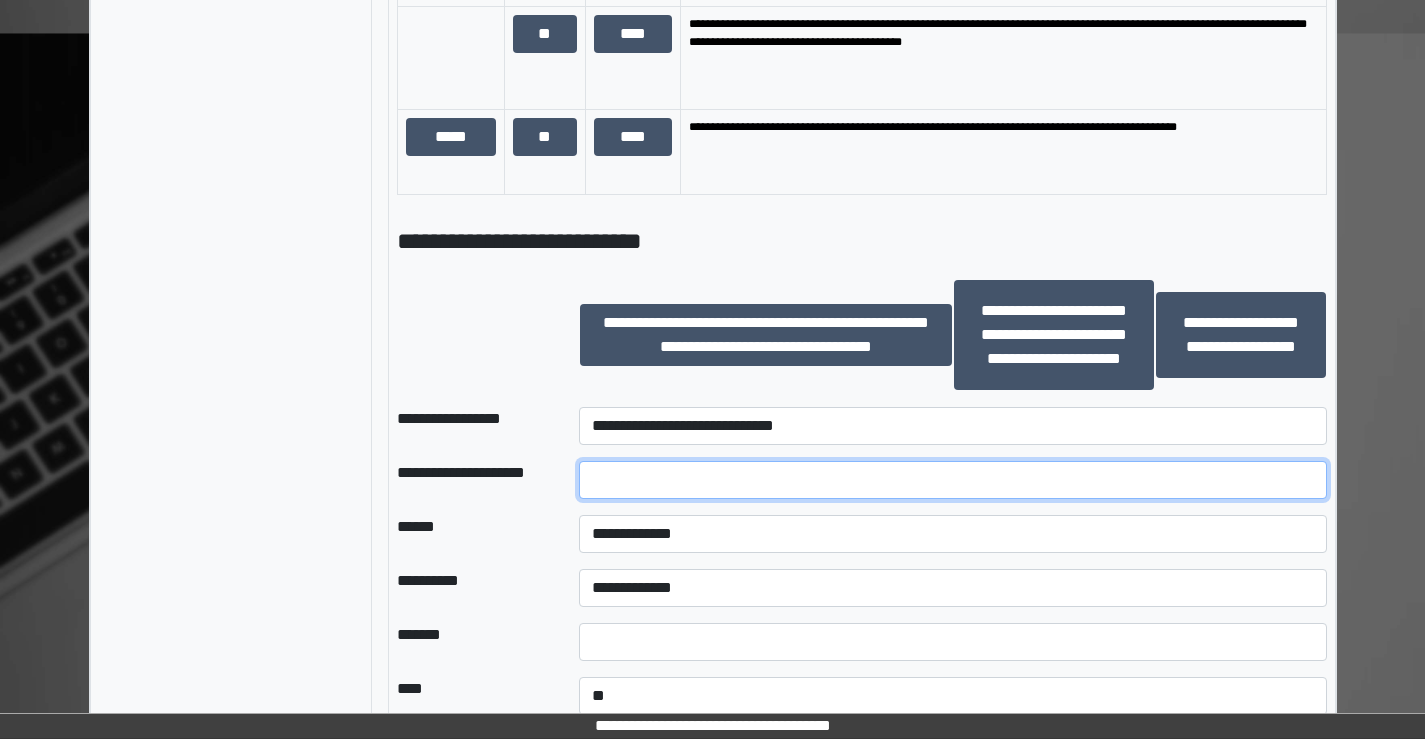 click at bounding box center (952, 480) 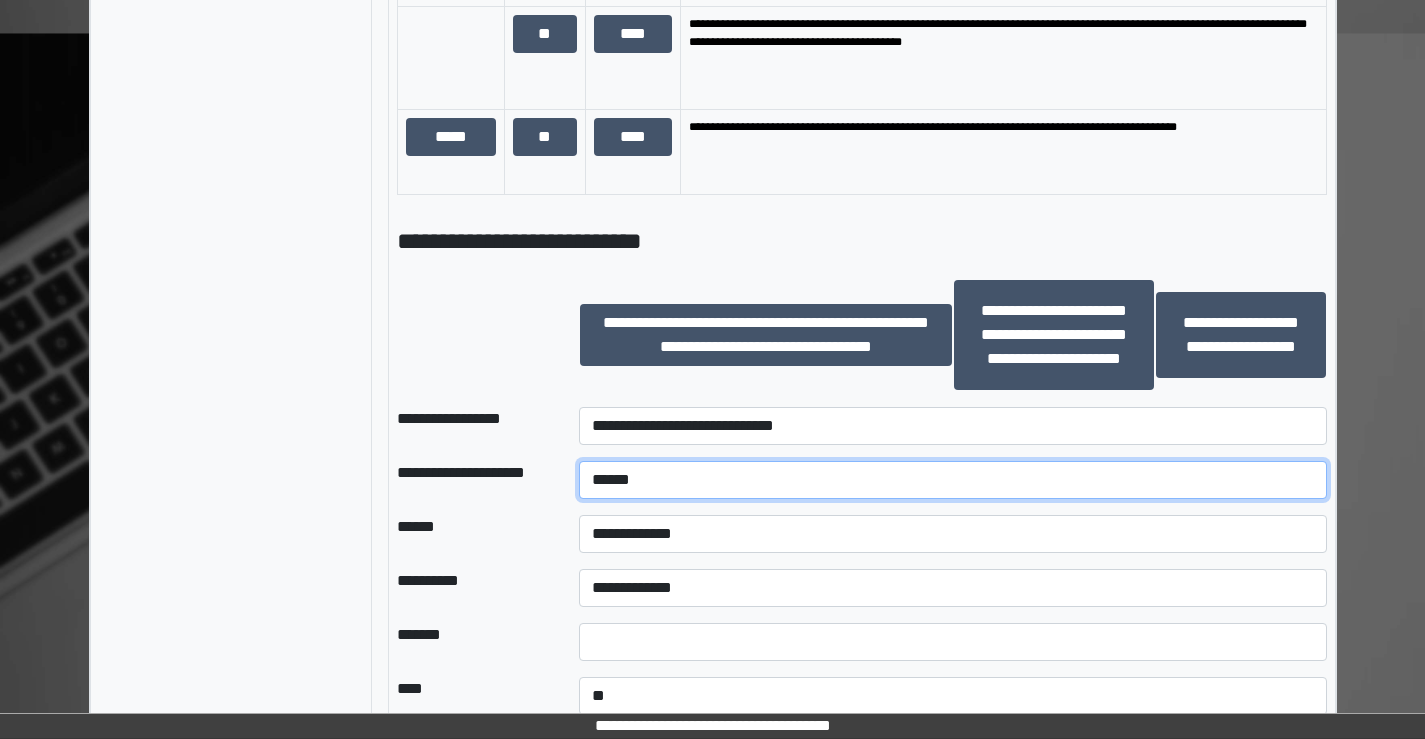 type on "*****" 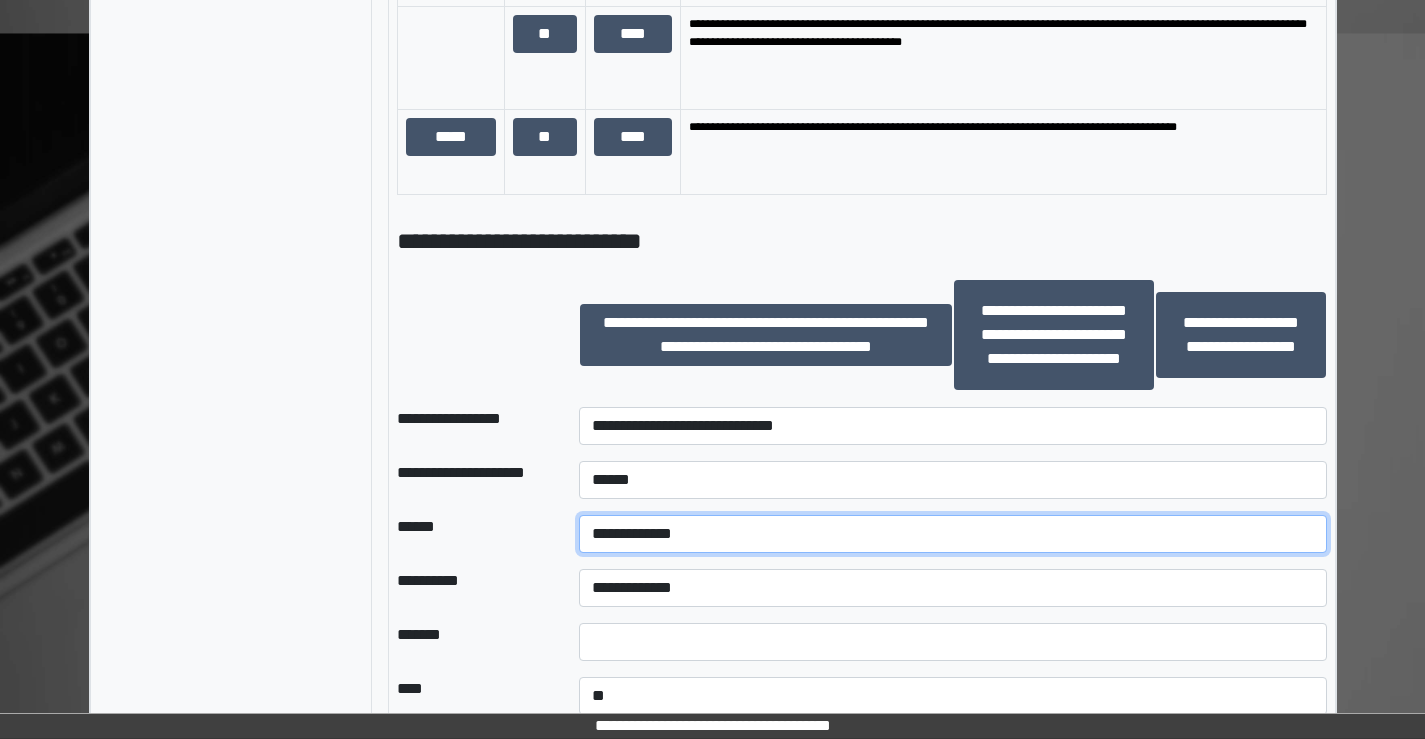 click on "**********" at bounding box center [952, 534] 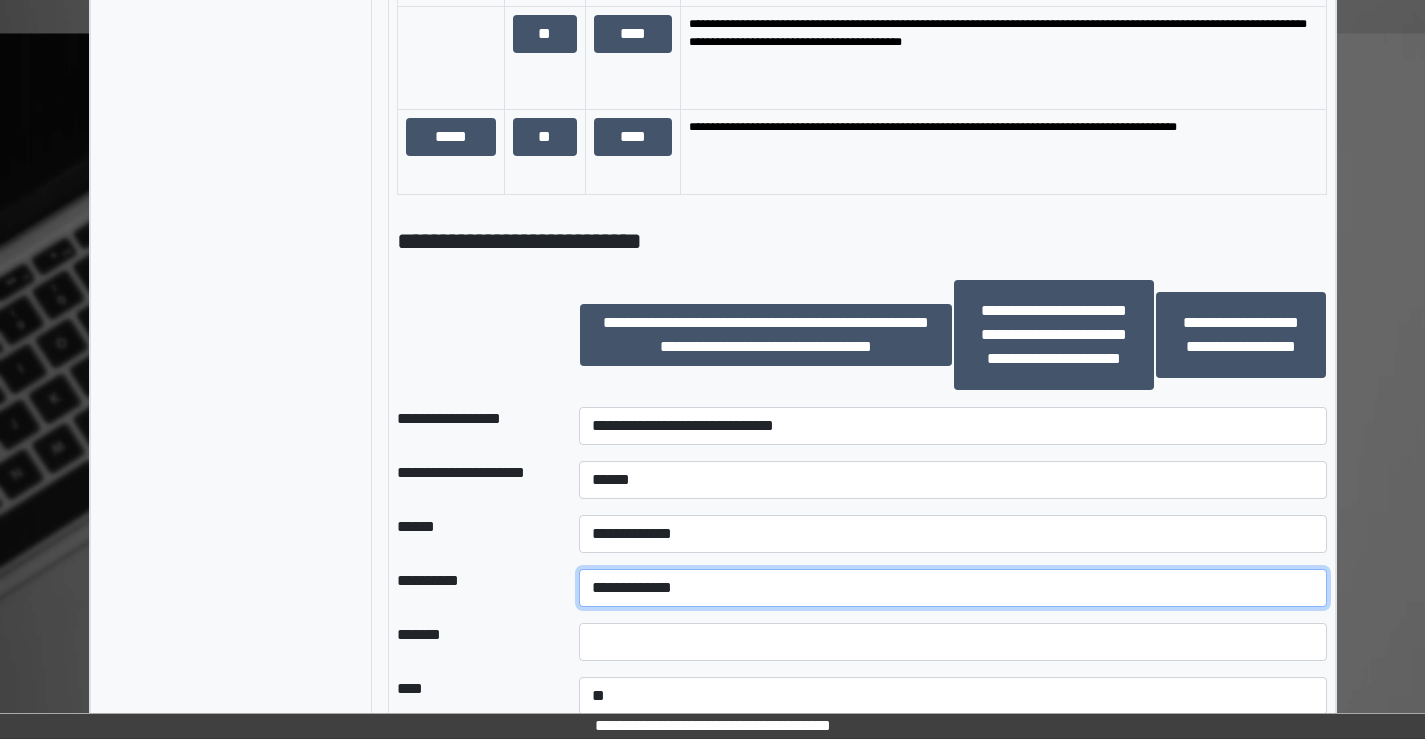 click on "**********" at bounding box center [952, 588] 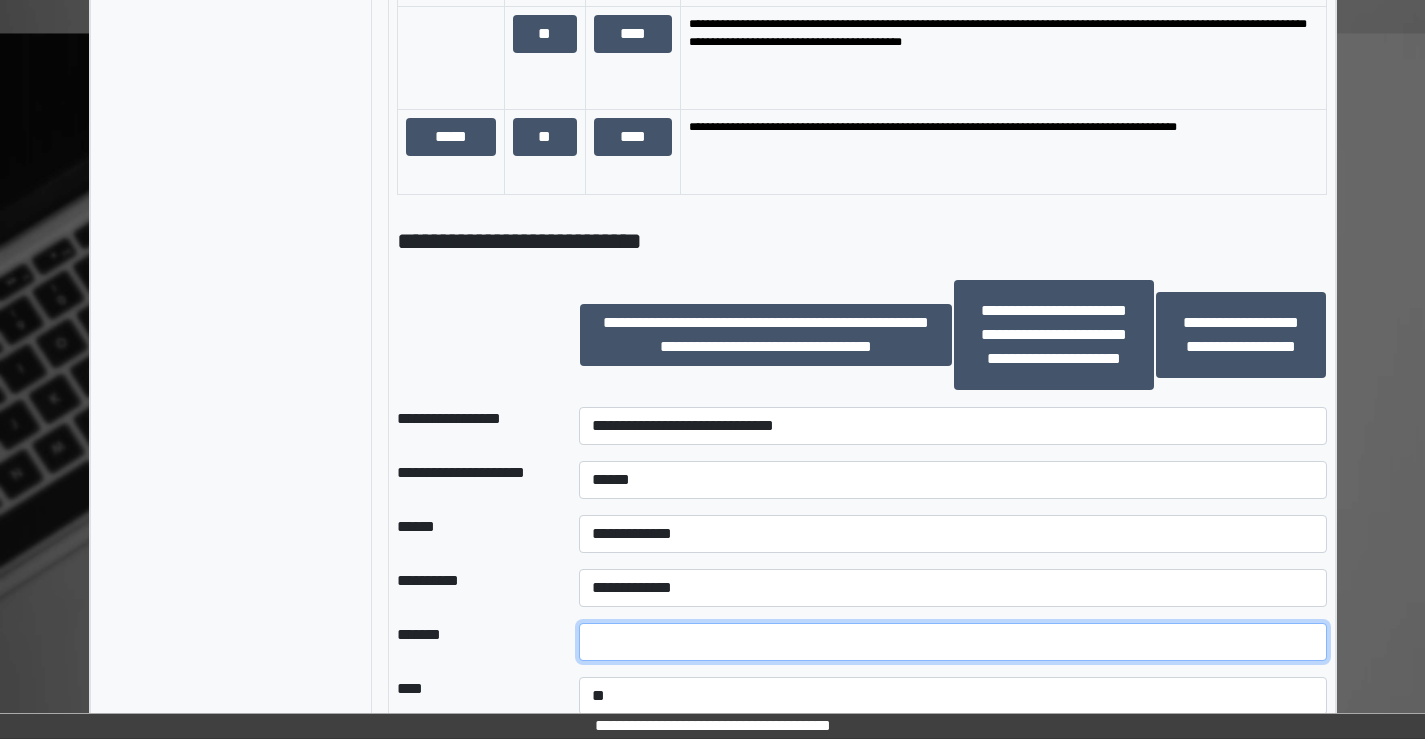 click at bounding box center [952, 642] 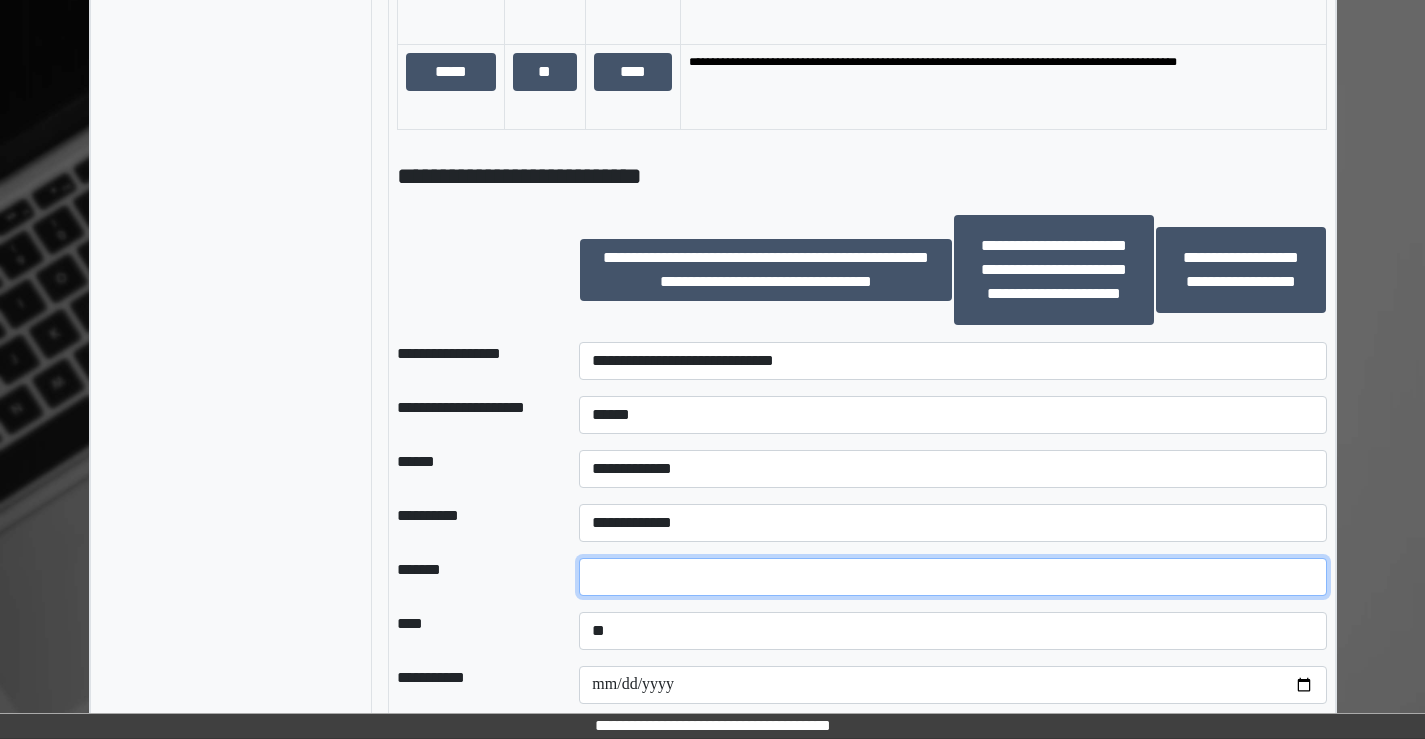 scroll, scrollTop: 1800, scrollLeft: 0, axis: vertical 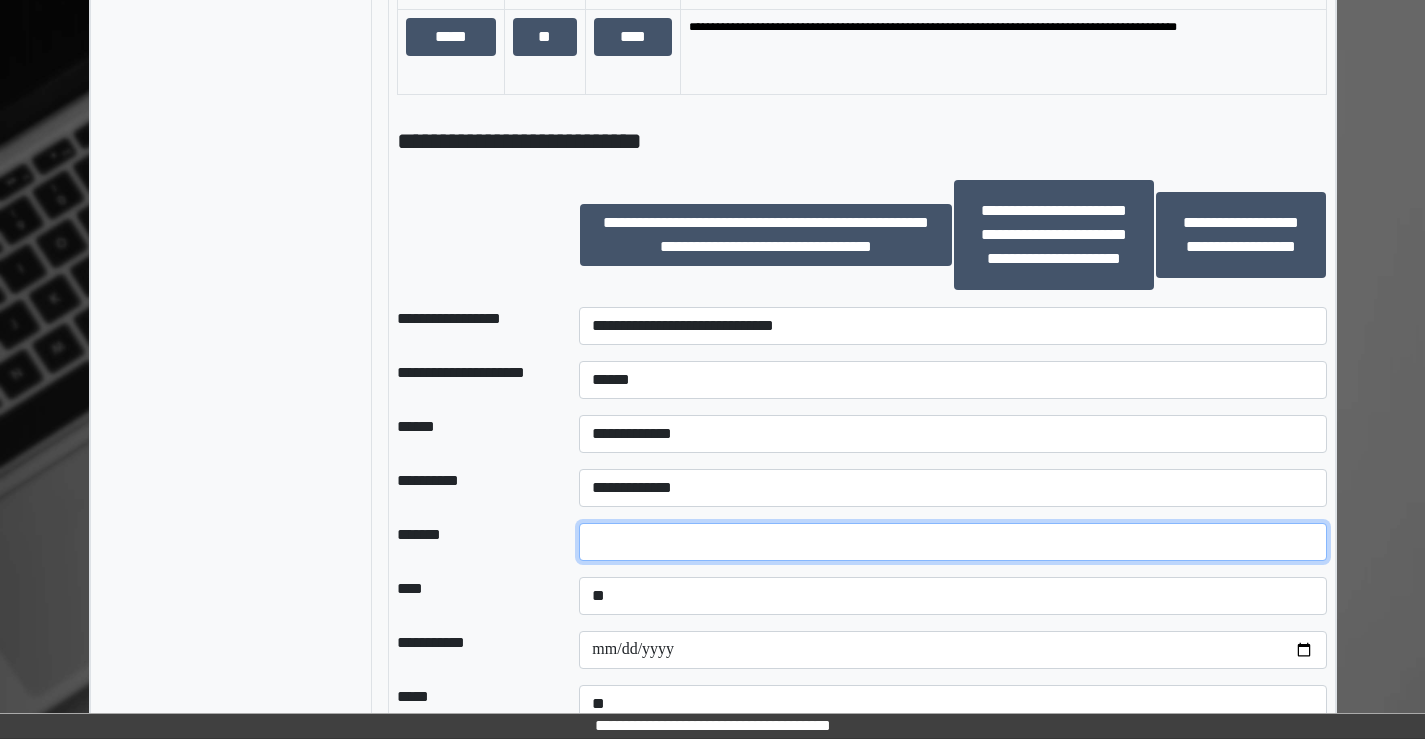 type on "*" 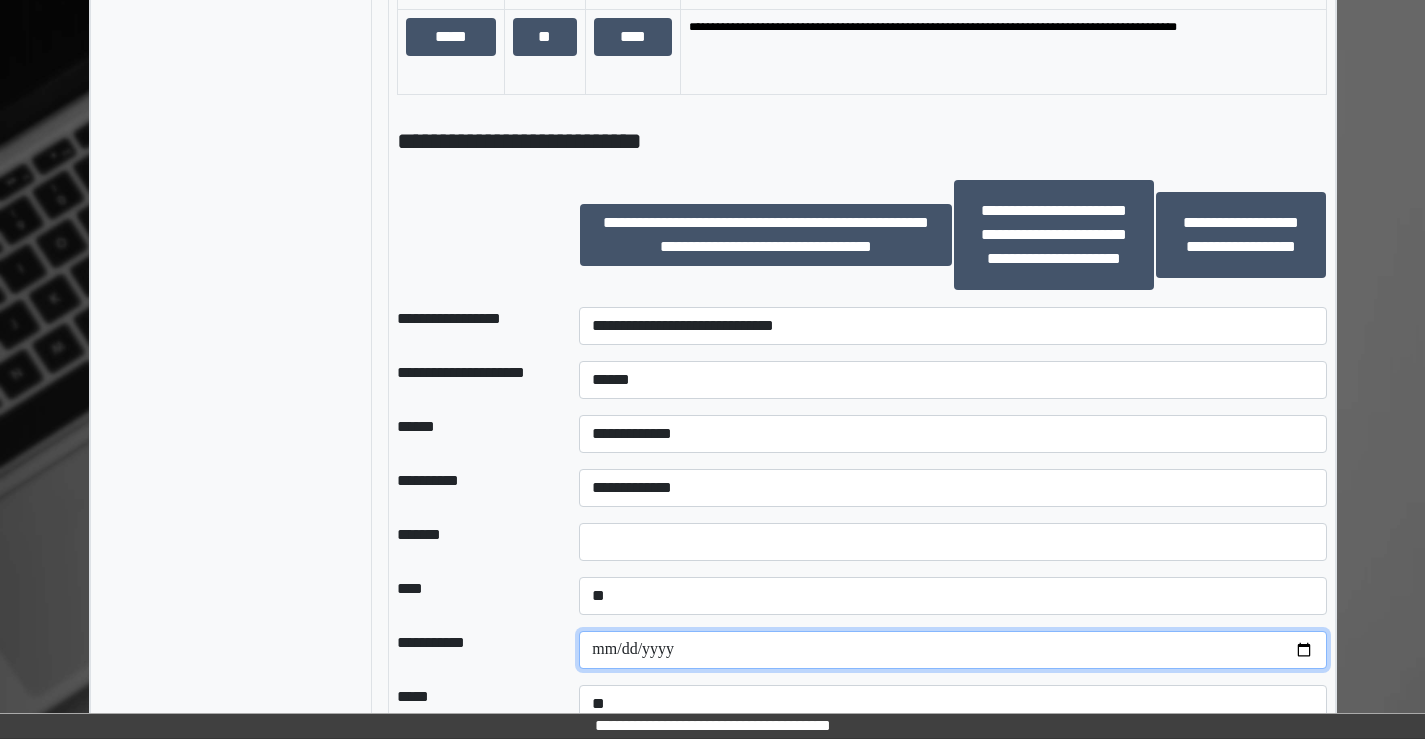 click at bounding box center (952, 650) 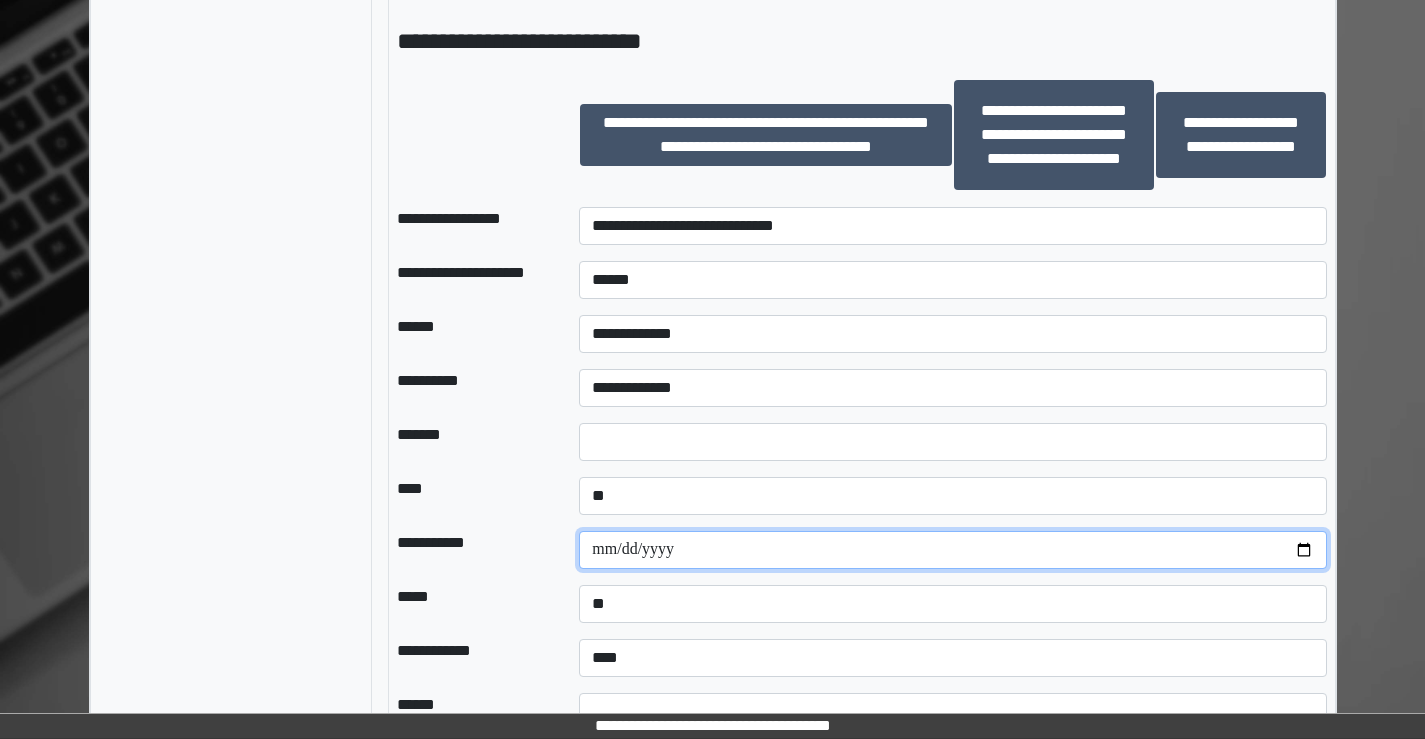 scroll, scrollTop: 1988, scrollLeft: 0, axis: vertical 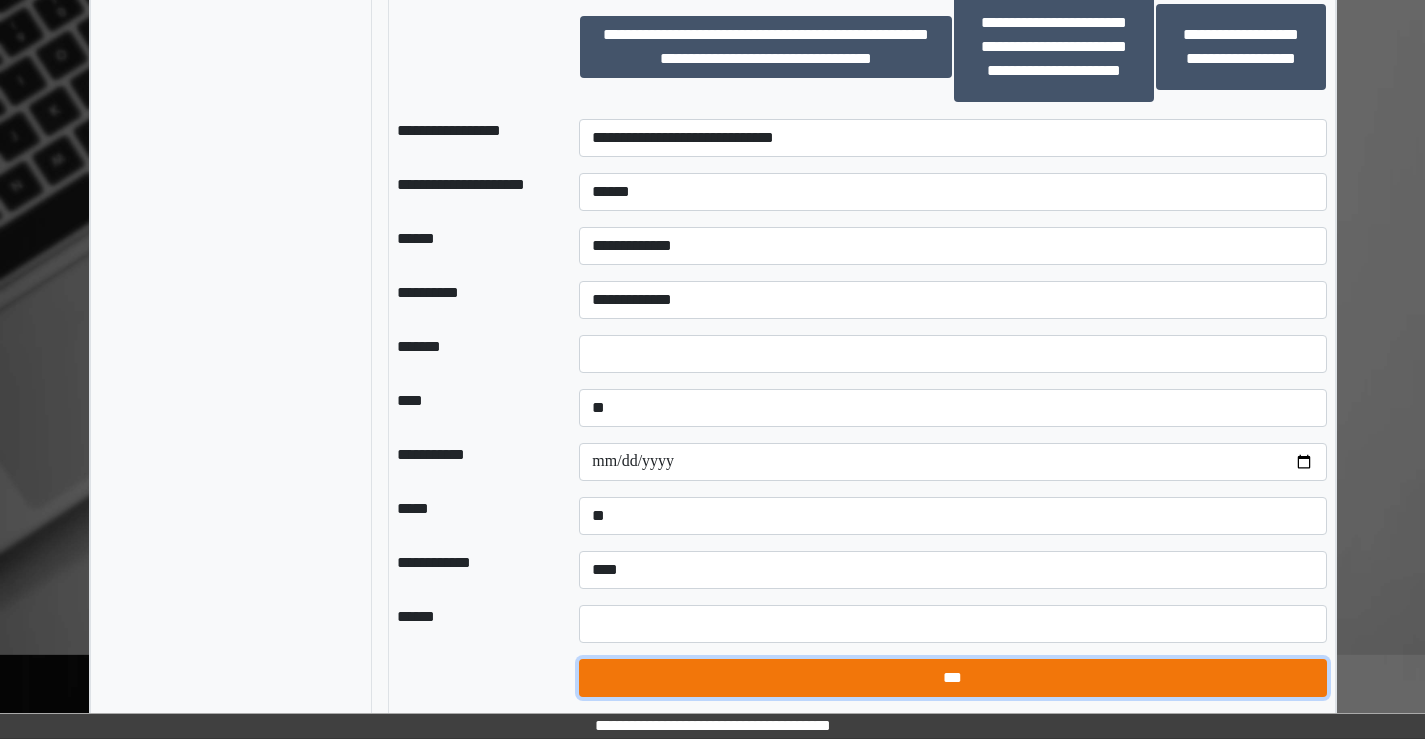 click on "***" at bounding box center (952, 678) 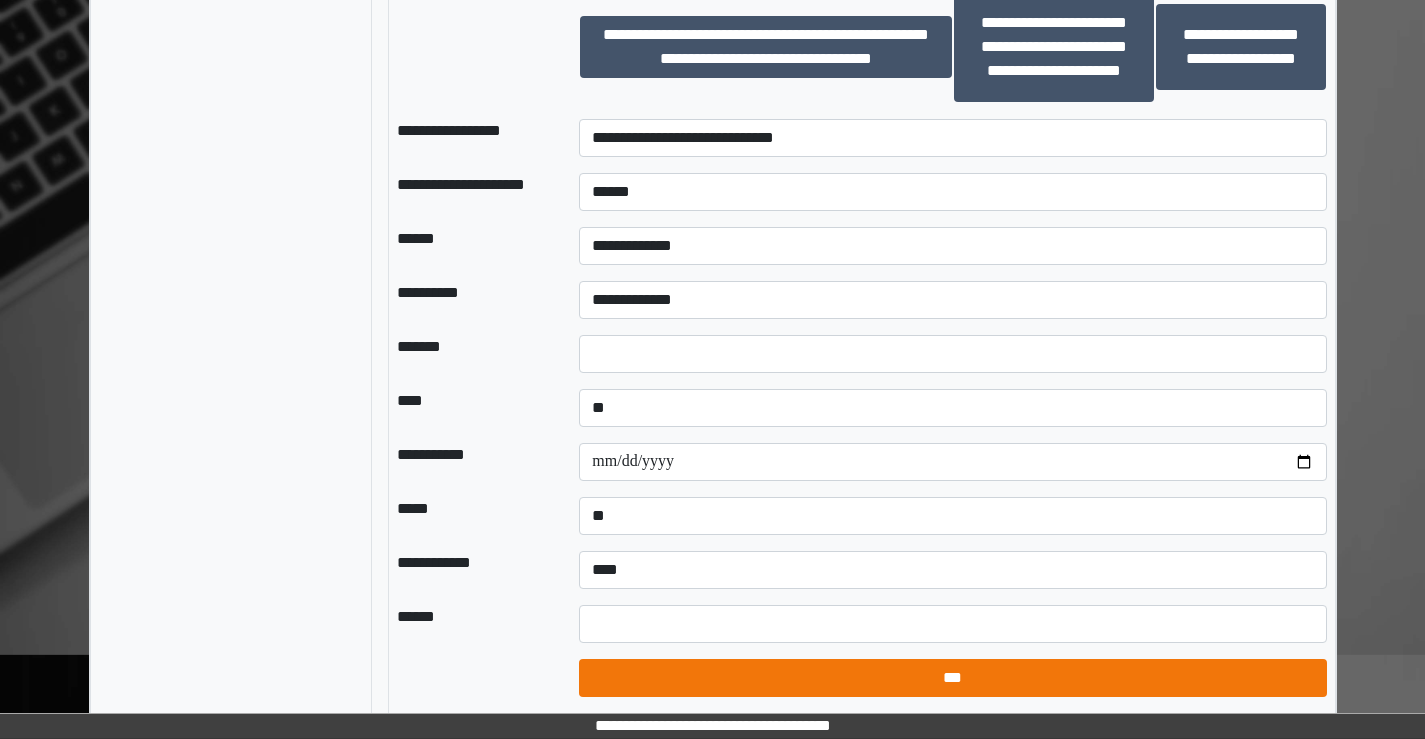select on "*" 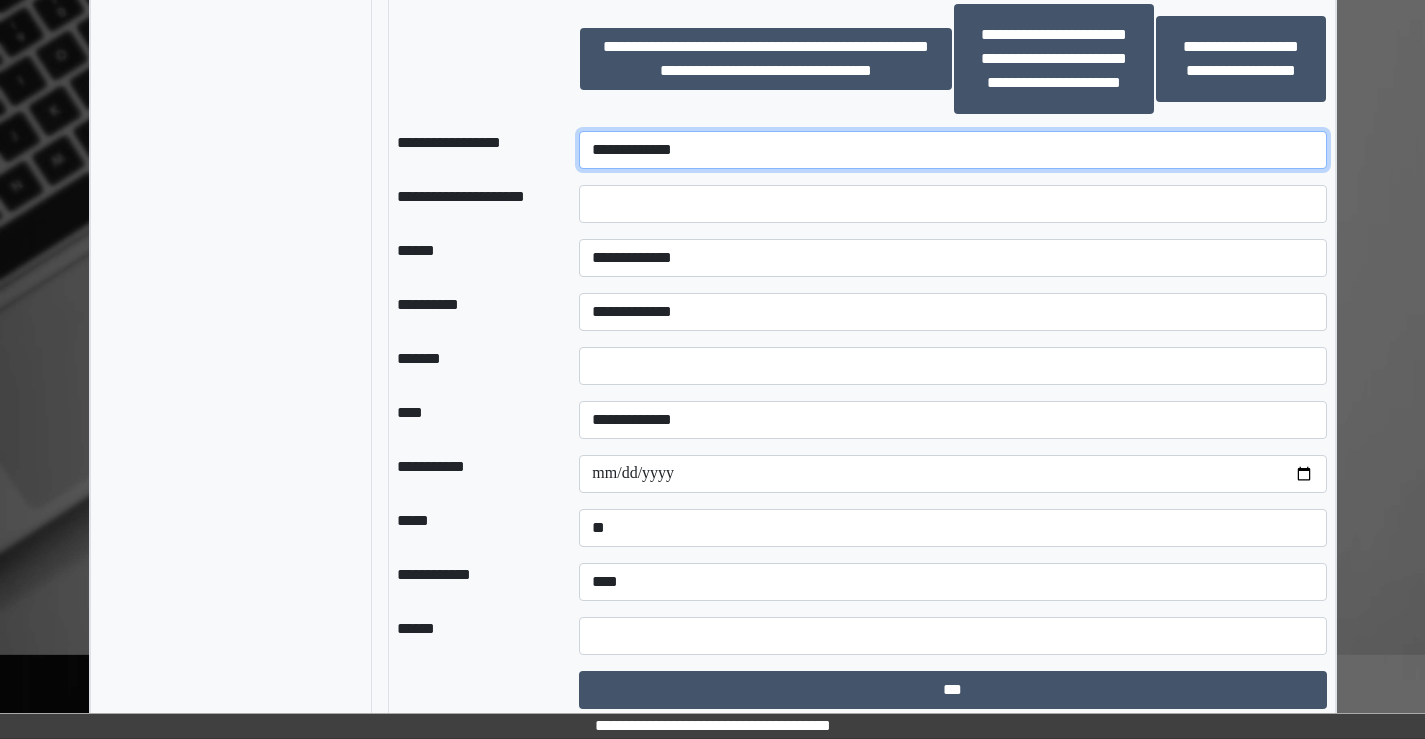 click on "**********" at bounding box center [952, 150] 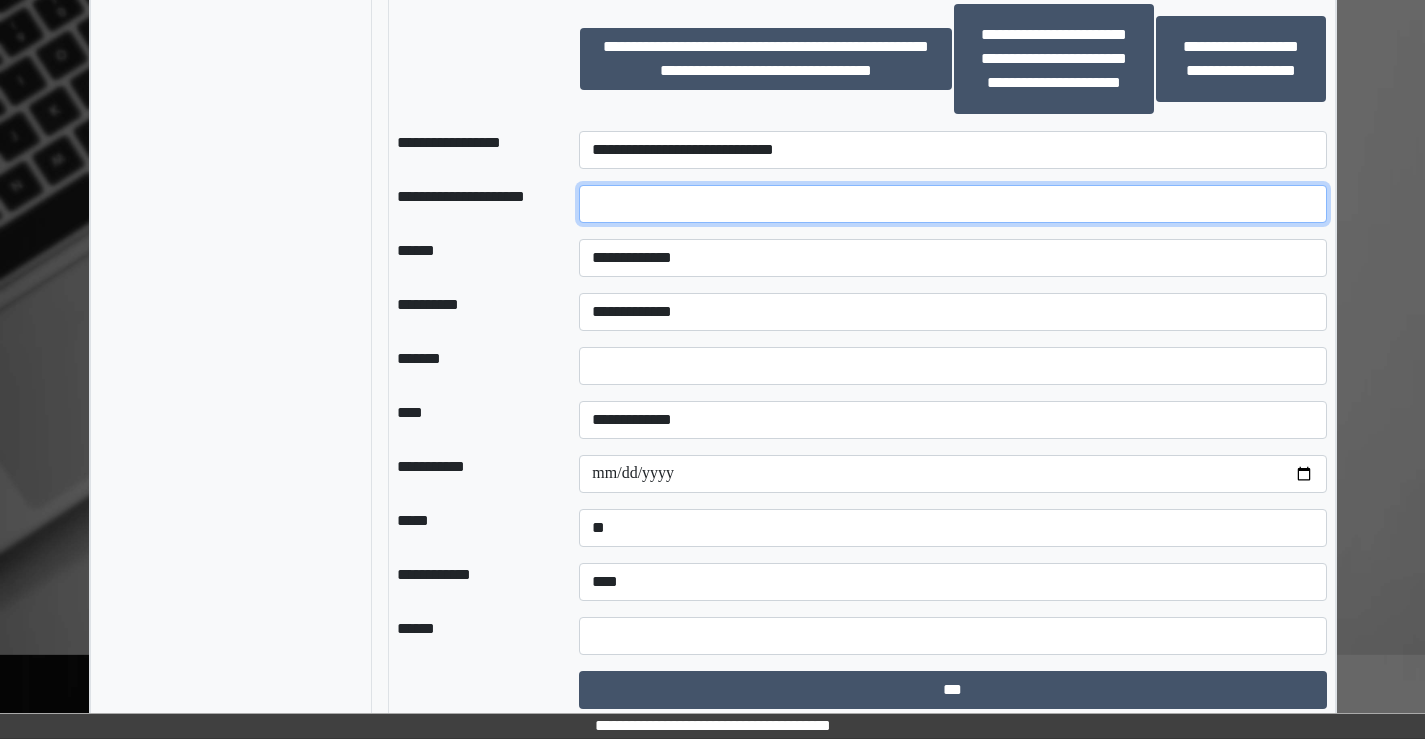 click at bounding box center (952, 204) 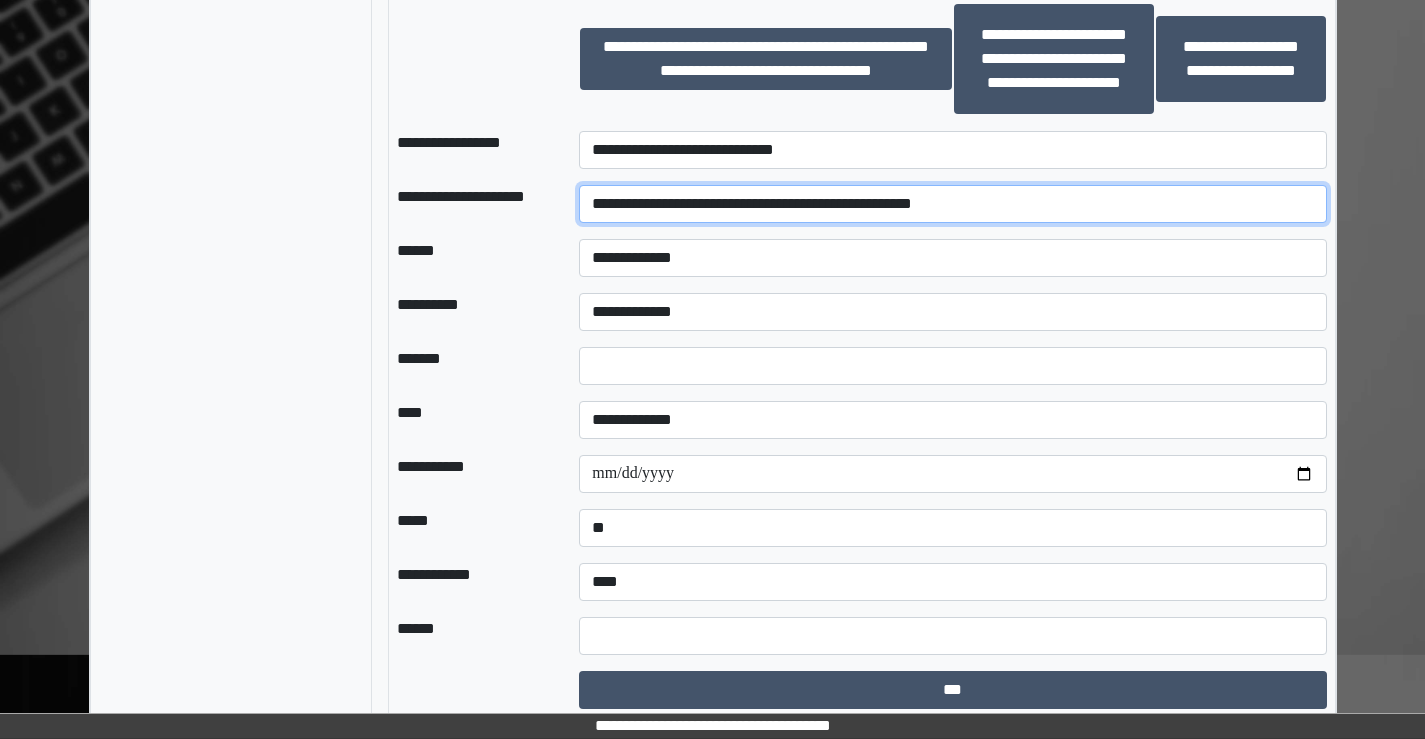 type on "**********" 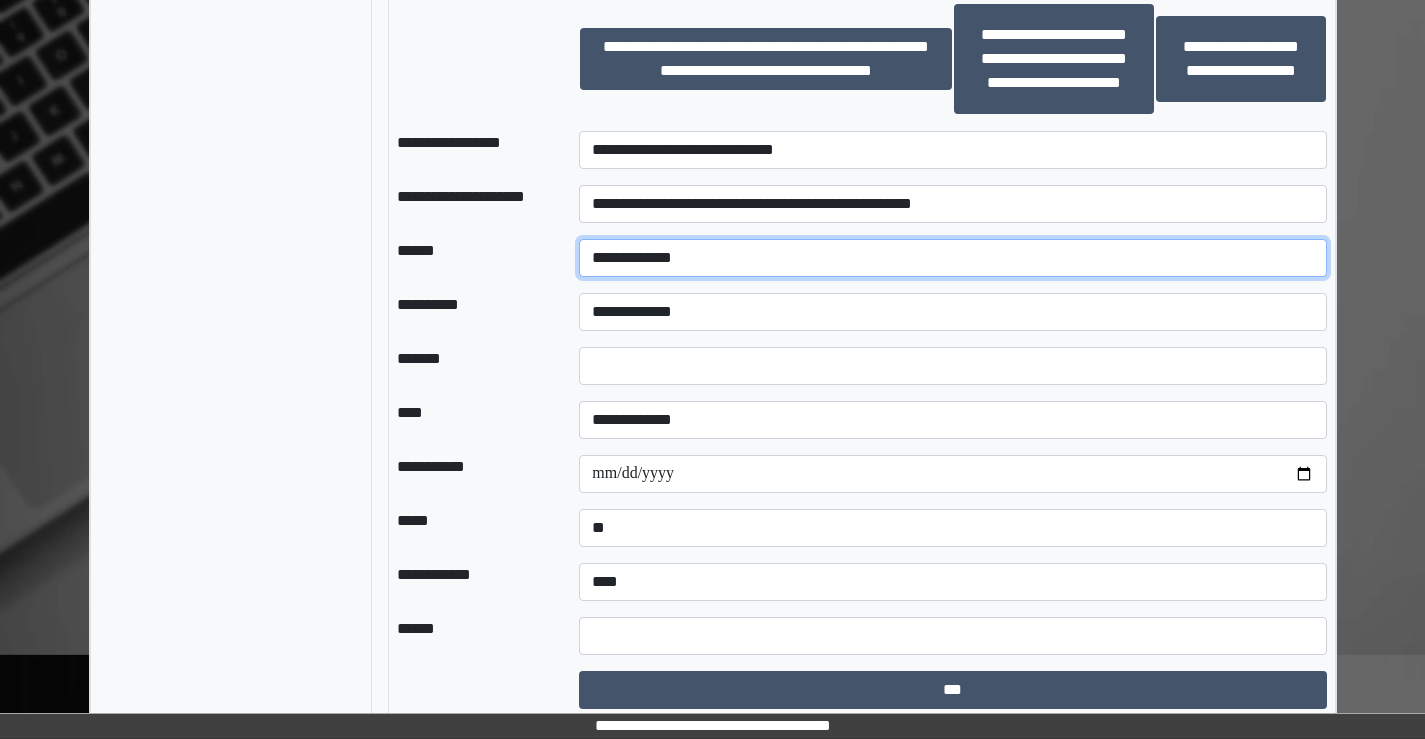 click on "**********" at bounding box center (952, 258) 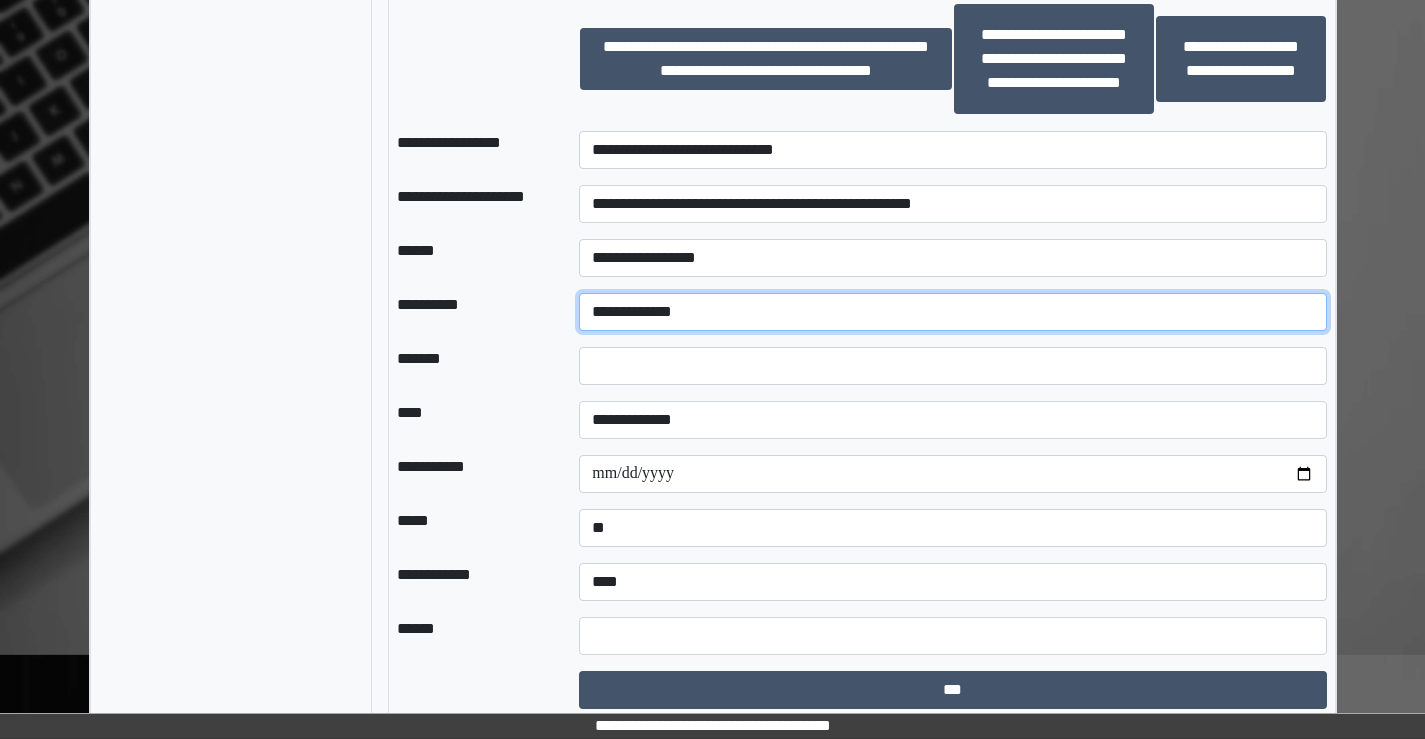 click on "**********" at bounding box center (952, 312) 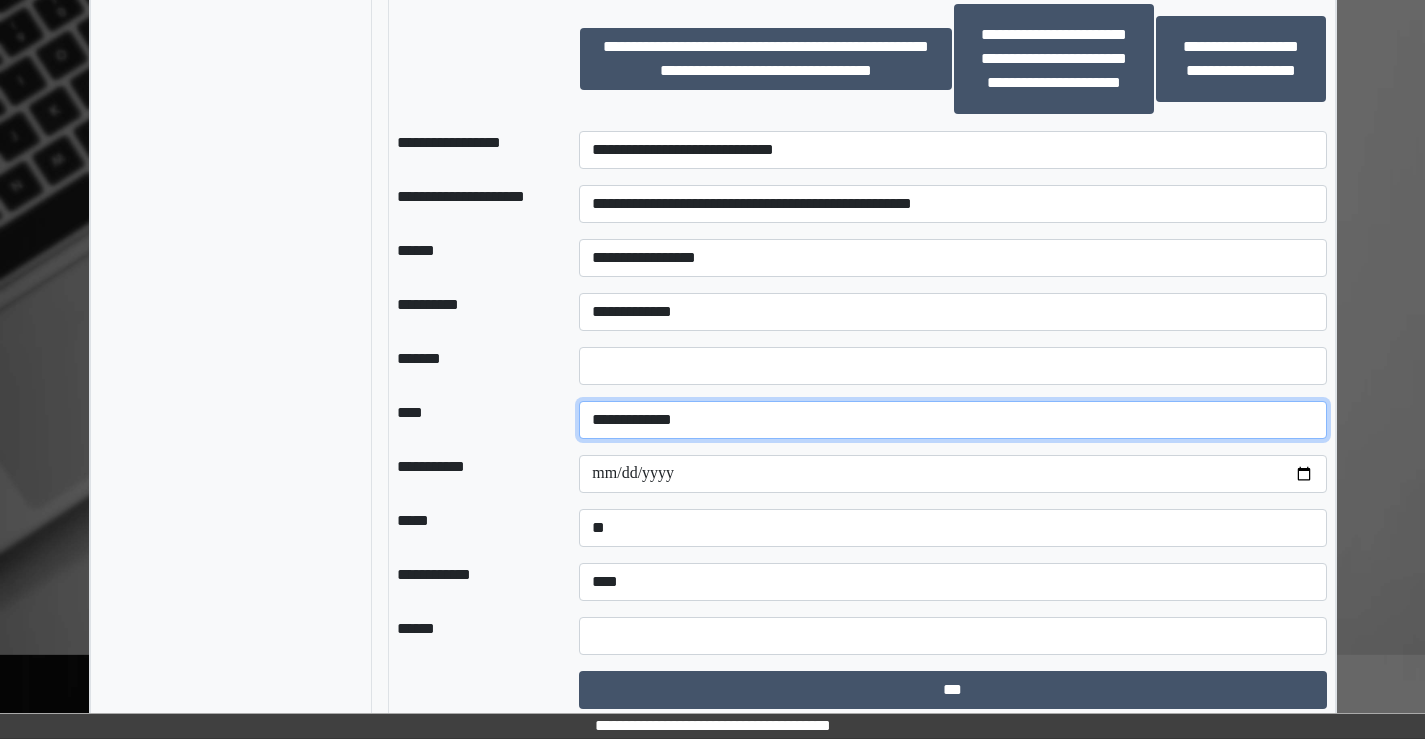 click on "**********" at bounding box center [952, 420] 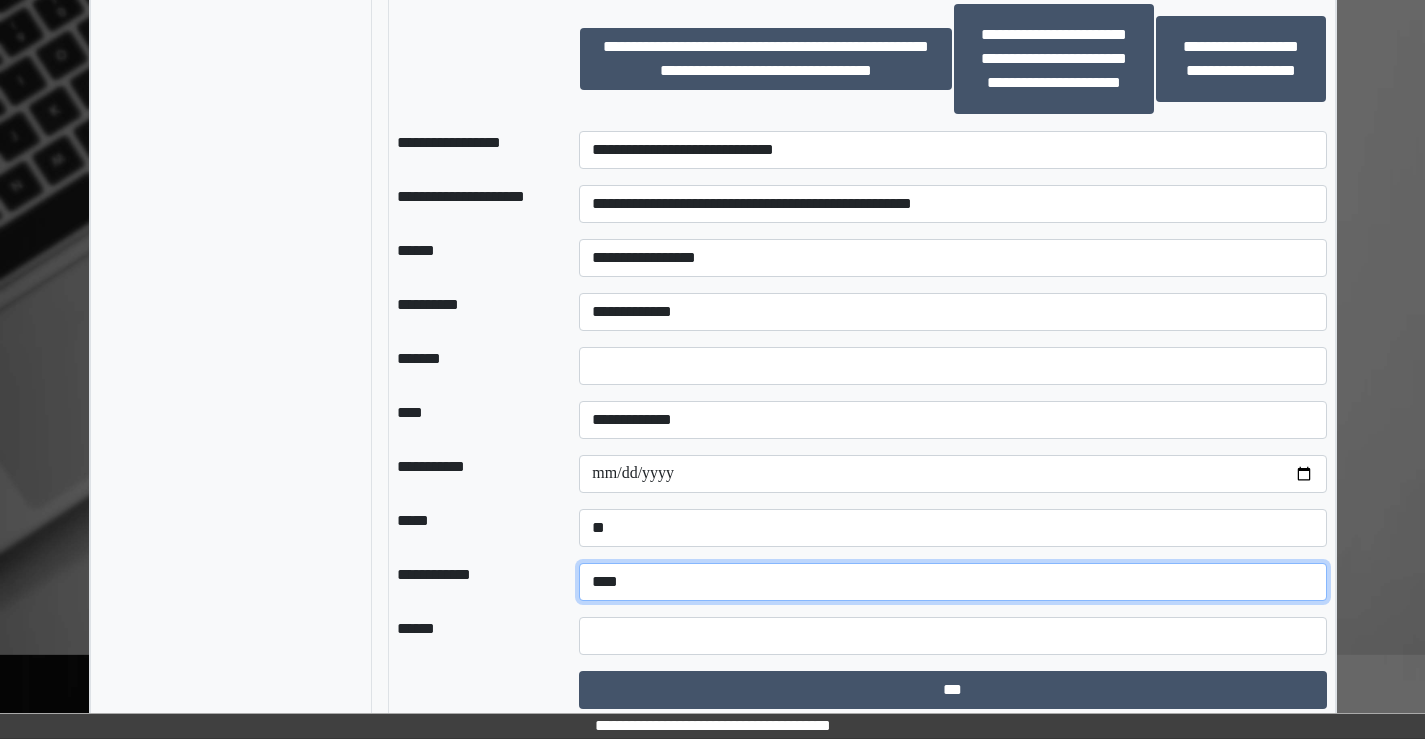 click on "**********" at bounding box center [952, 582] 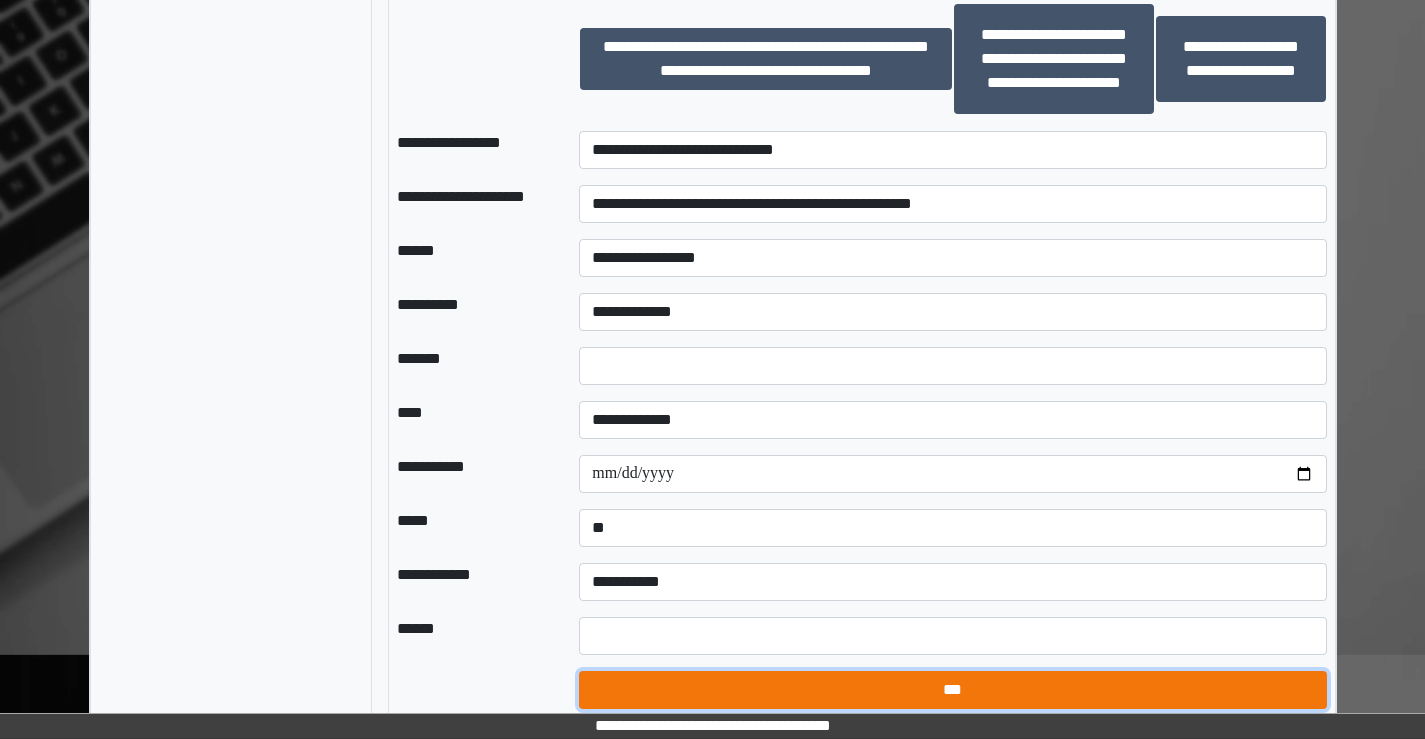 click on "***" at bounding box center [952, 690] 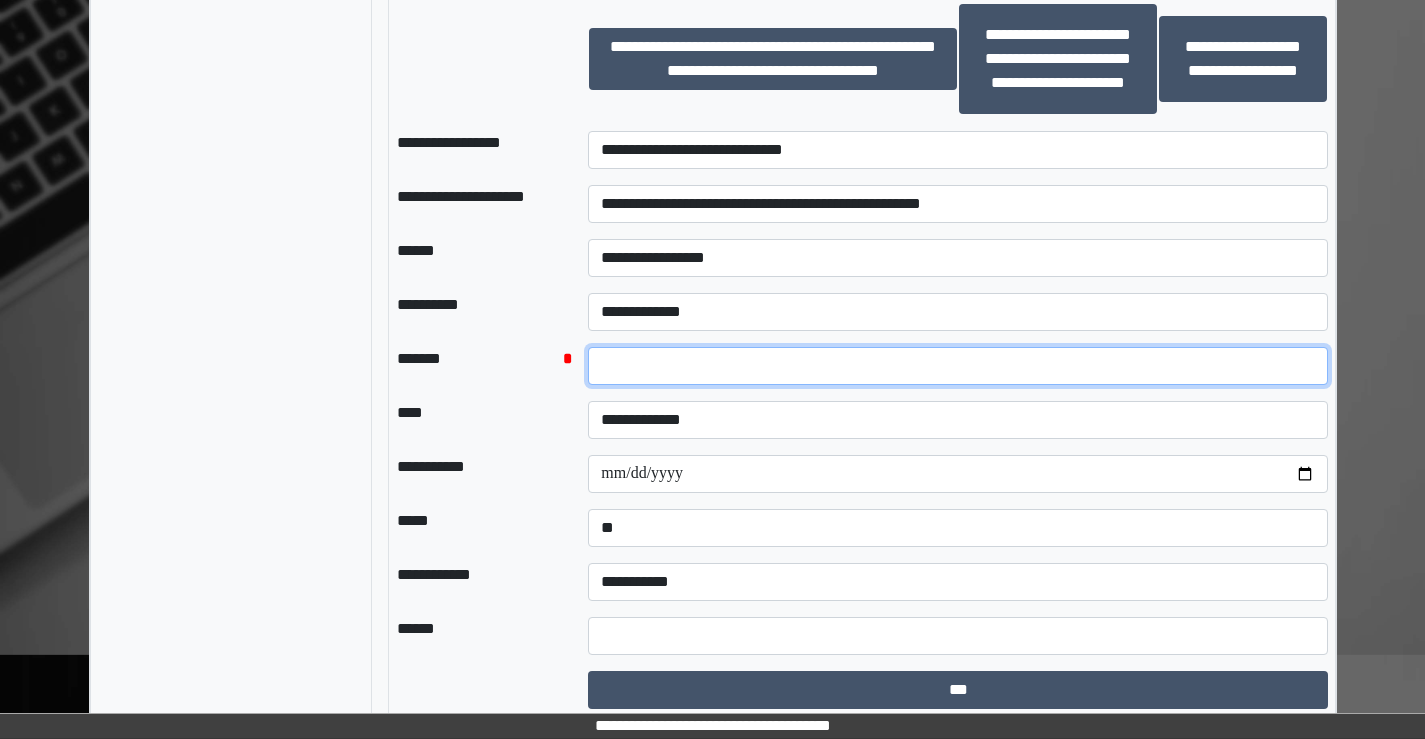 click on "*" at bounding box center (958, 366) 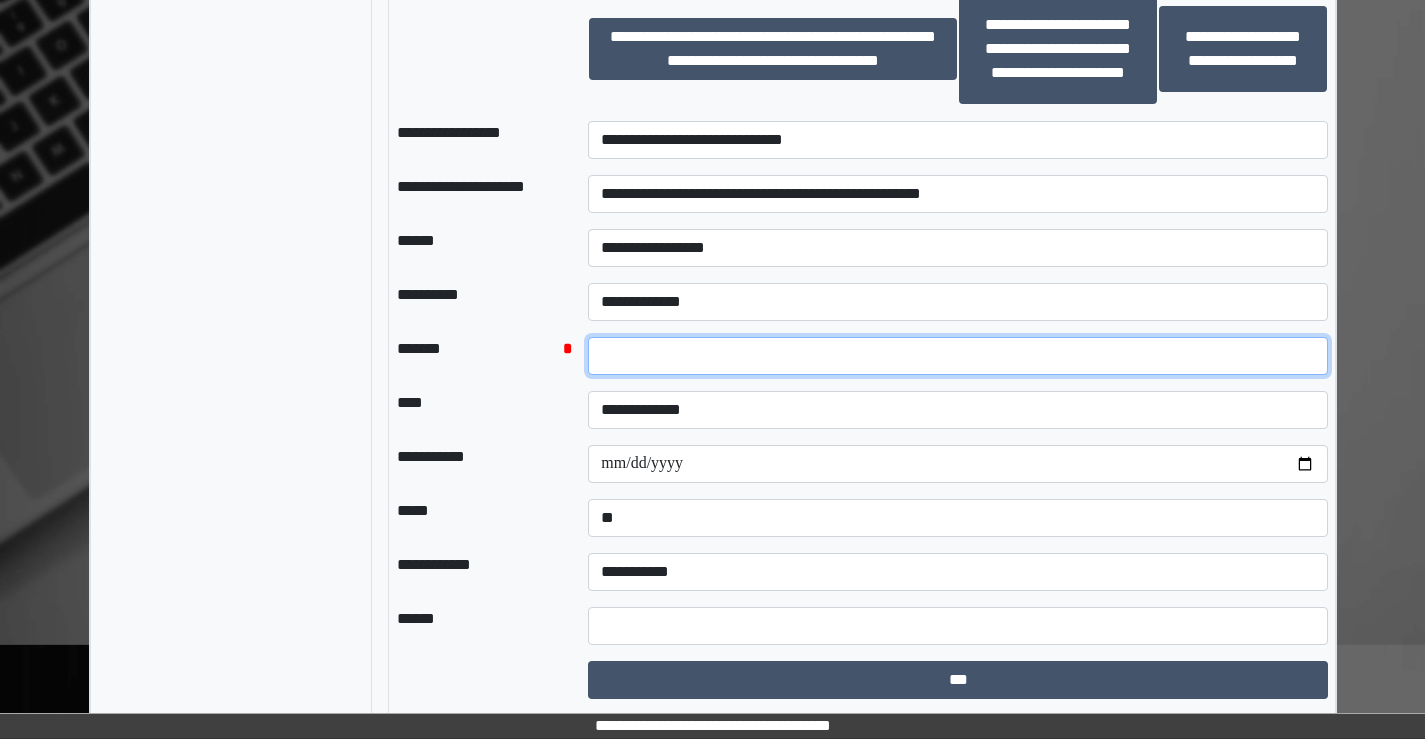 scroll, scrollTop: 2000, scrollLeft: 0, axis: vertical 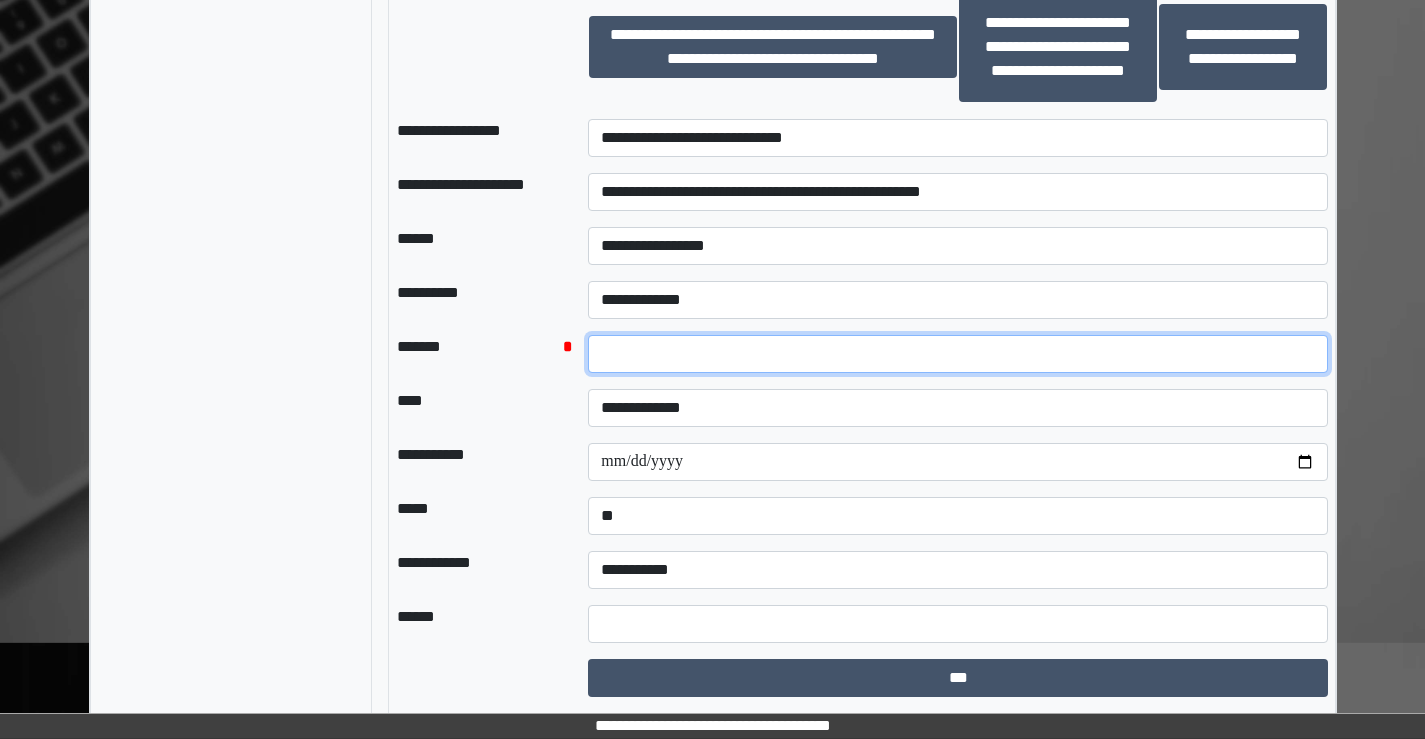 type on "*" 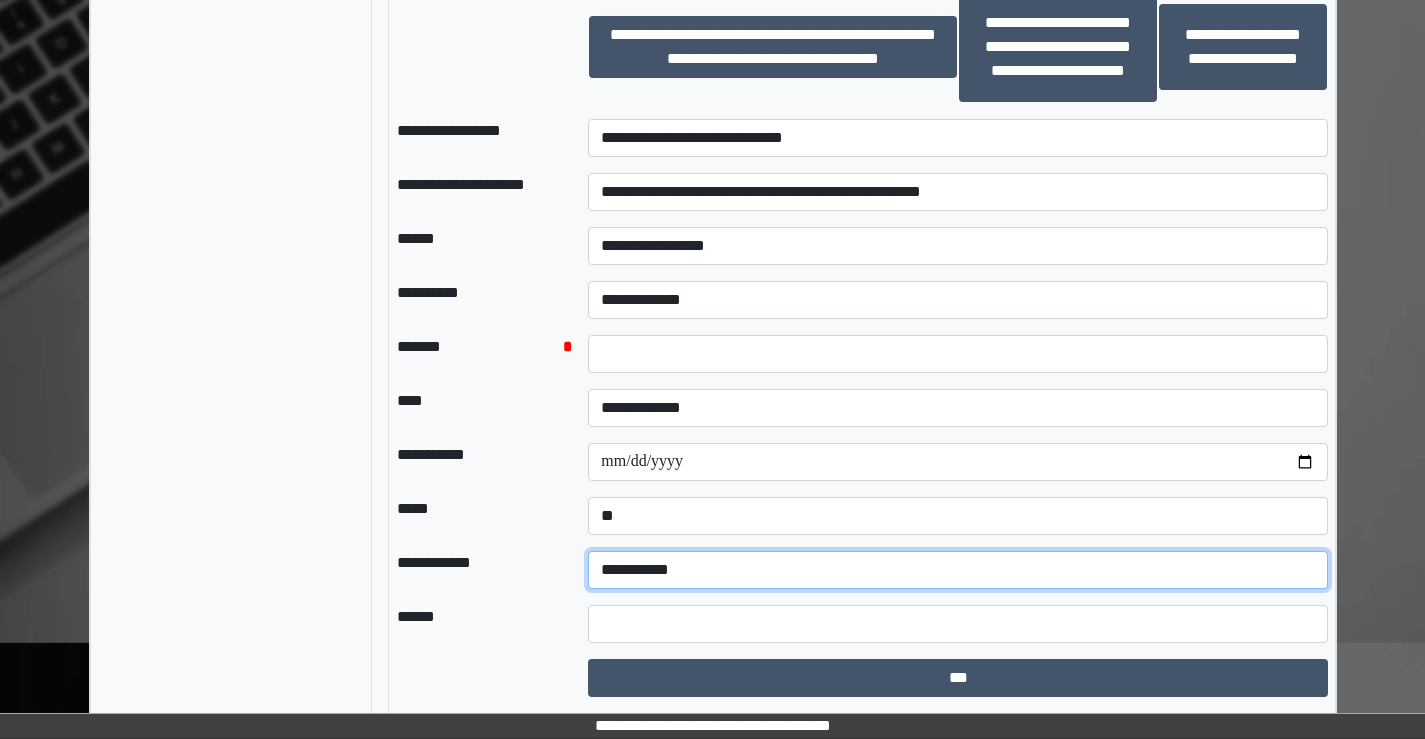 click on "**********" at bounding box center (958, 570) 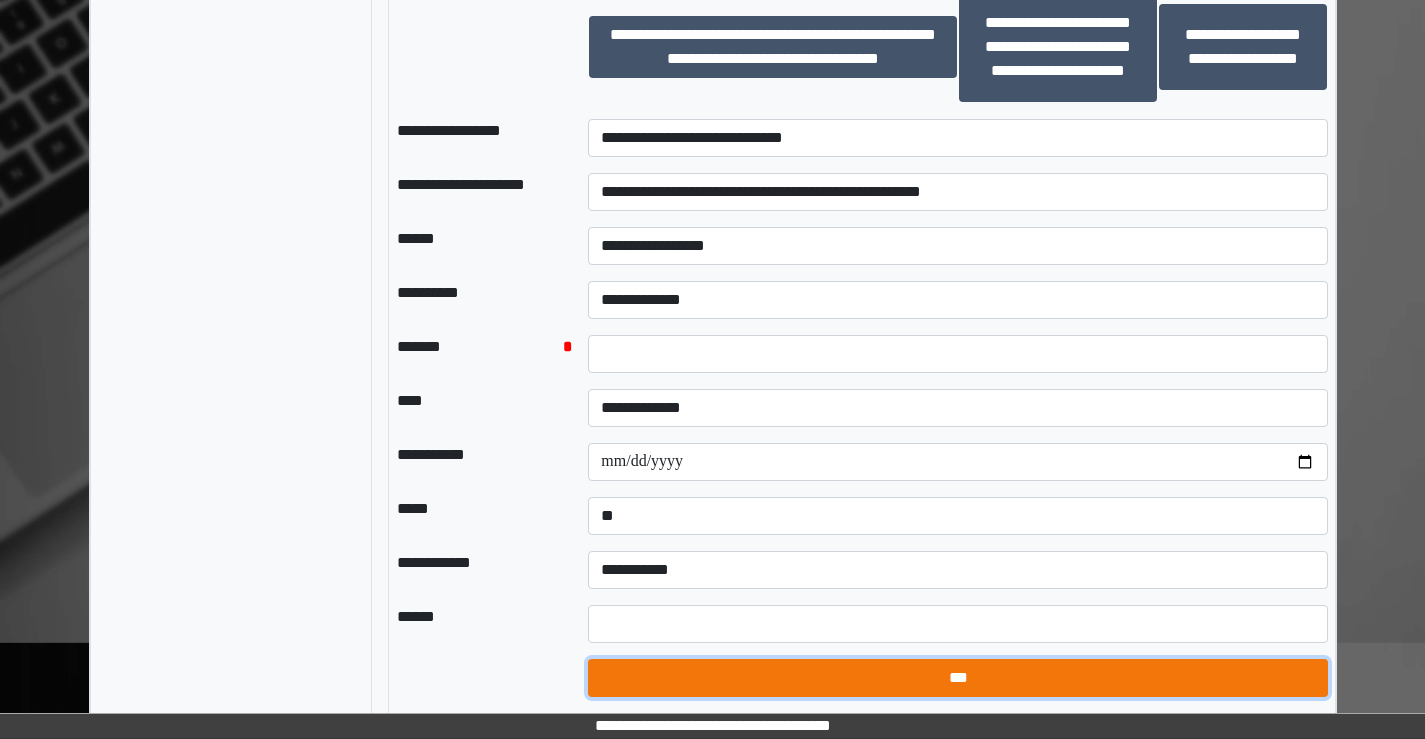 click on "***" at bounding box center (958, 678) 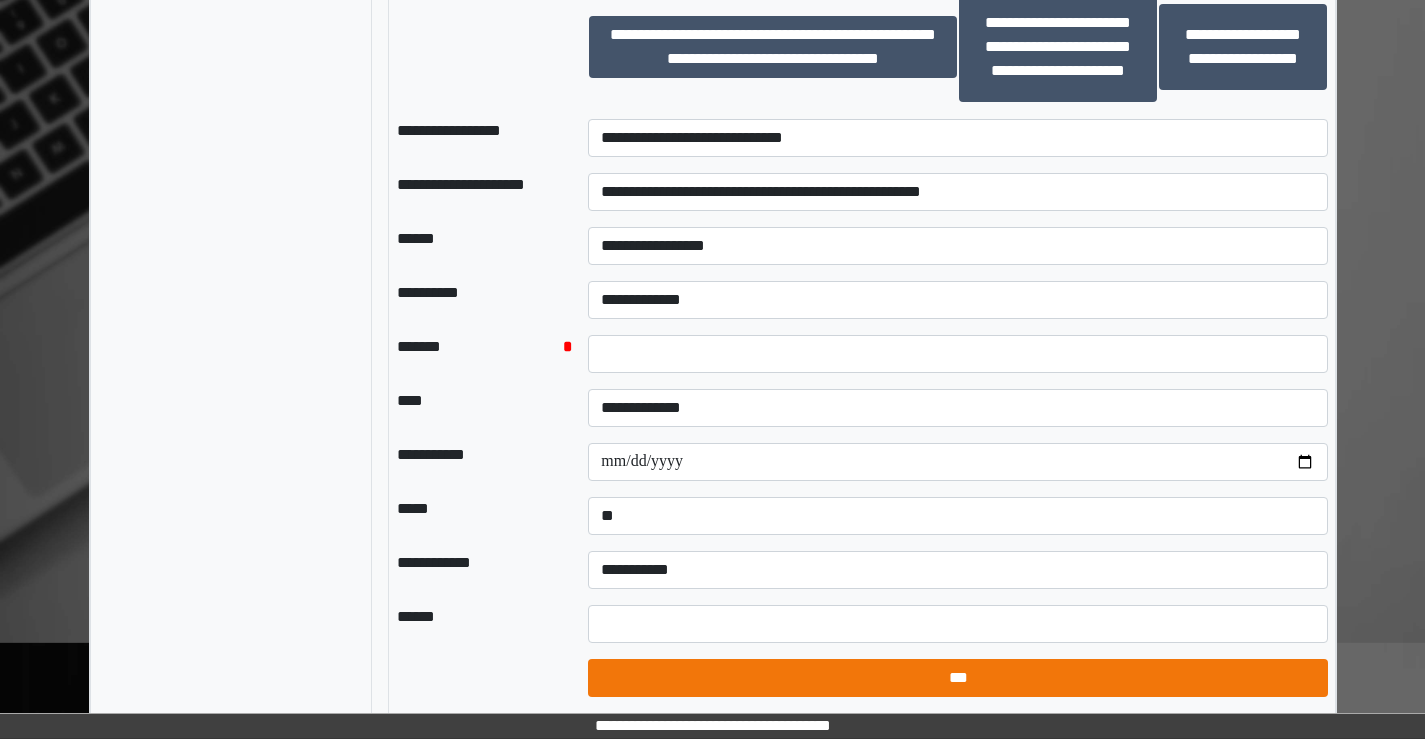 select on "*" 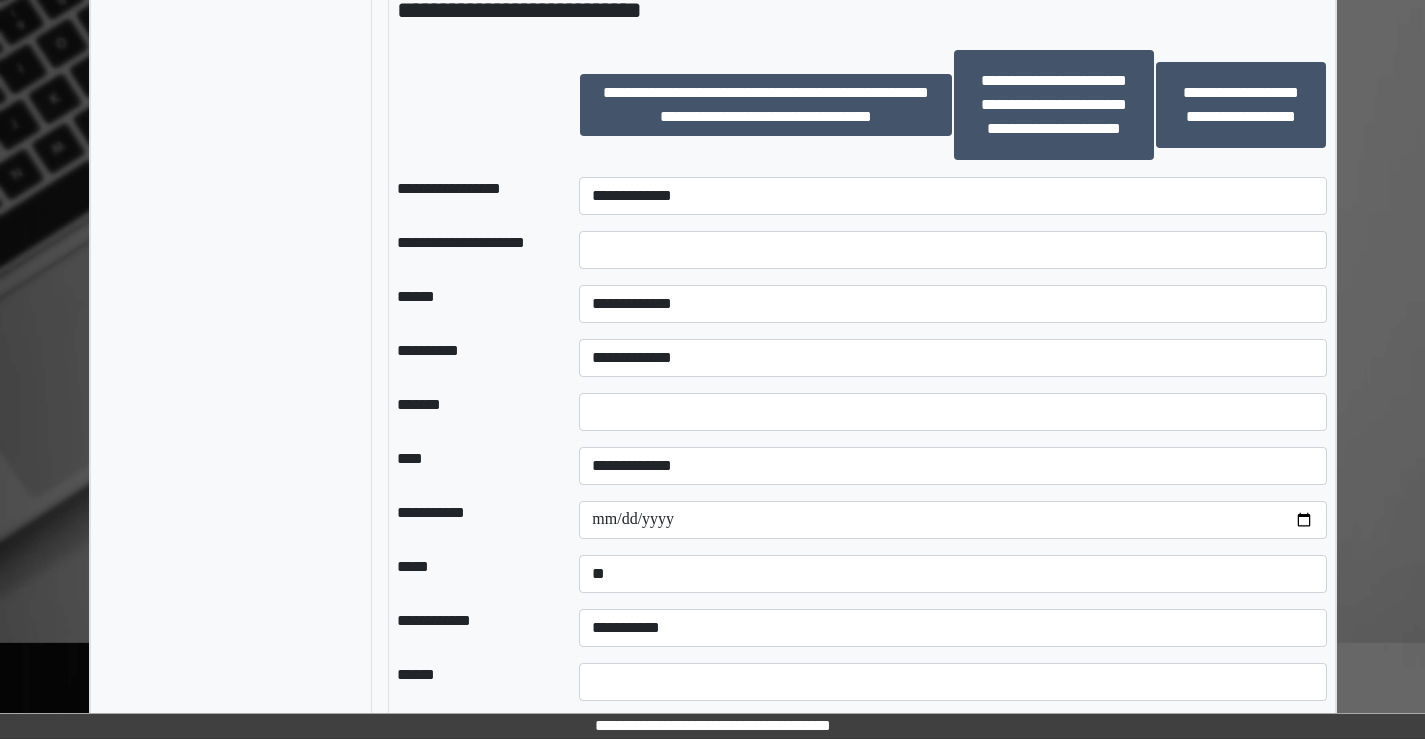 scroll, scrollTop: 1900, scrollLeft: 0, axis: vertical 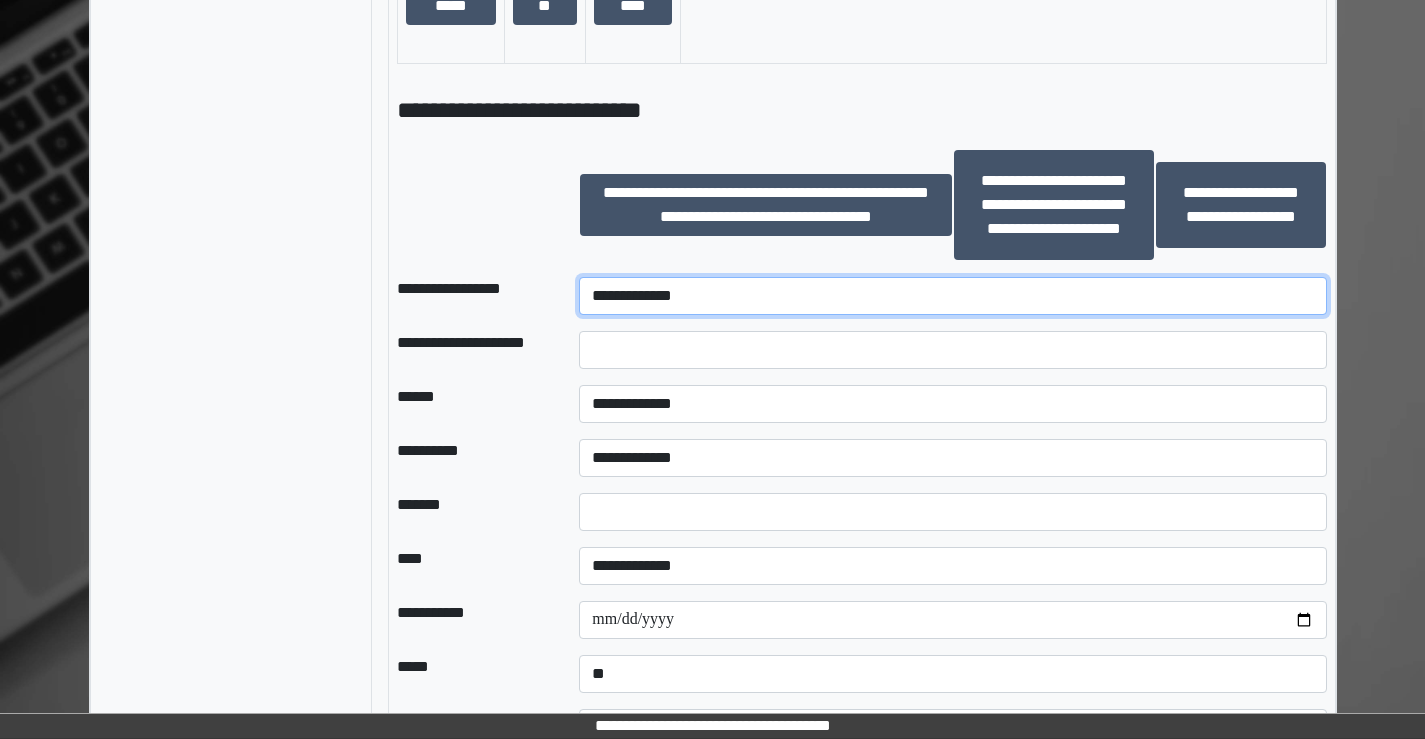 click on "**********" at bounding box center [952, 296] 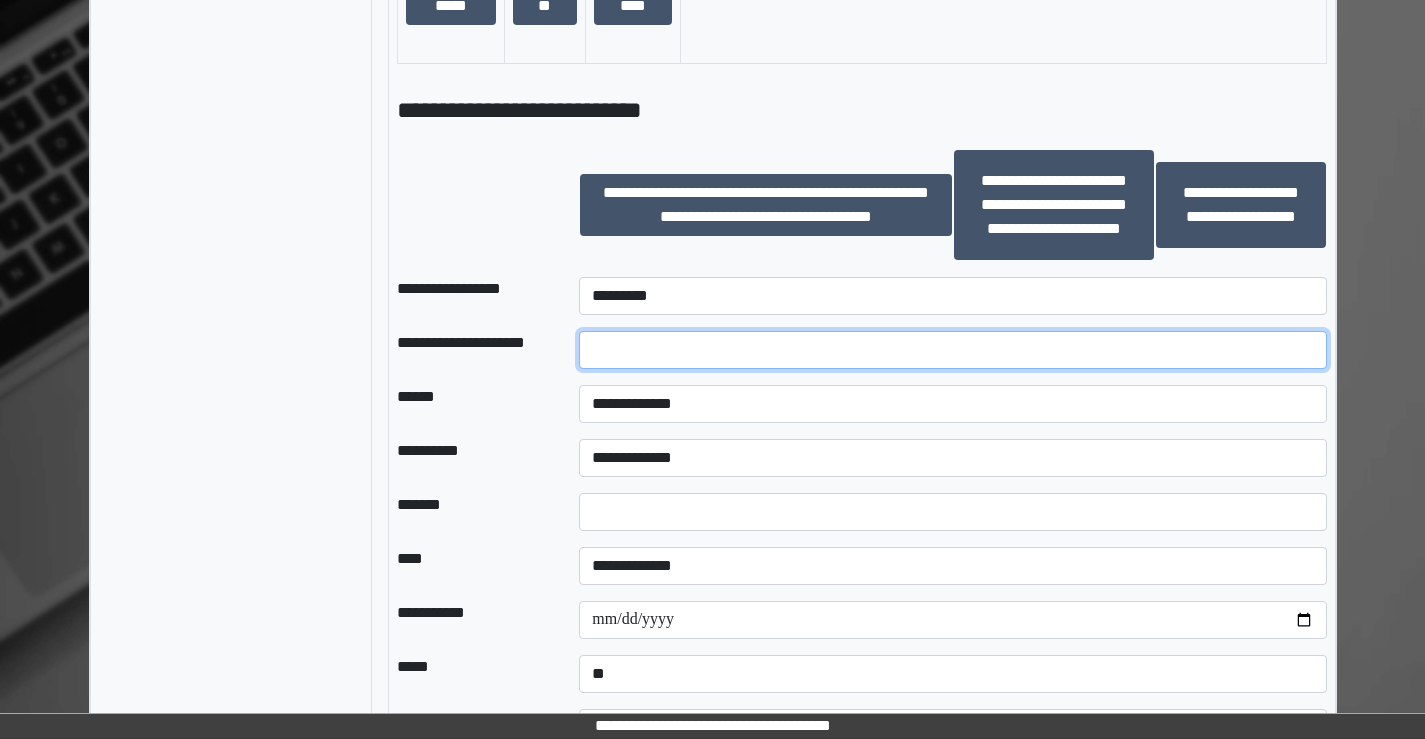 click at bounding box center (952, 350) 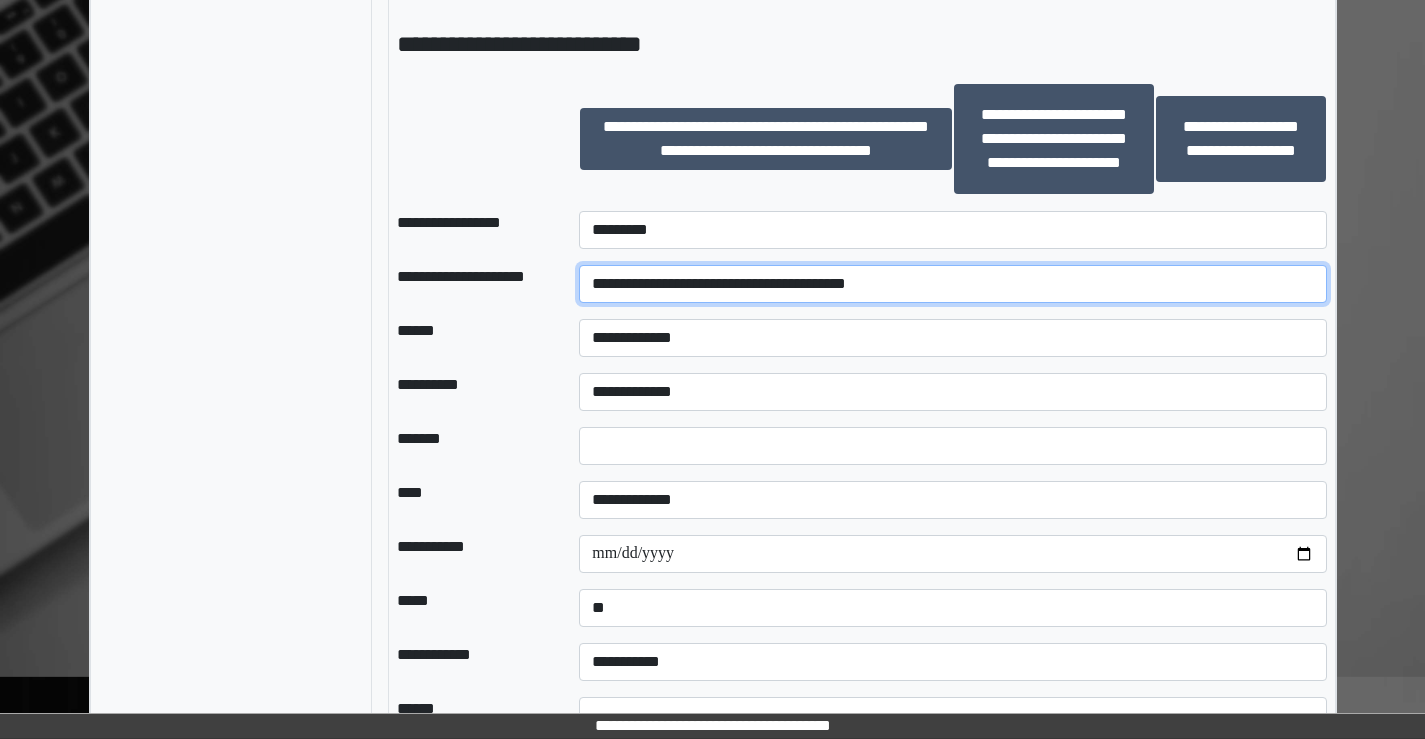 scroll, scrollTop: 2000, scrollLeft: 0, axis: vertical 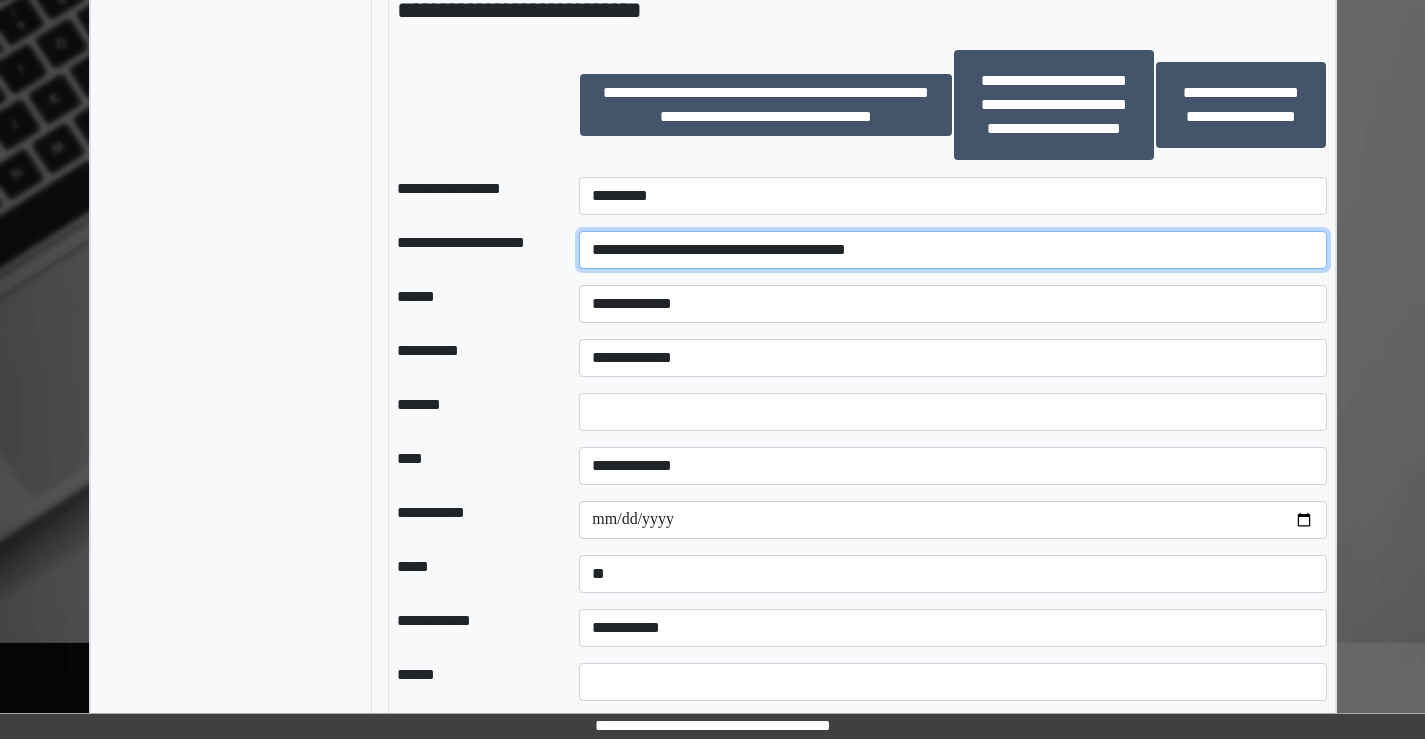 type on "**********" 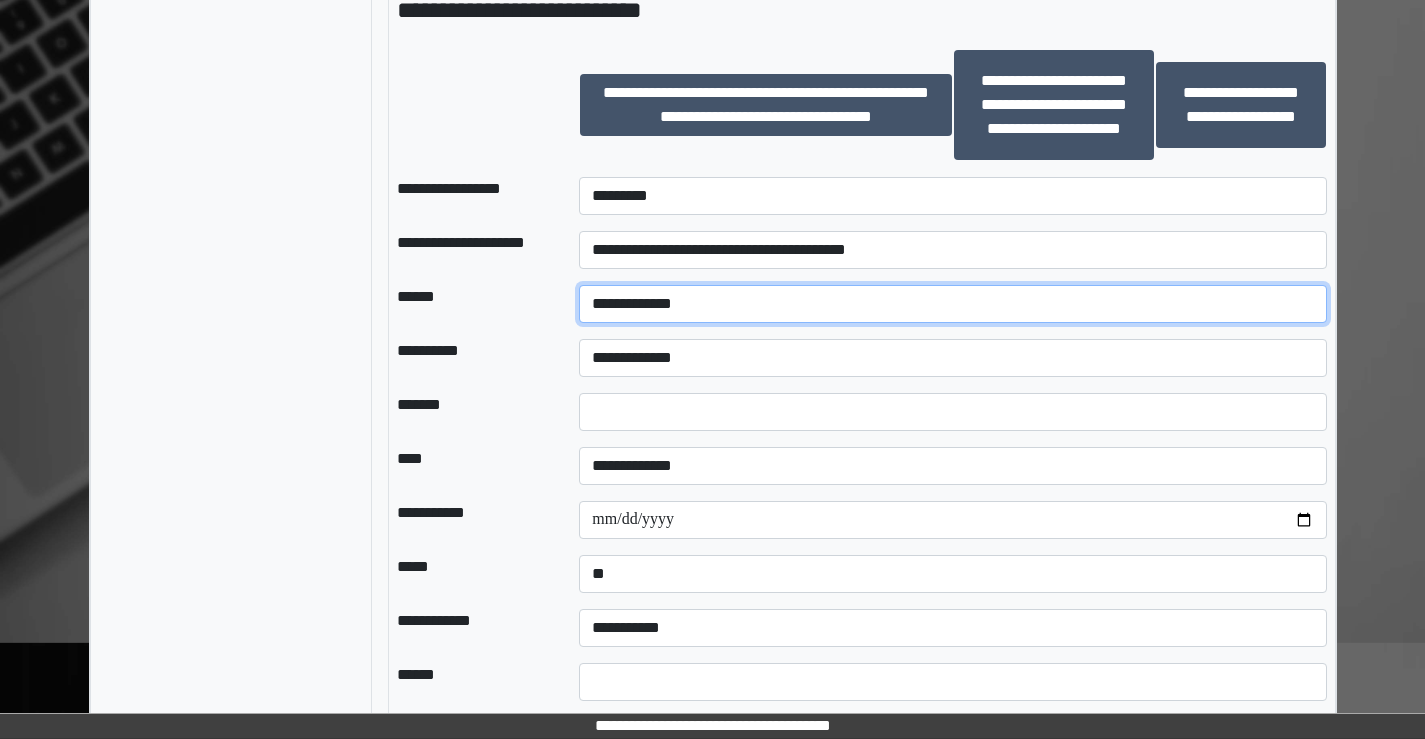 click on "**********" at bounding box center [952, 304] 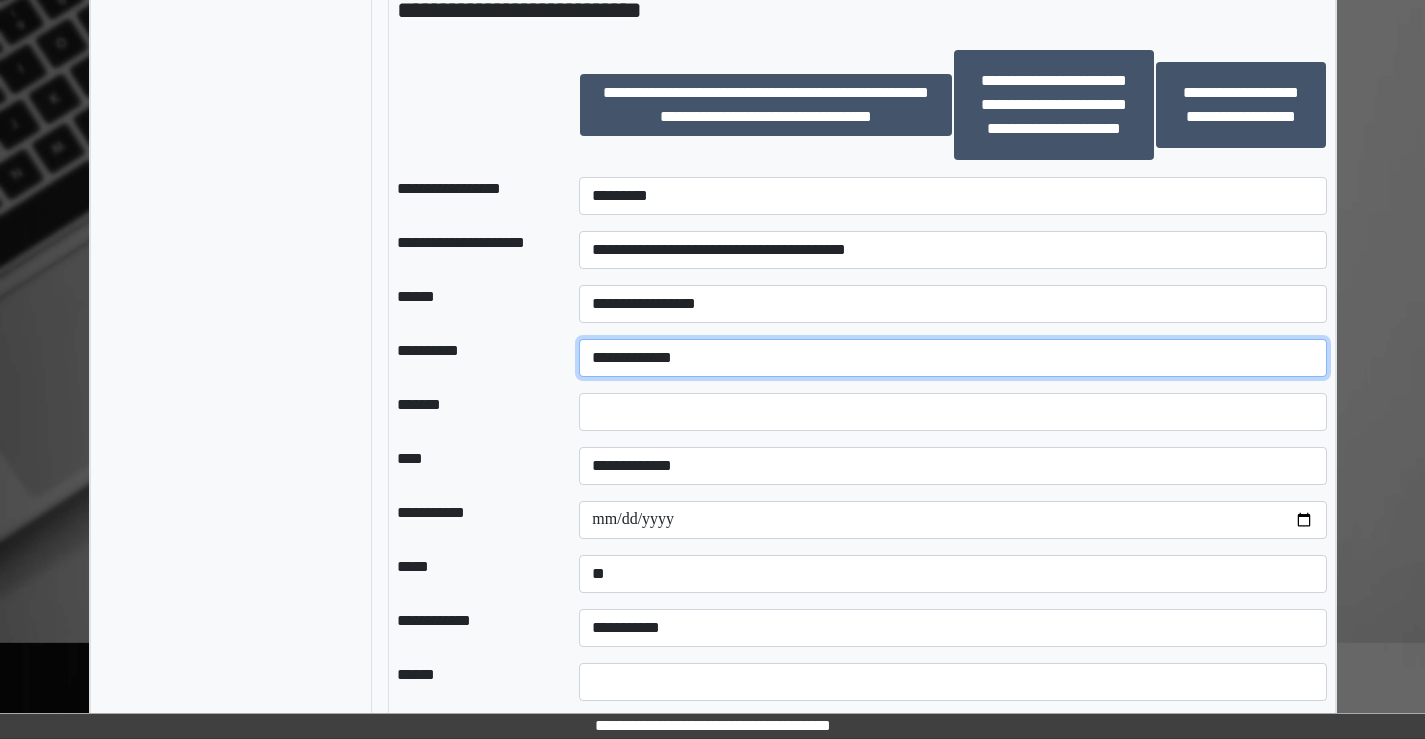 click on "**********" at bounding box center [952, 358] 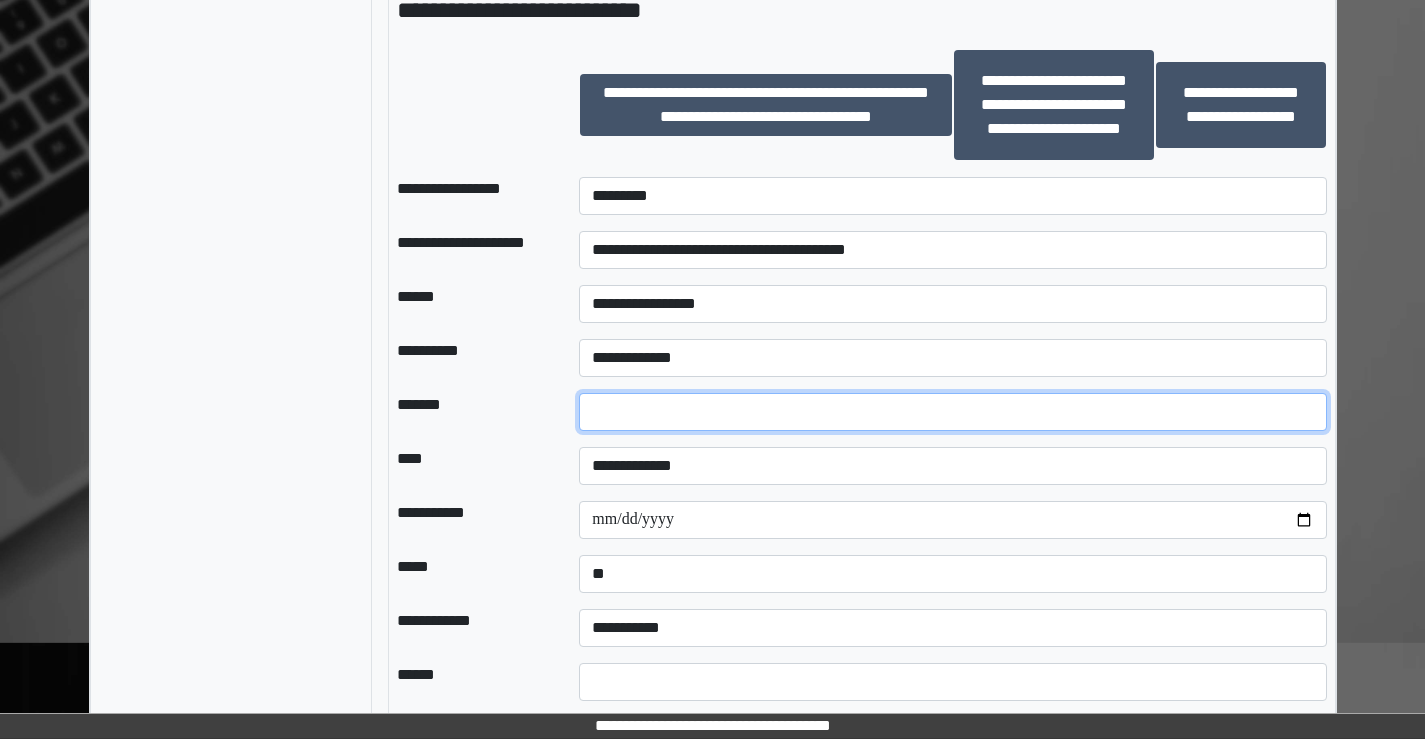 click on "*" at bounding box center [952, 412] 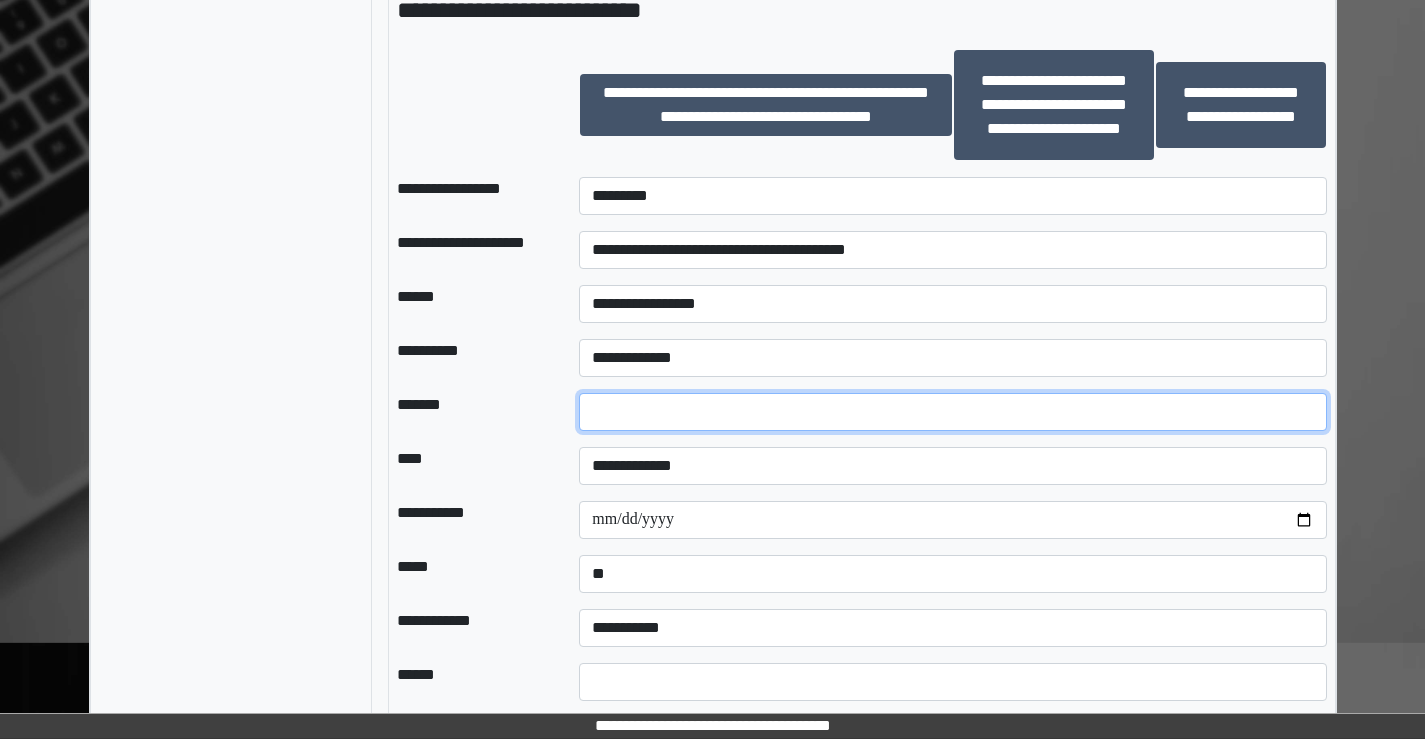 type on "*" 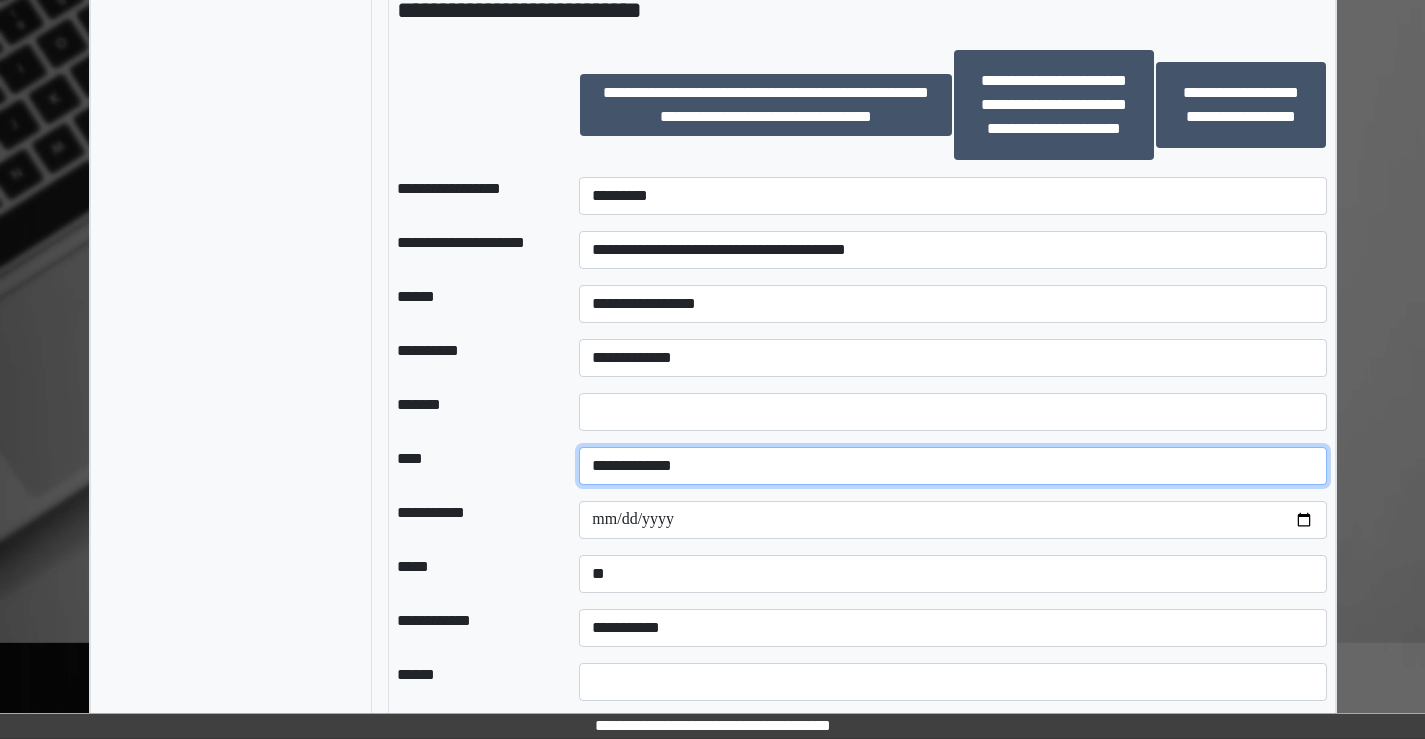 click on "**********" at bounding box center (952, 466) 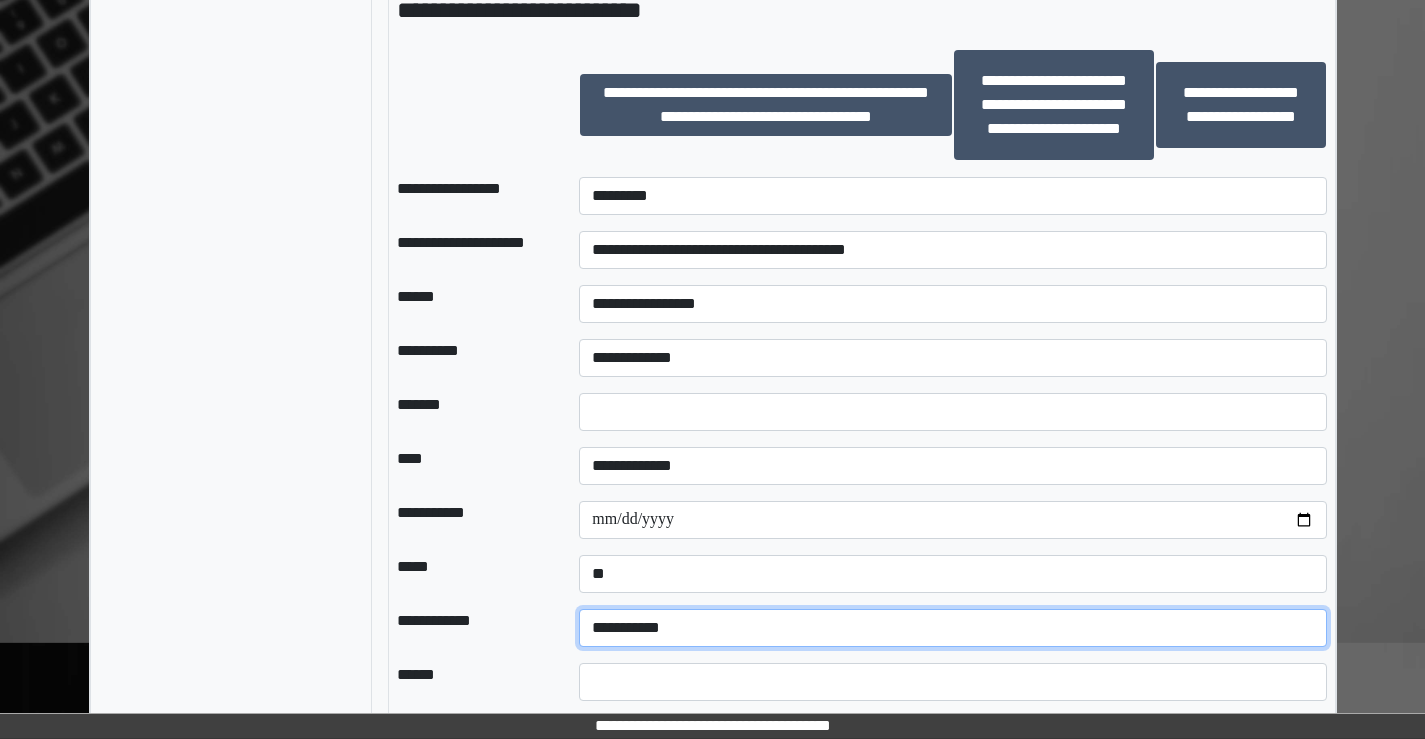 click on "**********" at bounding box center [952, 628] 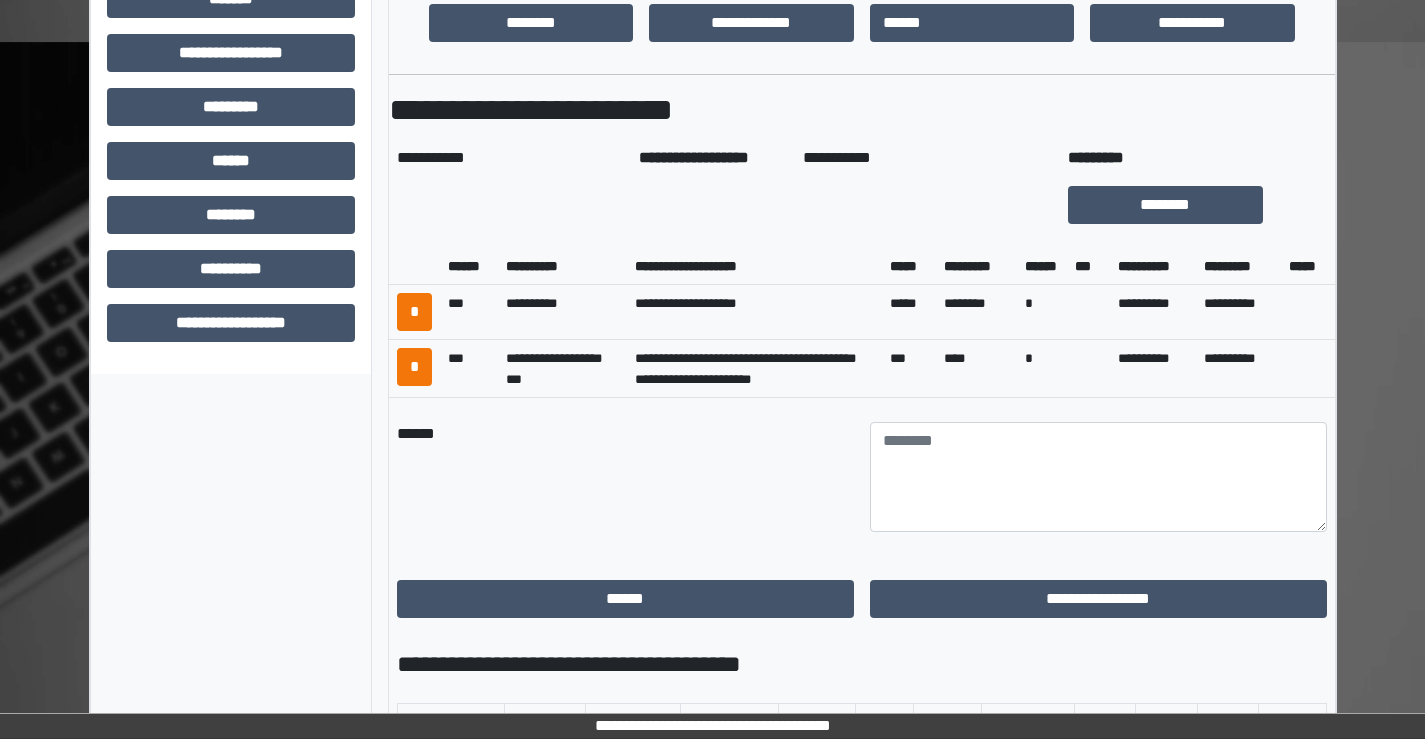 scroll, scrollTop: 778, scrollLeft: 0, axis: vertical 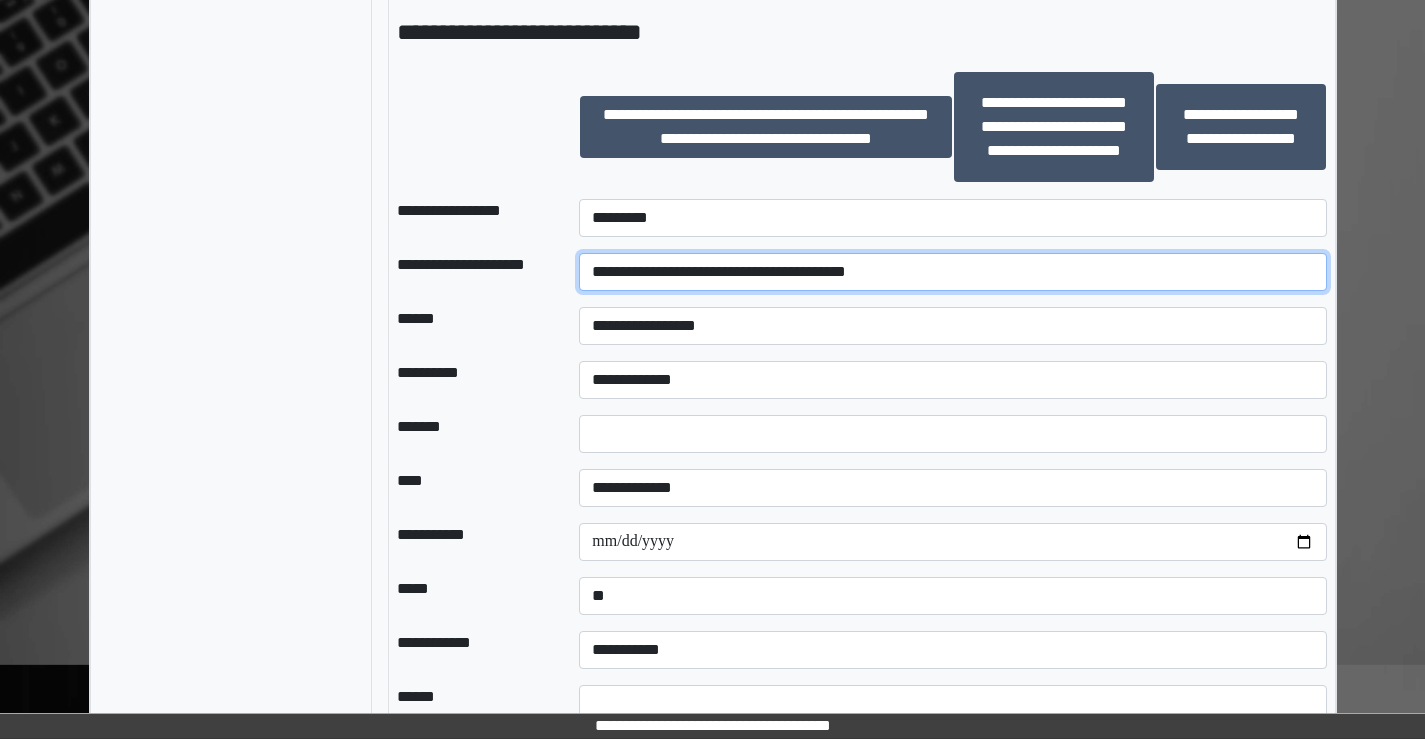 click on "**********" at bounding box center (952, 272) 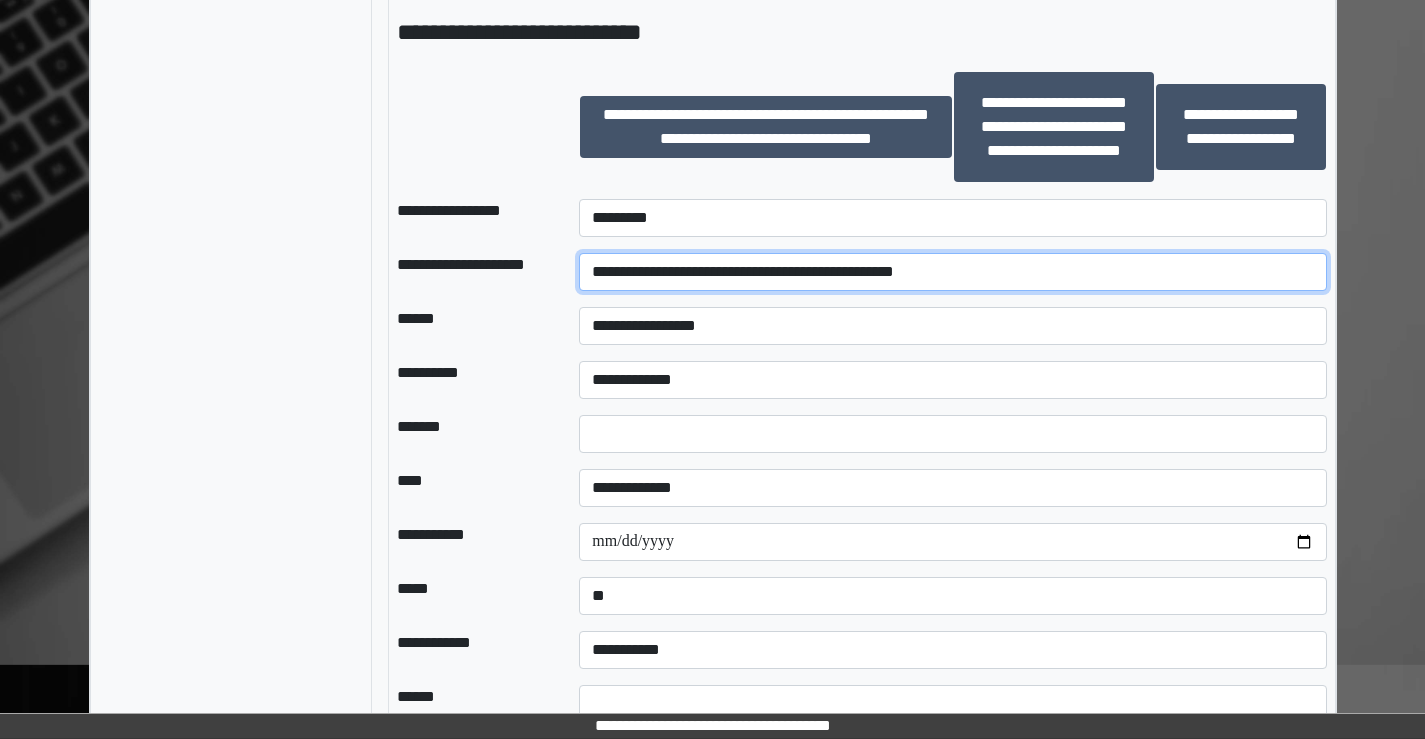 scroll, scrollTop: 2078, scrollLeft: 0, axis: vertical 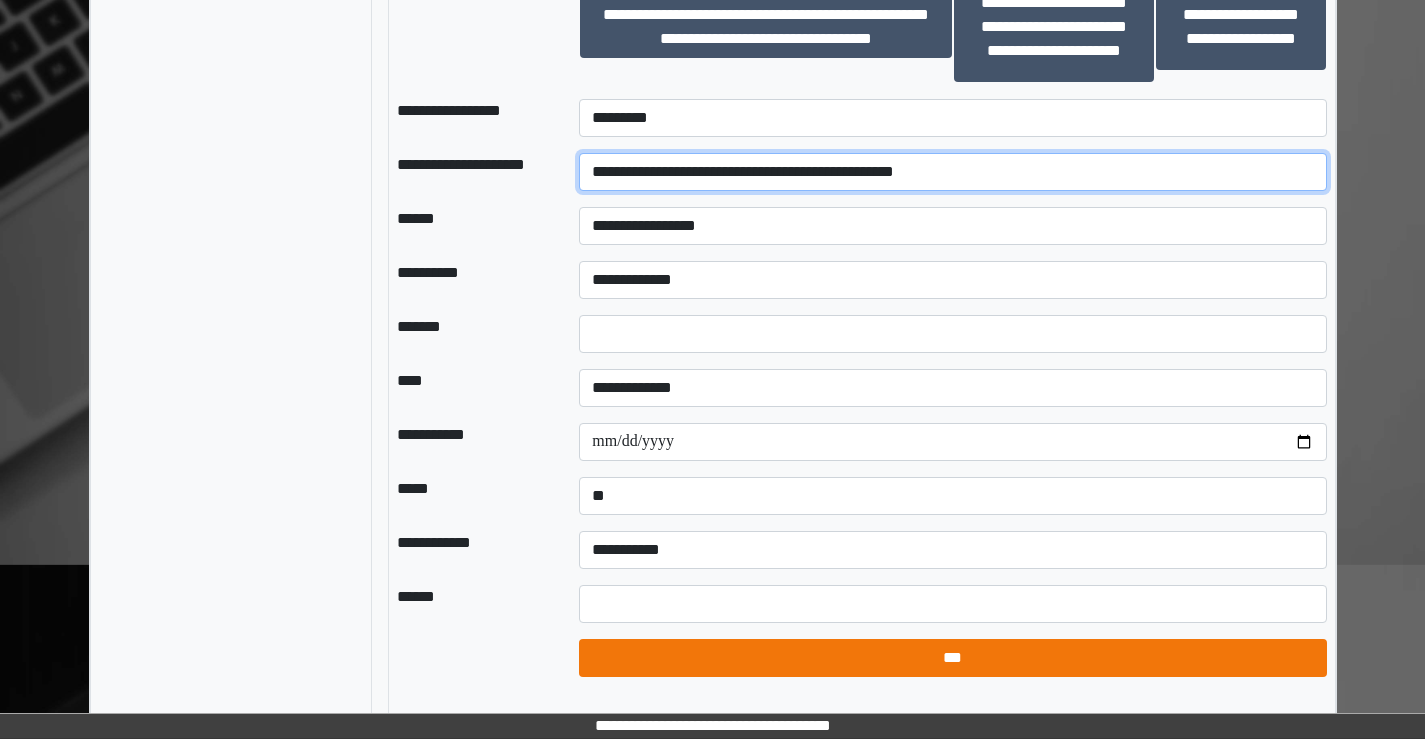 type on "**********" 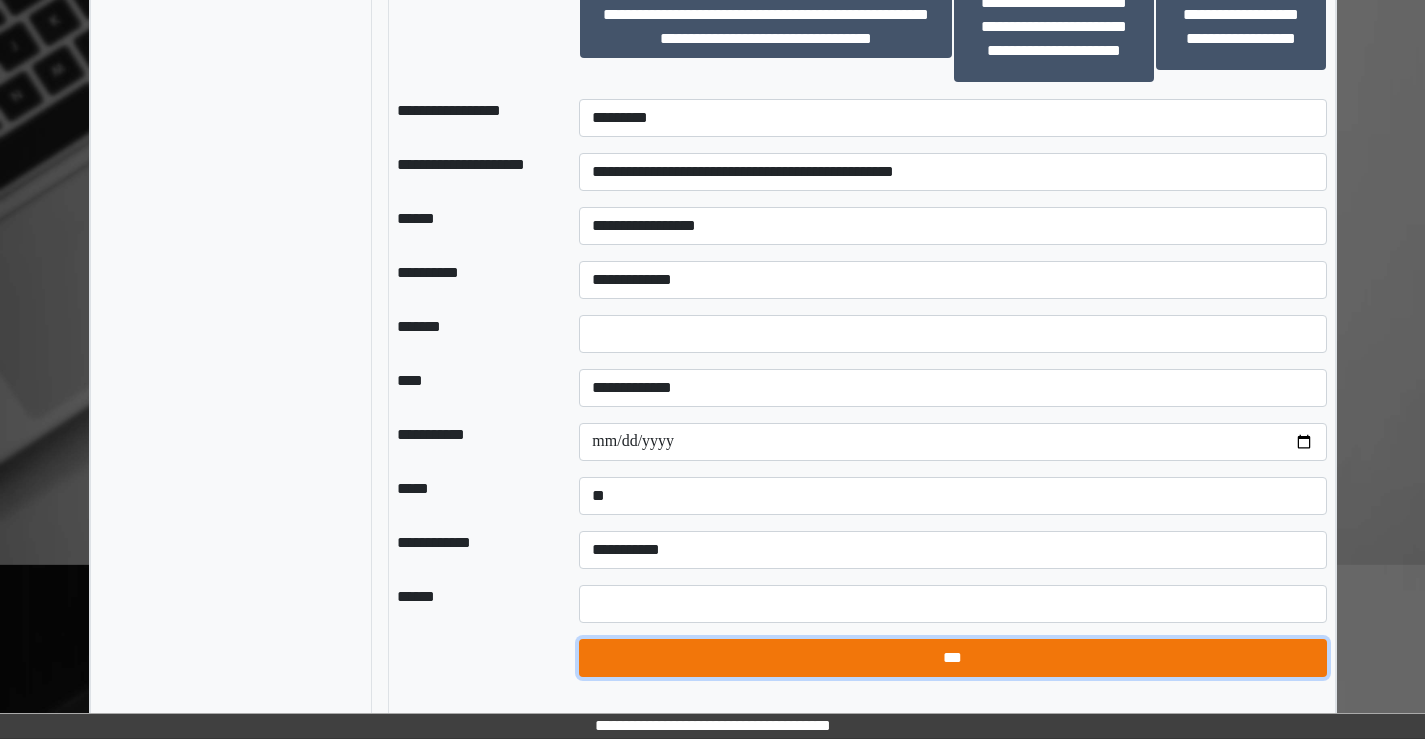 click on "***" at bounding box center [952, 658] 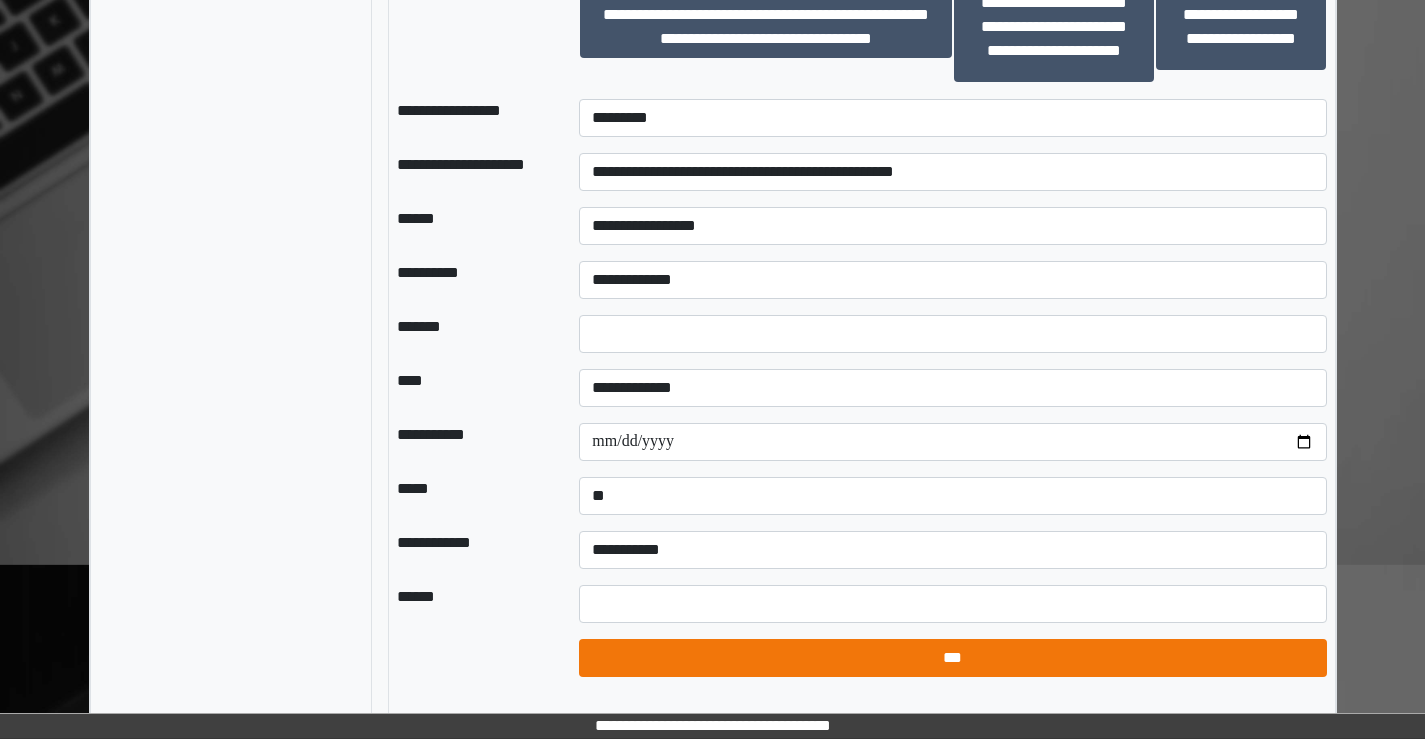 select on "*" 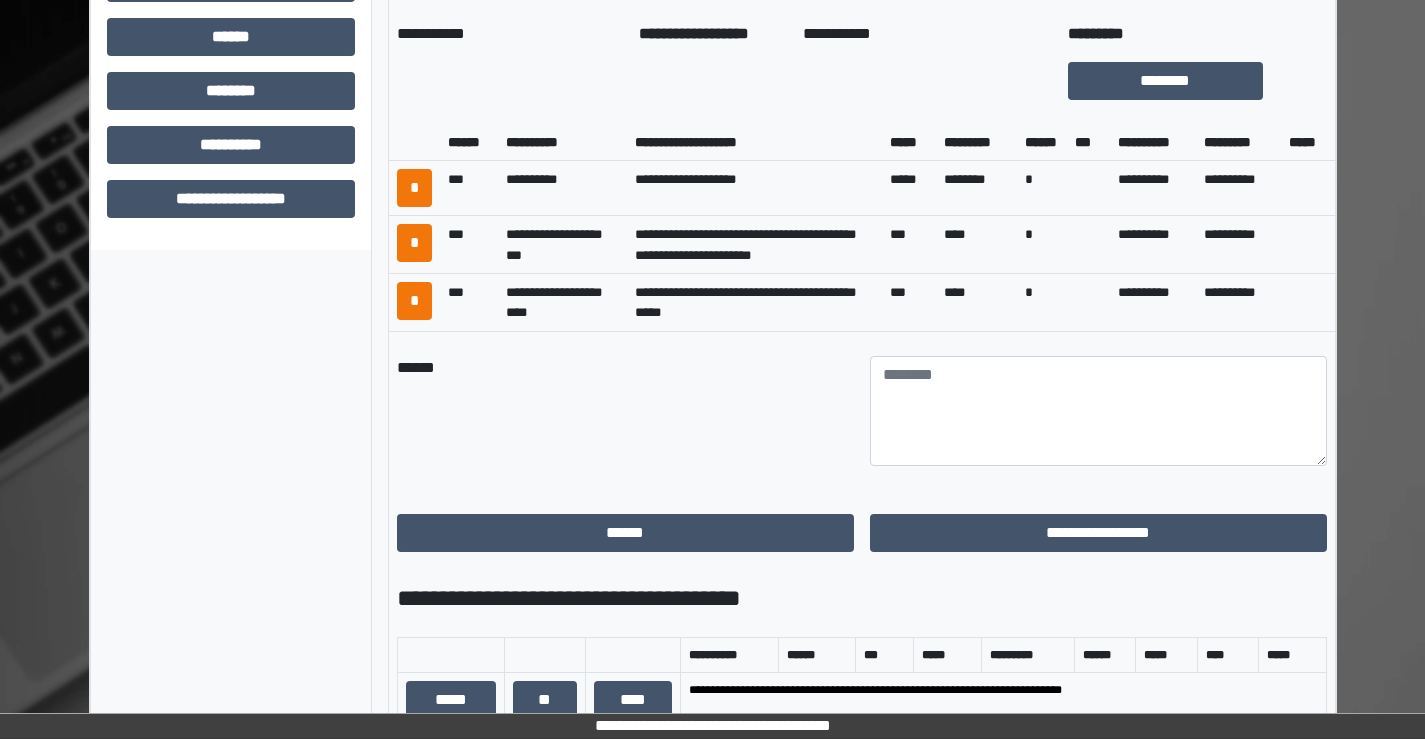scroll, scrollTop: 878, scrollLeft: 0, axis: vertical 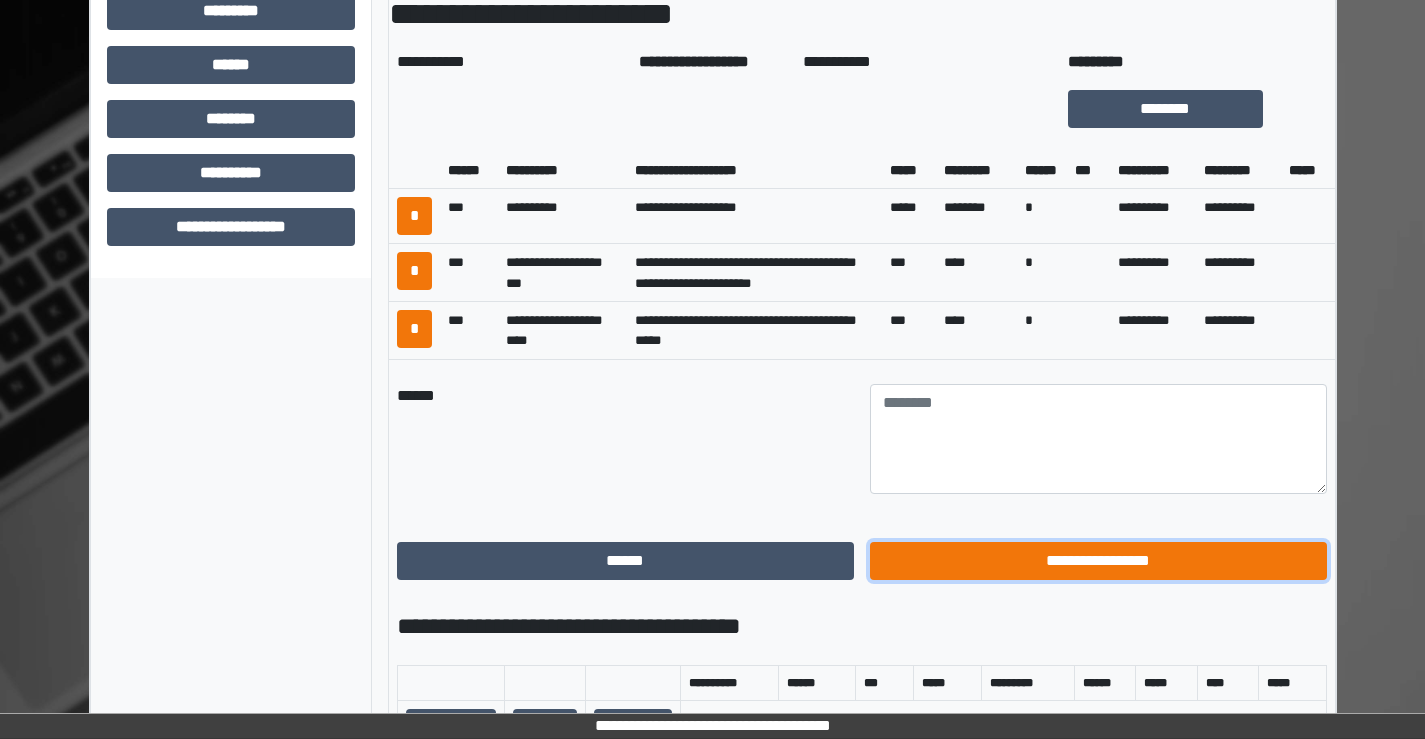 click on "**********" at bounding box center (1098, 561) 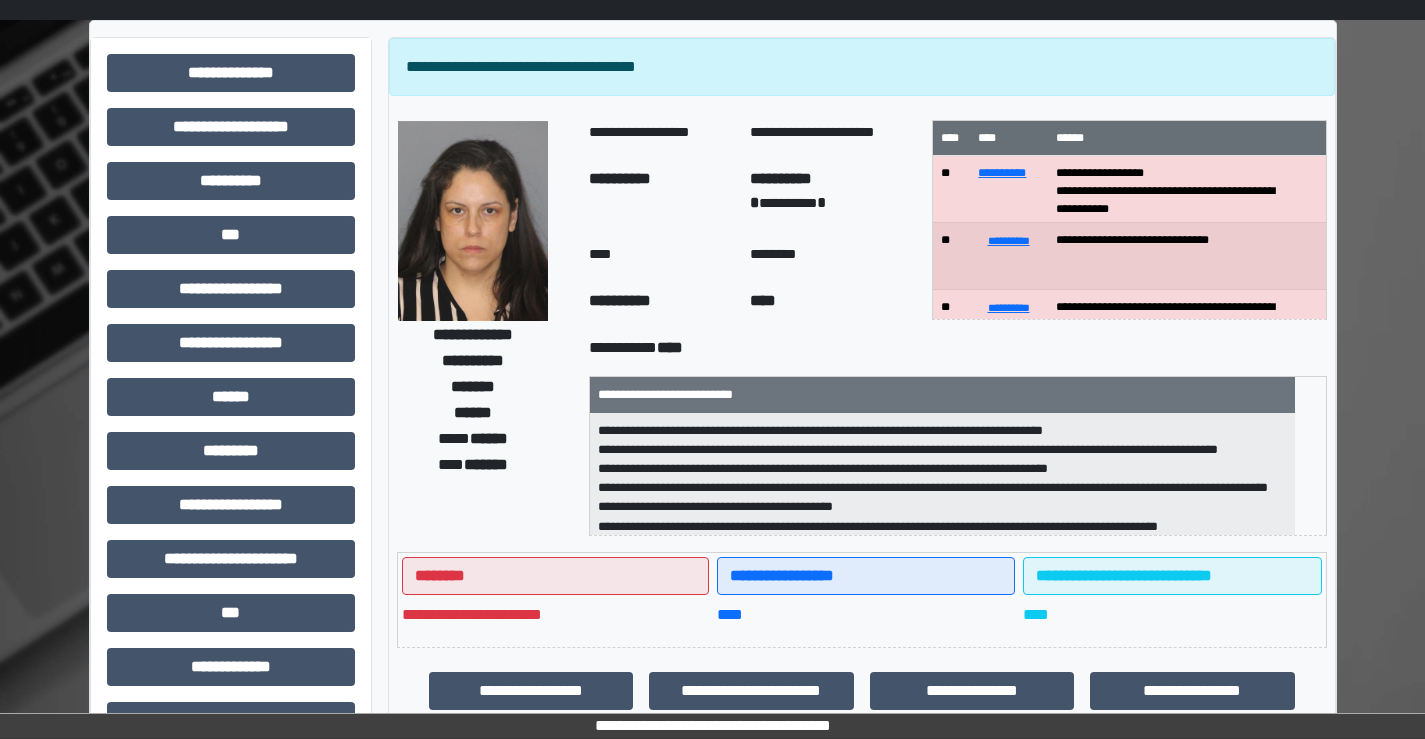 scroll, scrollTop: 0, scrollLeft: 0, axis: both 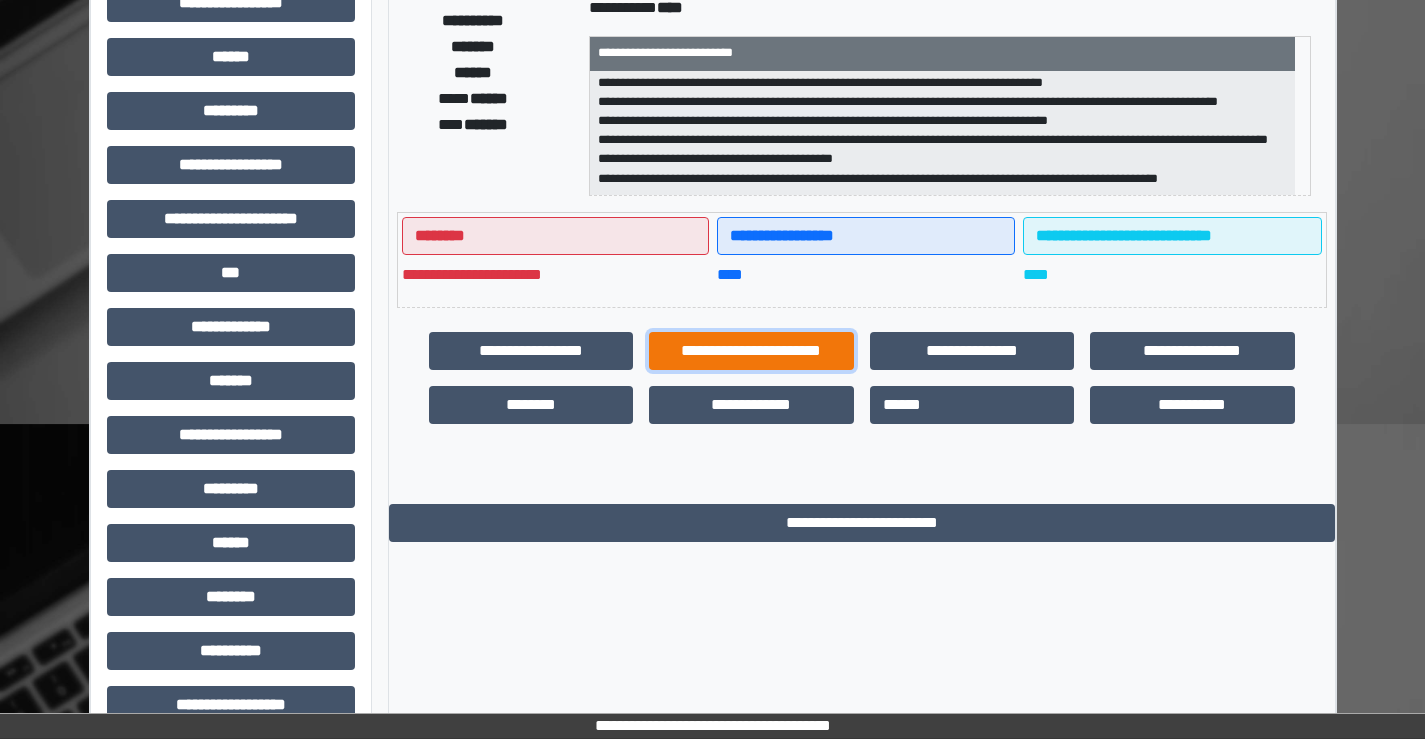 click on "**********" at bounding box center (751, 351) 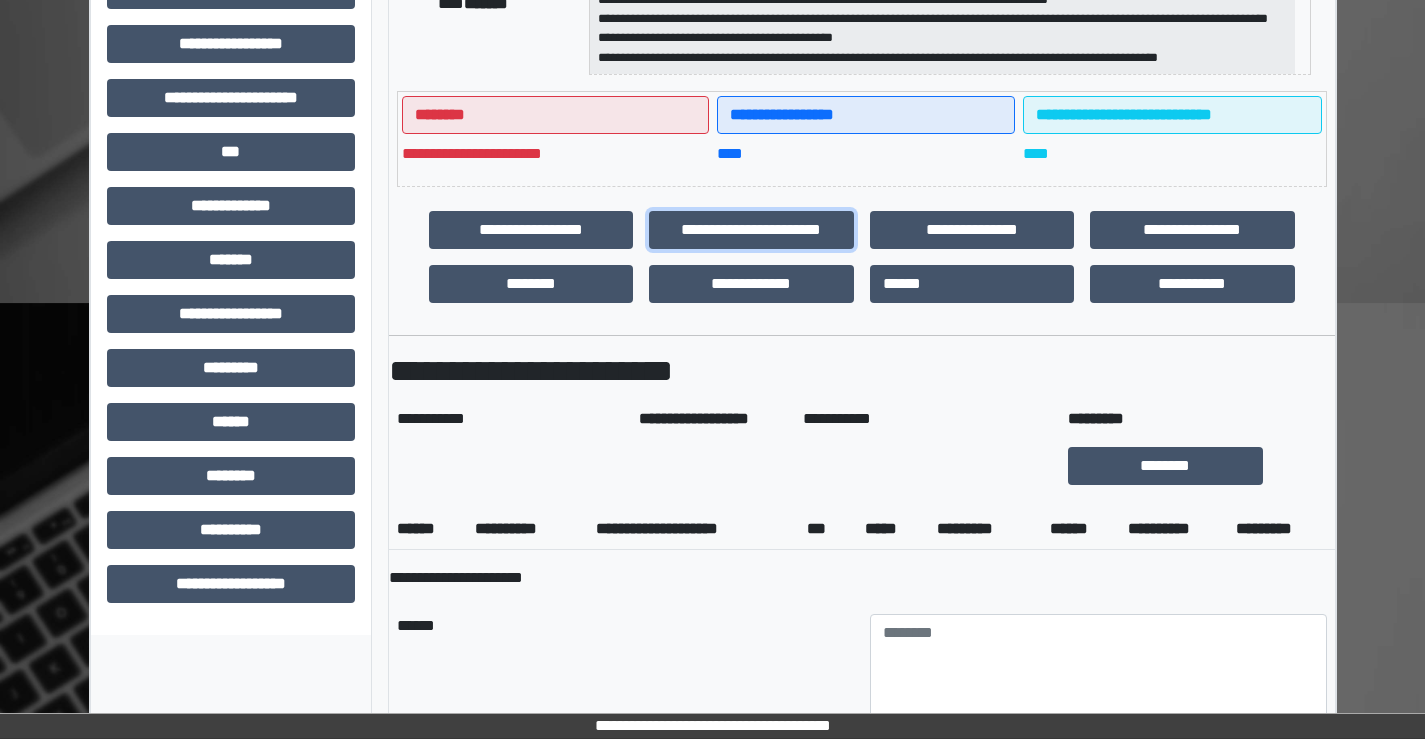 scroll, scrollTop: 500, scrollLeft: 0, axis: vertical 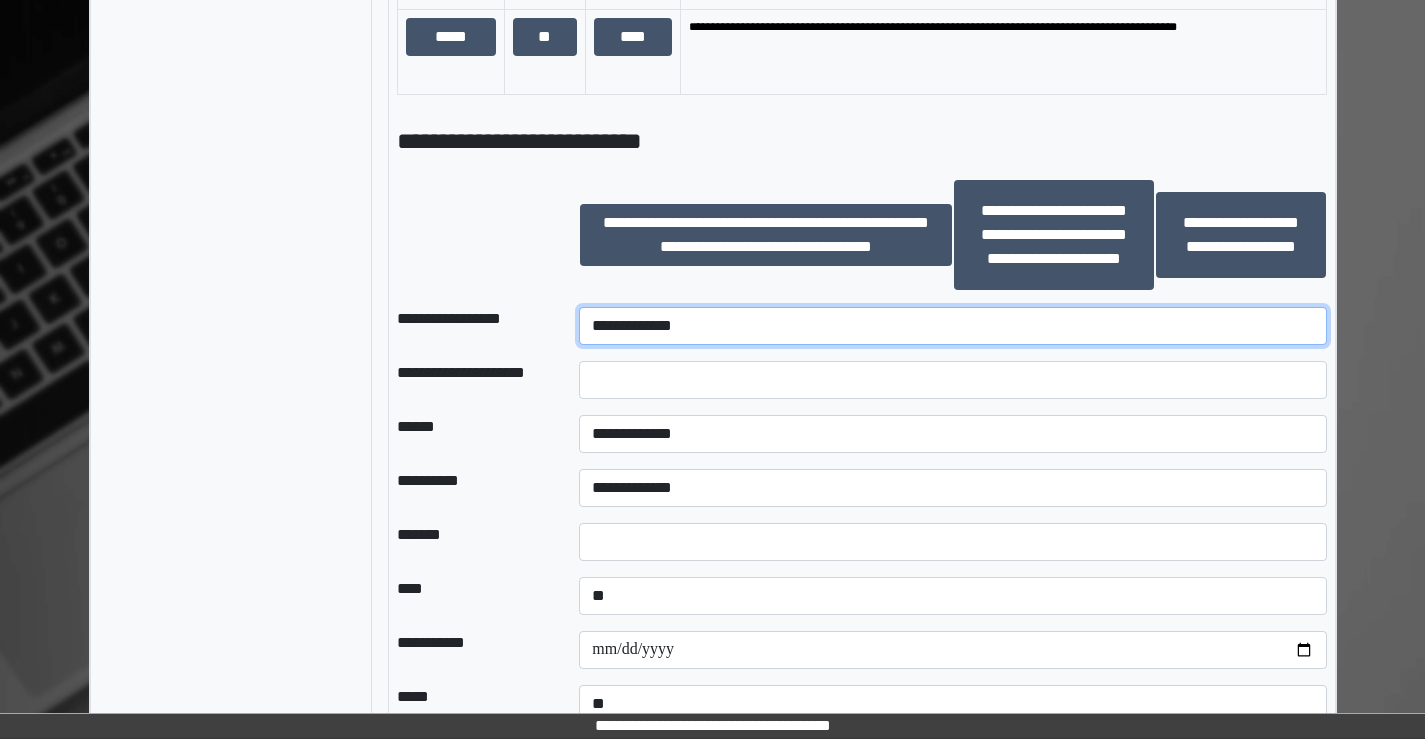 click on "**********" at bounding box center [952, 326] 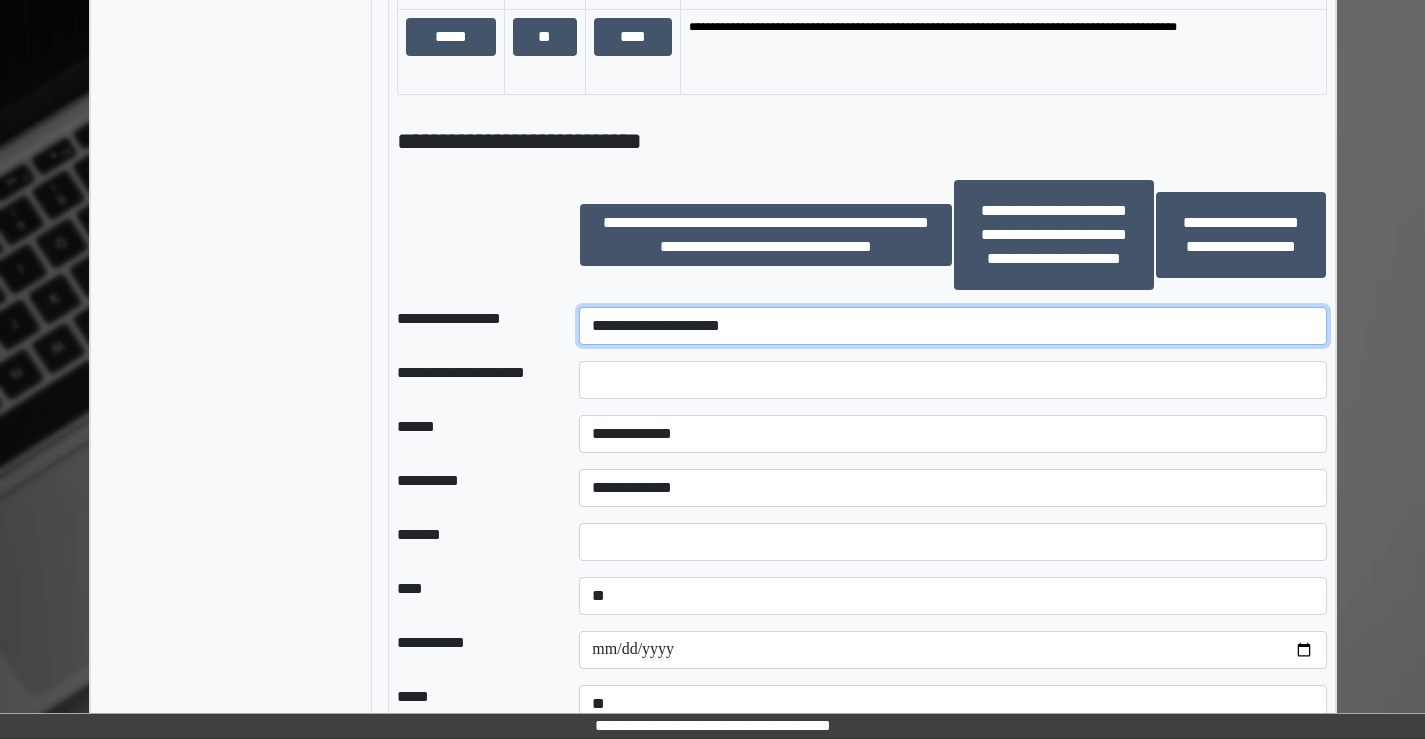 click on "**********" at bounding box center (952, 326) 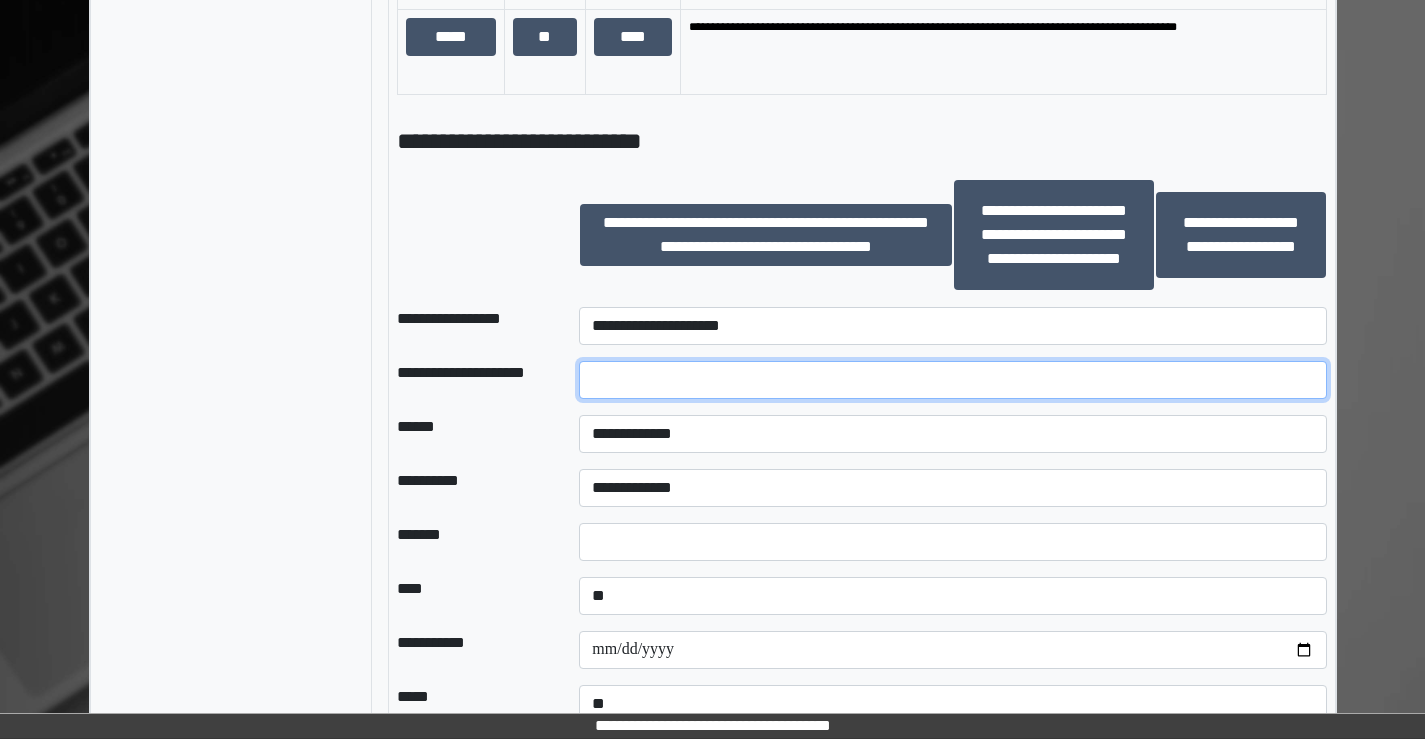click at bounding box center [952, 380] 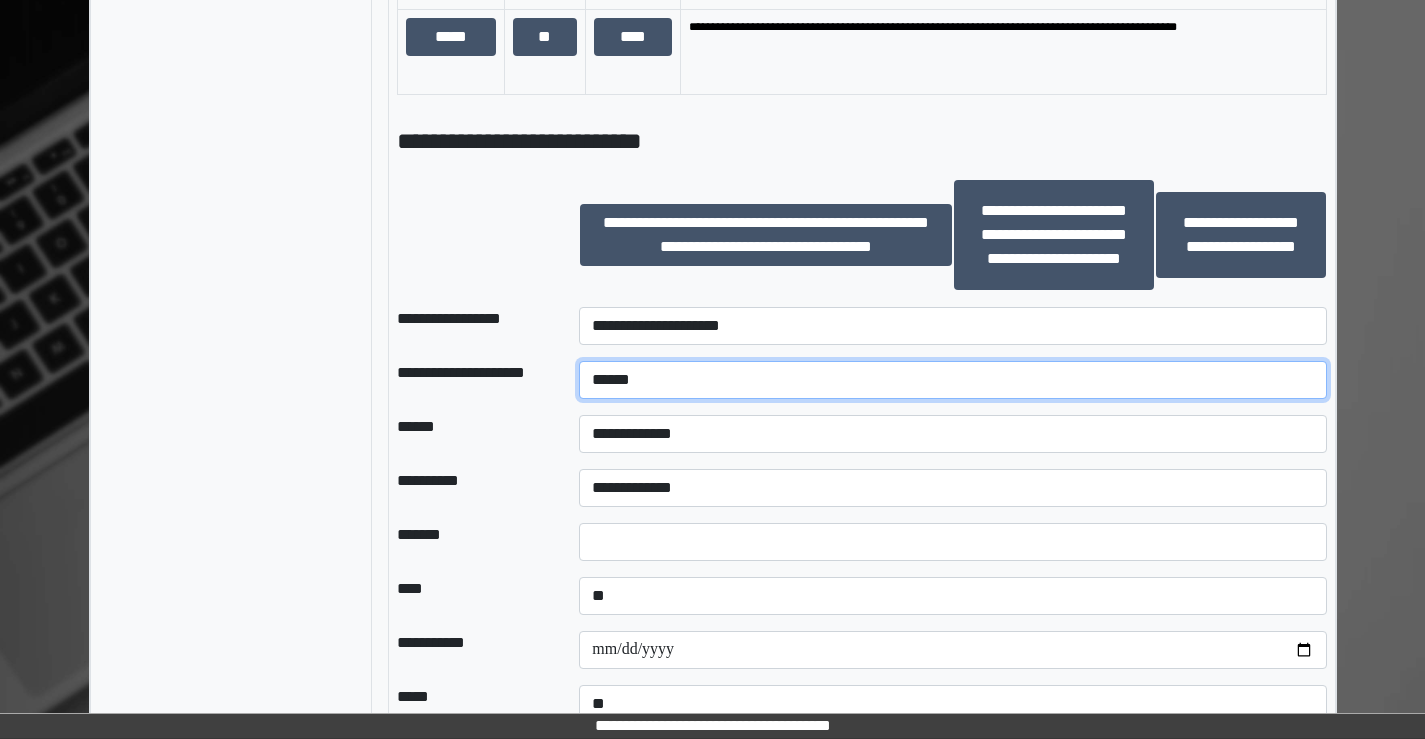 type on "******" 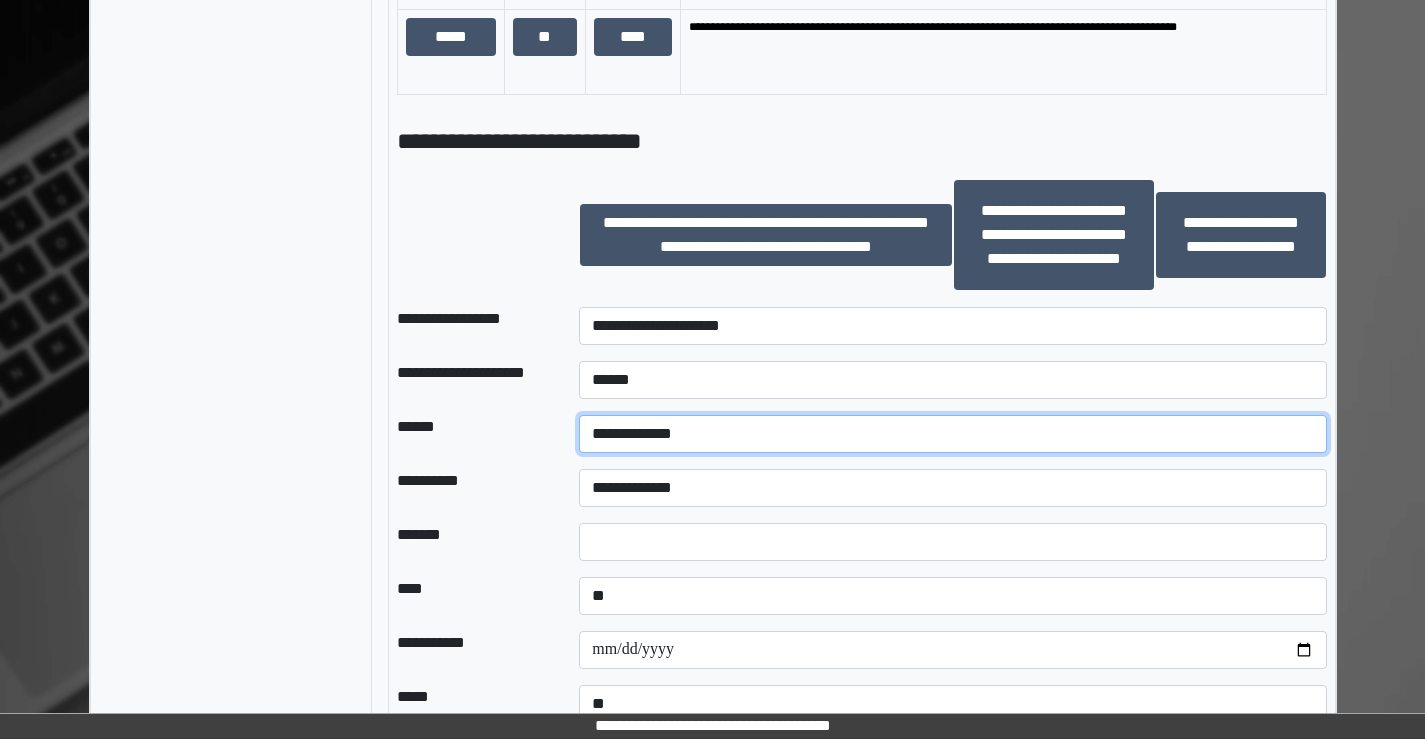 click on "**********" at bounding box center [952, 434] 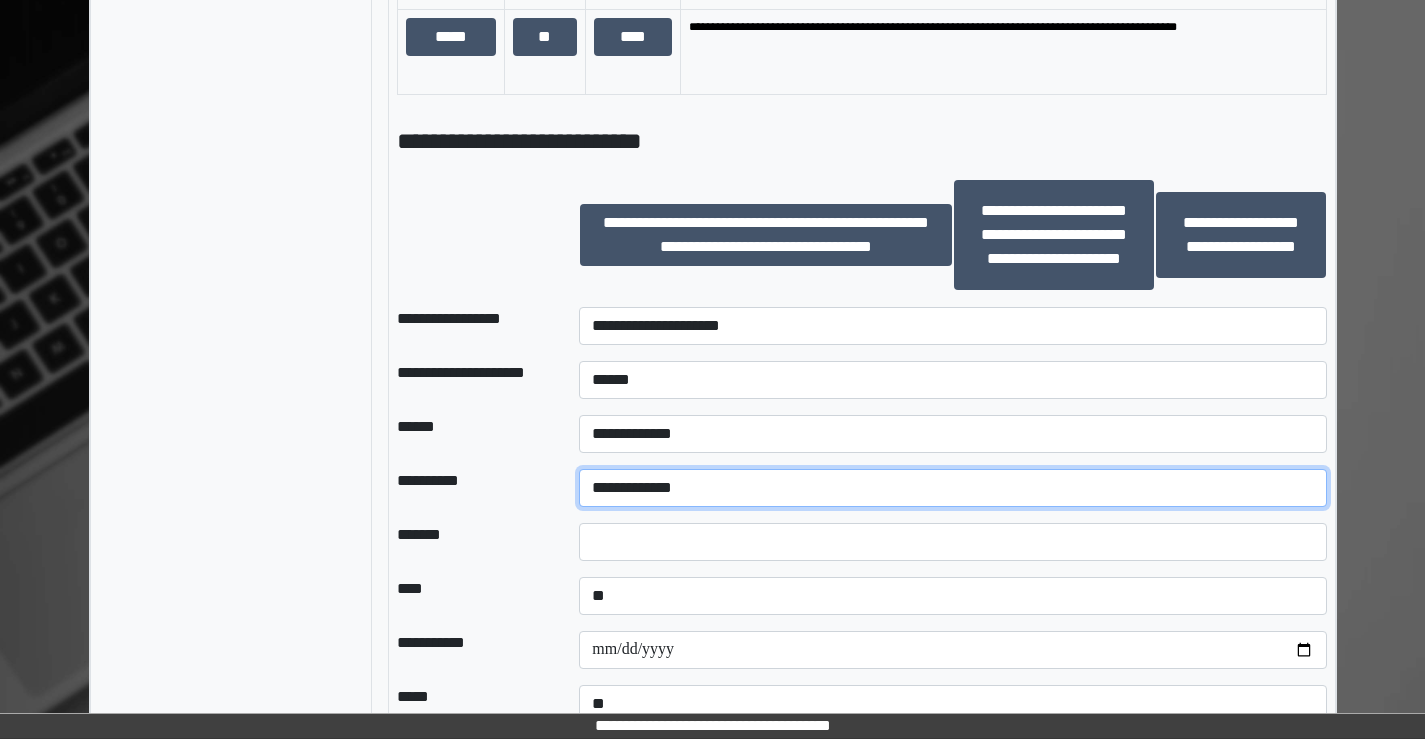 click on "**********" at bounding box center (952, 488) 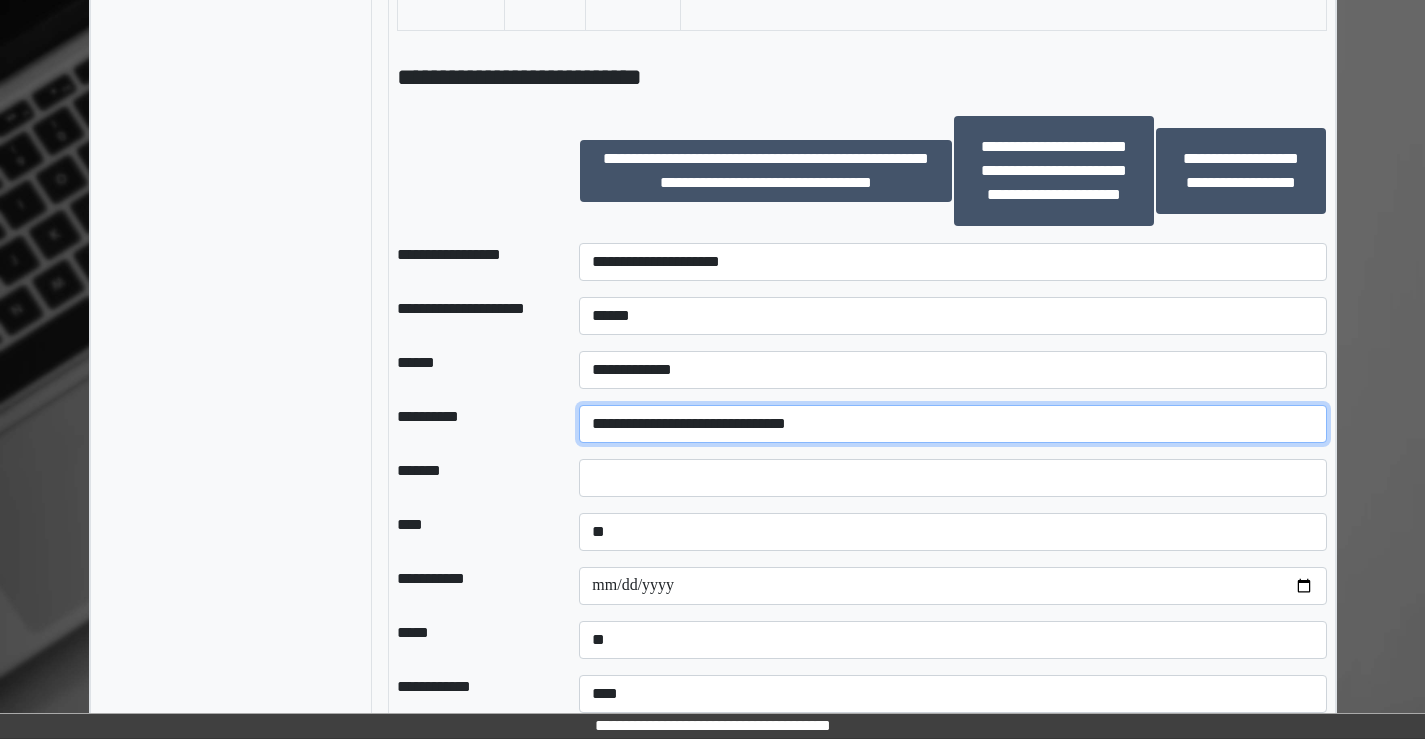 scroll, scrollTop: 1900, scrollLeft: 0, axis: vertical 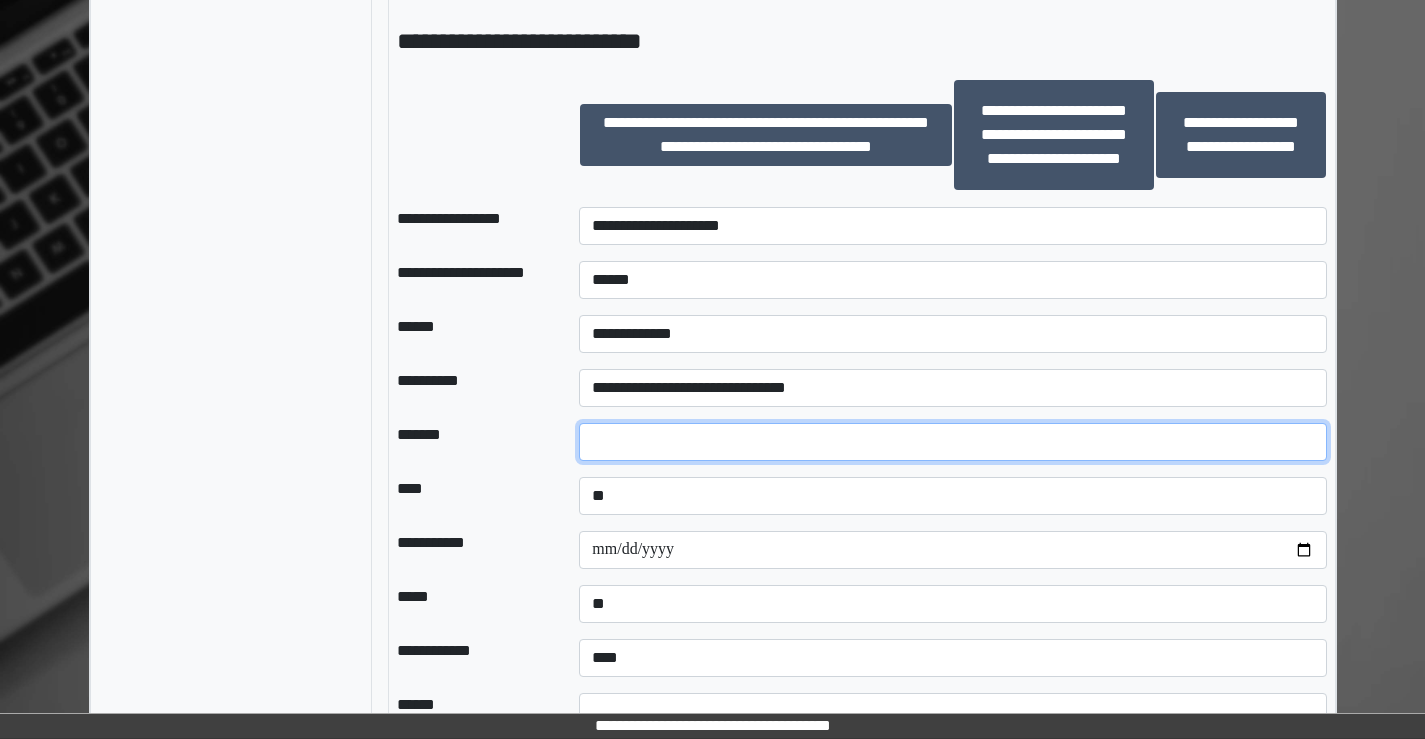 click at bounding box center [952, 442] 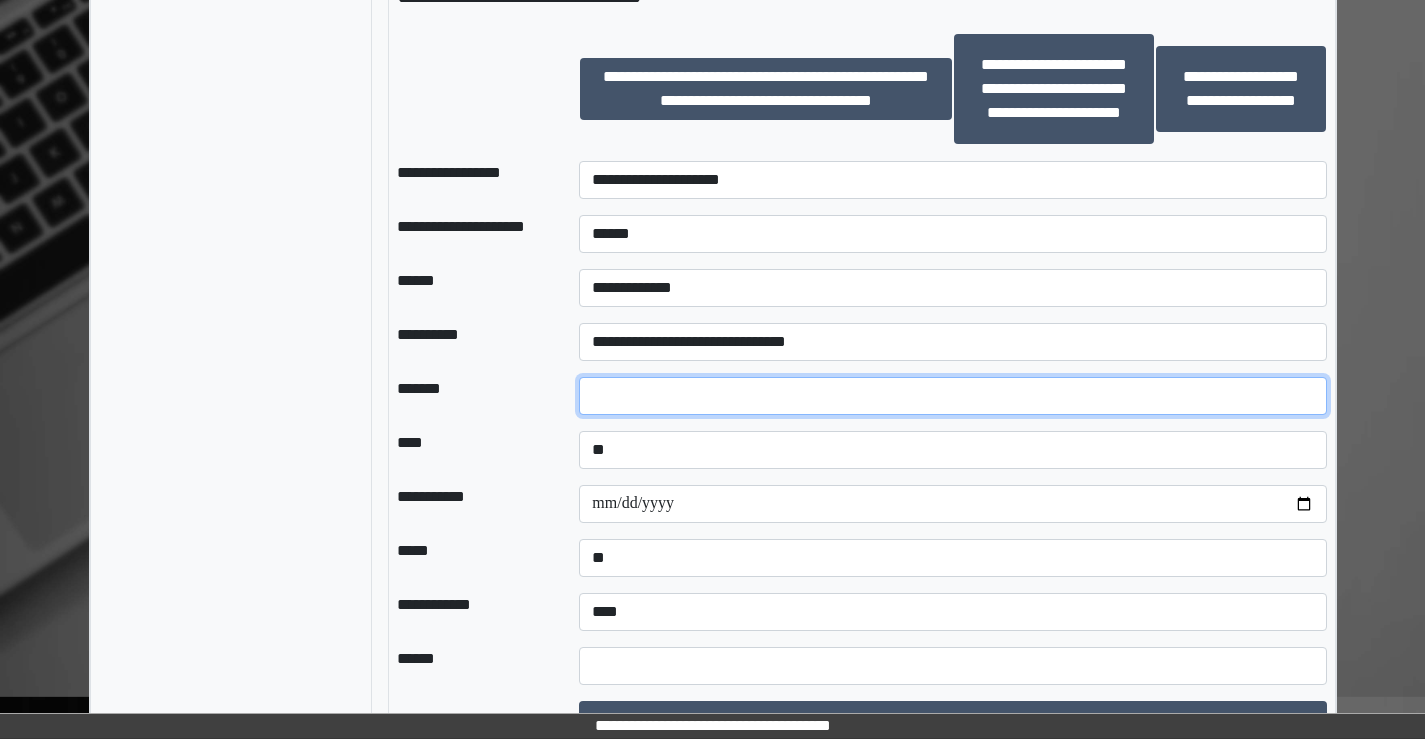 scroll, scrollTop: 1988, scrollLeft: 0, axis: vertical 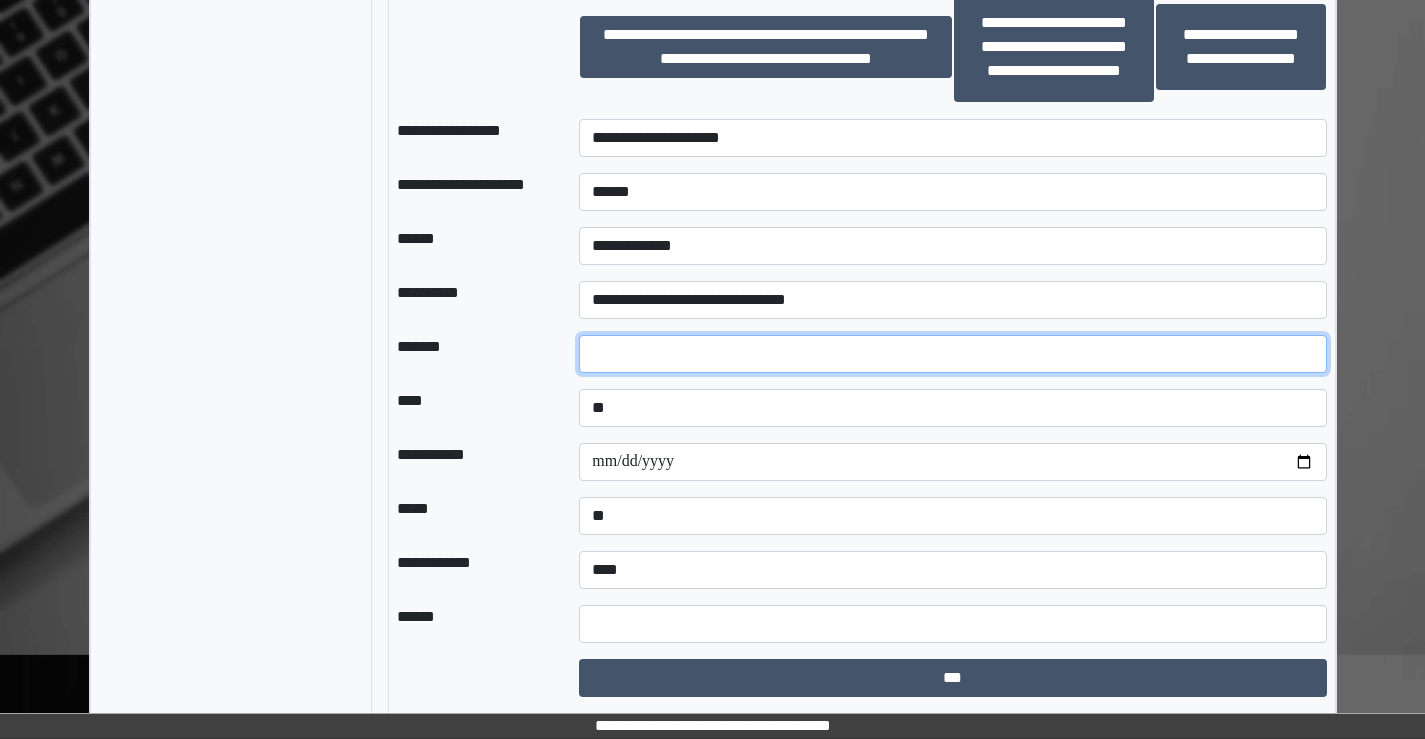 type on "*" 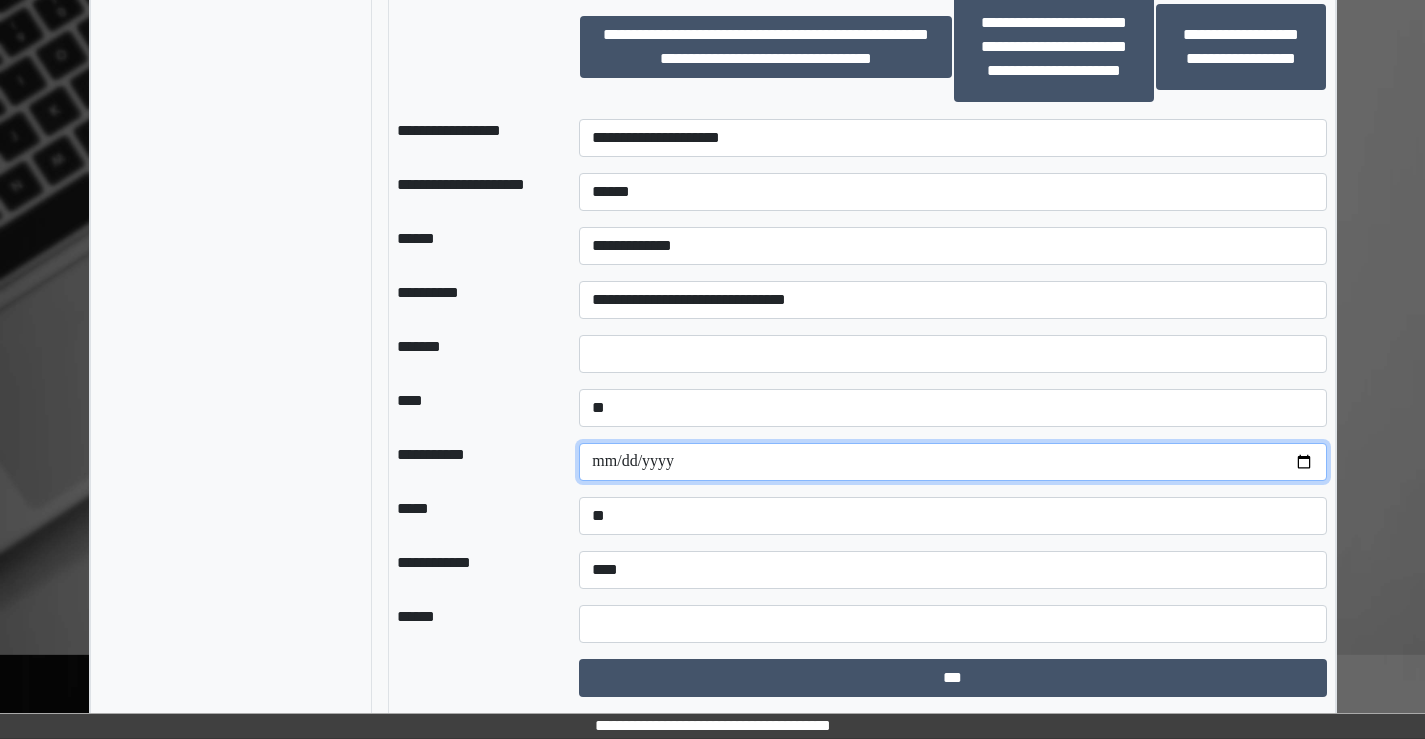 click at bounding box center (952, 462) 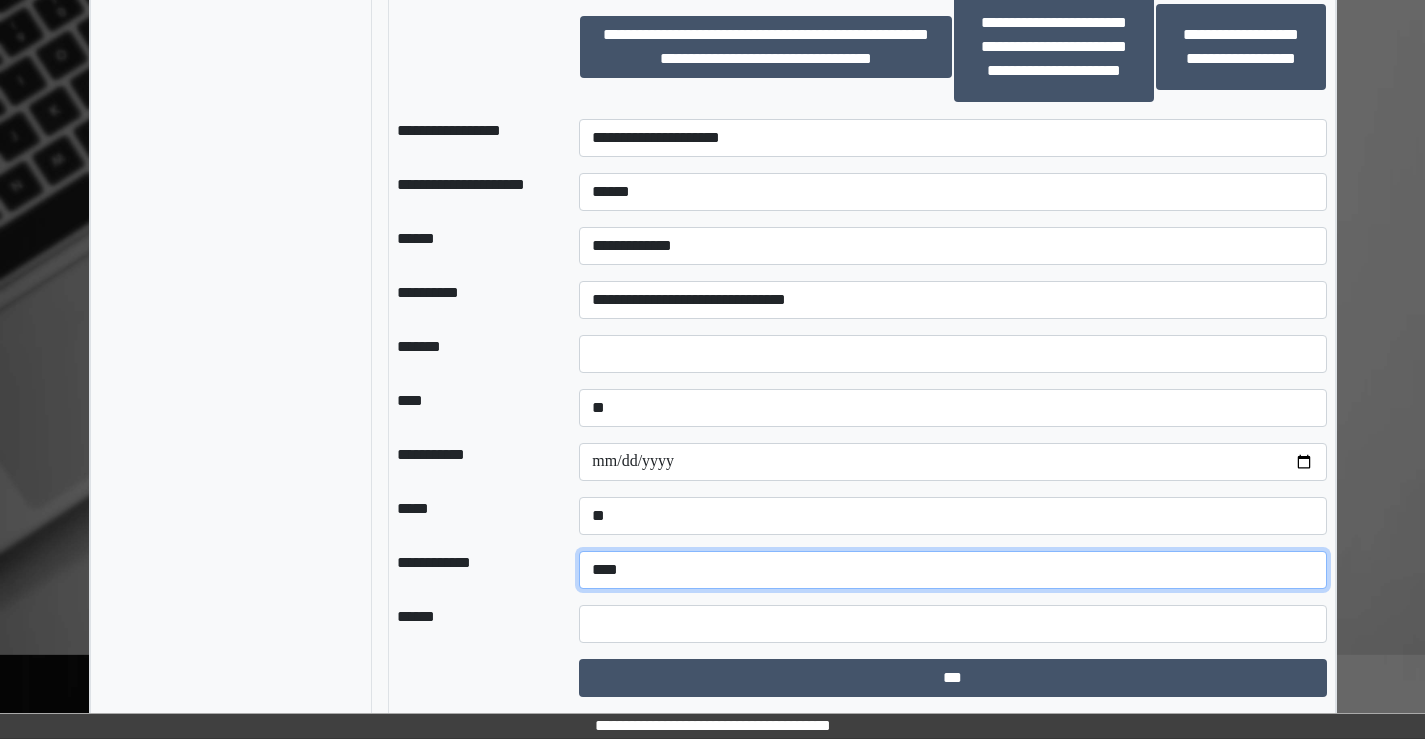 click on "**********" at bounding box center [952, 570] 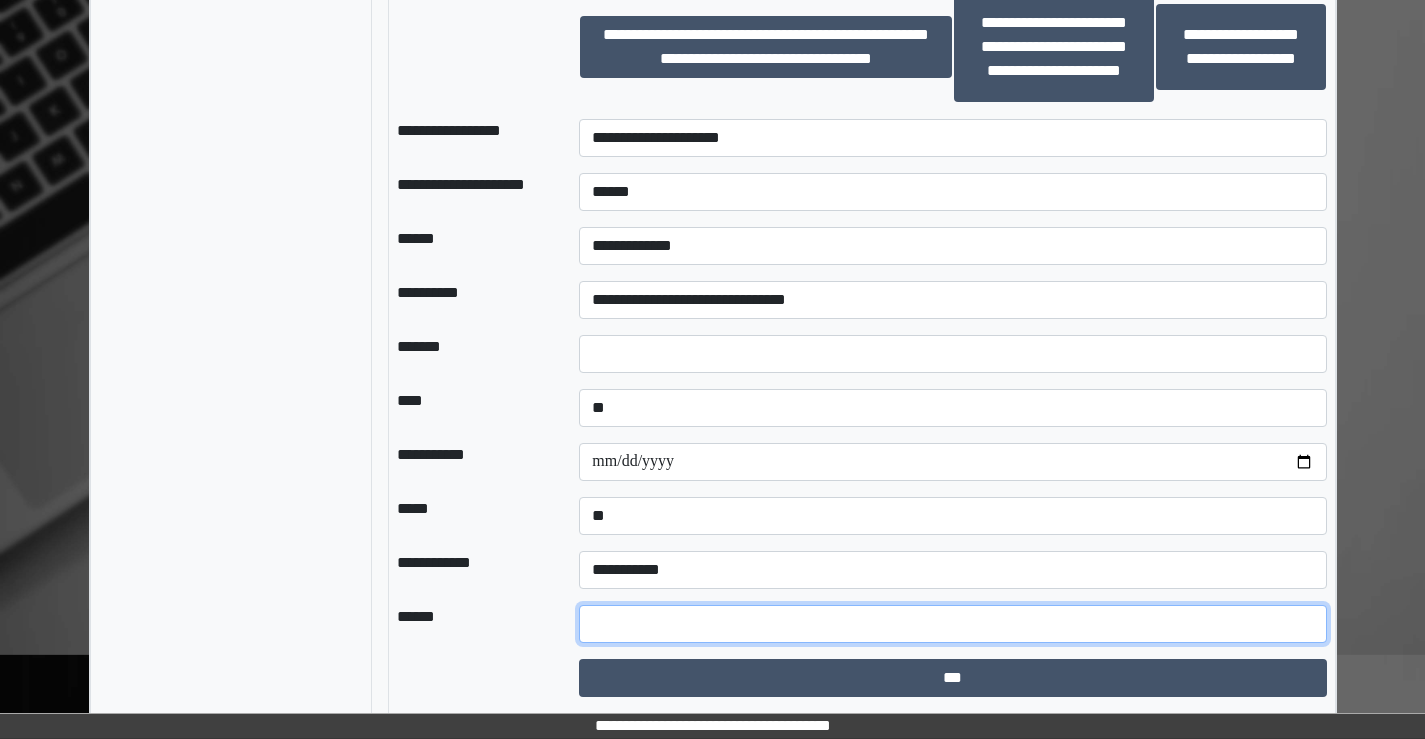 click at bounding box center (952, 624) 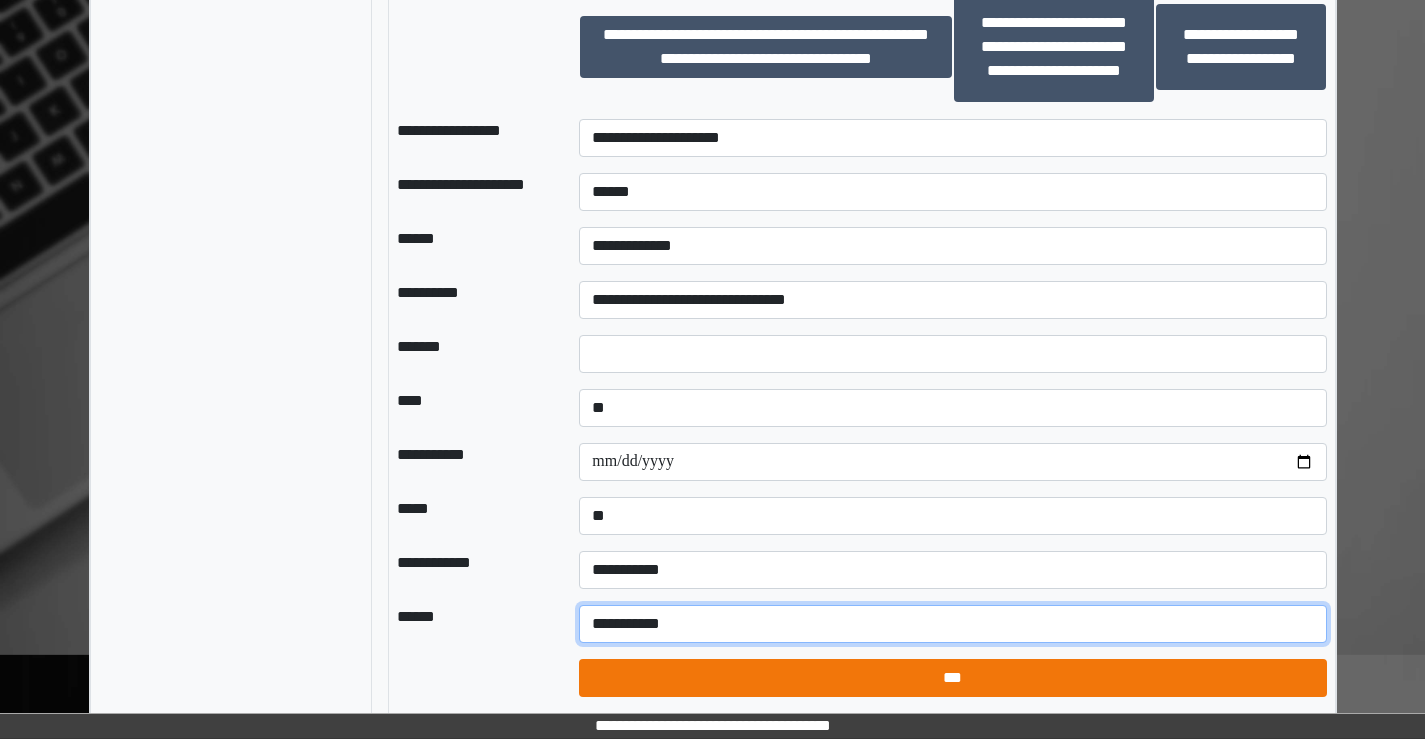 type on "**********" 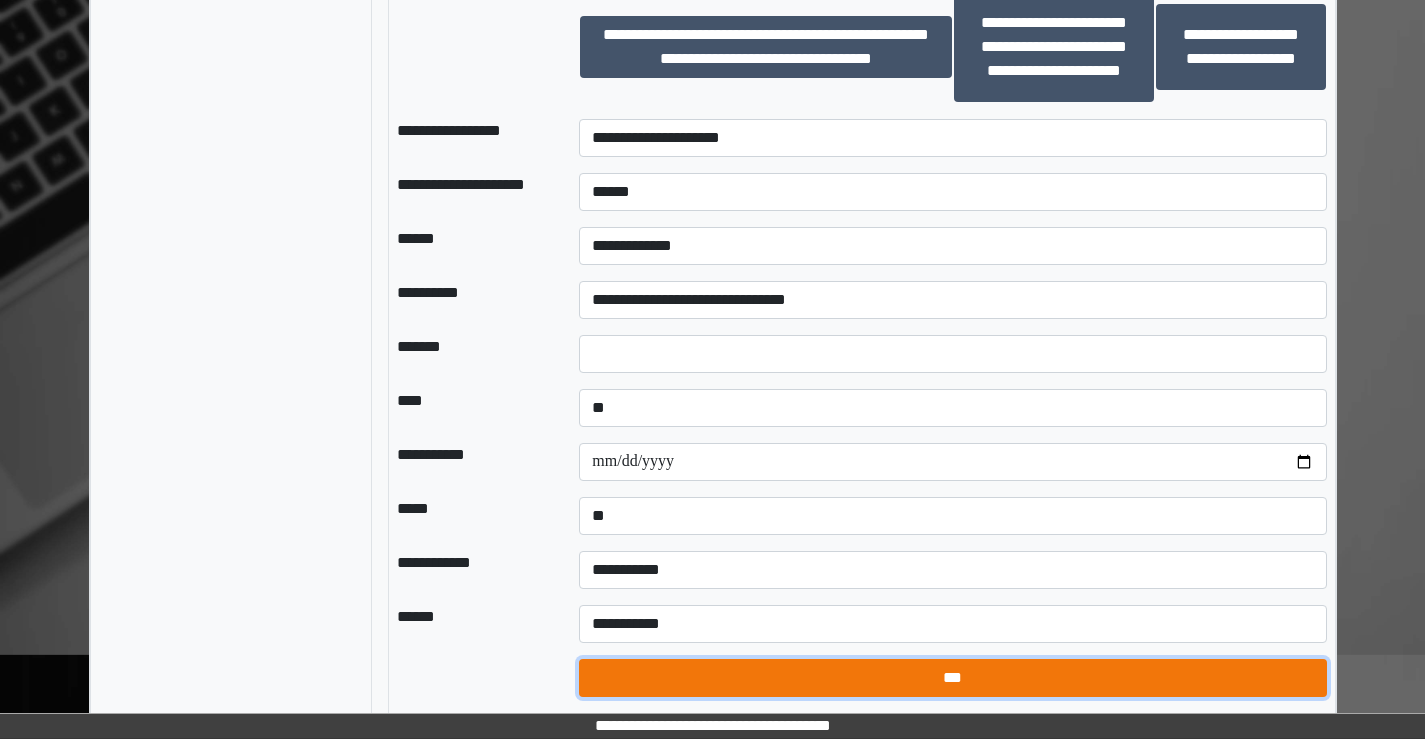 click on "***" at bounding box center [952, 678] 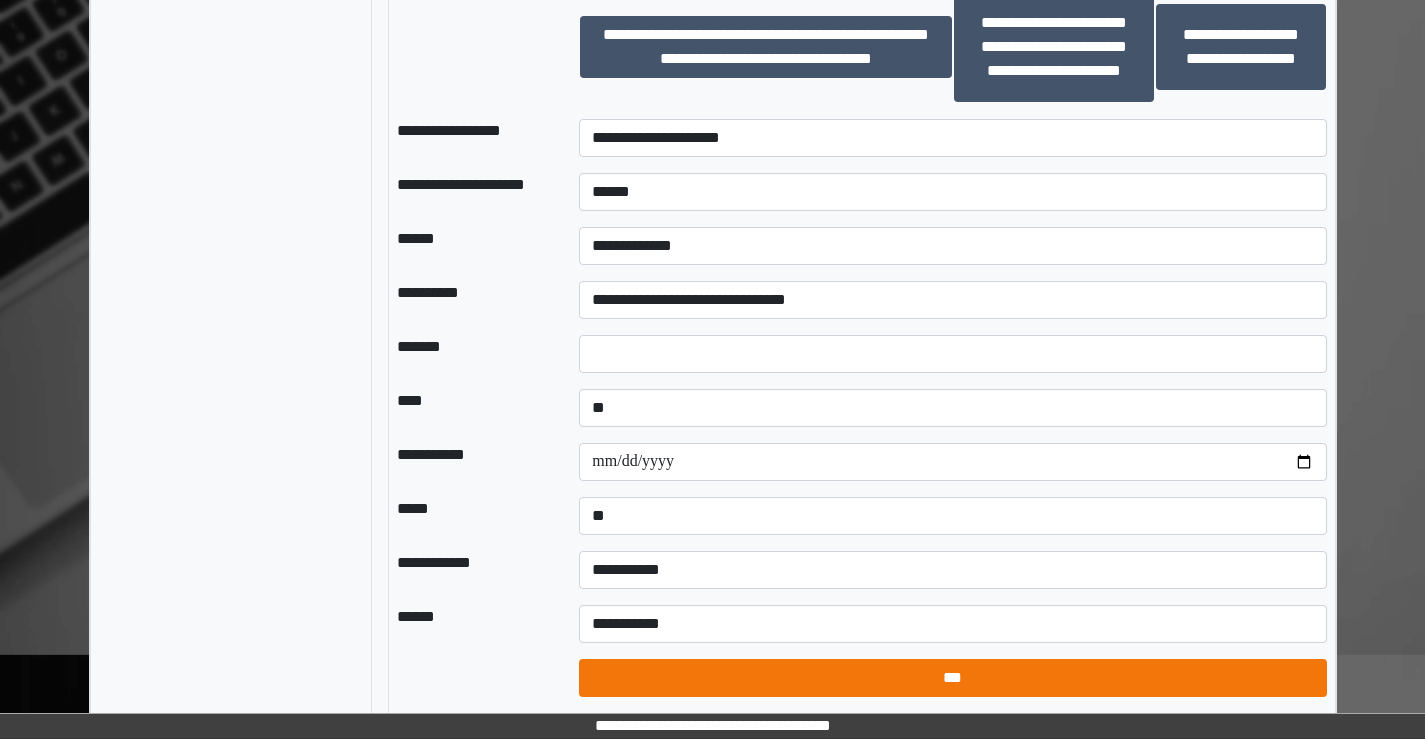 select on "*" 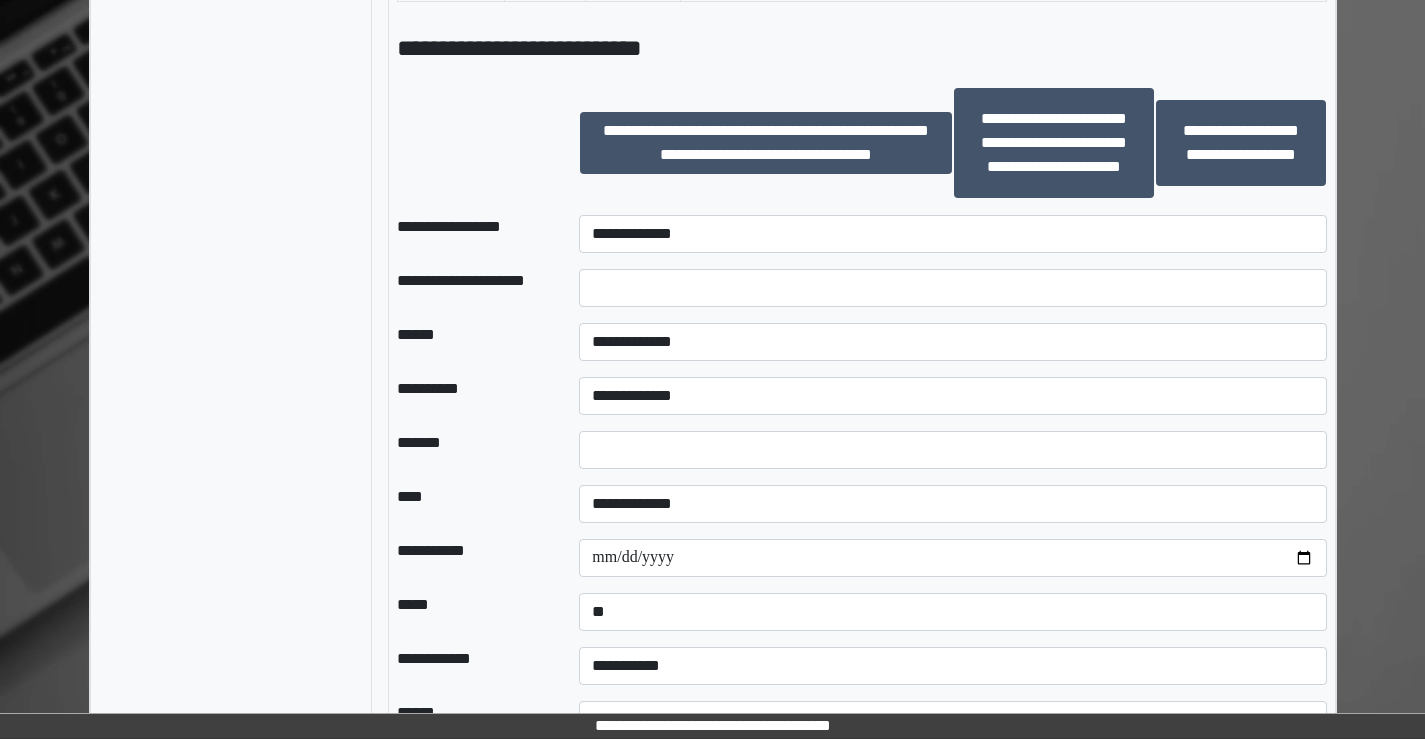 scroll, scrollTop: 1788, scrollLeft: 0, axis: vertical 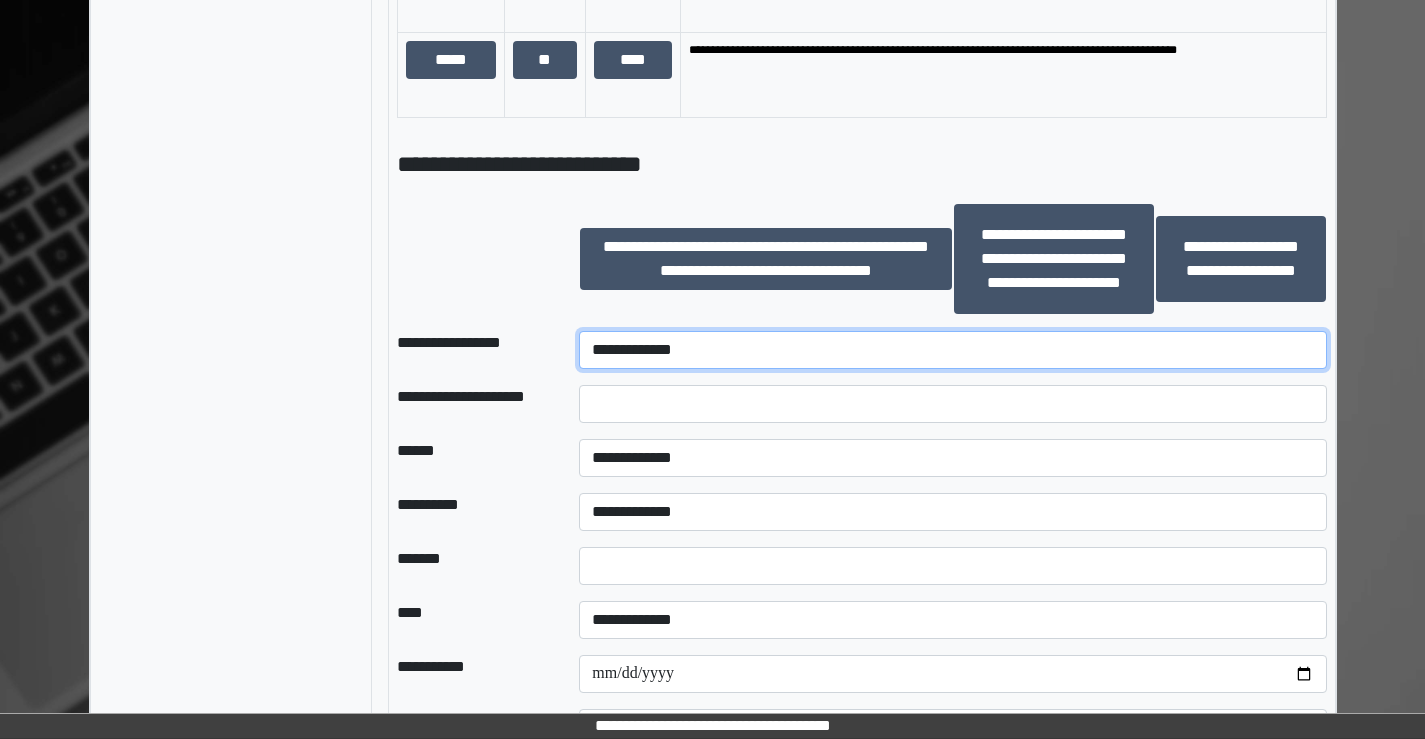 click on "**********" at bounding box center (952, 350) 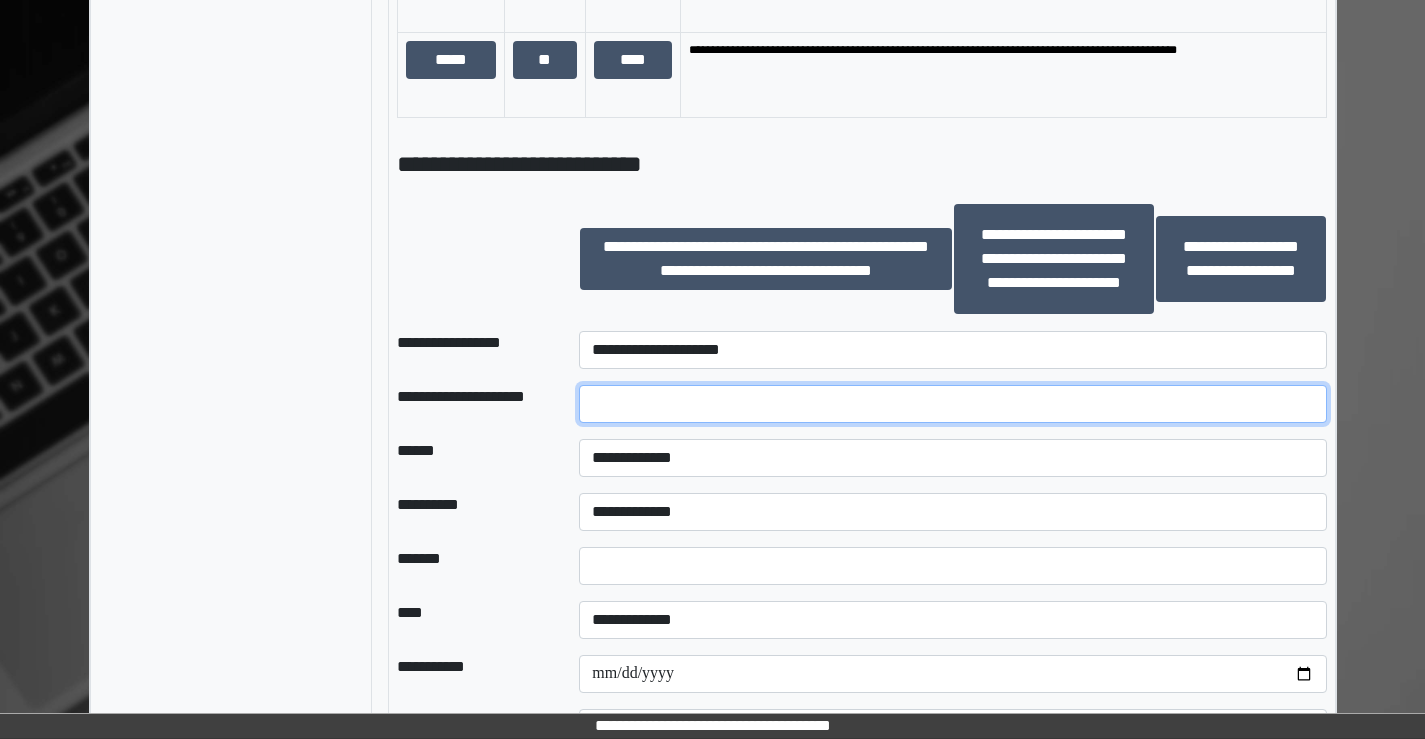 click at bounding box center [952, 404] 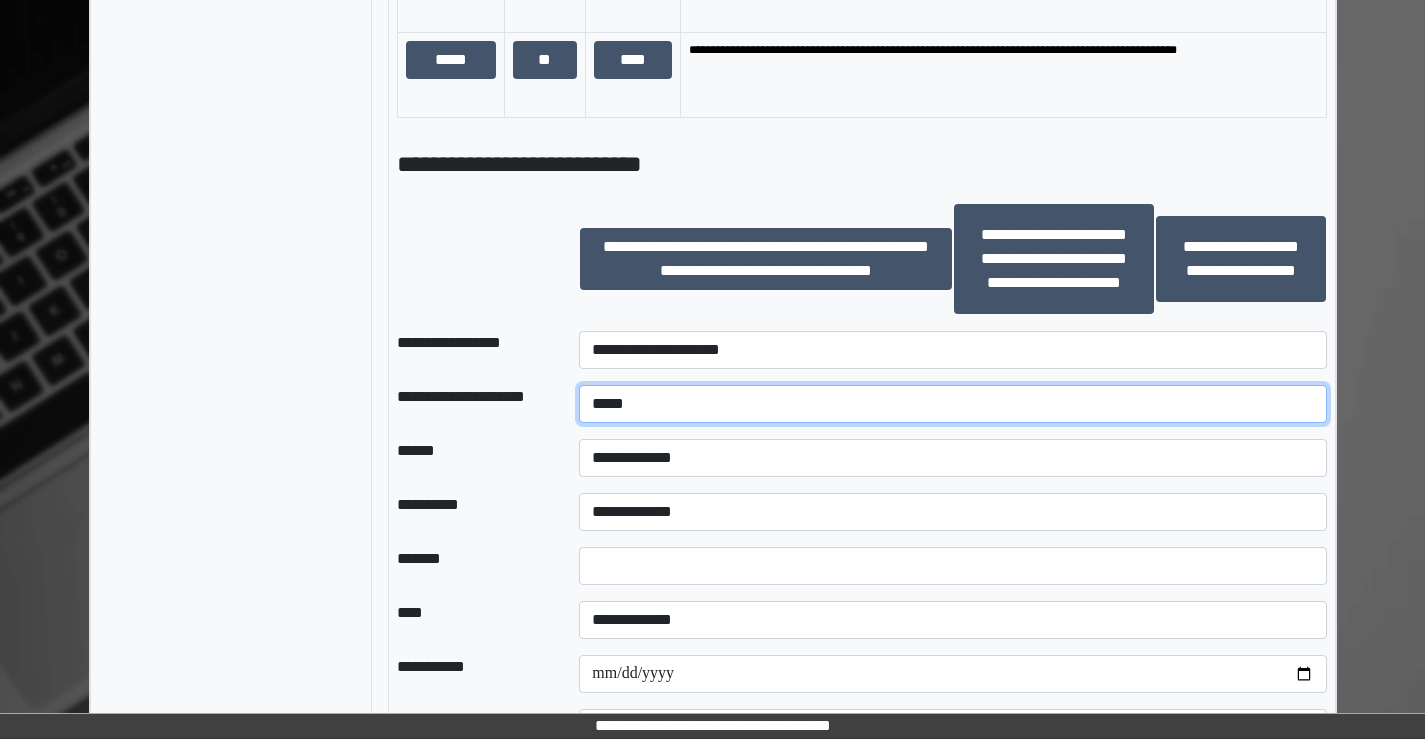 type on "*****" 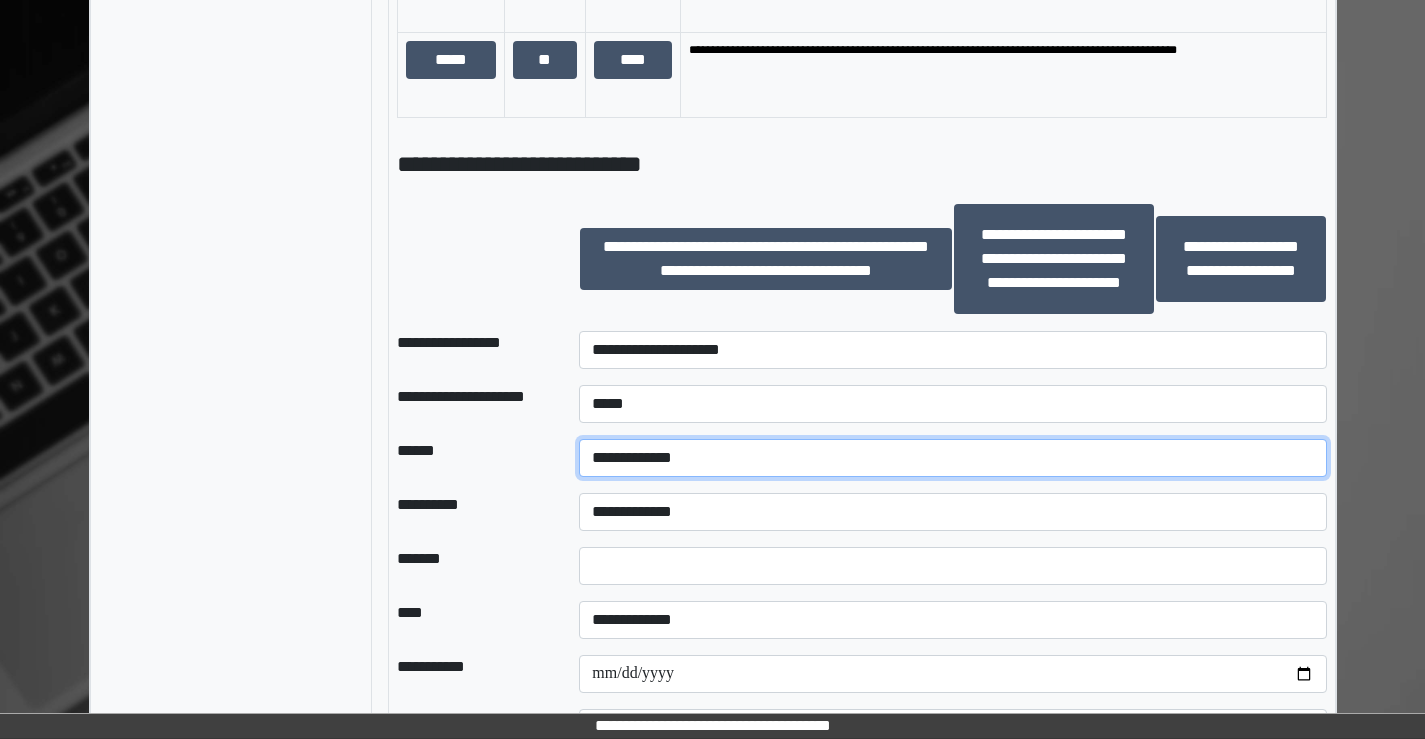 click on "**********" at bounding box center [952, 458] 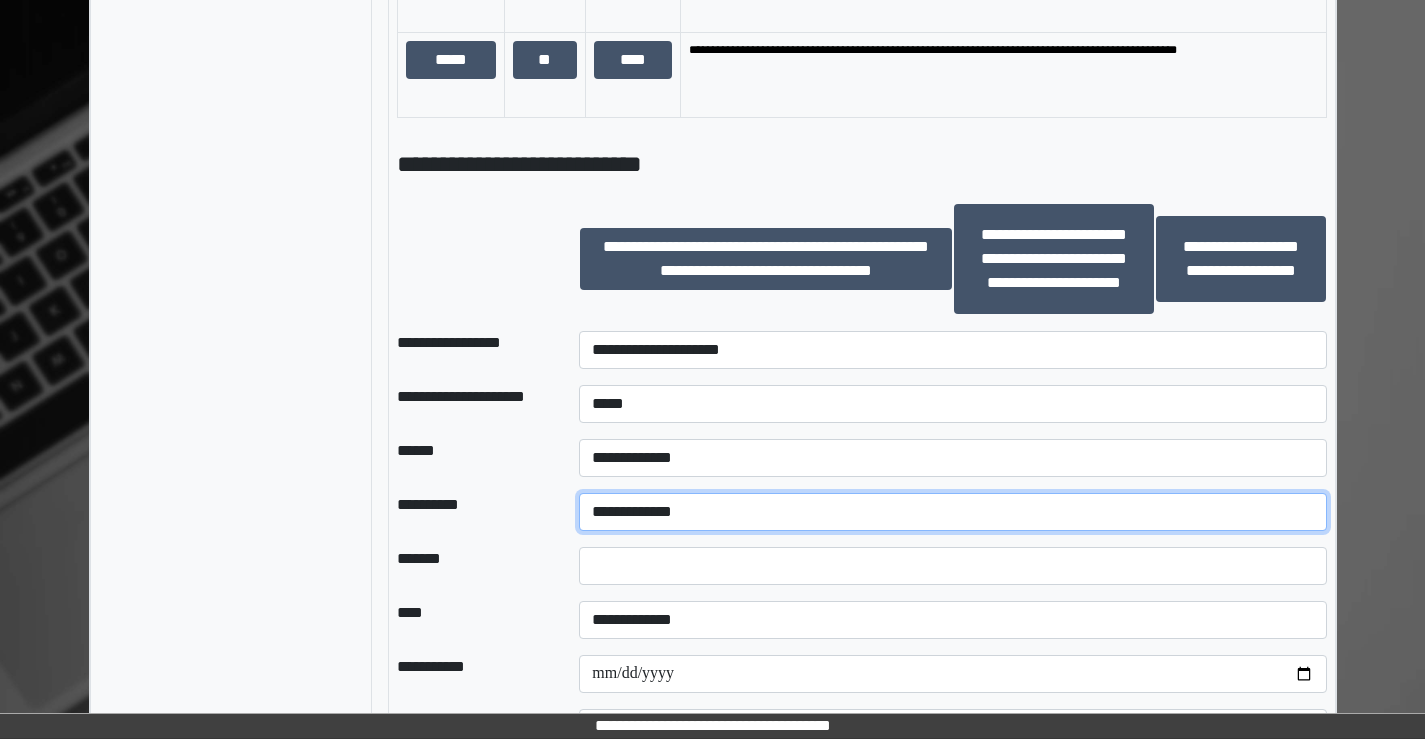 click on "**********" at bounding box center [952, 512] 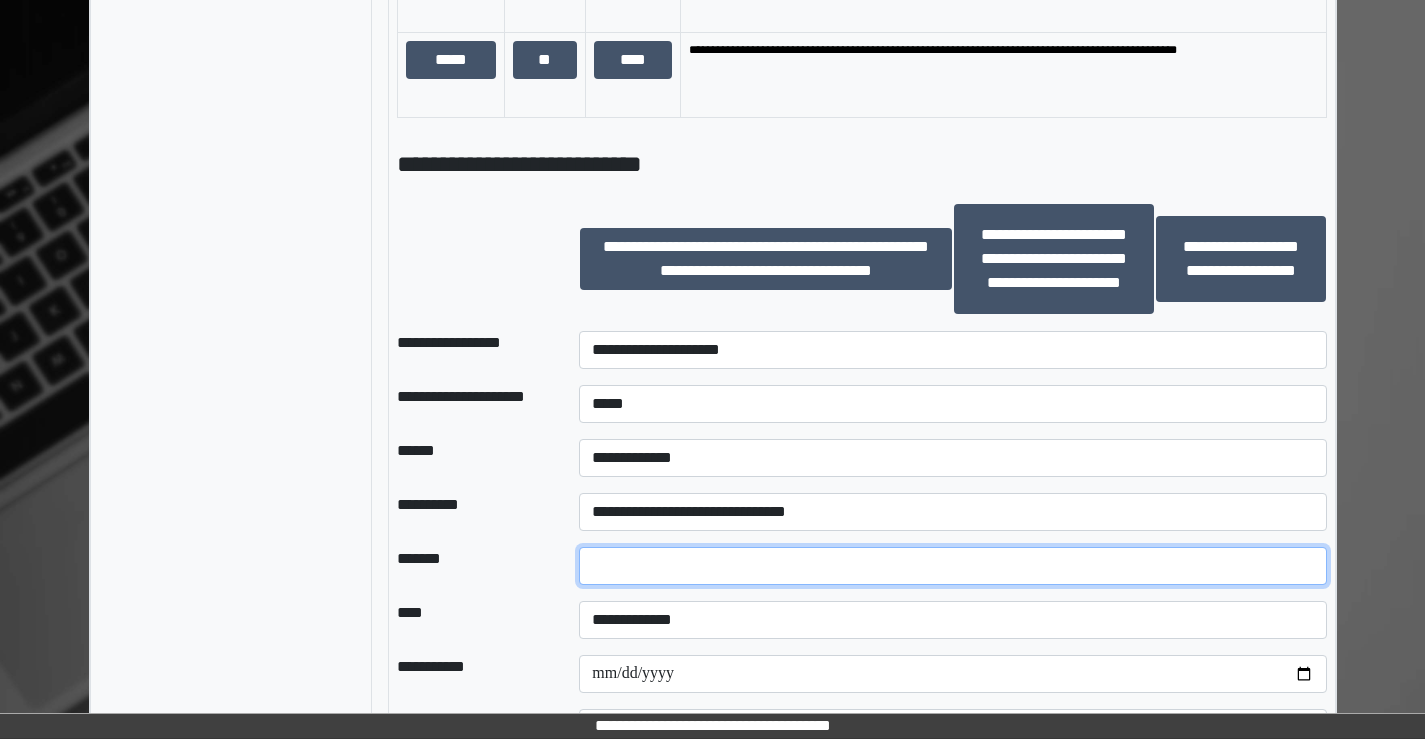 click on "*" at bounding box center [952, 566] 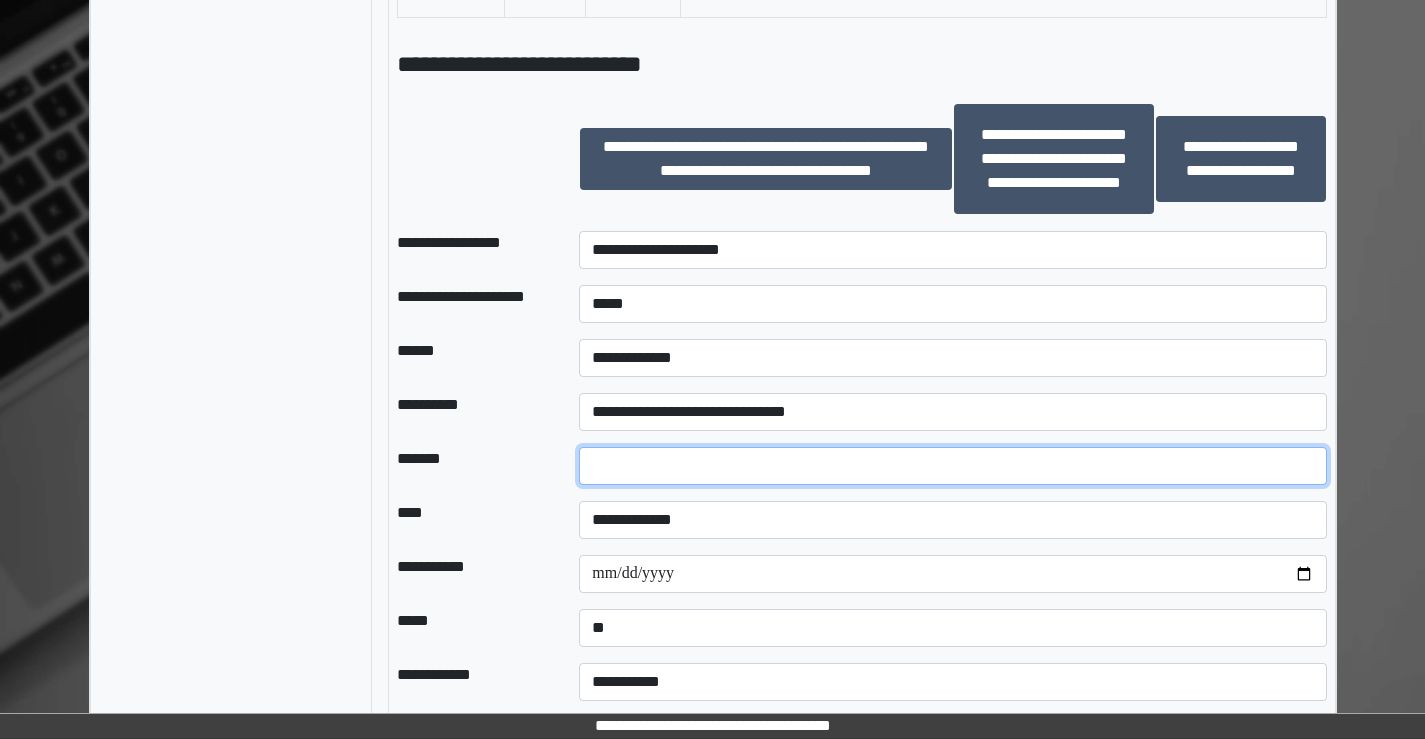 type on "*" 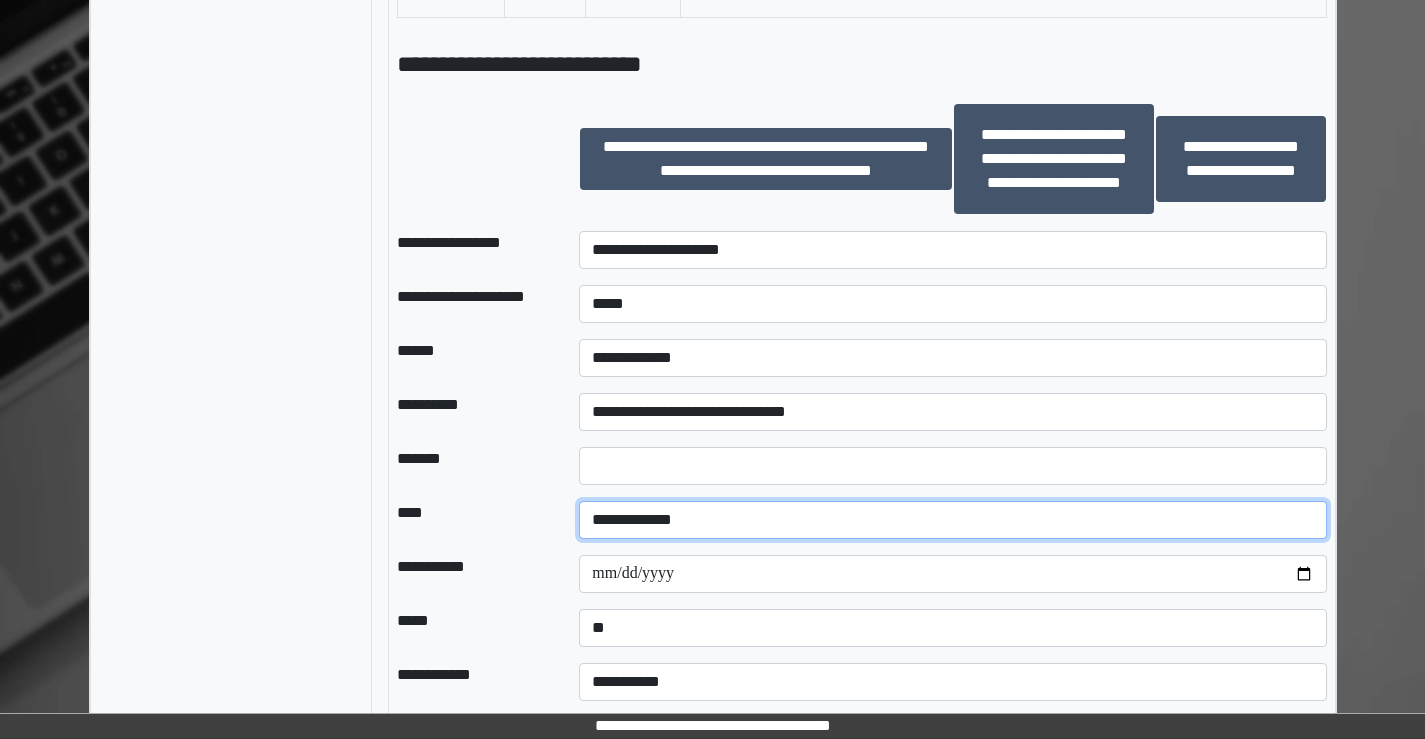 click on "**********" at bounding box center (952, 520) 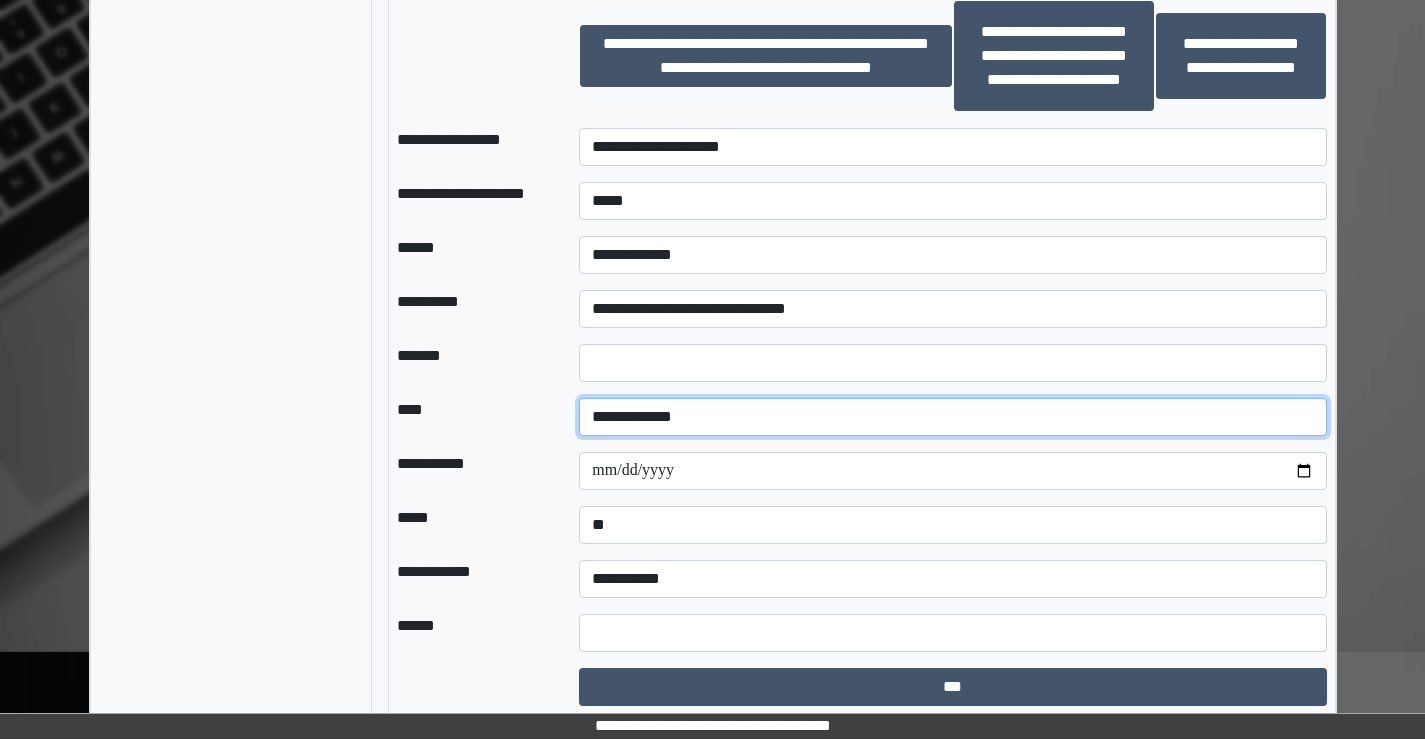 scroll, scrollTop: 2000, scrollLeft: 0, axis: vertical 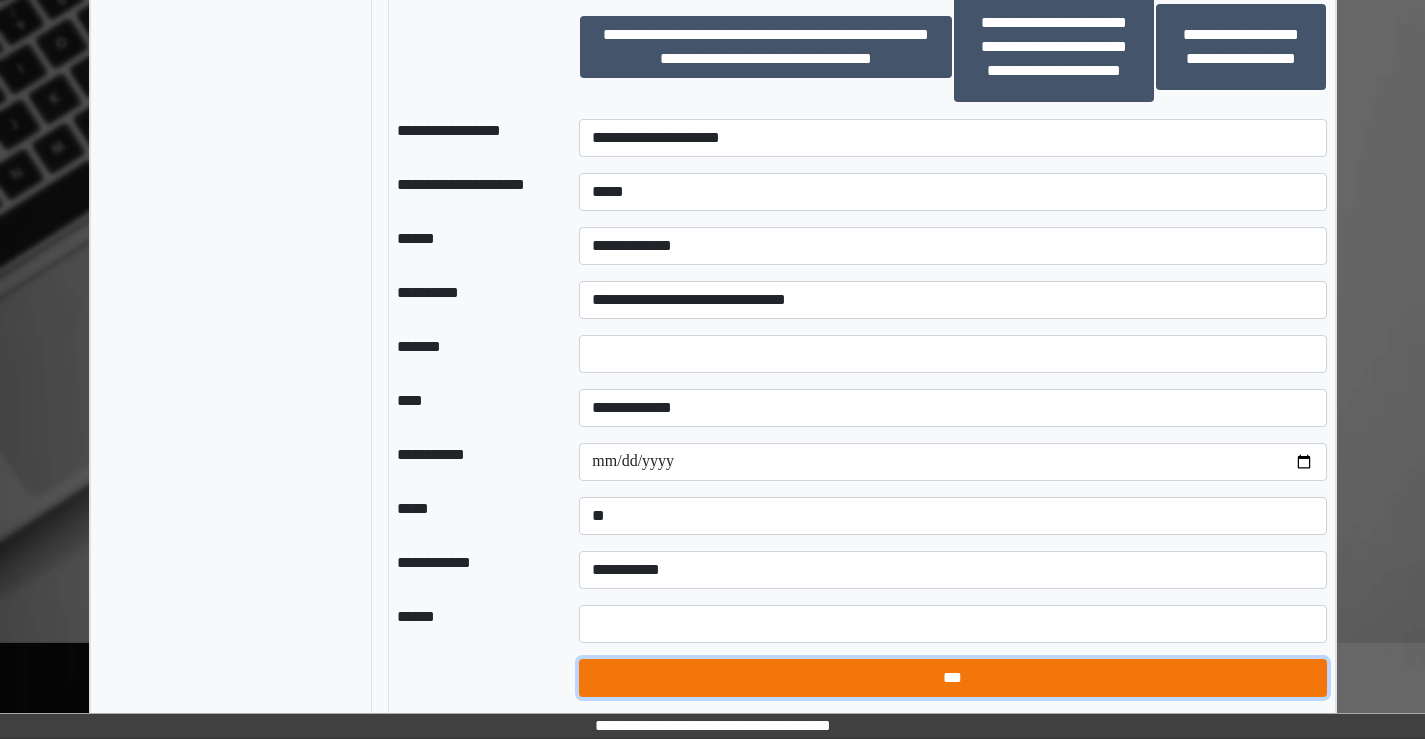 click on "***" at bounding box center [952, 678] 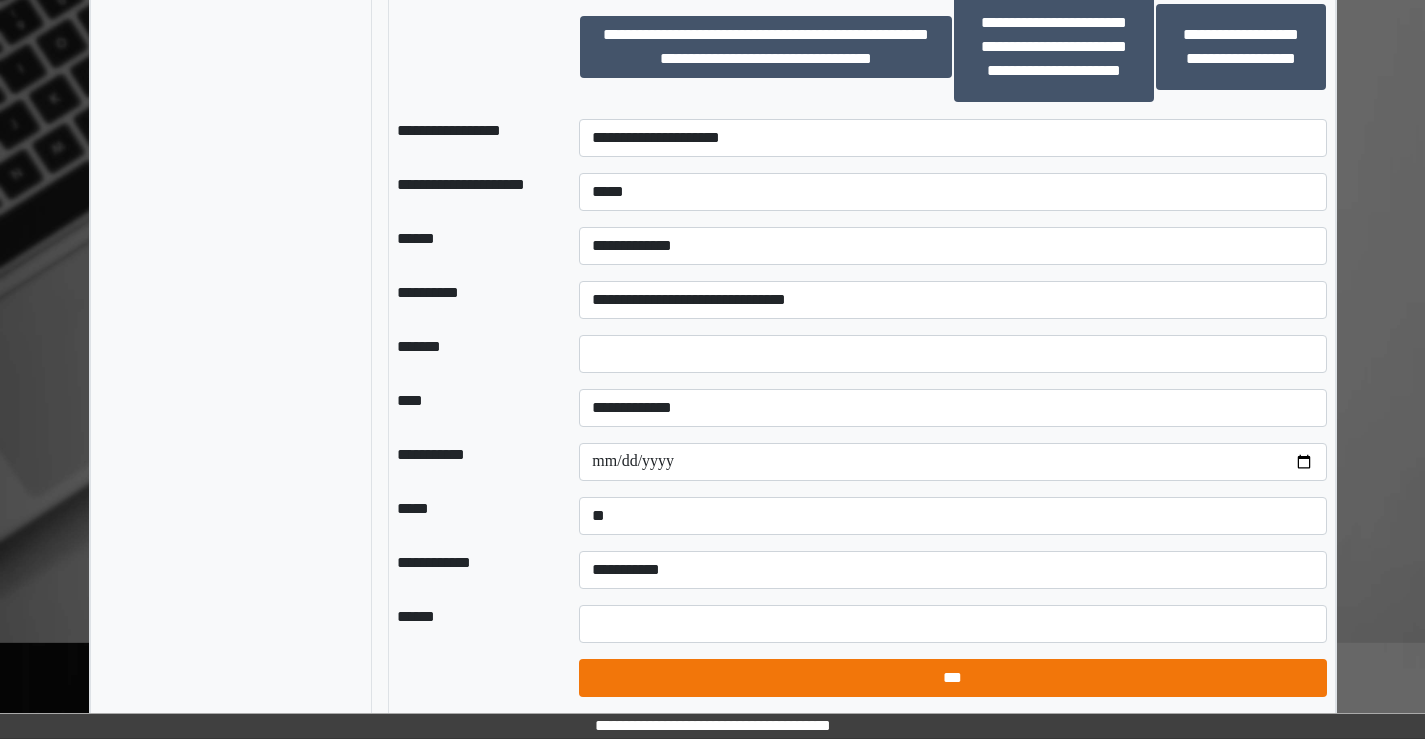 select on "*" 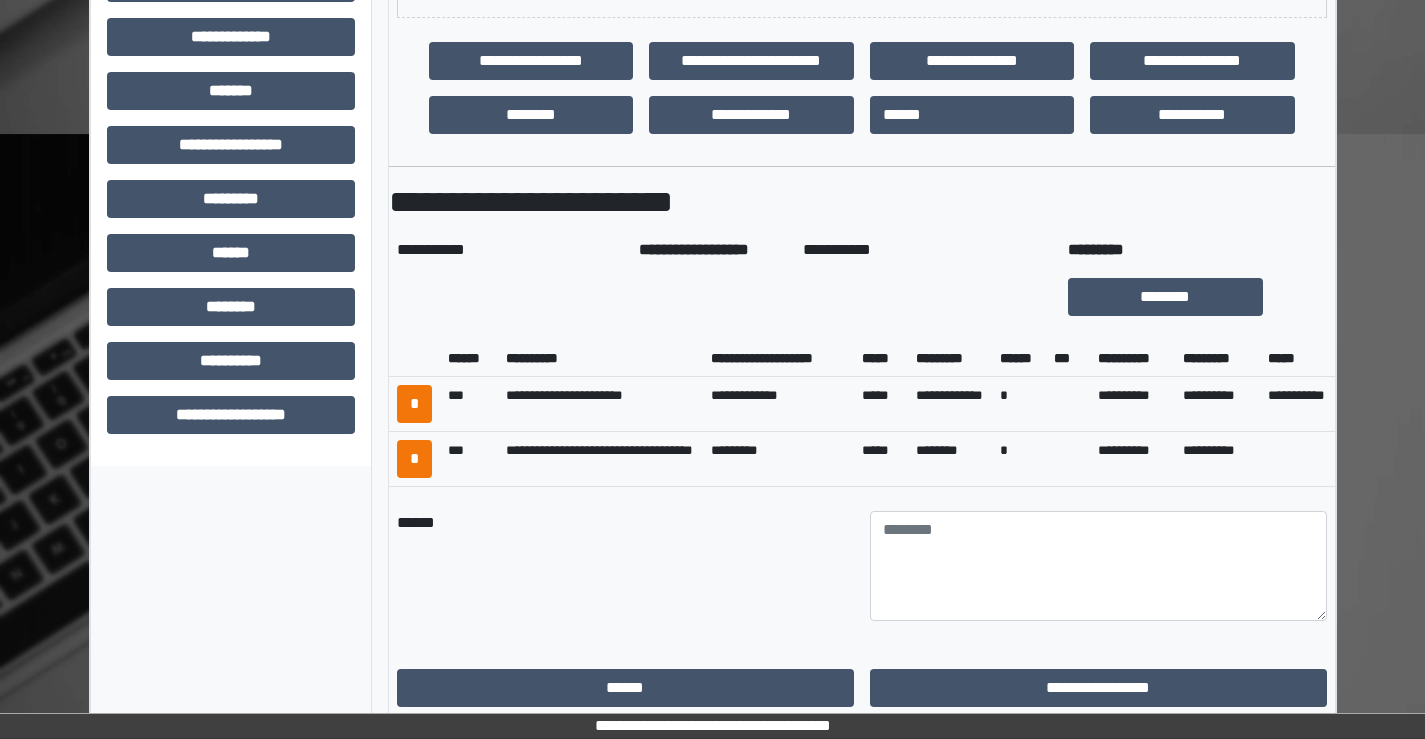 scroll, scrollTop: 800, scrollLeft: 0, axis: vertical 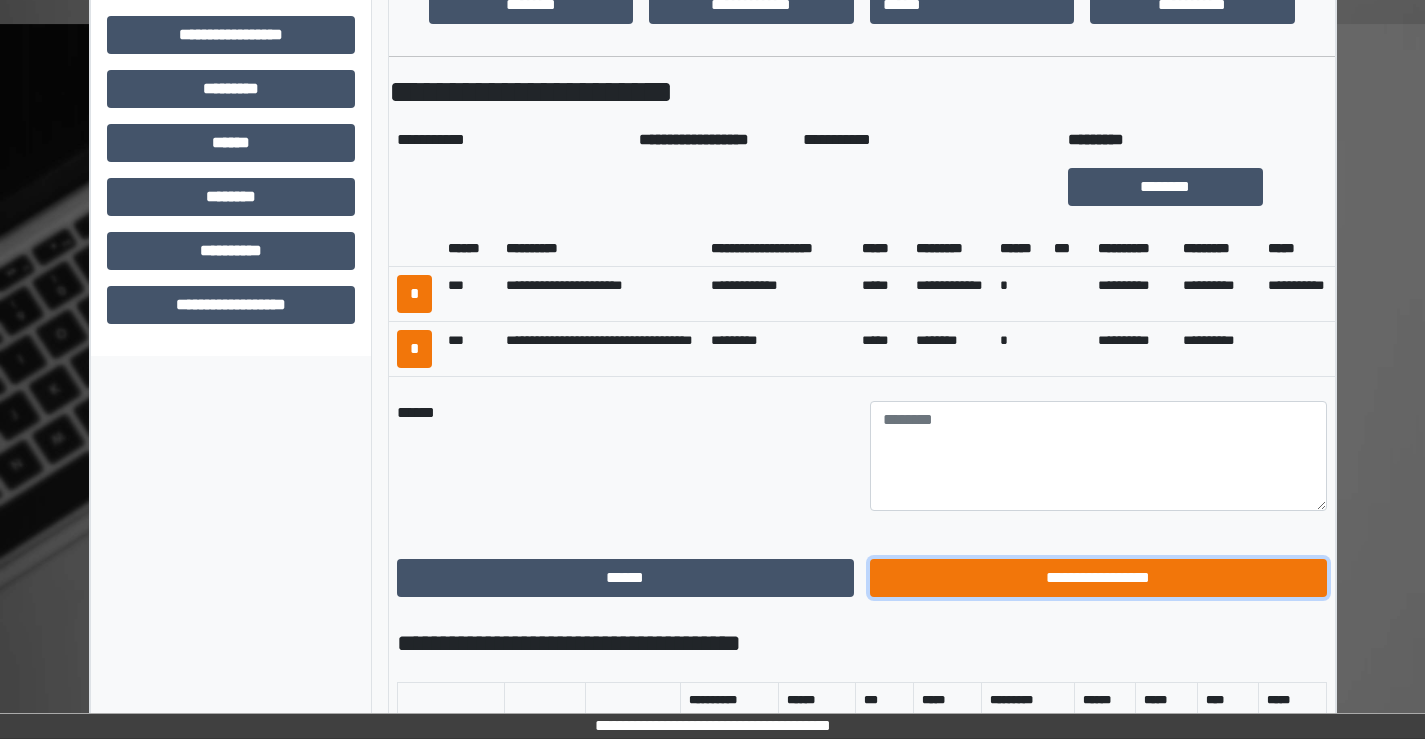 click on "**********" at bounding box center (1098, 578) 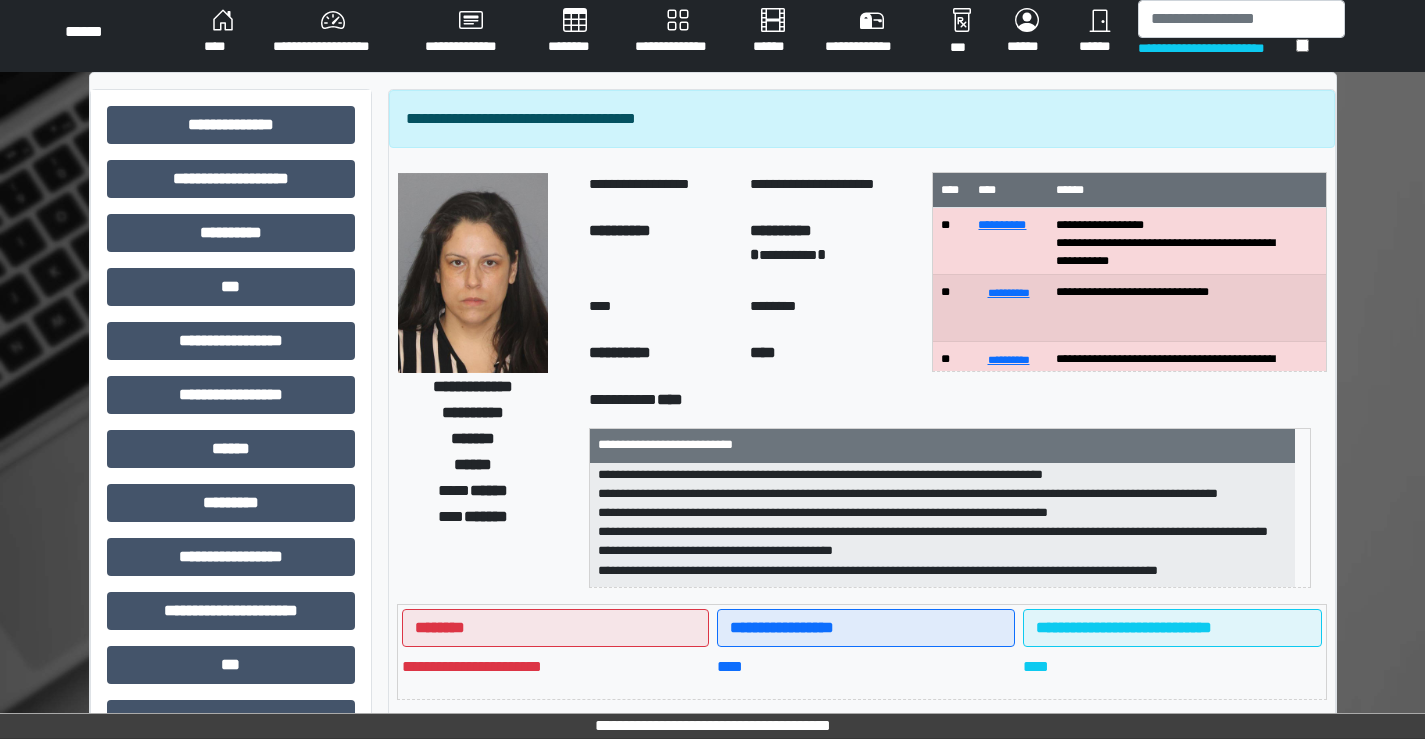scroll, scrollTop: 0, scrollLeft: 0, axis: both 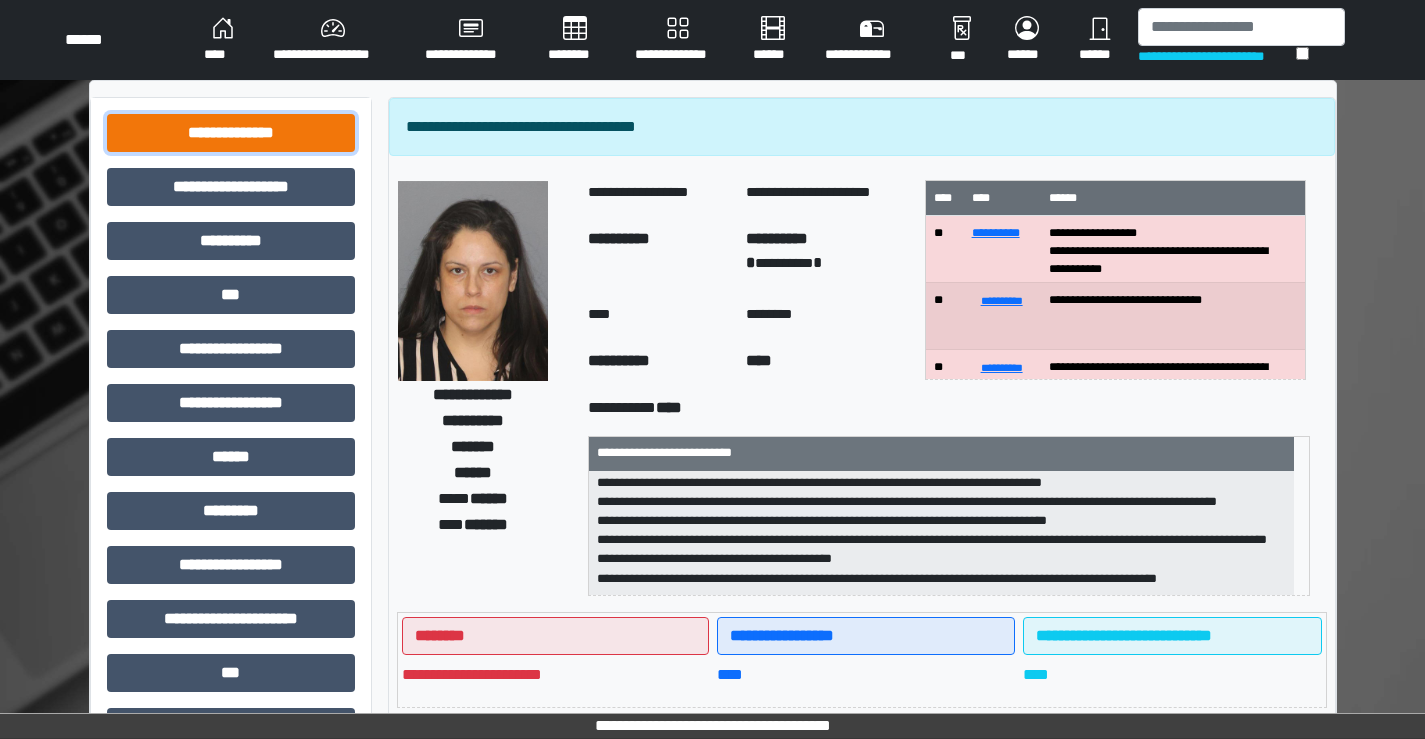 click on "**********" at bounding box center [231, 133] 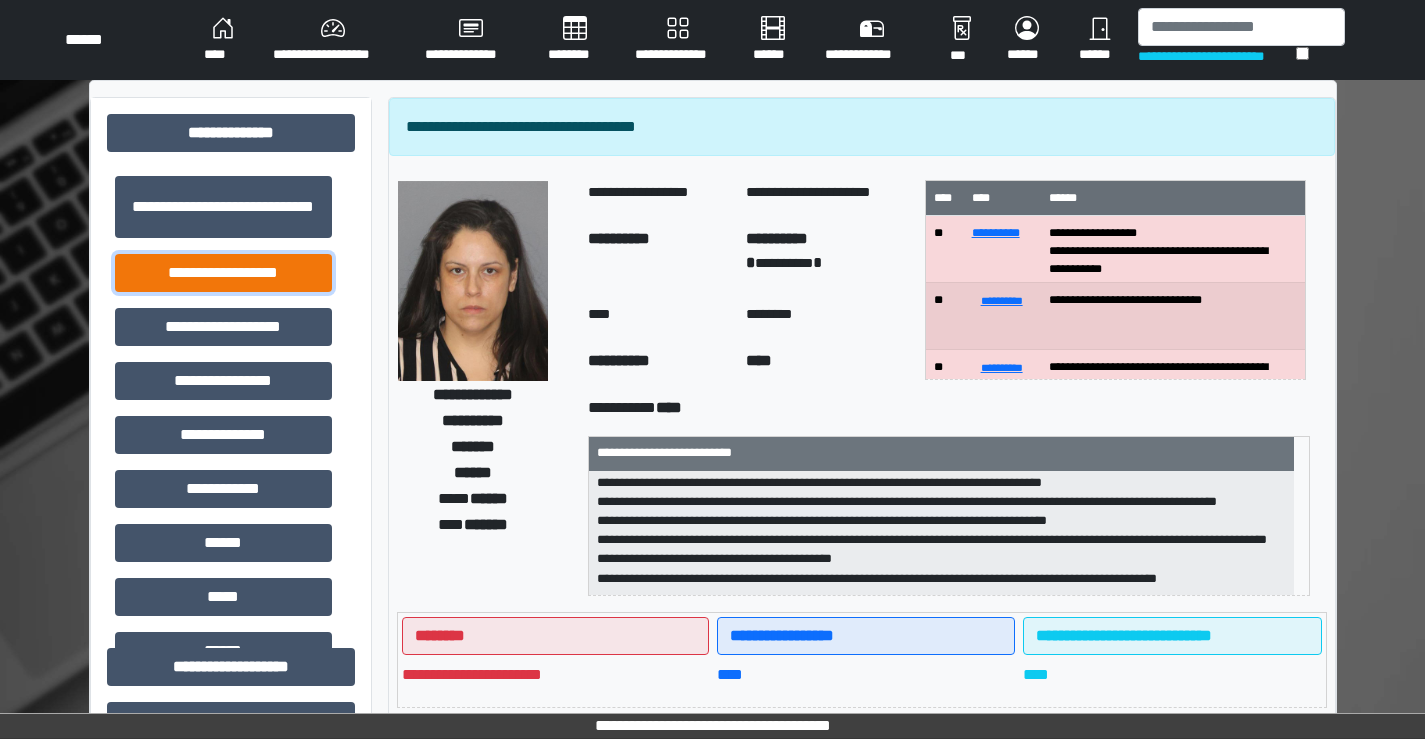 click on "**********" at bounding box center [223, 273] 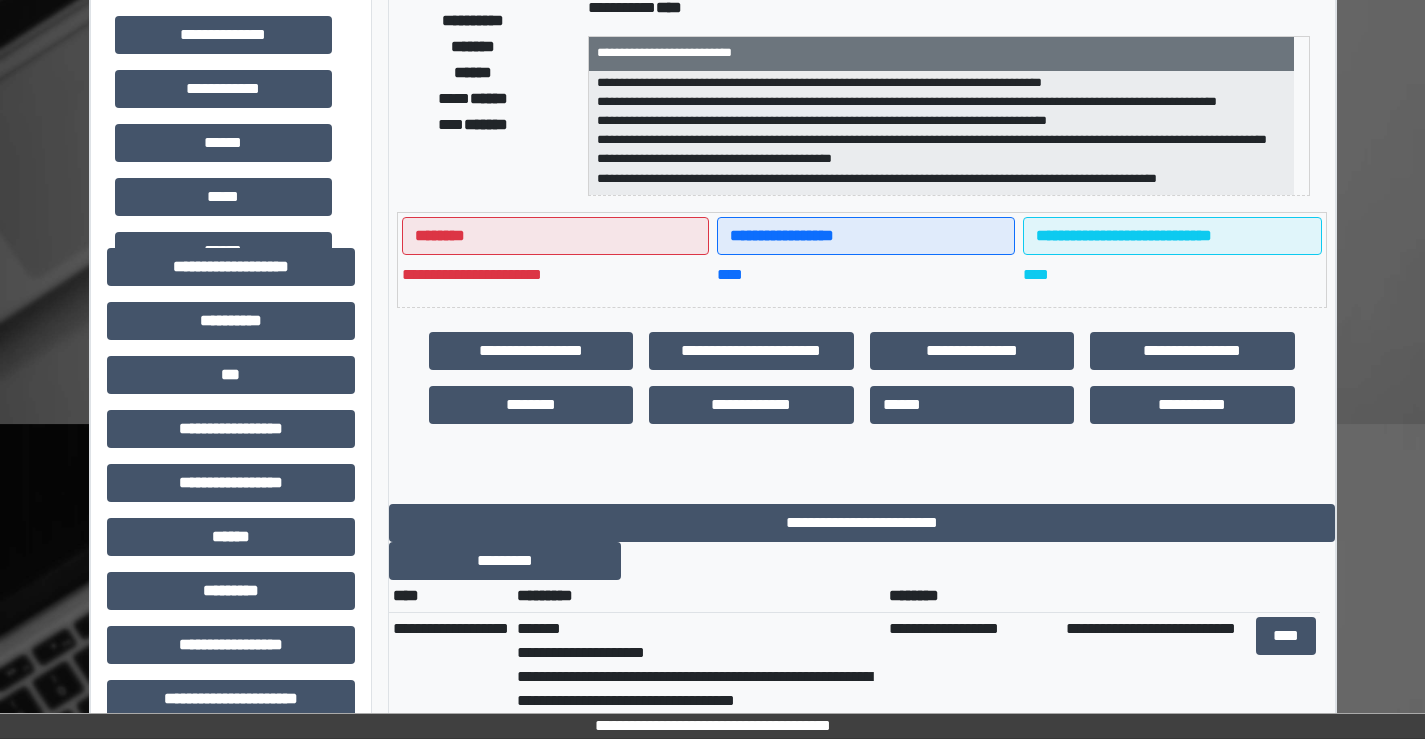 scroll, scrollTop: 0, scrollLeft: 0, axis: both 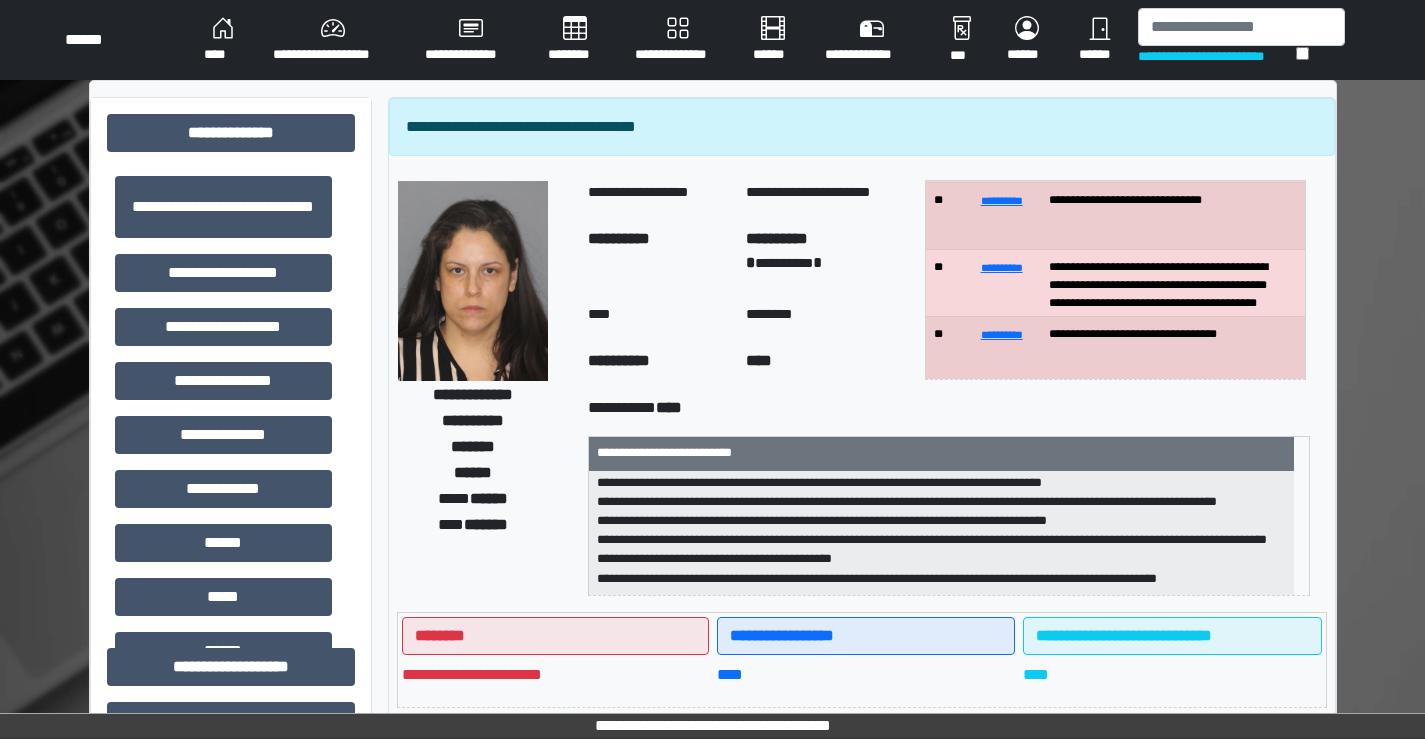 click on "**********" at bounding box center [957, 408] 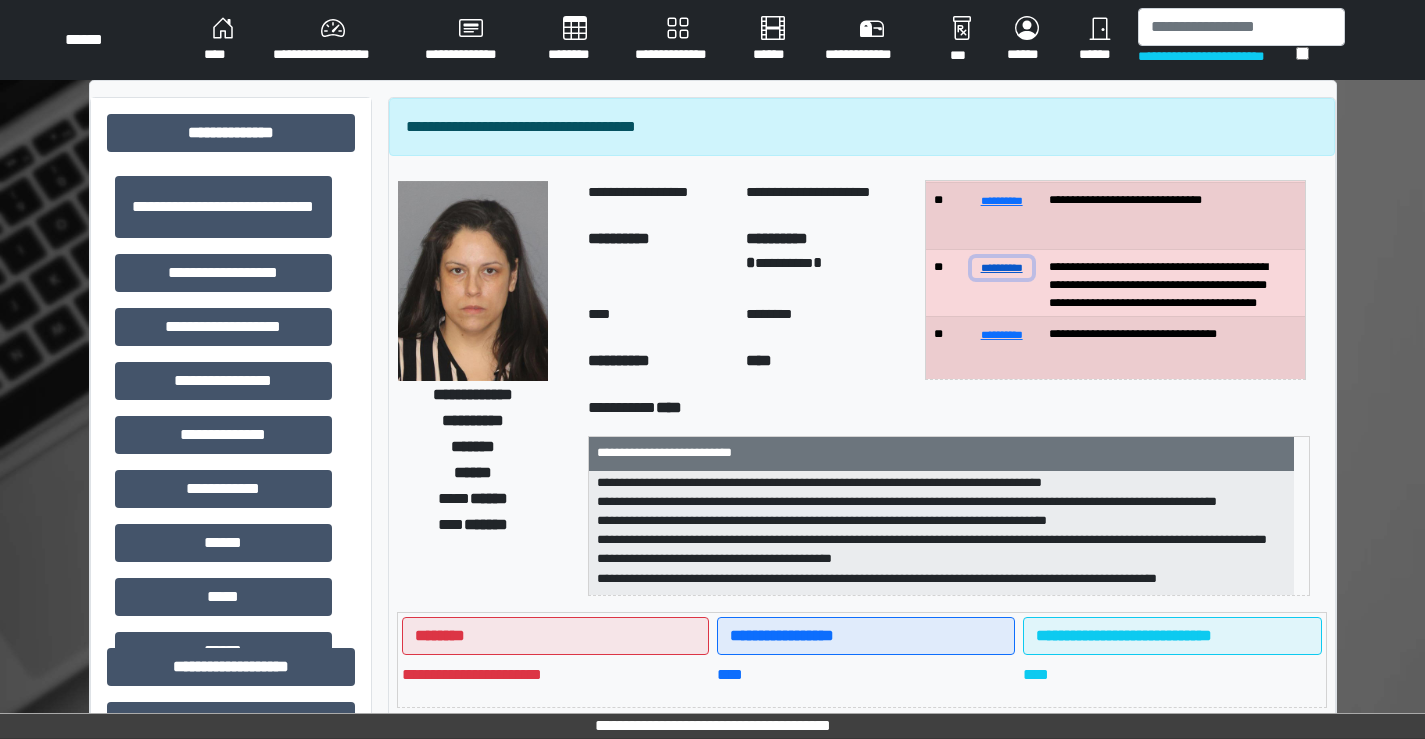 click on "**********" at bounding box center (1002, 267) 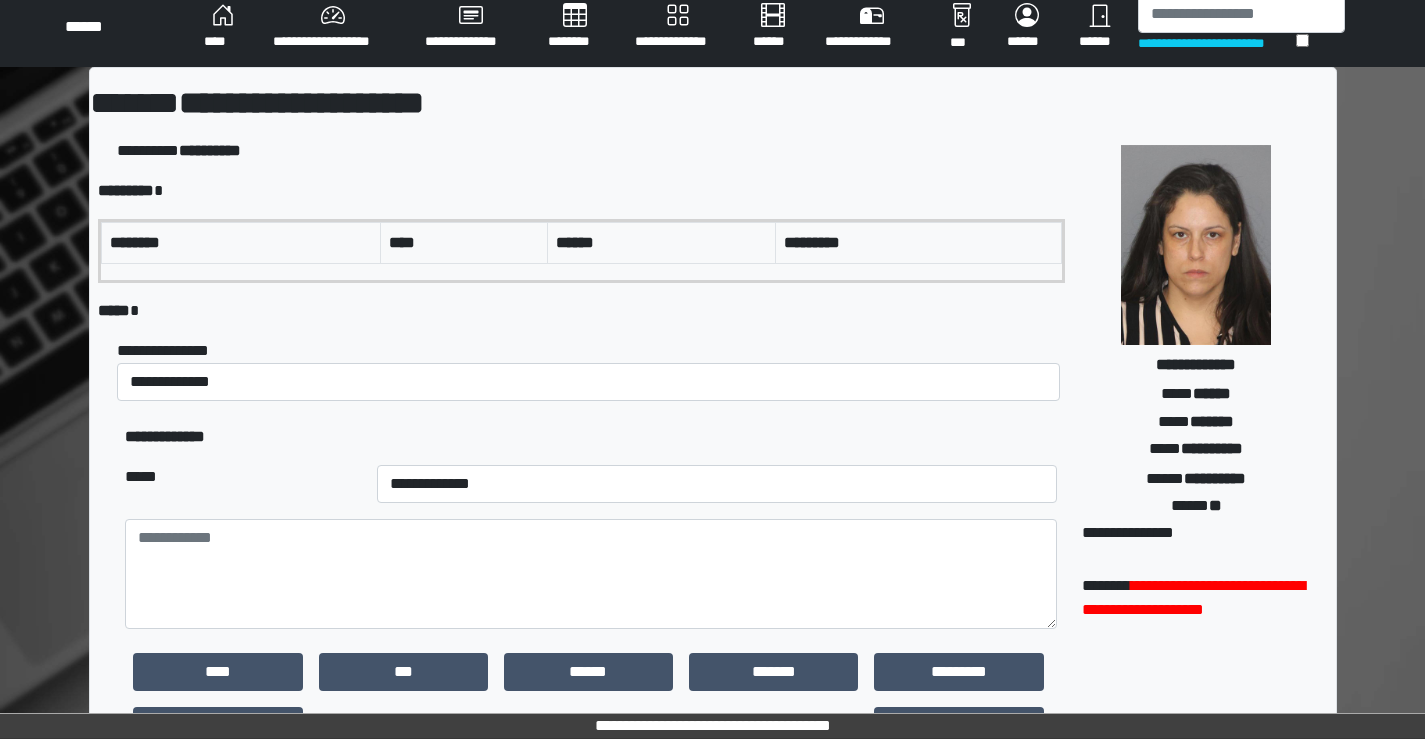 scroll, scrollTop: 0, scrollLeft: 0, axis: both 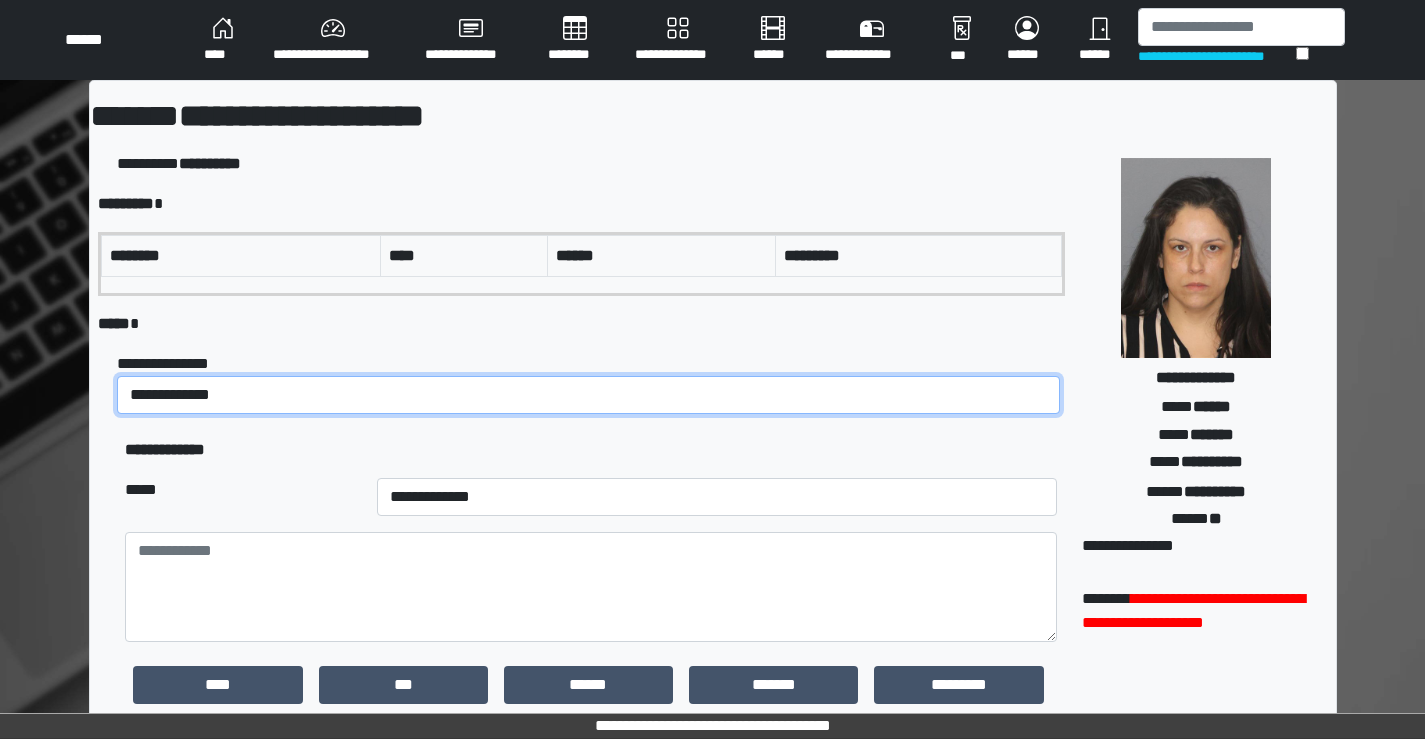 click on "**********" at bounding box center [588, 395] 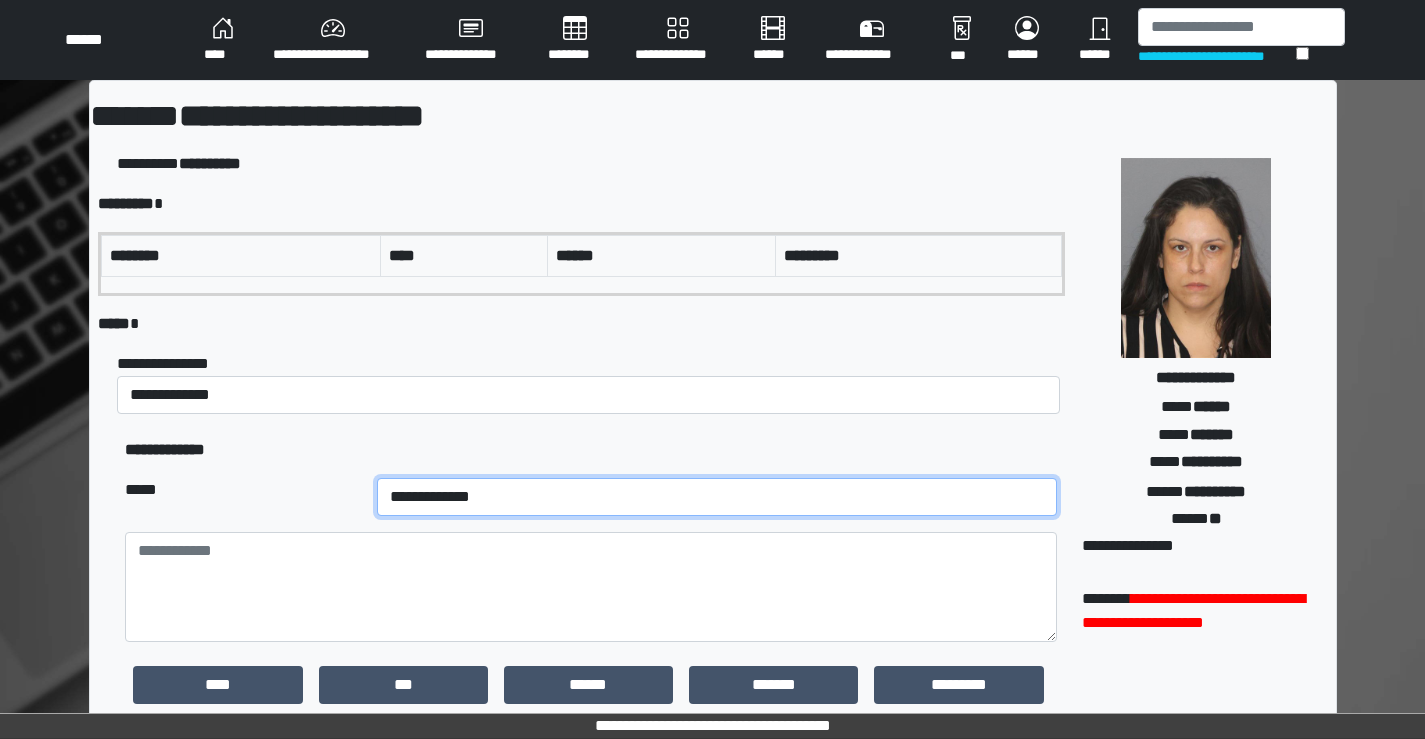 click on "**********" at bounding box center (717, 497) 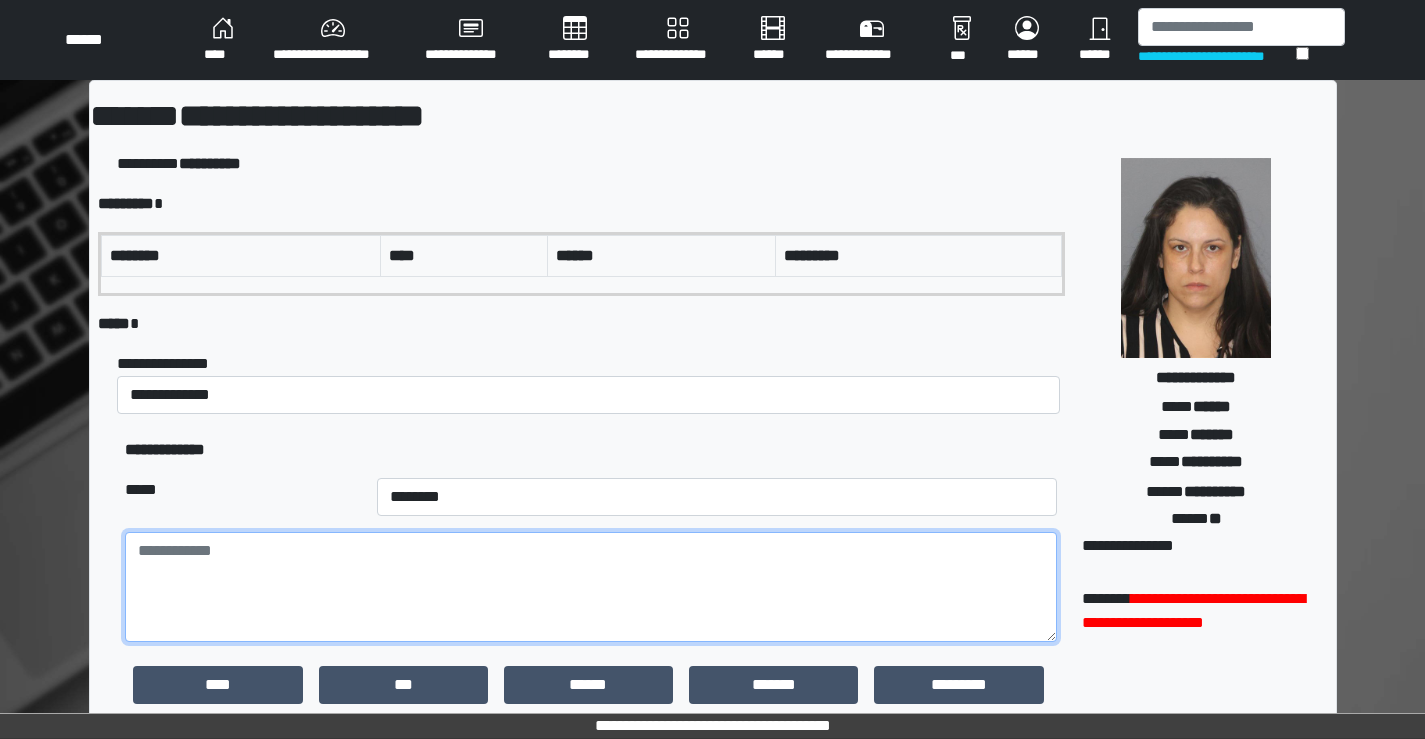 click at bounding box center (590, 587) 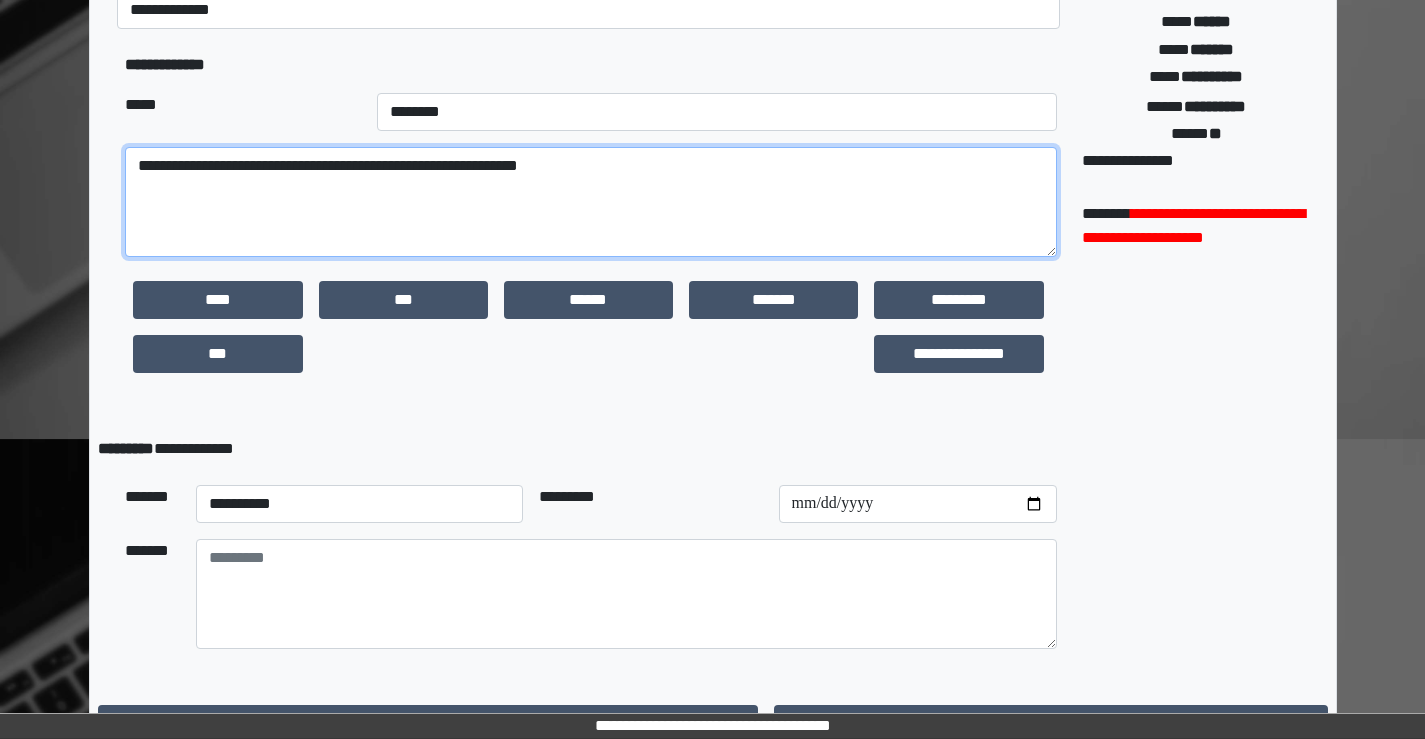 scroll, scrollTop: 430, scrollLeft: 0, axis: vertical 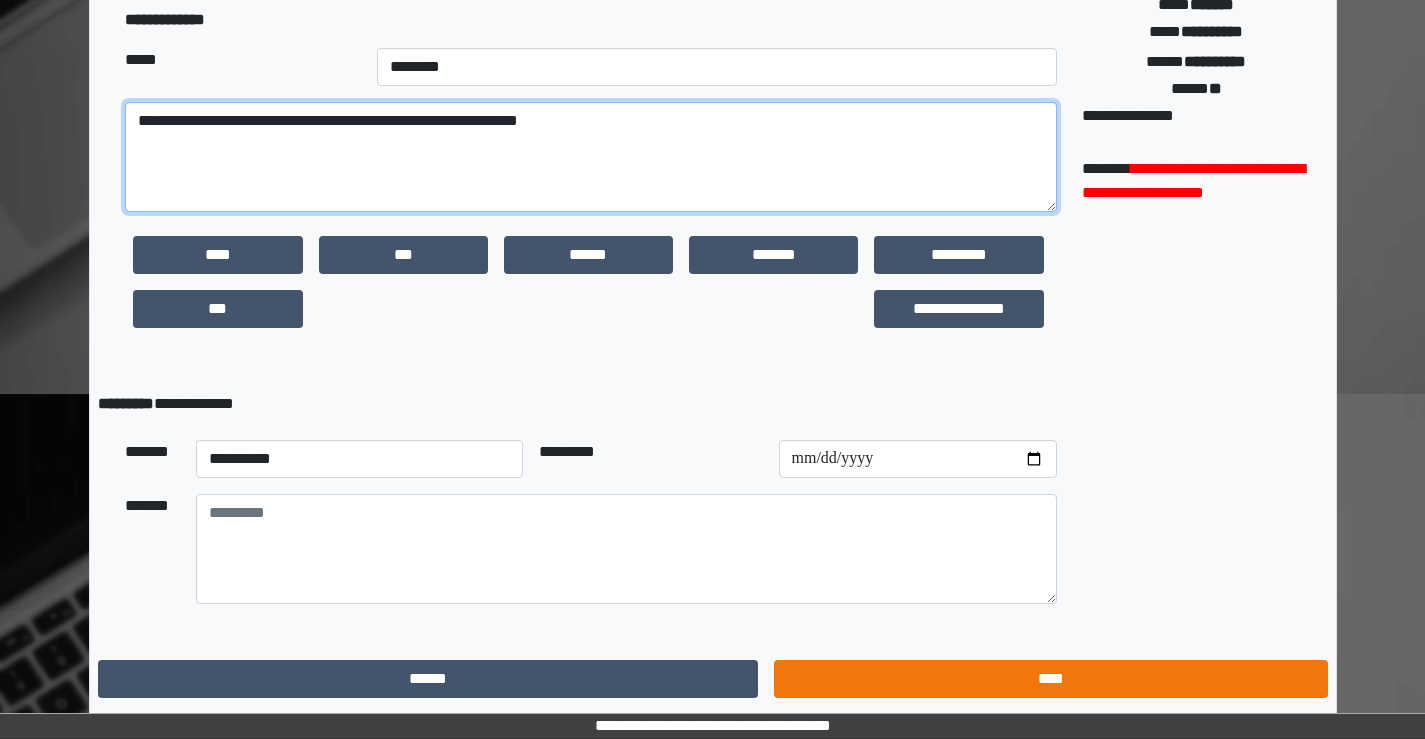 type on "**********" 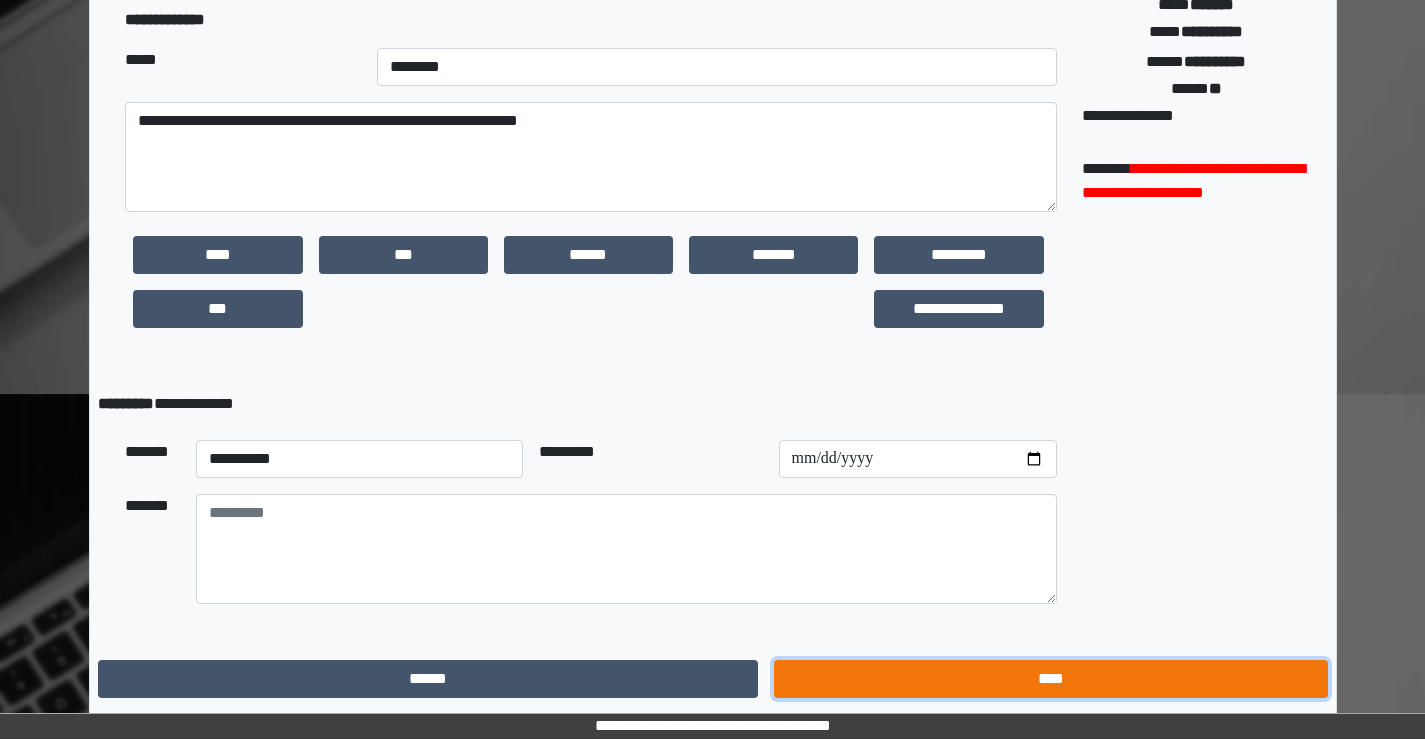click on "****" at bounding box center [1050, 679] 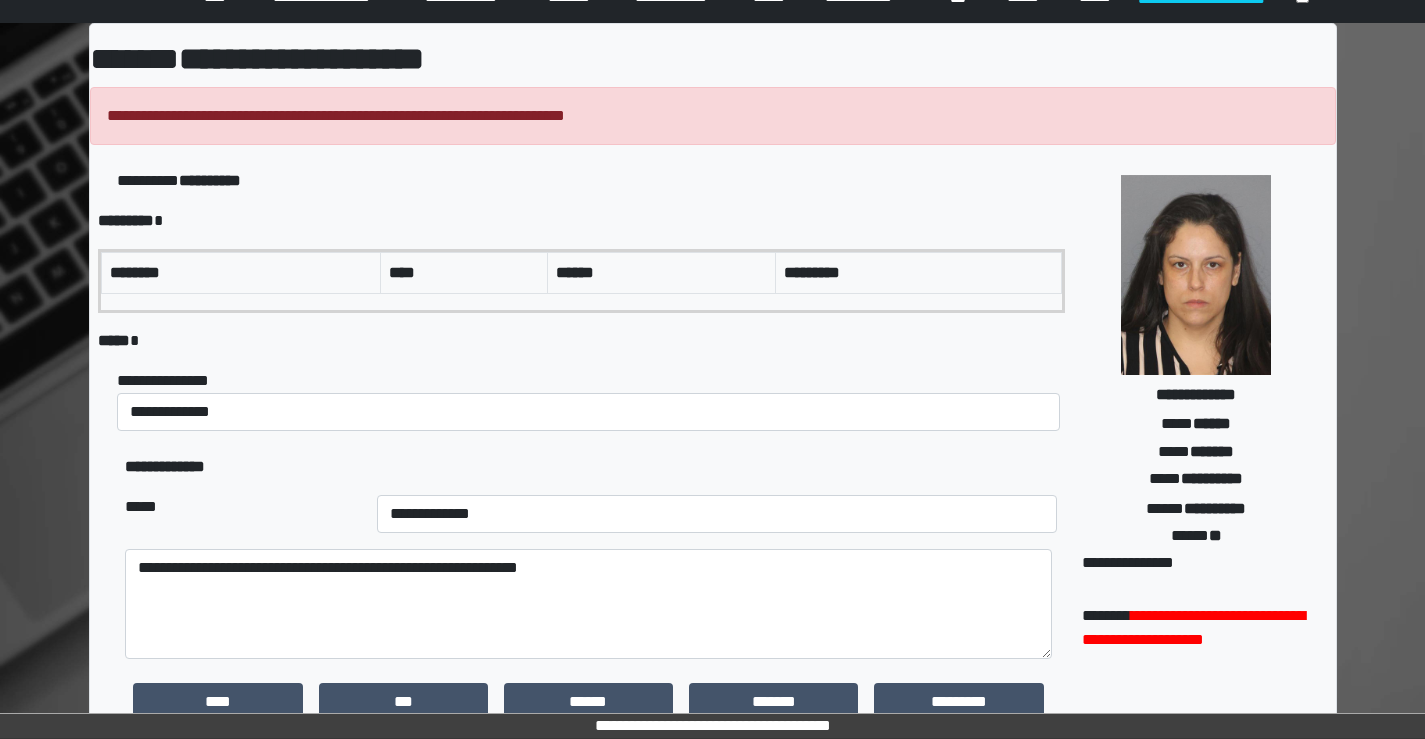 scroll, scrollTop: 30, scrollLeft: 0, axis: vertical 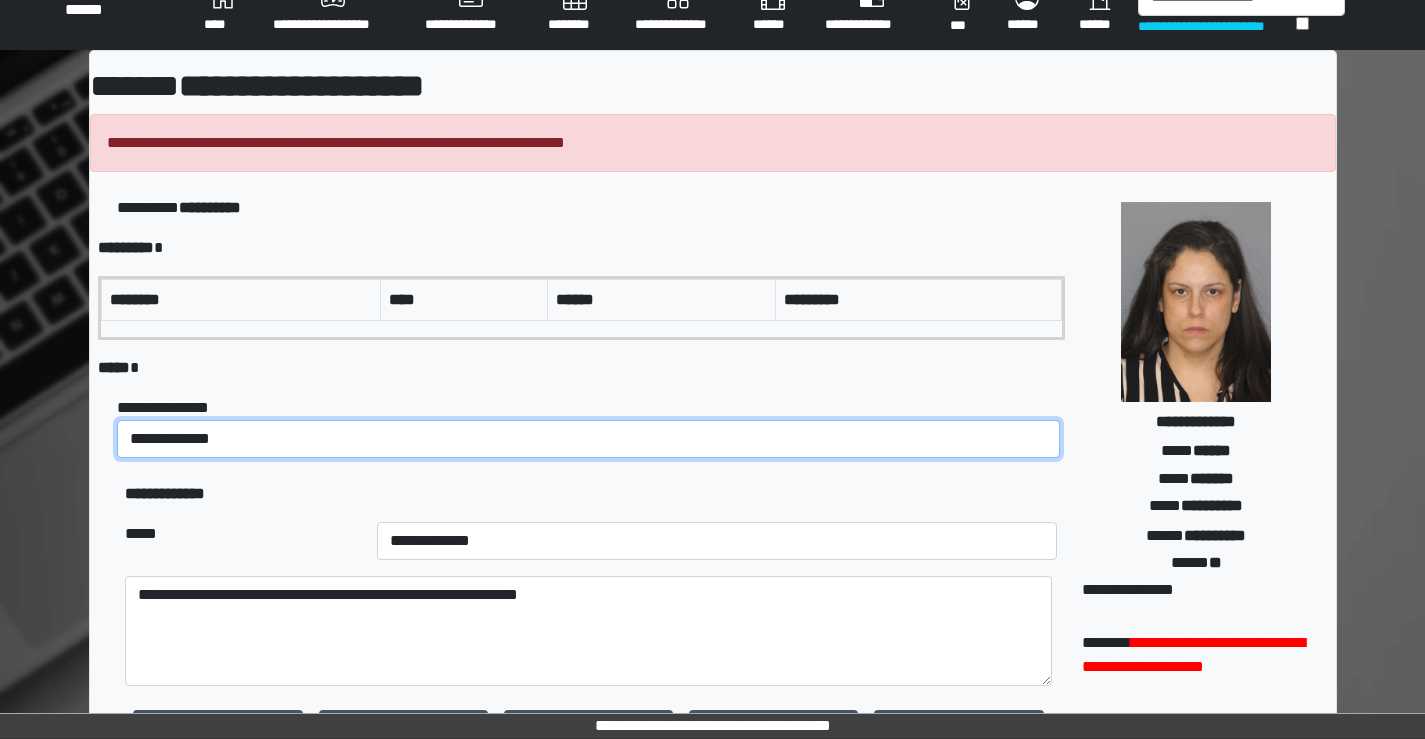 click on "**********" at bounding box center (588, 439) 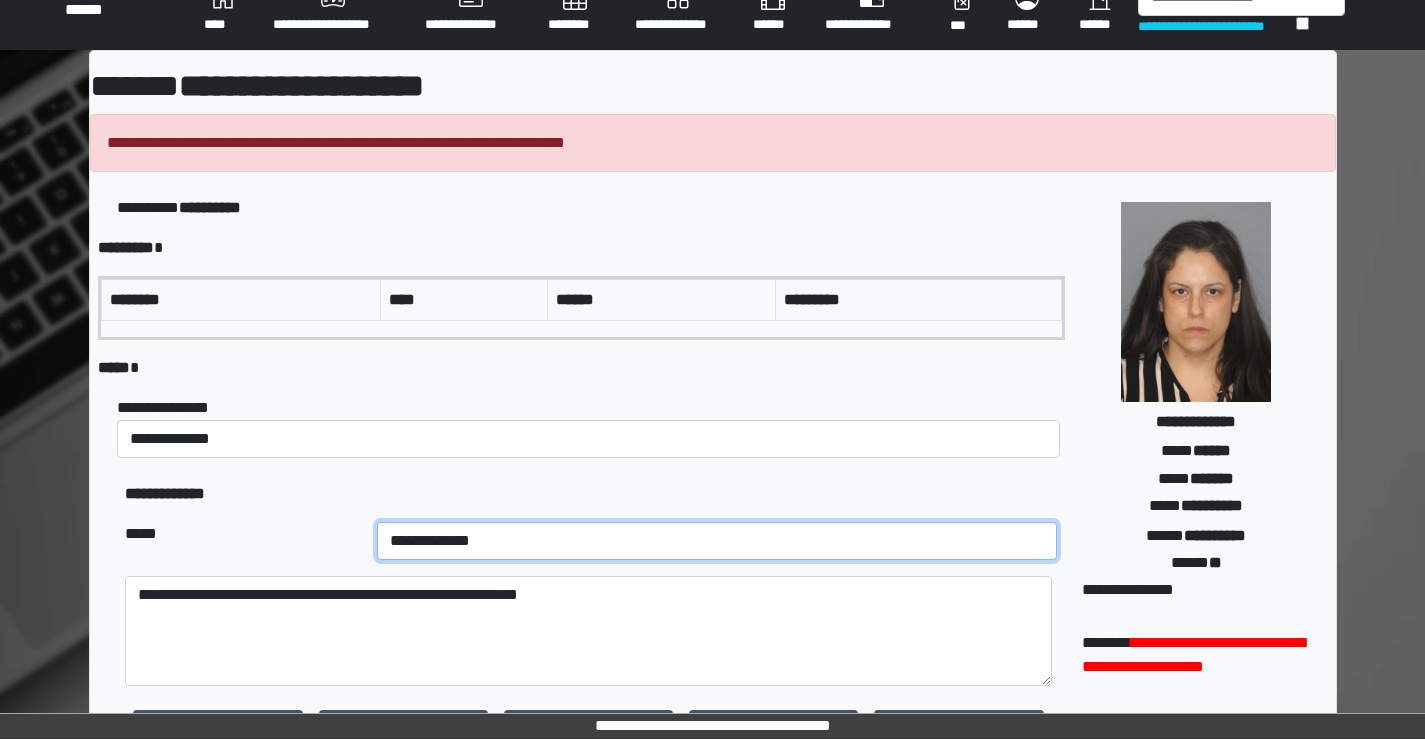 click on "**********" at bounding box center (717, 541) 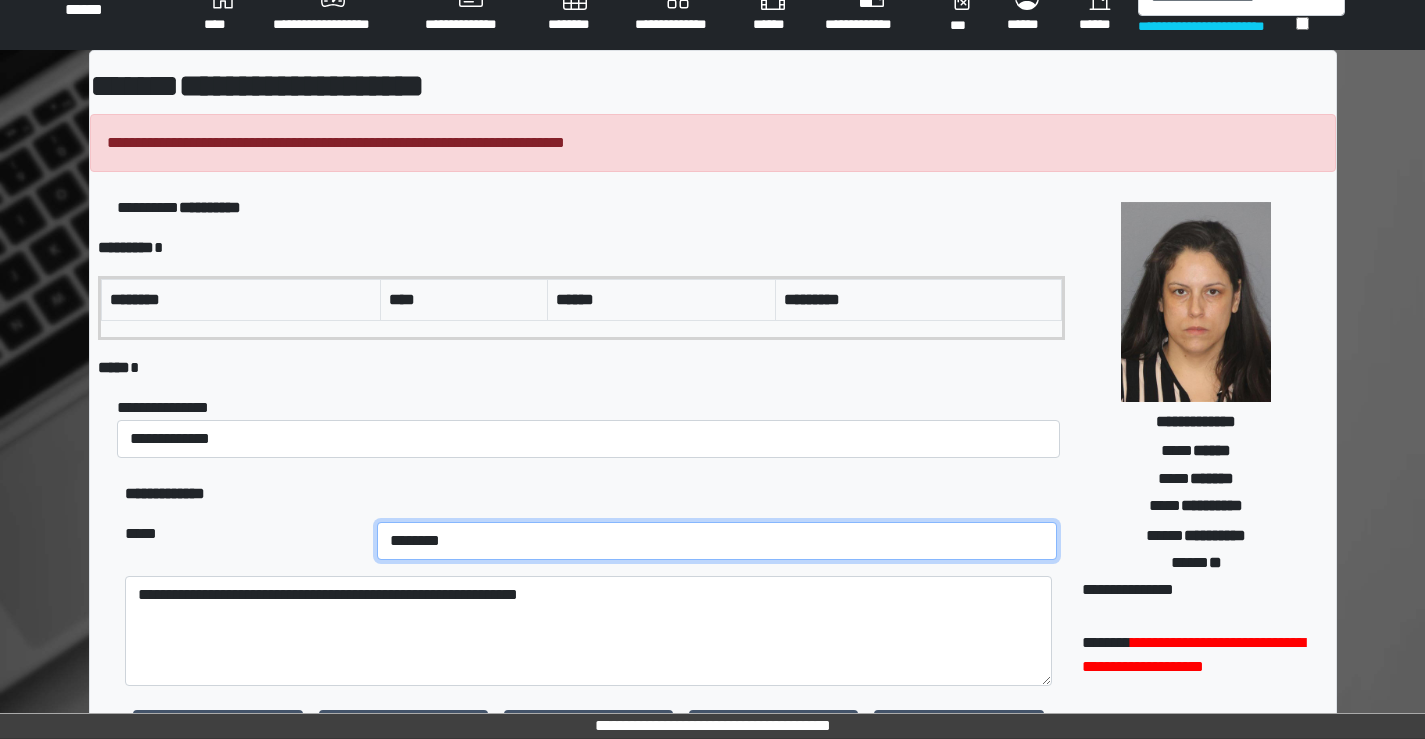 click on "**********" at bounding box center [717, 541] 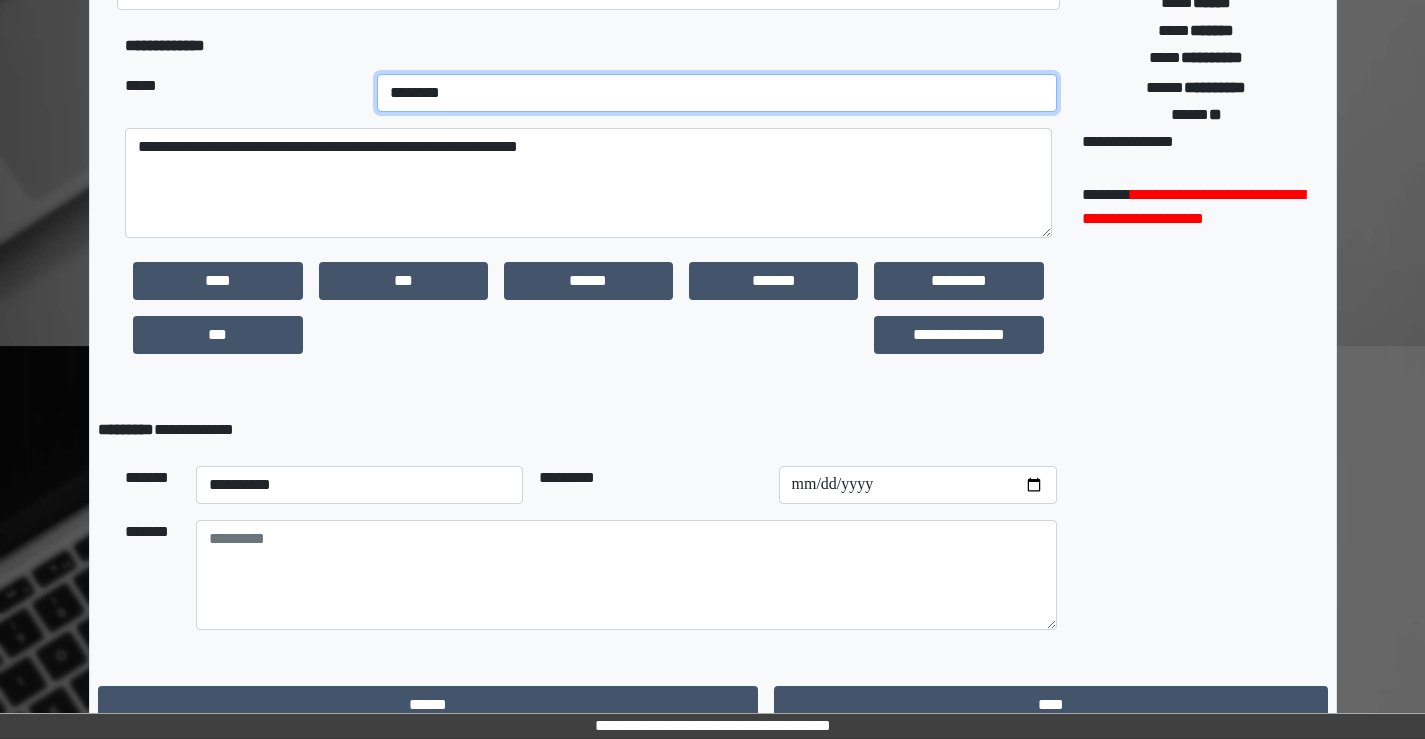 scroll, scrollTop: 504, scrollLeft: 0, axis: vertical 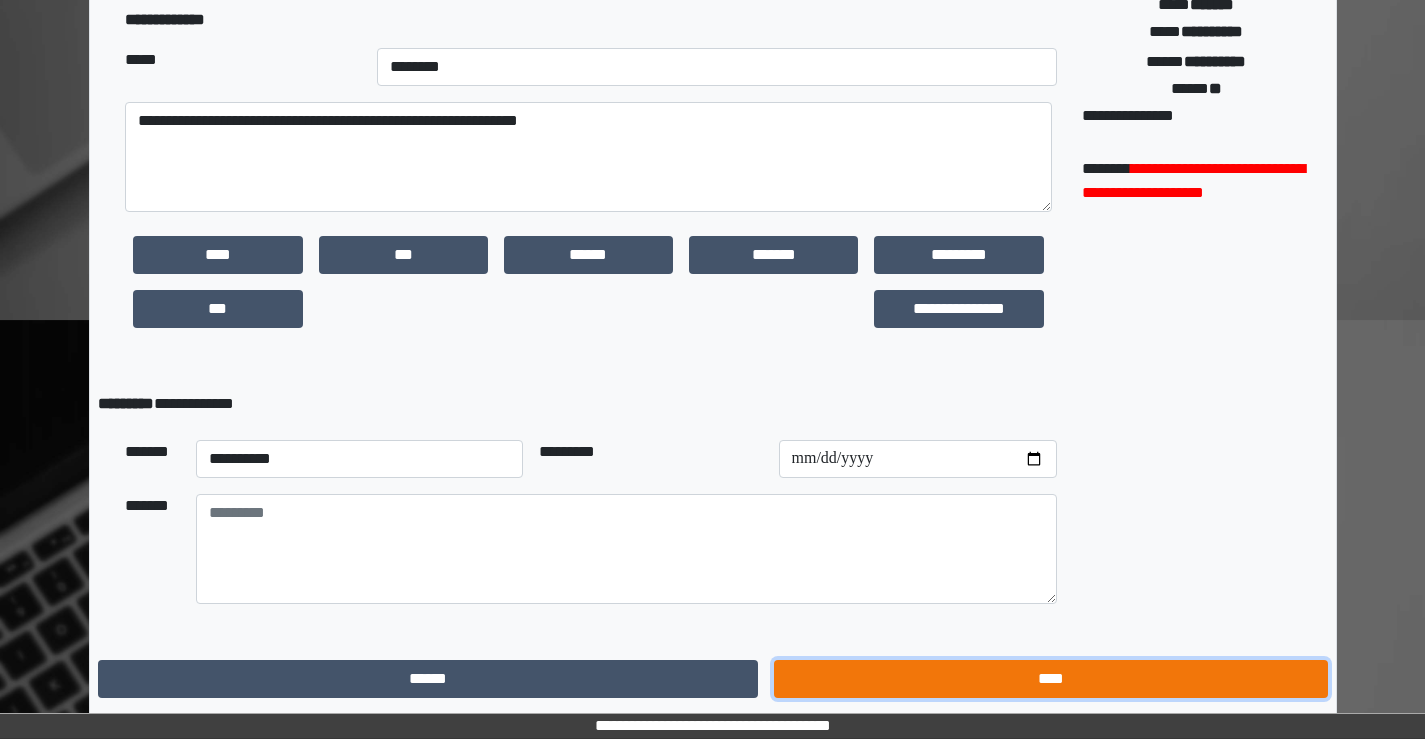 click on "****" at bounding box center (1050, 679) 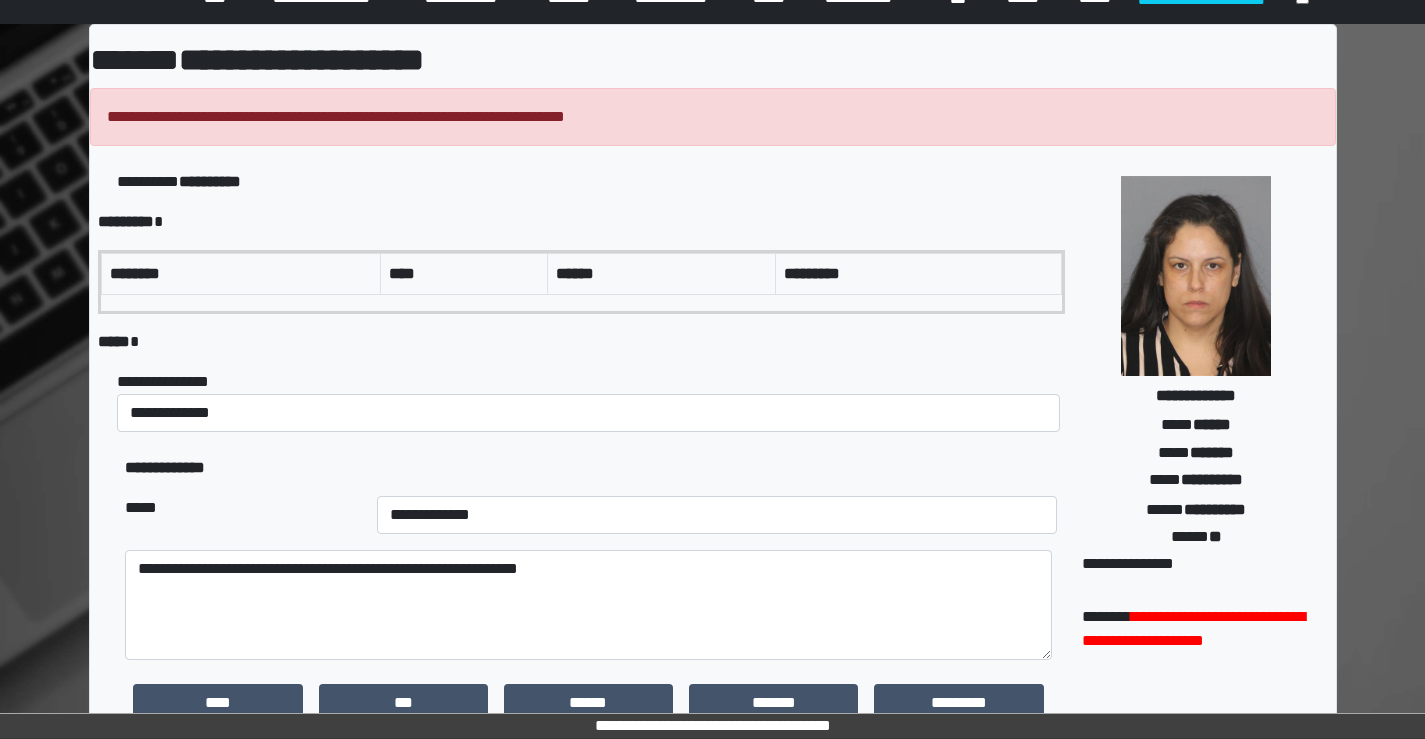 scroll, scrollTop: 4, scrollLeft: 0, axis: vertical 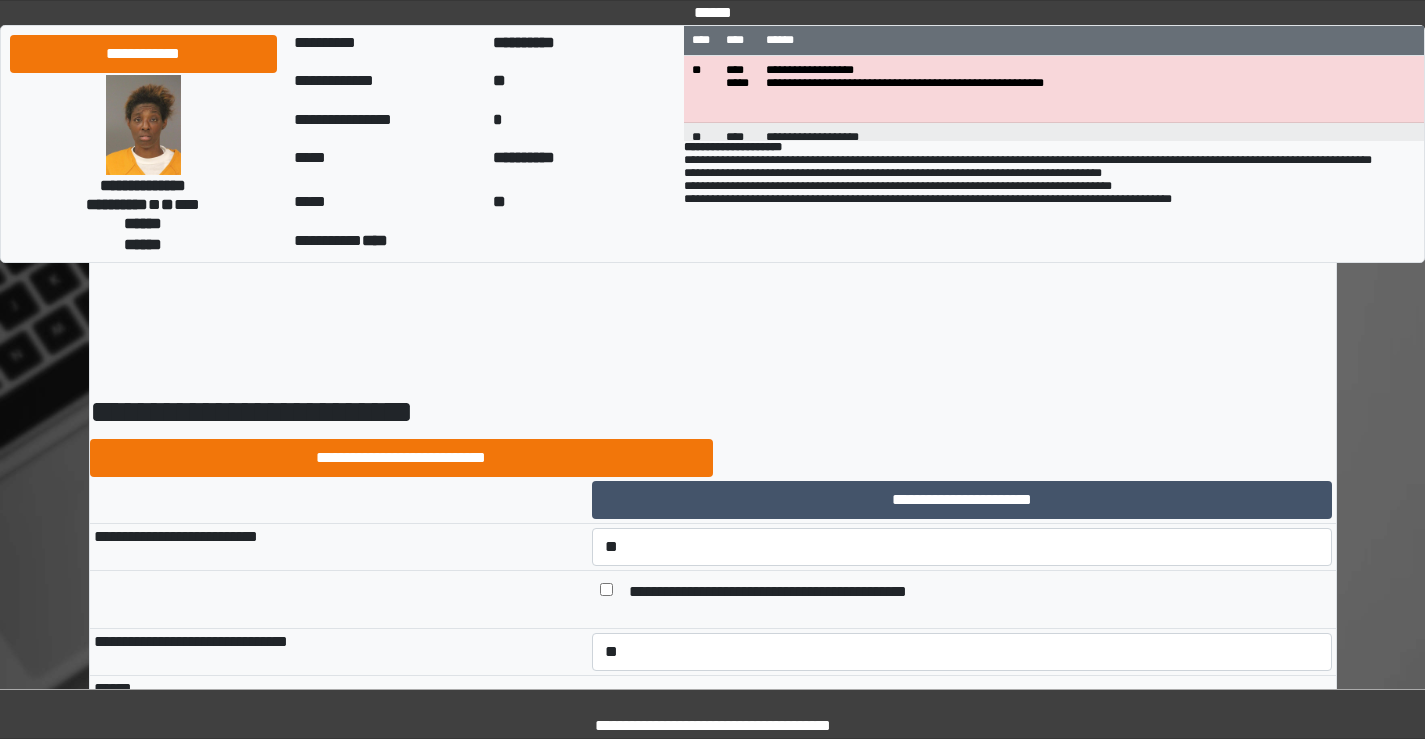 select on "*" 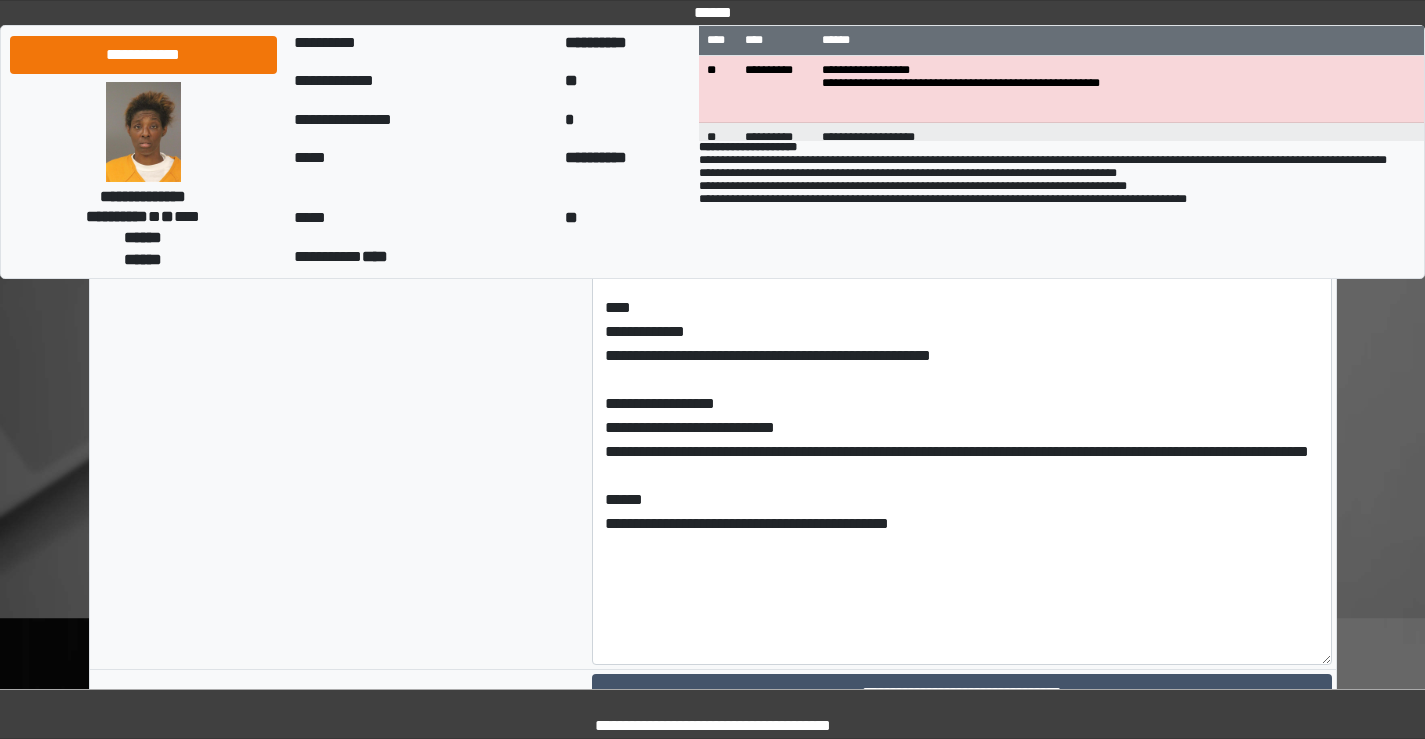 scroll, scrollTop: 9300, scrollLeft: 0, axis: vertical 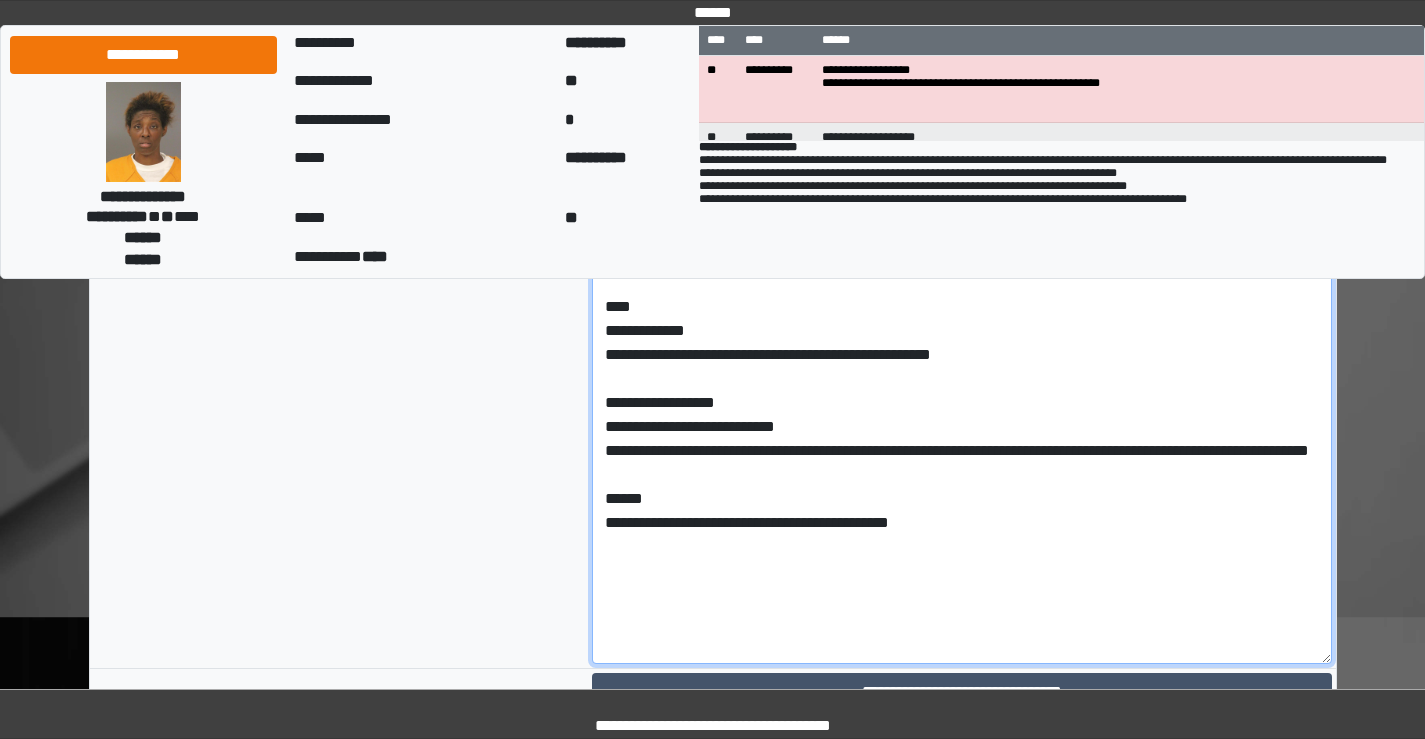 click at bounding box center (962, 224) 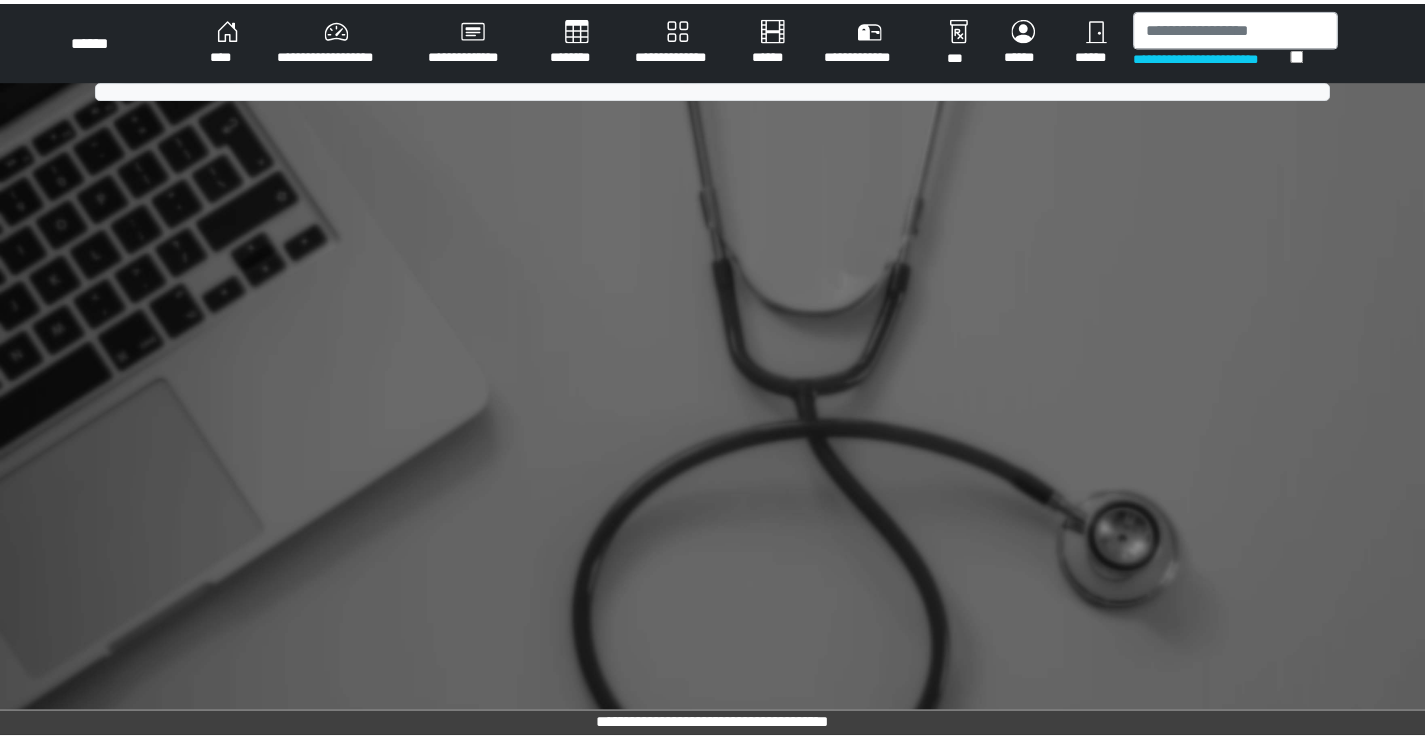 scroll, scrollTop: 0, scrollLeft: 0, axis: both 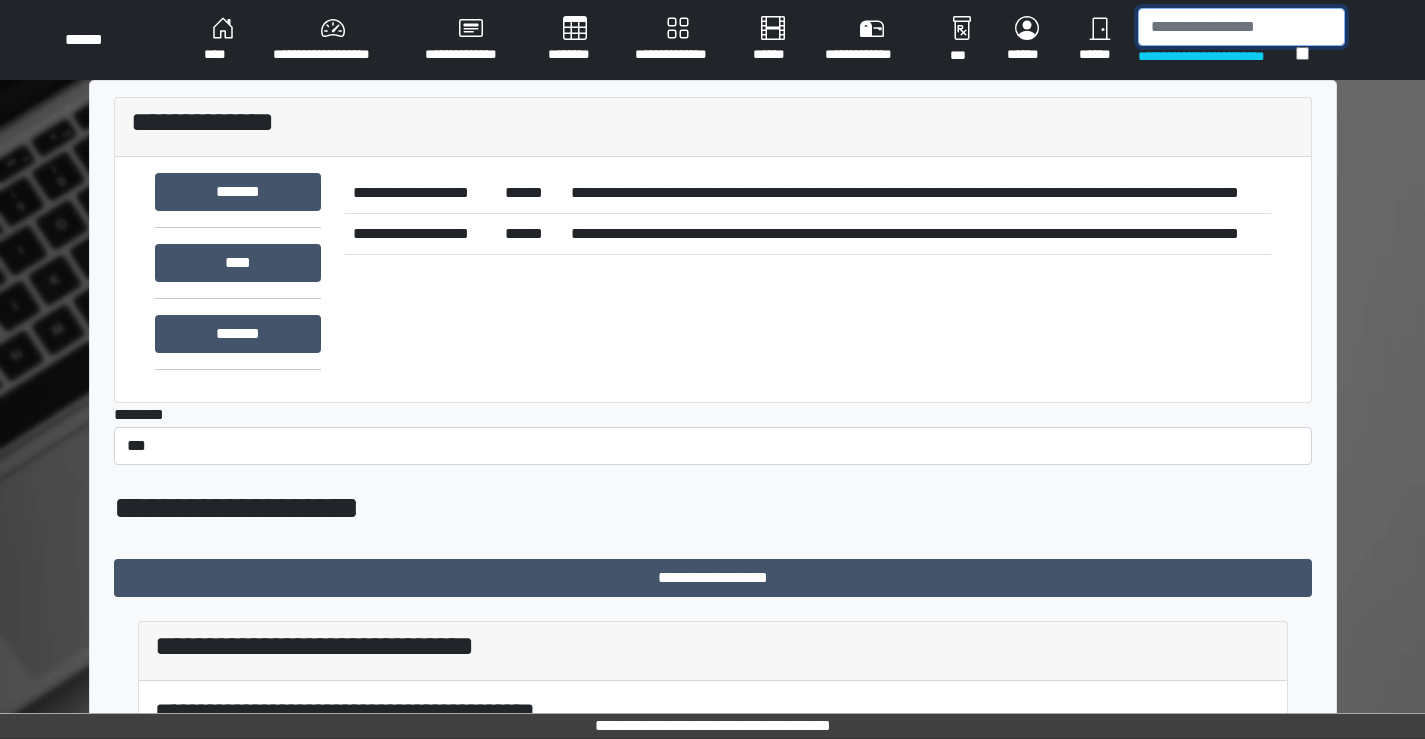 click at bounding box center [1241, 27] 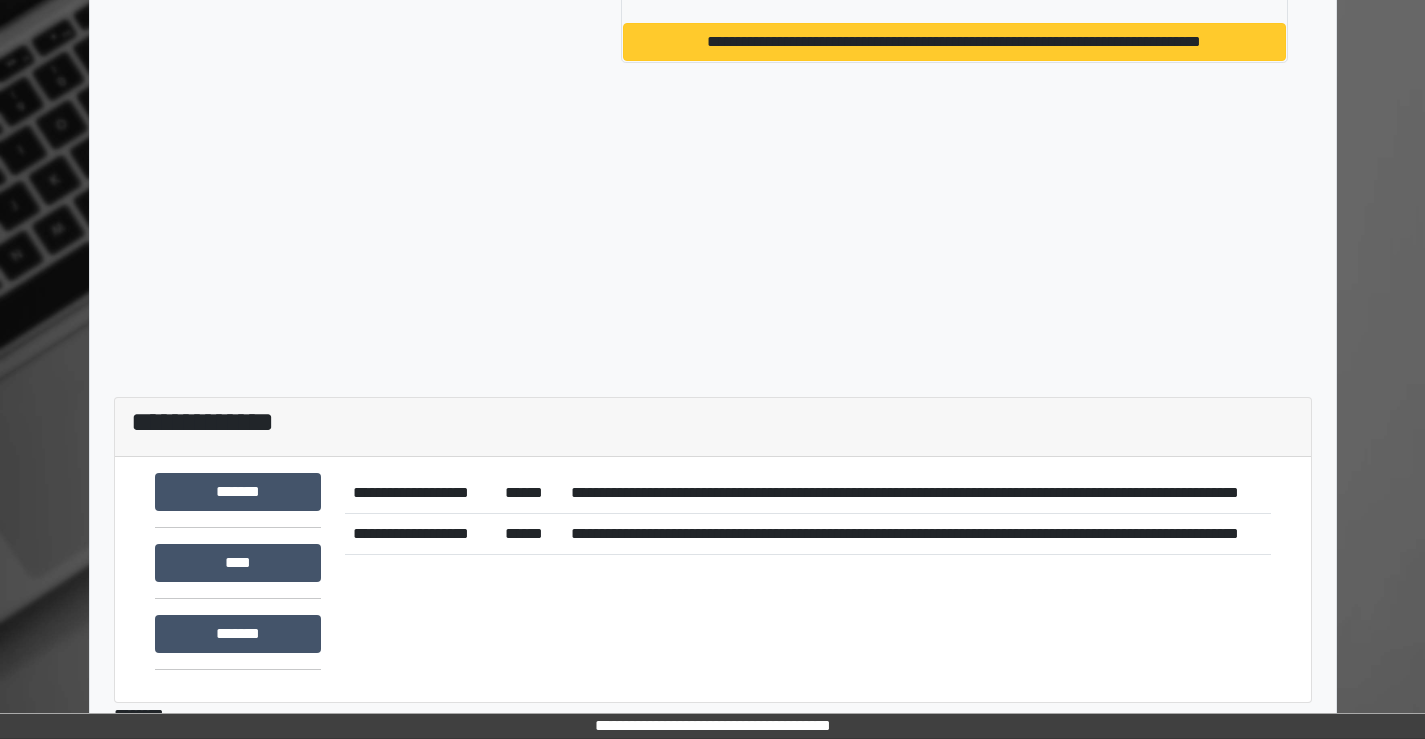 type on "*****" 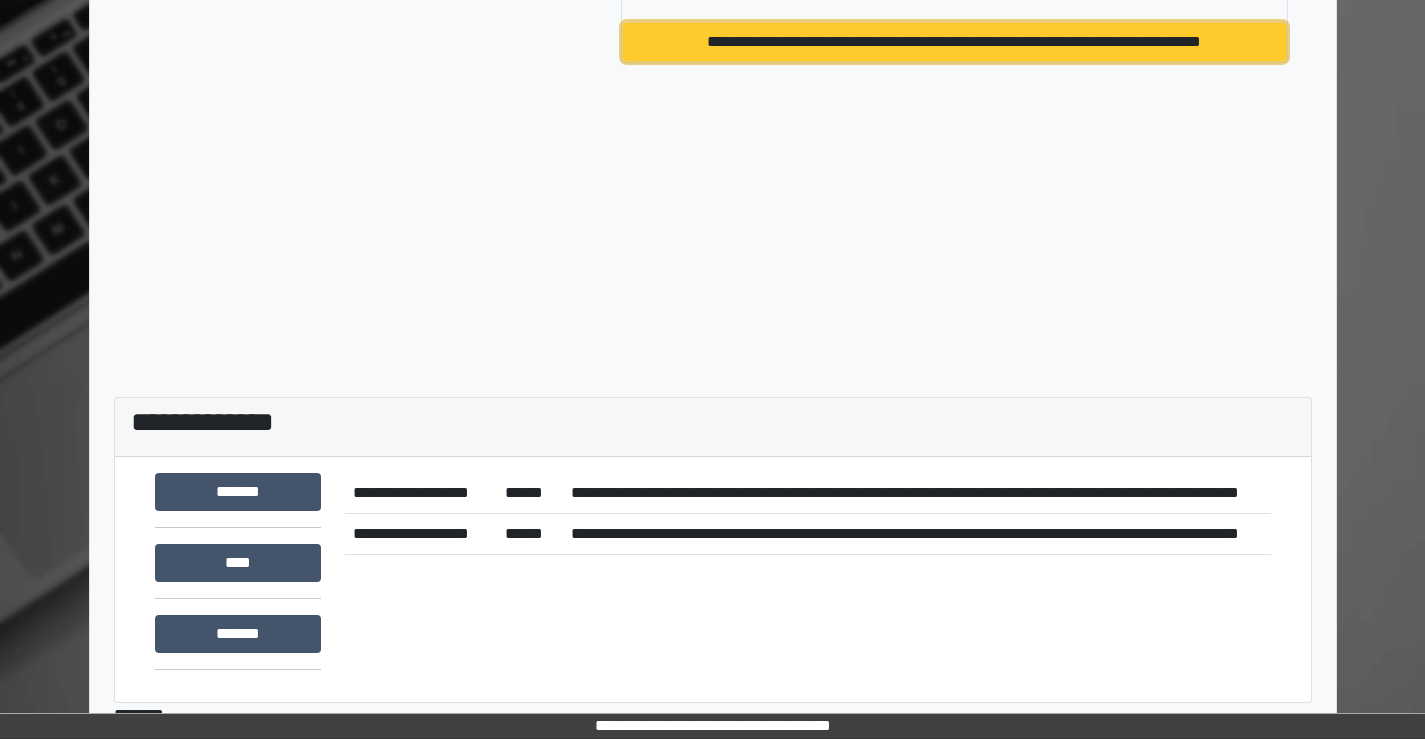 click on "**********" at bounding box center [954, 42] 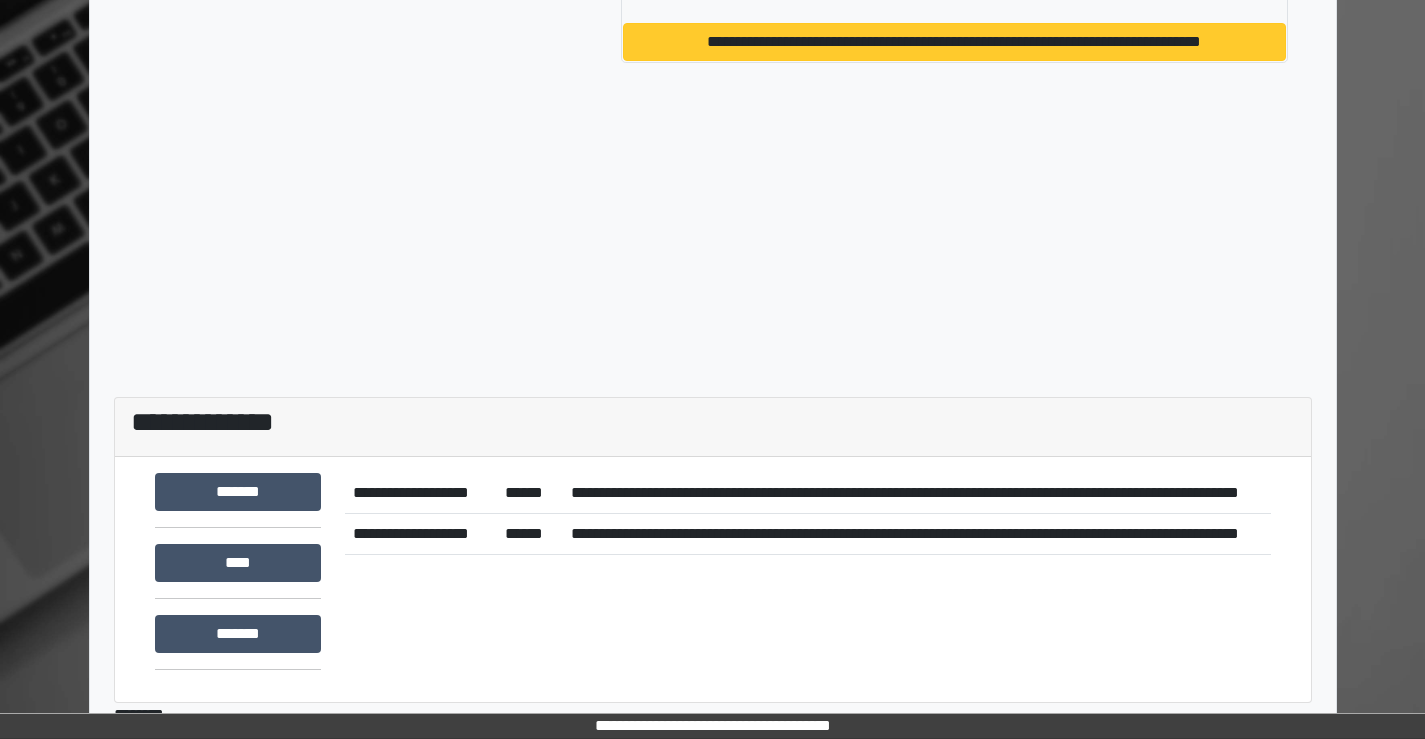 type 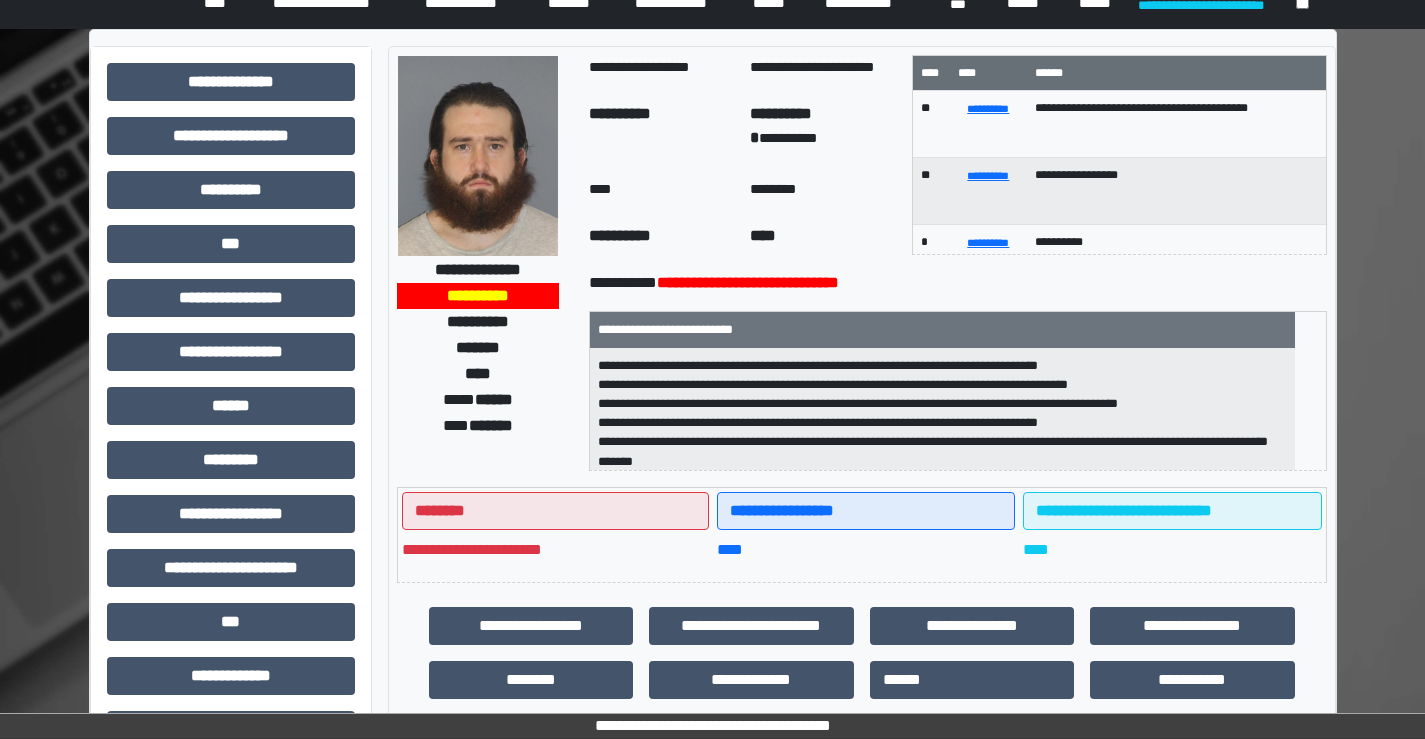 scroll, scrollTop: 16, scrollLeft: 0, axis: vertical 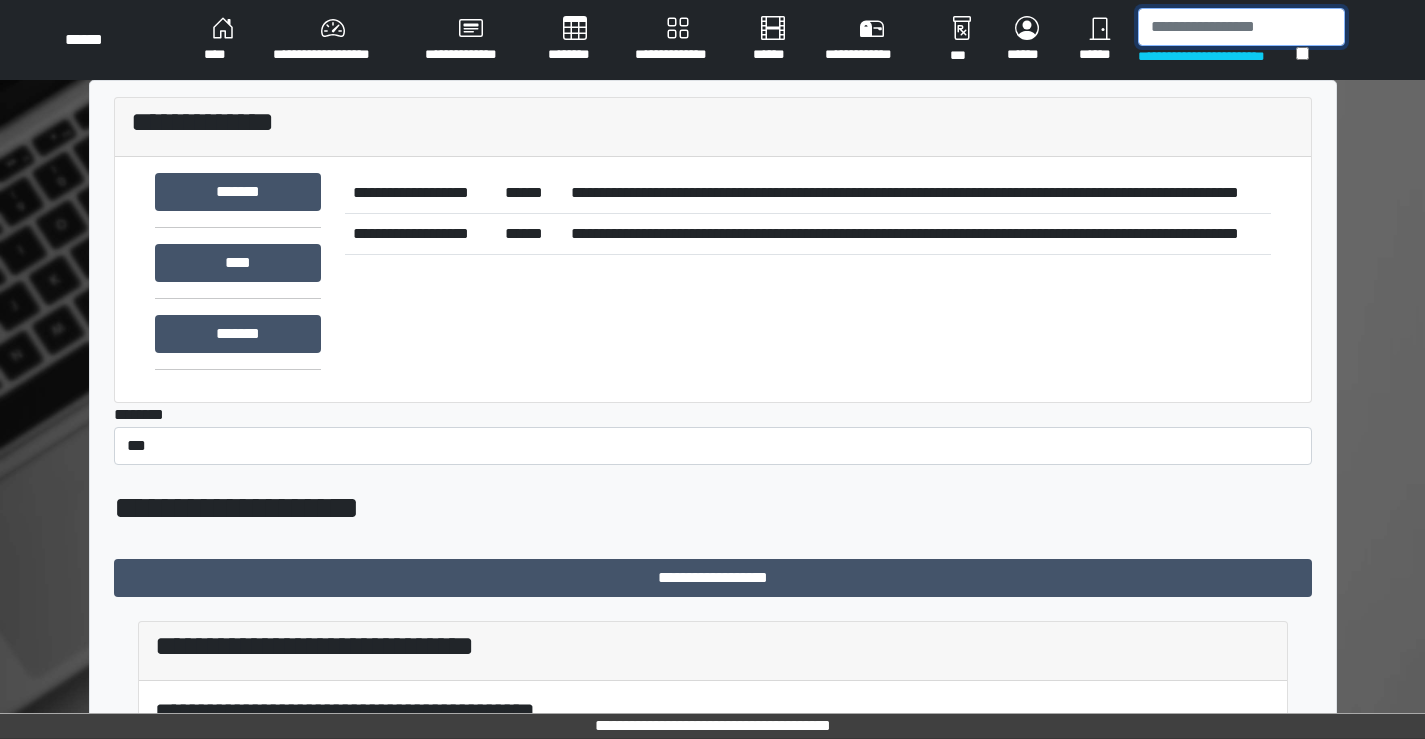 click at bounding box center [1241, 27] 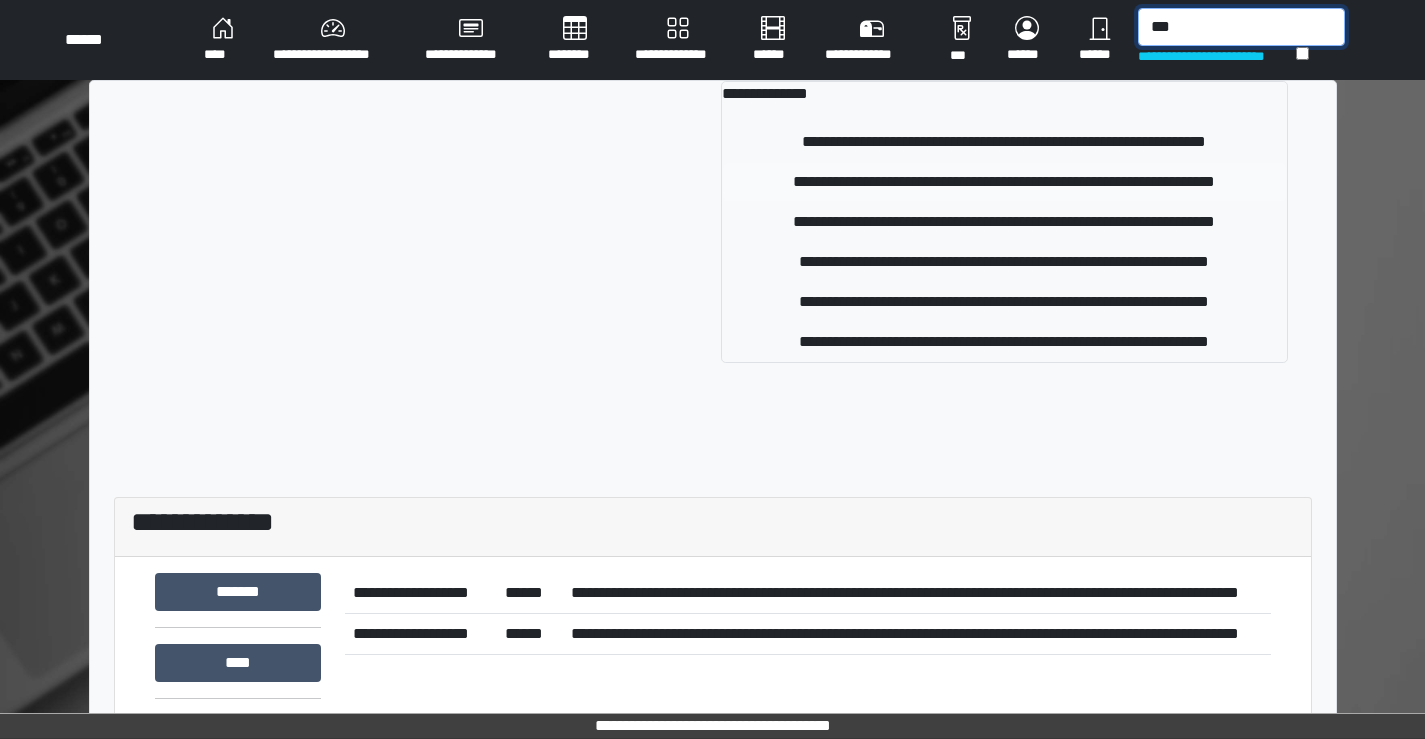 type on "***" 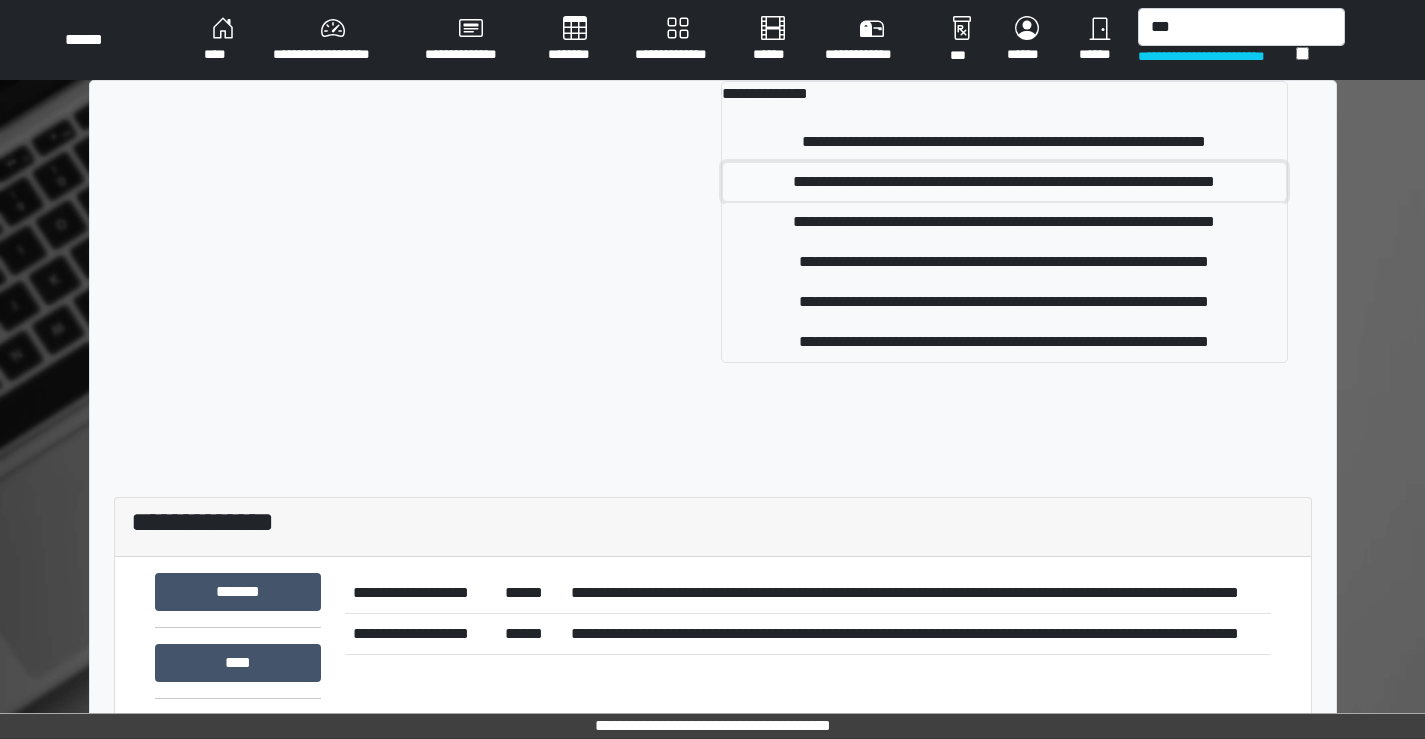 click on "**********" at bounding box center [1004, 182] 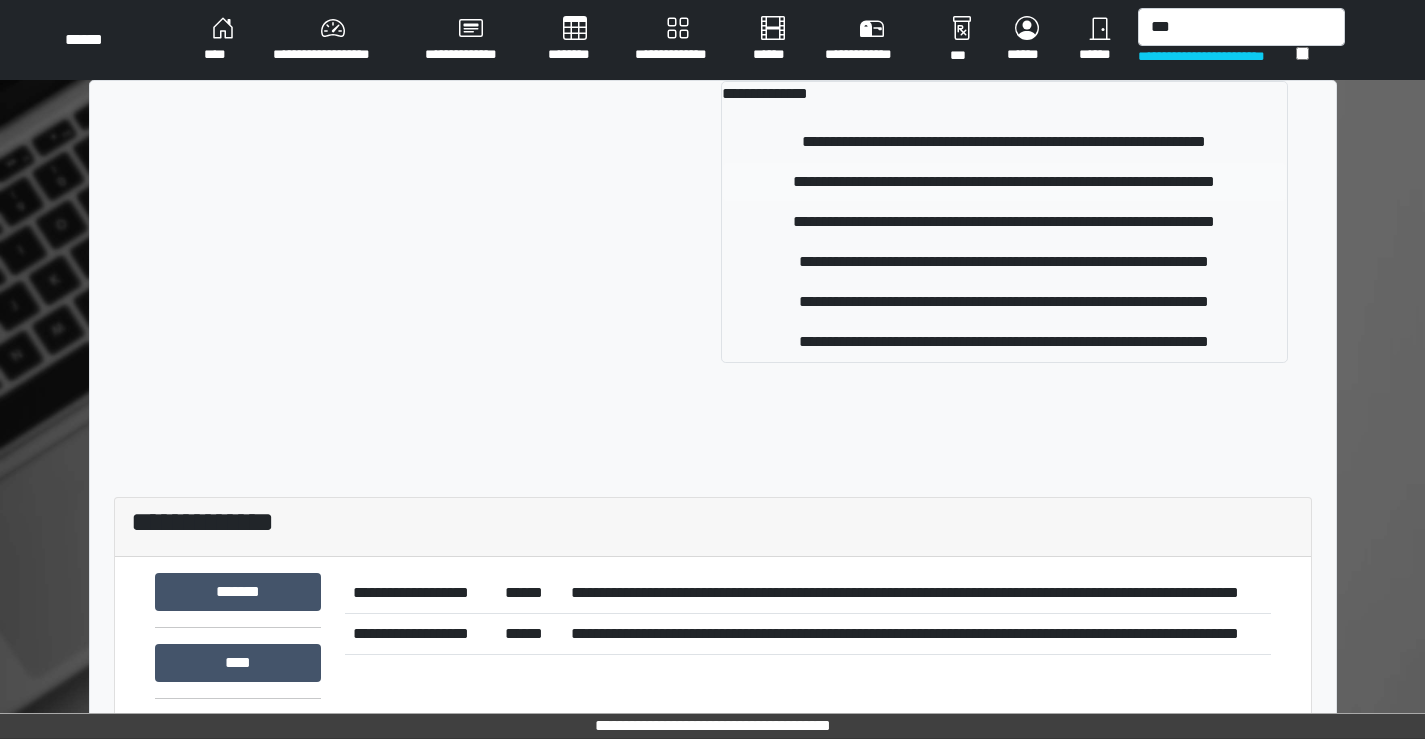 type 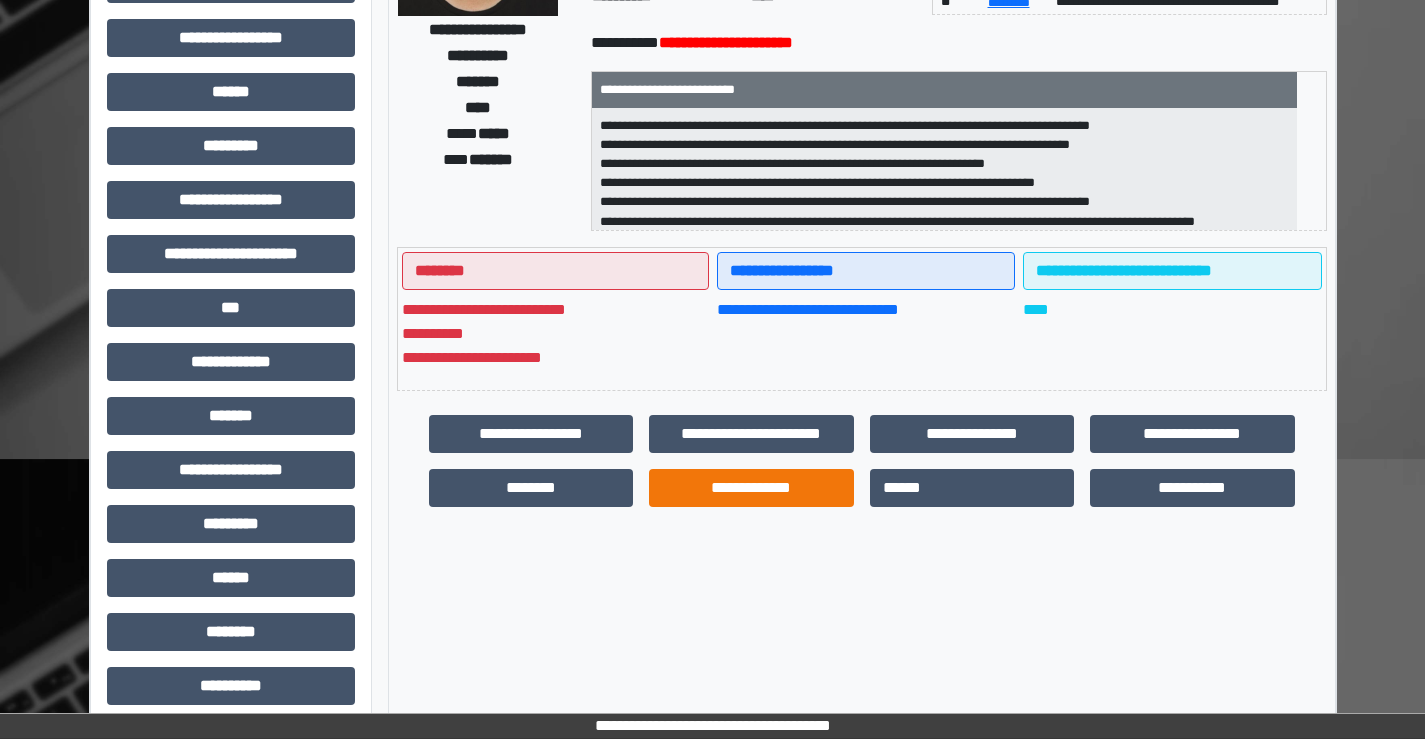 scroll, scrollTop: 400, scrollLeft: 0, axis: vertical 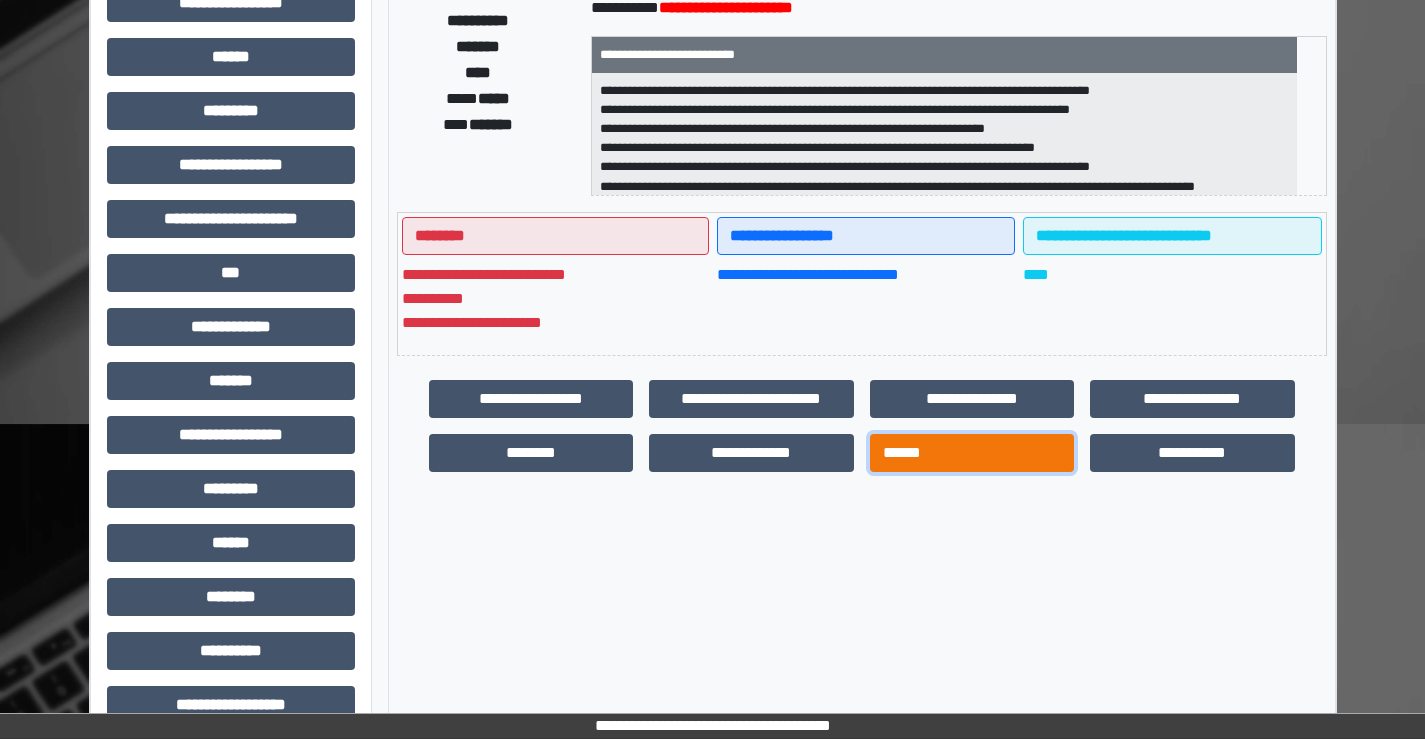 click on "******" at bounding box center (972, 453) 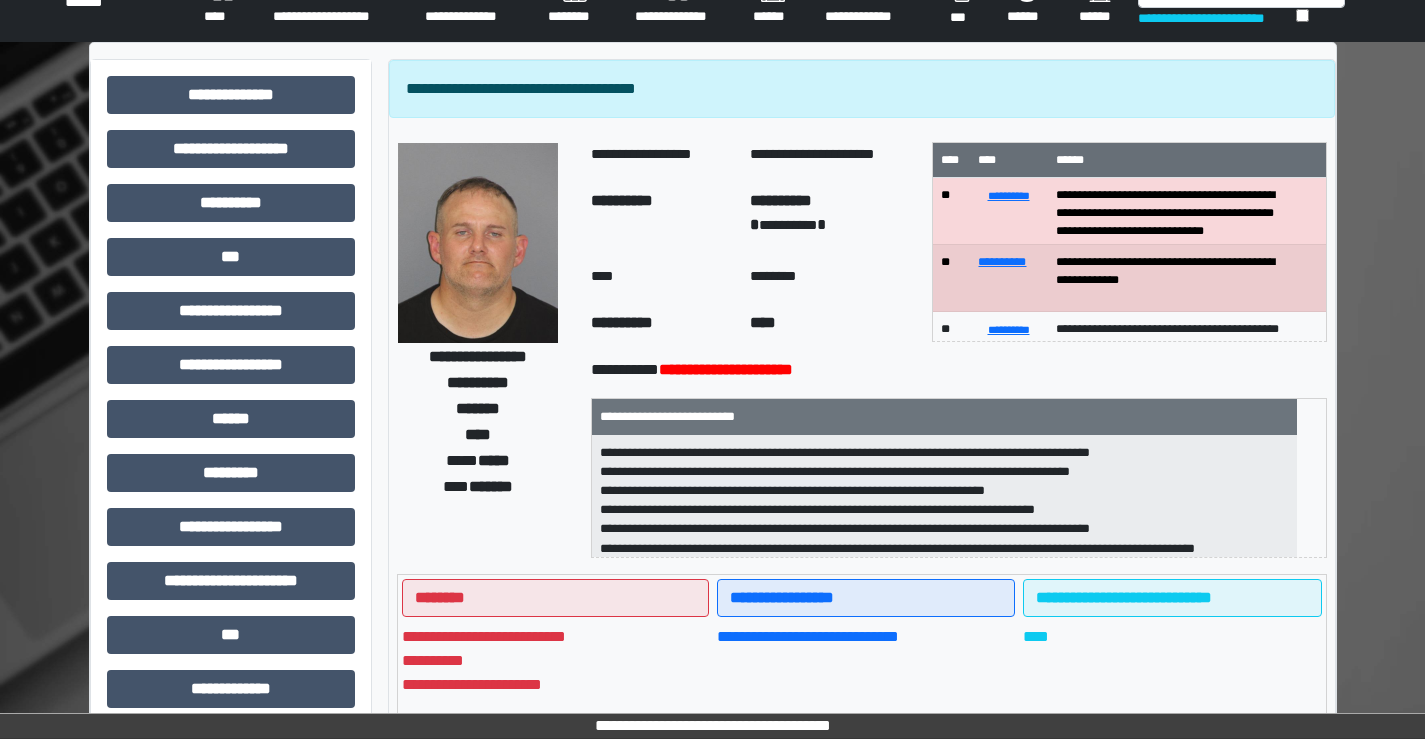 scroll, scrollTop: 0, scrollLeft: 0, axis: both 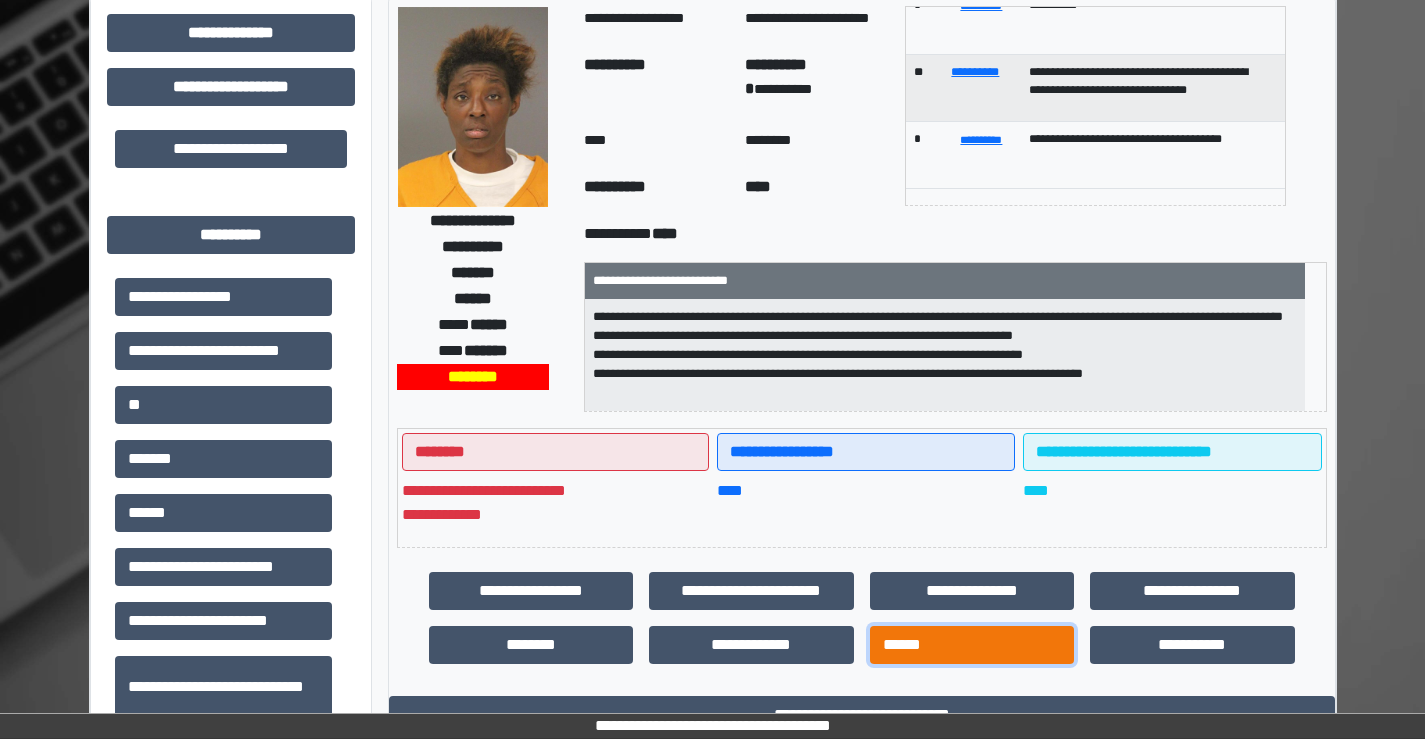 click on "******" at bounding box center [972, 645] 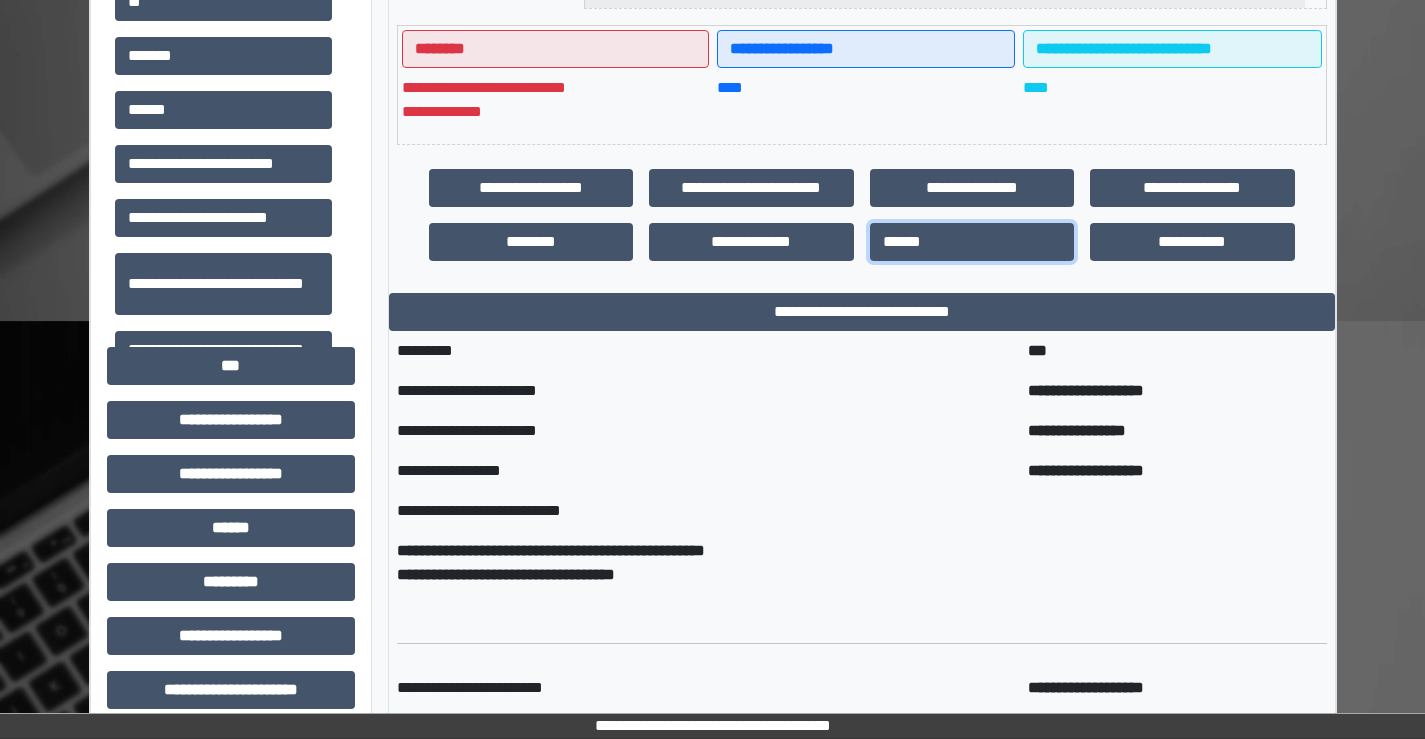 scroll, scrollTop: 500, scrollLeft: 0, axis: vertical 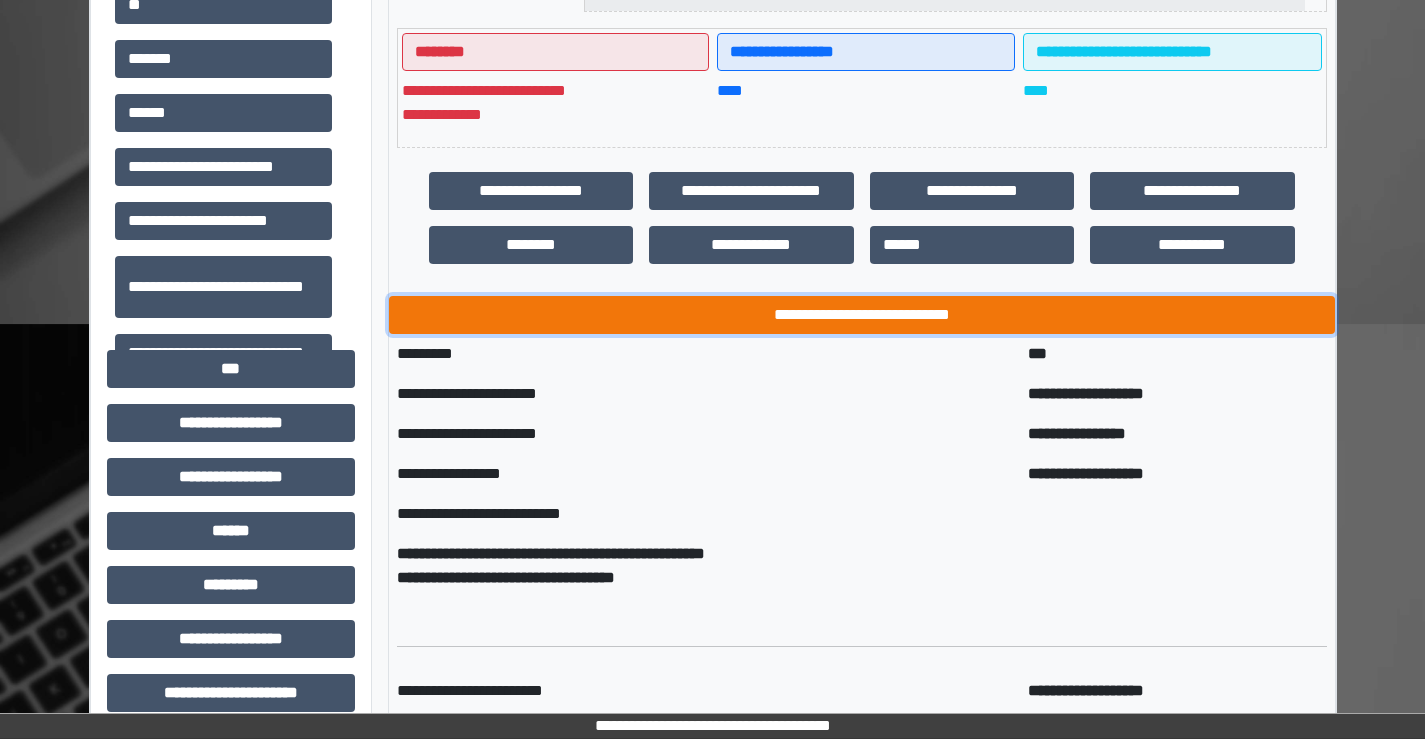 click on "**********" at bounding box center (862, 315) 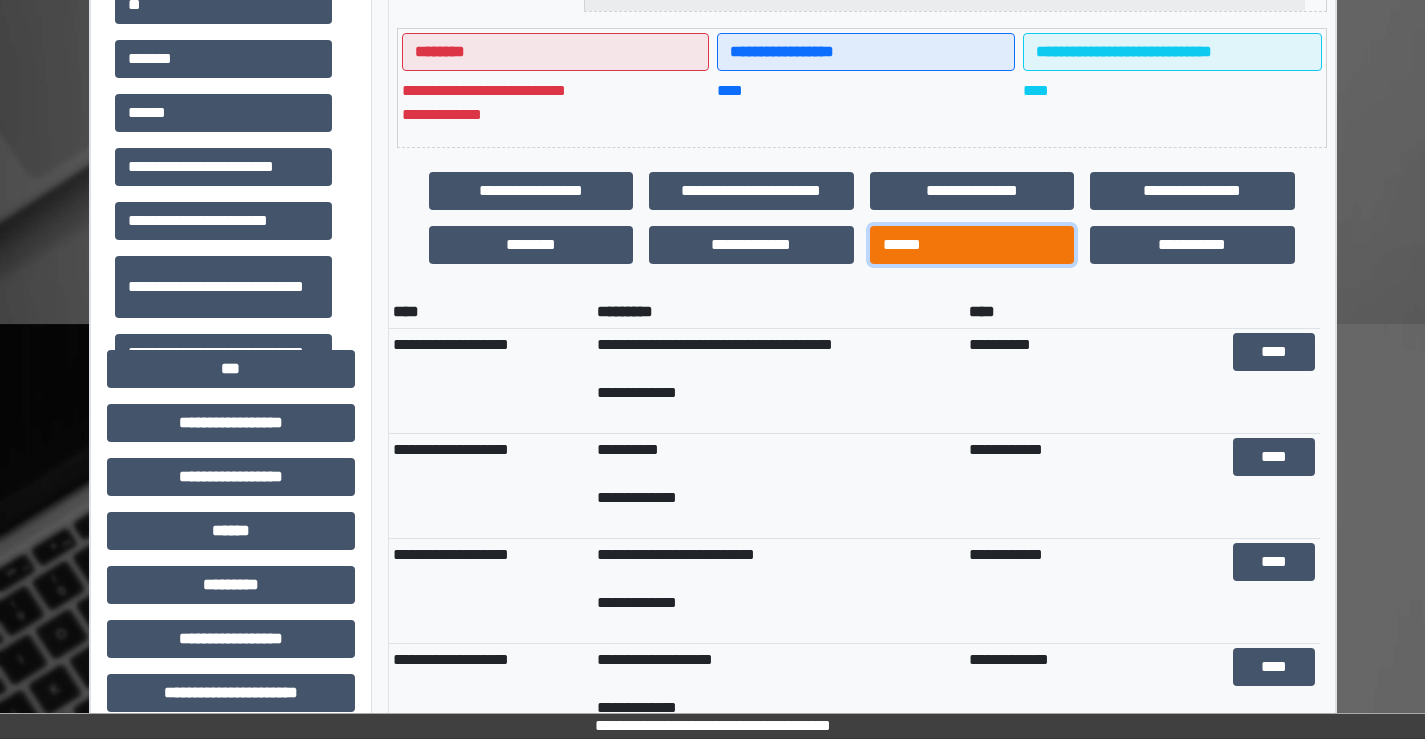 click on "******" at bounding box center (972, 245) 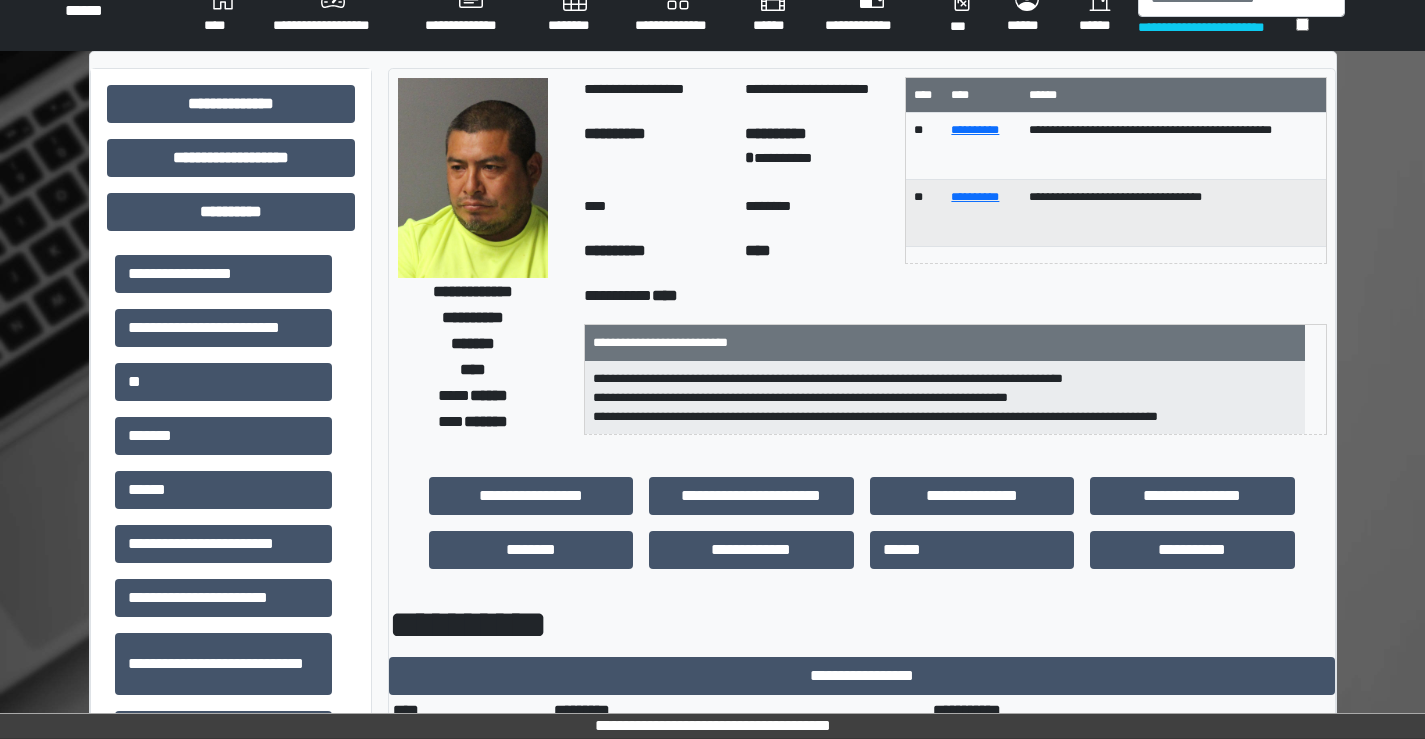 scroll, scrollTop: 0, scrollLeft: 0, axis: both 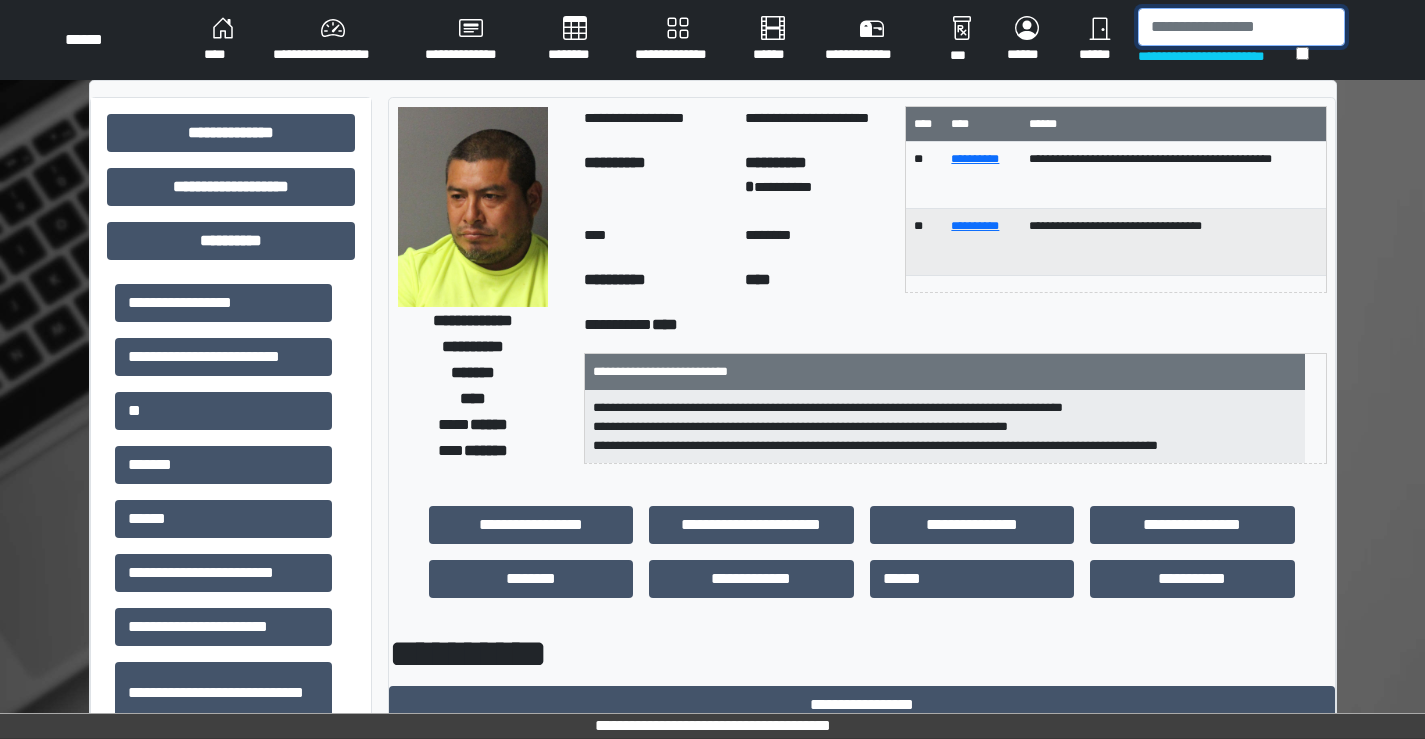 click at bounding box center (1241, 27) 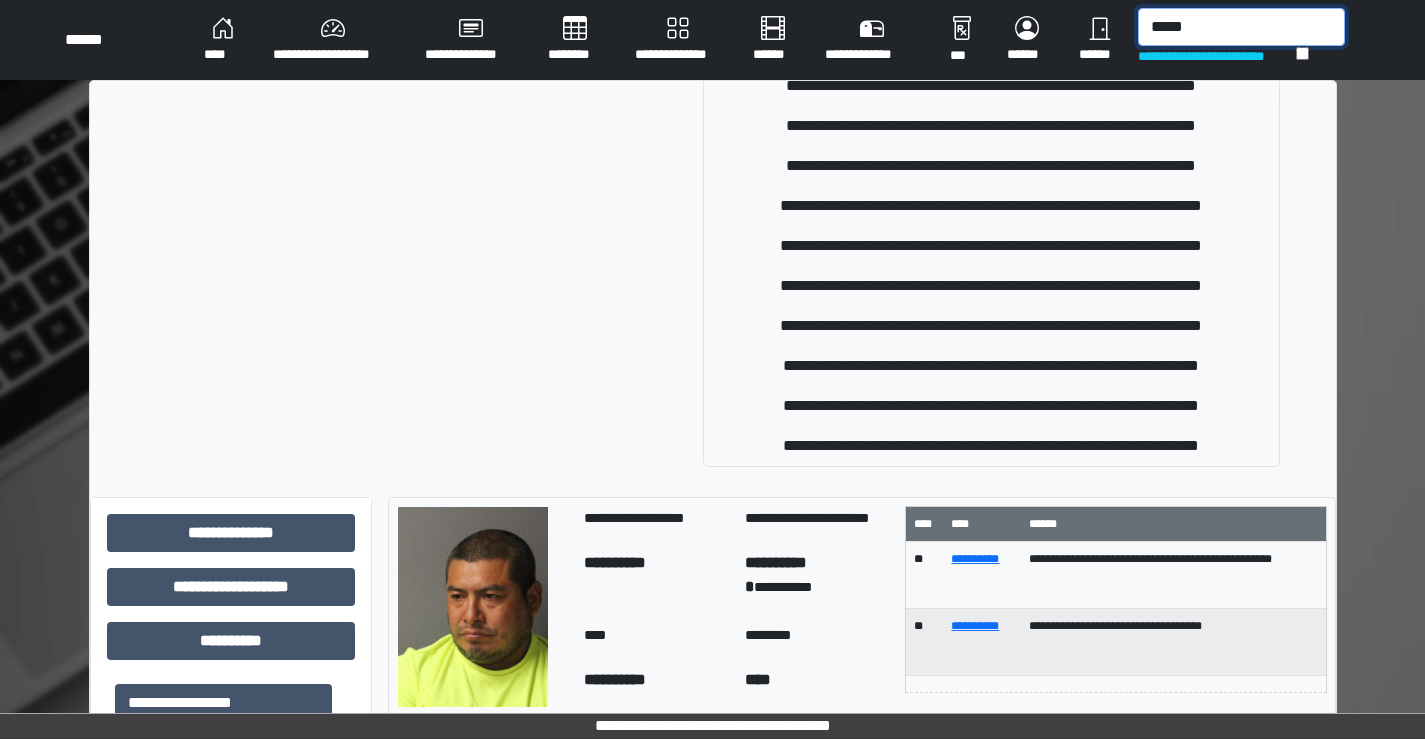 scroll, scrollTop: 178, scrollLeft: 0, axis: vertical 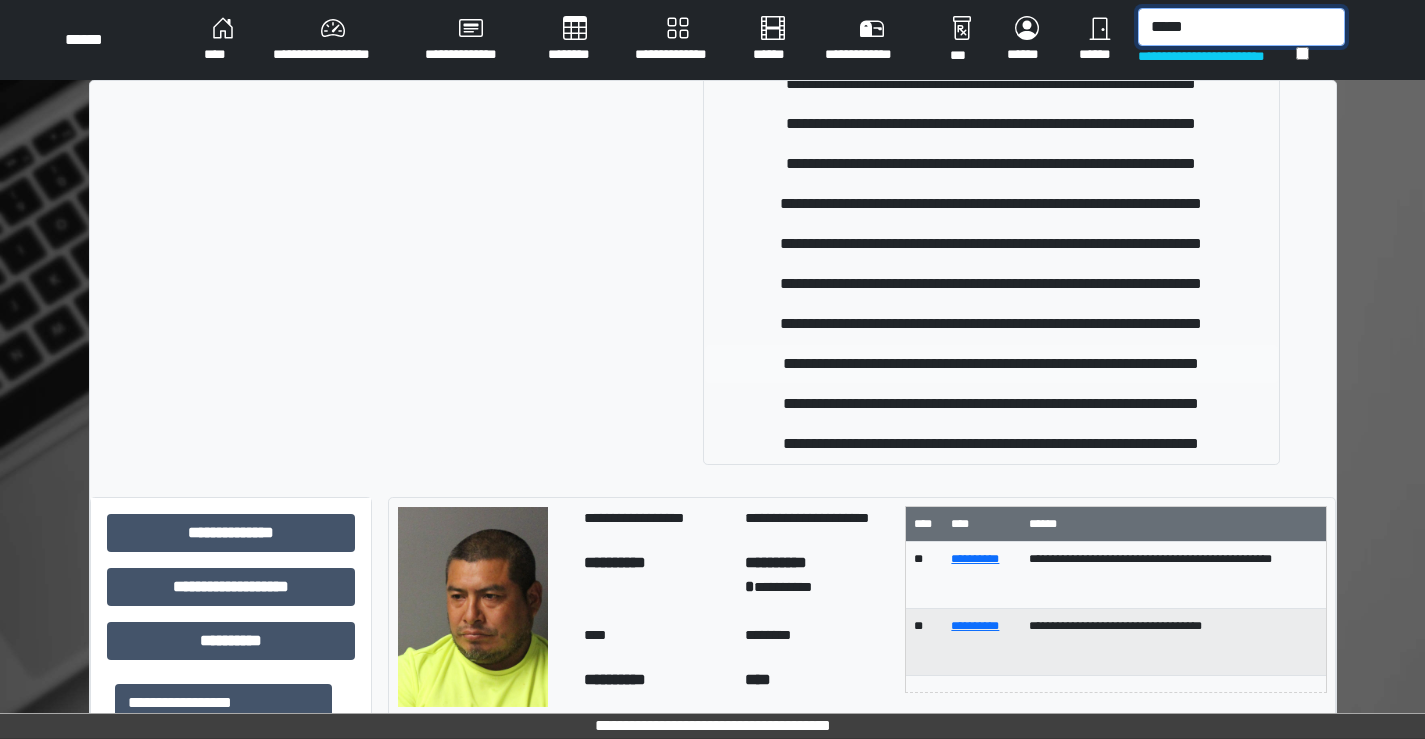 type on "*****" 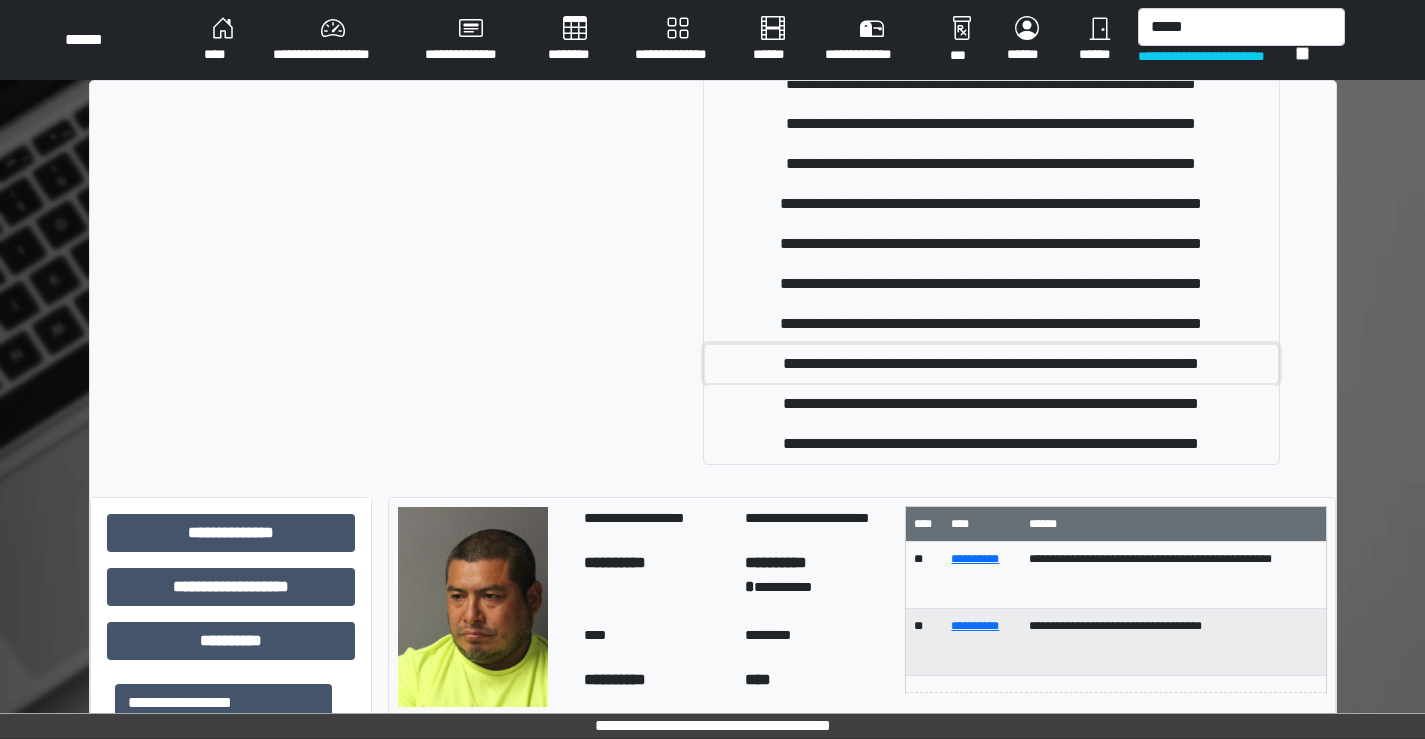 click on "**********" at bounding box center (991, 364) 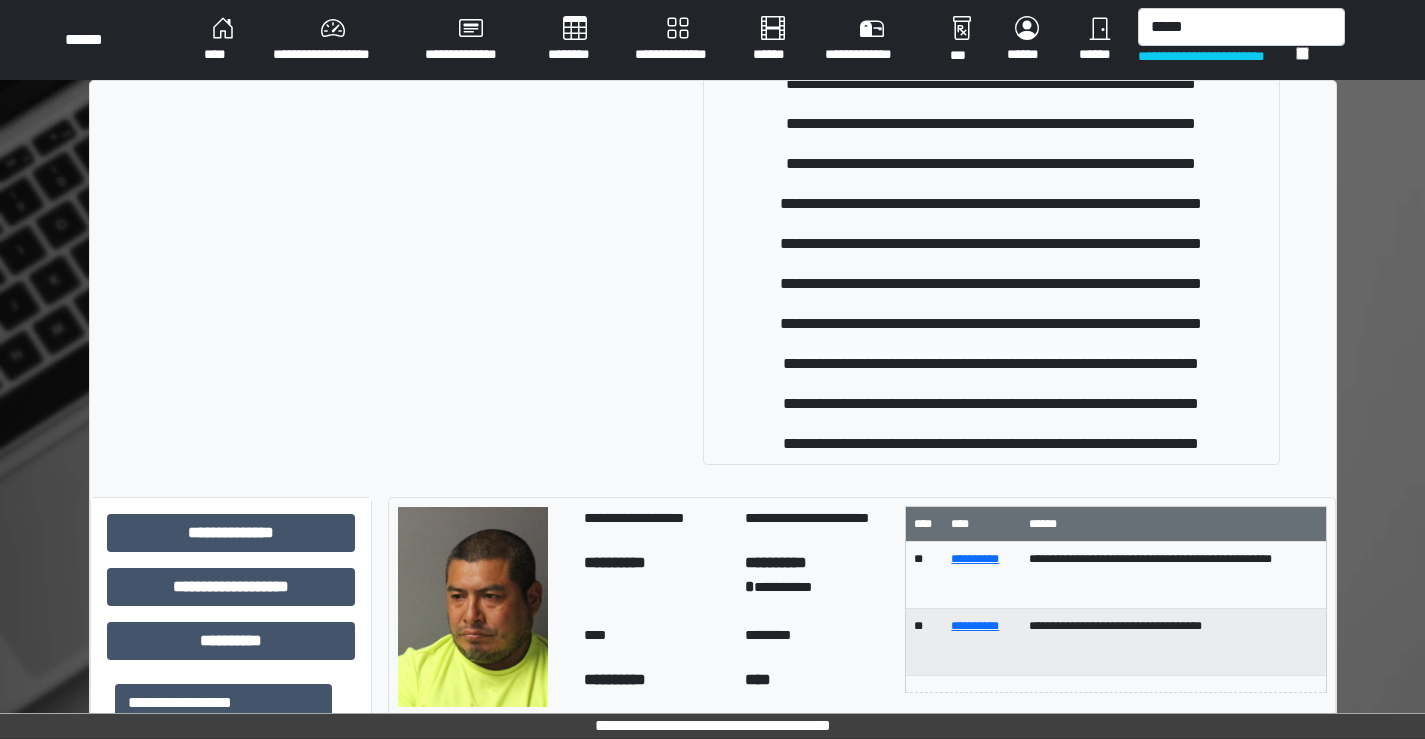 type 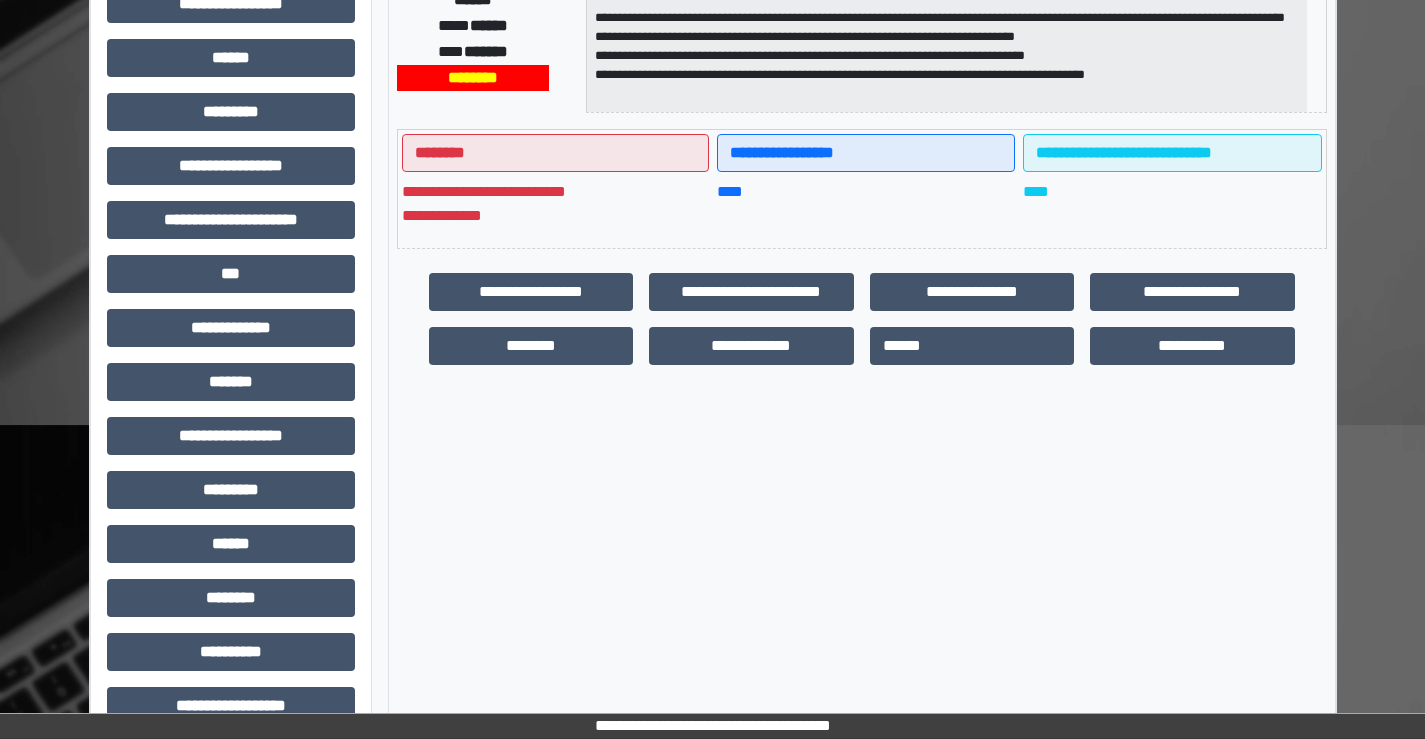 scroll, scrollTop: 400, scrollLeft: 0, axis: vertical 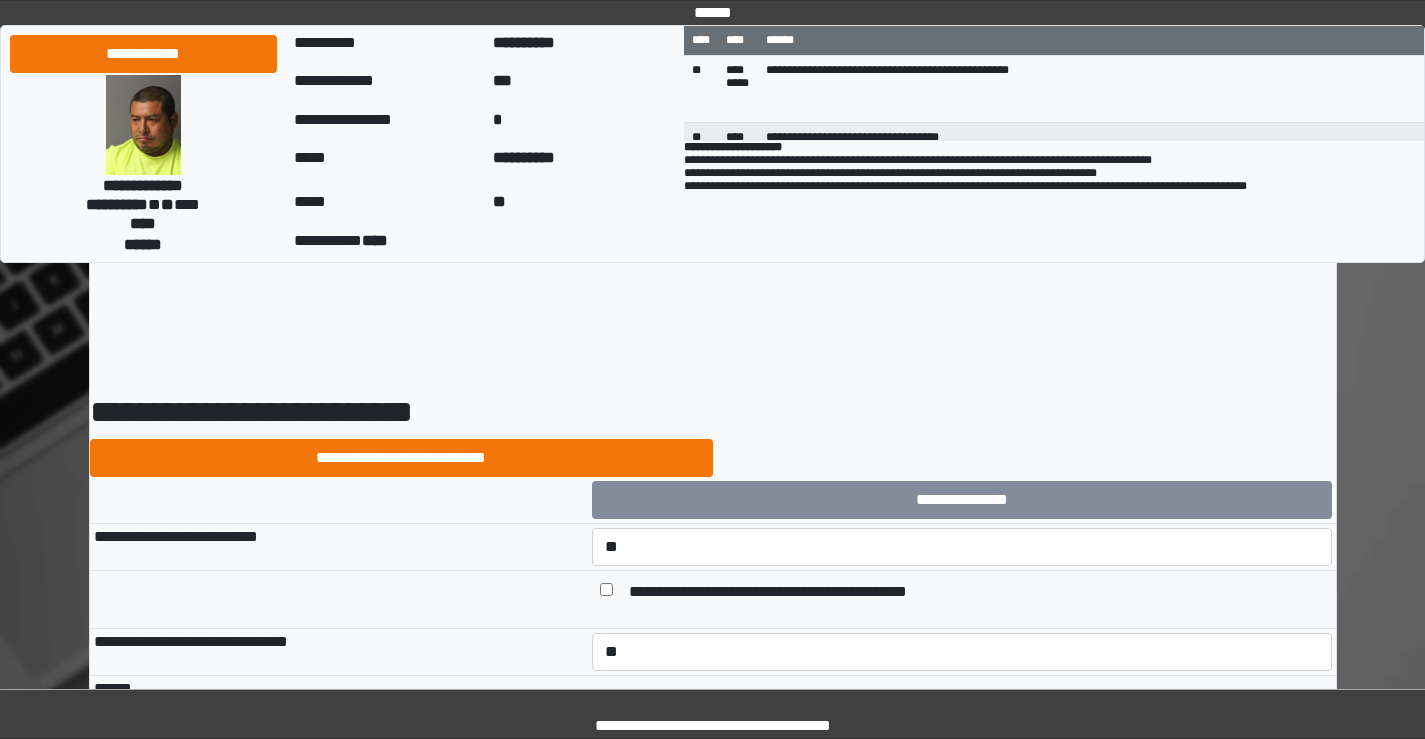 select on "*" 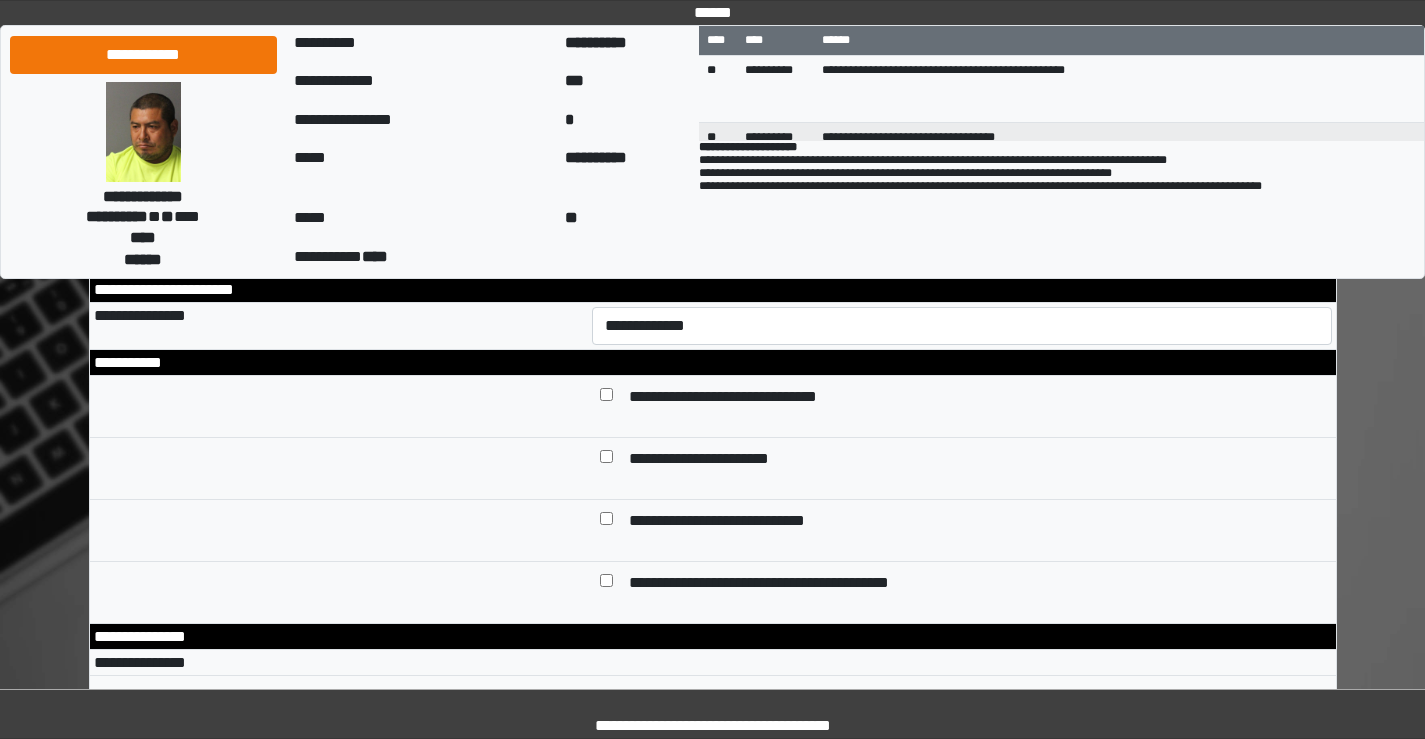 scroll, scrollTop: 9000, scrollLeft: 0, axis: vertical 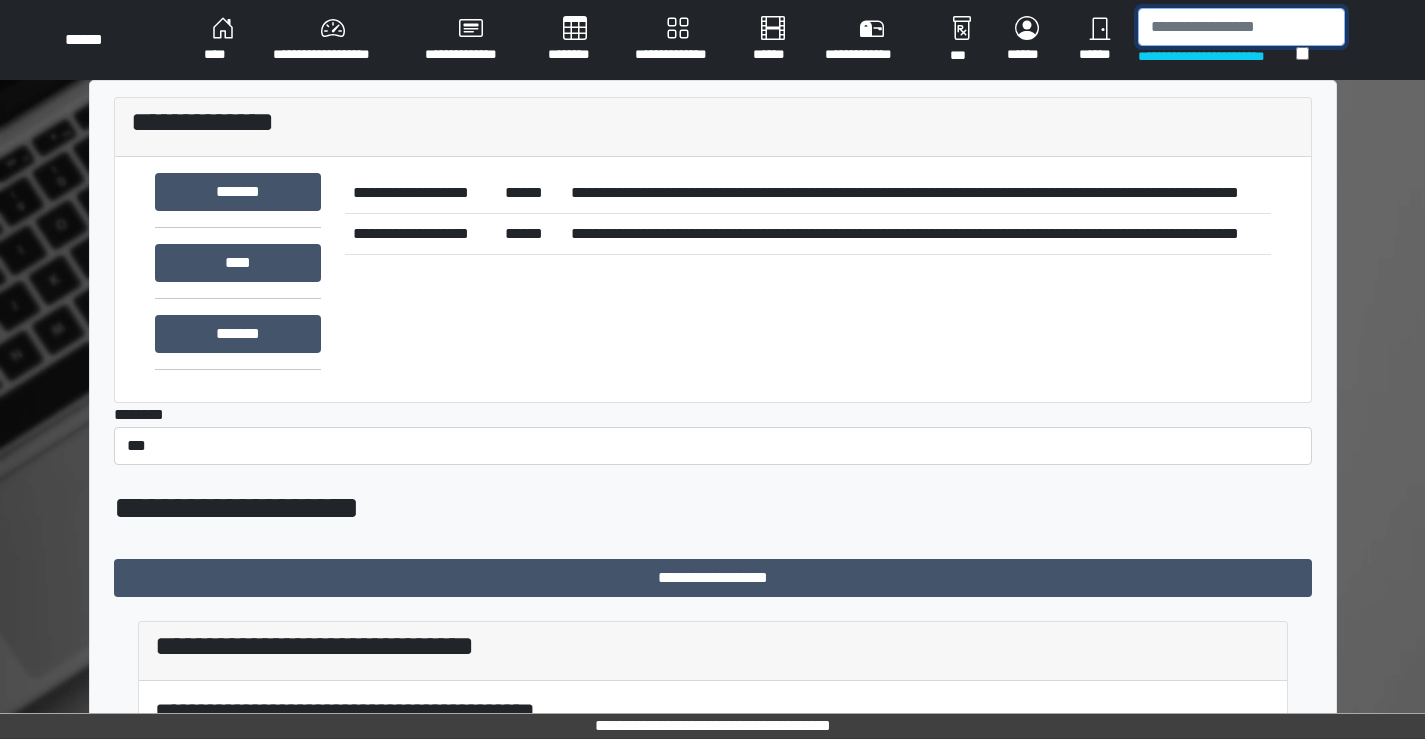 click at bounding box center [1241, 27] 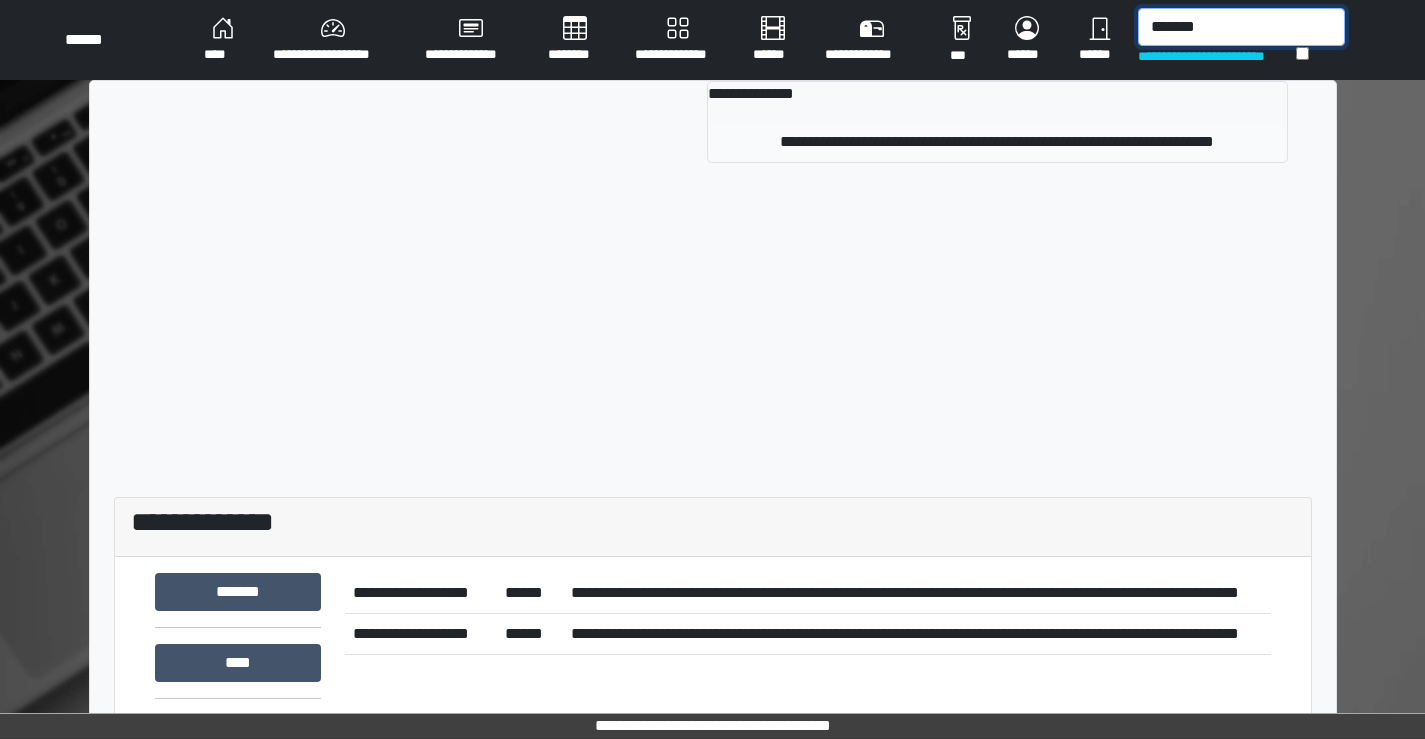 type on "*******" 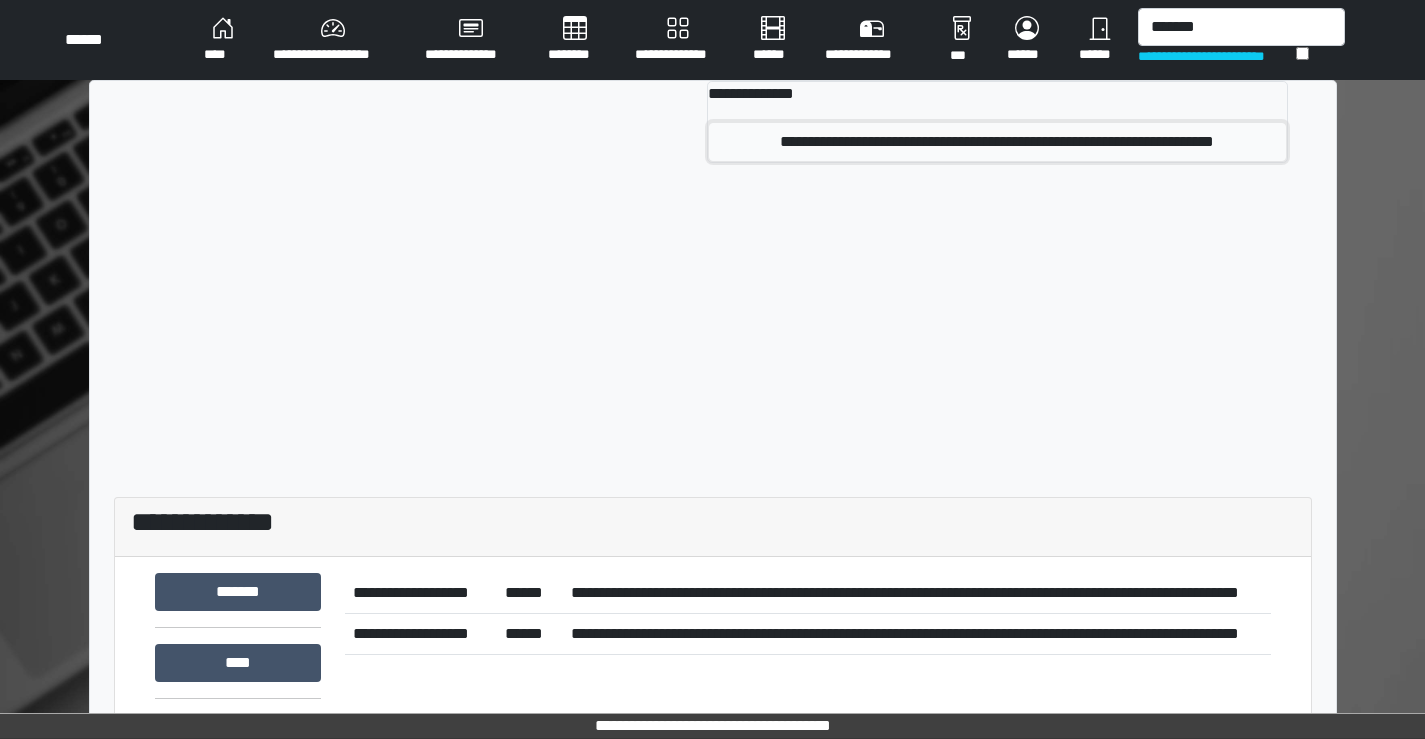 click on "**********" at bounding box center (997, 142) 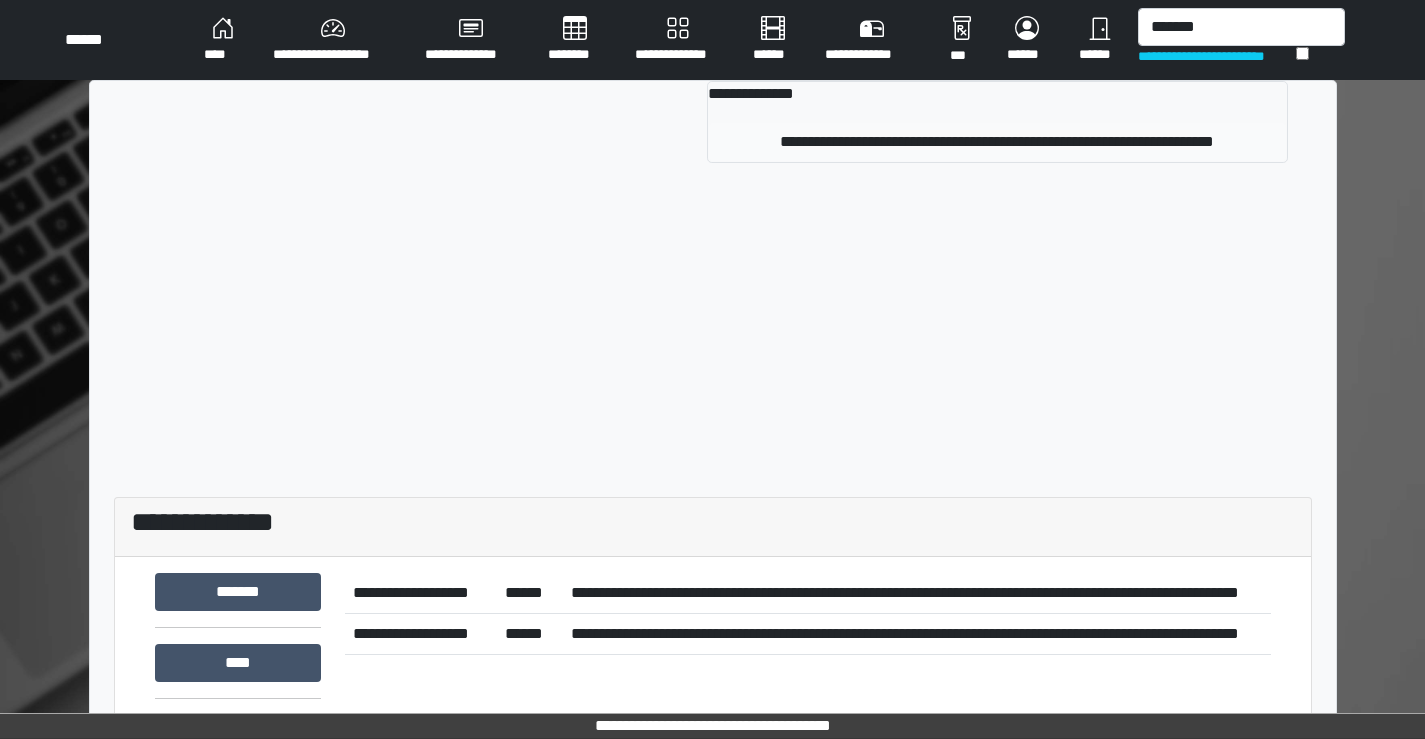type 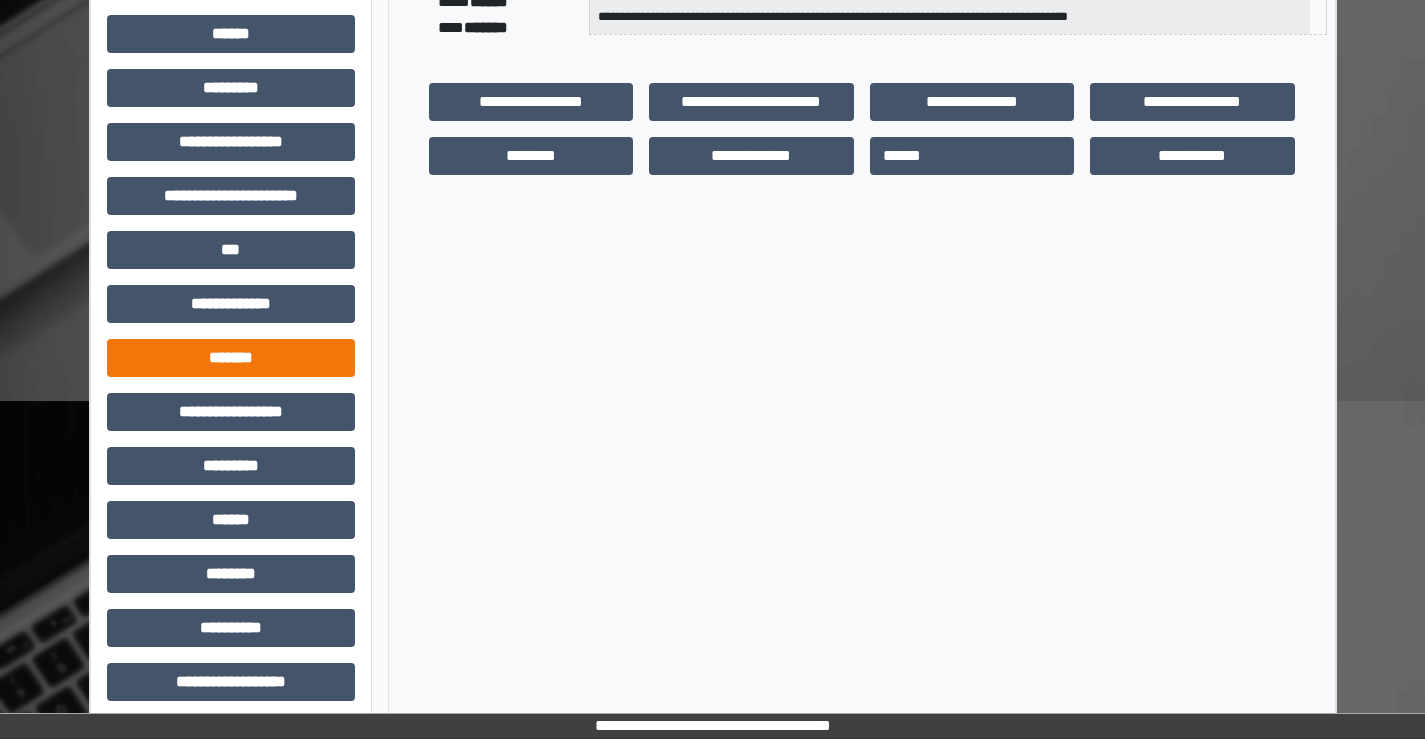 scroll, scrollTop: 435, scrollLeft: 0, axis: vertical 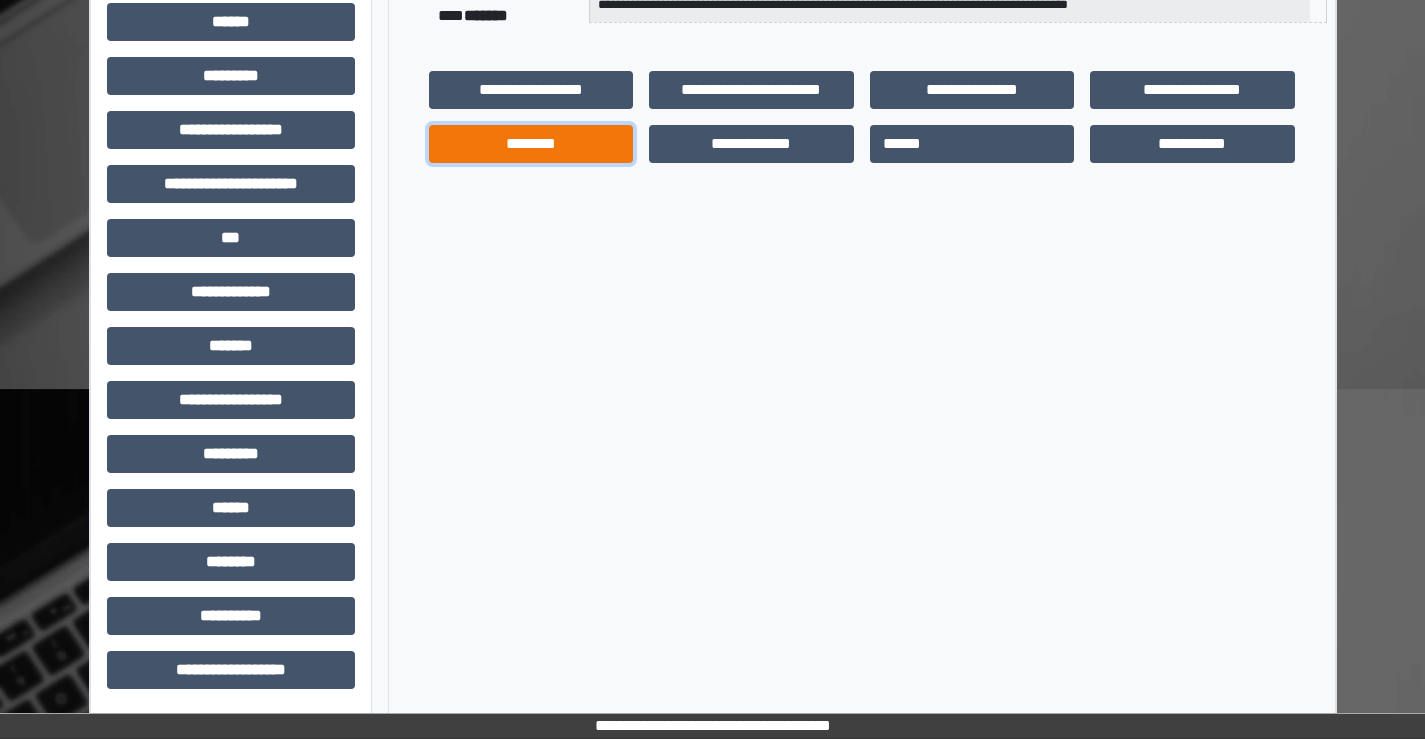 click on "********" at bounding box center [531, 144] 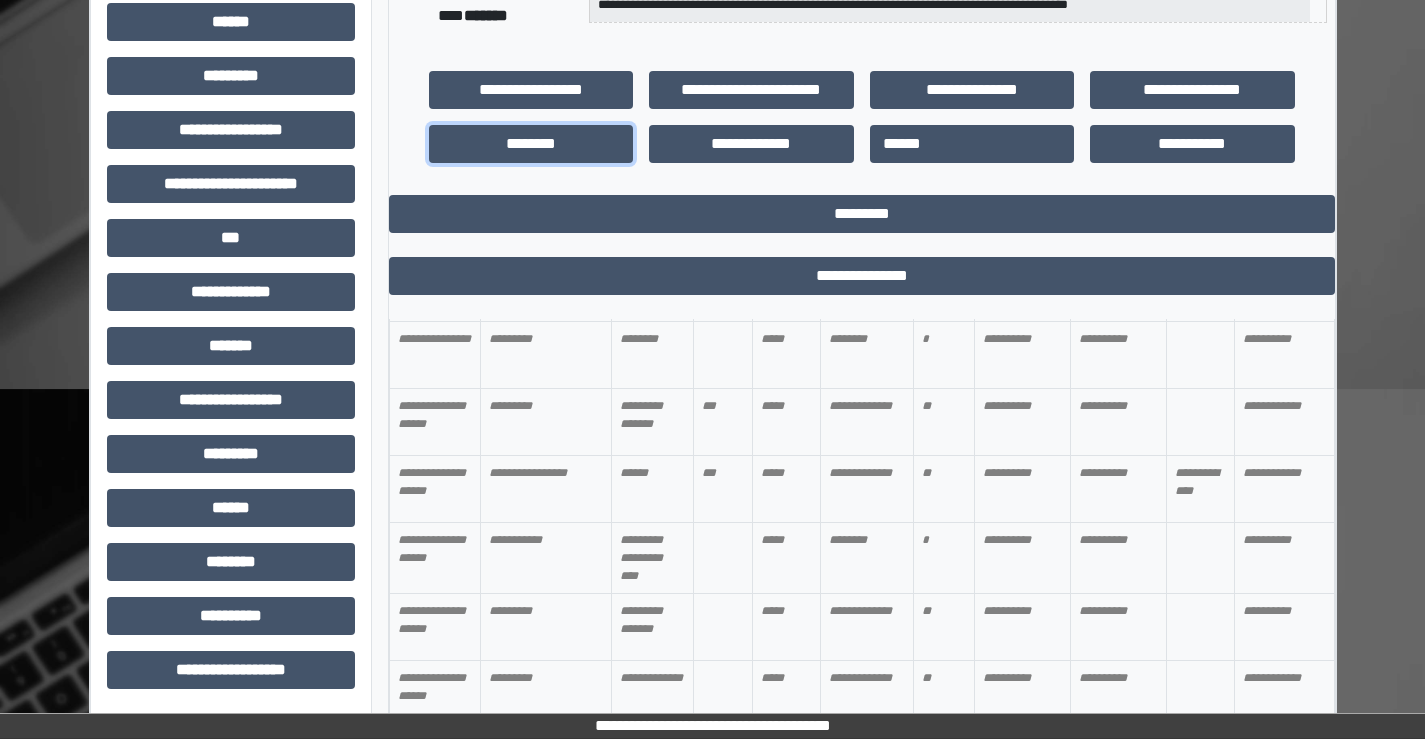 scroll, scrollTop: 0, scrollLeft: 0, axis: both 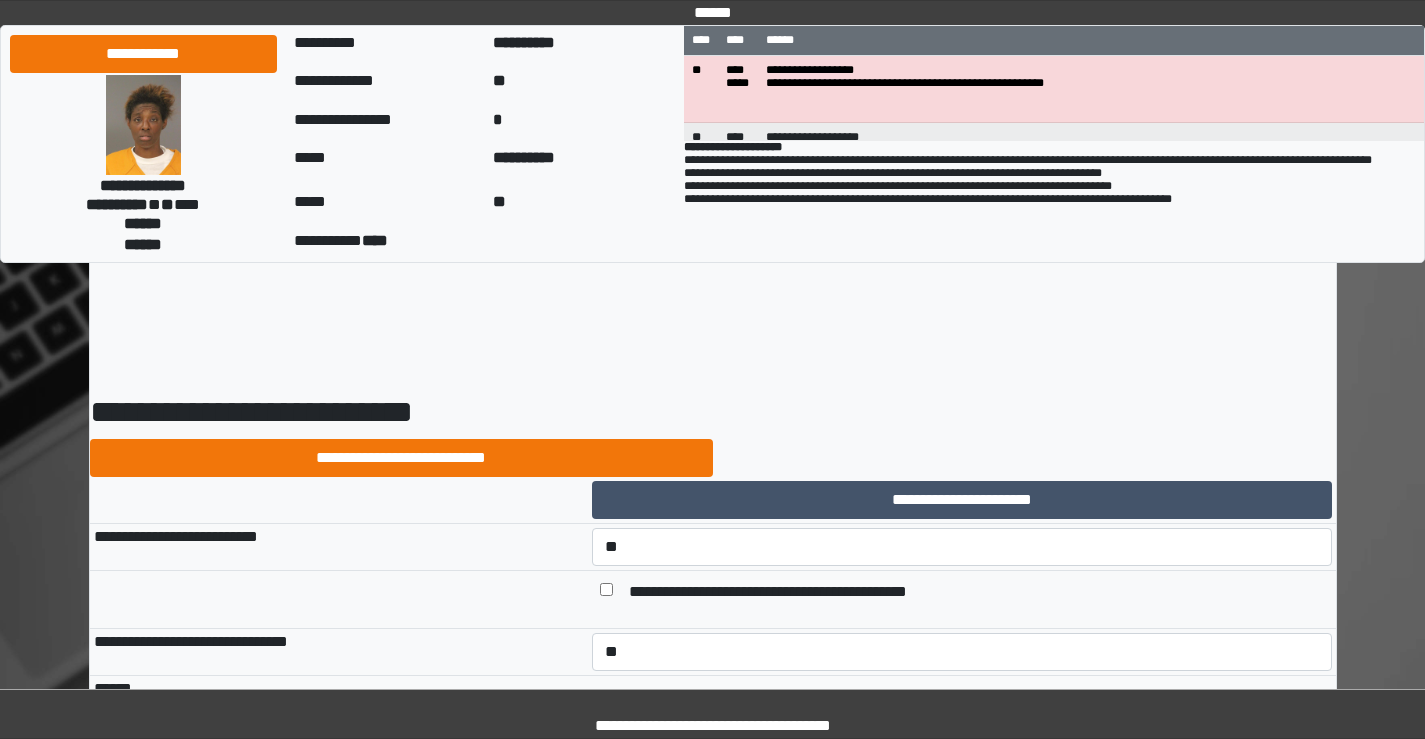 select on "*" 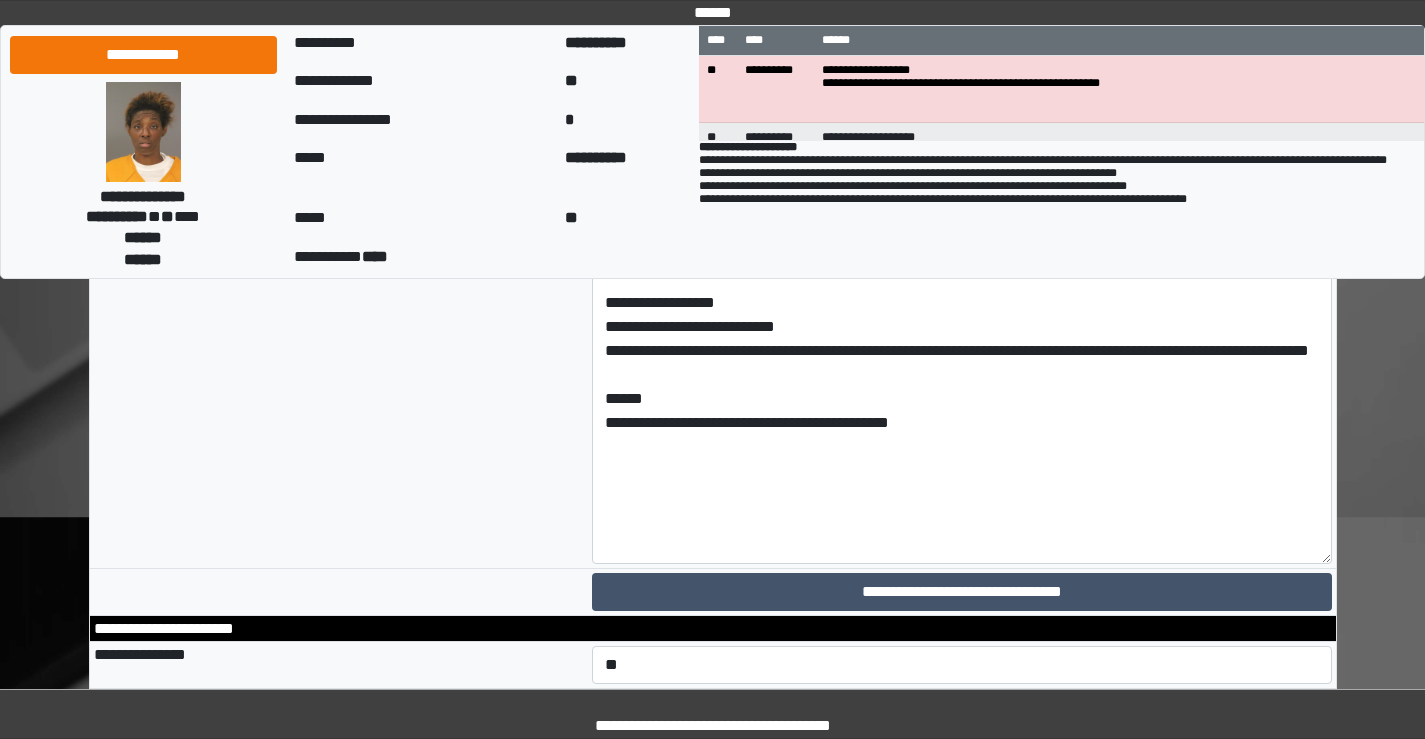 scroll, scrollTop: 9500, scrollLeft: 0, axis: vertical 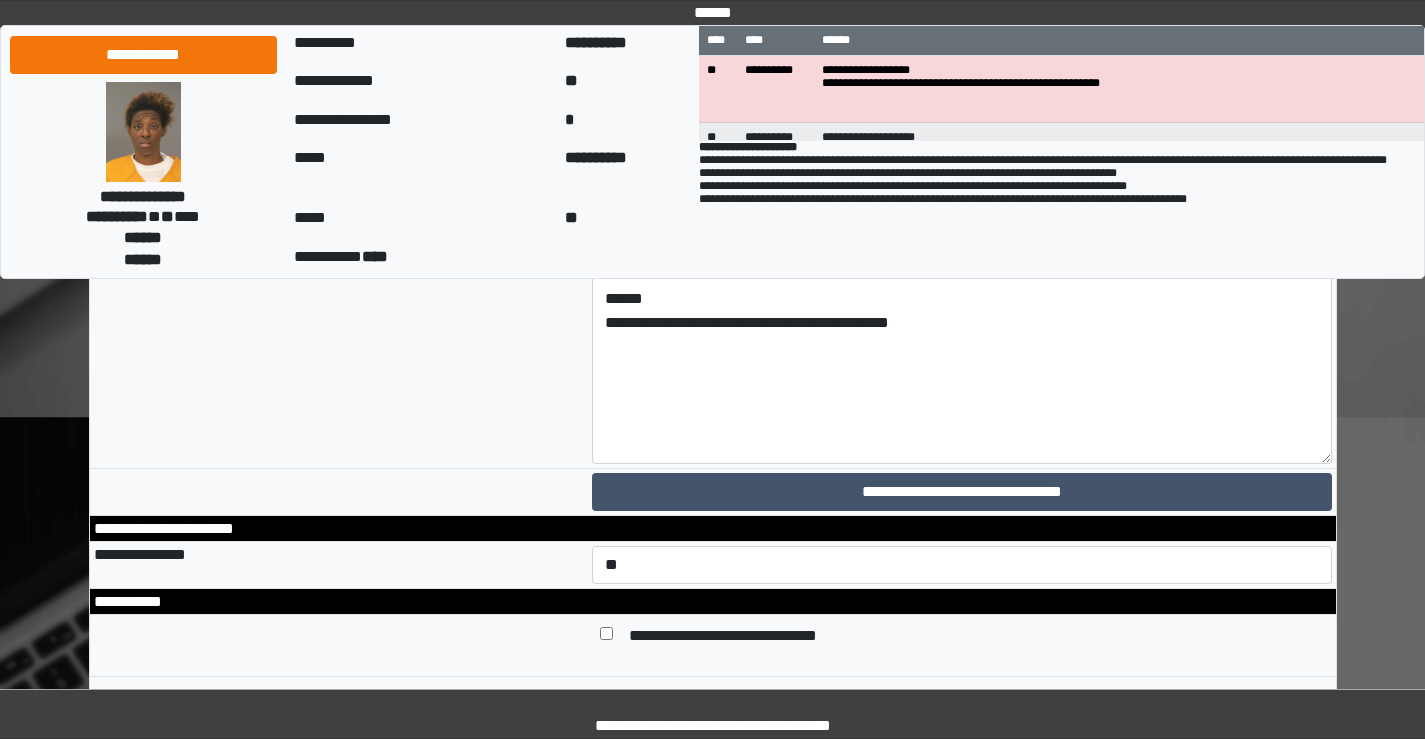 click at bounding box center (962, 24) 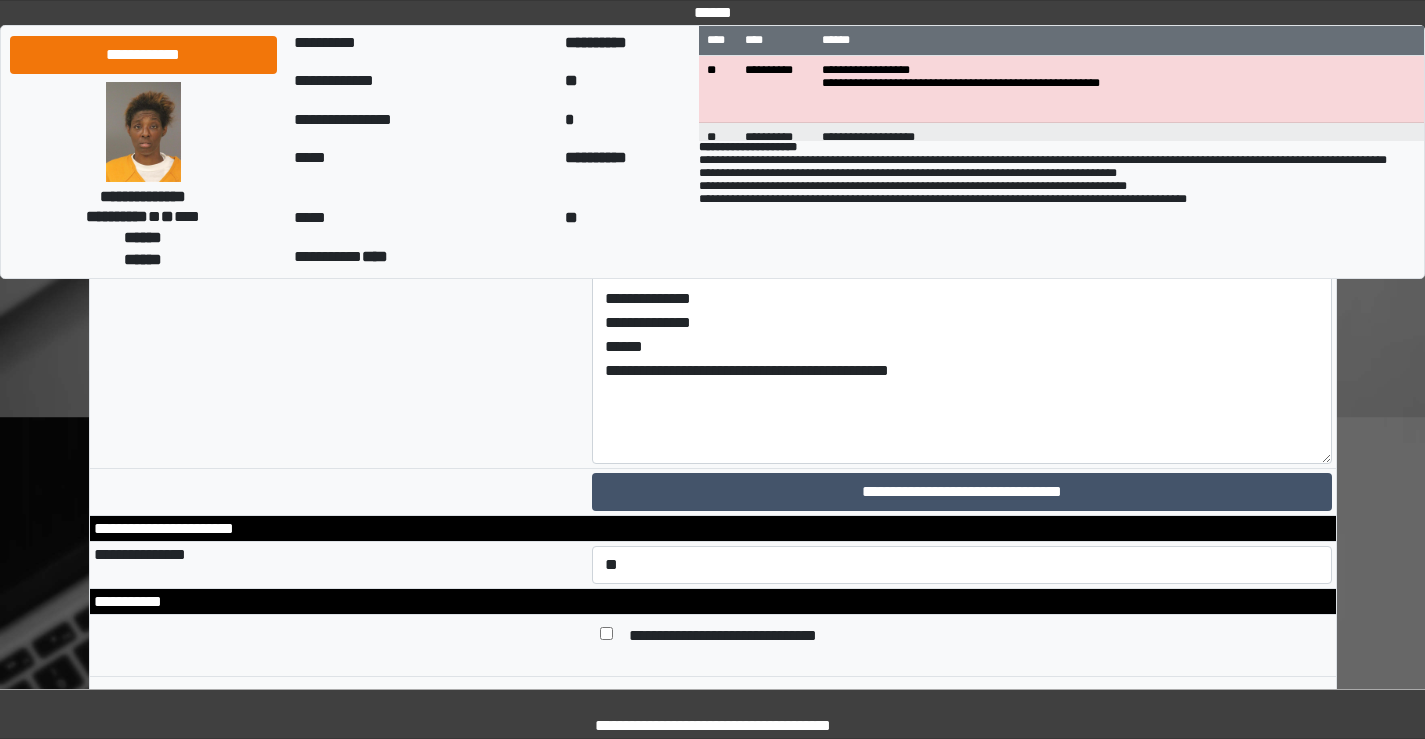 type on "**********" 